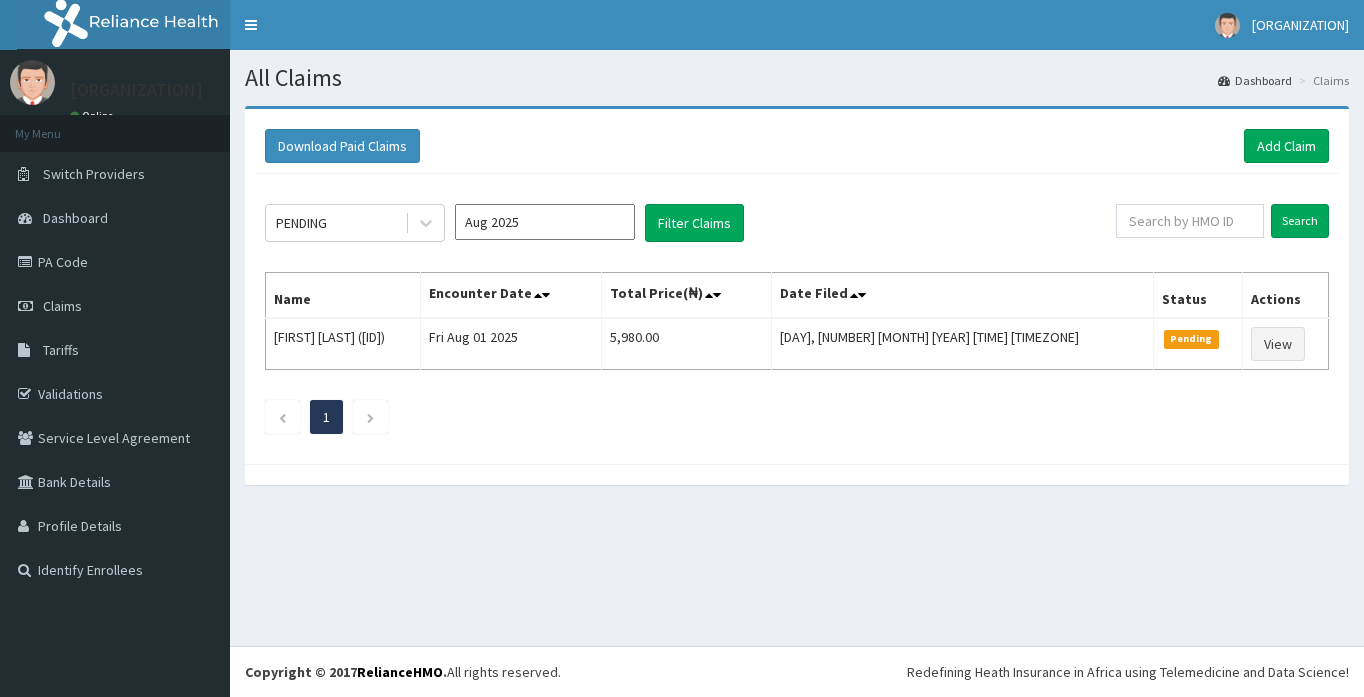 scroll, scrollTop: 0, scrollLeft: 0, axis: both 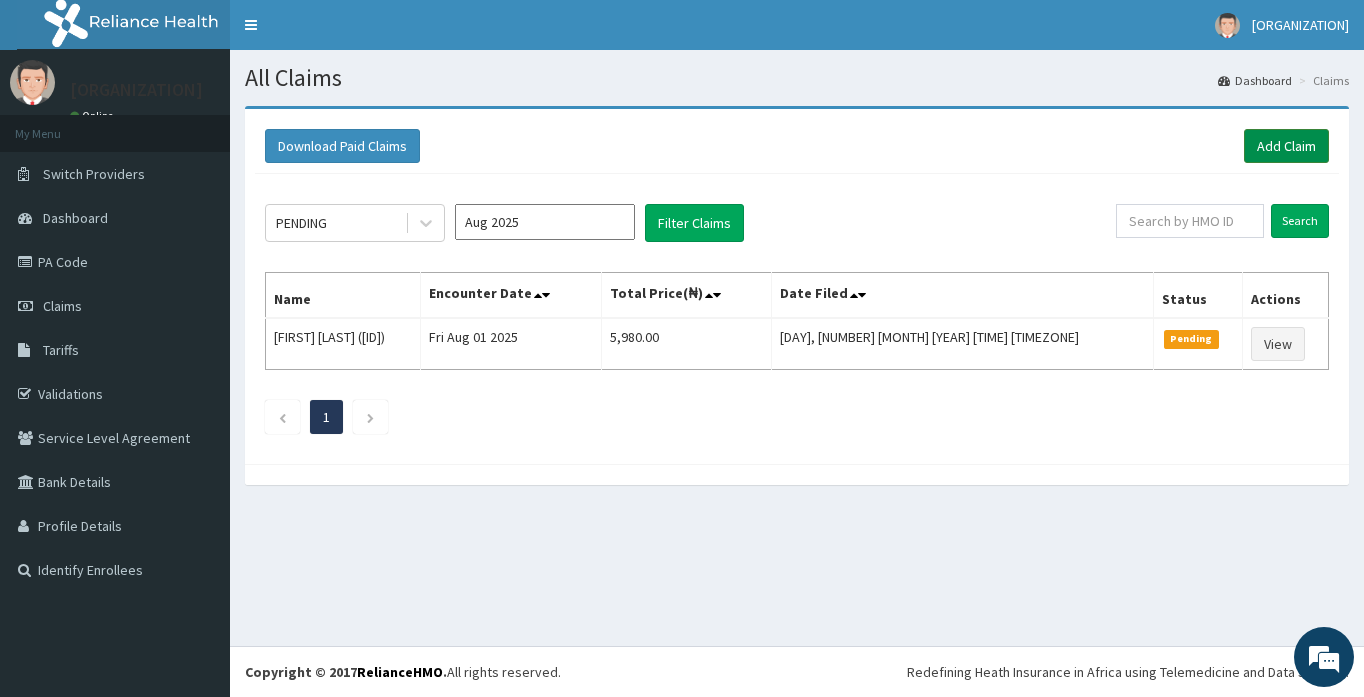 click on "Add Claim" at bounding box center (1286, 146) 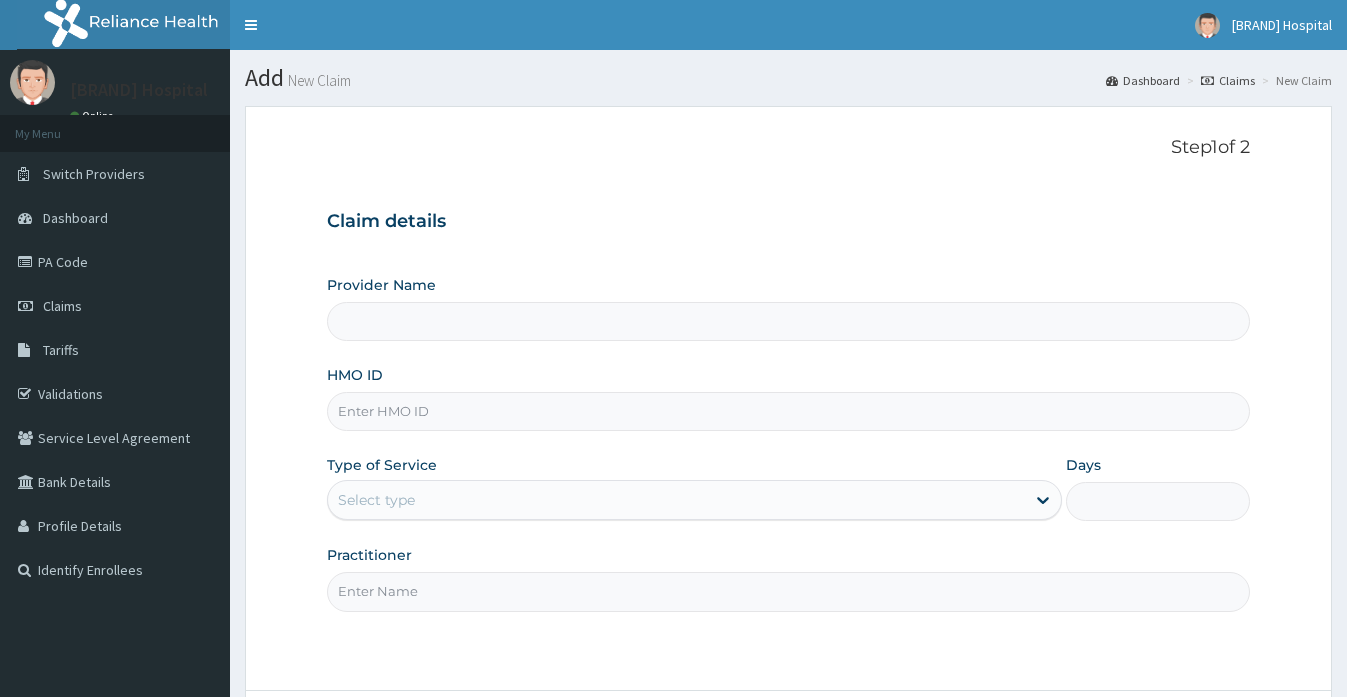 type on "[BRAND] Hospital" 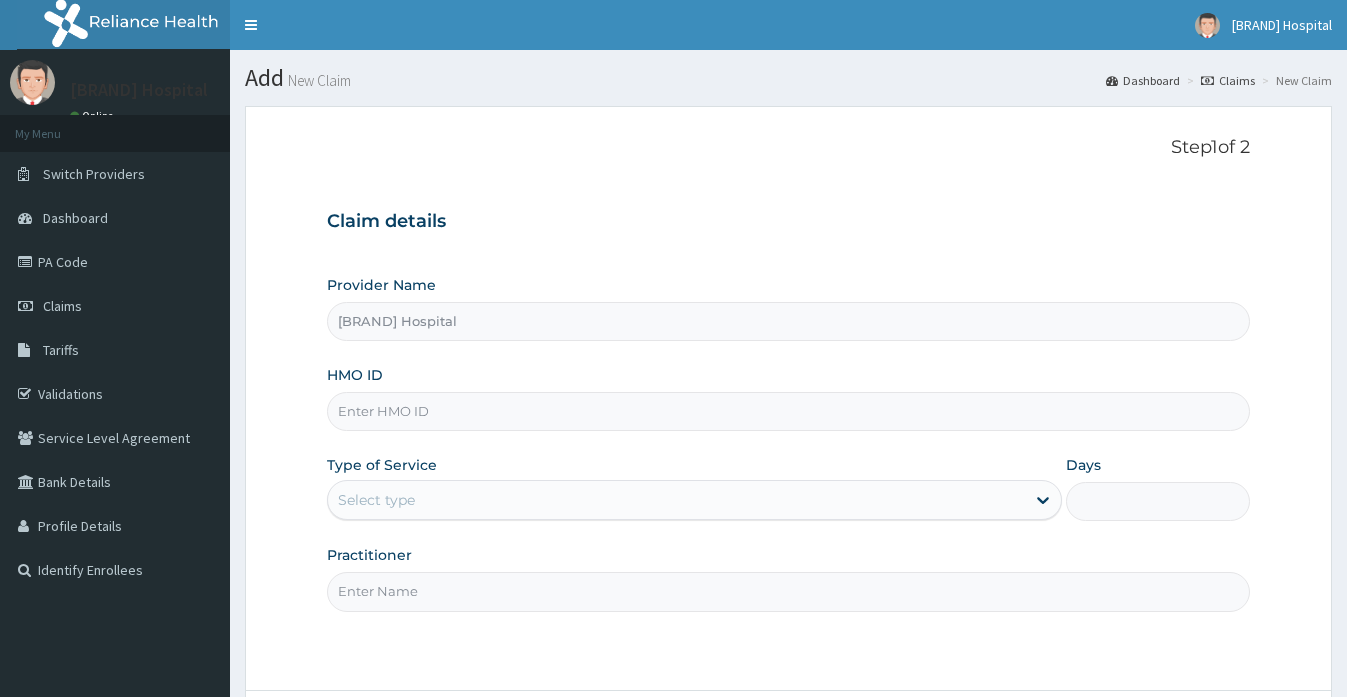 scroll, scrollTop: 0, scrollLeft: 0, axis: both 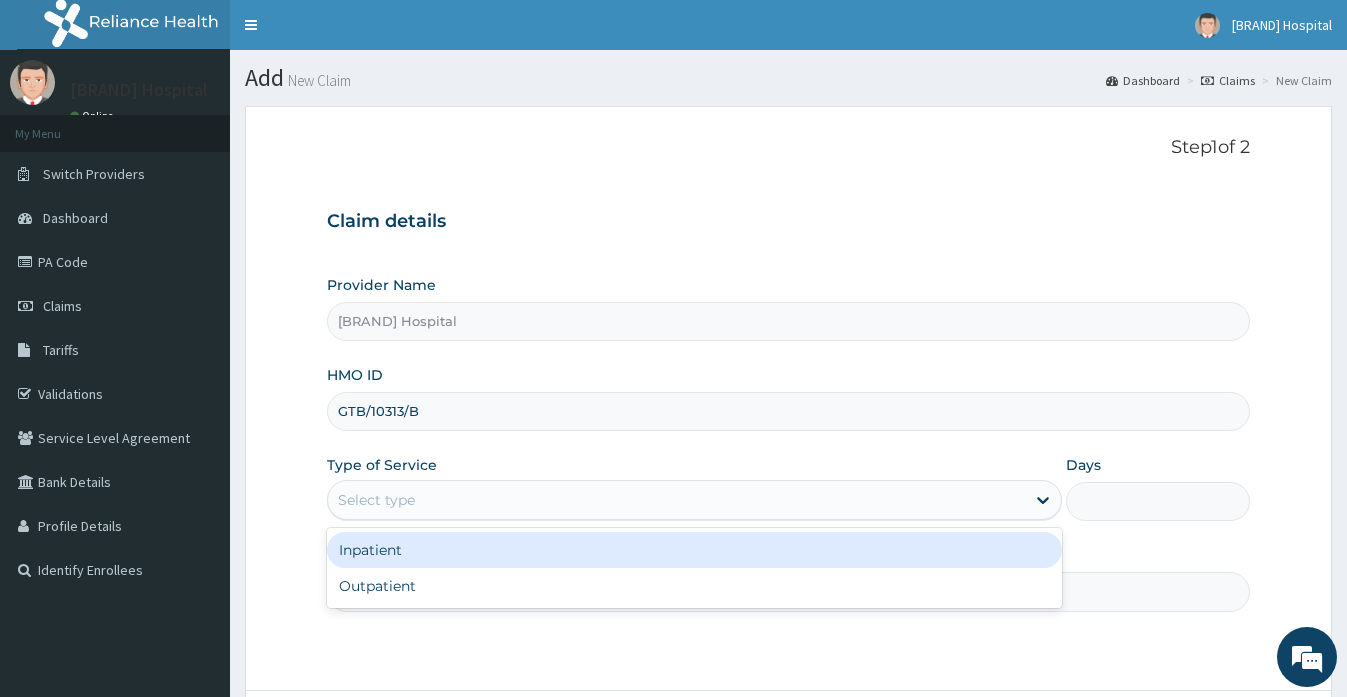click on "Select type" at bounding box center [676, 500] 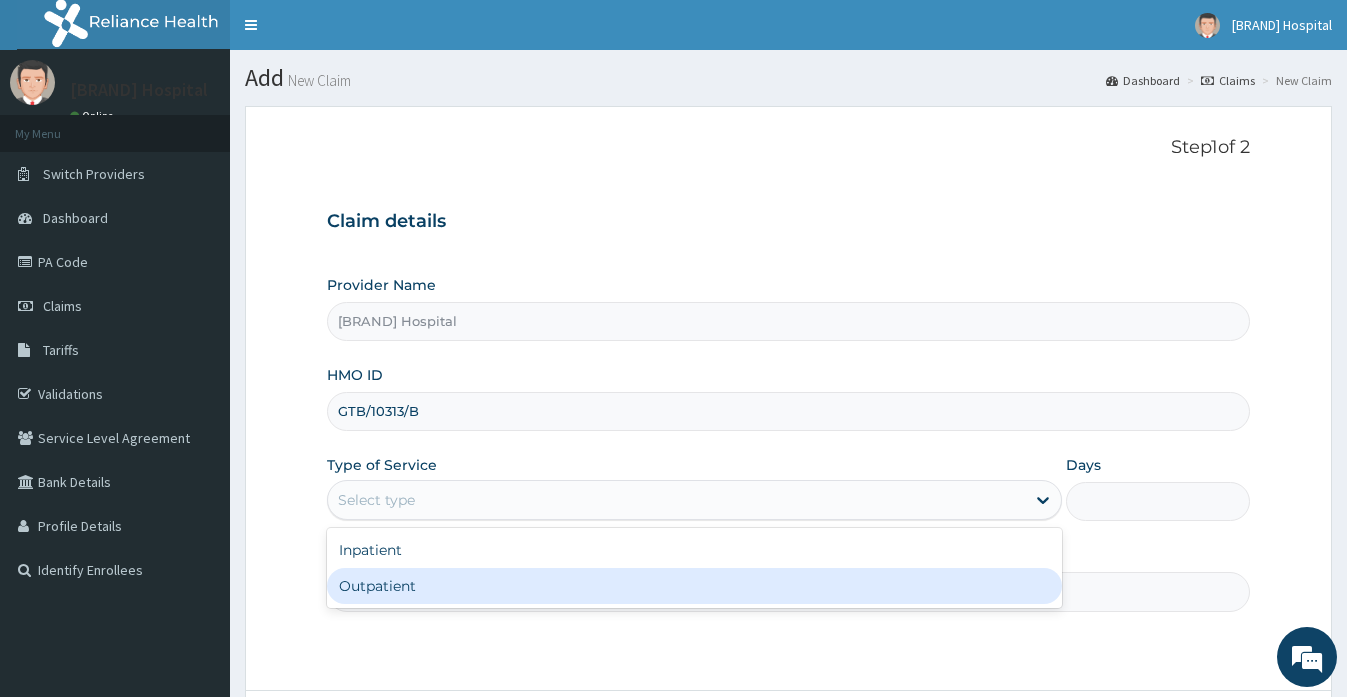 scroll, scrollTop: 0, scrollLeft: 0, axis: both 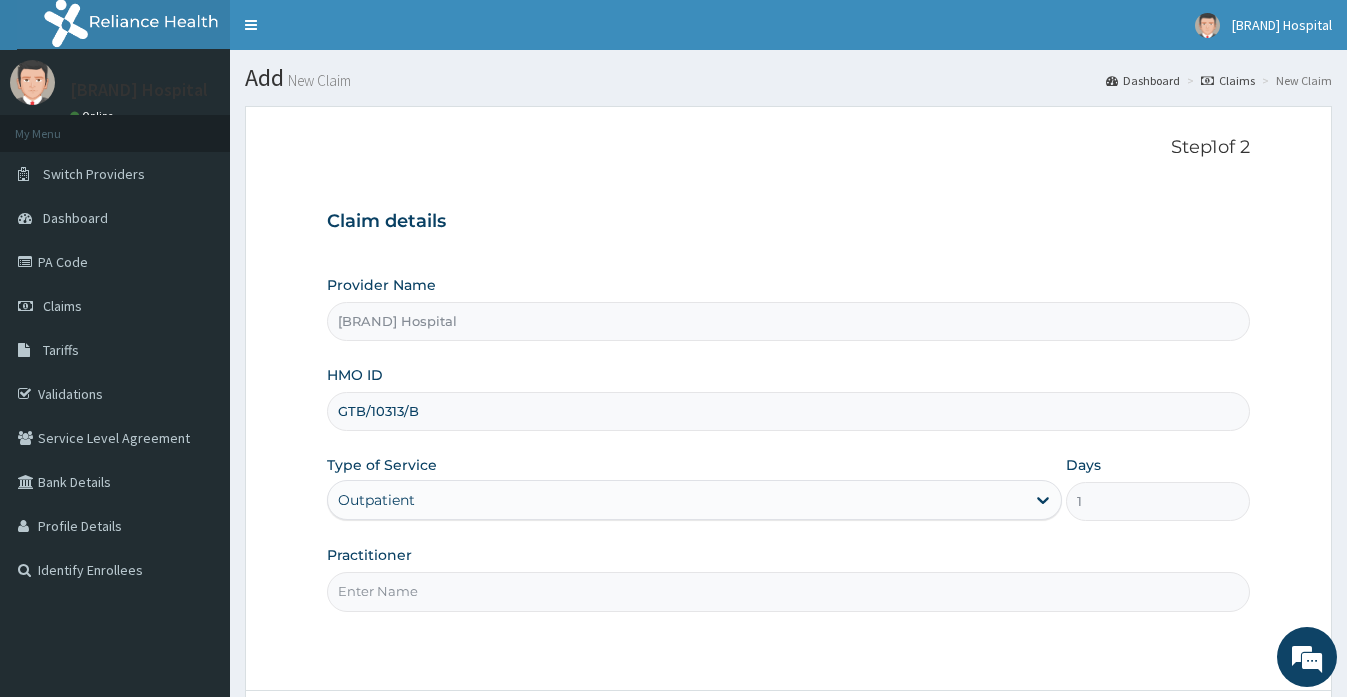 click on "Practitioner" at bounding box center [788, 591] 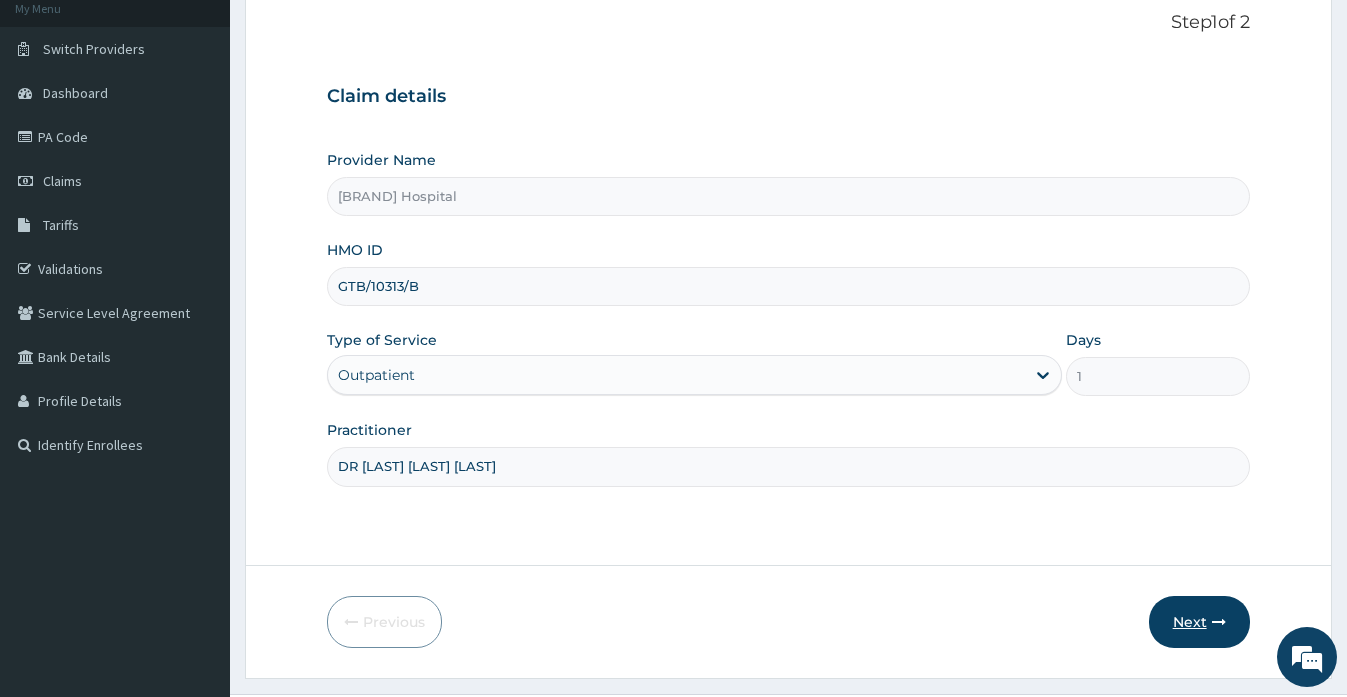 scroll, scrollTop: 173, scrollLeft: 0, axis: vertical 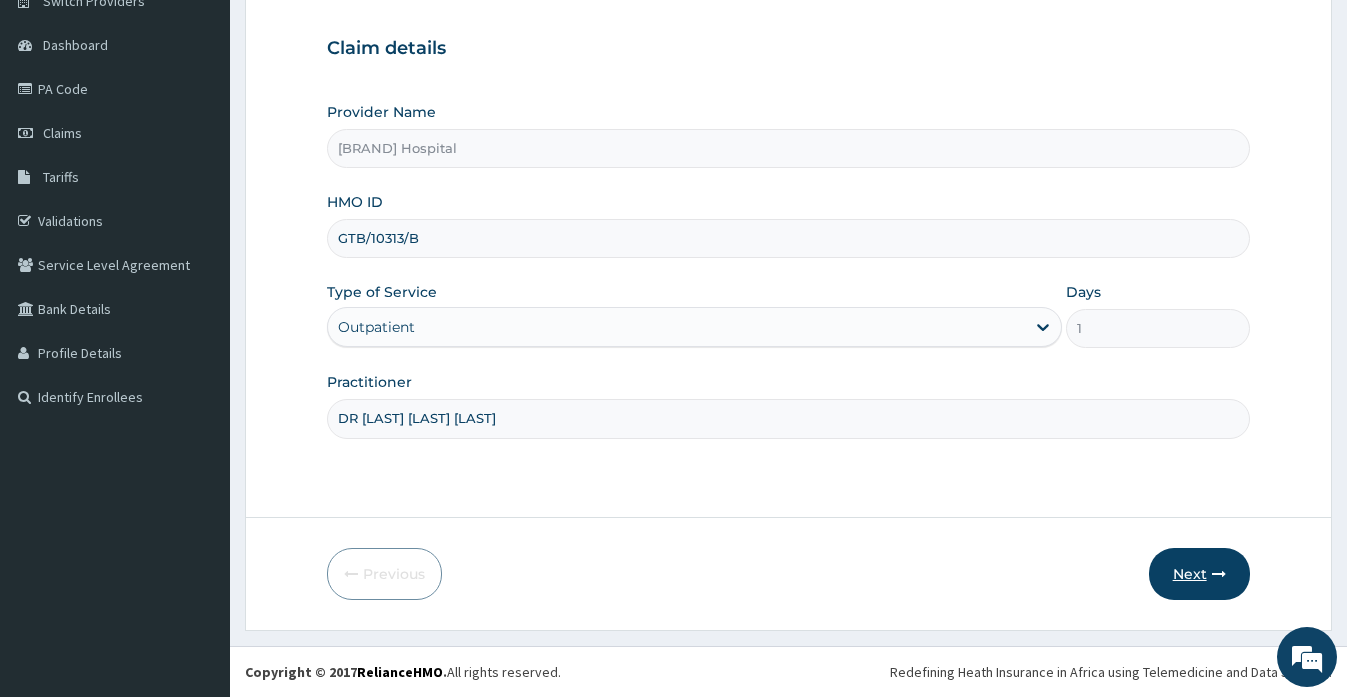 click on "Next" at bounding box center [1199, 574] 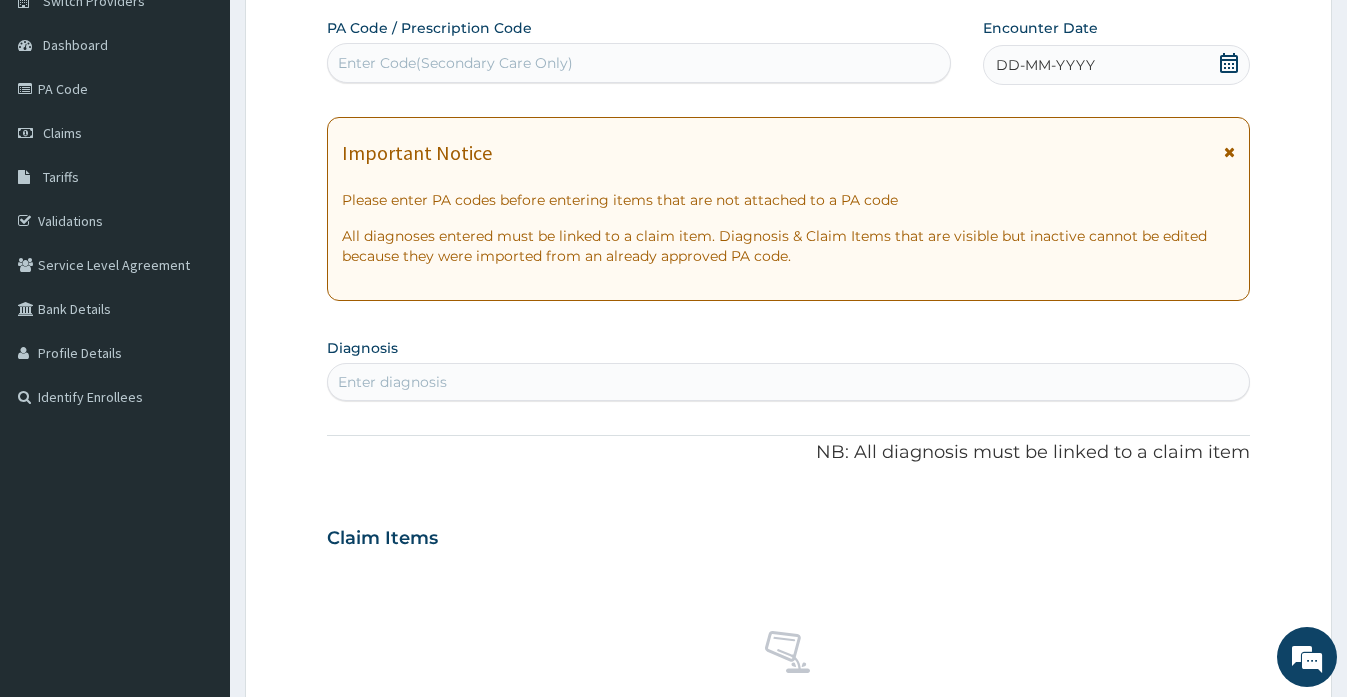 click 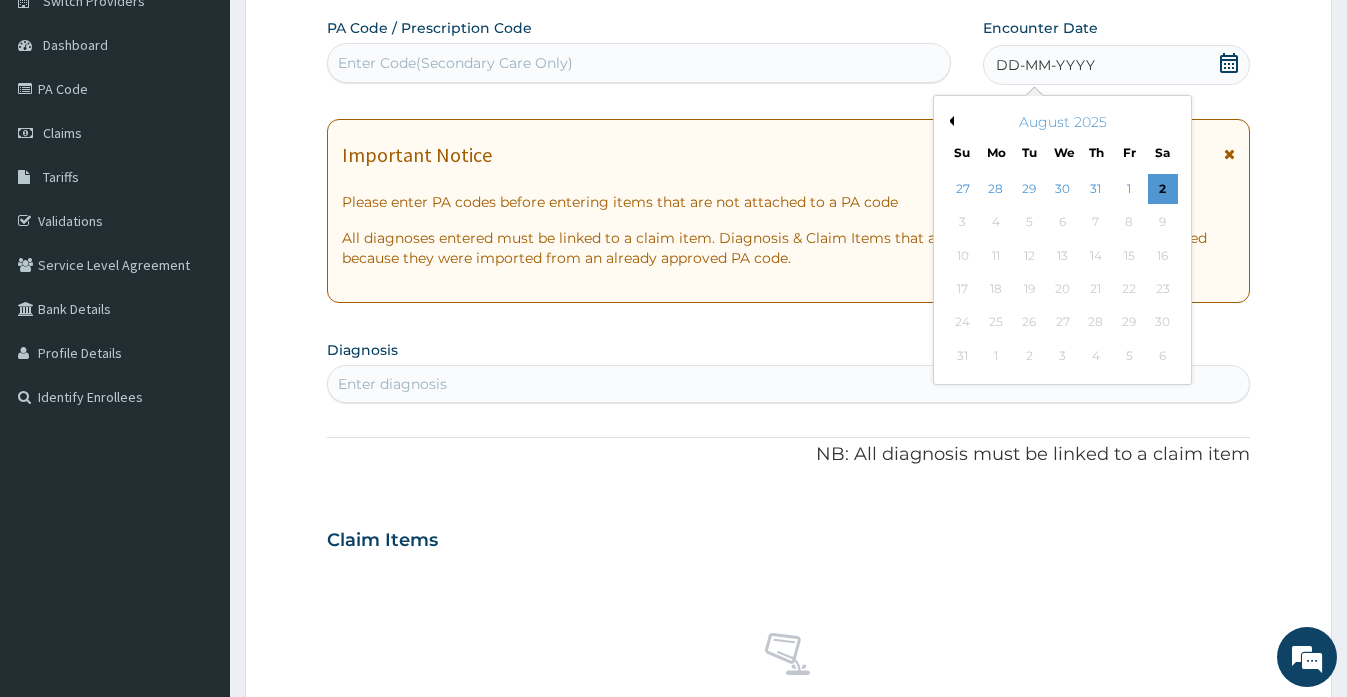 click on "Previous Month" at bounding box center [949, 121] 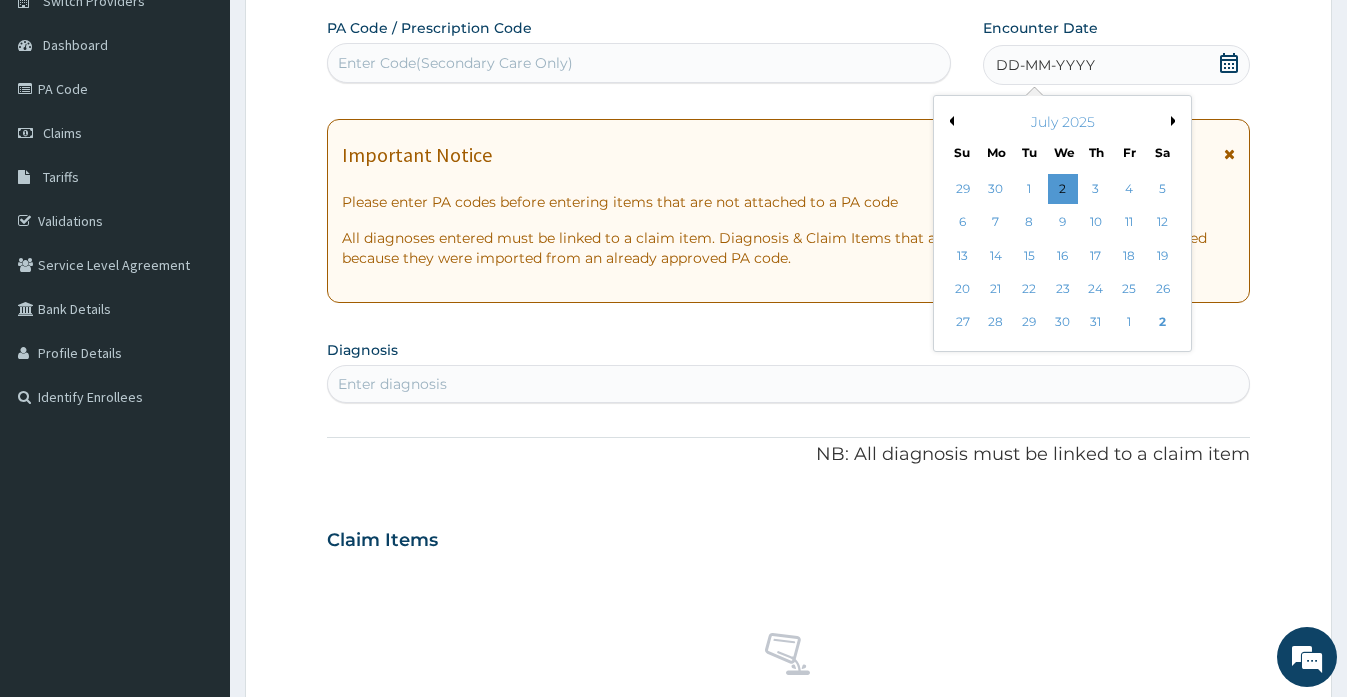 click on "Previous Month" at bounding box center (949, 121) 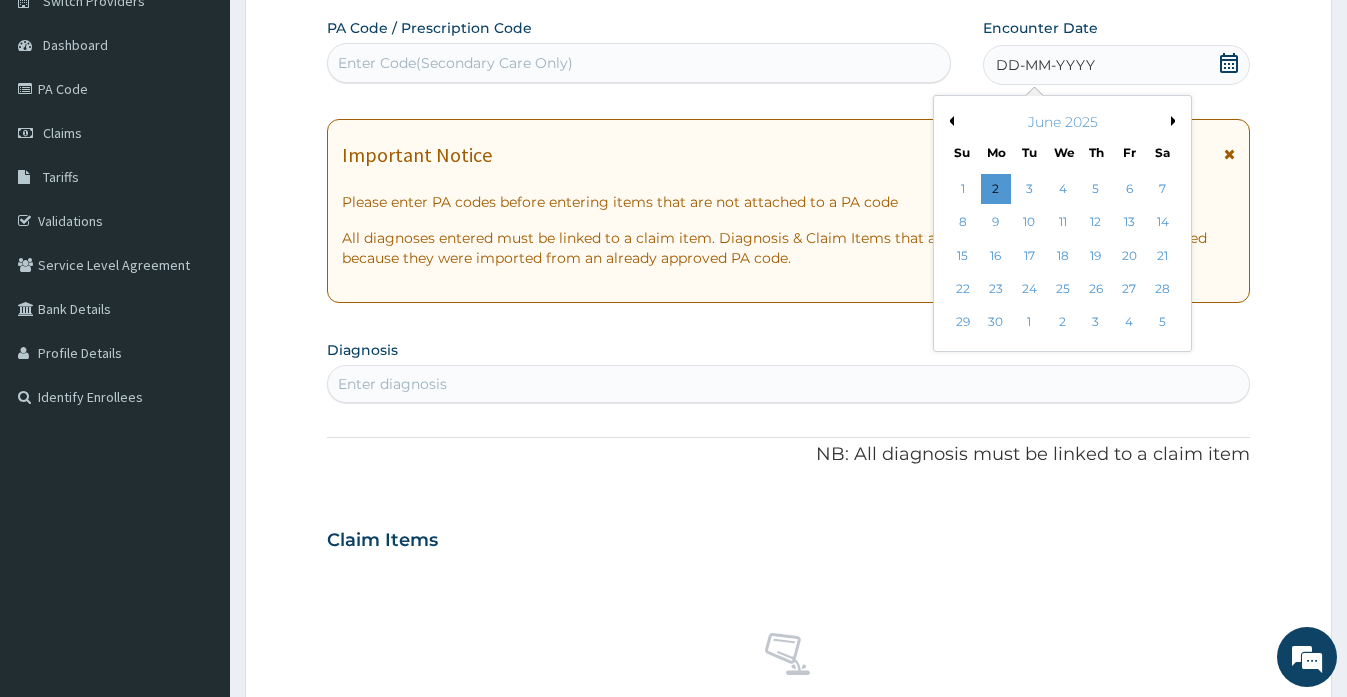 click on "Previous Month" at bounding box center [949, 121] 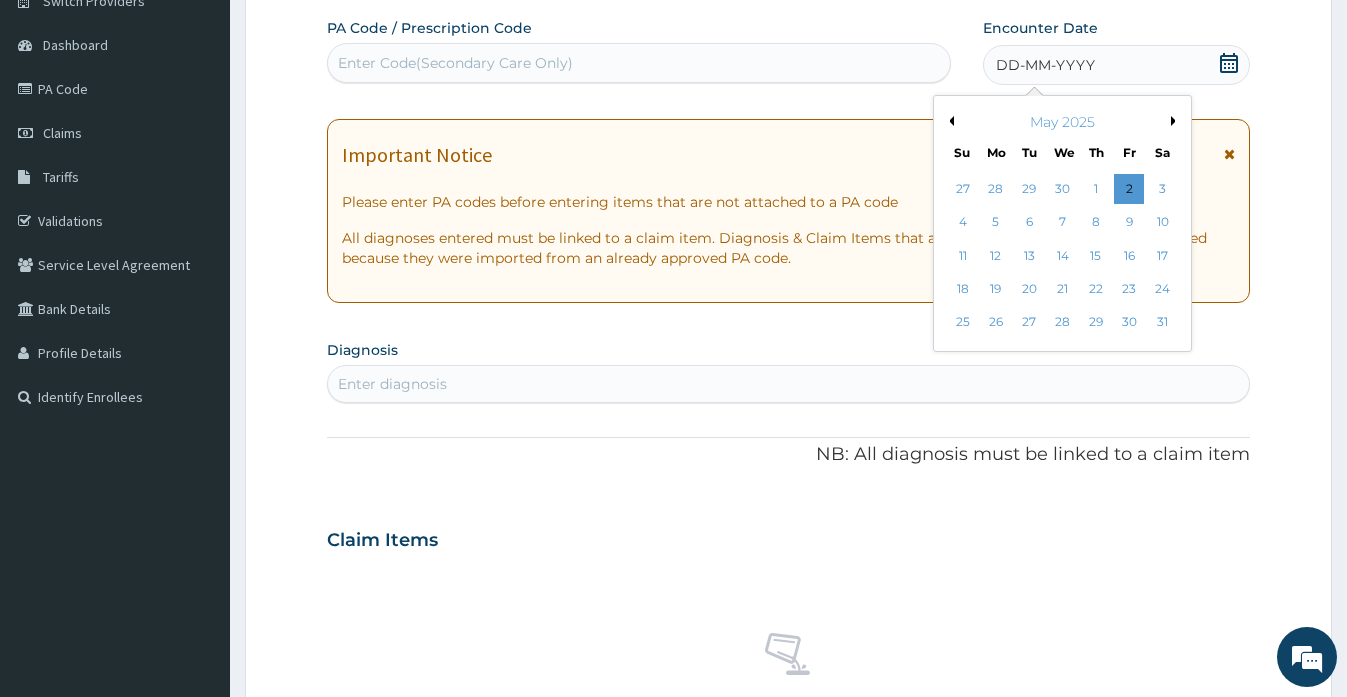 click on "Previous Month" at bounding box center (949, 121) 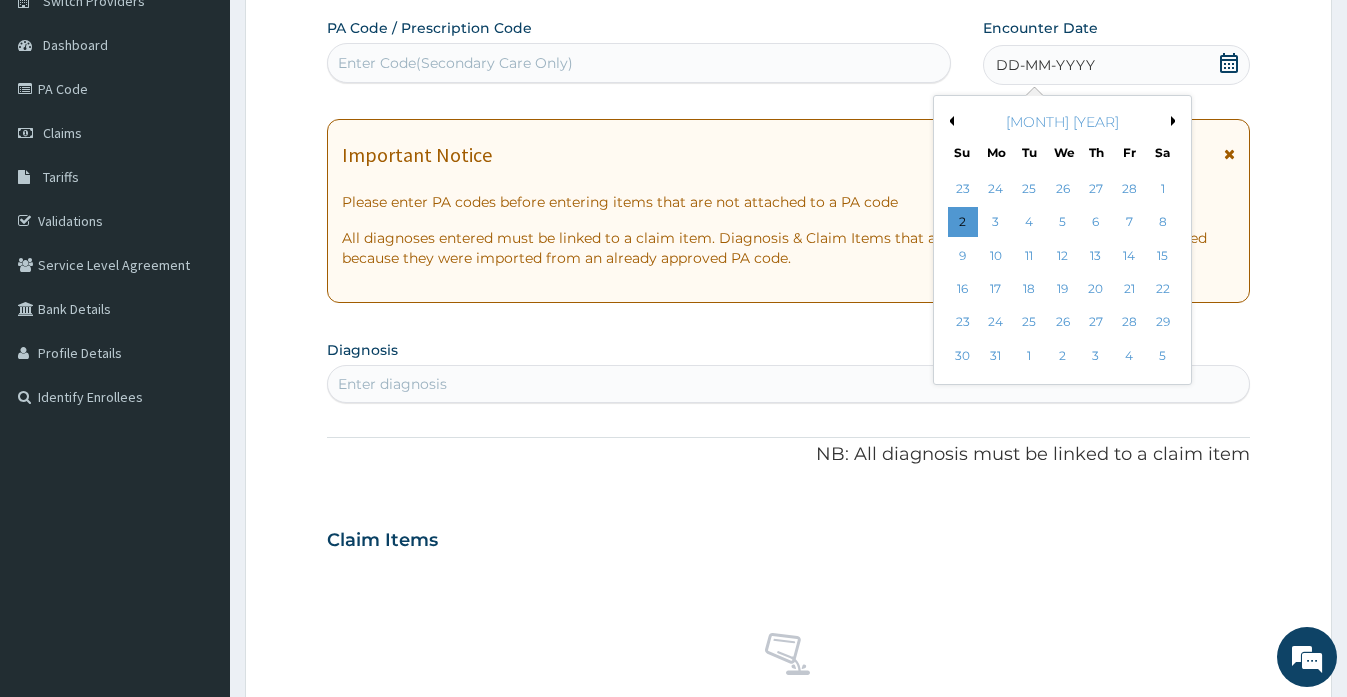 click on "Previous Month" at bounding box center [949, 121] 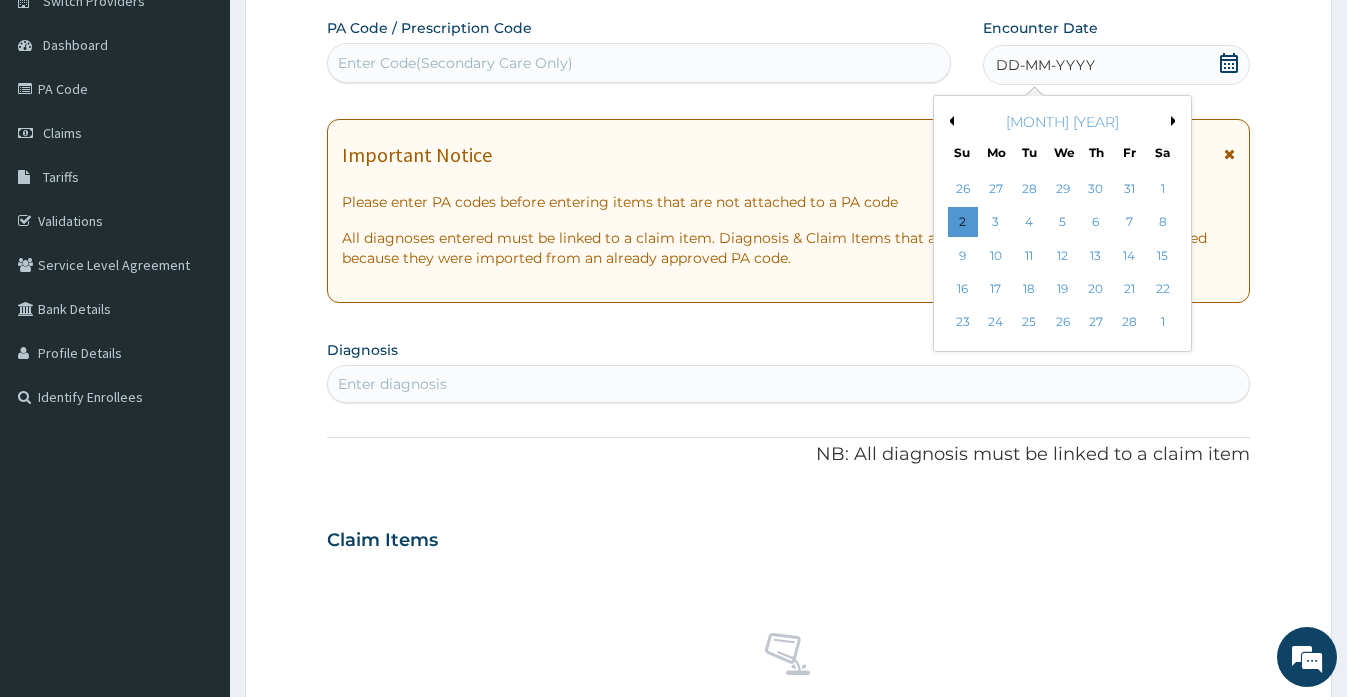 click on "Previous Month" at bounding box center (949, 121) 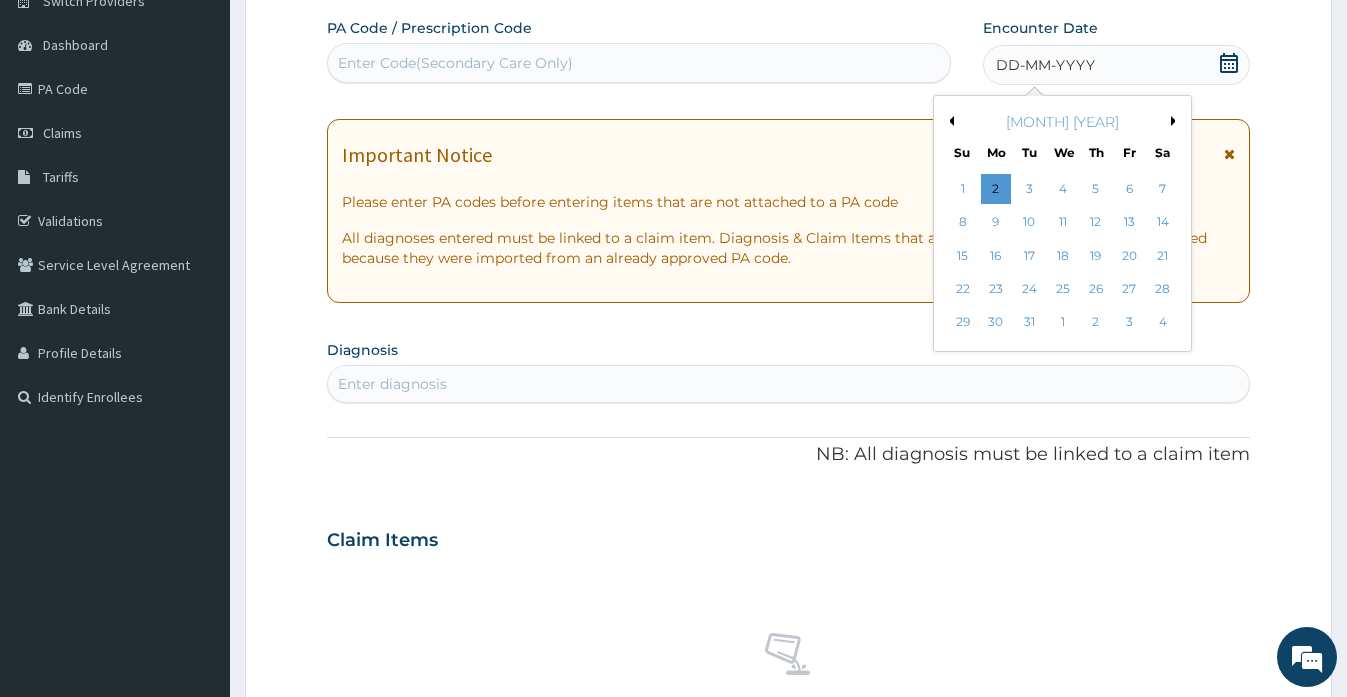 click on "Previous Month" at bounding box center (949, 121) 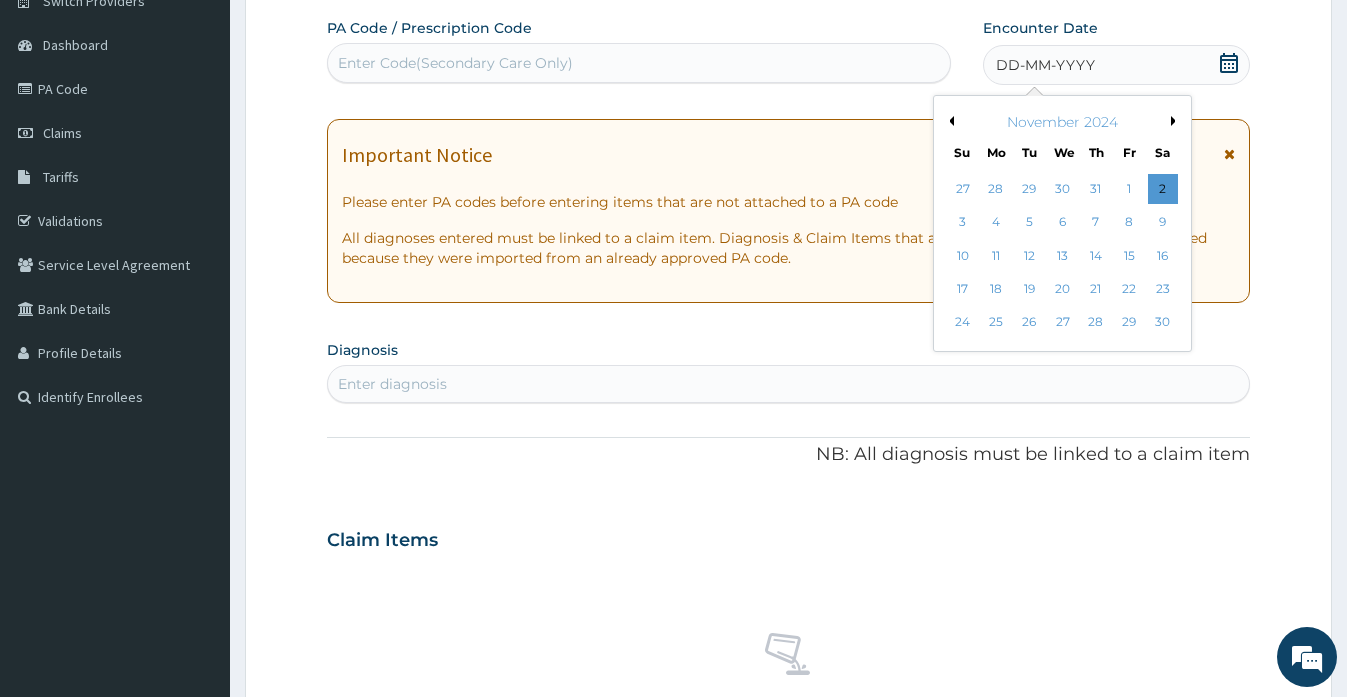 click on "Previous Month" at bounding box center [949, 121] 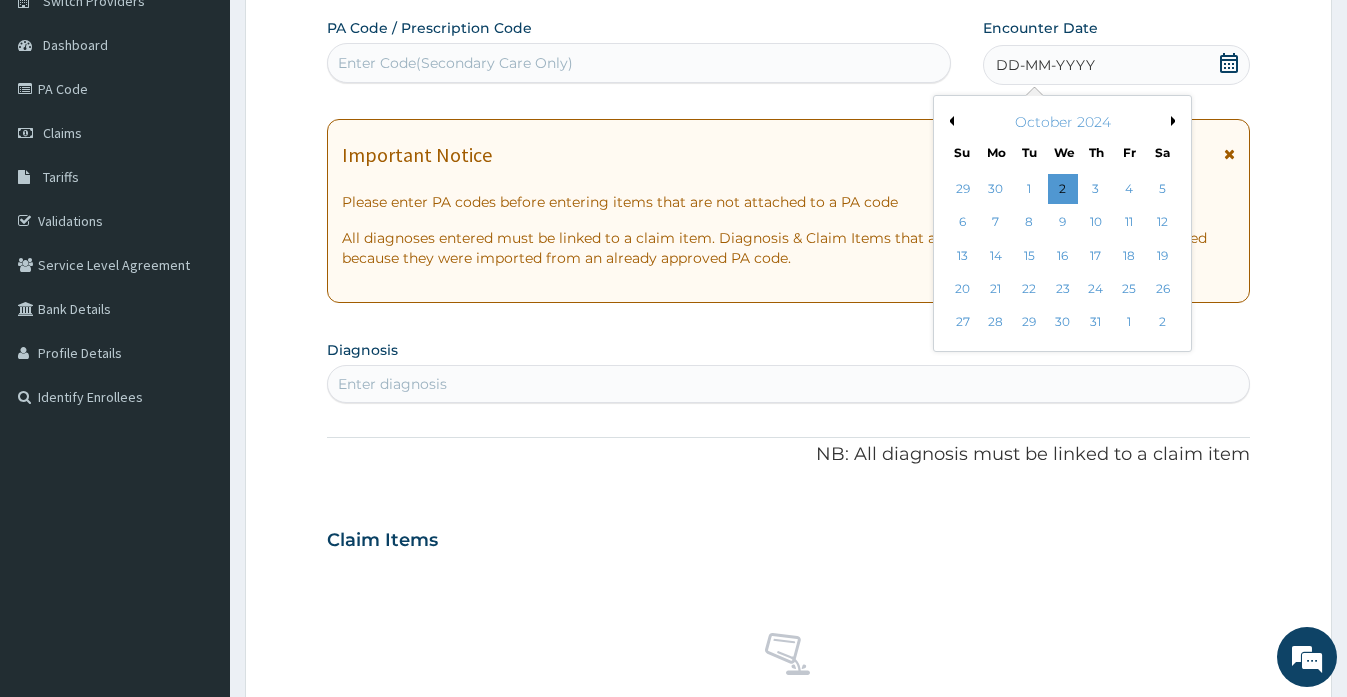 click on "Previous Month" at bounding box center [949, 121] 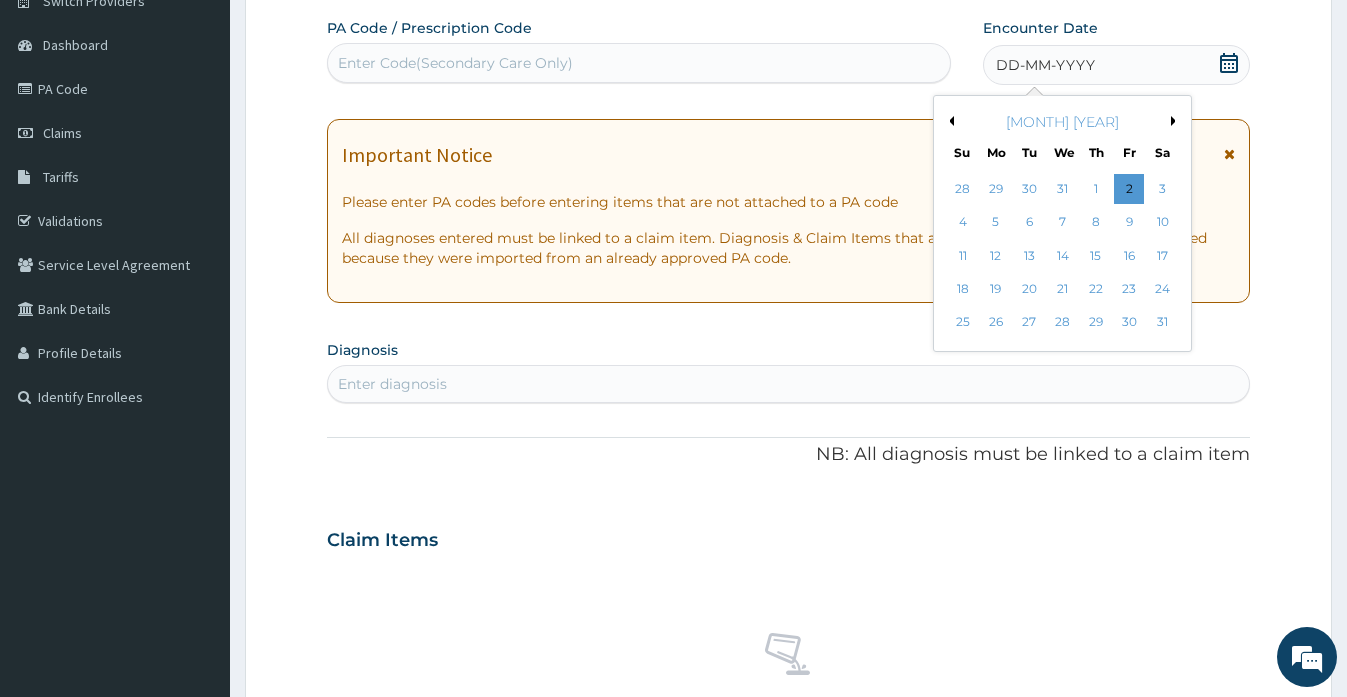 click on "Previous Month" at bounding box center [949, 121] 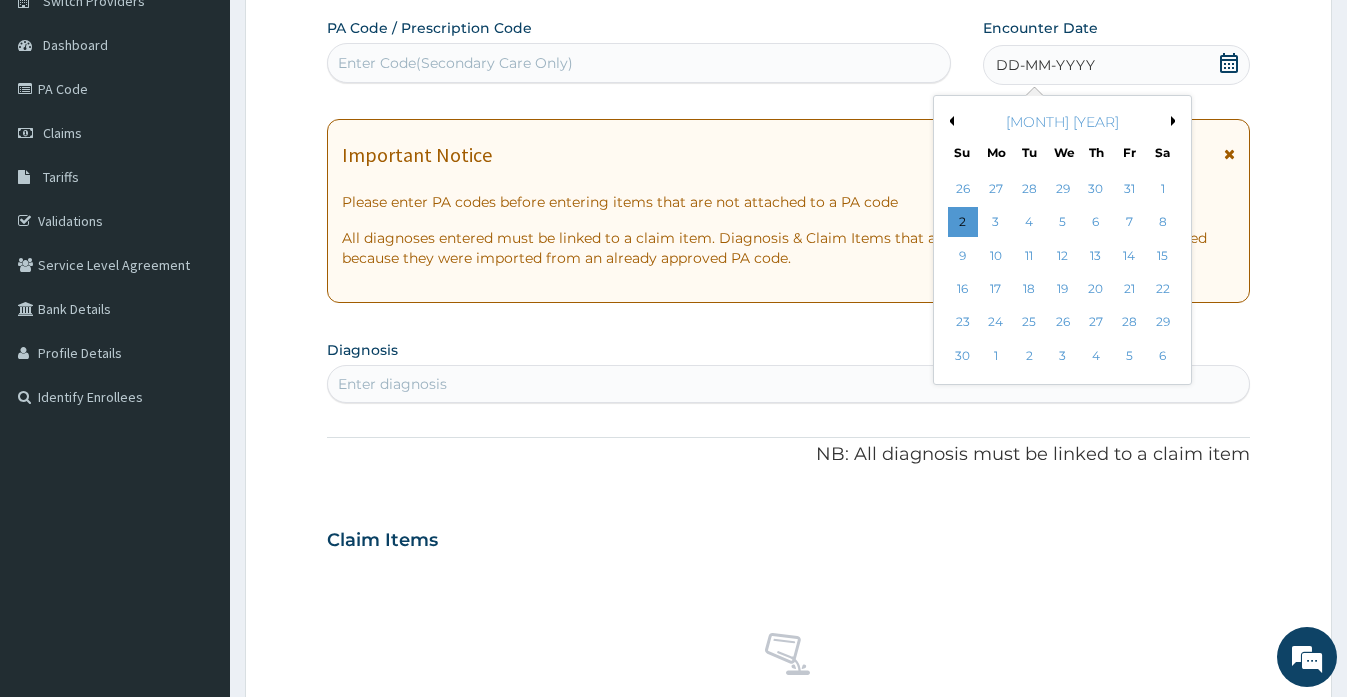 scroll, scrollTop: 0, scrollLeft: 0, axis: both 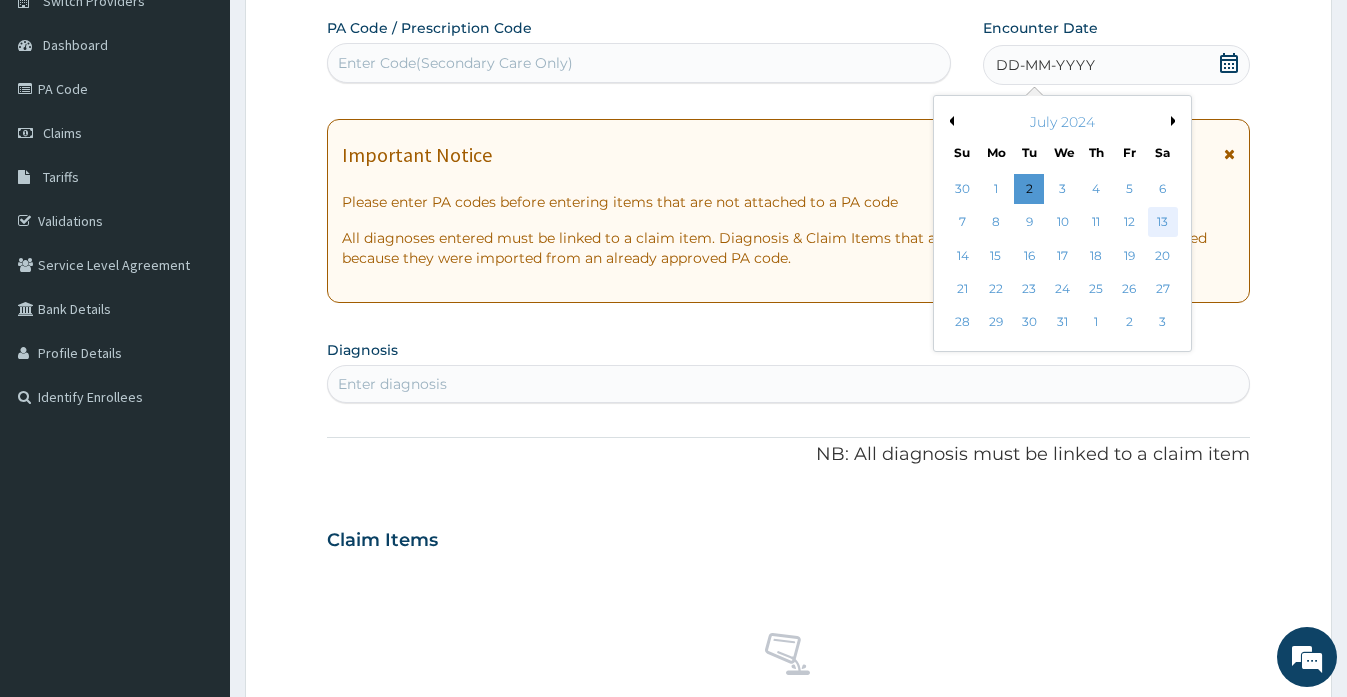 click on "13" at bounding box center [1162, 223] 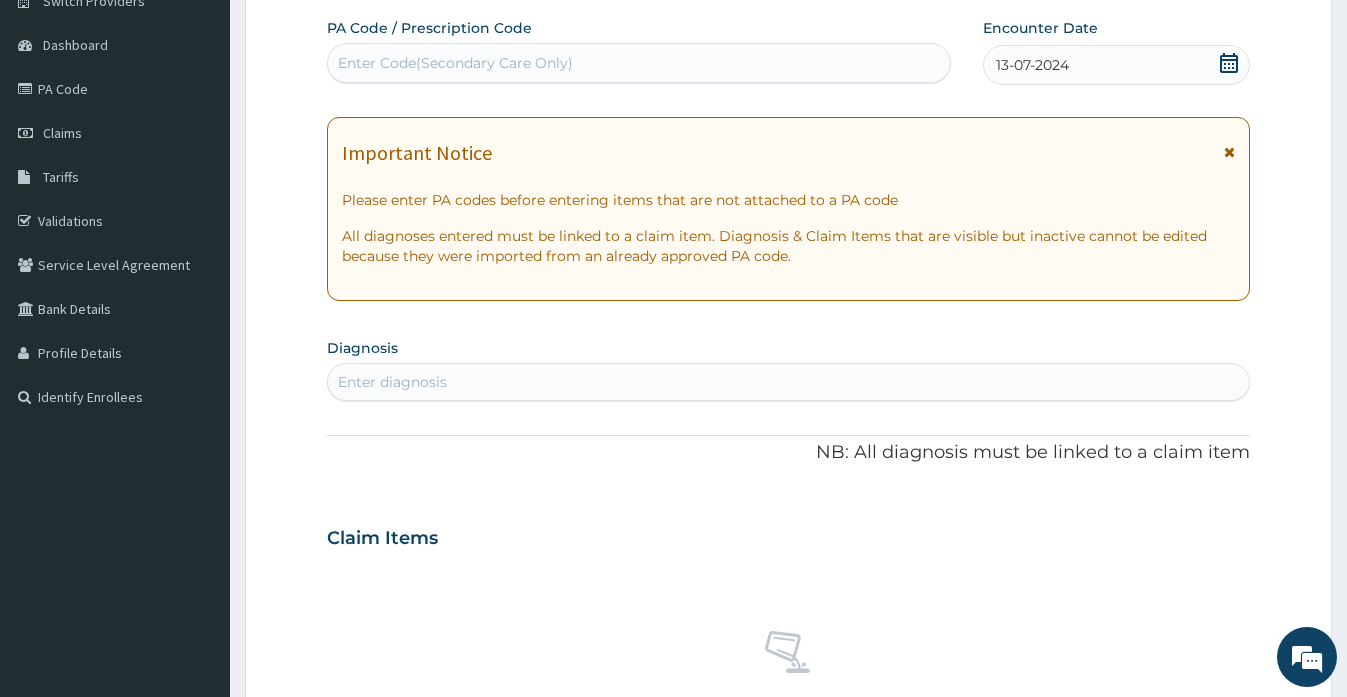 click on "Enter diagnosis" at bounding box center (392, 382) 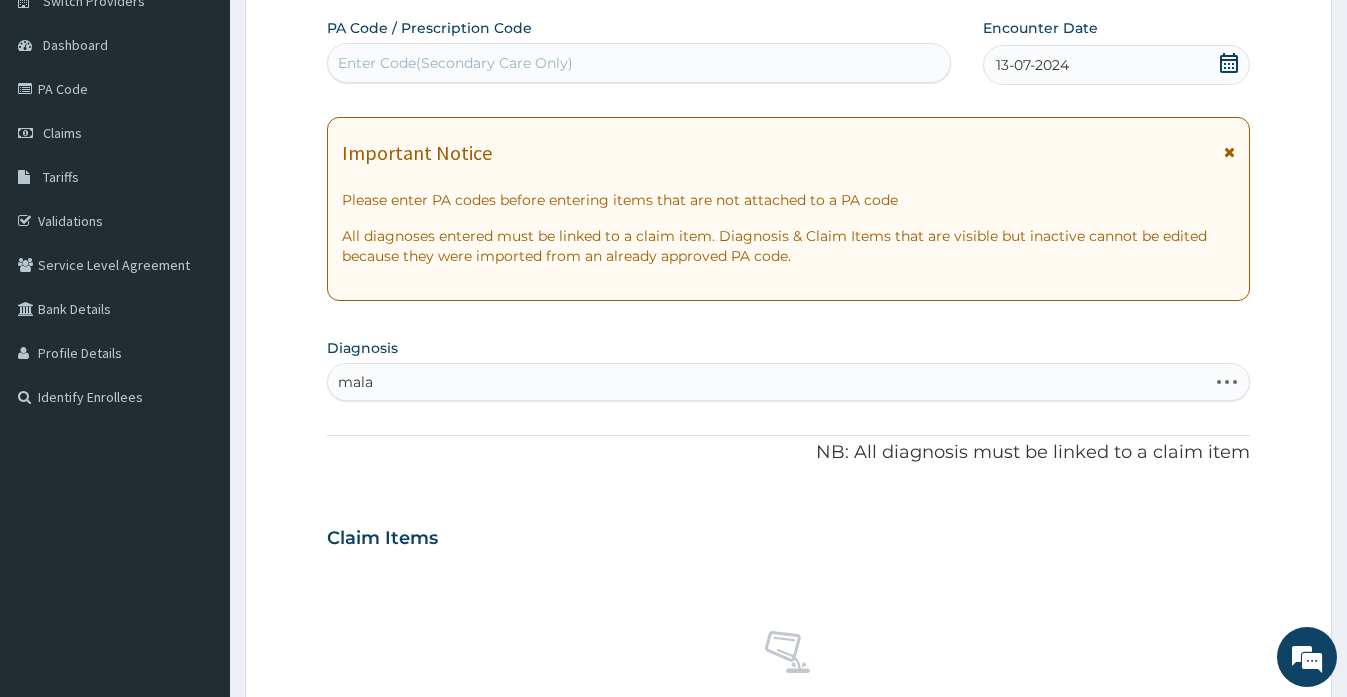 type on "malar" 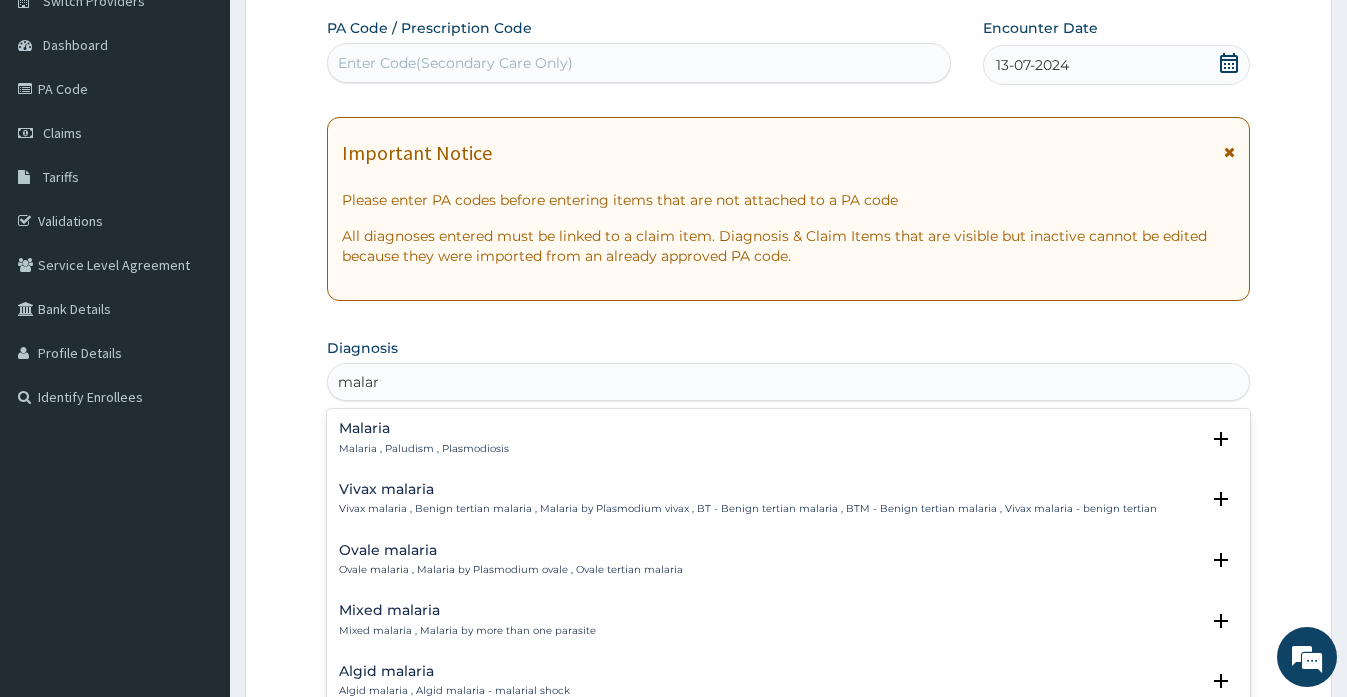 click on "Malaria" at bounding box center (424, 428) 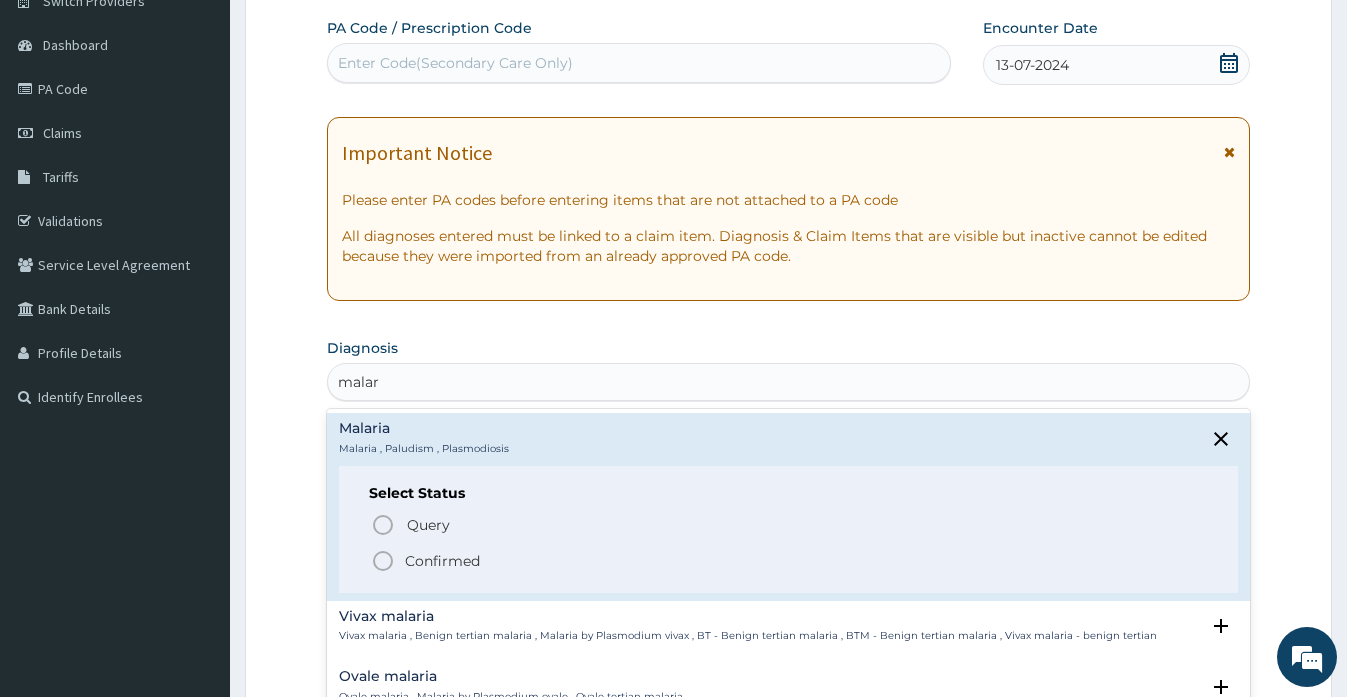 click on "Confirmed" at bounding box center (442, 561) 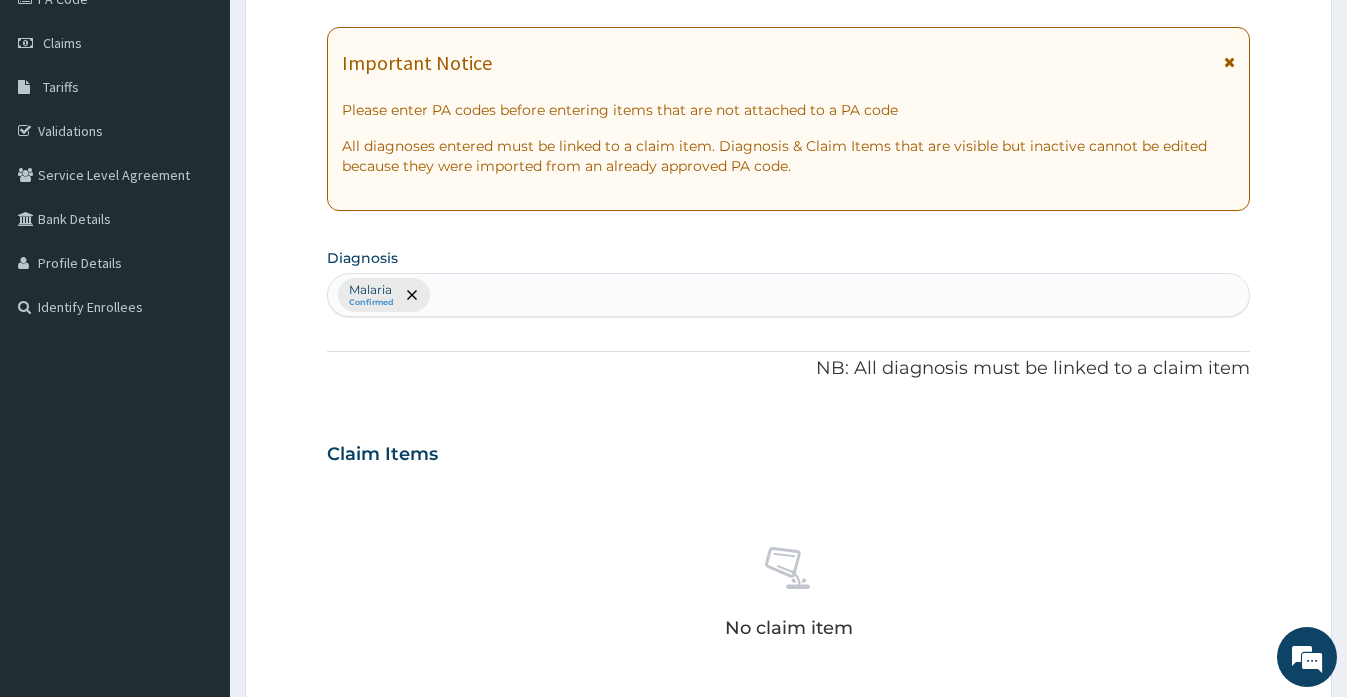 scroll, scrollTop: 673, scrollLeft: 0, axis: vertical 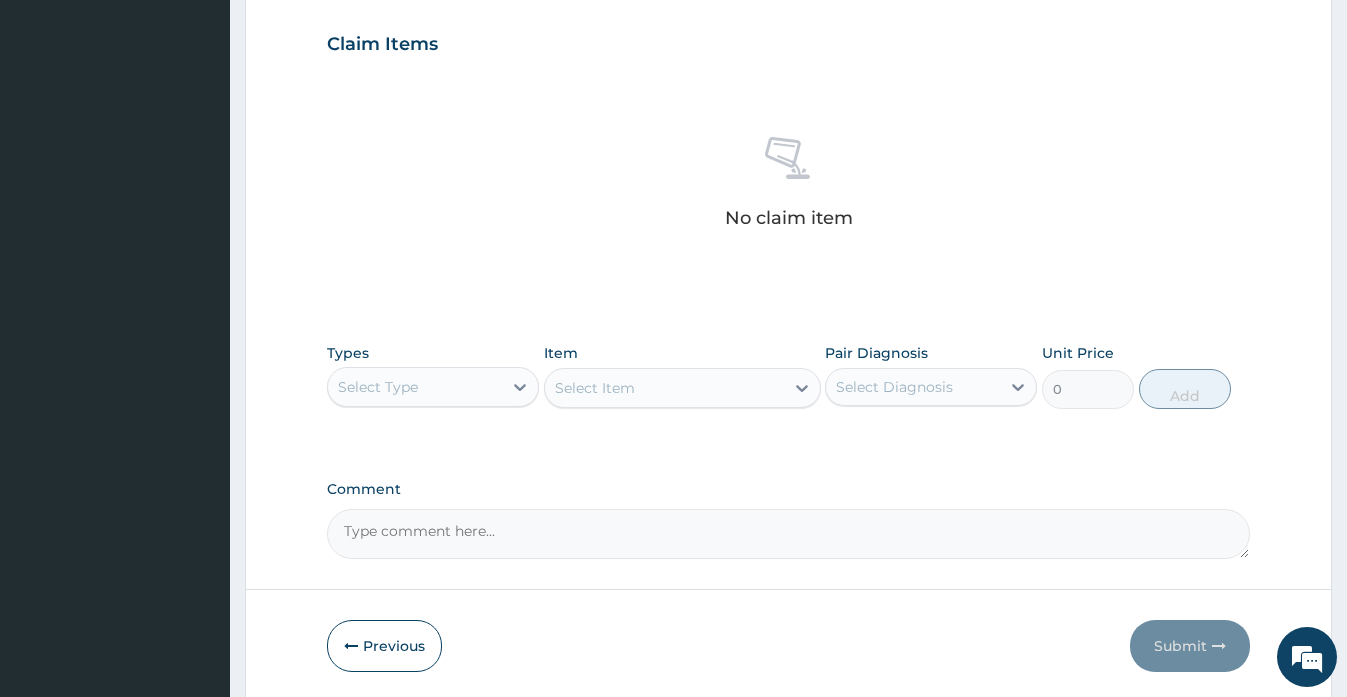 click on "Select Type" at bounding box center (415, 387) 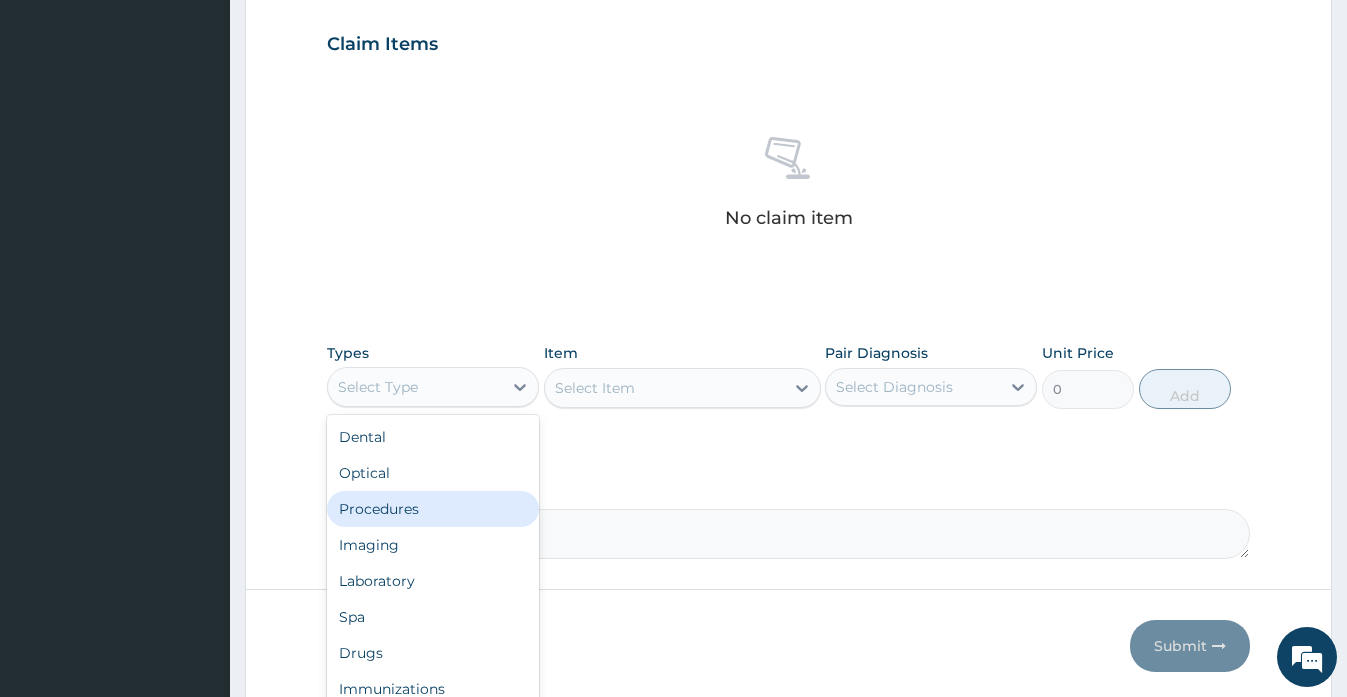 click on "Procedures" at bounding box center (433, 509) 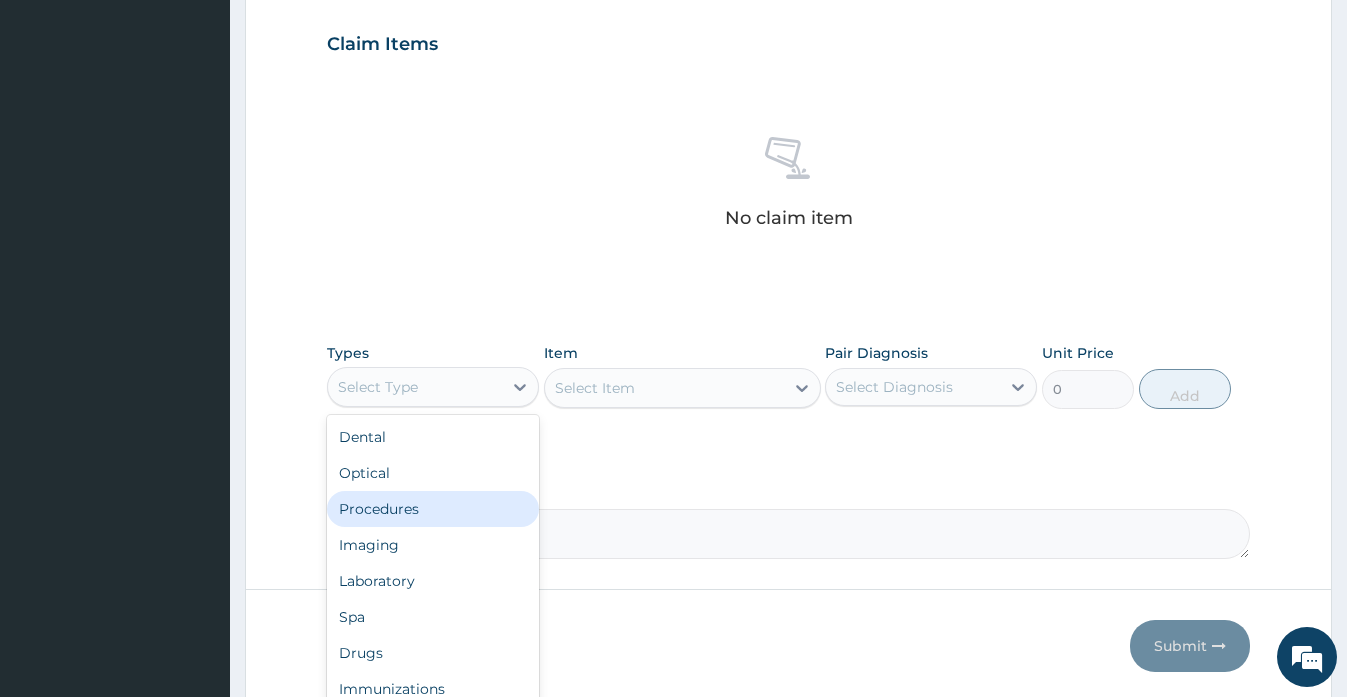 click on "Comment" at bounding box center [788, 534] 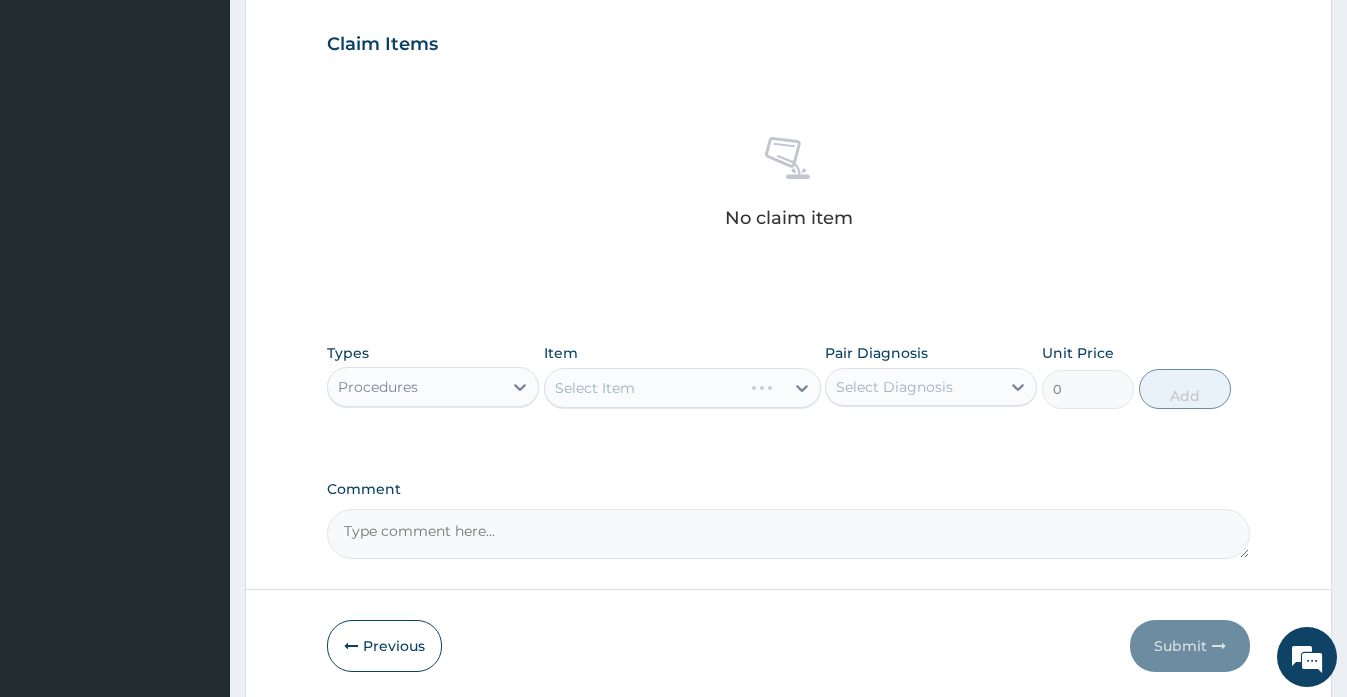 click on "Select Diagnosis" at bounding box center [894, 387] 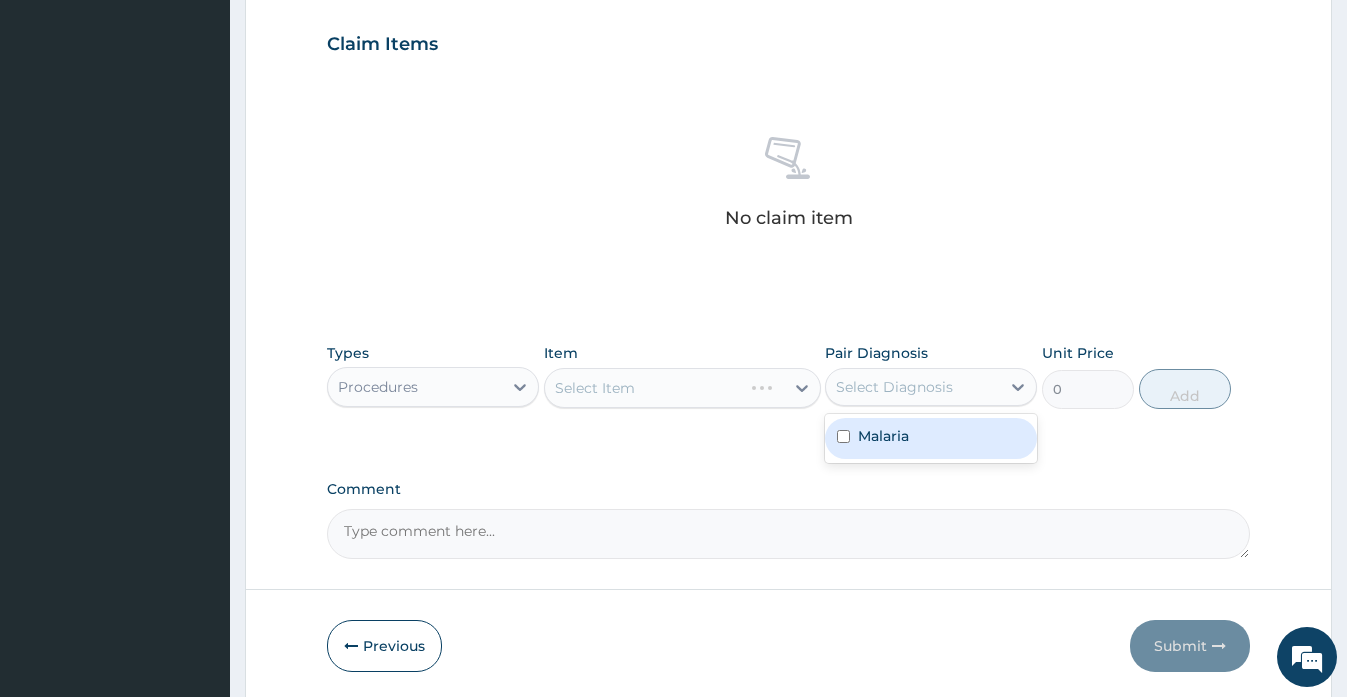 click on "Malaria" at bounding box center [931, 438] 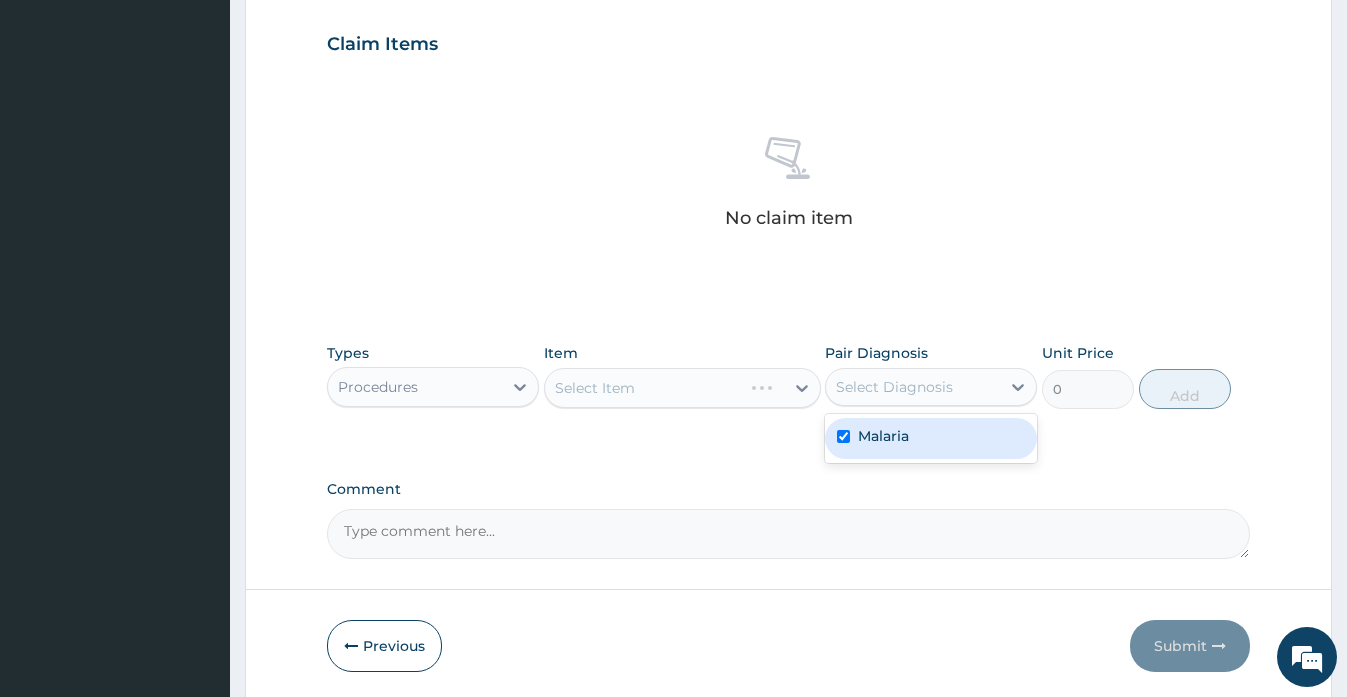 checkbox on "true" 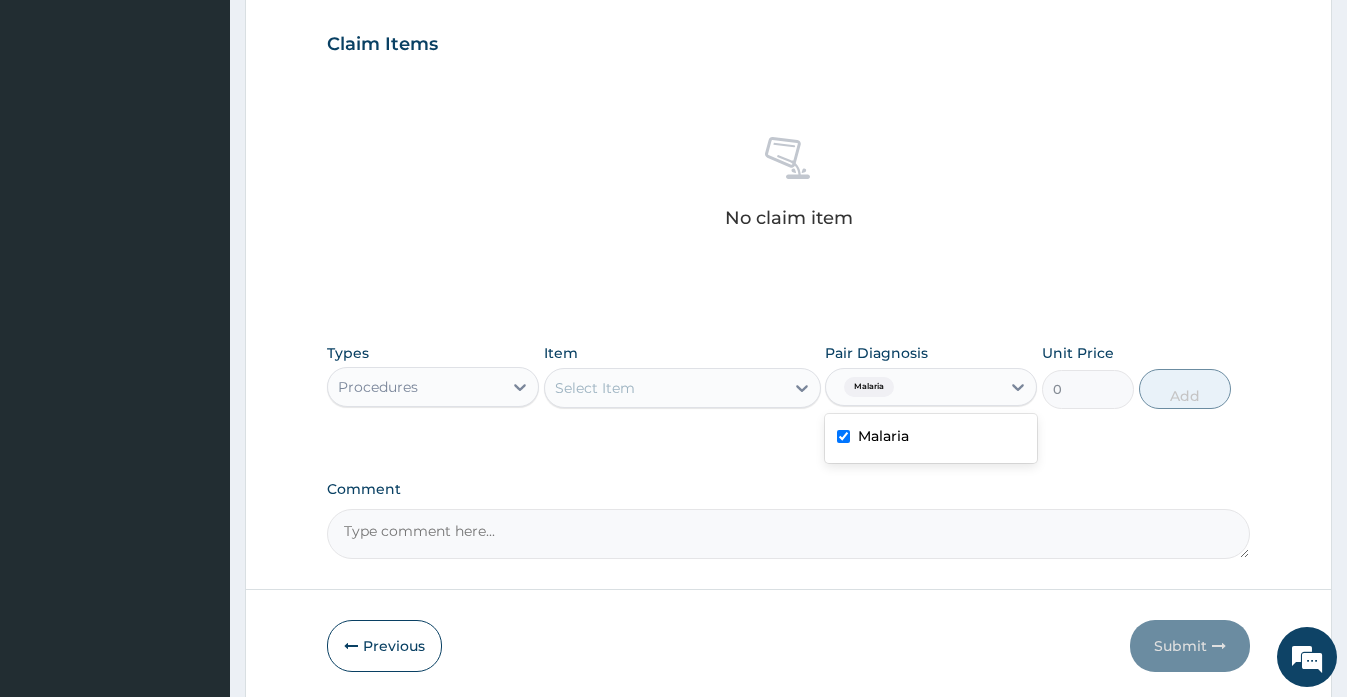 click on "Select Item" at bounding box center (664, 388) 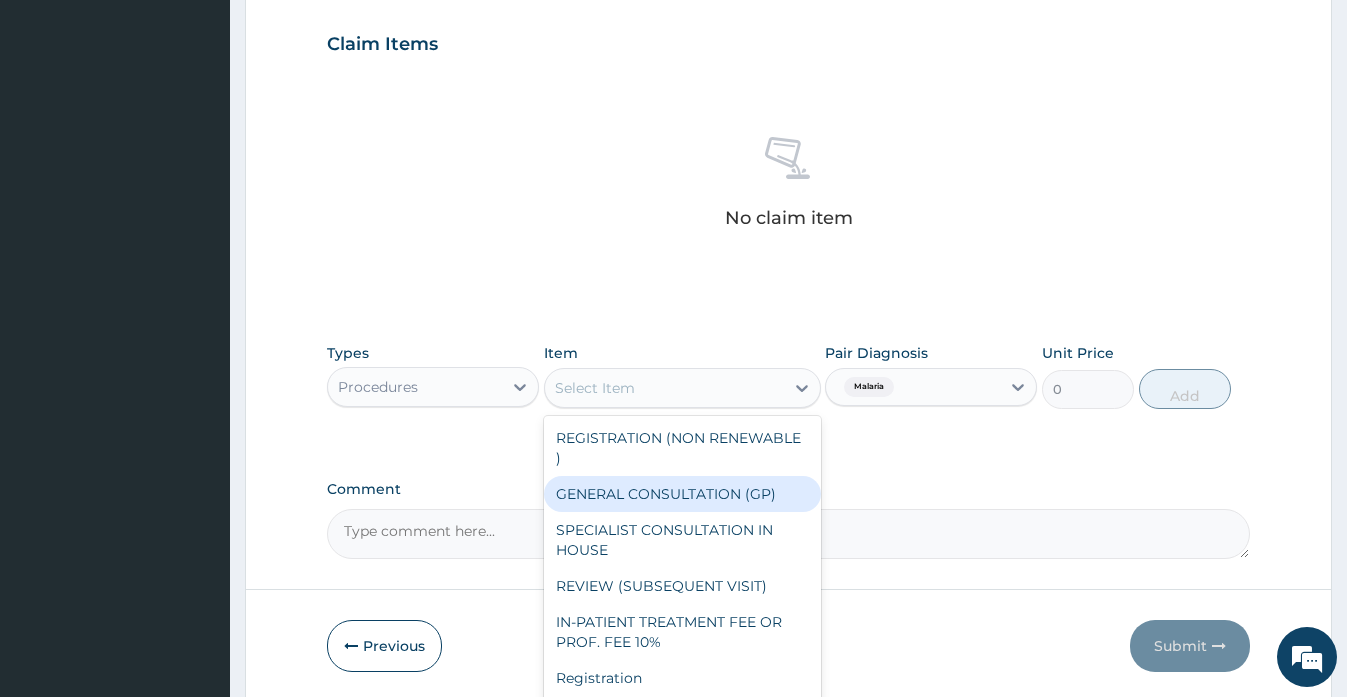 click on "GENERAL CONSULTATION (GP)" at bounding box center [682, 494] 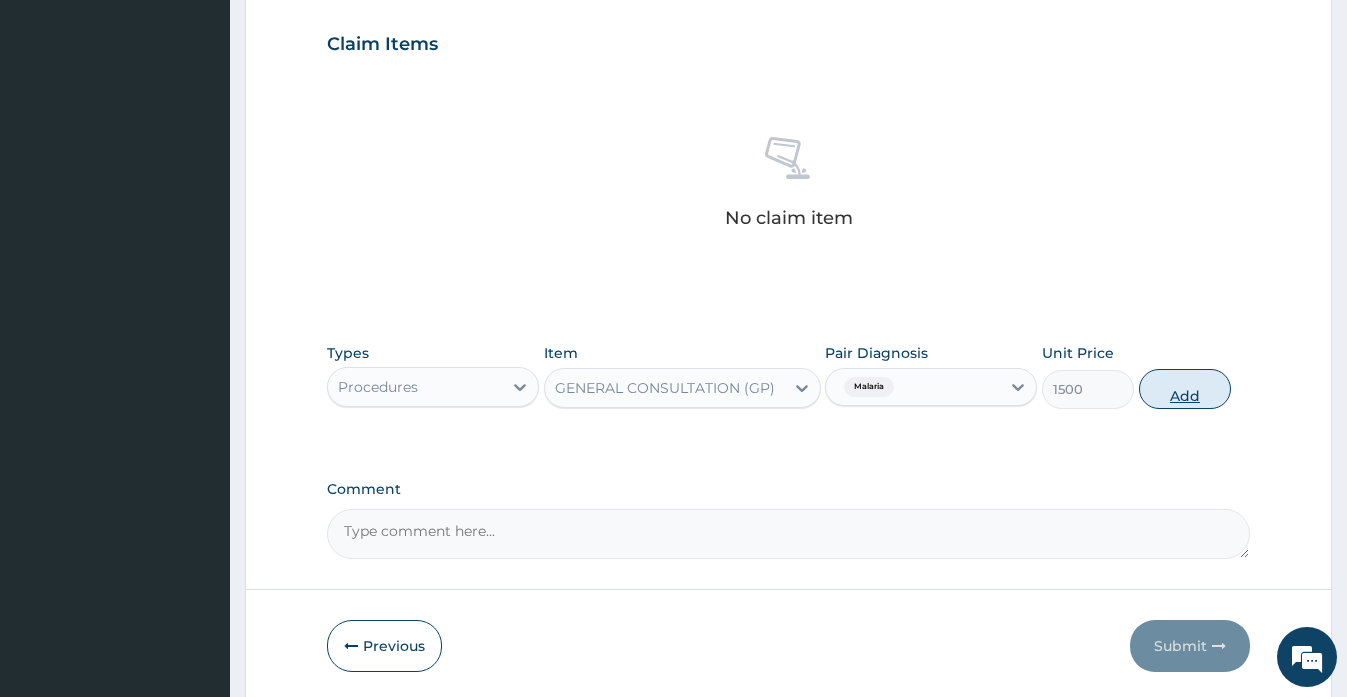 click on "Add" at bounding box center (1185, 389) 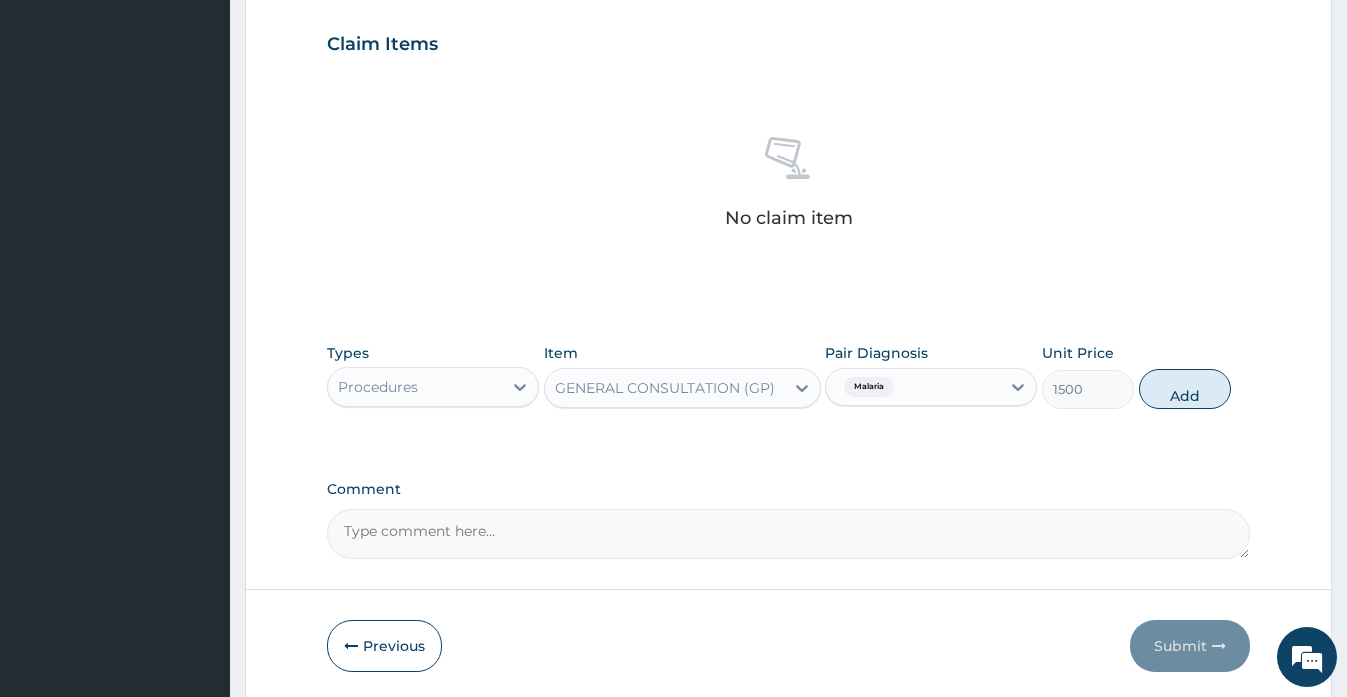type on "0" 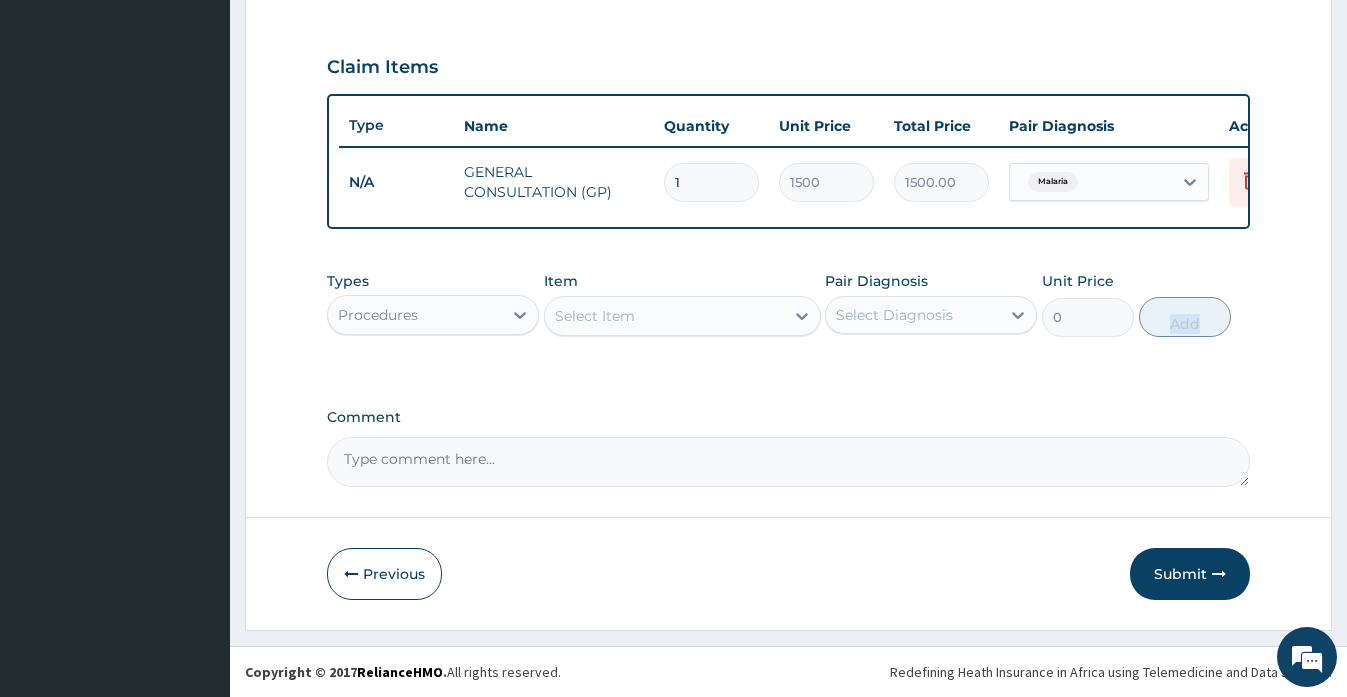 scroll, scrollTop: 667, scrollLeft: 0, axis: vertical 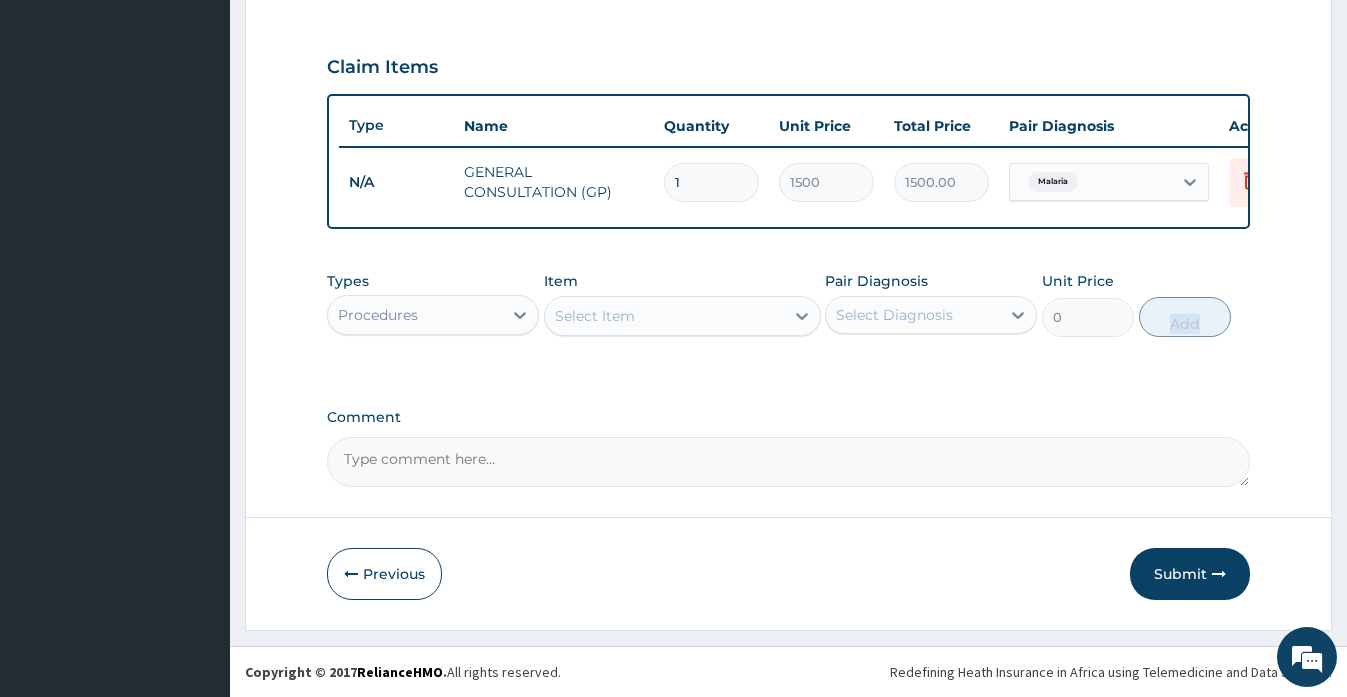 click on "Procedures" at bounding box center [378, 315] 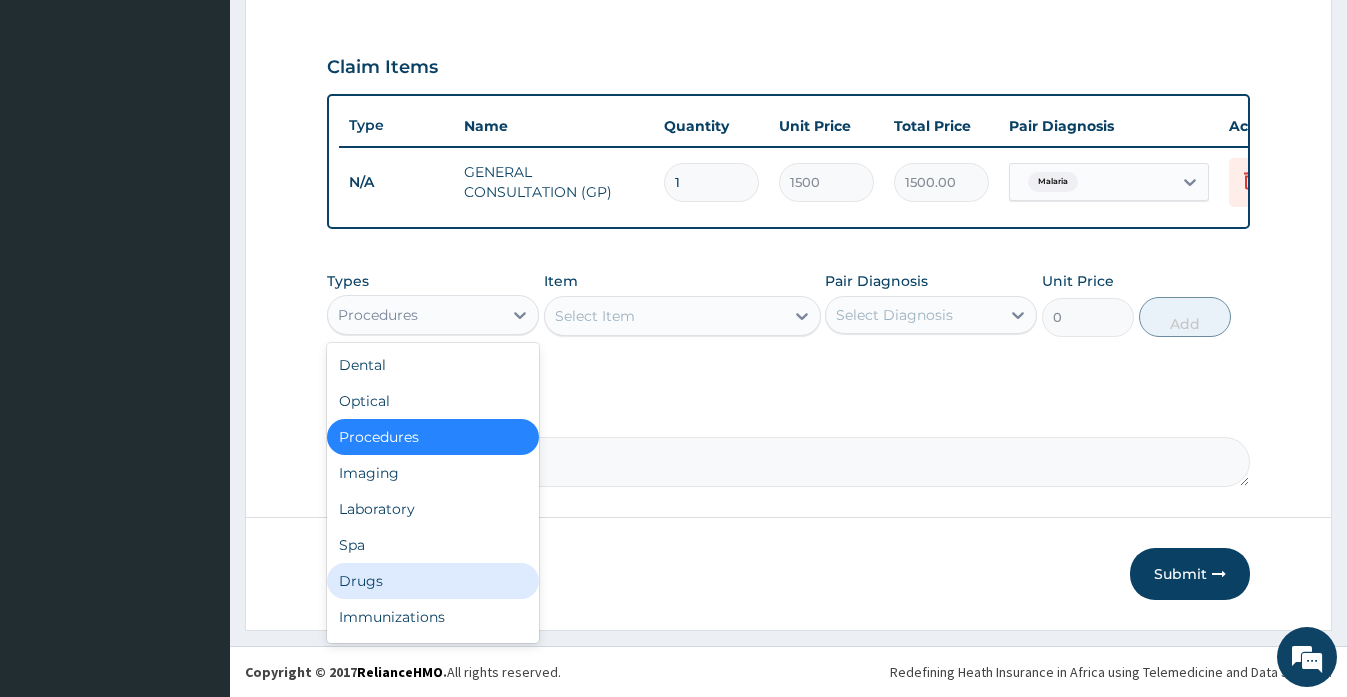 click on "Drugs" at bounding box center (433, 581) 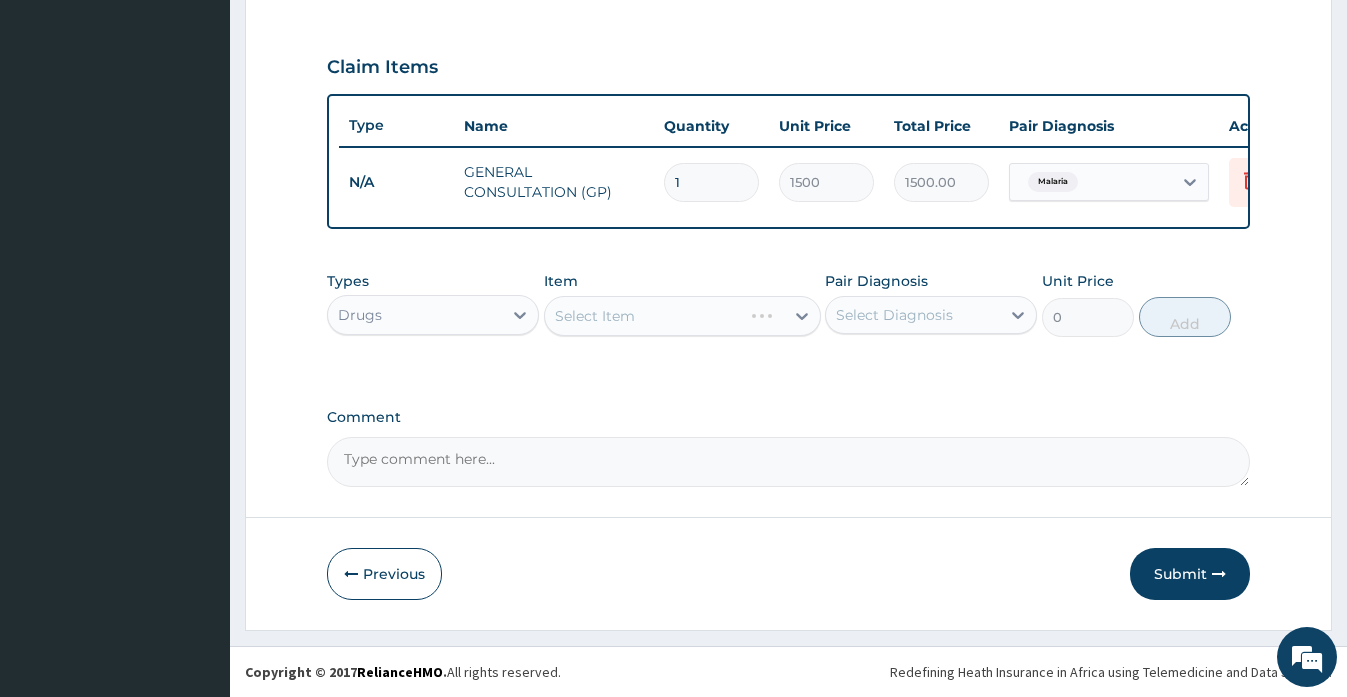 click on "Select Diagnosis" at bounding box center [894, 315] 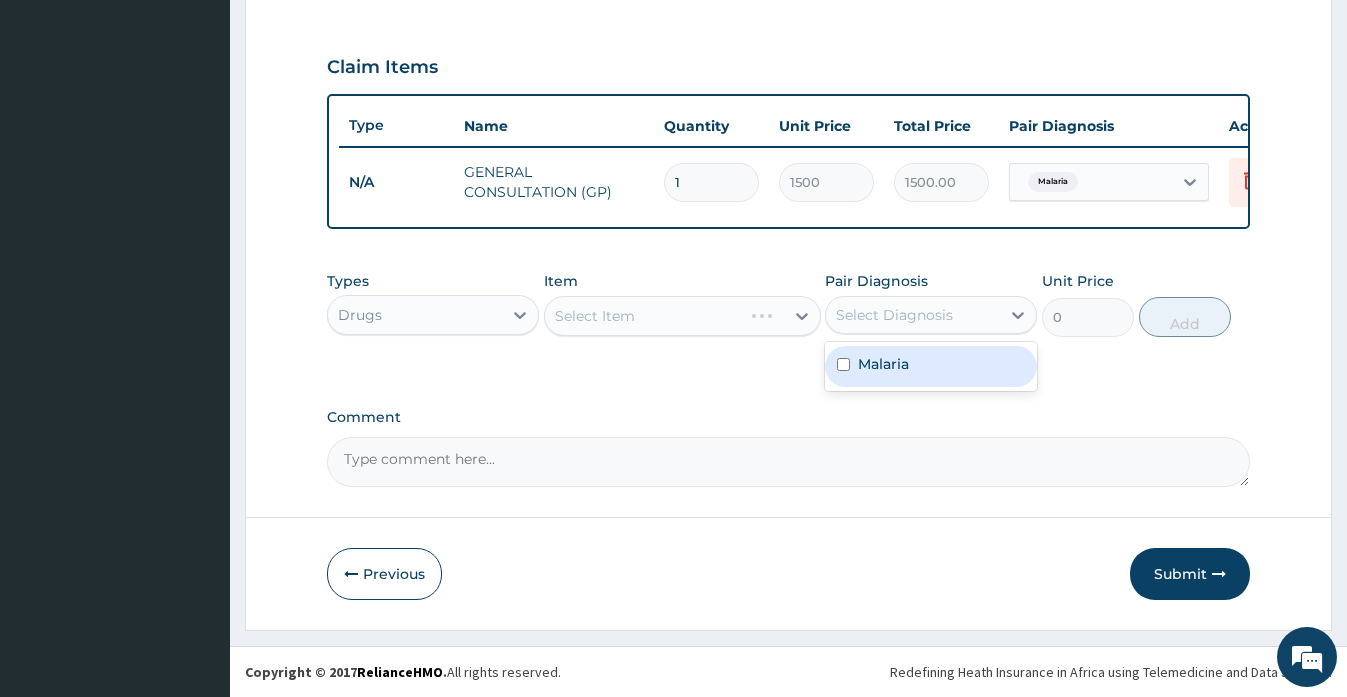 click on "Malaria" at bounding box center (931, 366) 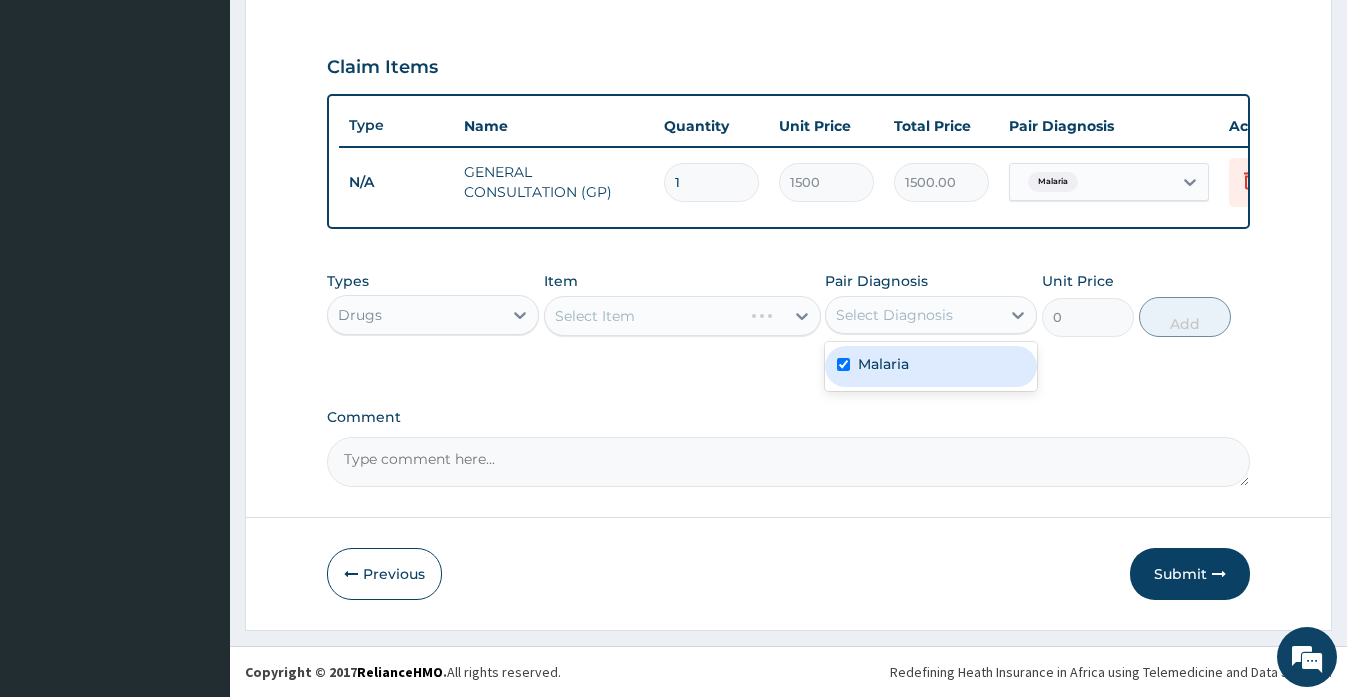click on "Malaria" at bounding box center [931, 366] 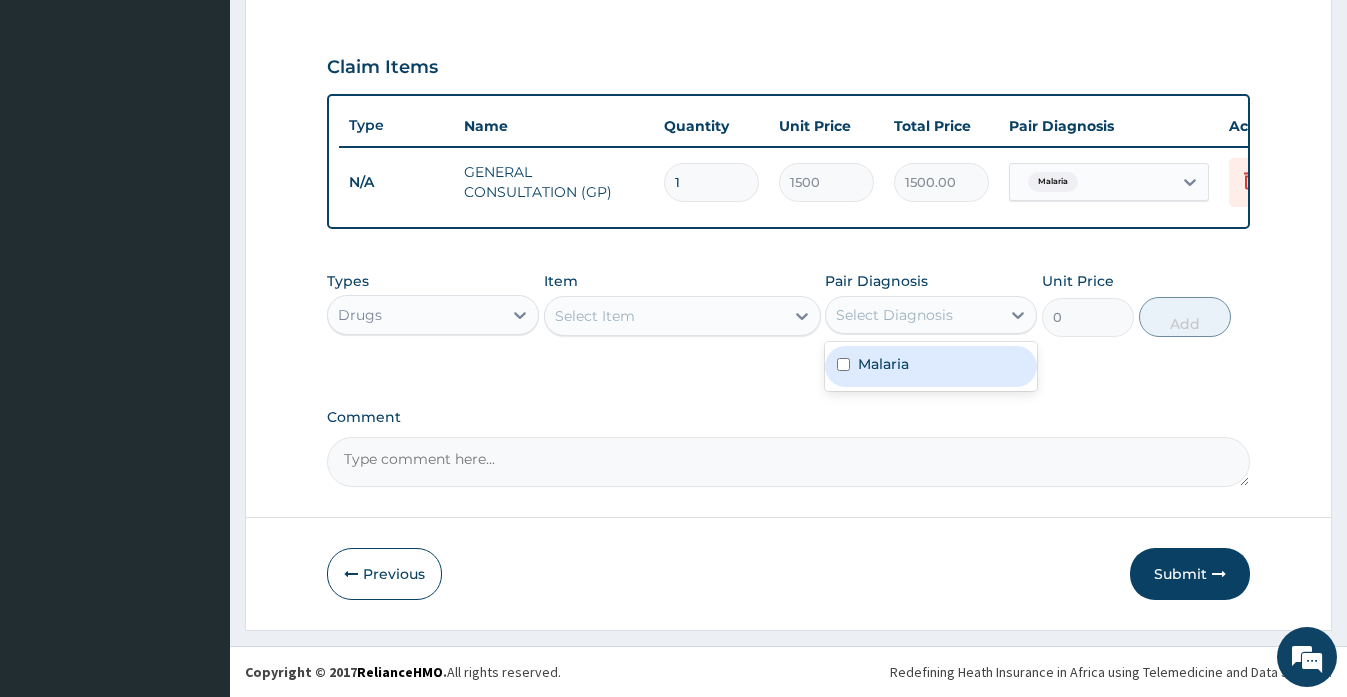 click on "Malaria" at bounding box center (931, 366) 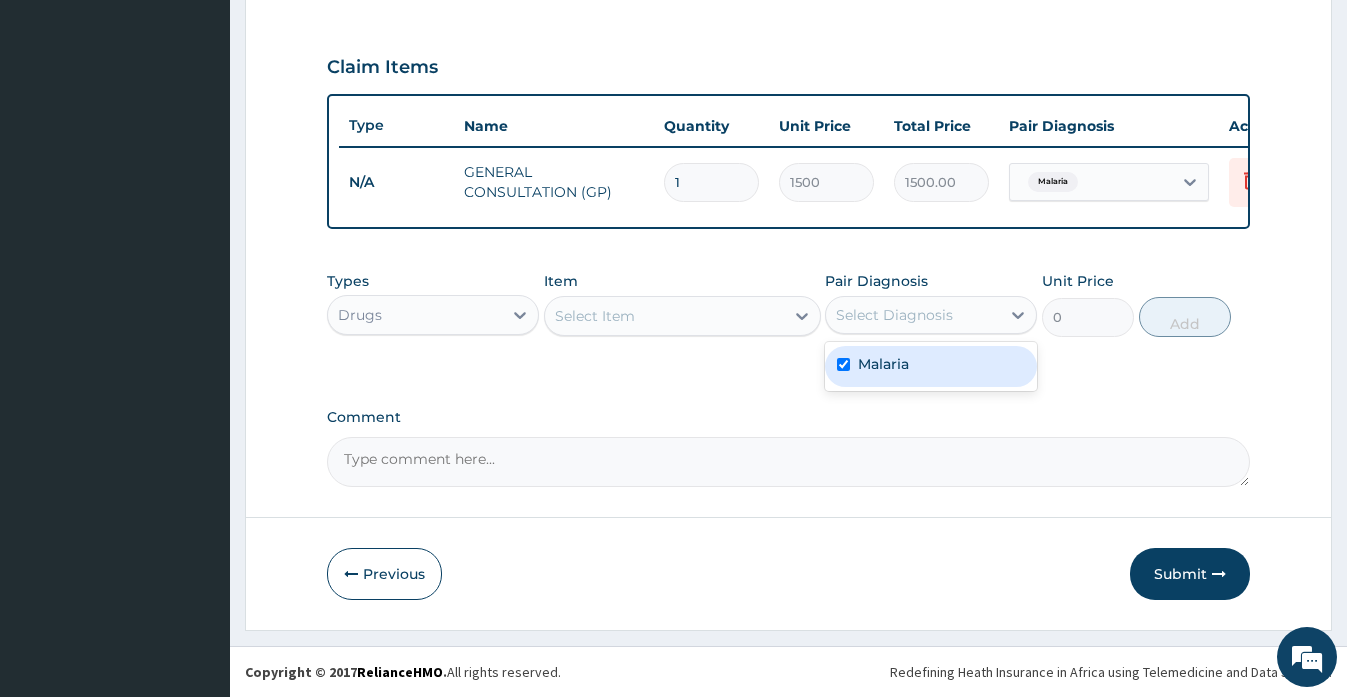 checkbox on "true" 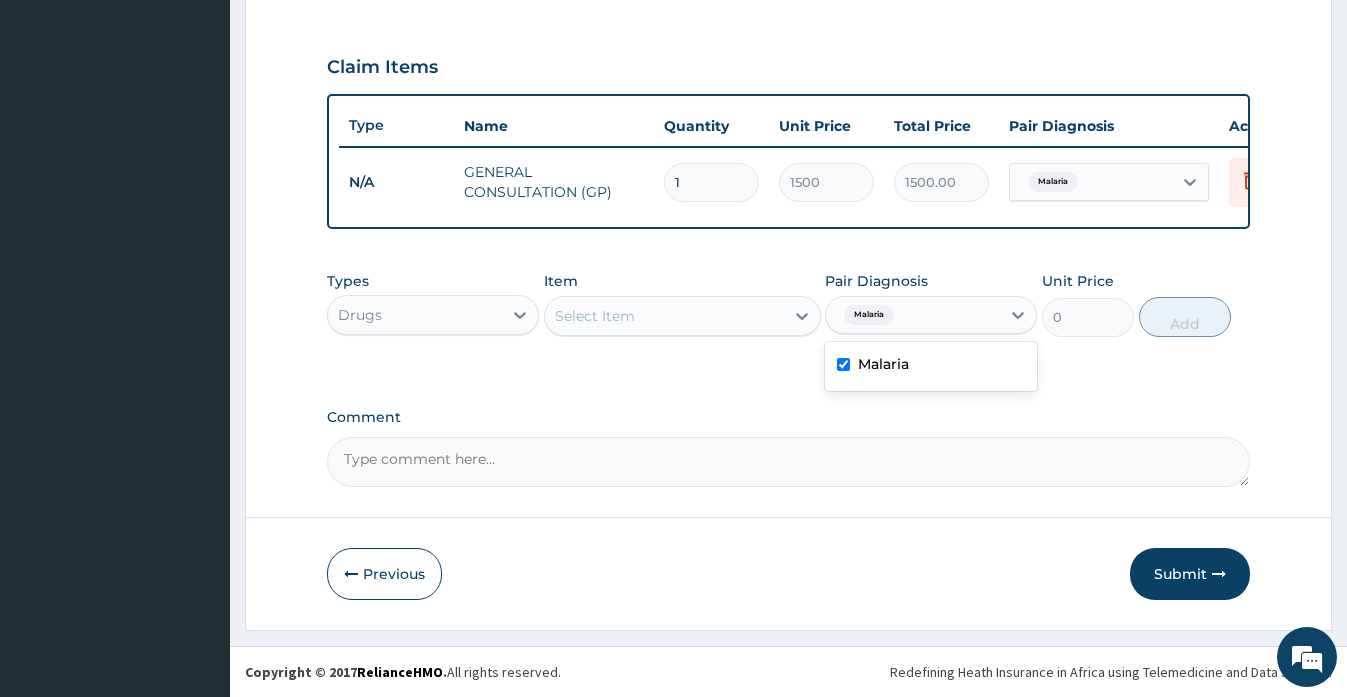click on "Select Item" at bounding box center [664, 316] 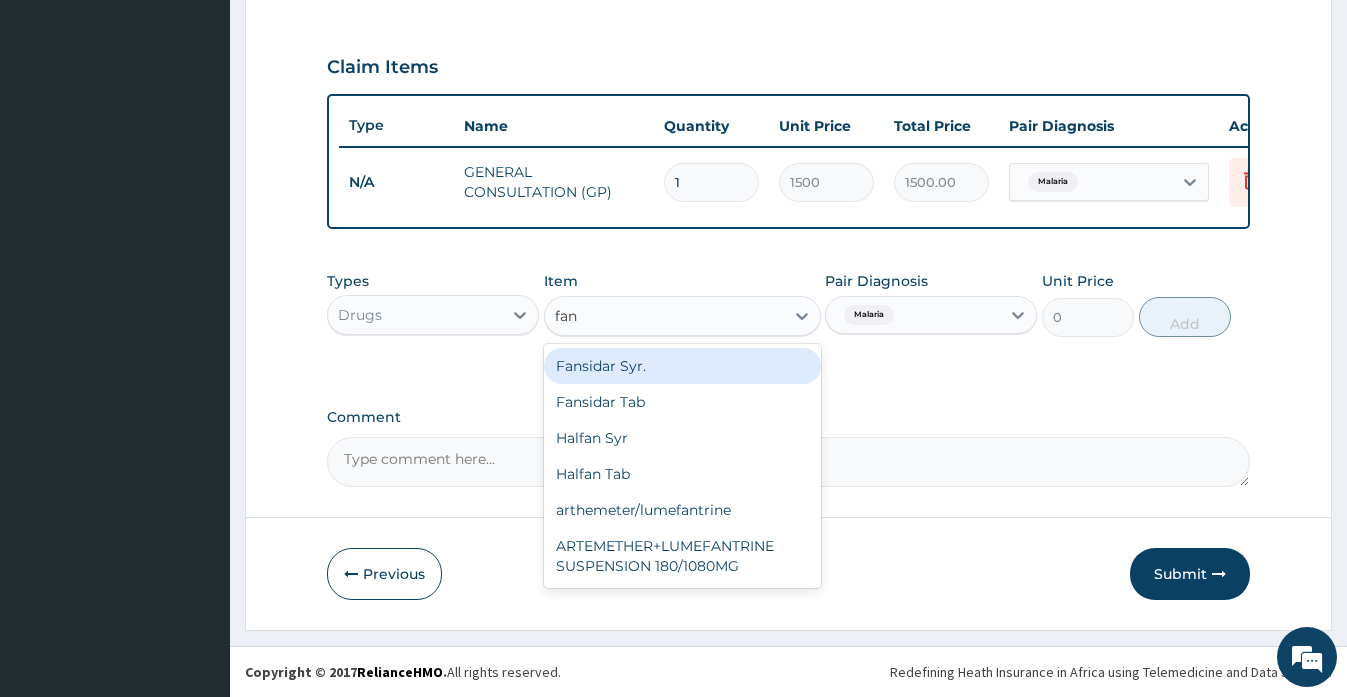 type on "fans" 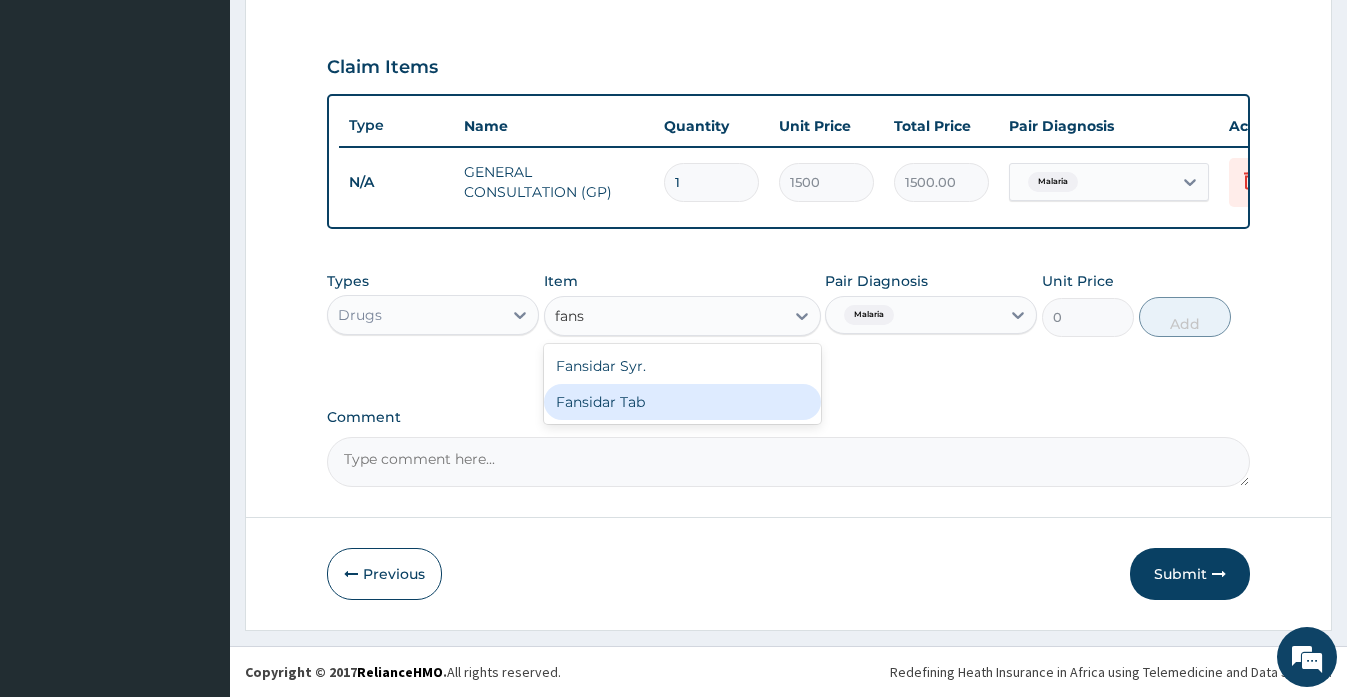 click on "Fansidar Tab" at bounding box center [682, 402] 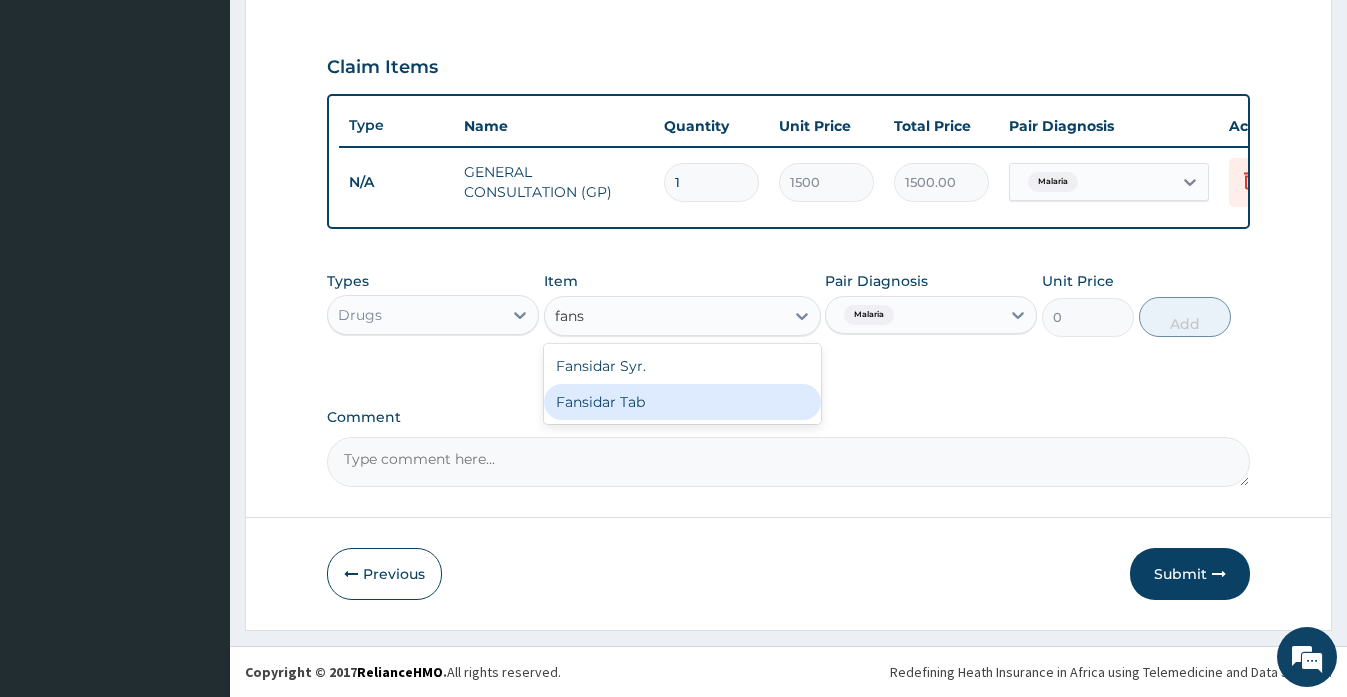 click on "PA Code / Prescription Code Enter Code(Secondary Care Only) Encounter Date 13-07-2024 Important Notice Please enter PA codes before entering items that are not attached to a PA code   All diagnoses entered must be linked to a claim item. Diagnosis & Claim Items that are visible but inactive cannot be edited because they were imported from an already approved PA code. Diagnosis Malaria Confirmed NB: All diagnosis must be linked to a claim item Claim Items Type Name Quantity Unit Price Total Price Pair Diagnosis Actions N/A GENERAL CONSULTATION (GP) 1 1500 1500.00 Malaria Delete Types Drugs Item option GENERAL CONSULTATION (GP), selected. option Fansidar Tab focused, 257 of 828. 2 results available for search term fans. Use Up and Down to choose options, press Enter to select the currently focused option, press Escape to exit the menu, press Tab to select the option and exit the menu. fans fans Fansidar Syr. Fansidar Tab Pair Diagnosis Malaria Unit Price 0 Add Comment" at bounding box center [788, 14] 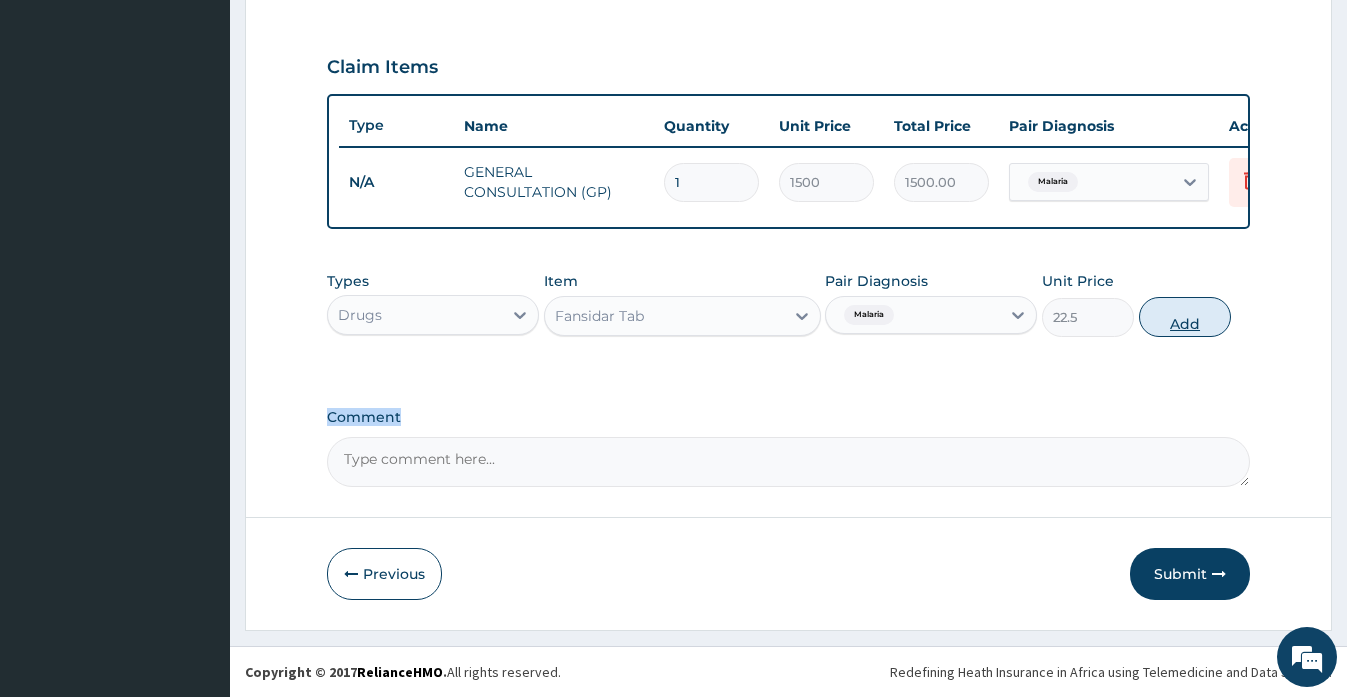 click on "Add" at bounding box center (1185, 317) 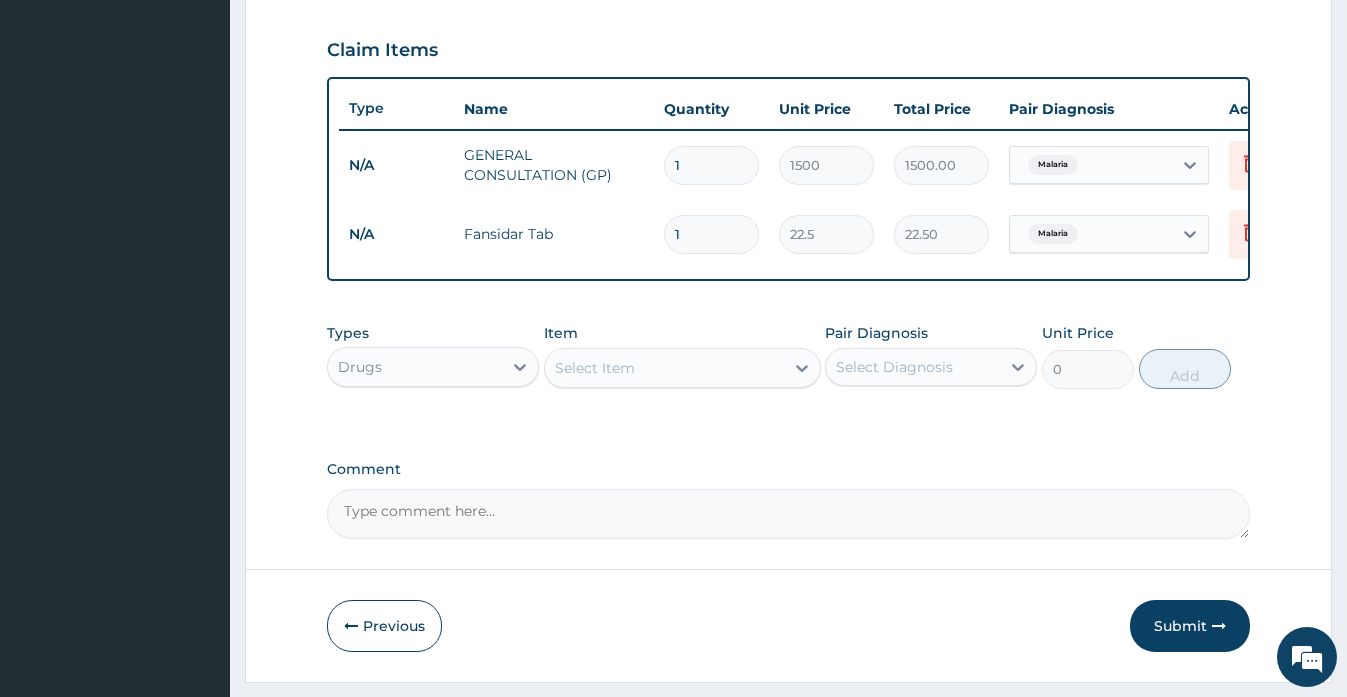 type 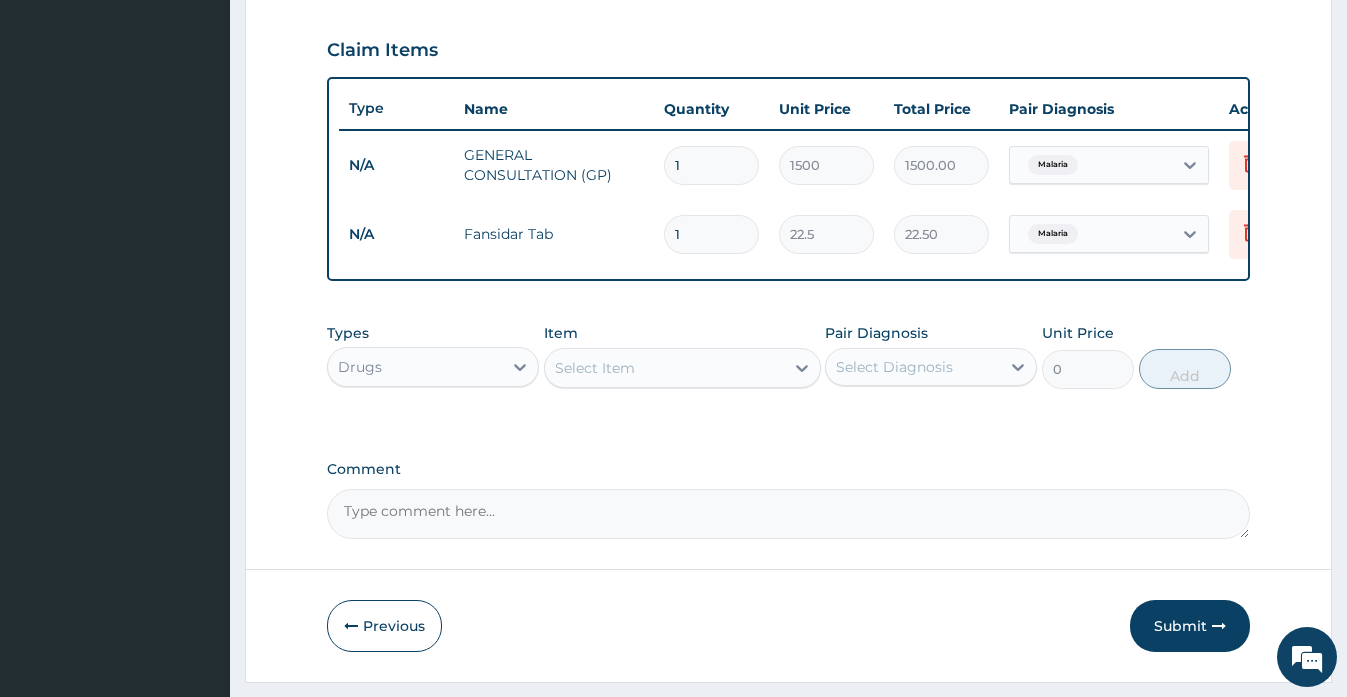 type on "0.00" 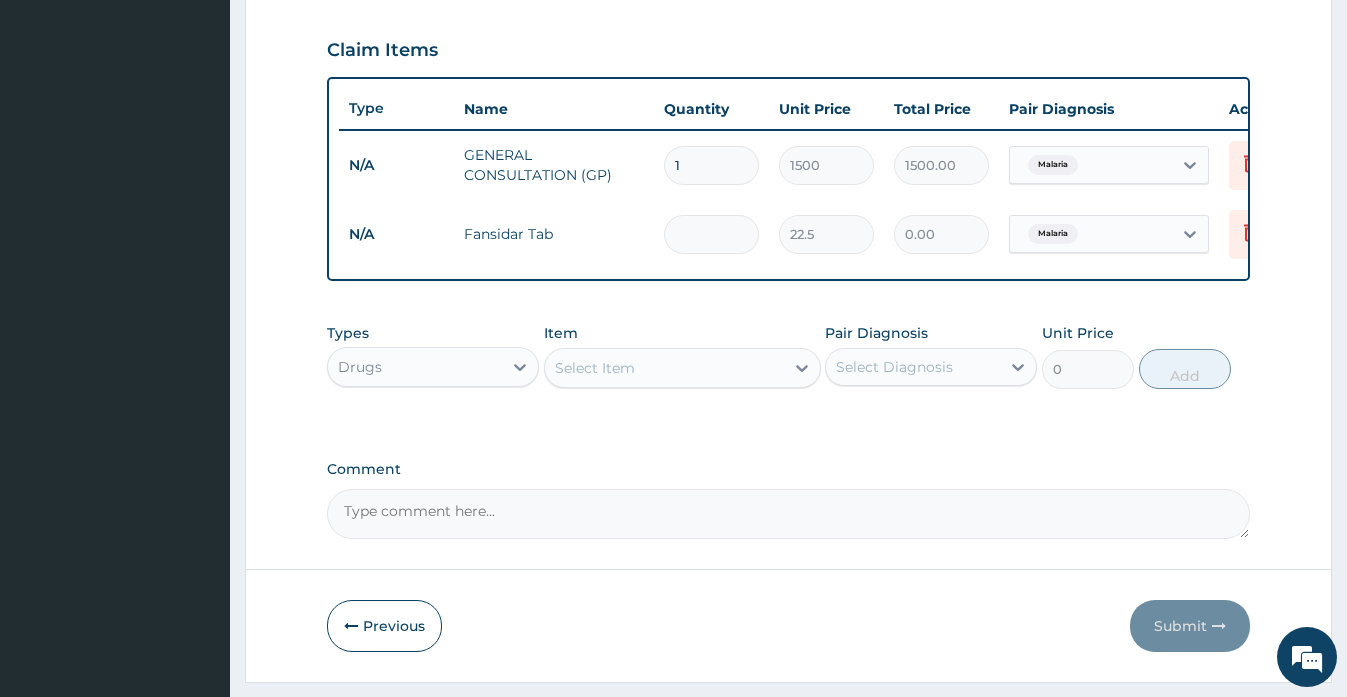 type on "3" 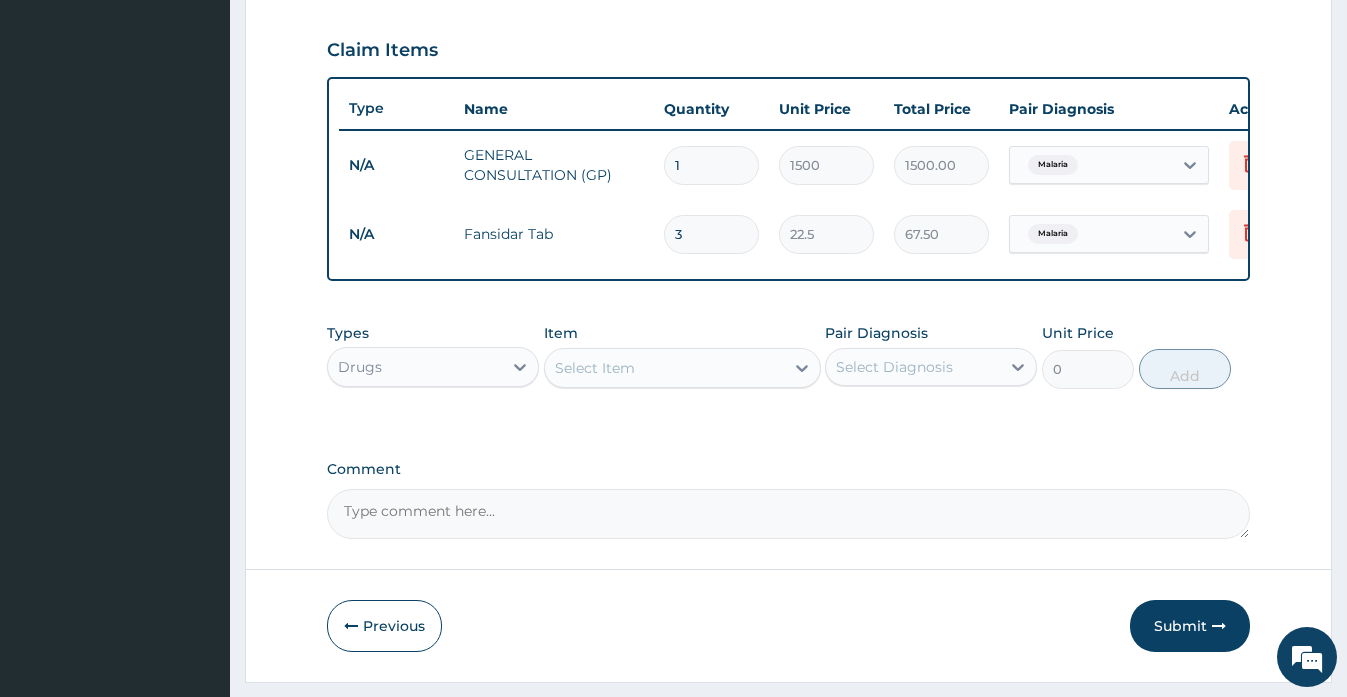 type on "3" 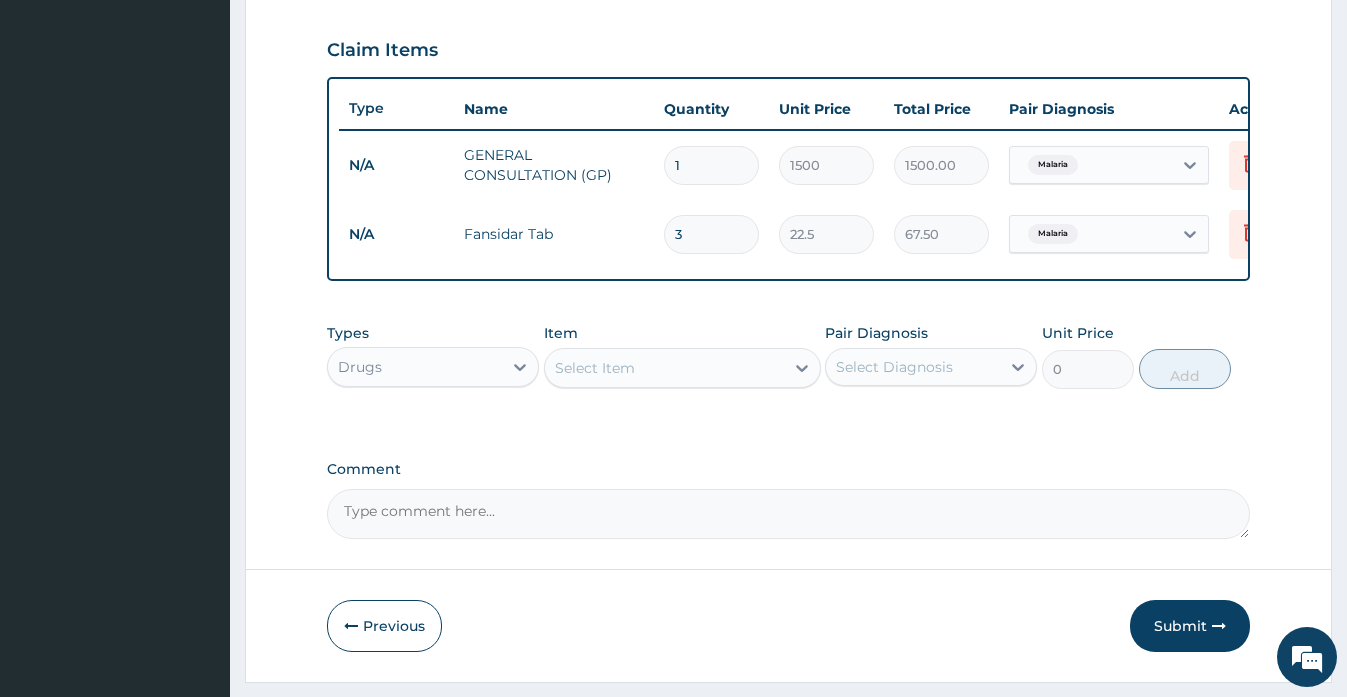 click on "Step  2  of 2 PA Code / Prescription Code Enter Code(Secondary Care Only) Encounter Date 13-07-2024 Important Notice Please enter PA codes before entering items that are not attached to a PA code   All diagnoses entered must be linked to a claim item. Diagnosis & Claim Items that are visible but inactive cannot be edited because they were imported from an already approved PA code. Diagnosis Malaria Confirmed NB: All diagnosis must be linked to a claim item Claim Items Type Name Quantity Unit Price Total Price Pair Diagnosis Actions N/A GENERAL CONSULTATION (GP) 1 1500 1500.00 Malaria Delete N/A Fansidar Tab 3 22.5 67.50 Malaria Delete Types Drugs Item Select Item Pair Diagnosis Select Diagnosis Unit Price 0 Add Comment     Previous   Submit" at bounding box center (788, 60) 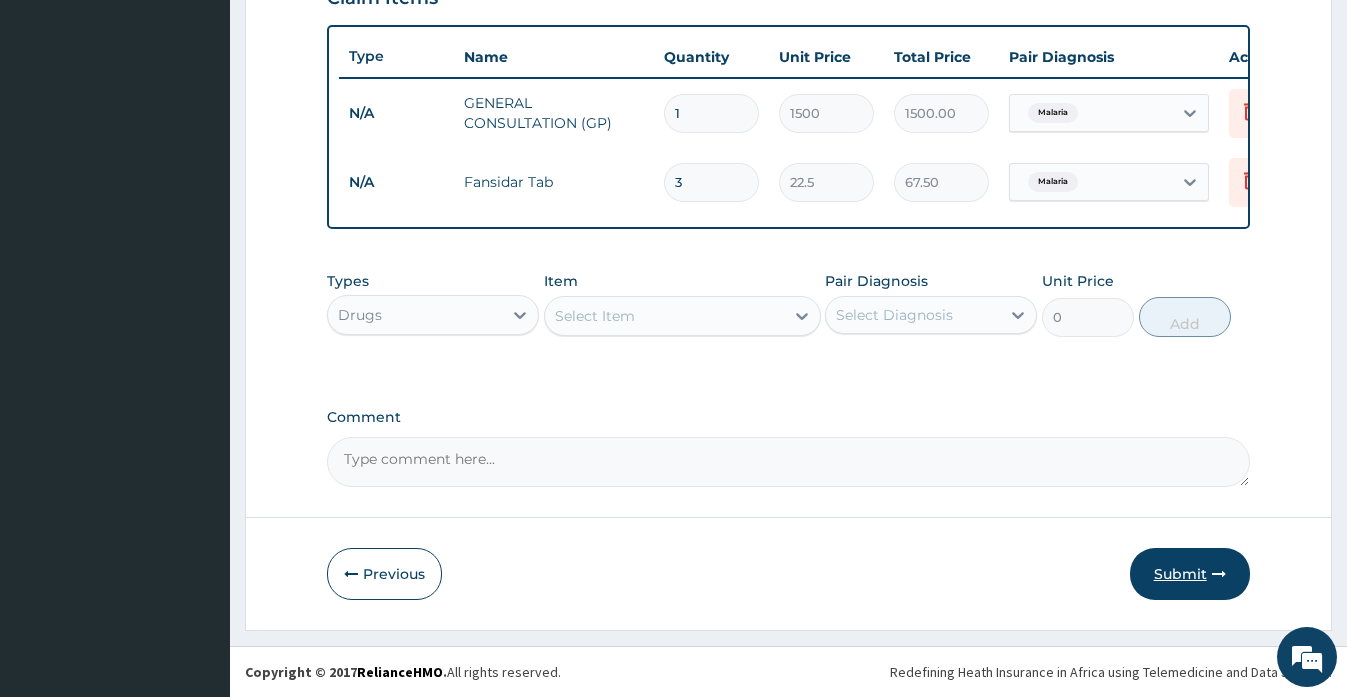 click on "Submit" at bounding box center [1190, 574] 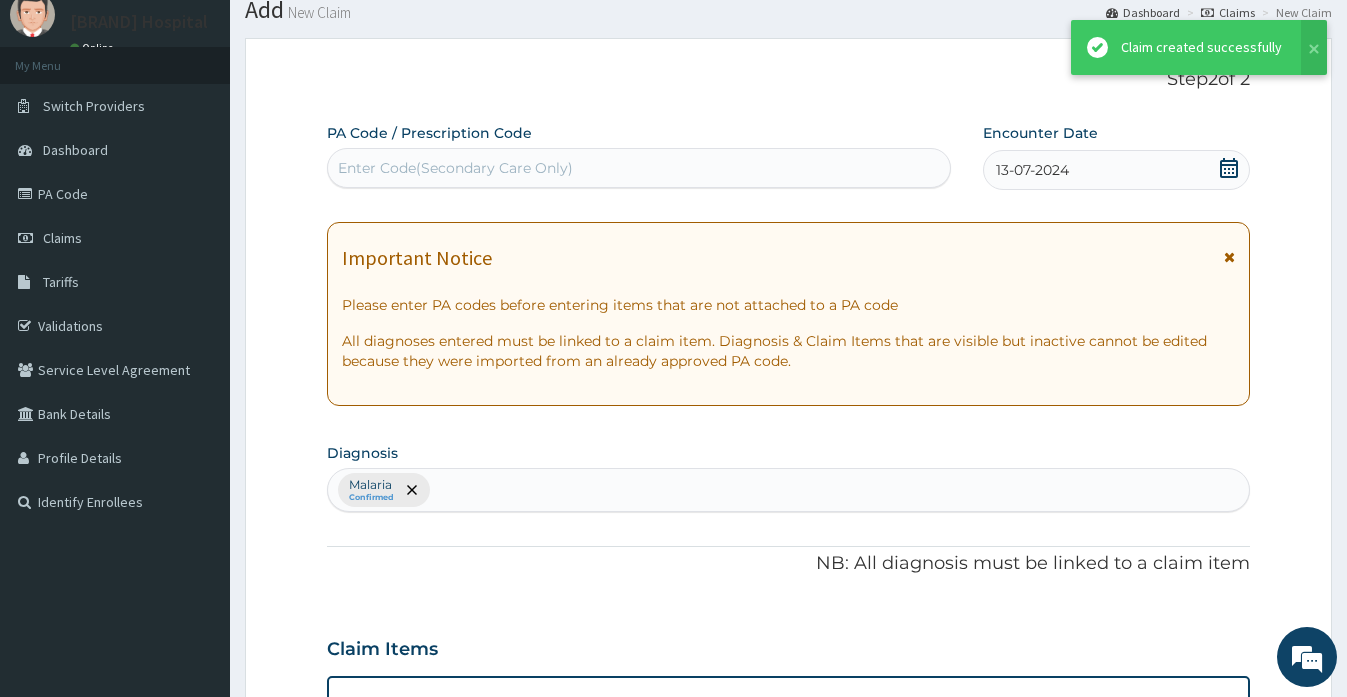 scroll, scrollTop: 736, scrollLeft: 0, axis: vertical 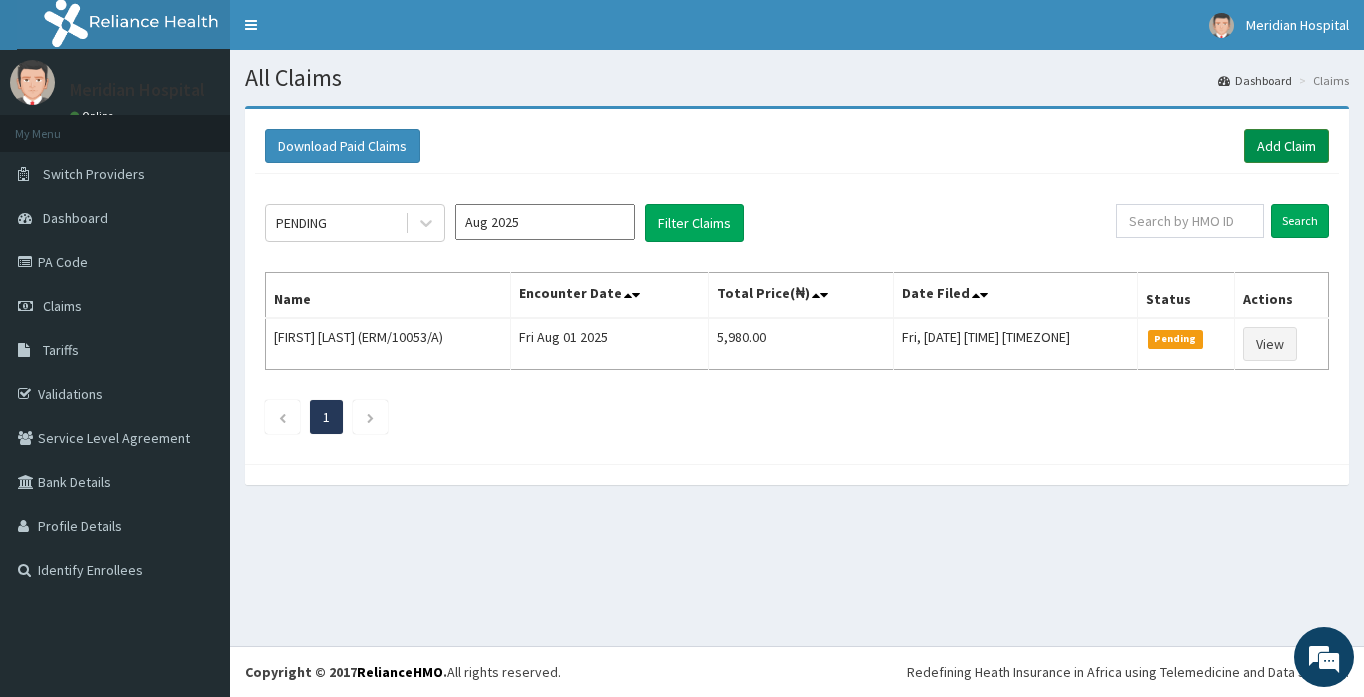 click on "Add Claim" at bounding box center (1286, 146) 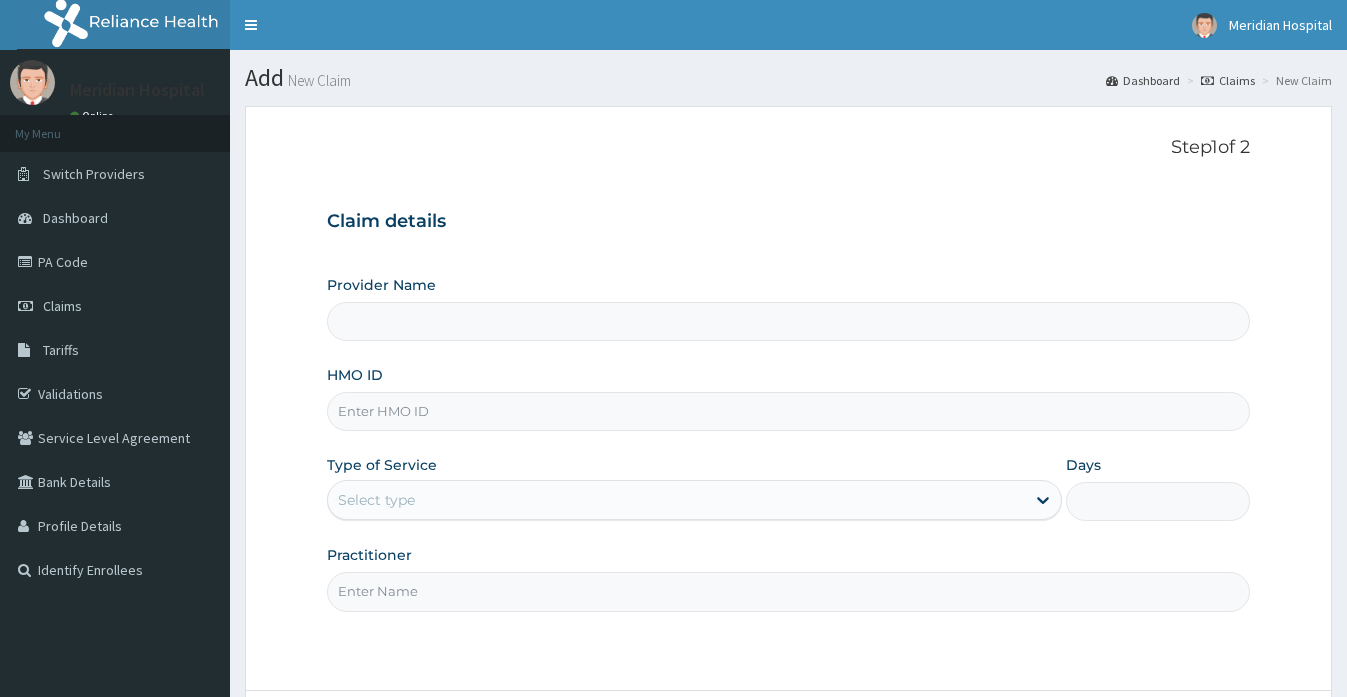 scroll, scrollTop: 0, scrollLeft: 0, axis: both 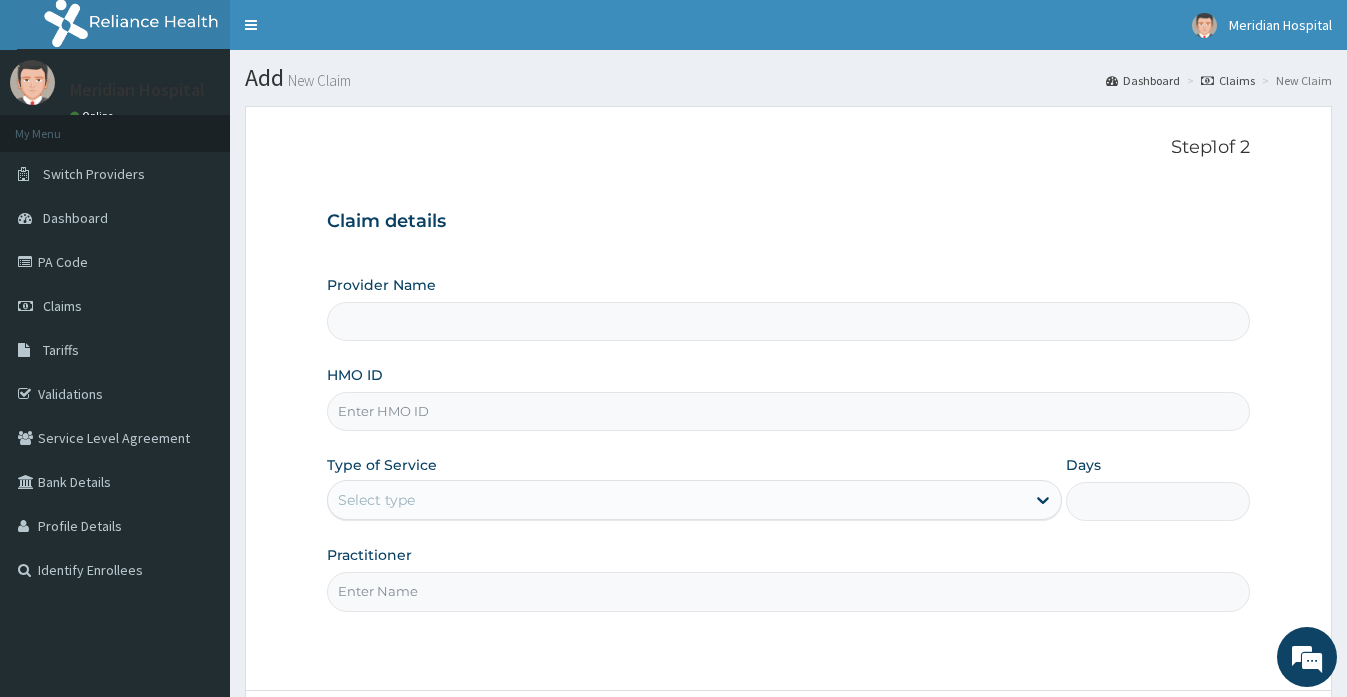 type on "Meridian Hospital" 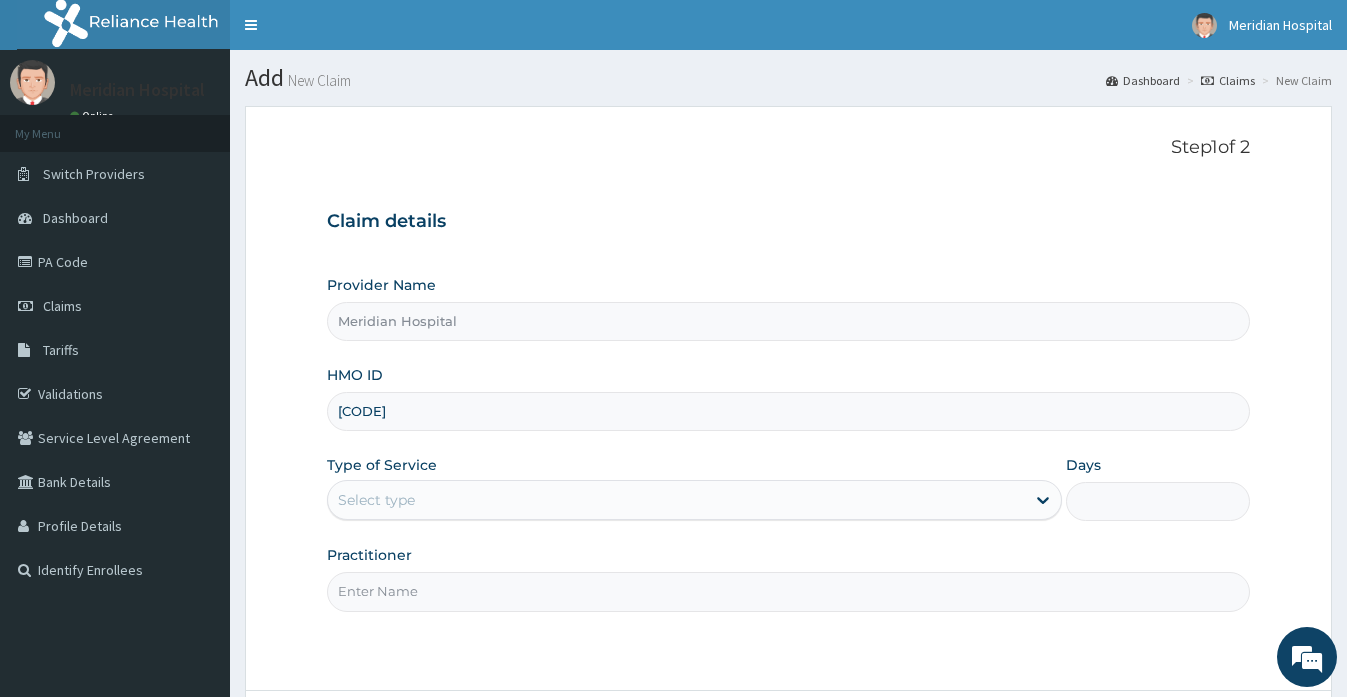 type on "[CODE]" 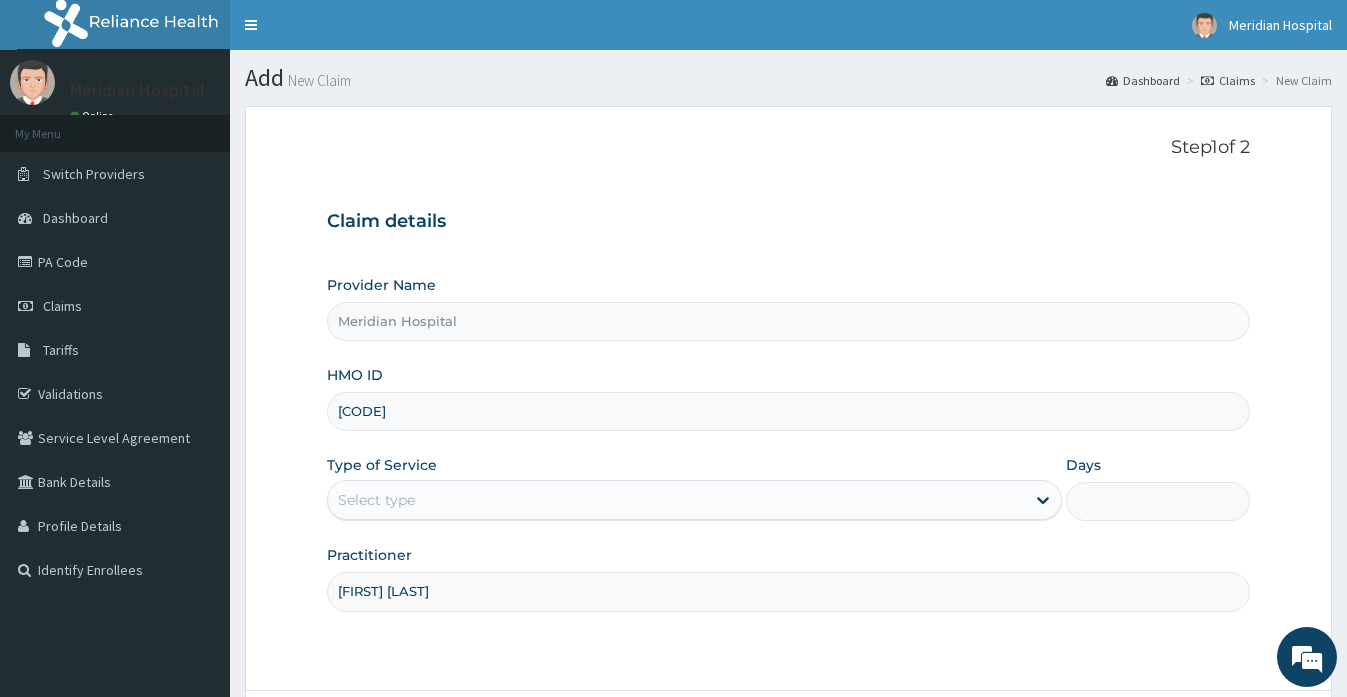 click on "Select type" at bounding box center [676, 500] 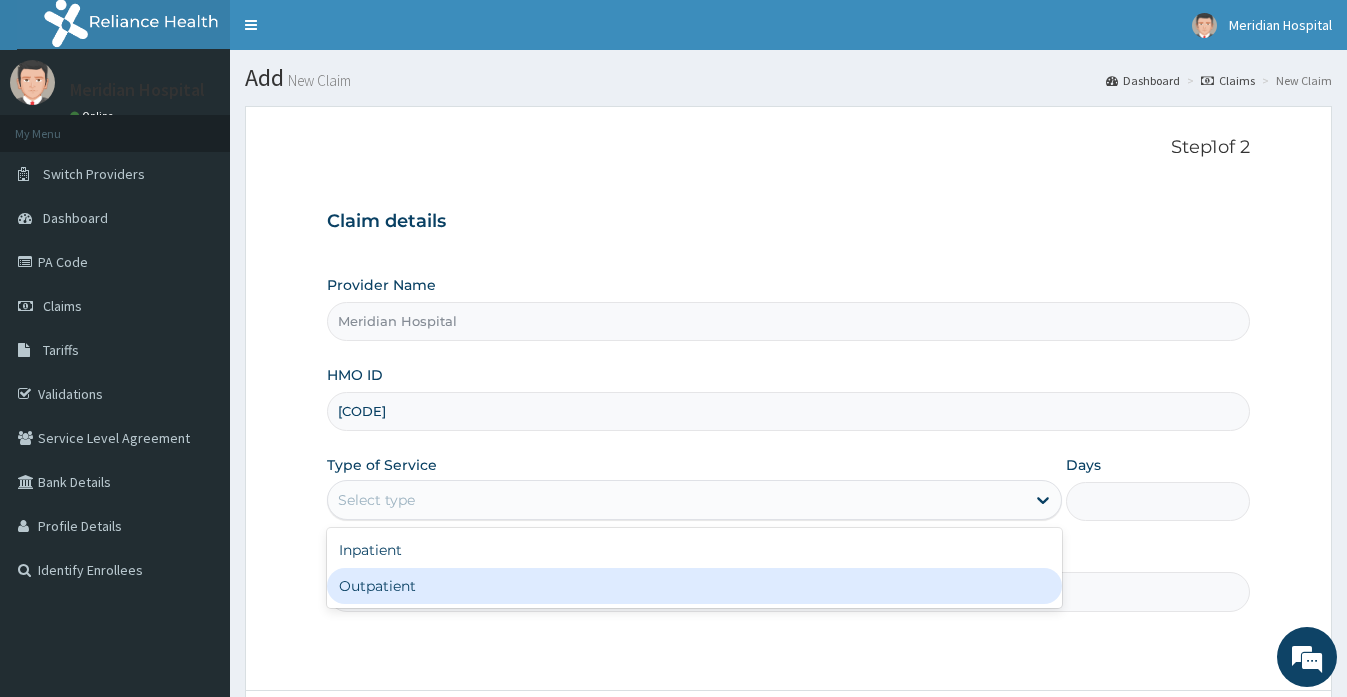 click on "Outpatient" at bounding box center [694, 586] 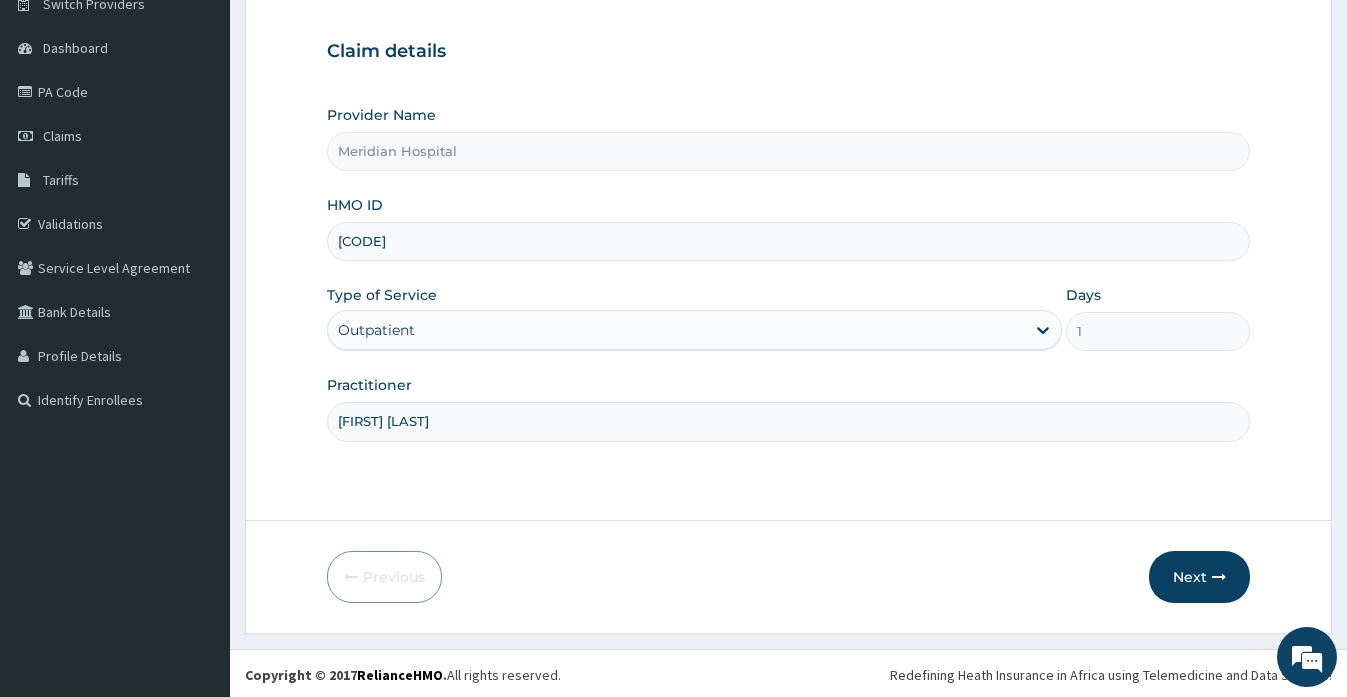 scroll, scrollTop: 173, scrollLeft: 0, axis: vertical 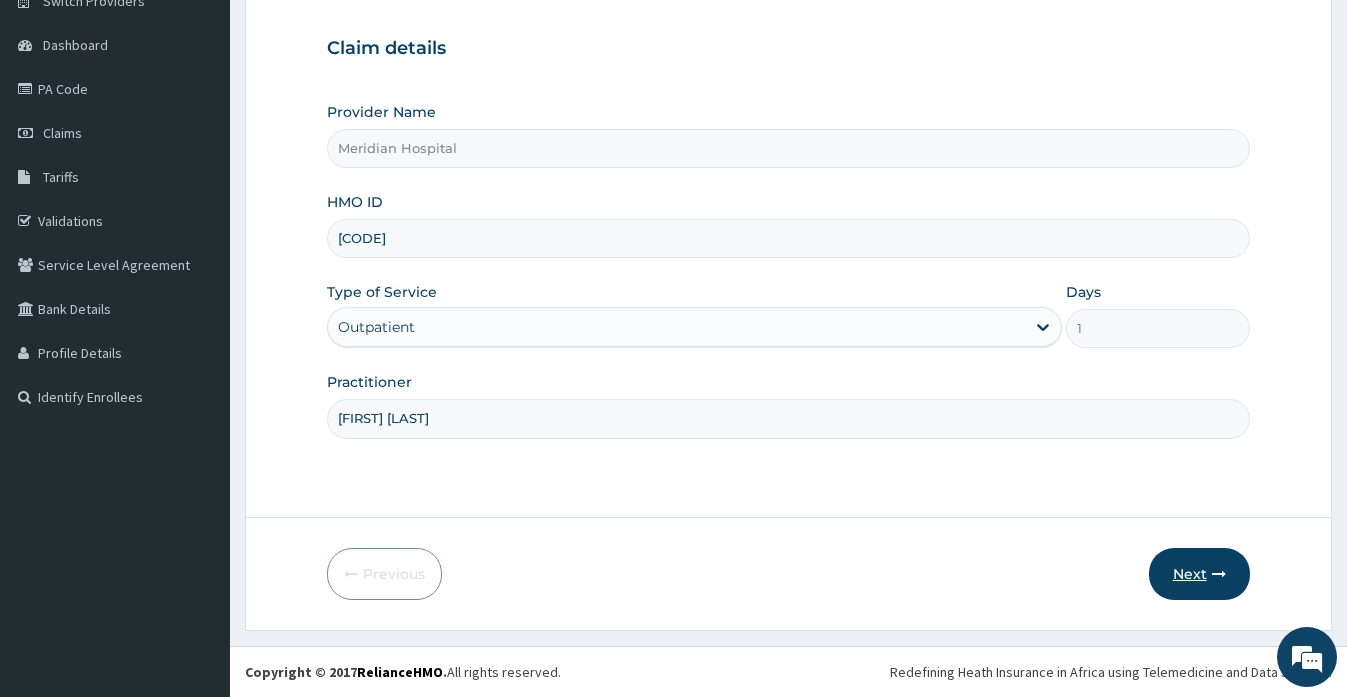 click on "Next" at bounding box center [1199, 574] 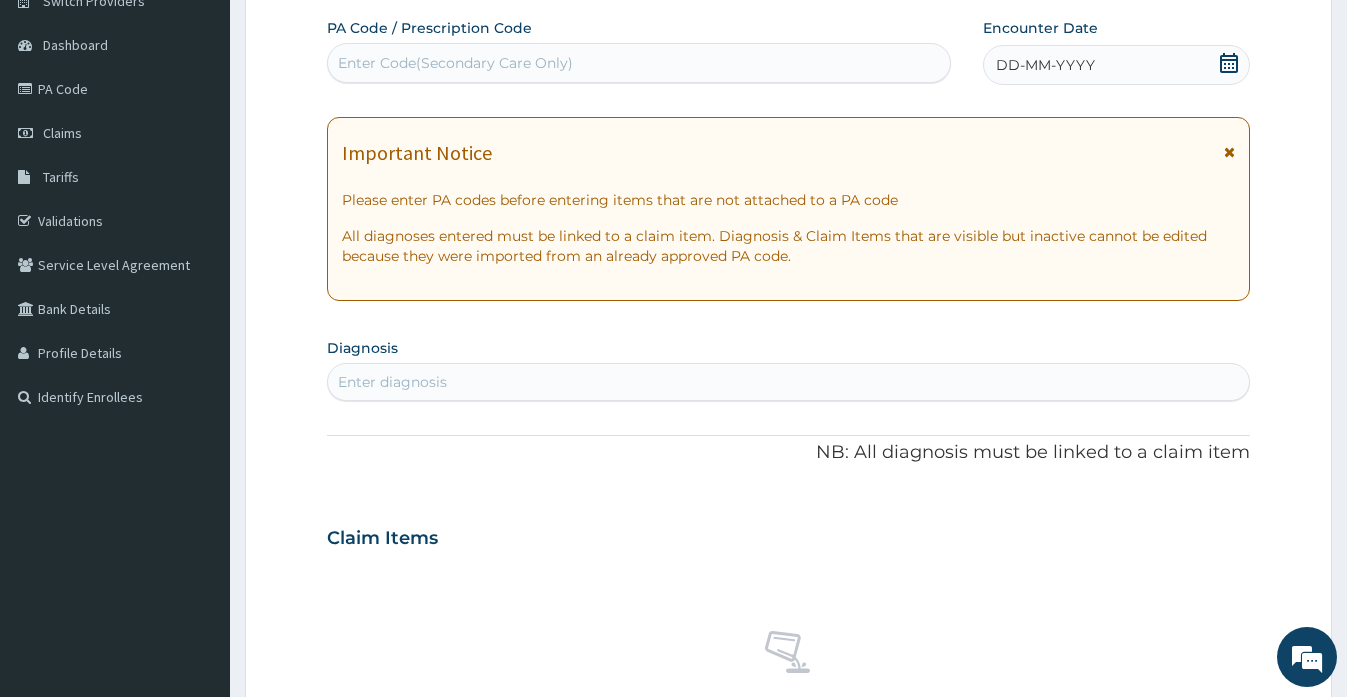 click 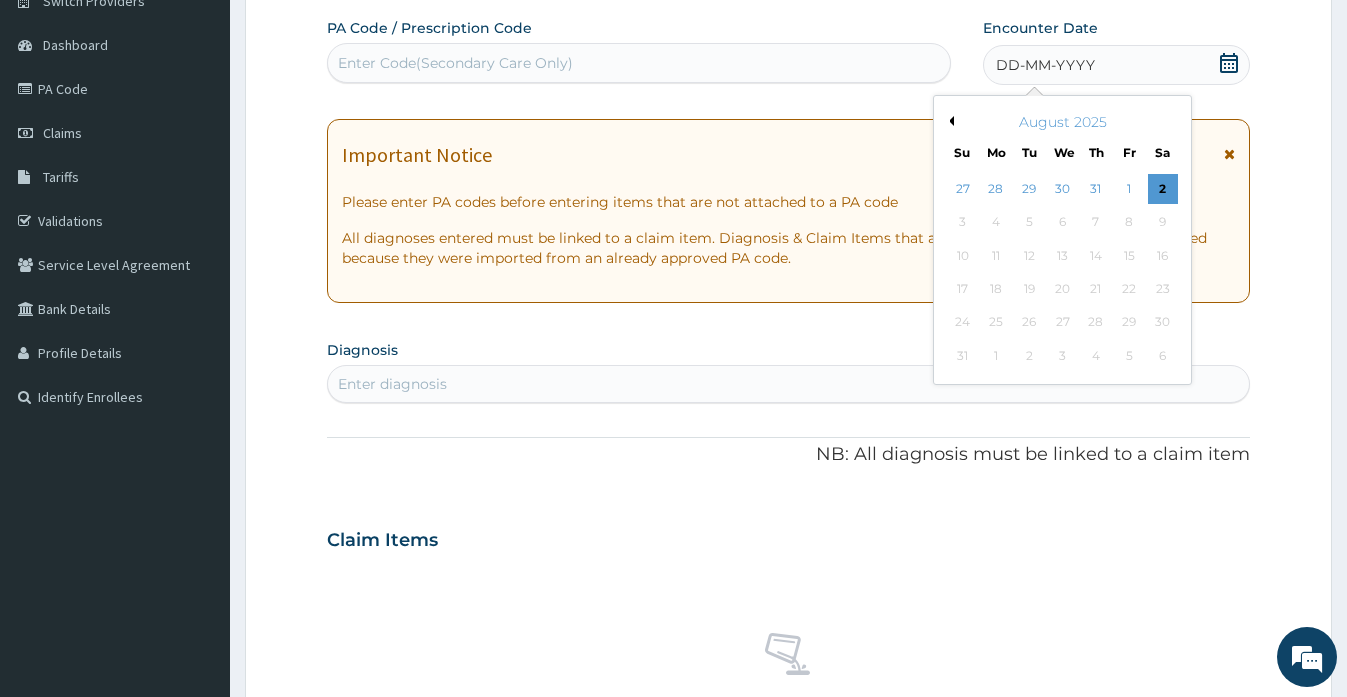 click on "Previous Month" at bounding box center [949, 121] 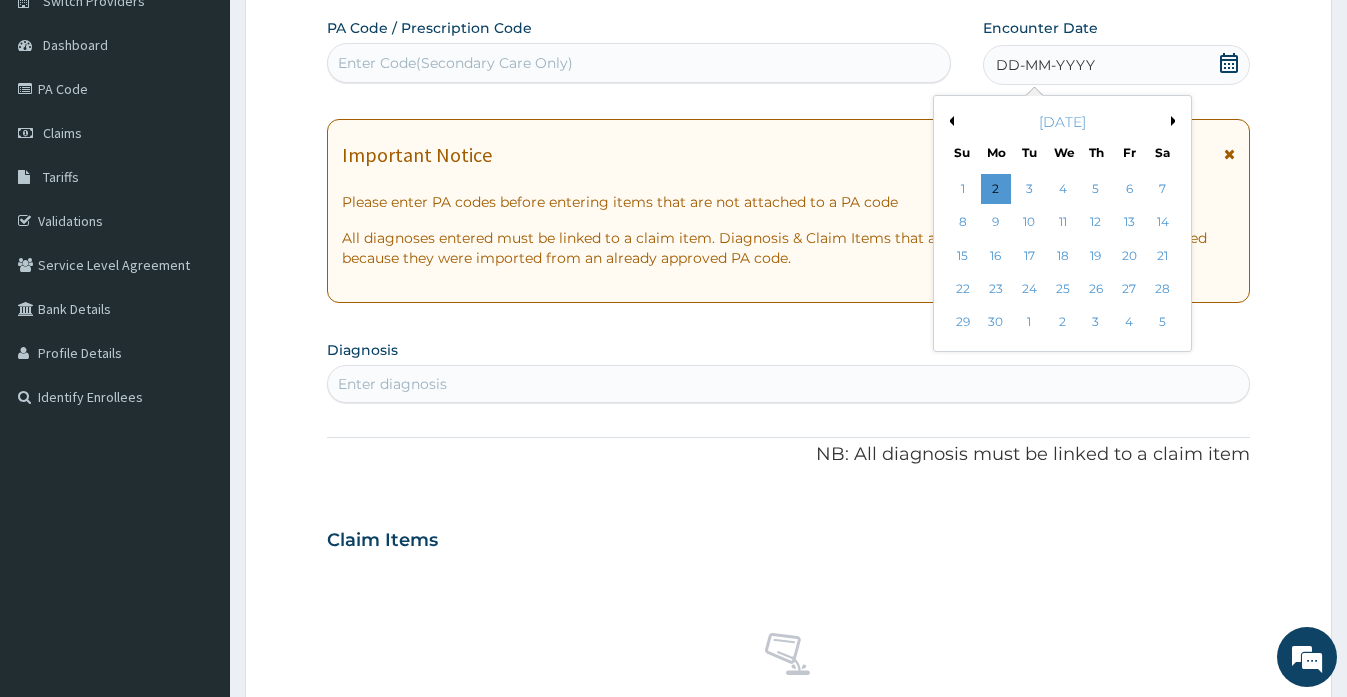 click on "Previous Month" at bounding box center [949, 121] 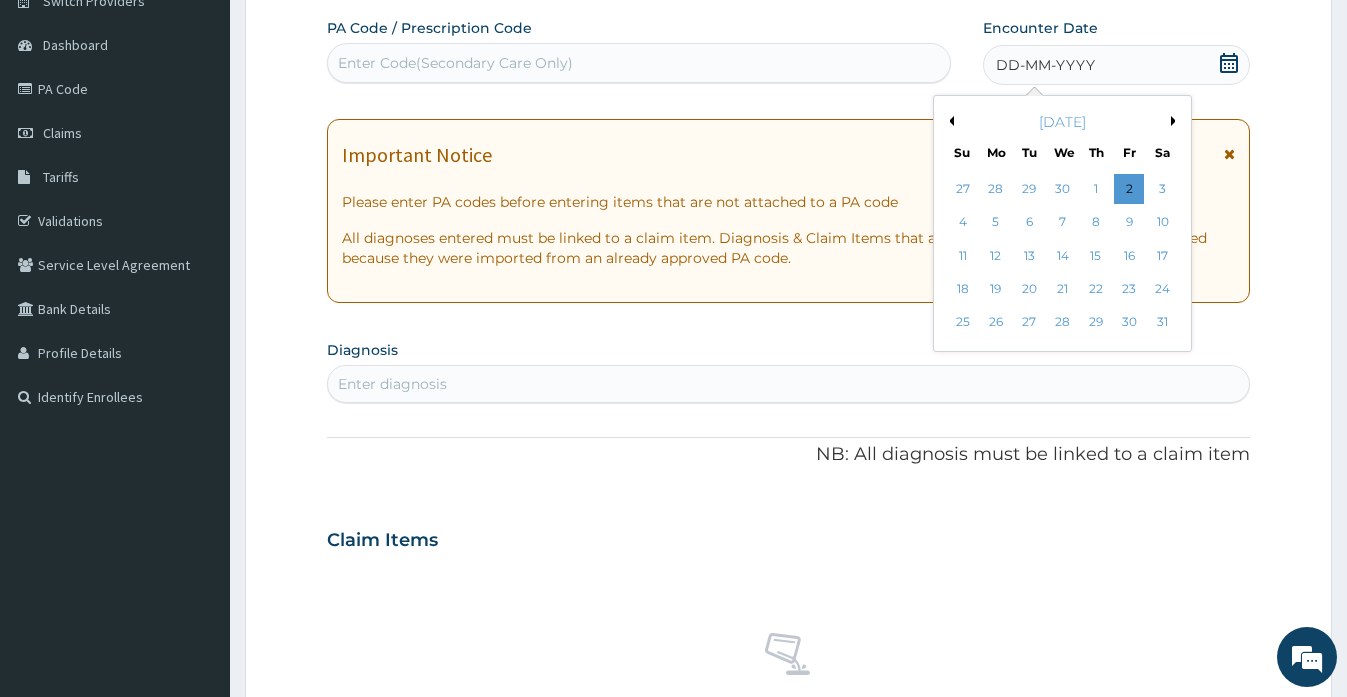 click on "Previous Month" at bounding box center (949, 121) 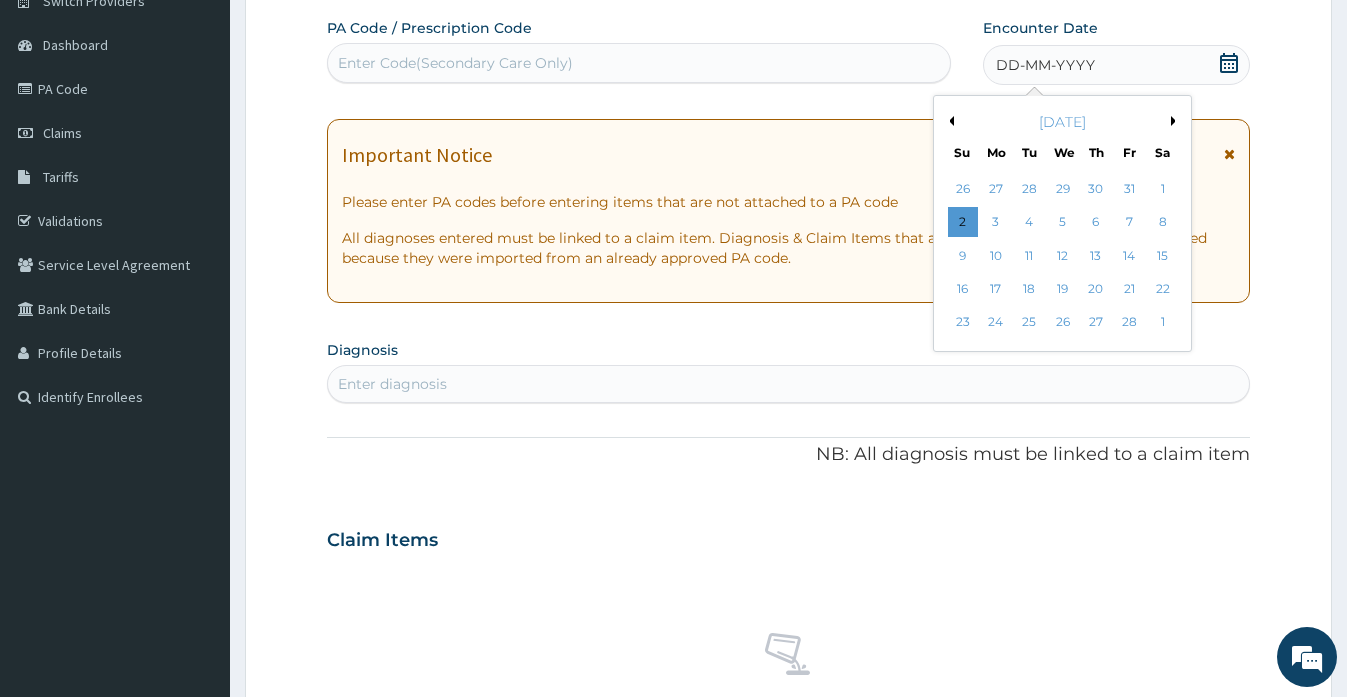 scroll, scrollTop: 0, scrollLeft: 0, axis: both 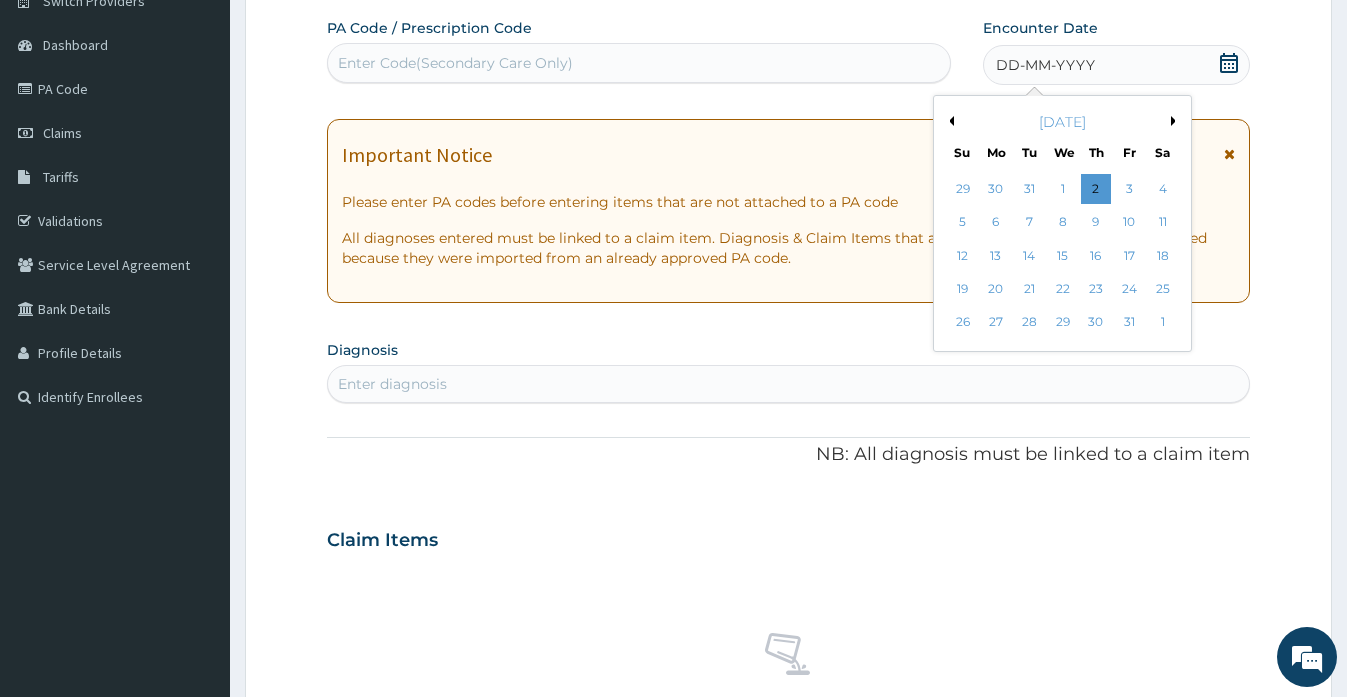 click on "Previous Month" at bounding box center (949, 121) 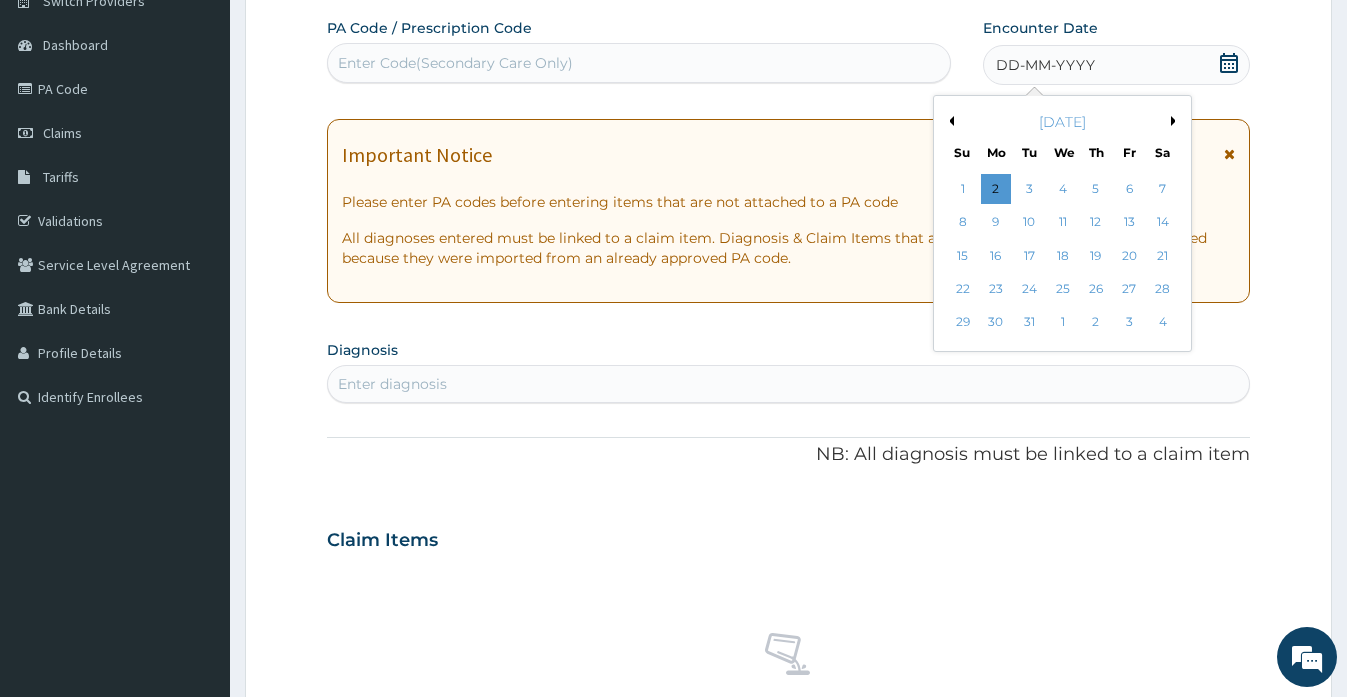click on "Previous Month" at bounding box center (949, 121) 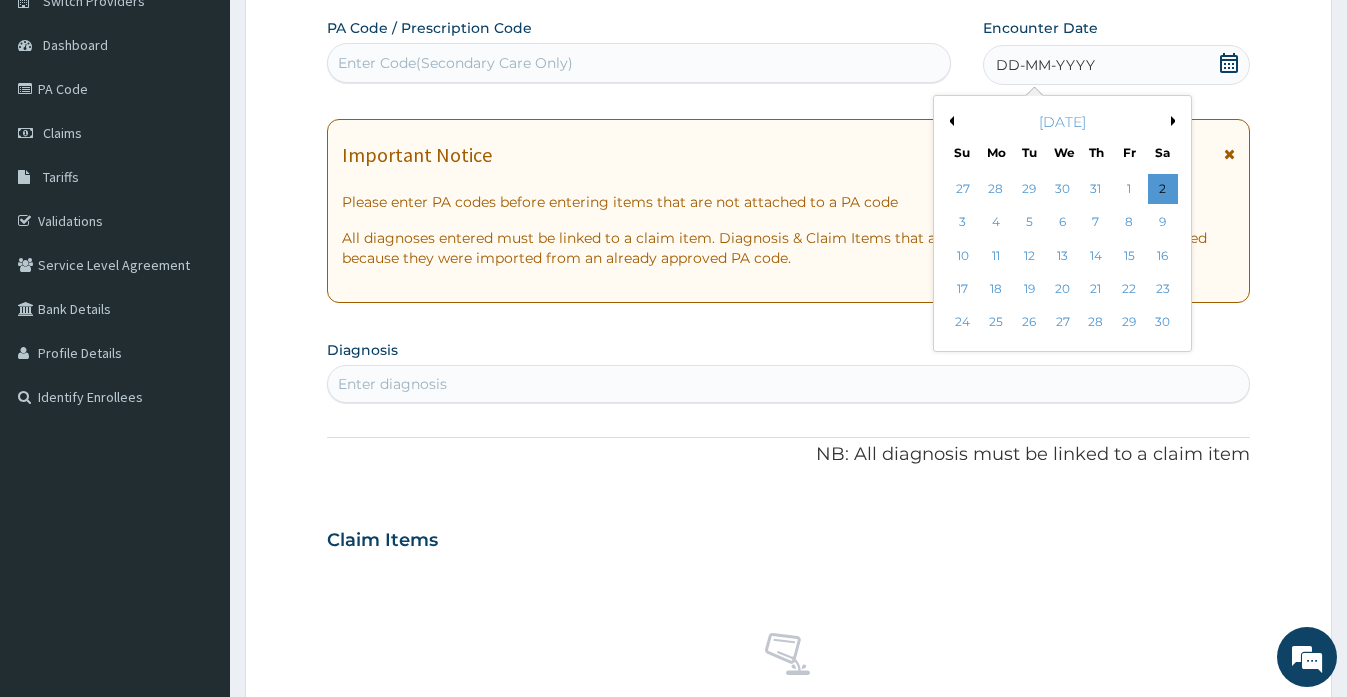 click on "Previous Month" at bounding box center (949, 121) 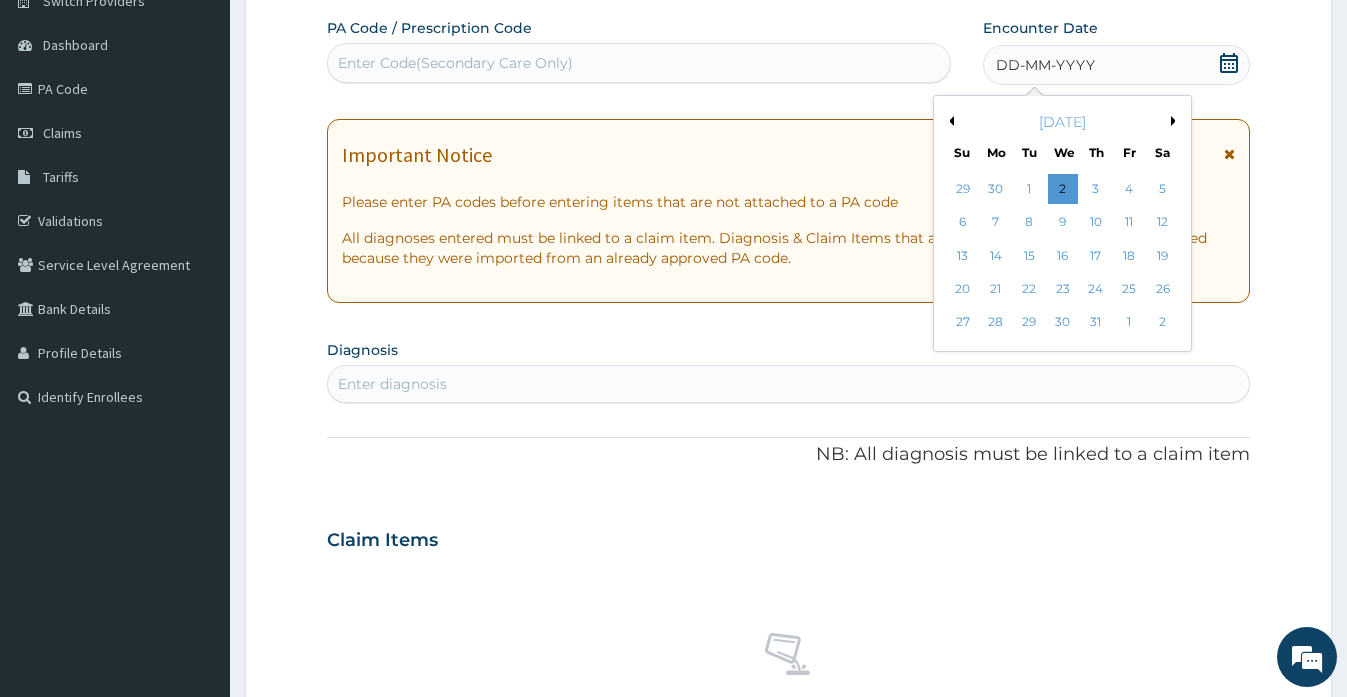 click on "Previous Month" at bounding box center [949, 121] 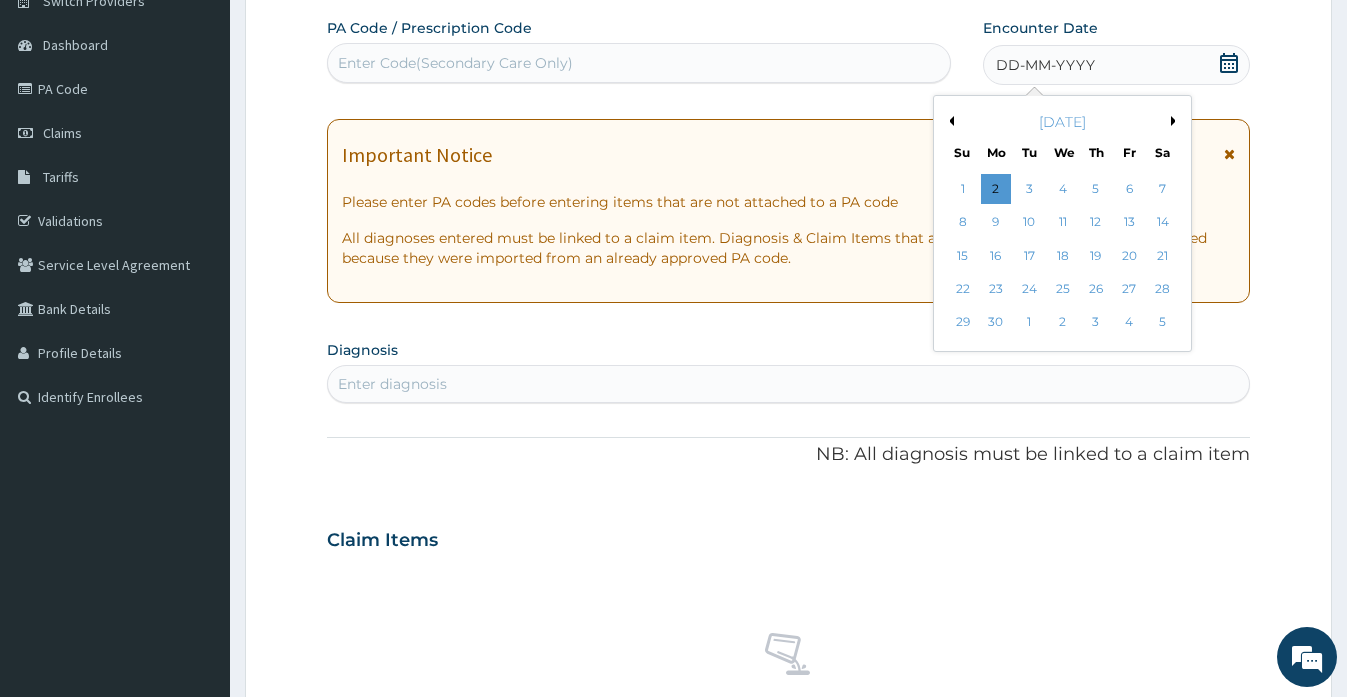 click on "Previous Month" at bounding box center [949, 121] 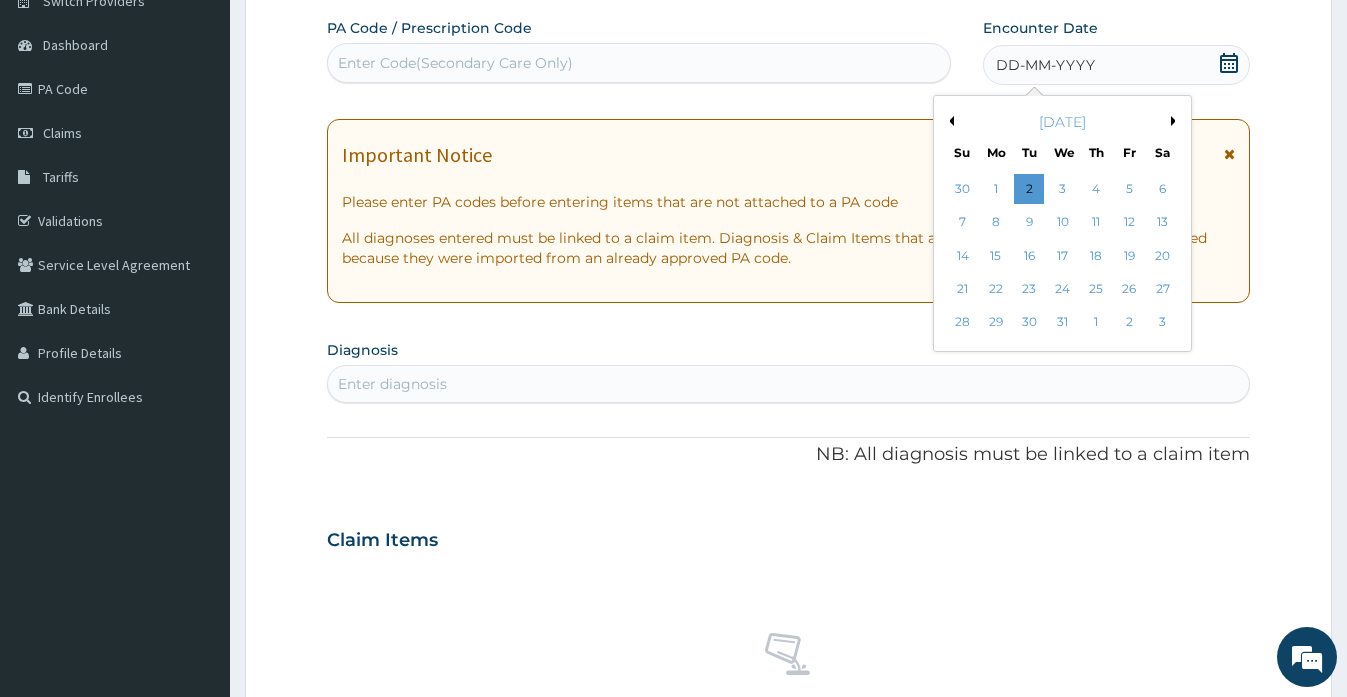 click on "Previous Month" at bounding box center (949, 121) 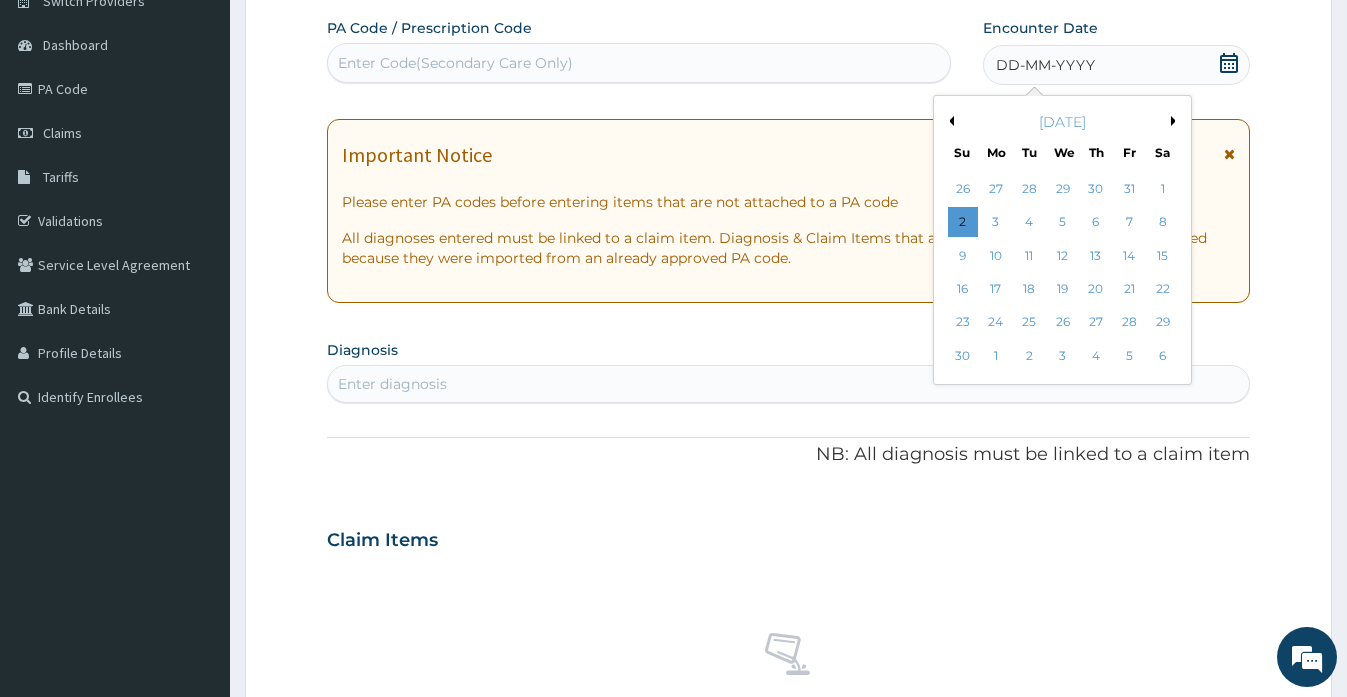 click on "Next Month" at bounding box center [1176, 121] 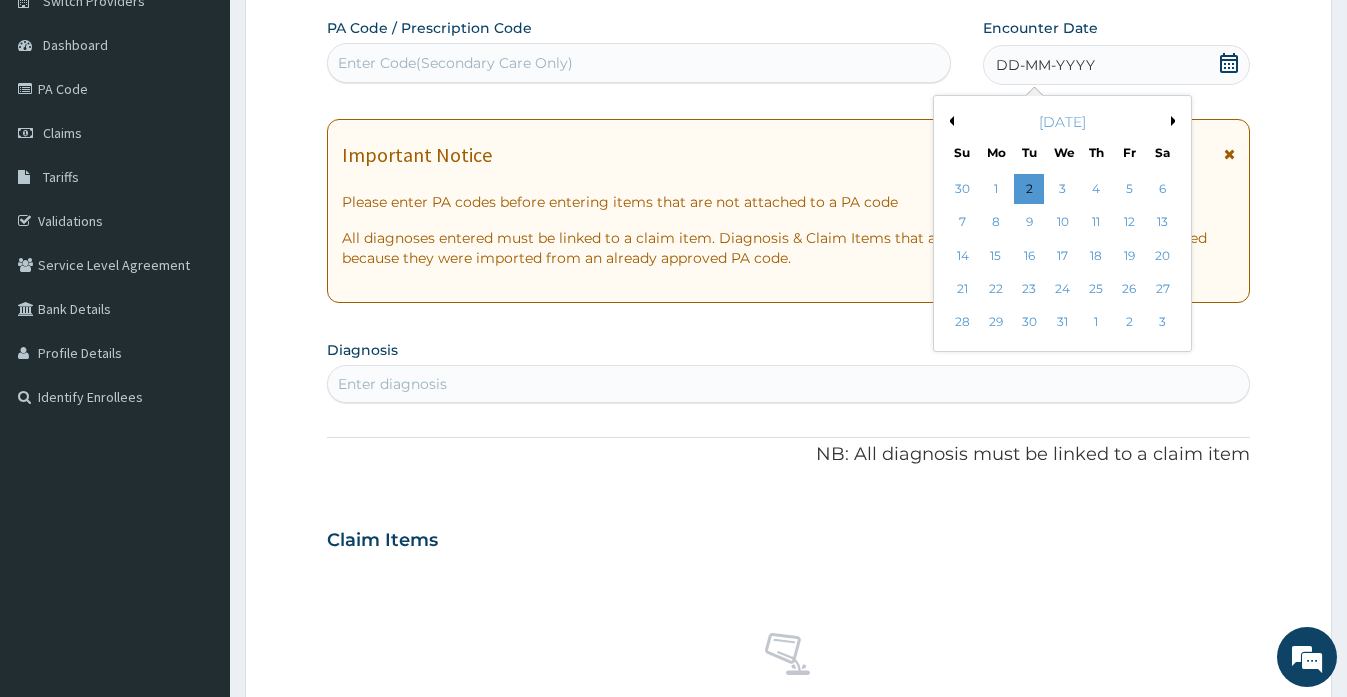 click on "Next Month" at bounding box center [1176, 121] 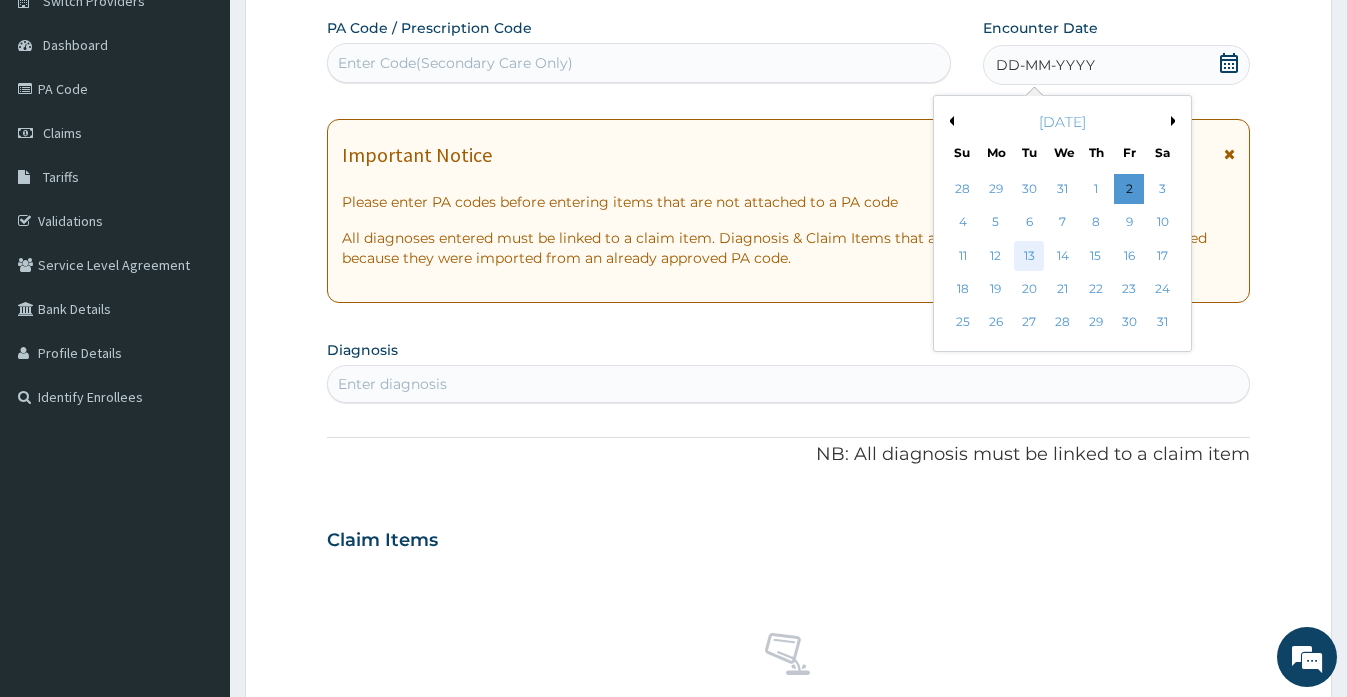 click on "13" at bounding box center (1029, 256) 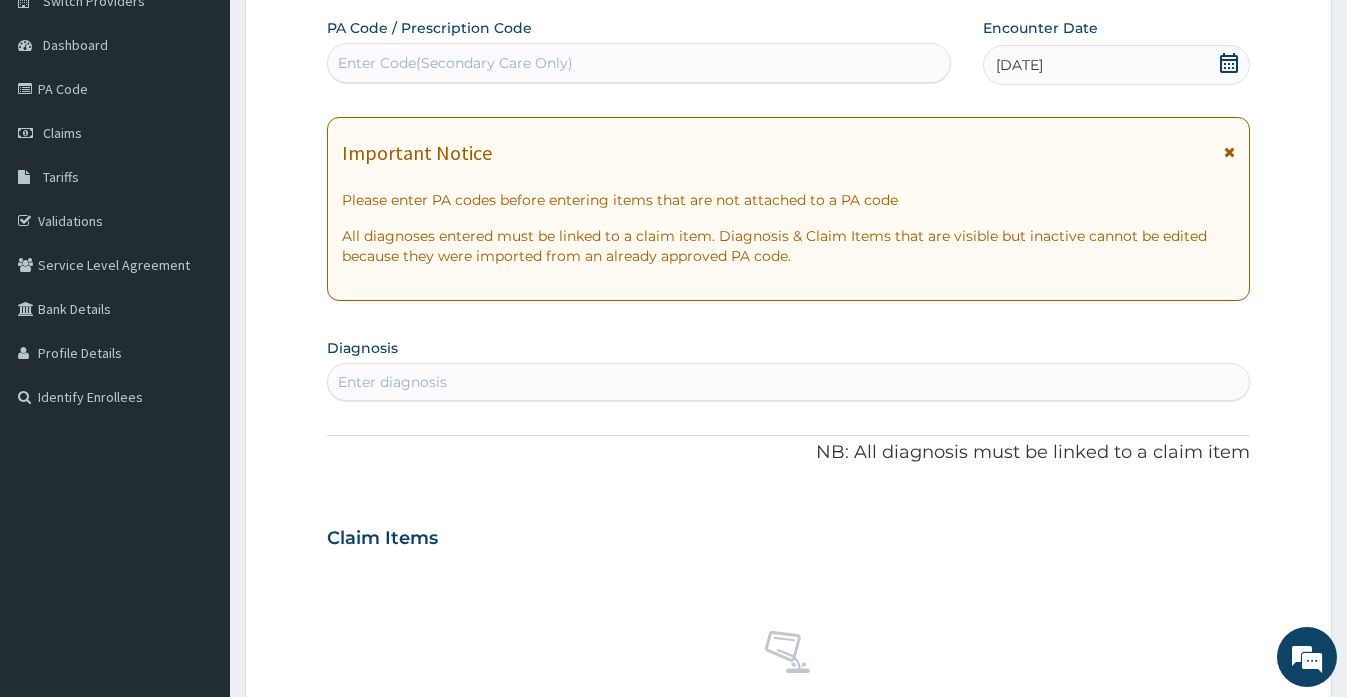 click on "Step  2  of 2 PA Code / Prescription Code Enter Code(Secondary Care Only) Encounter Date 13-08-2024 Important Notice Please enter PA codes before entering items that are not attached to a PA code   All diagnoses entered must be linked to a claim item. Diagnosis & Claim Items that are visible but inactive cannot be edited because they were imported from an already approved PA code. Diagnosis Enter diagnosis NB: All diagnosis must be linked to a claim item Claim Items No claim item Types Select Type Item Select Item Pair Diagnosis Select Diagnosis Unit Price 0 Add Comment     Previous   Submit" at bounding box center (788, 565) 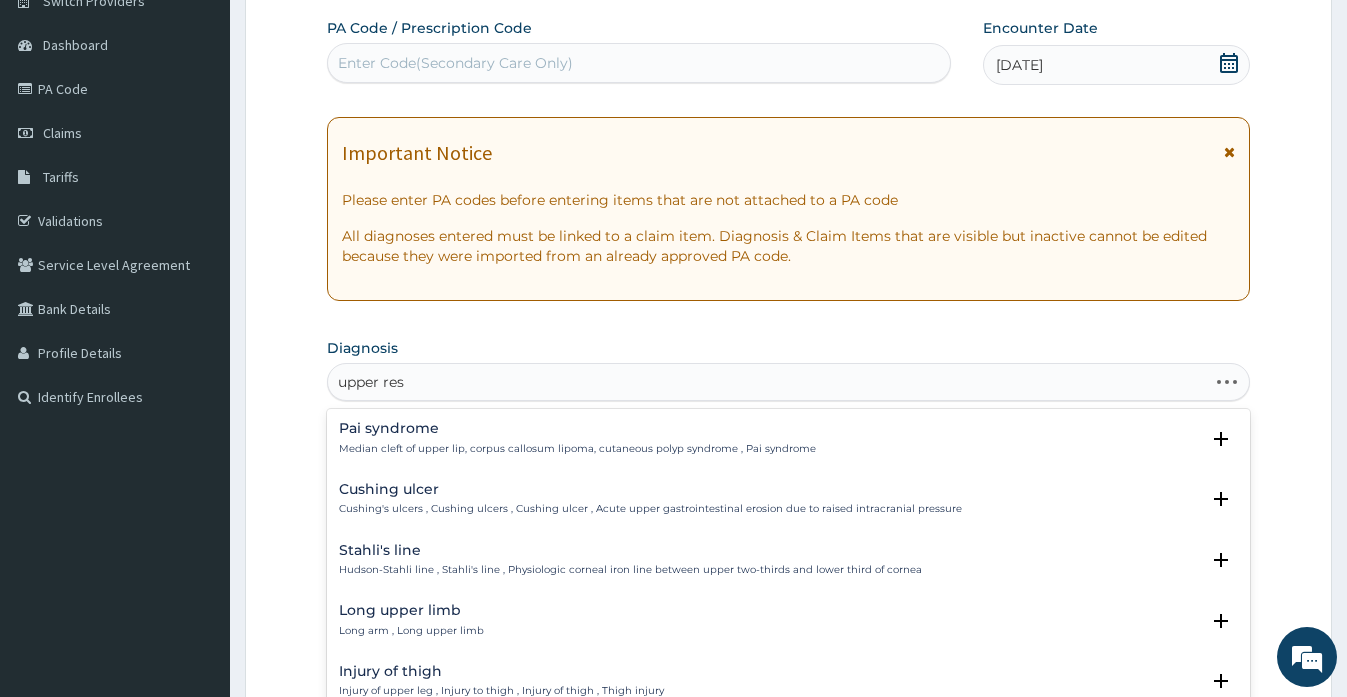 type on "upper resp" 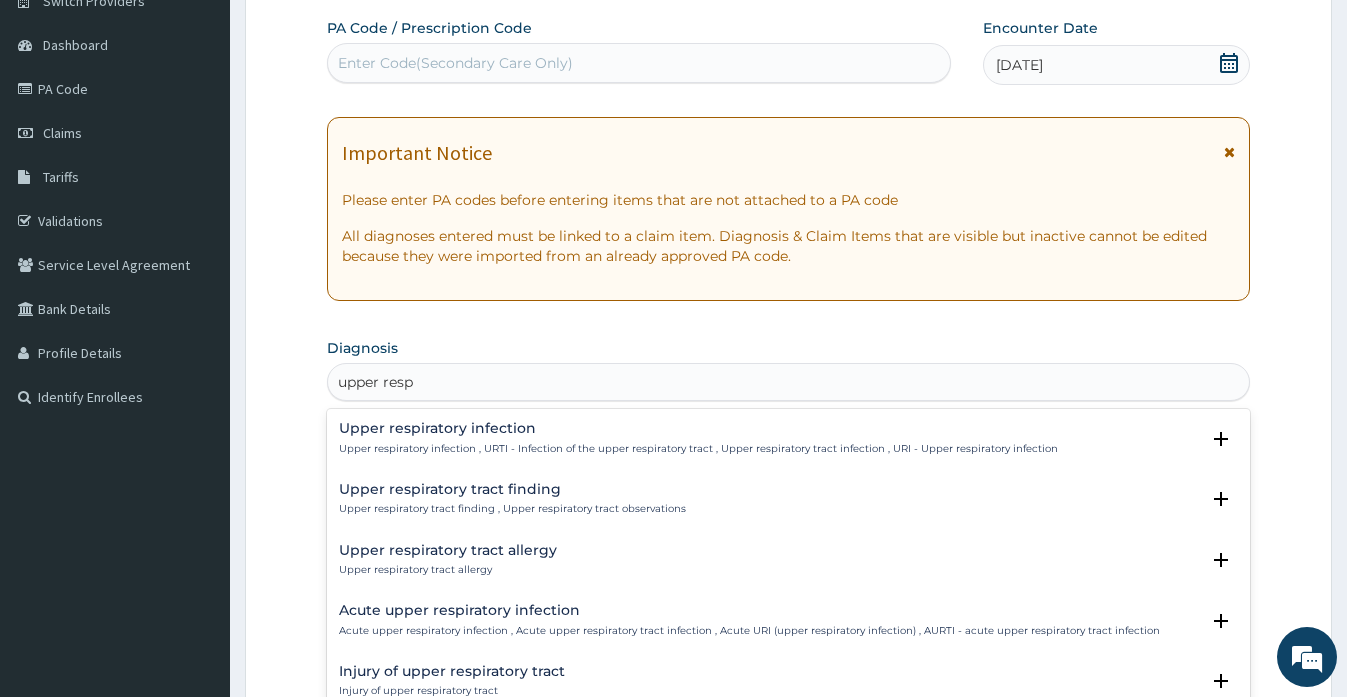 click on "Upper respiratory infection Upper respiratory infection , URTI - Infection of the upper respiratory tract , Upper respiratory tract infection , URI - Upper respiratory infection" at bounding box center [698, 438] 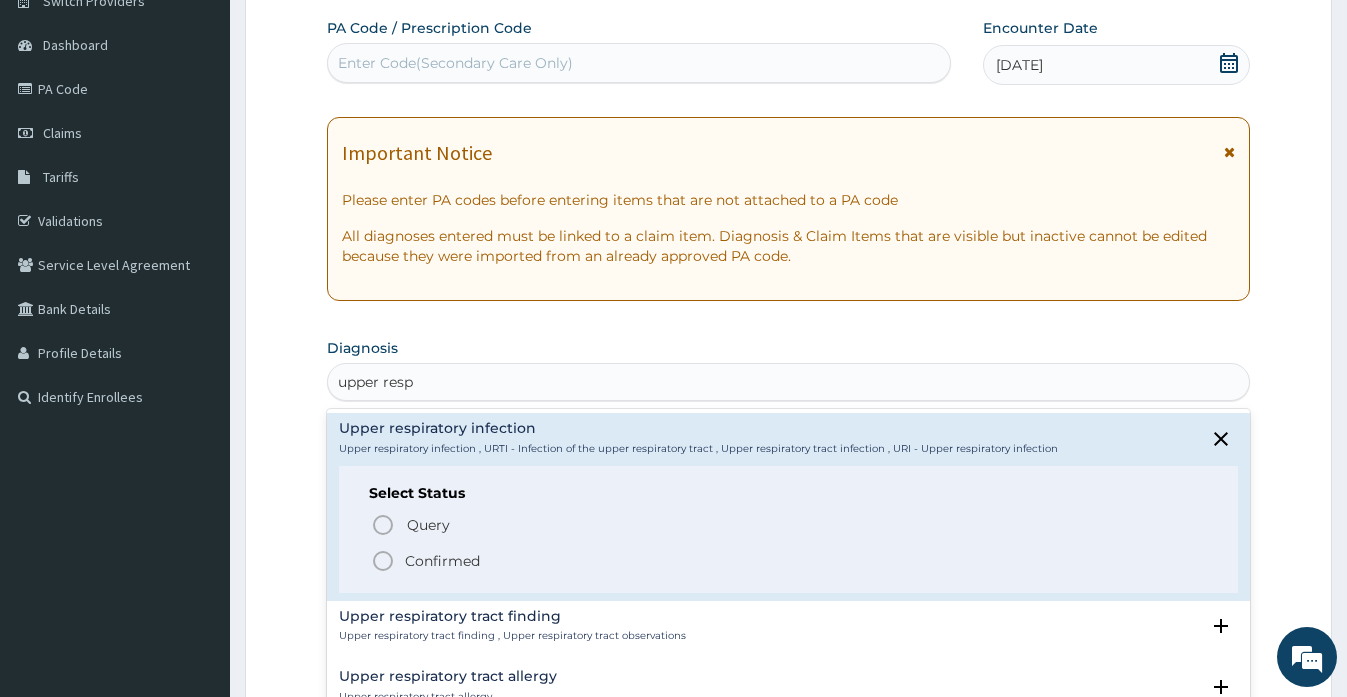 click on "Confirmed" at bounding box center [442, 561] 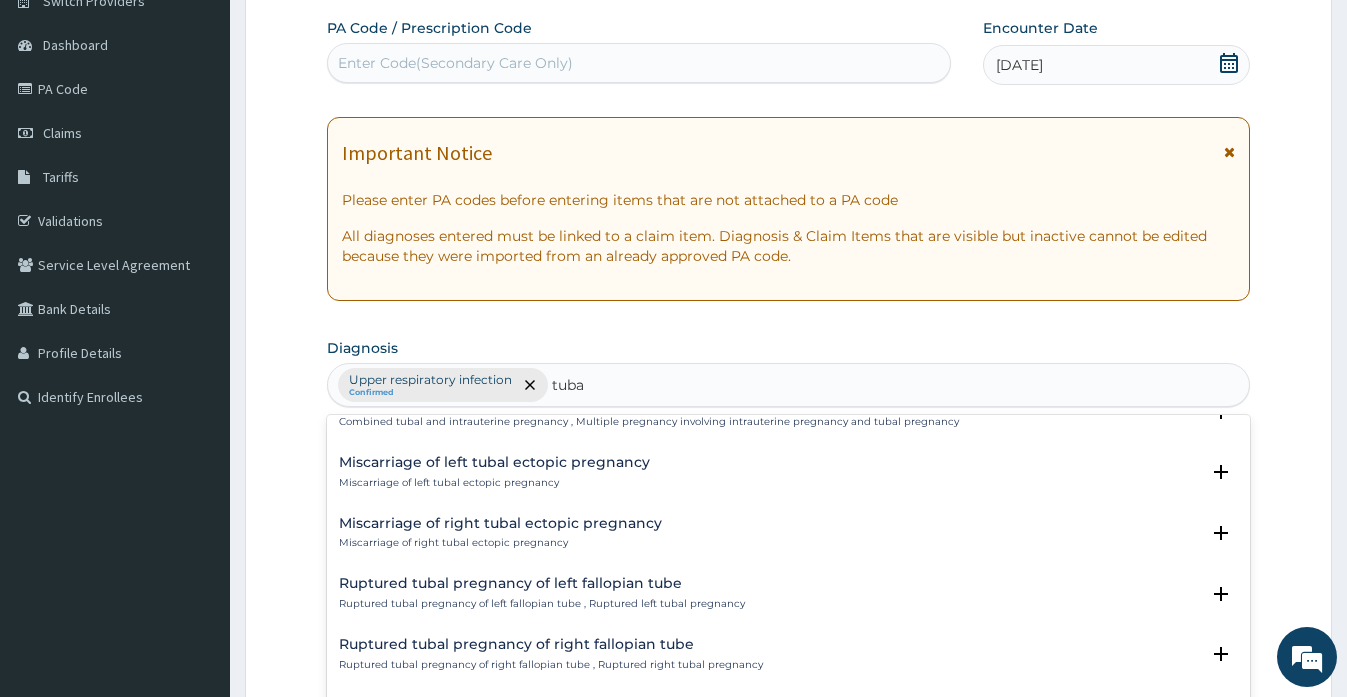 scroll, scrollTop: 739, scrollLeft: 0, axis: vertical 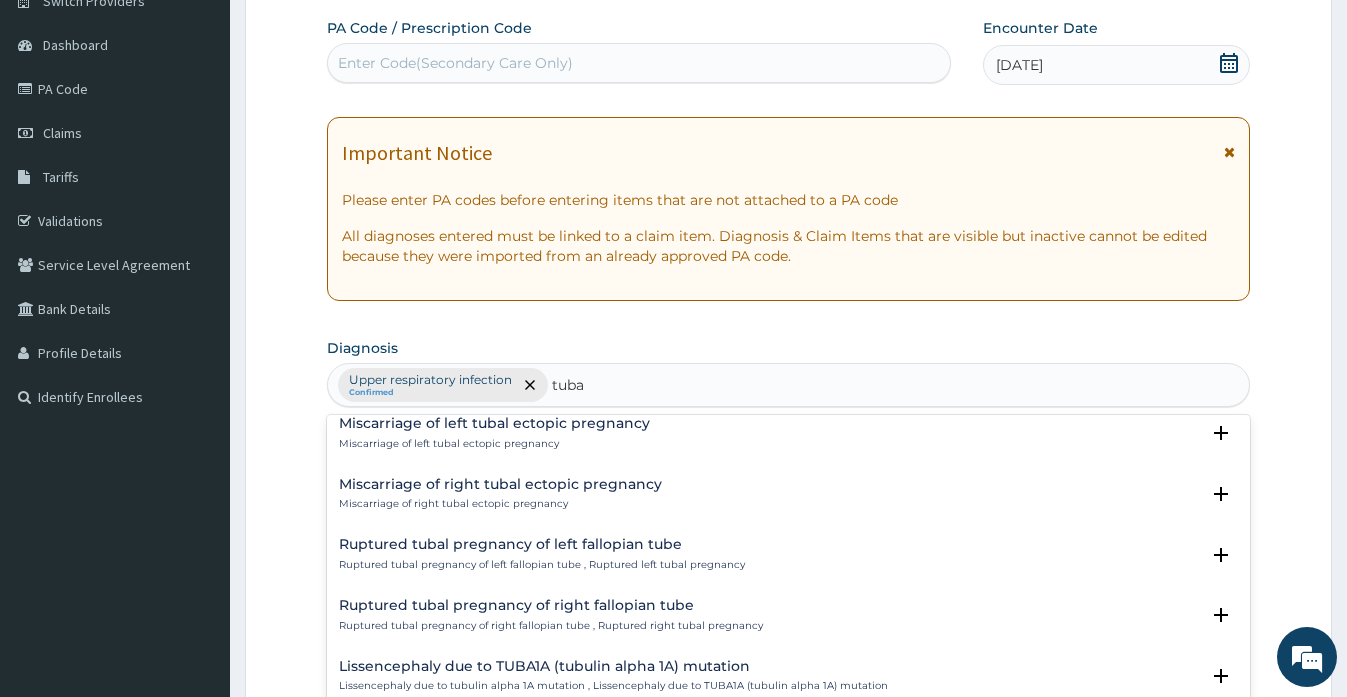 type on "tuba" 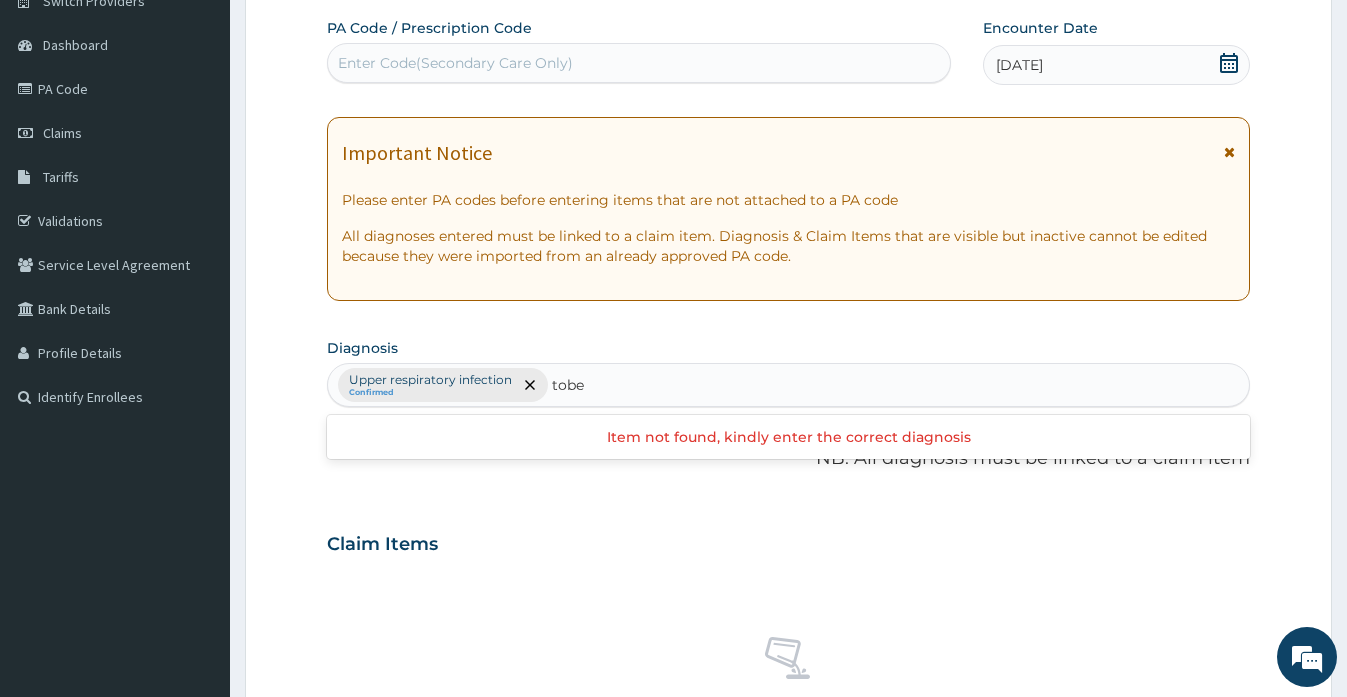 type on "tobe" 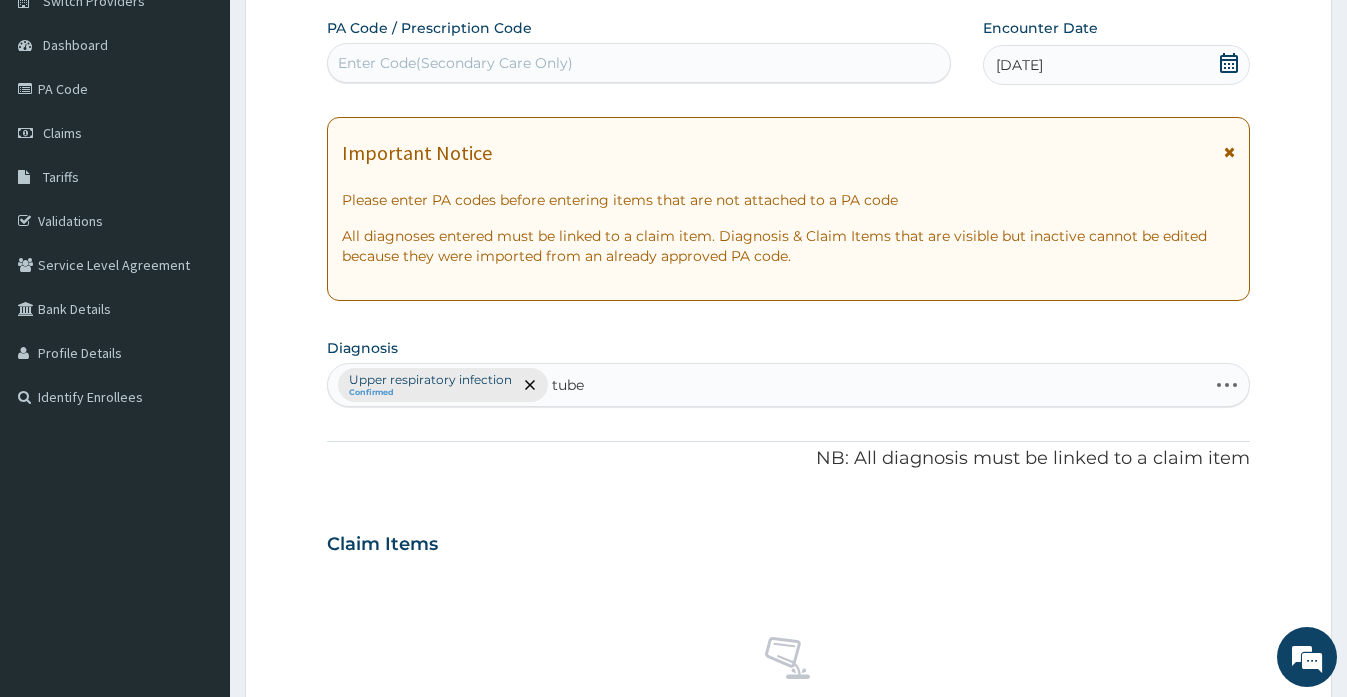type on "tuber" 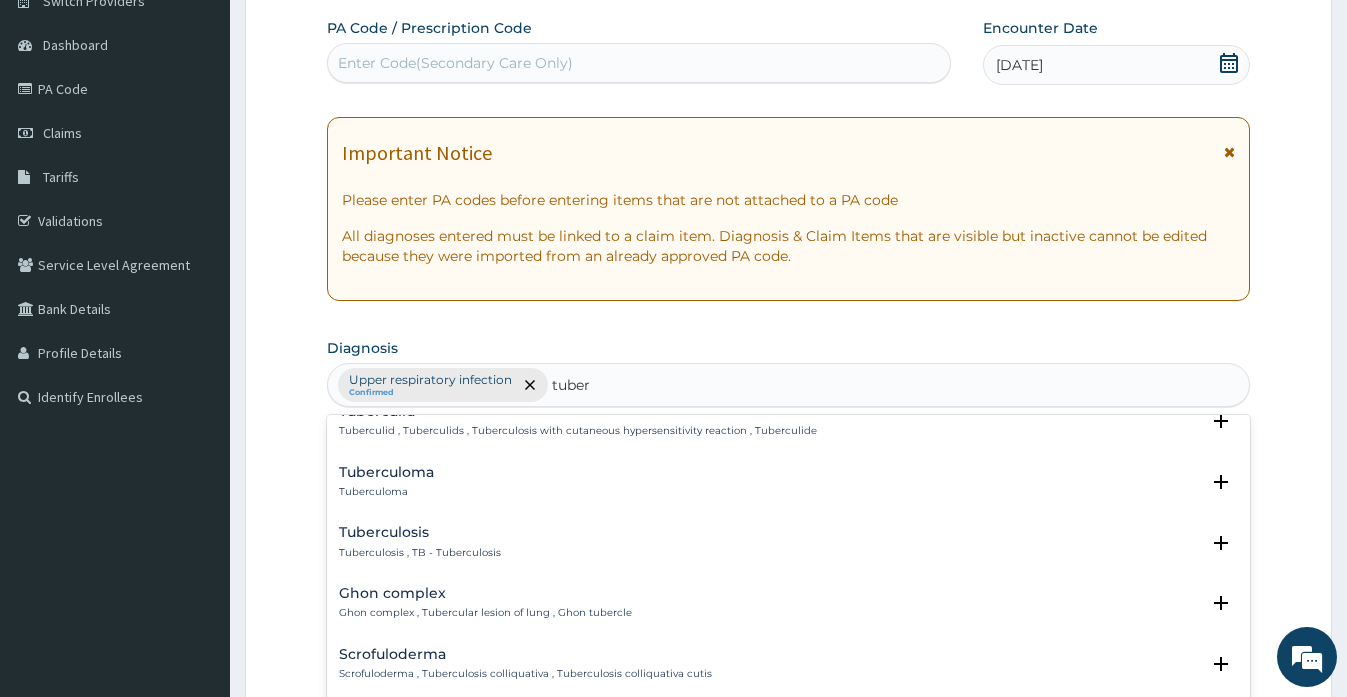 scroll, scrollTop: 57, scrollLeft: 0, axis: vertical 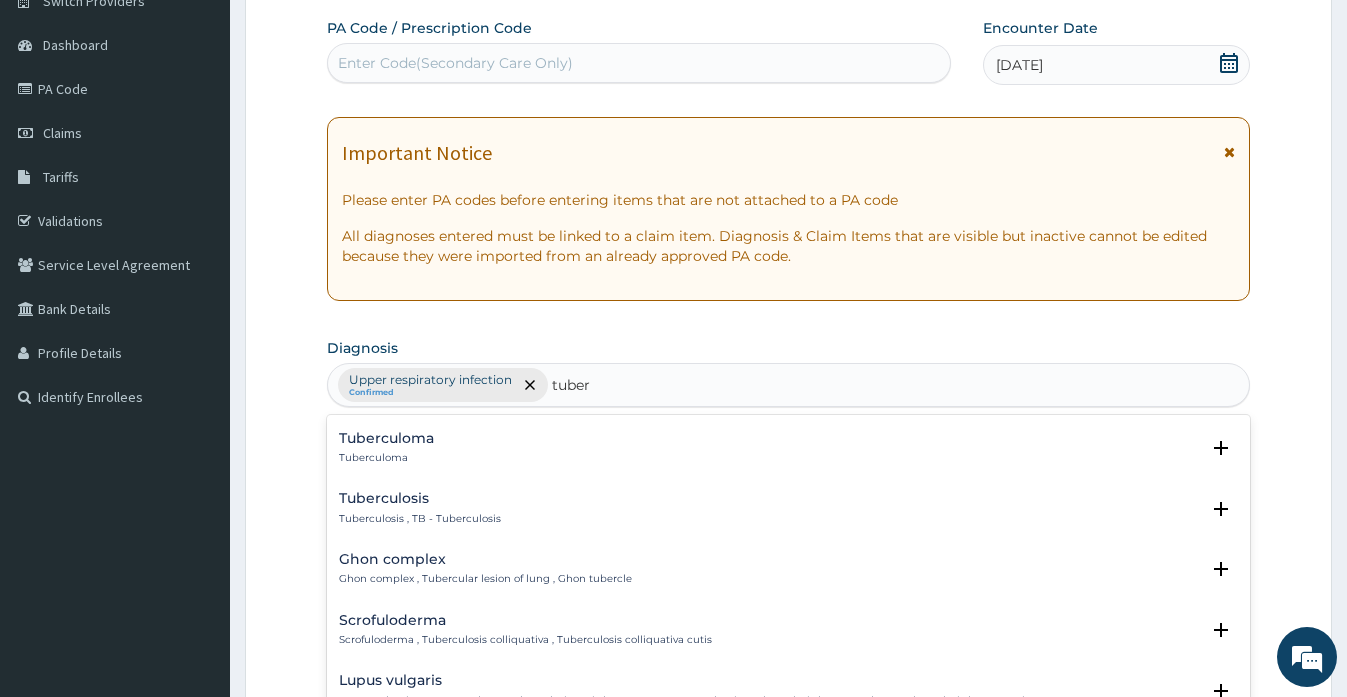 click on "Tuberculosis" at bounding box center (420, 498) 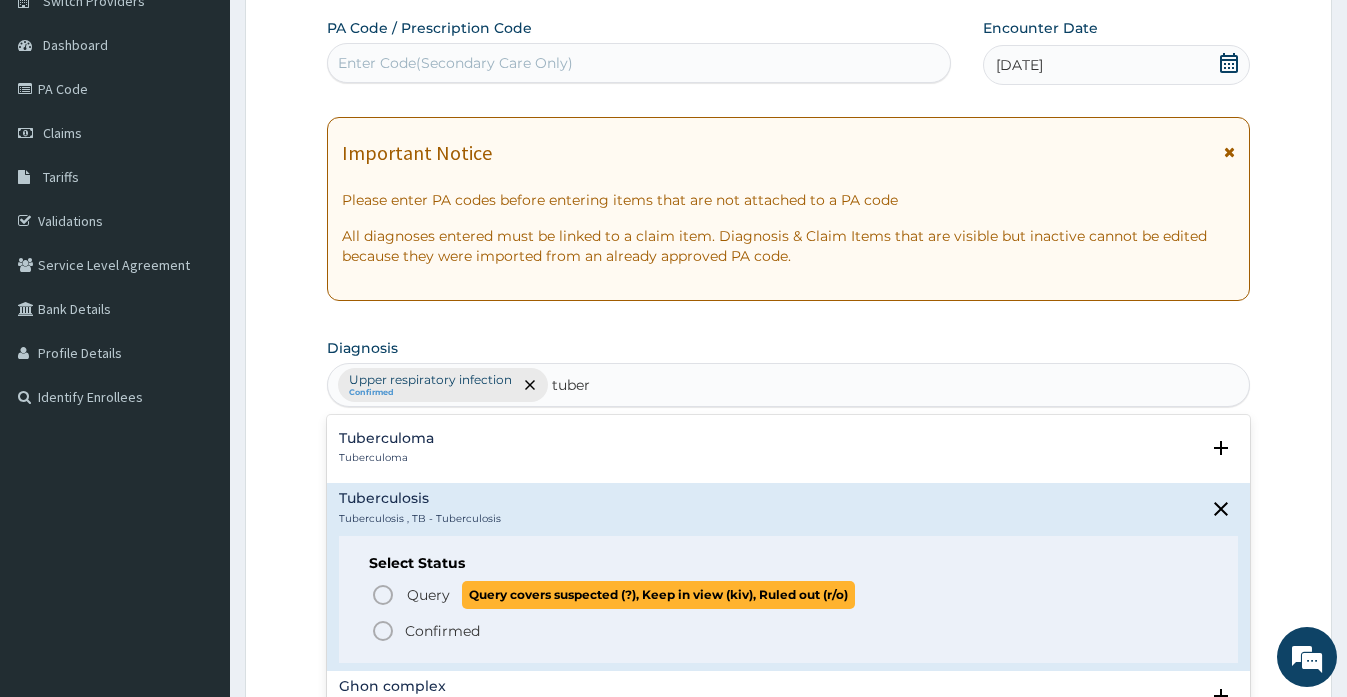 click on "Query" at bounding box center (428, 595) 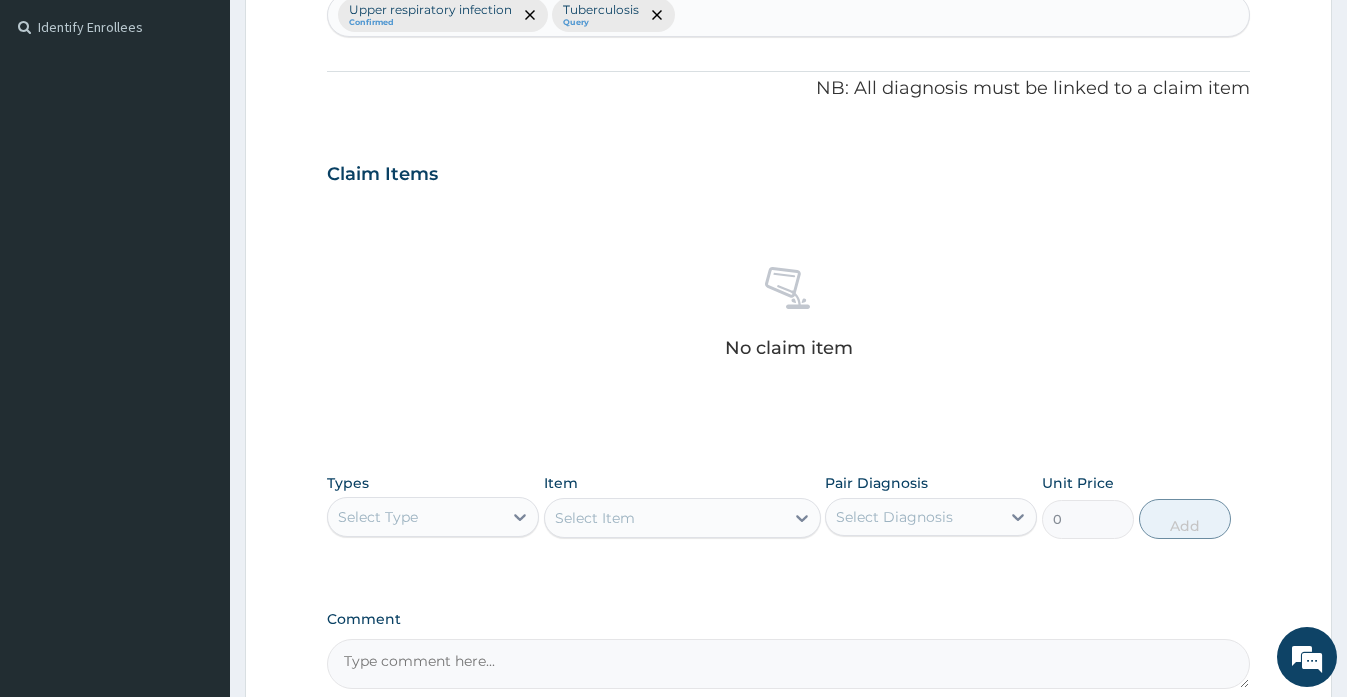 scroll, scrollTop: 573, scrollLeft: 0, axis: vertical 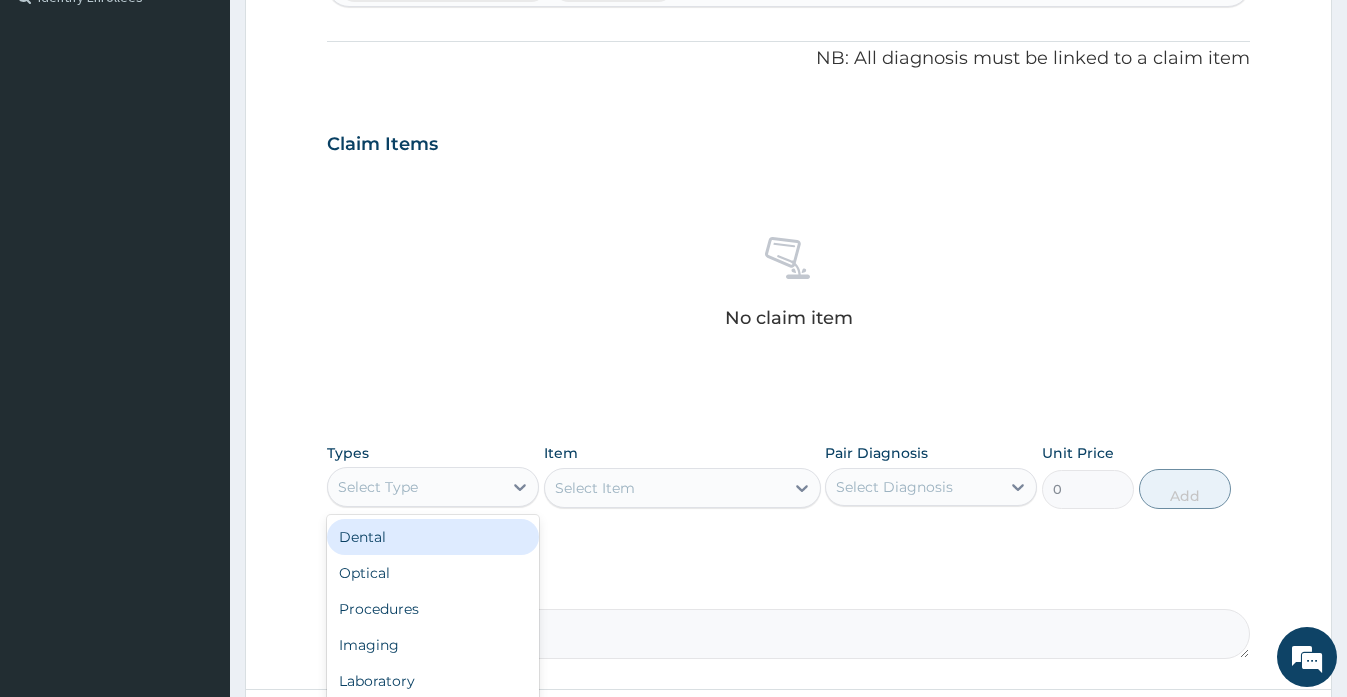 click on "Select Type" at bounding box center (415, 487) 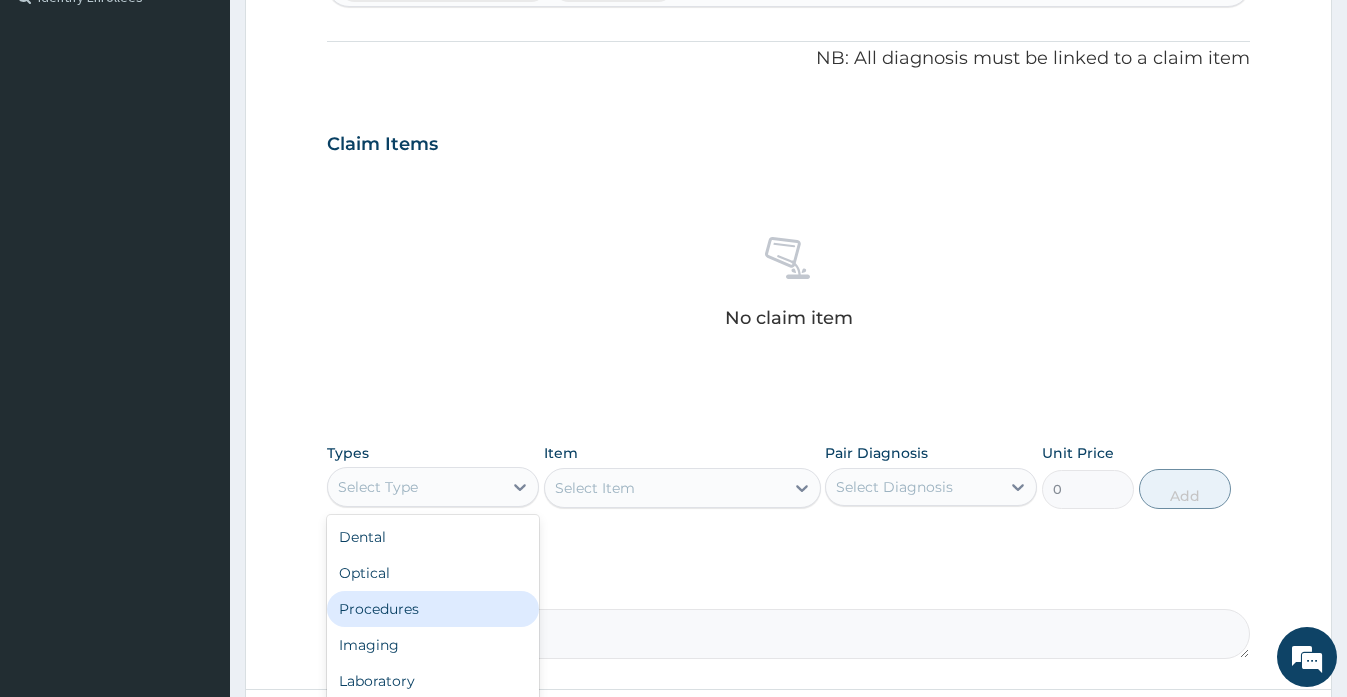 click on "Procedures" at bounding box center [433, 609] 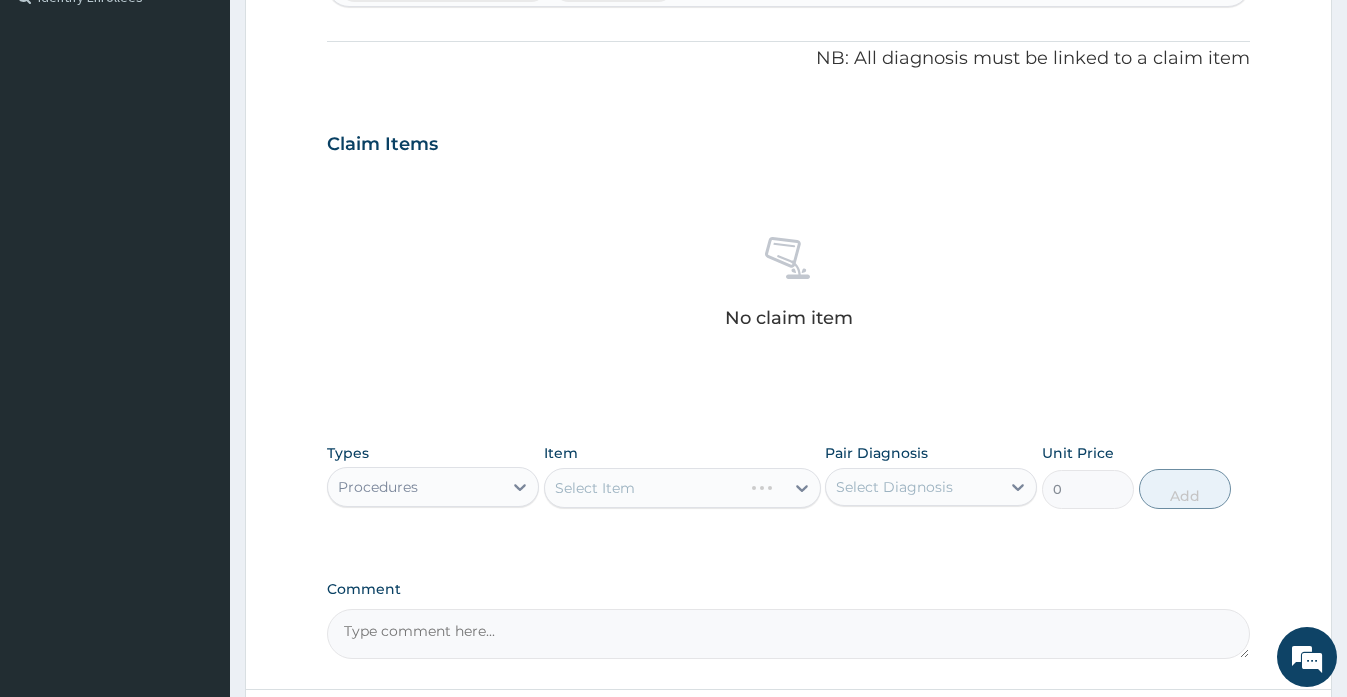 click on "Select Diagnosis" at bounding box center [894, 487] 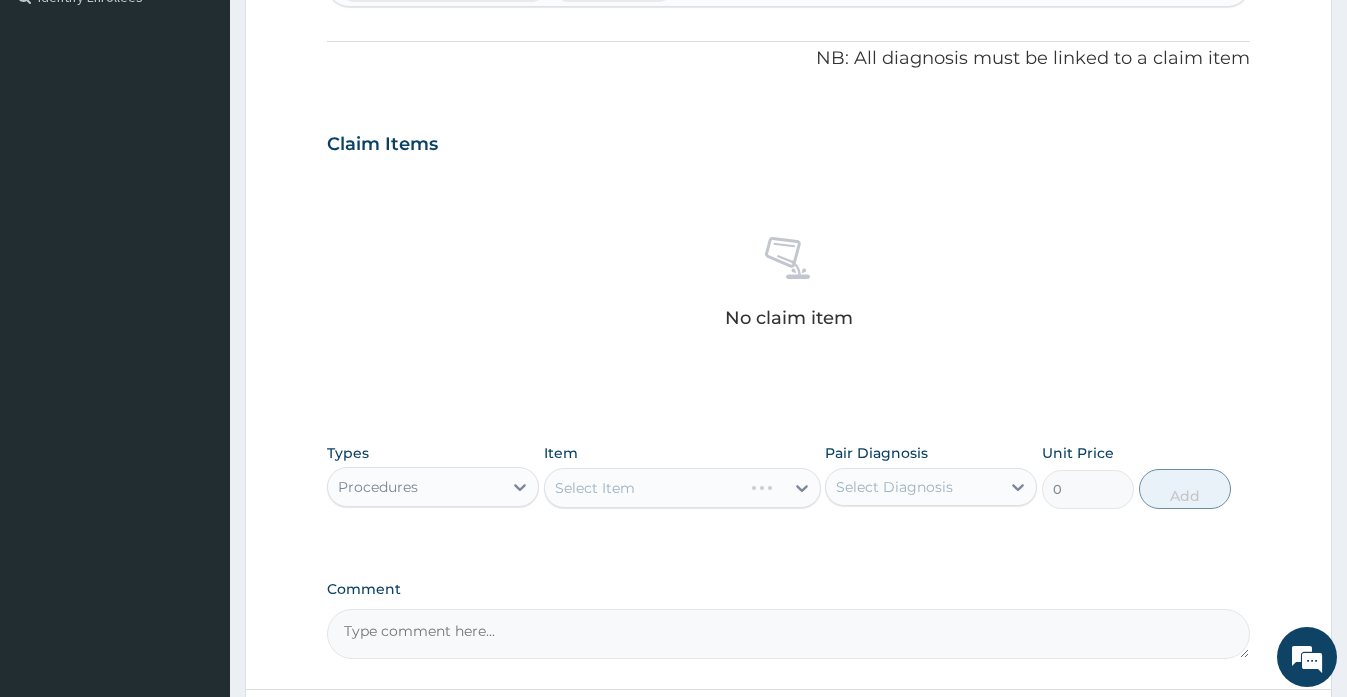 click on "Select Diagnosis" at bounding box center (894, 487) 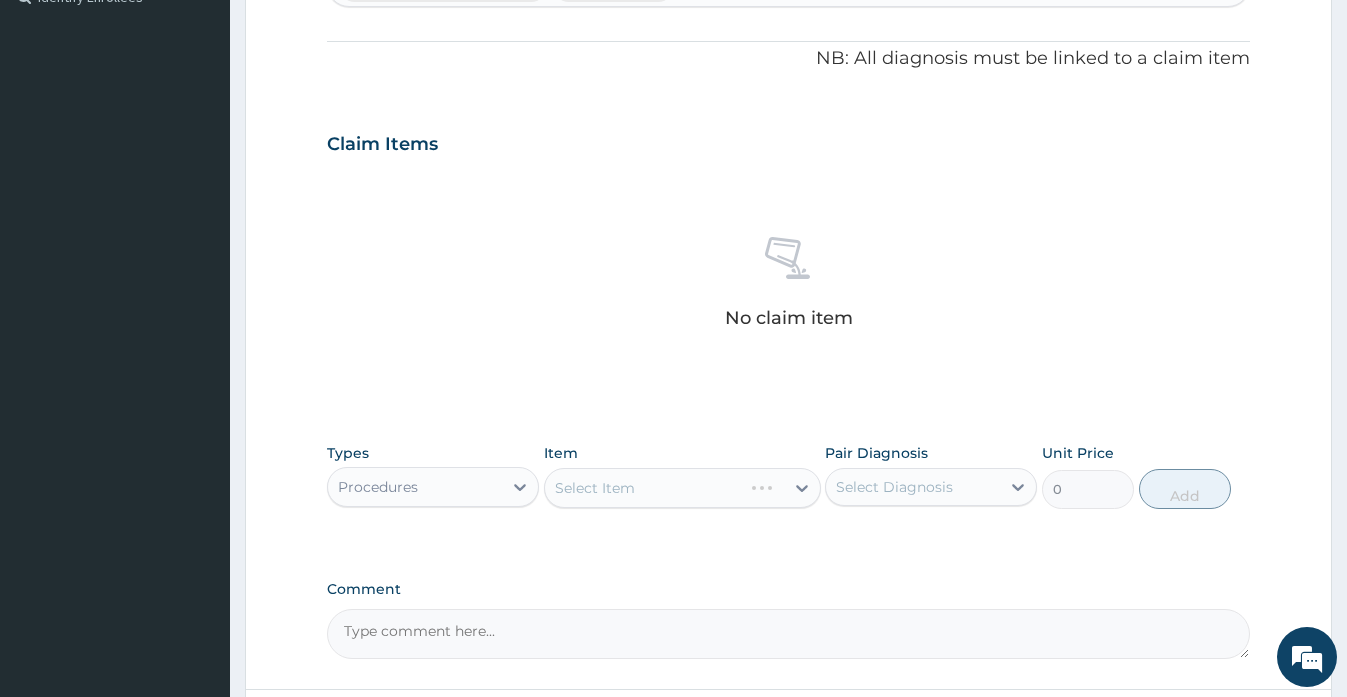 click on "Select Diagnosis" at bounding box center [894, 487] 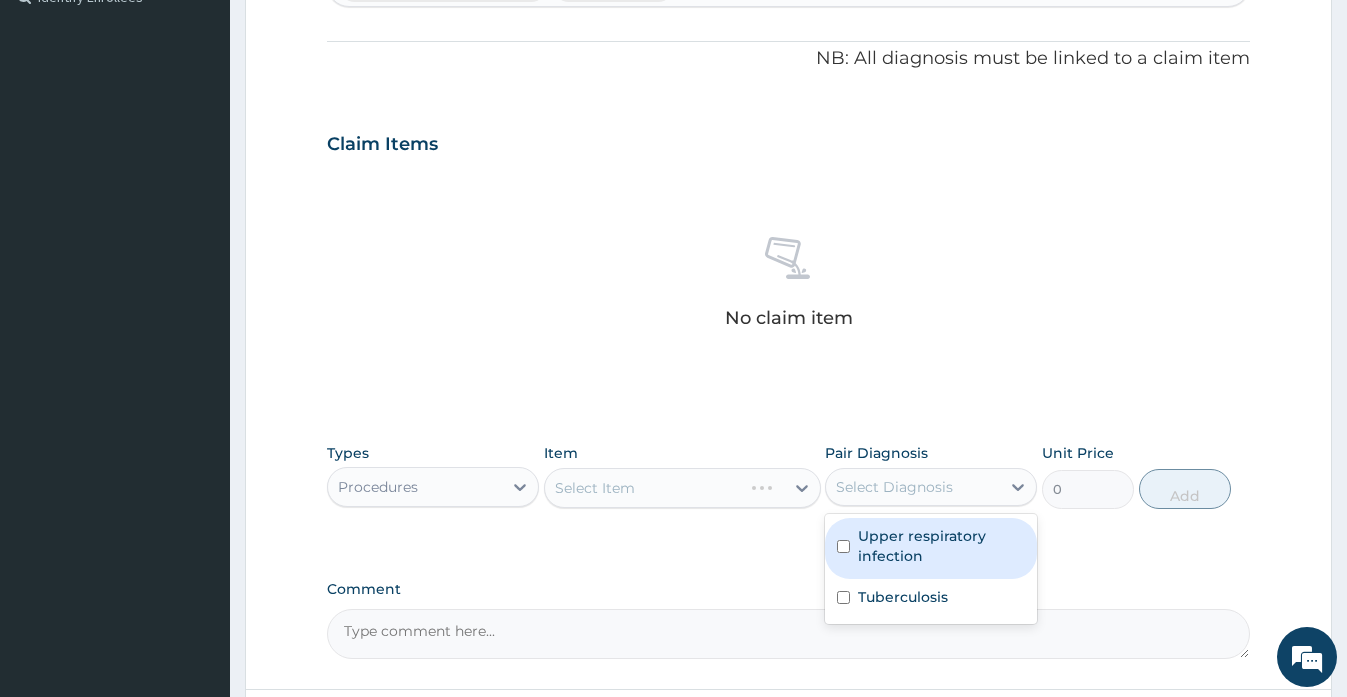 click on "Upper respiratory infection" at bounding box center (941, 546) 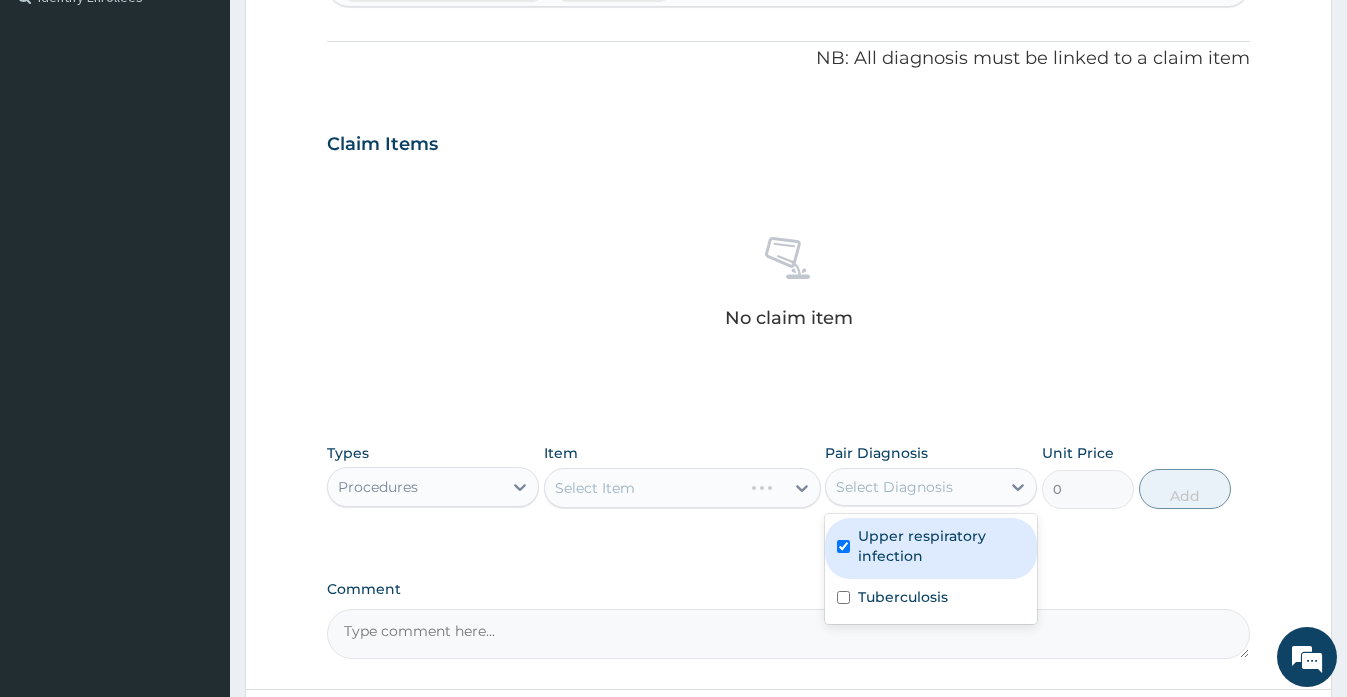 click on "Upper respiratory infection" at bounding box center (941, 546) 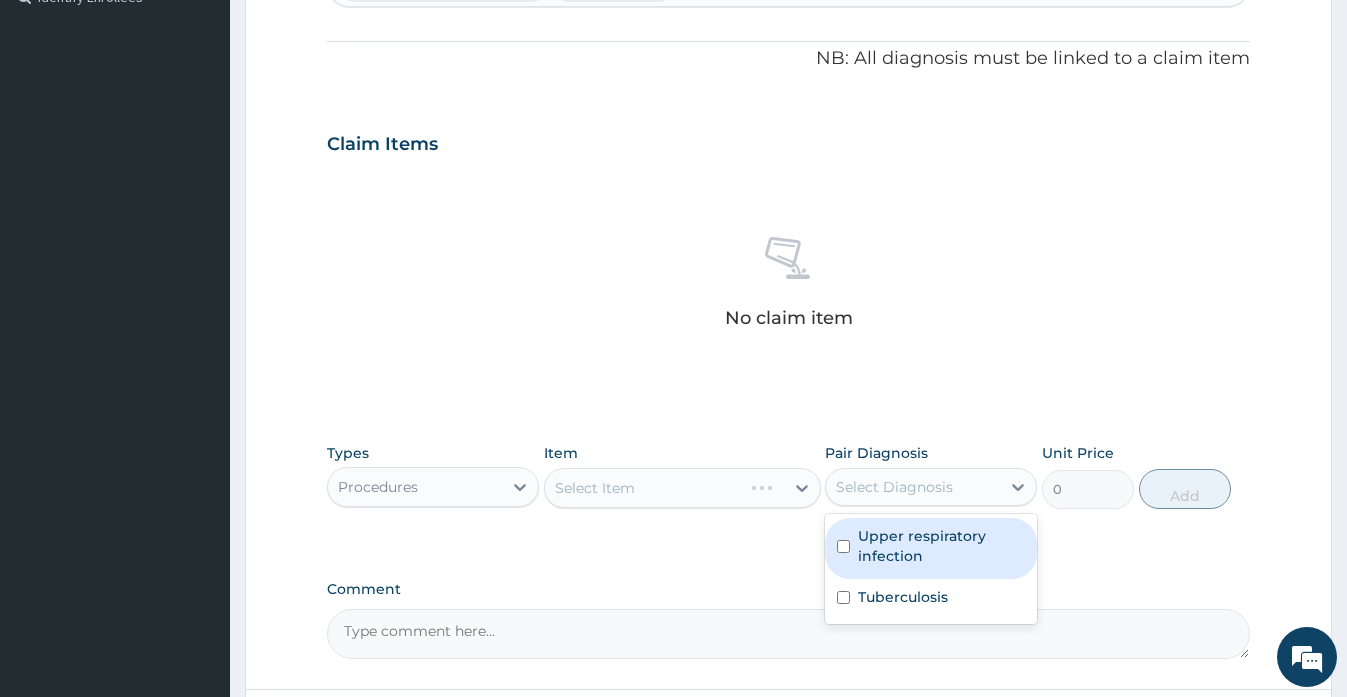 checkbox on "false" 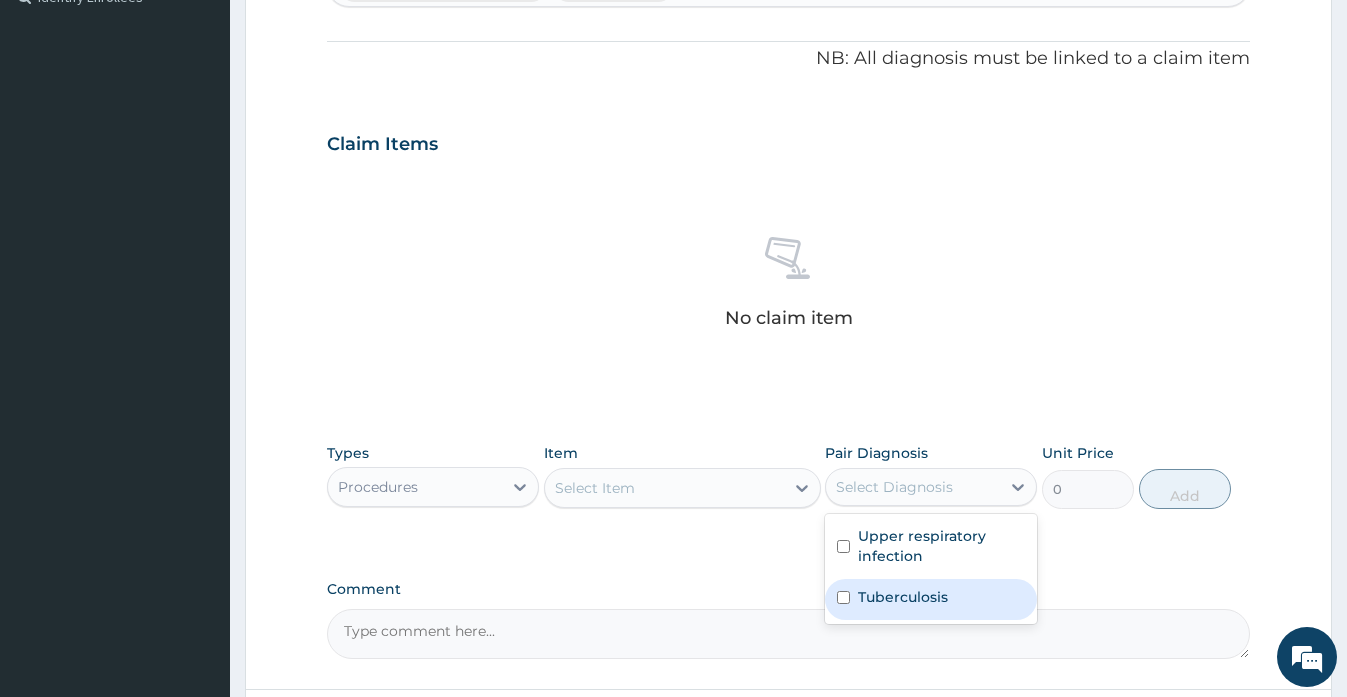 click on "Tuberculosis" at bounding box center [903, 597] 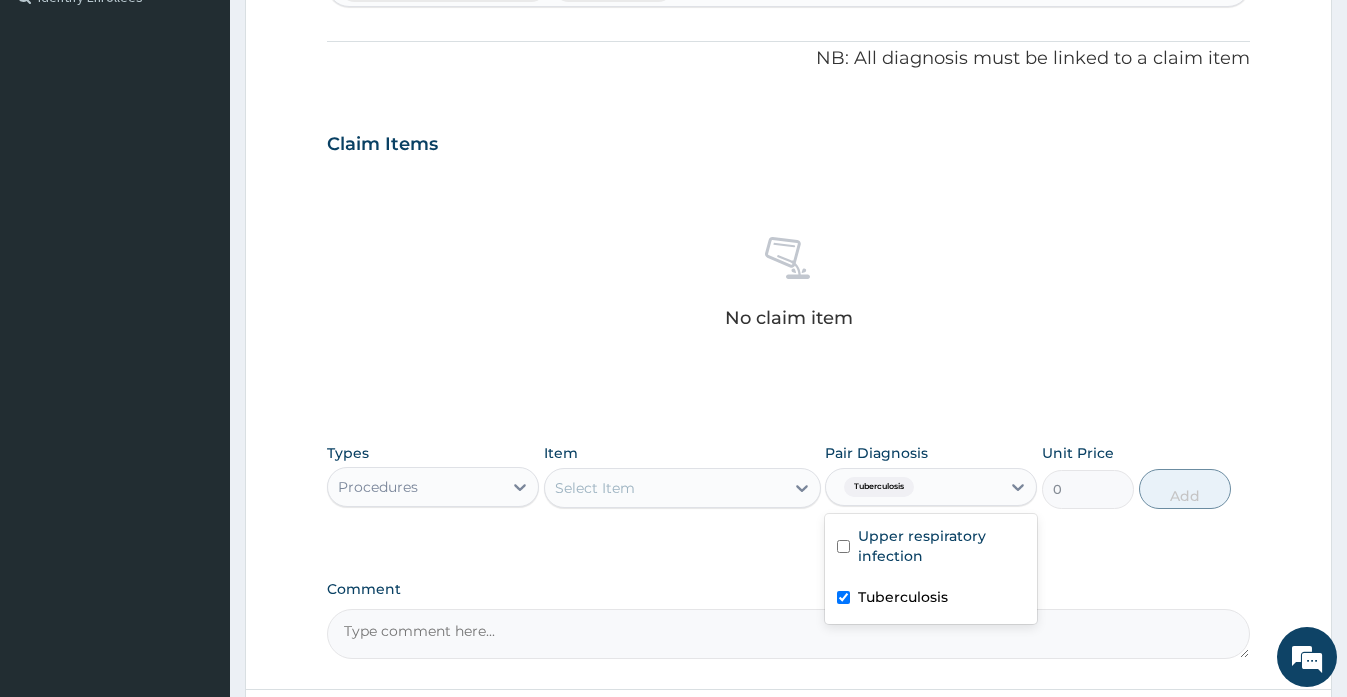 click on "Tuberculosis" at bounding box center (903, 597) 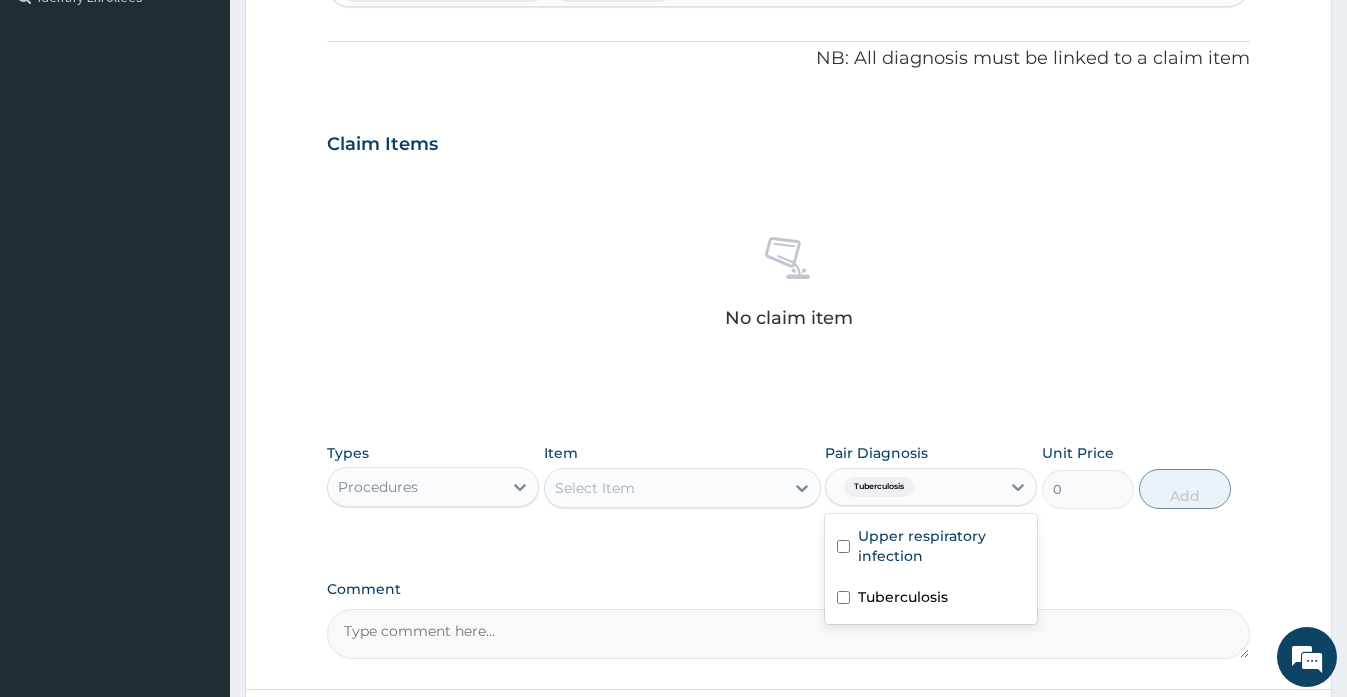 checkbox on "false" 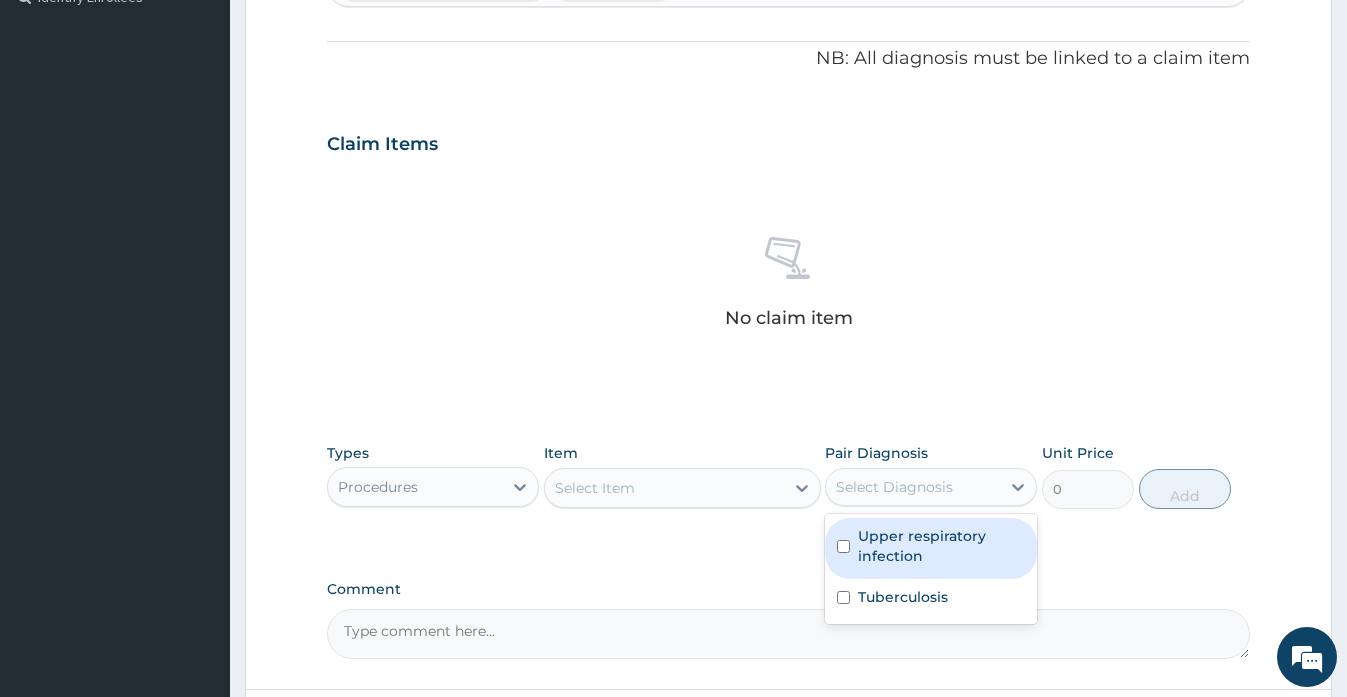 click on "Upper respiratory infection" at bounding box center (941, 546) 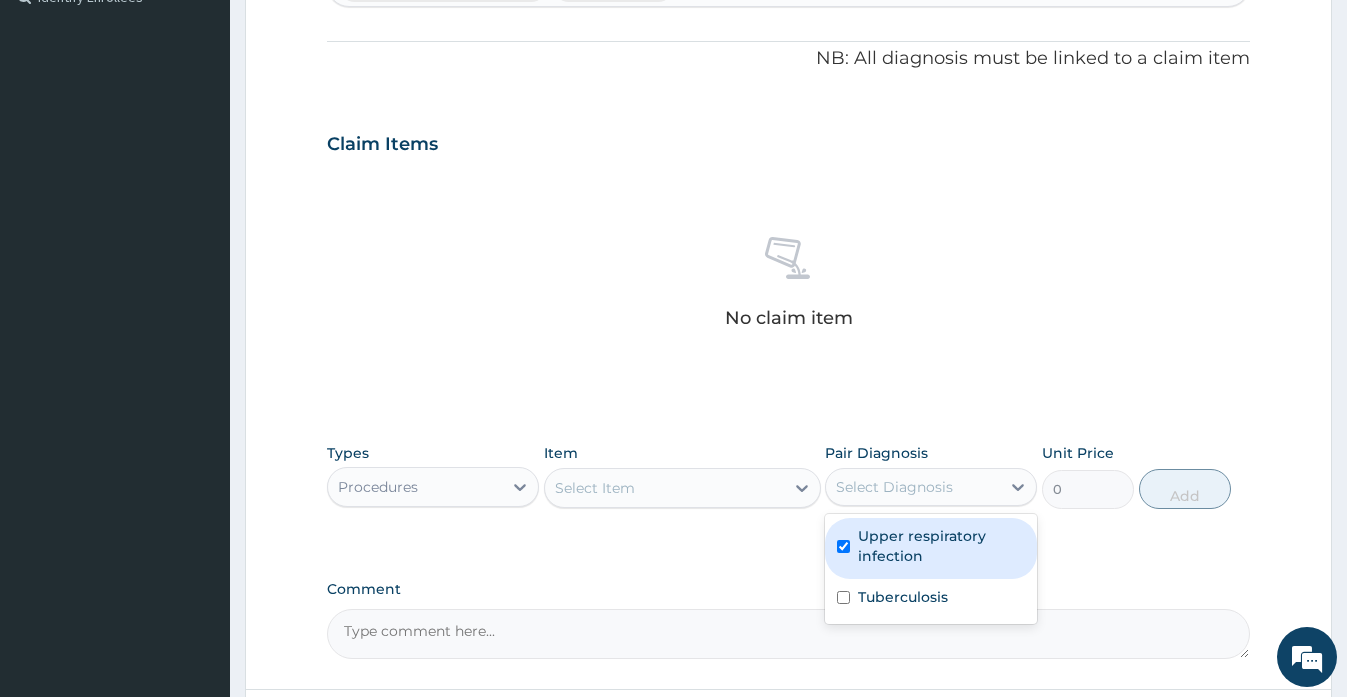 click on "Upper respiratory infection" at bounding box center [941, 546] 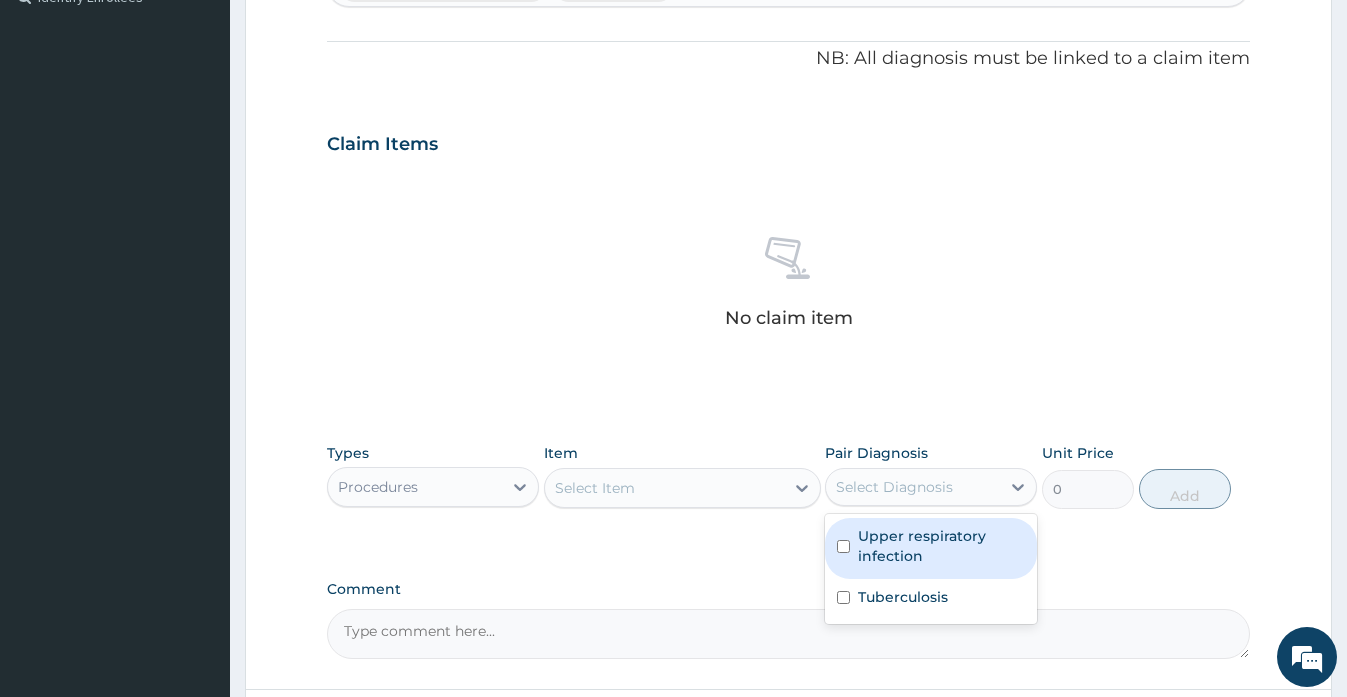 checkbox on "false" 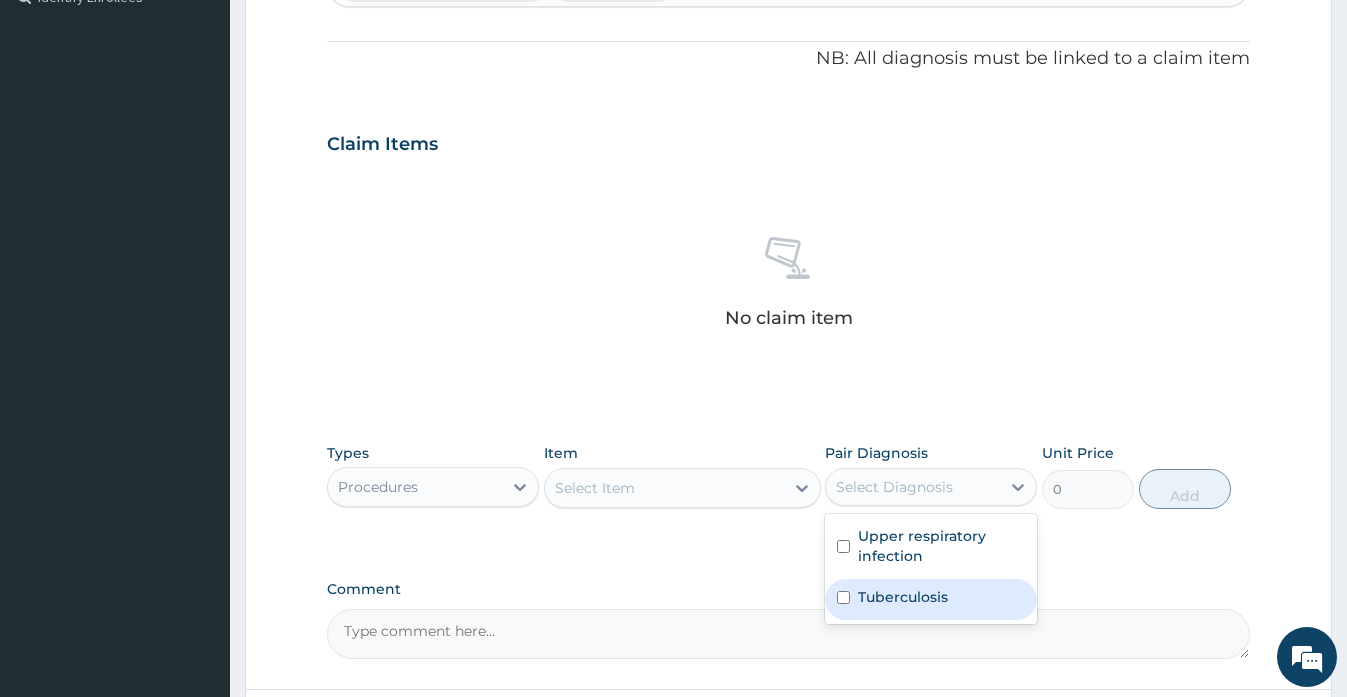 click on "Tuberculosis" at bounding box center [903, 597] 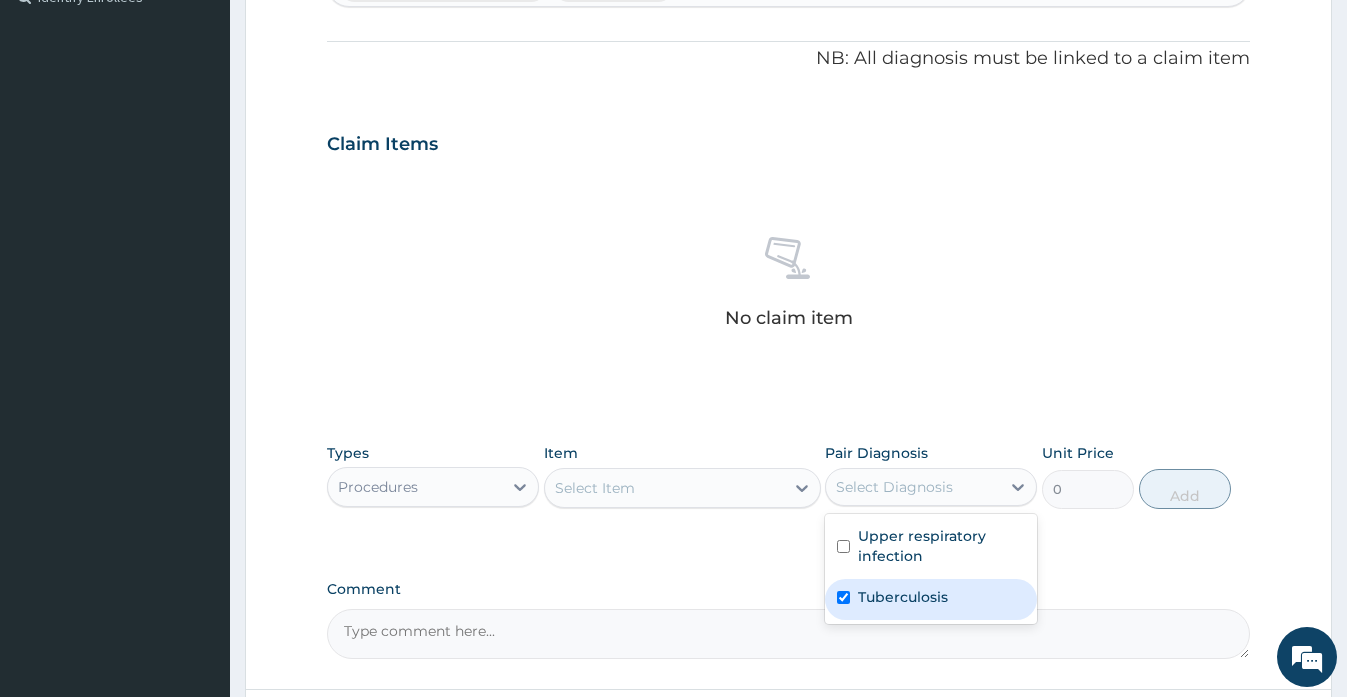 checkbox on "true" 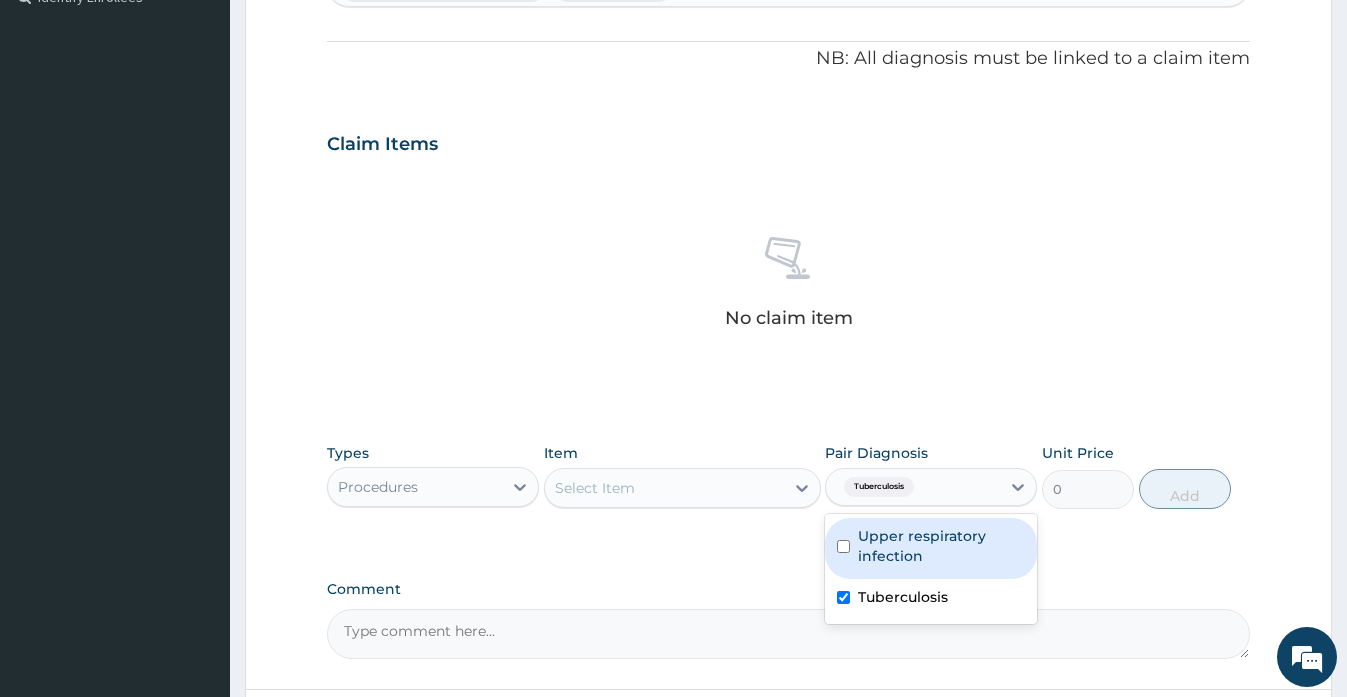 click on "Upper respiratory infection" at bounding box center (941, 546) 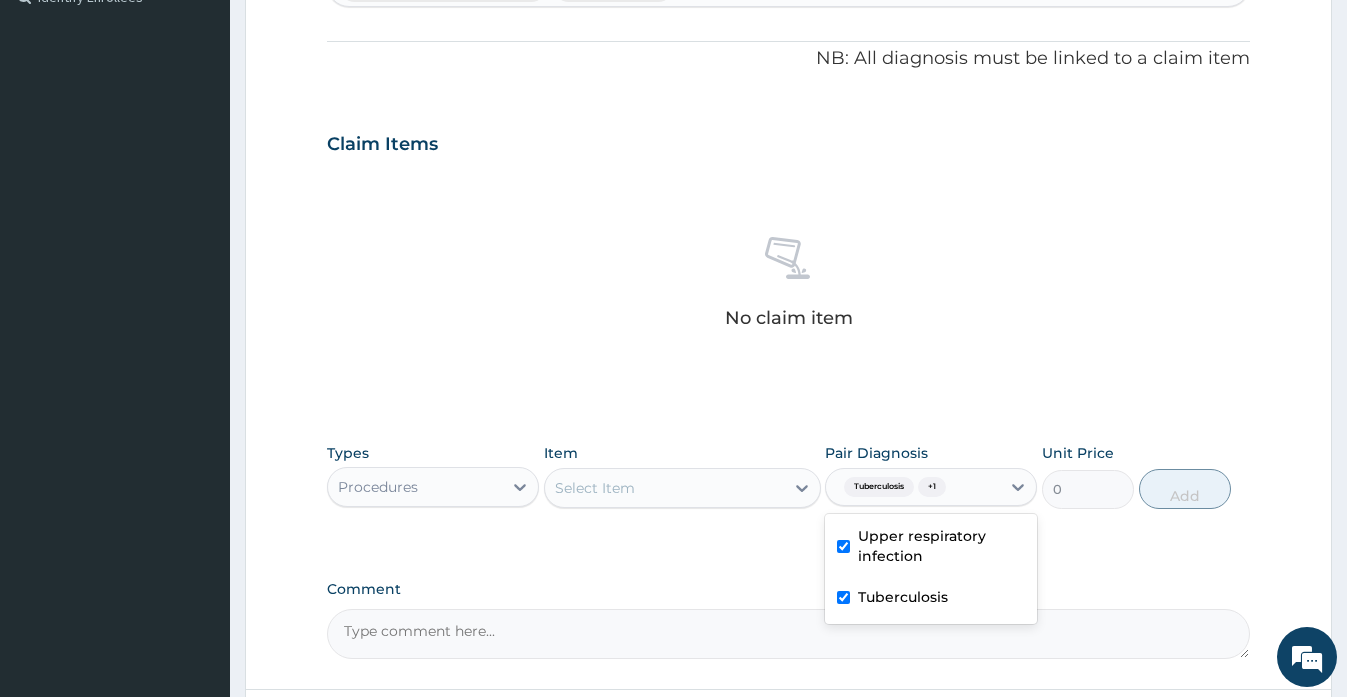 checkbox on "true" 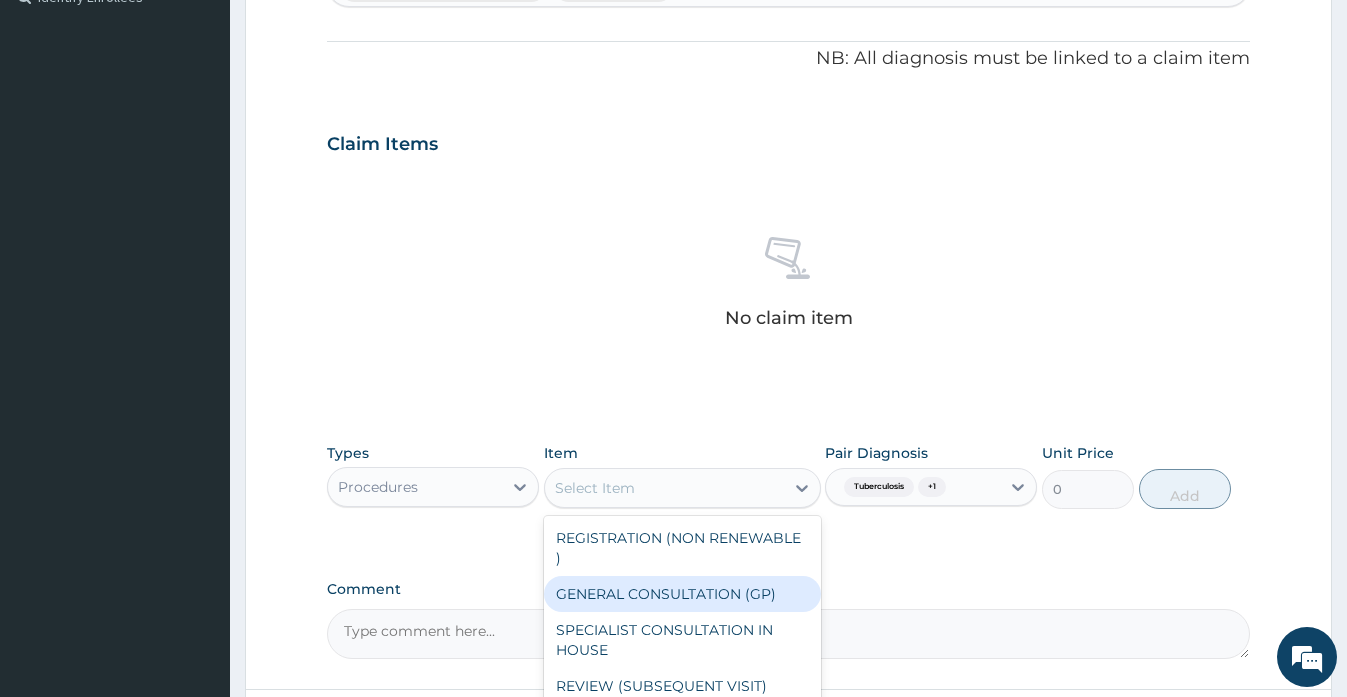 click on "GENERAL CONSULTATION (GP)" at bounding box center [682, 594] 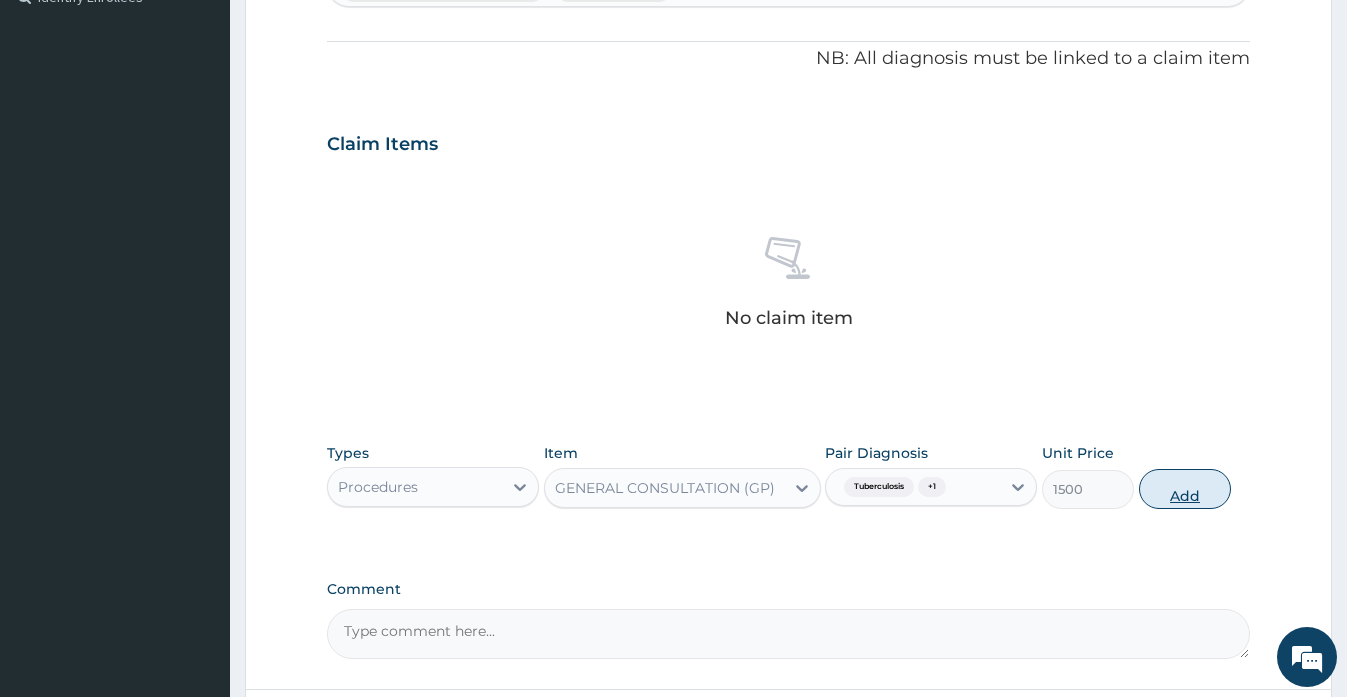 click on "Add" at bounding box center [1185, 489] 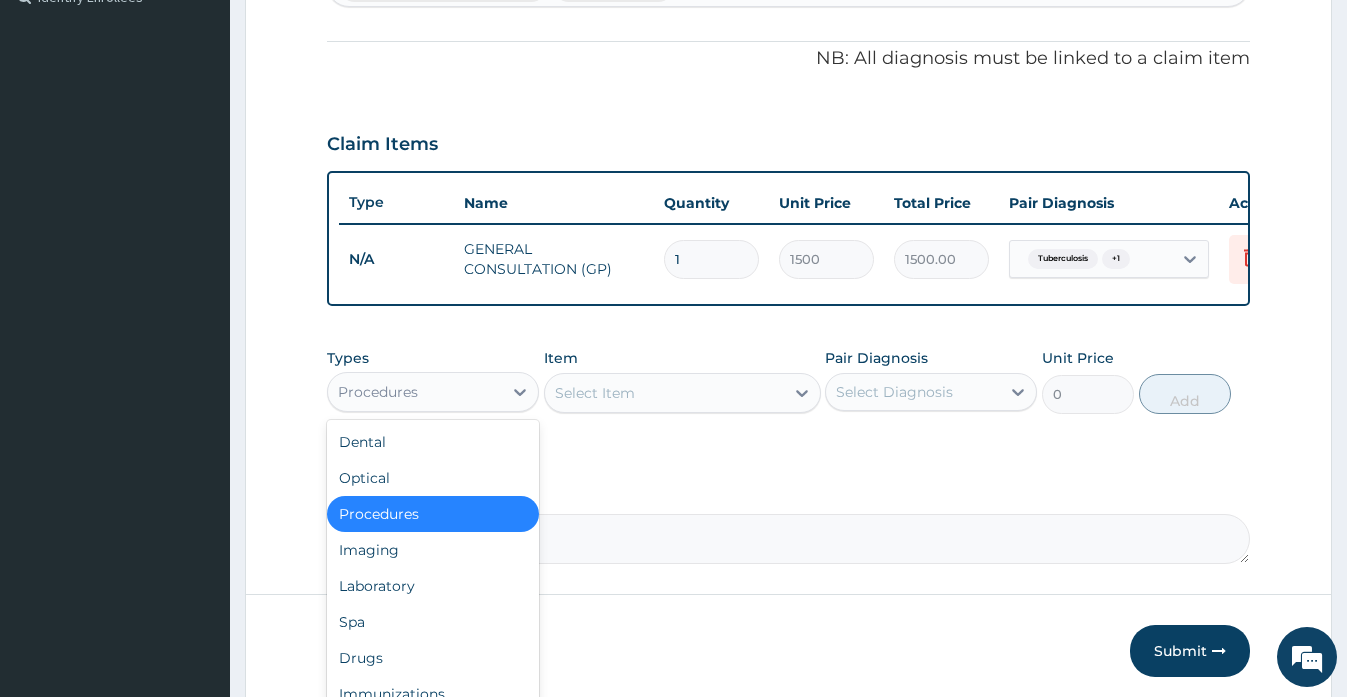 click on "Procedures" at bounding box center (378, 392) 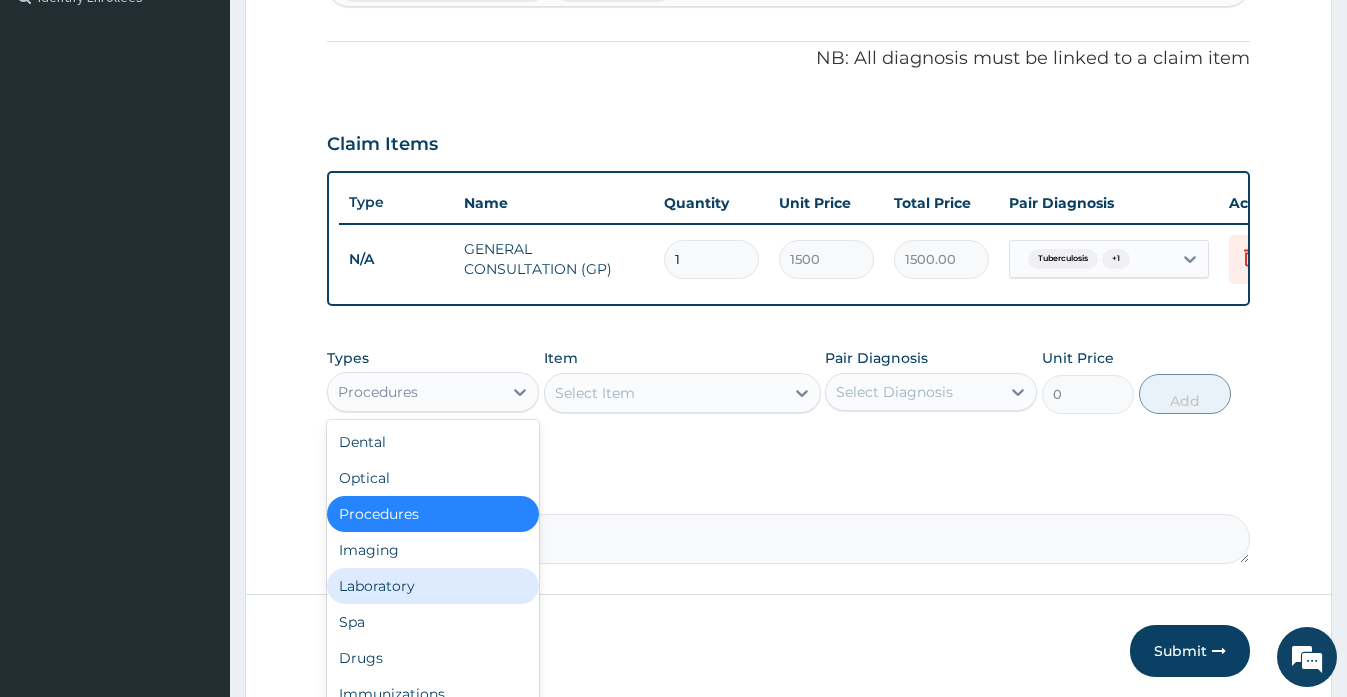 click on "Laboratory" at bounding box center [433, 586] 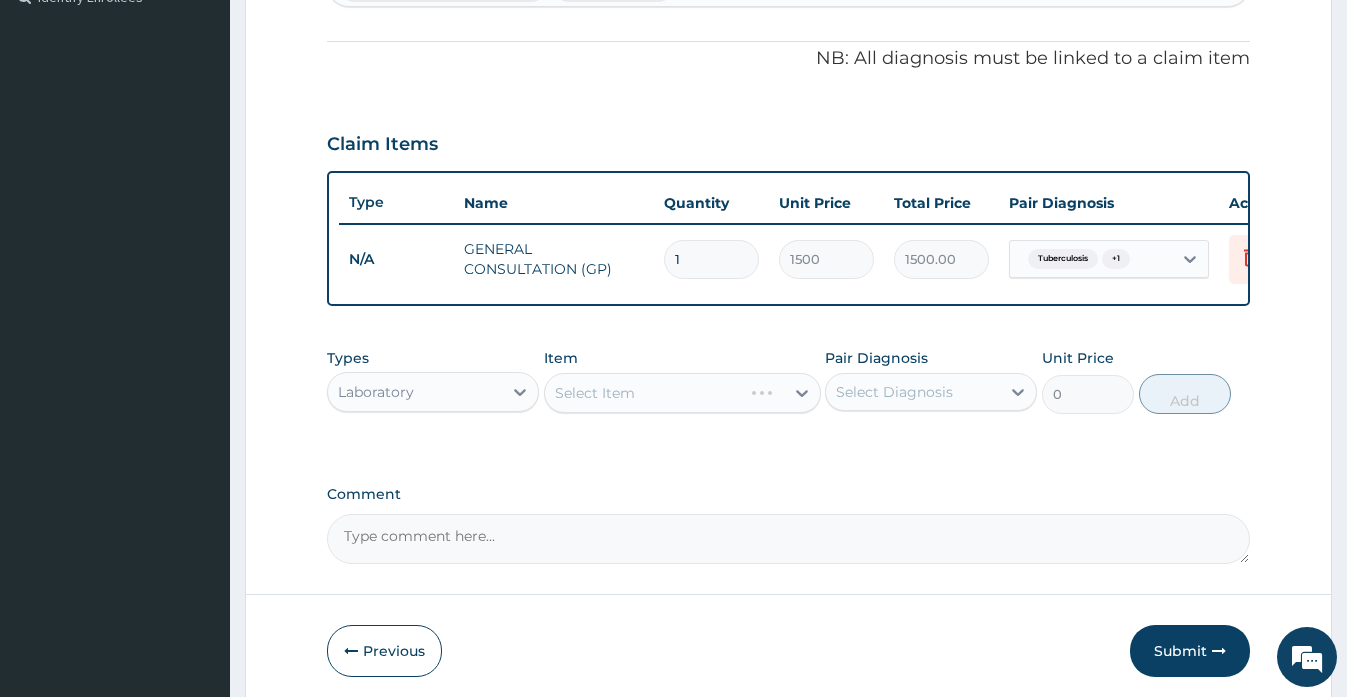 click on "Select Diagnosis" at bounding box center [894, 392] 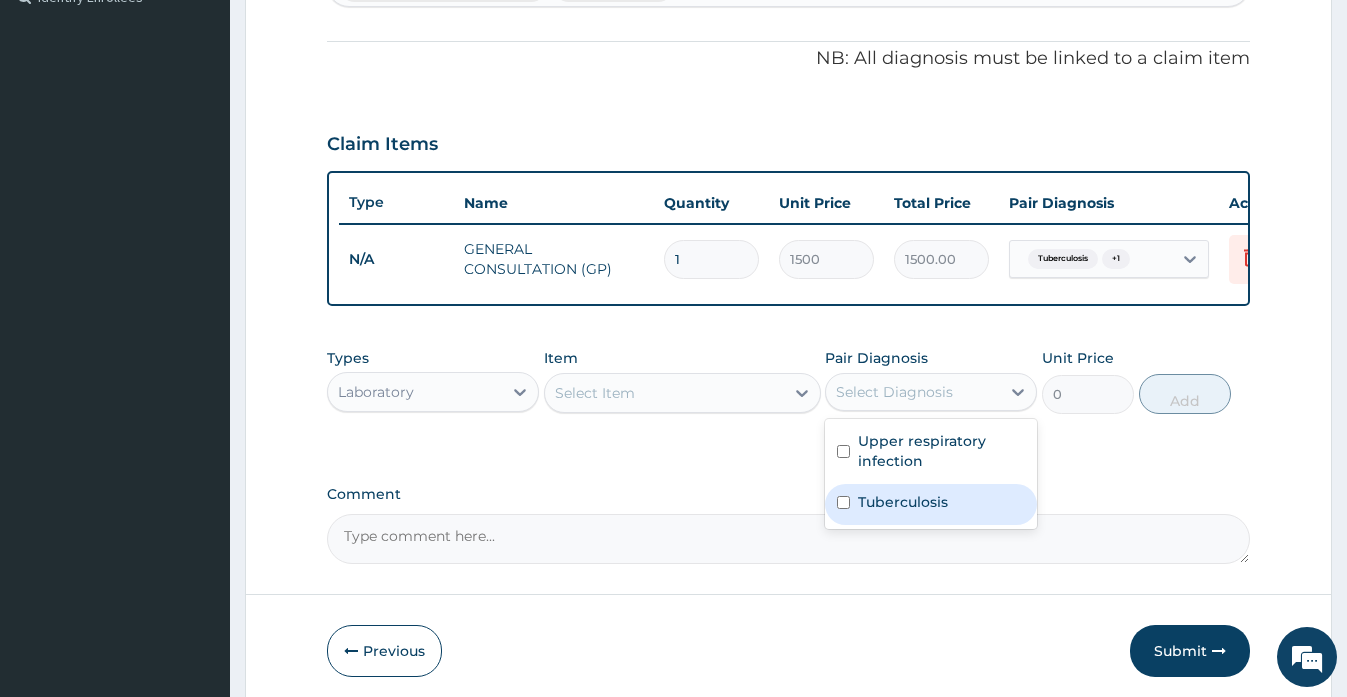 click on "Tuberculosis" at bounding box center [903, 502] 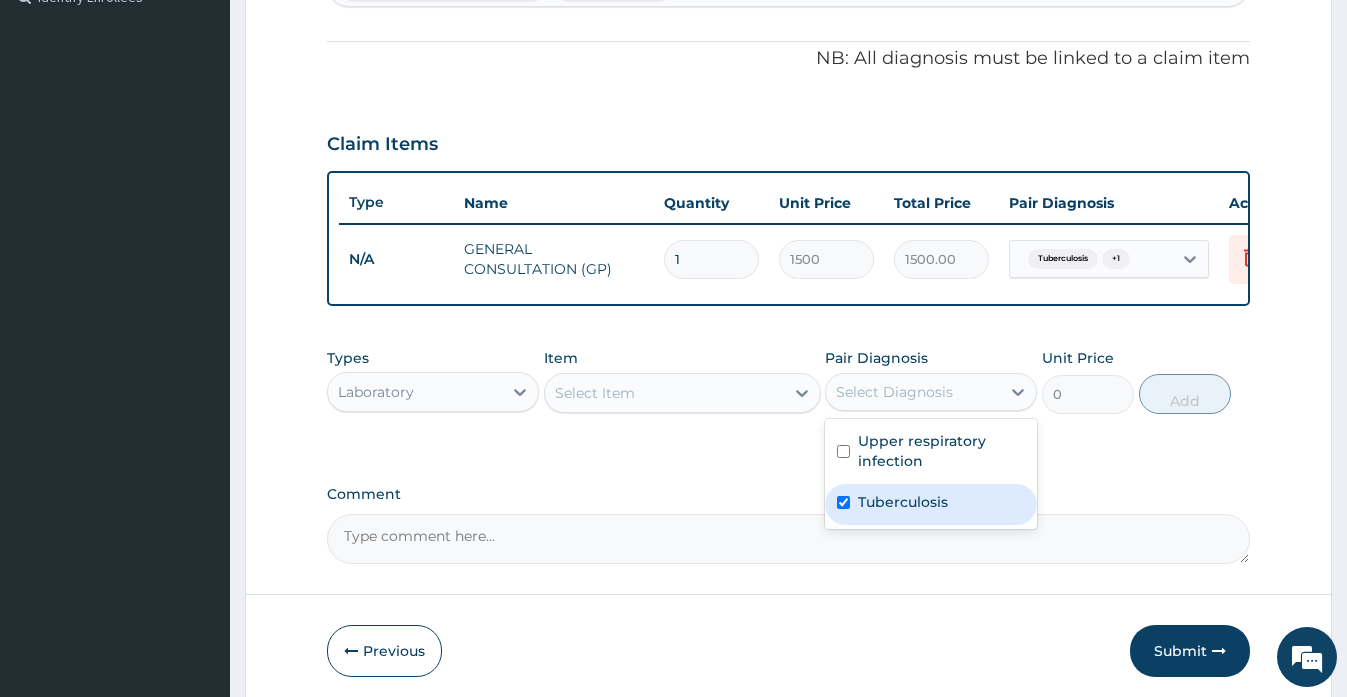 checkbox on "true" 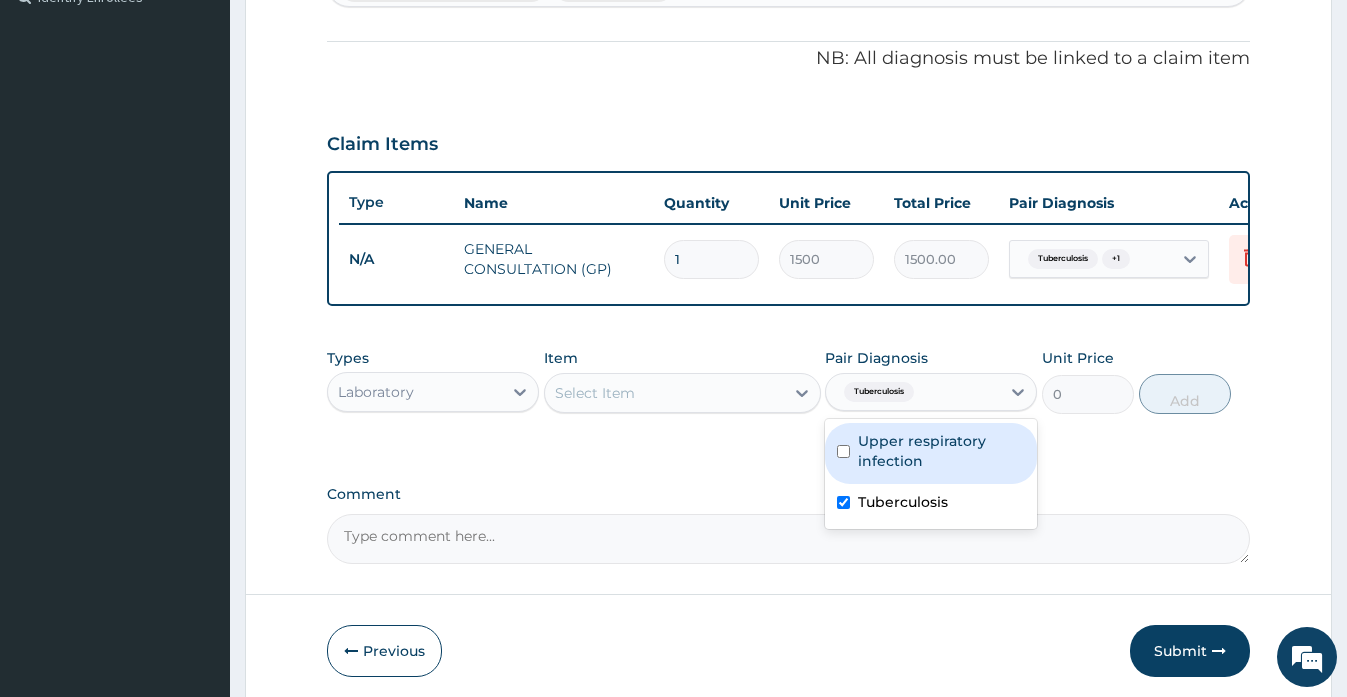 click on "Upper respiratory infection" at bounding box center (941, 451) 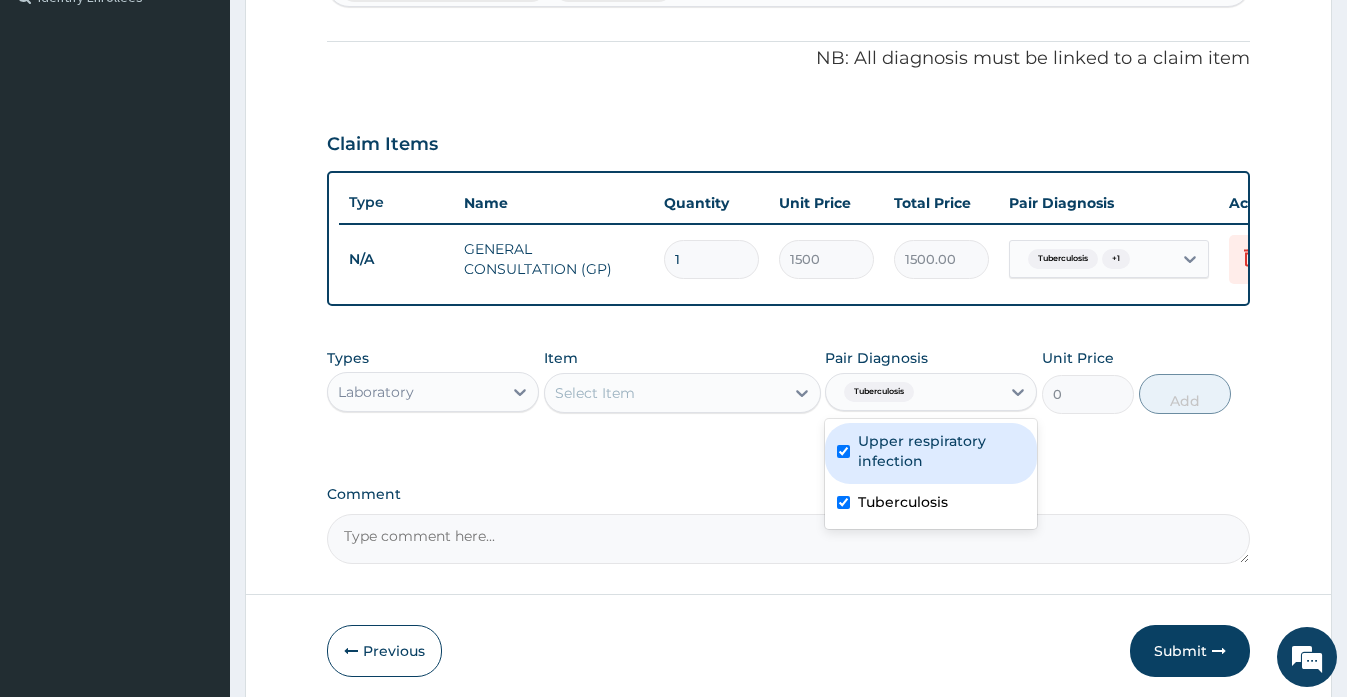 checkbox on "true" 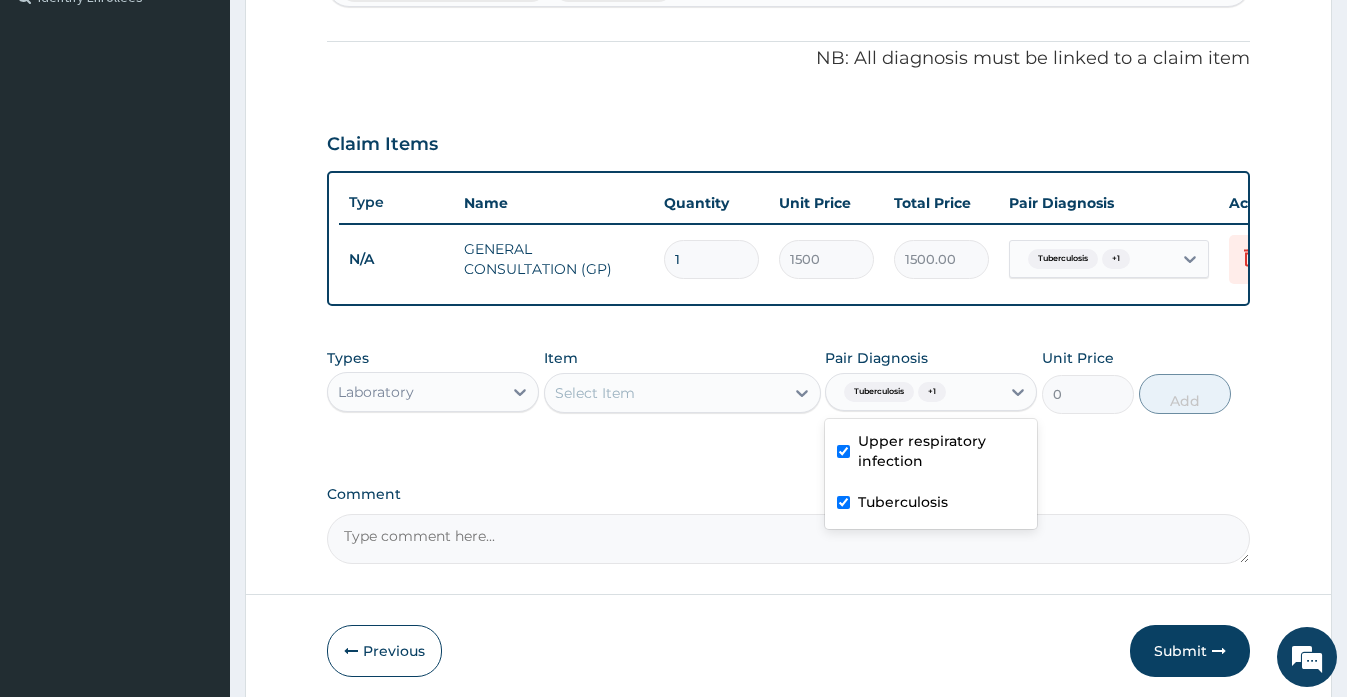 click on "Select Item" at bounding box center (664, 393) 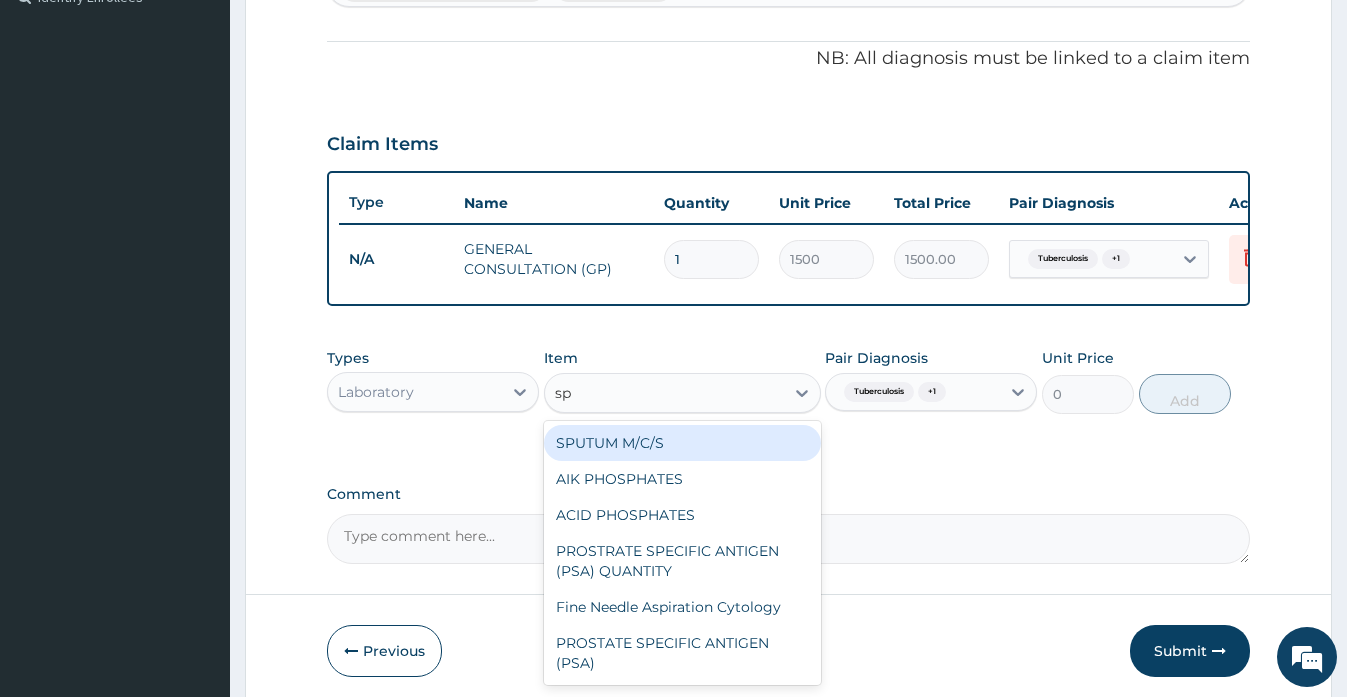 type on "spu" 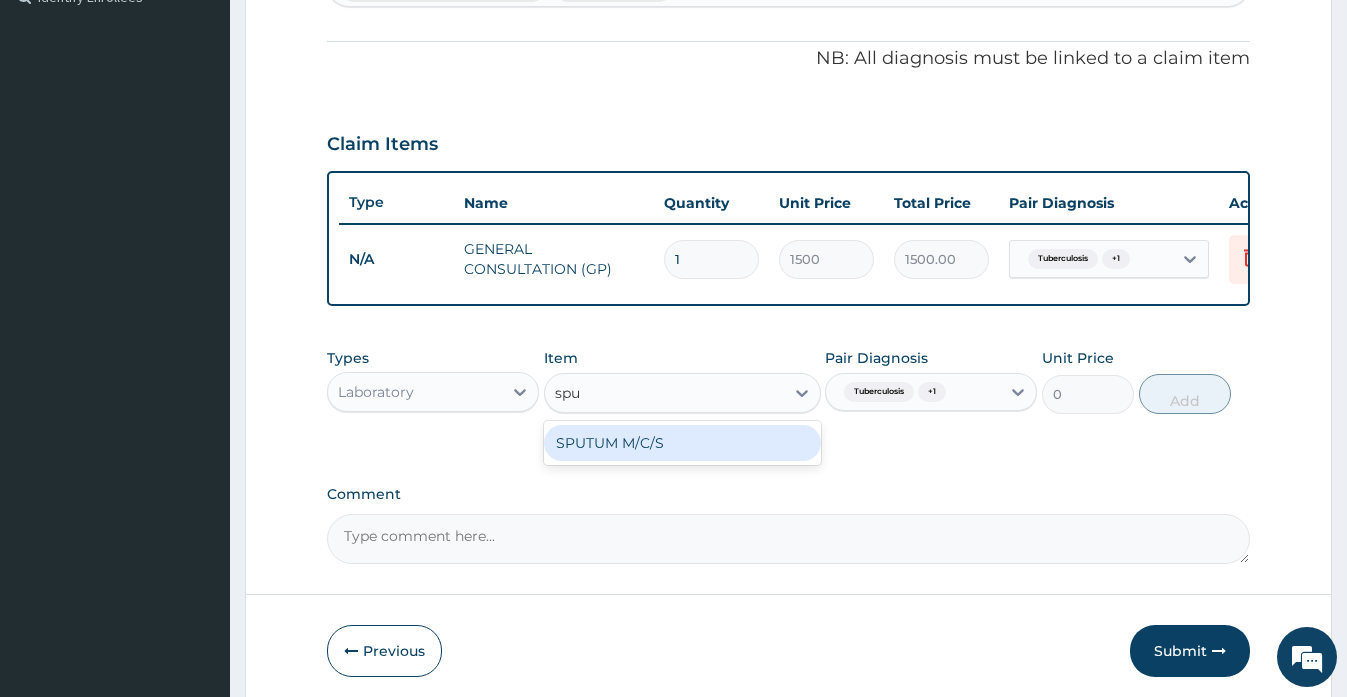 click on "SPUTUM  M/C/S" at bounding box center (682, 443) 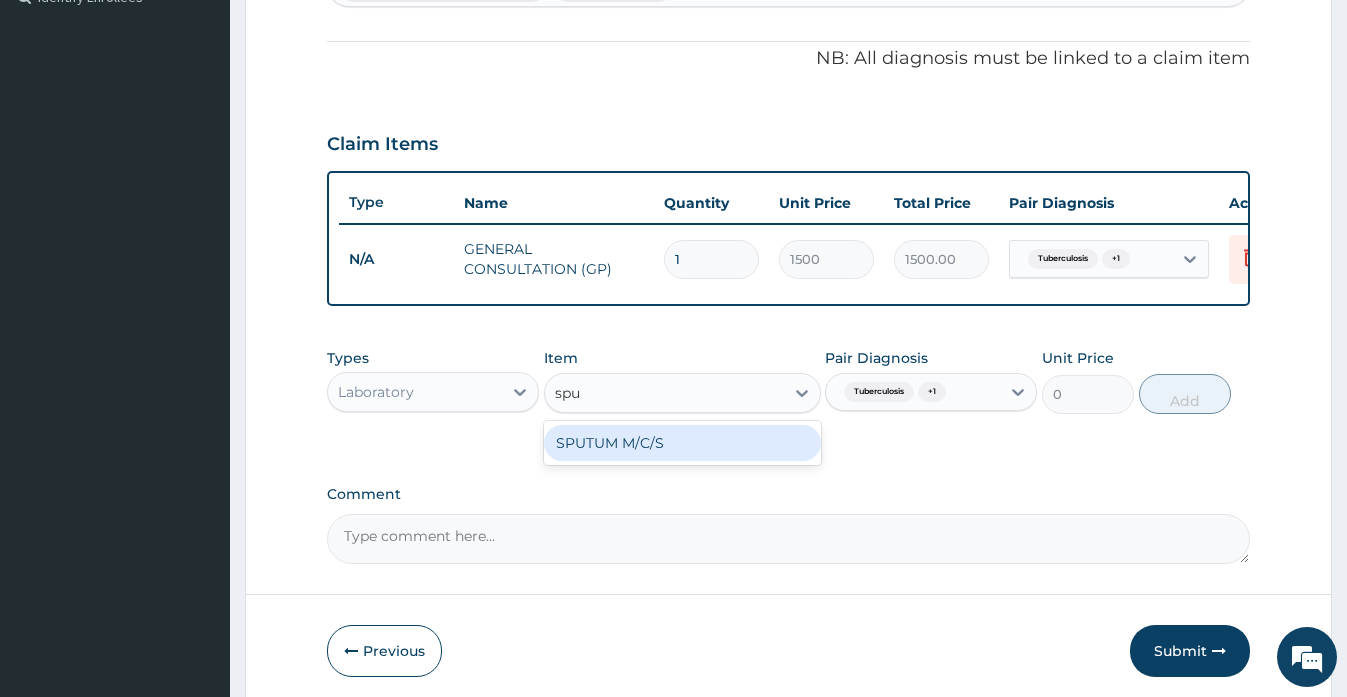 type 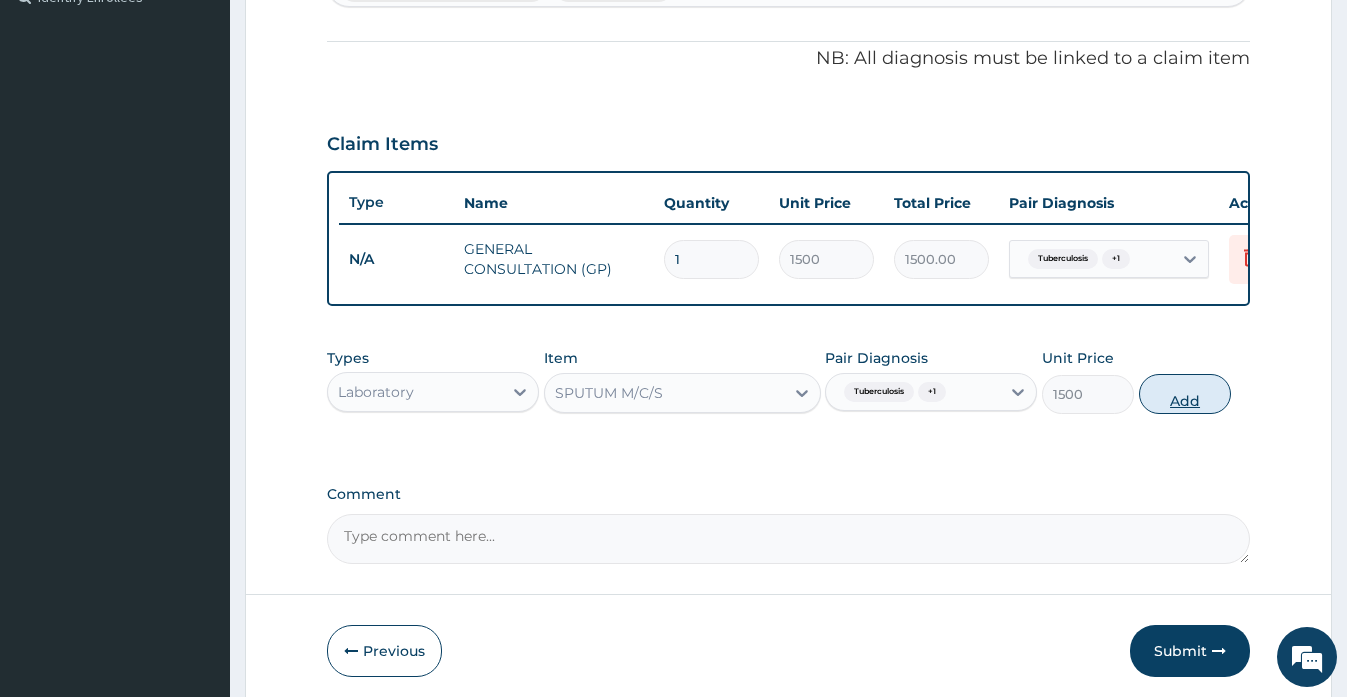 click on "Add" at bounding box center (1185, 394) 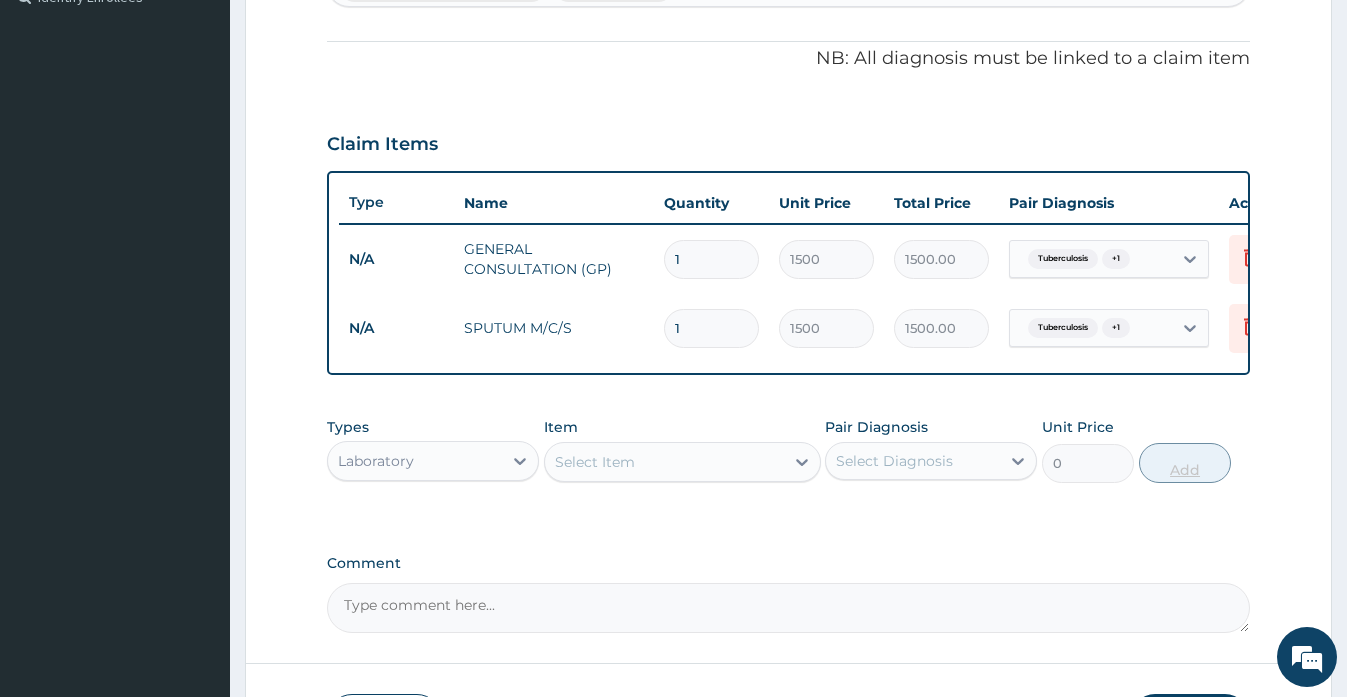scroll, scrollTop: 736, scrollLeft: 0, axis: vertical 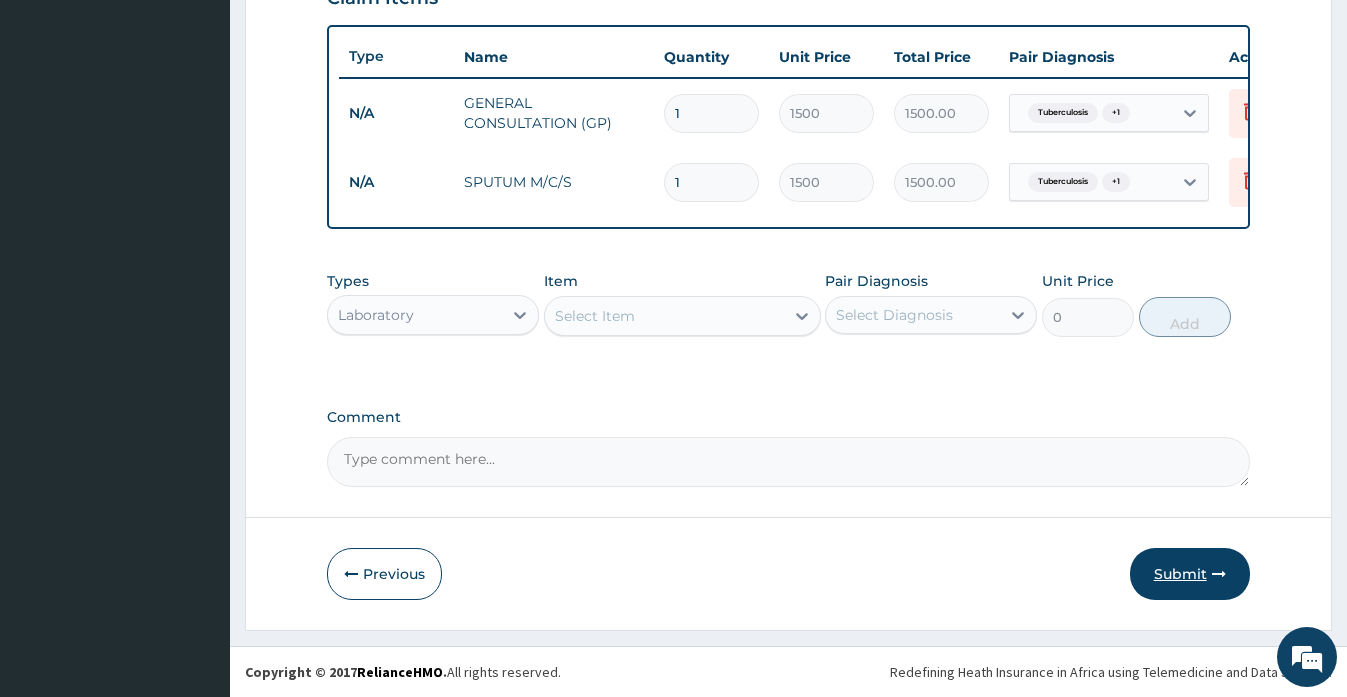 click on "Submit" at bounding box center (1190, 574) 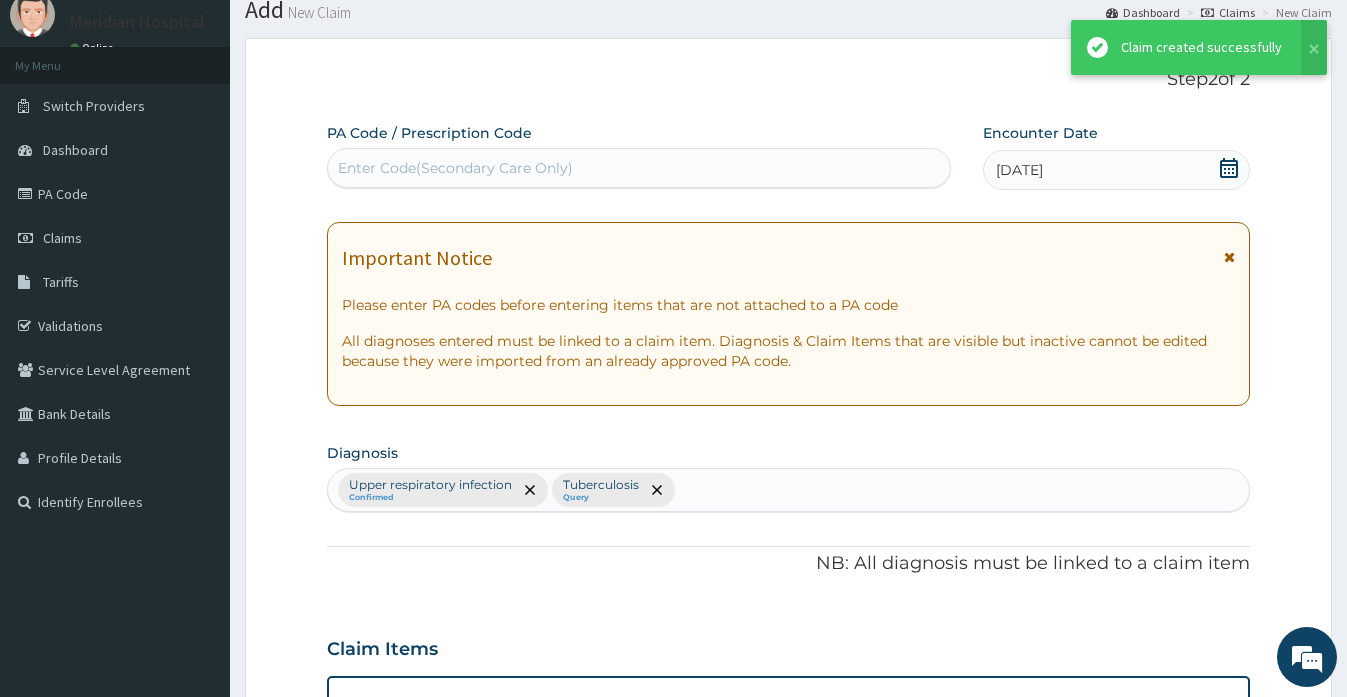 scroll, scrollTop: 736, scrollLeft: 0, axis: vertical 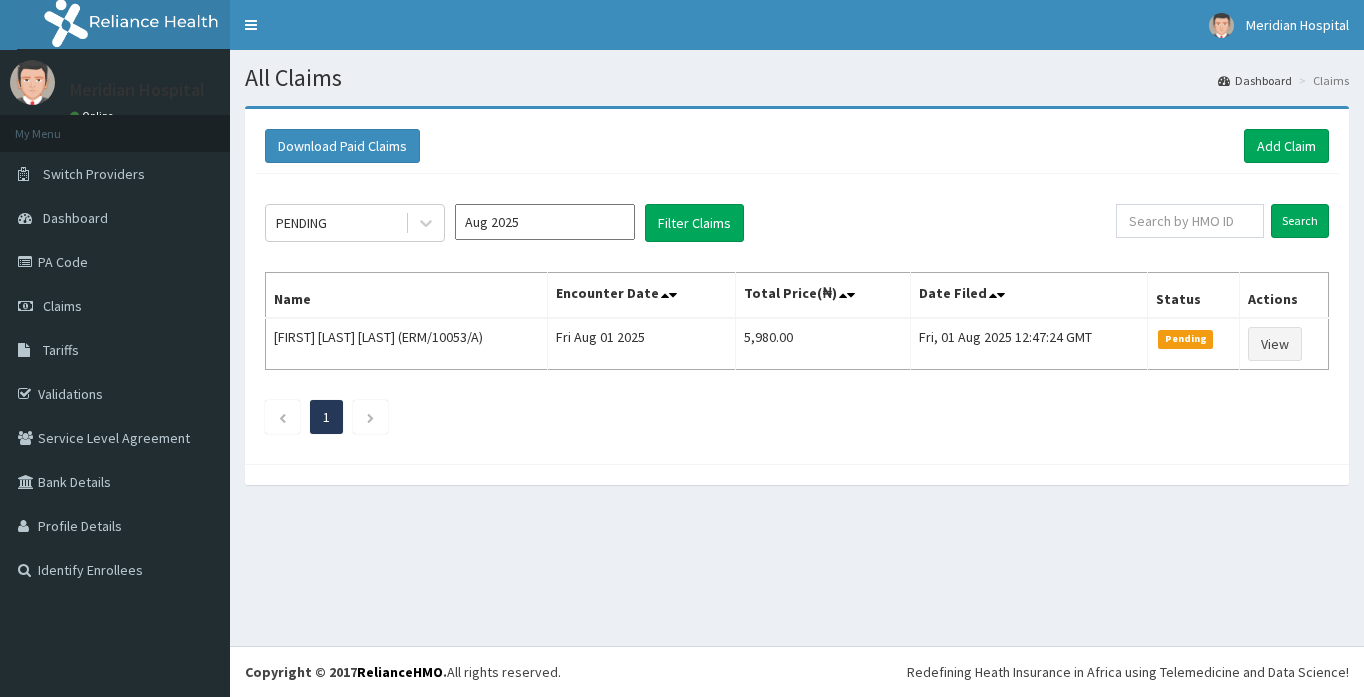 click on "Aug 2025" at bounding box center (545, 222) 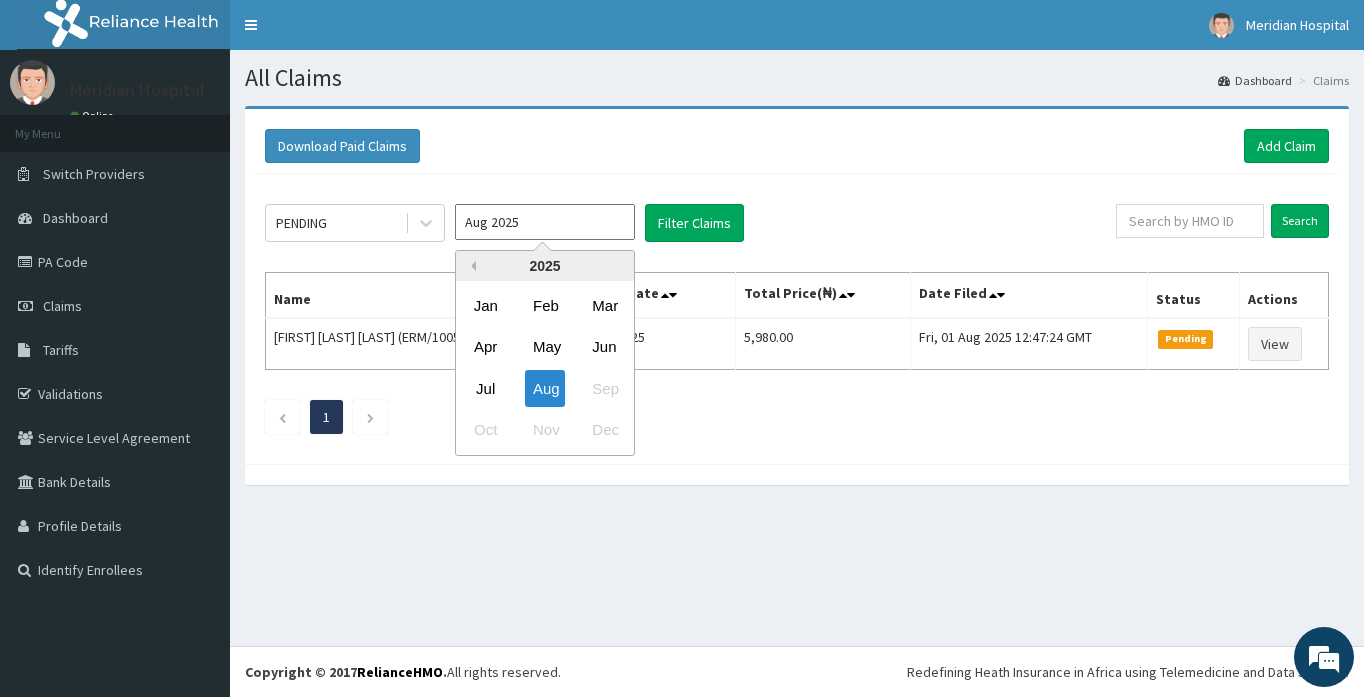 click on "Previous Year" at bounding box center (471, 266) 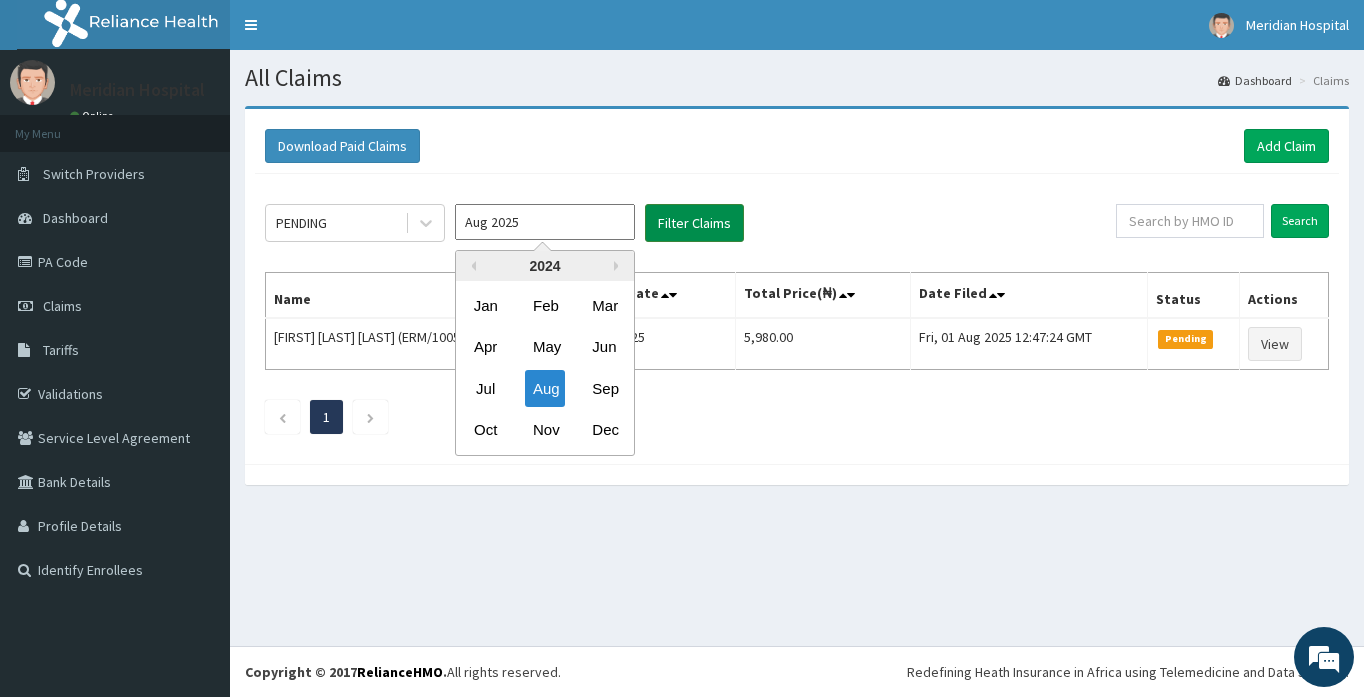 click on "Filter Claims" at bounding box center (694, 223) 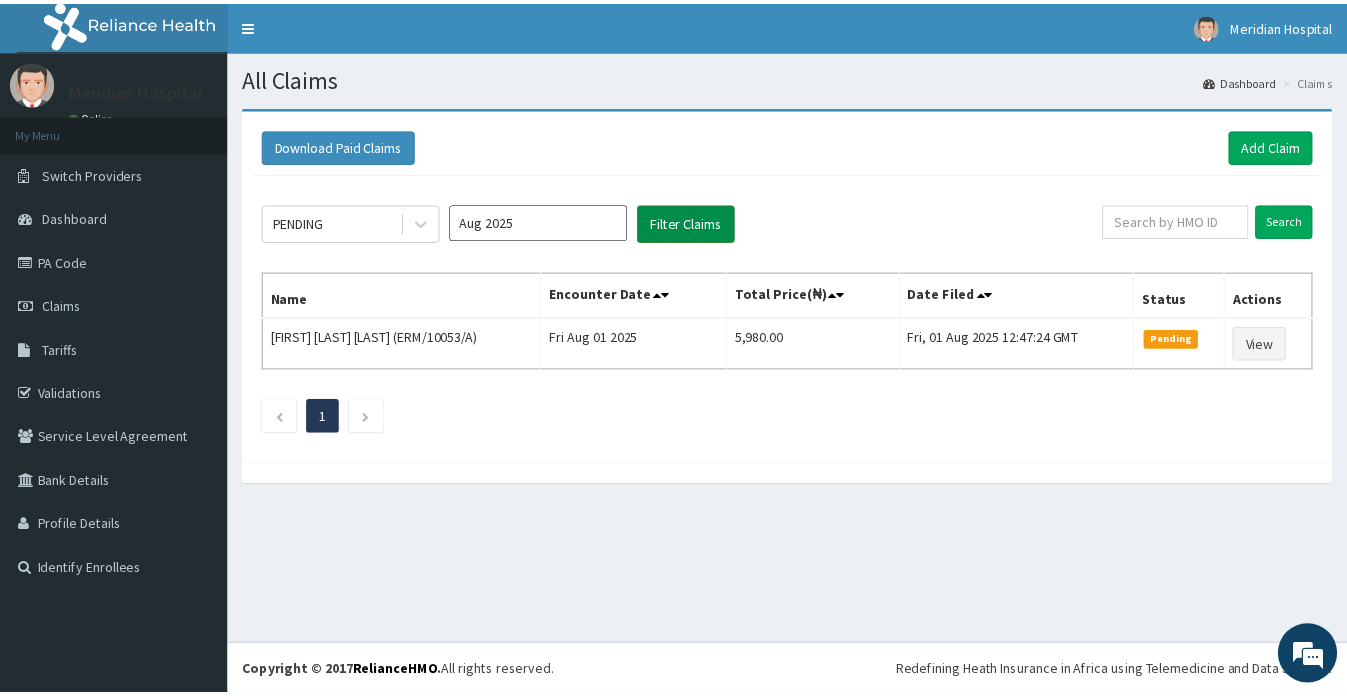 scroll, scrollTop: 0, scrollLeft: 0, axis: both 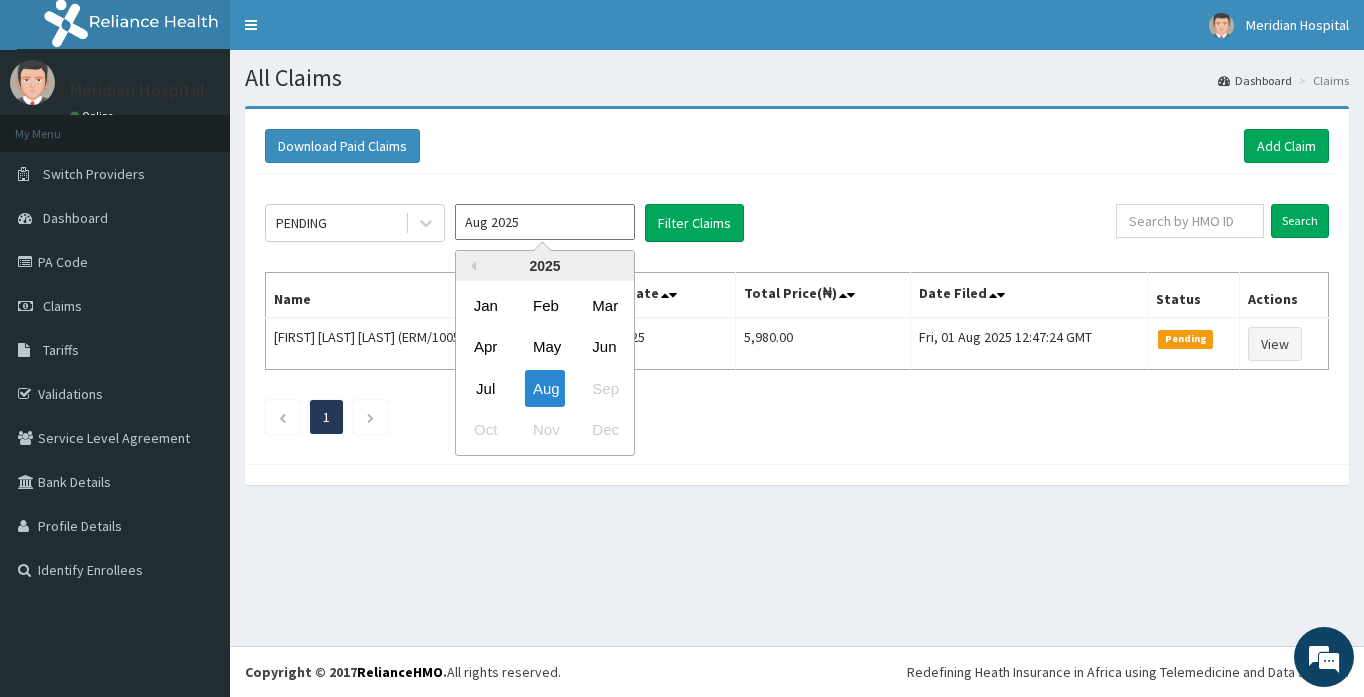 click on "Aug 2025" at bounding box center (545, 222) 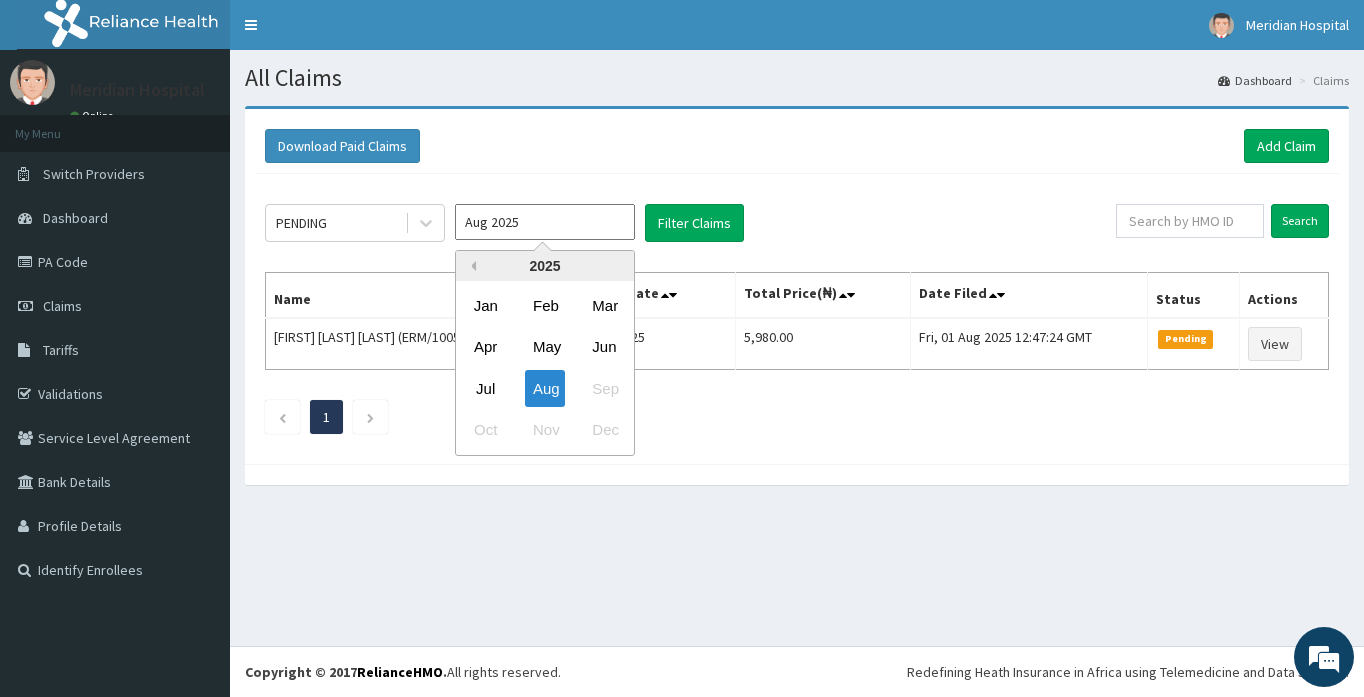 click on "Previous Year" at bounding box center [471, 266] 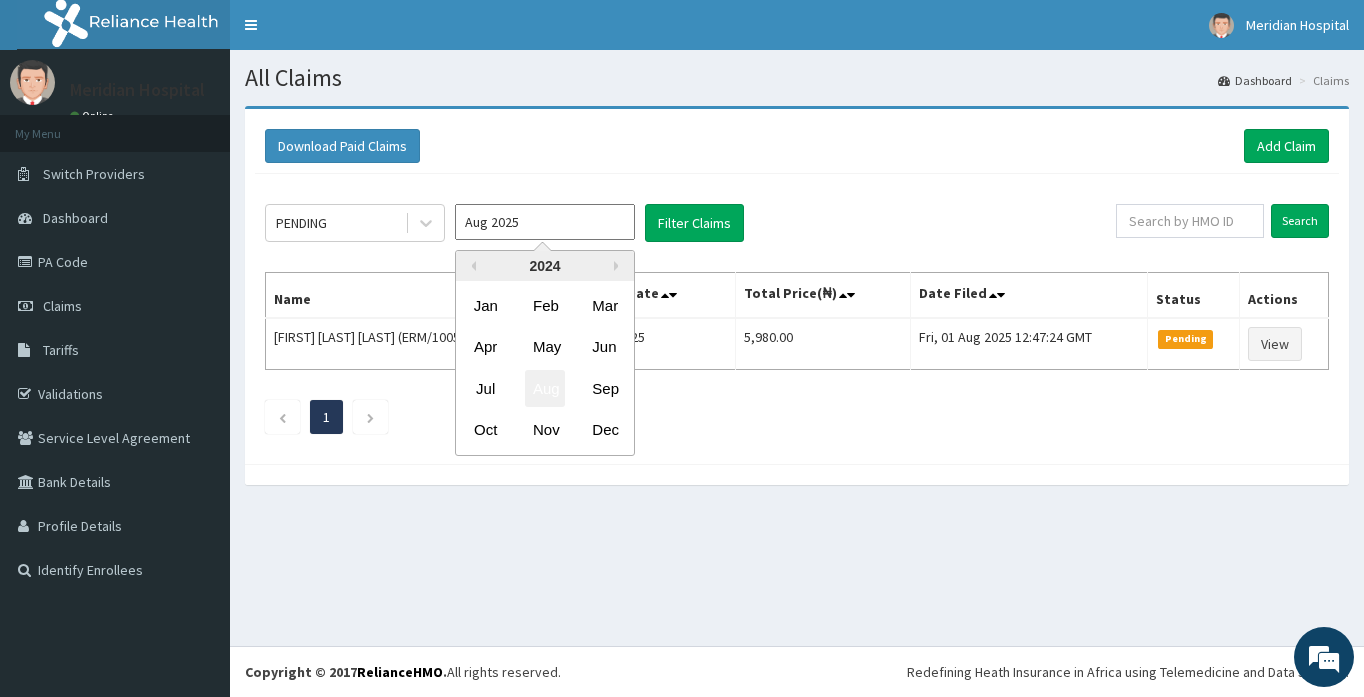 click on "Aug" at bounding box center [545, 388] 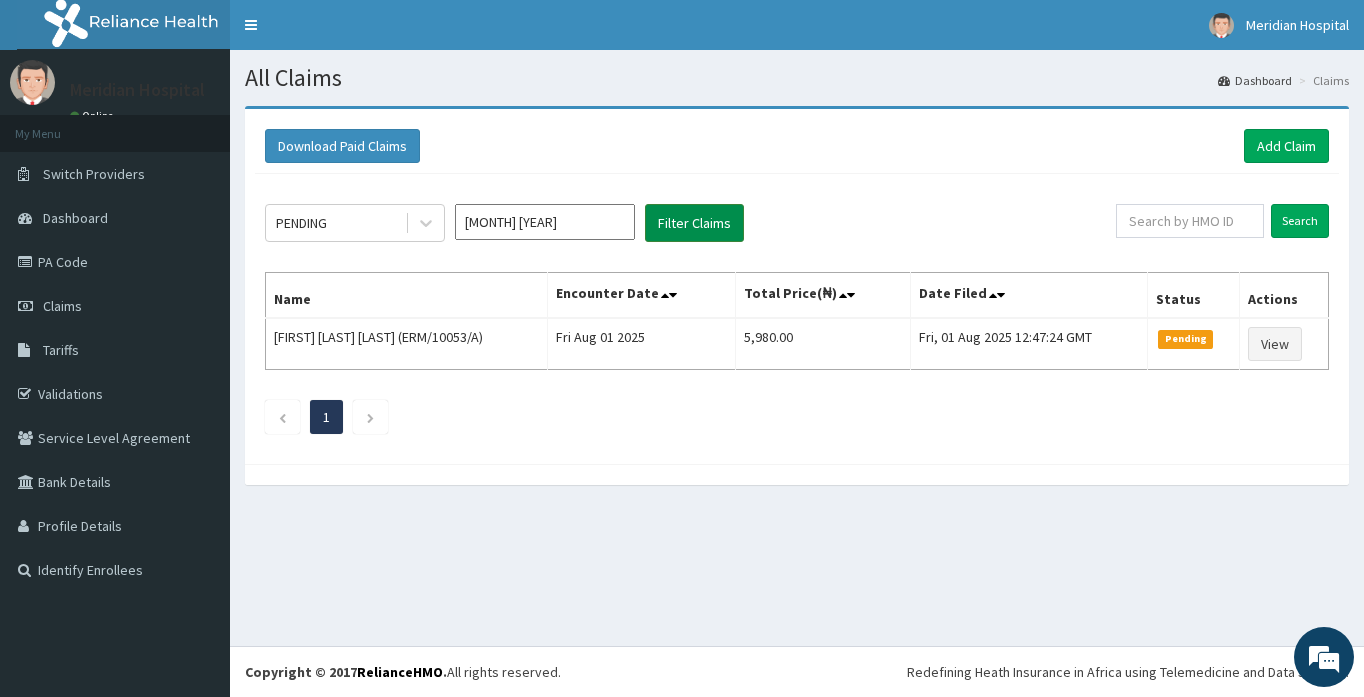 click on "Filter Claims" at bounding box center [694, 223] 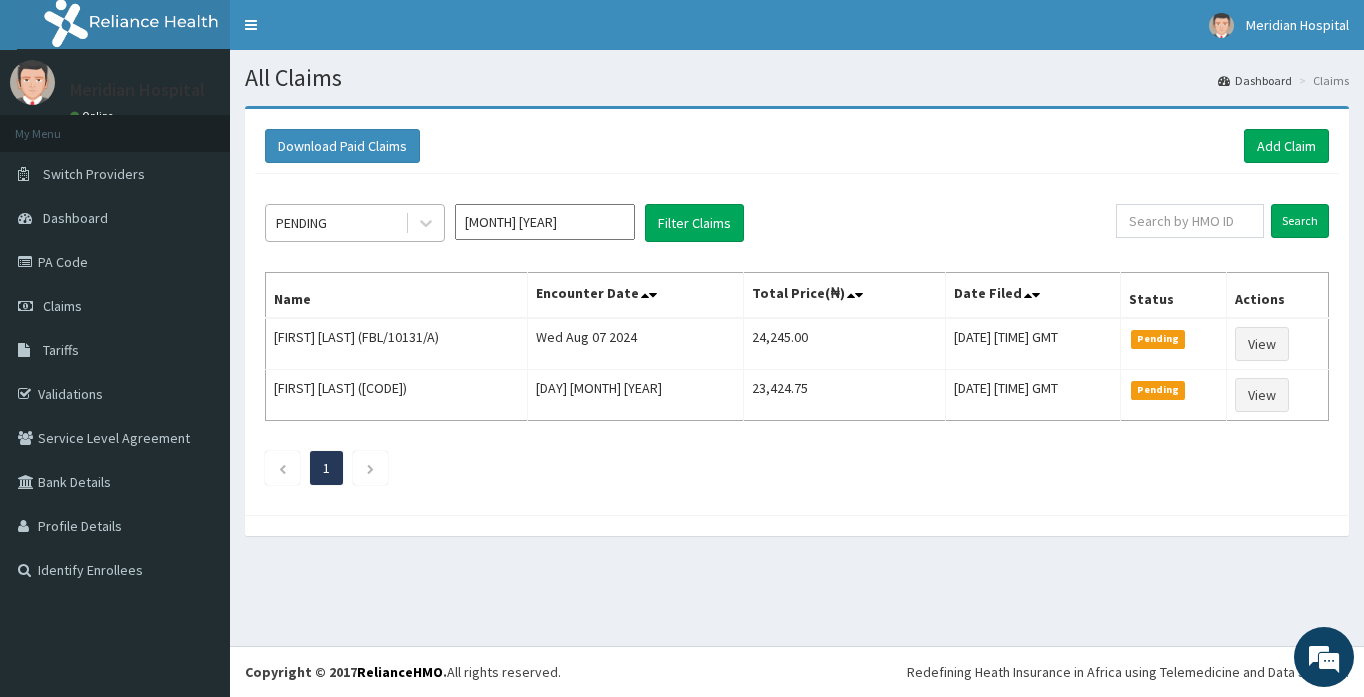 click on "PENDING" at bounding box center [335, 223] 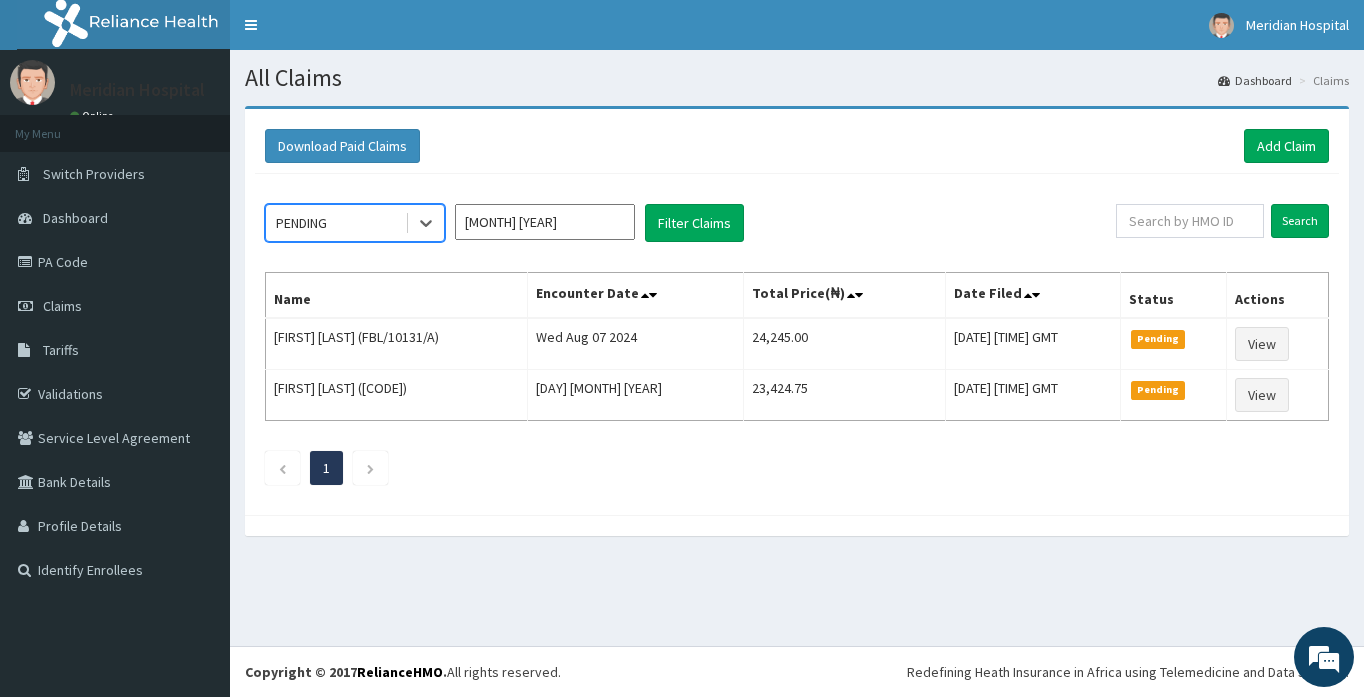 click on "PENDING" at bounding box center (335, 223) 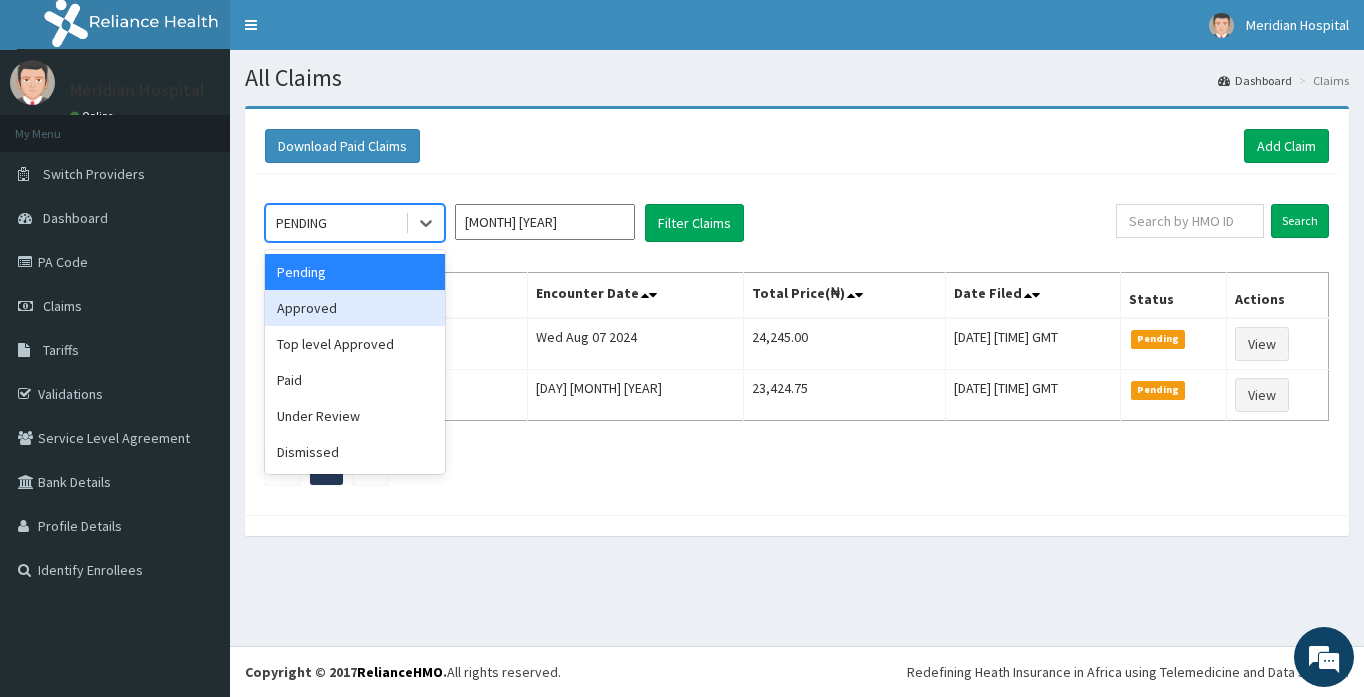 click on "Approved" at bounding box center [355, 308] 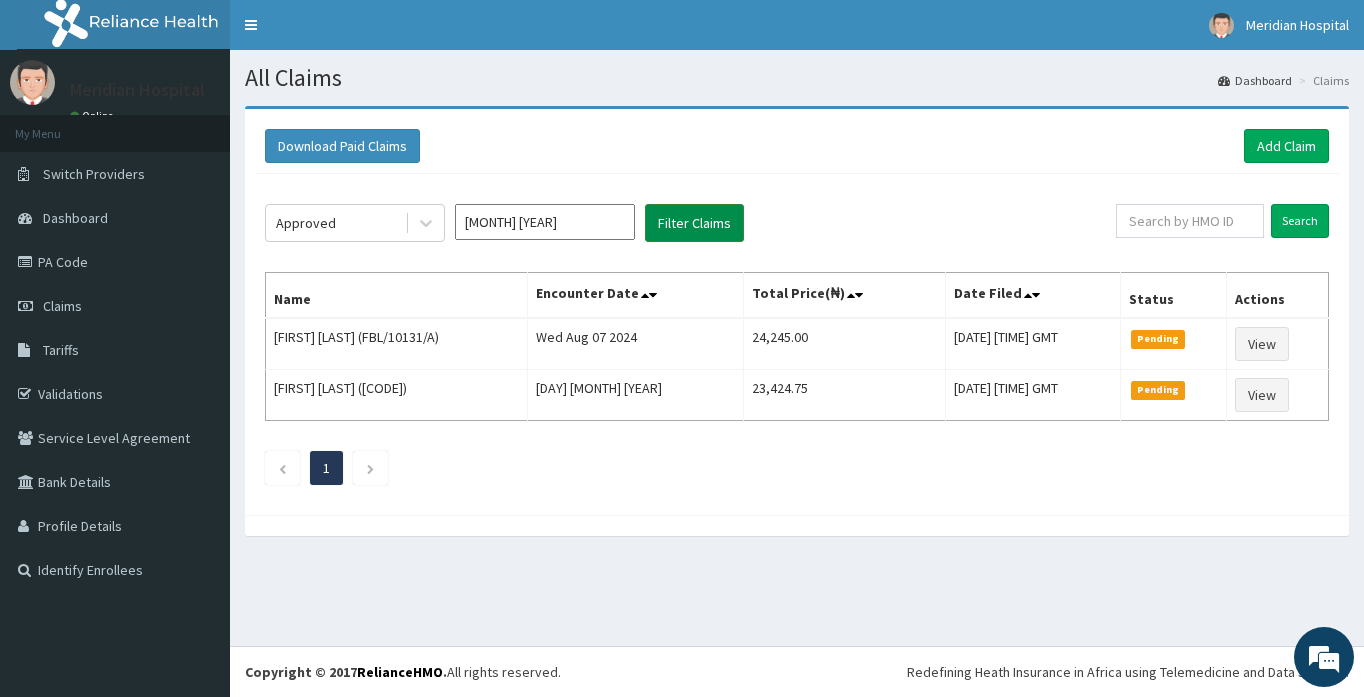 click on "Filter Claims" at bounding box center [694, 223] 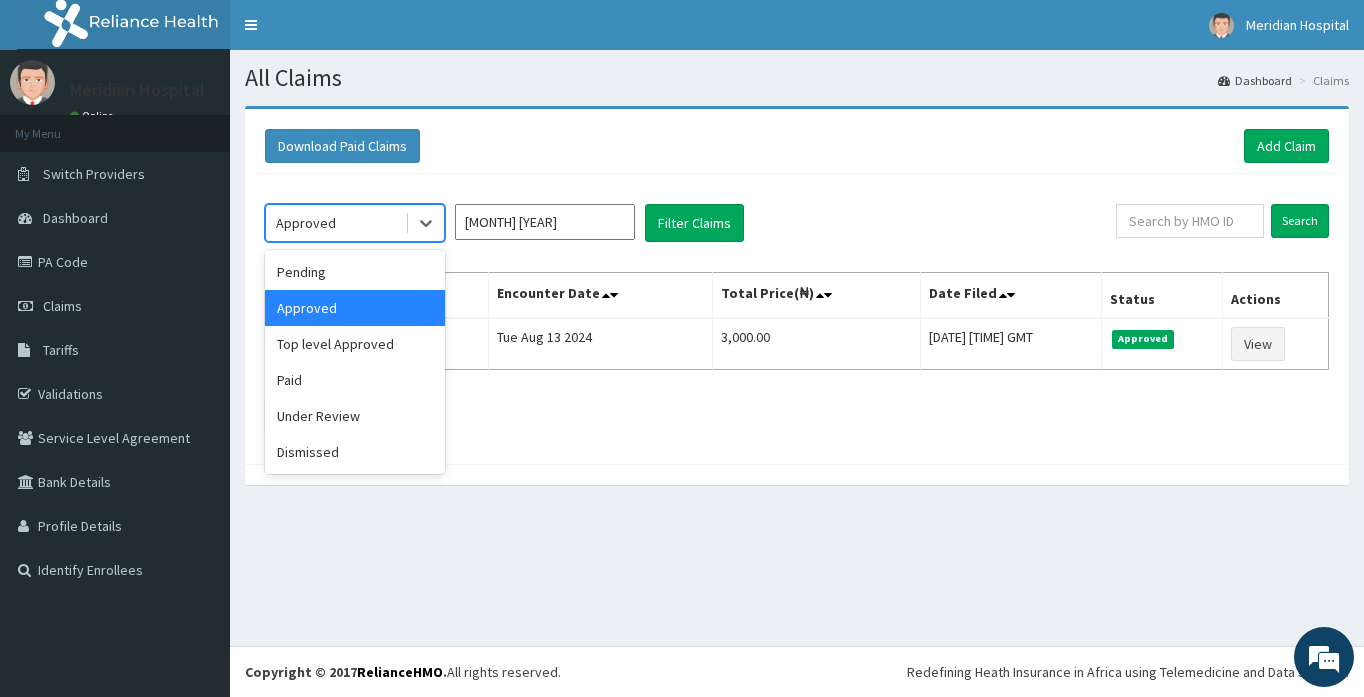 click on "Approved" at bounding box center [335, 223] 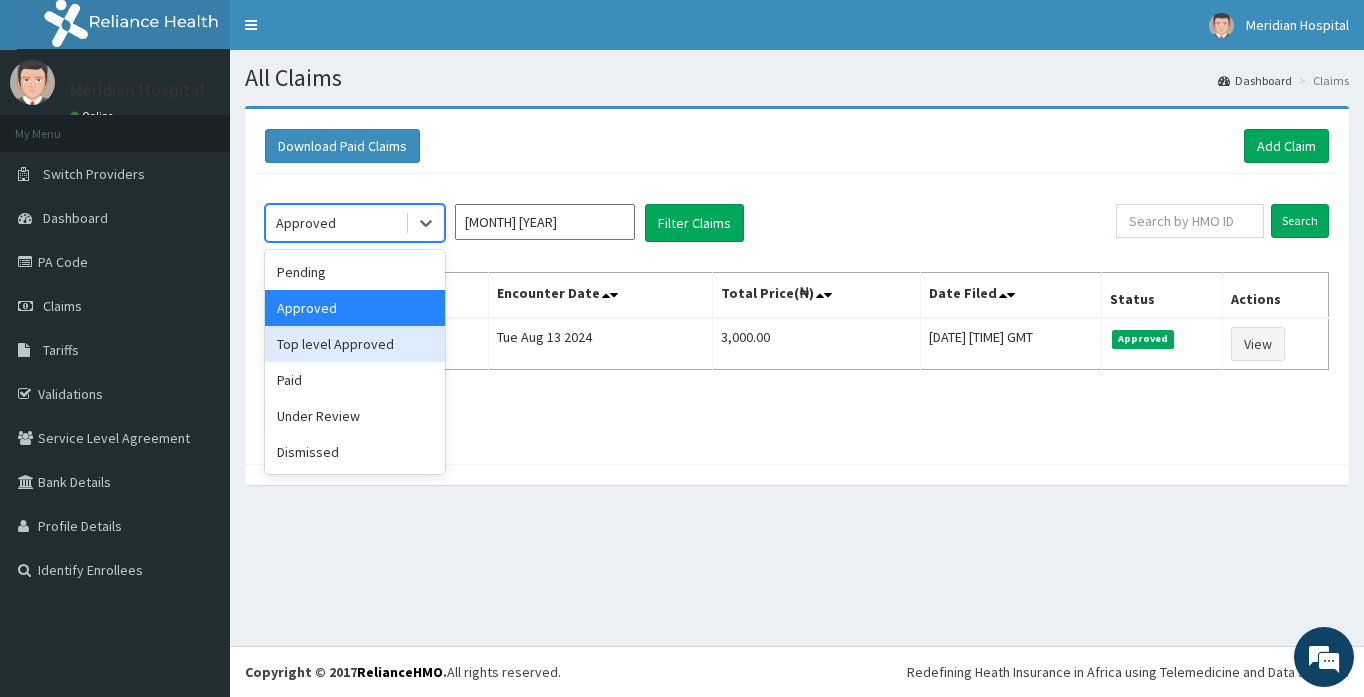 click on "Top level Approved" at bounding box center [355, 344] 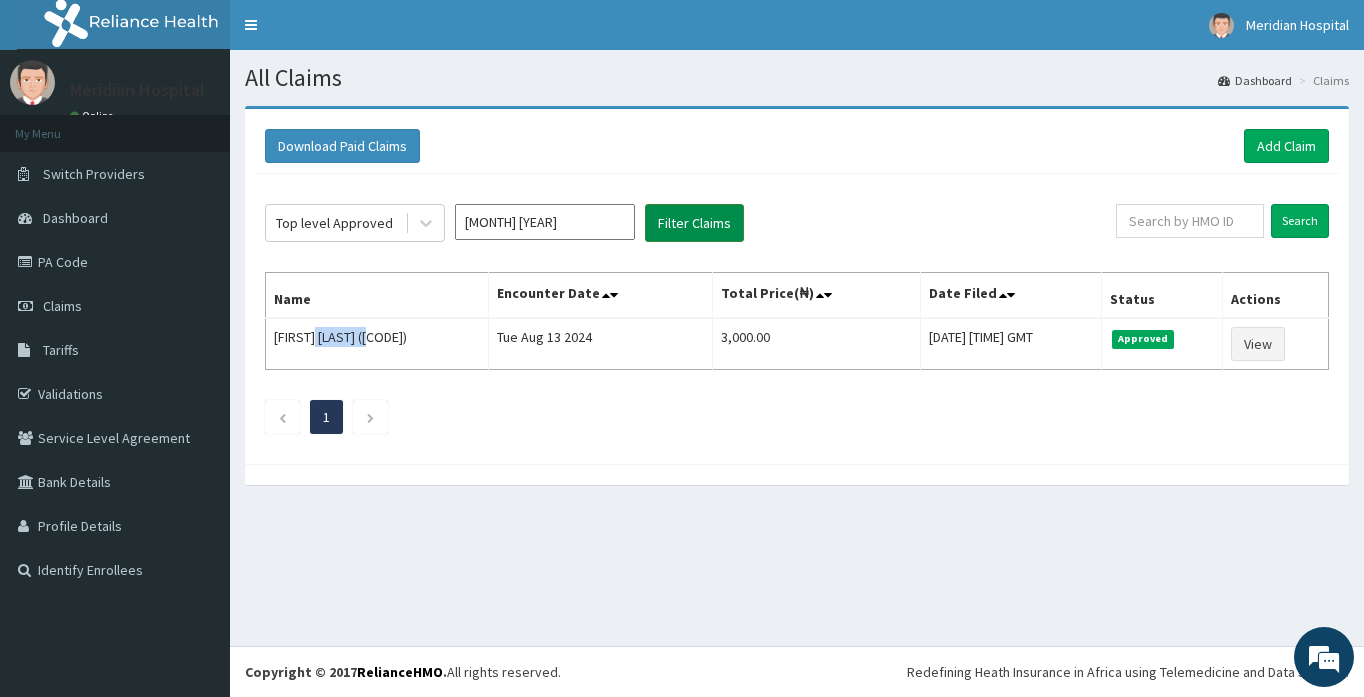 click on "Filter Claims" at bounding box center (694, 223) 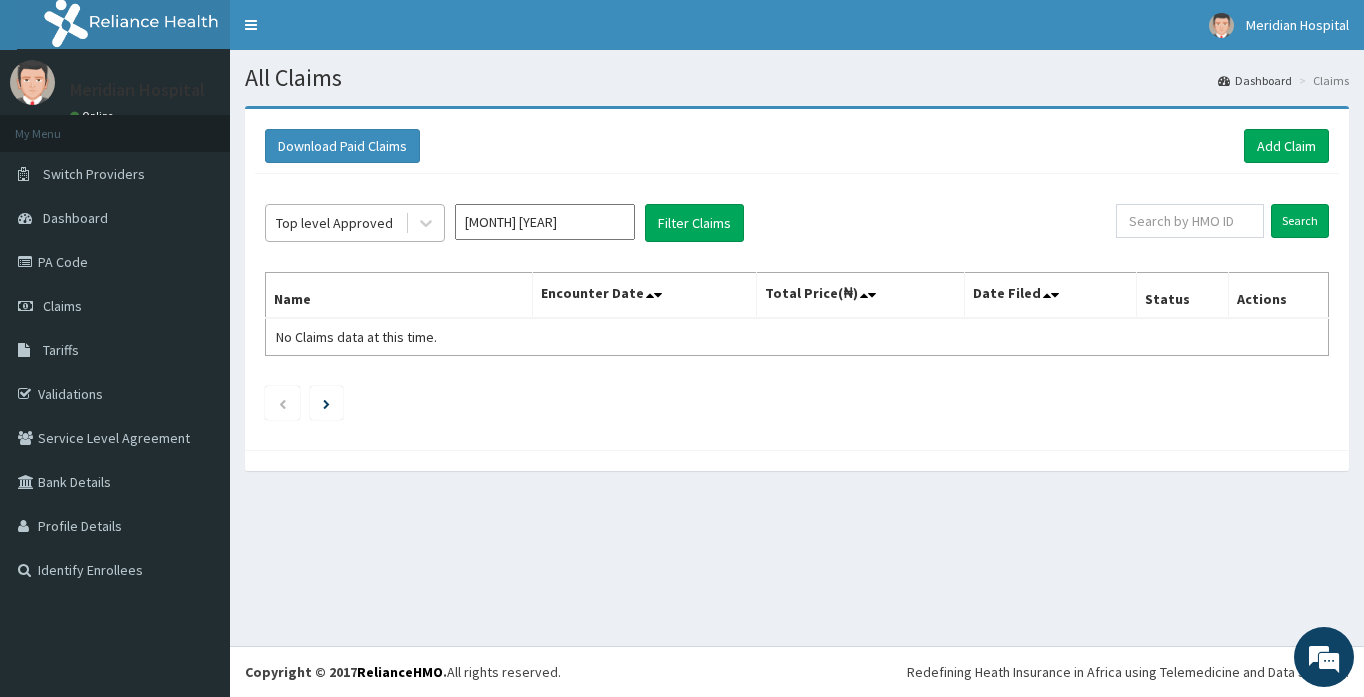 click on "Top level Approved" at bounding box center (334, 223) 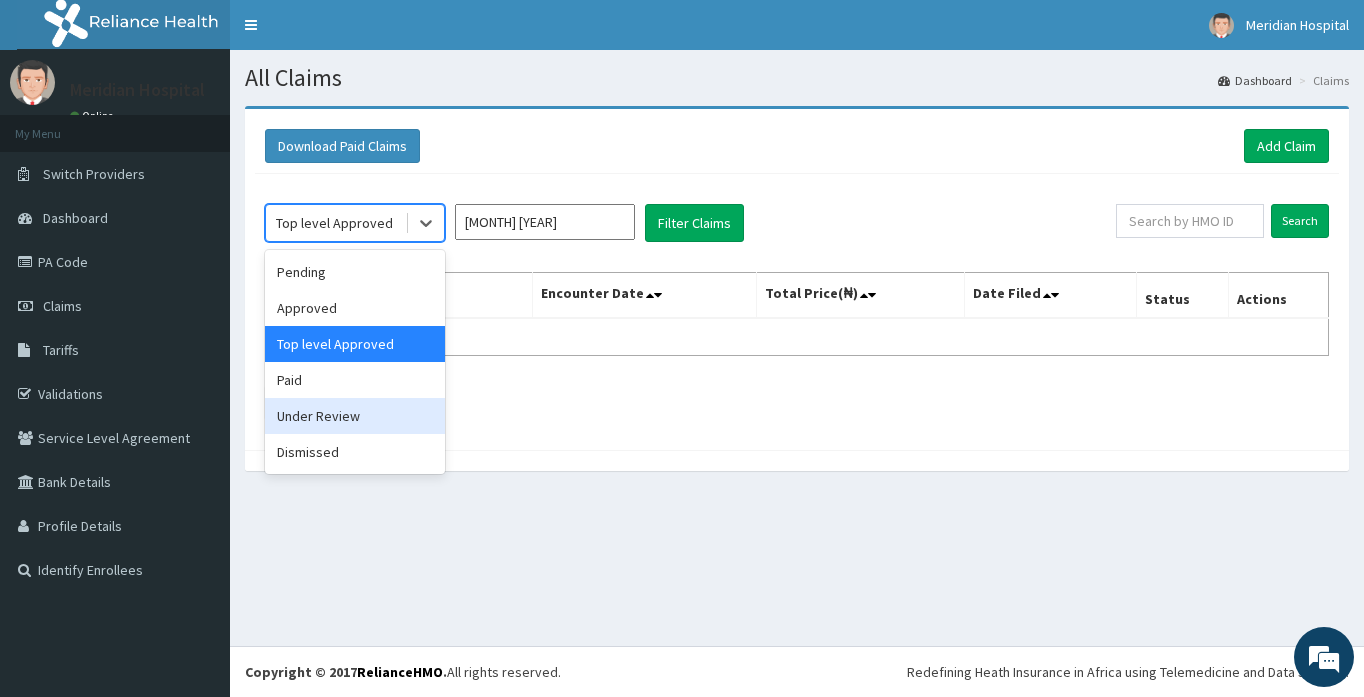 click on "Under Review" at bounding box center [355, 416] 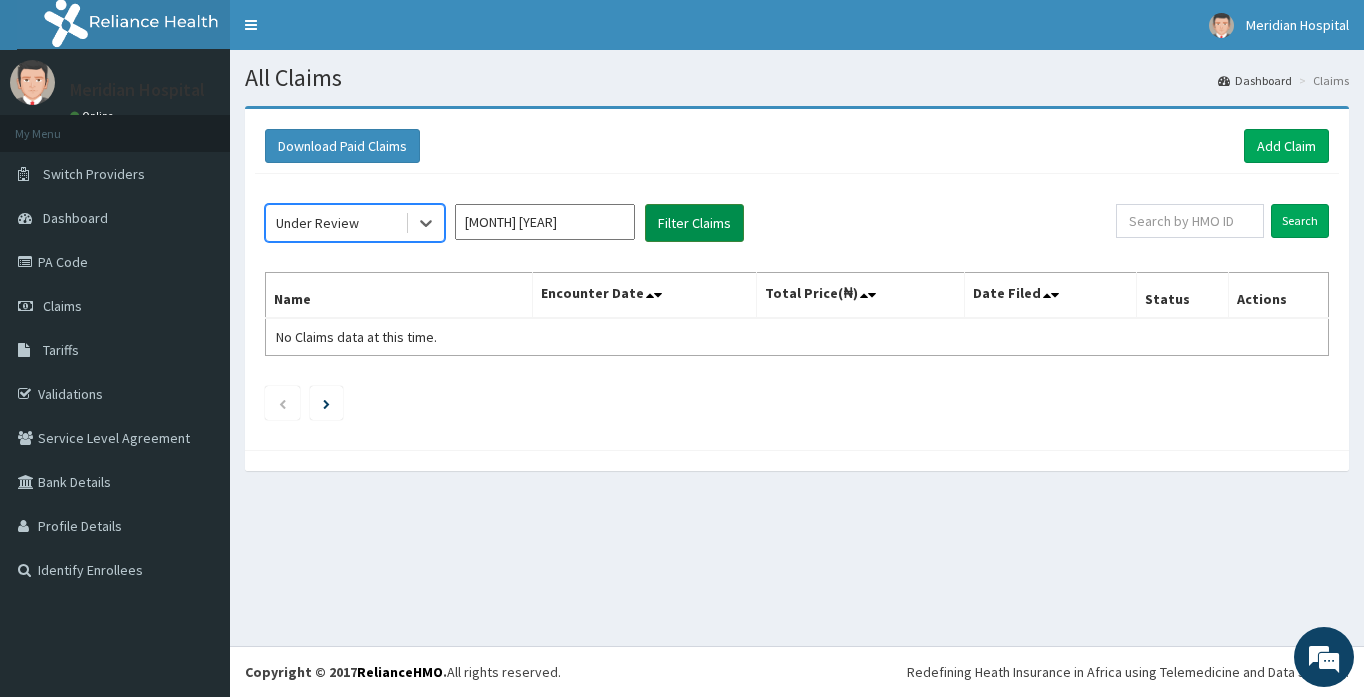 click on "Filter Claims" at bounding box center (694, 223) 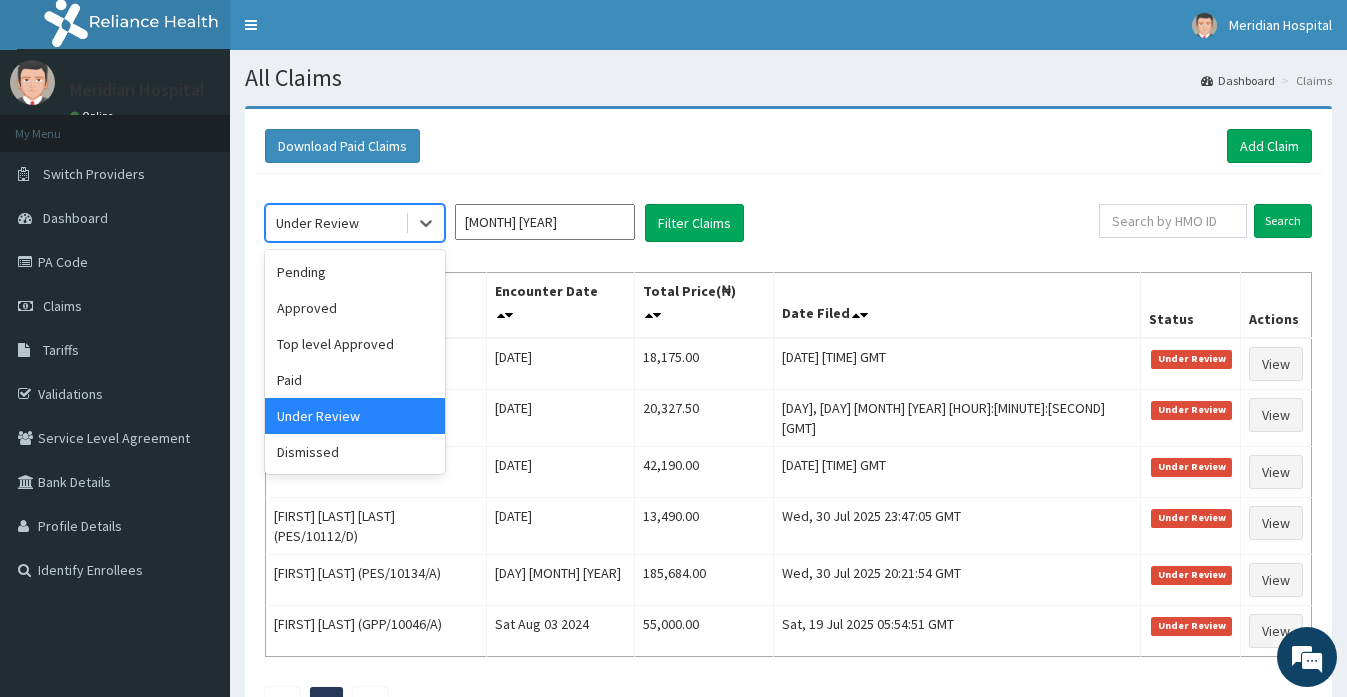 click on "Under Review" at bounding box center (317, 223) 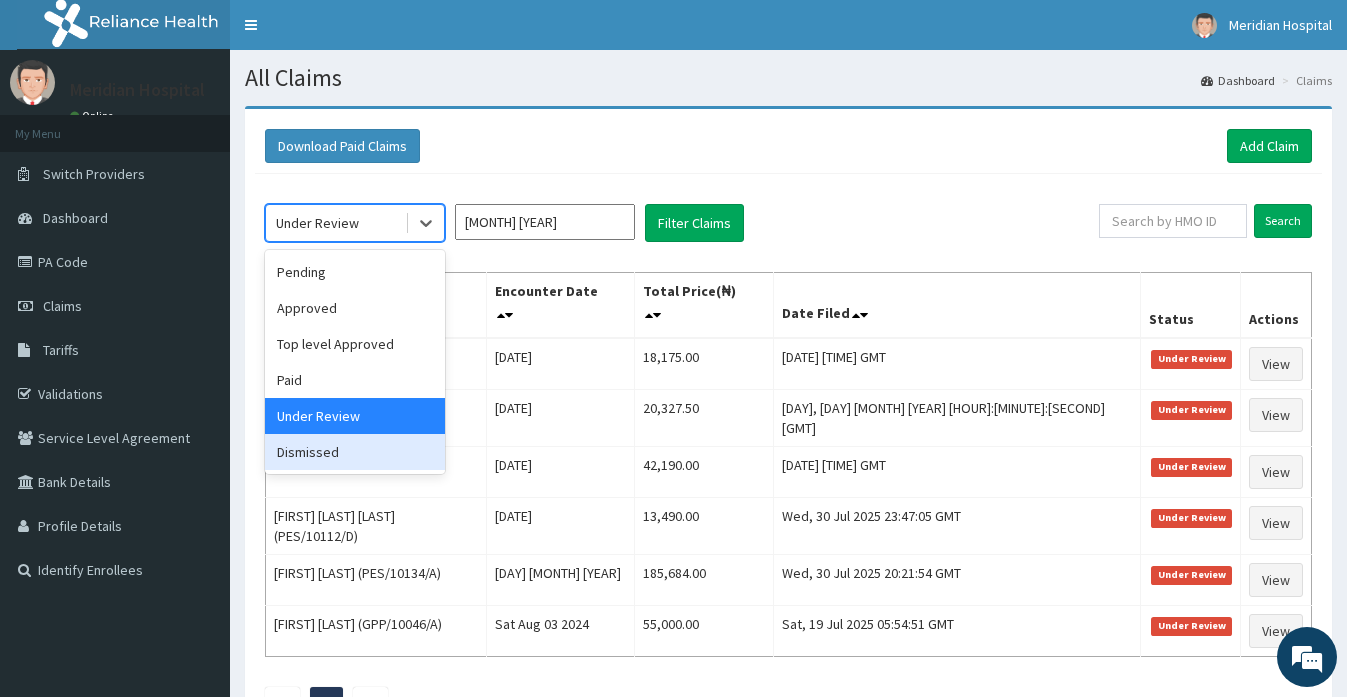 click on "Dismissed" at bounding box center [355, 452] 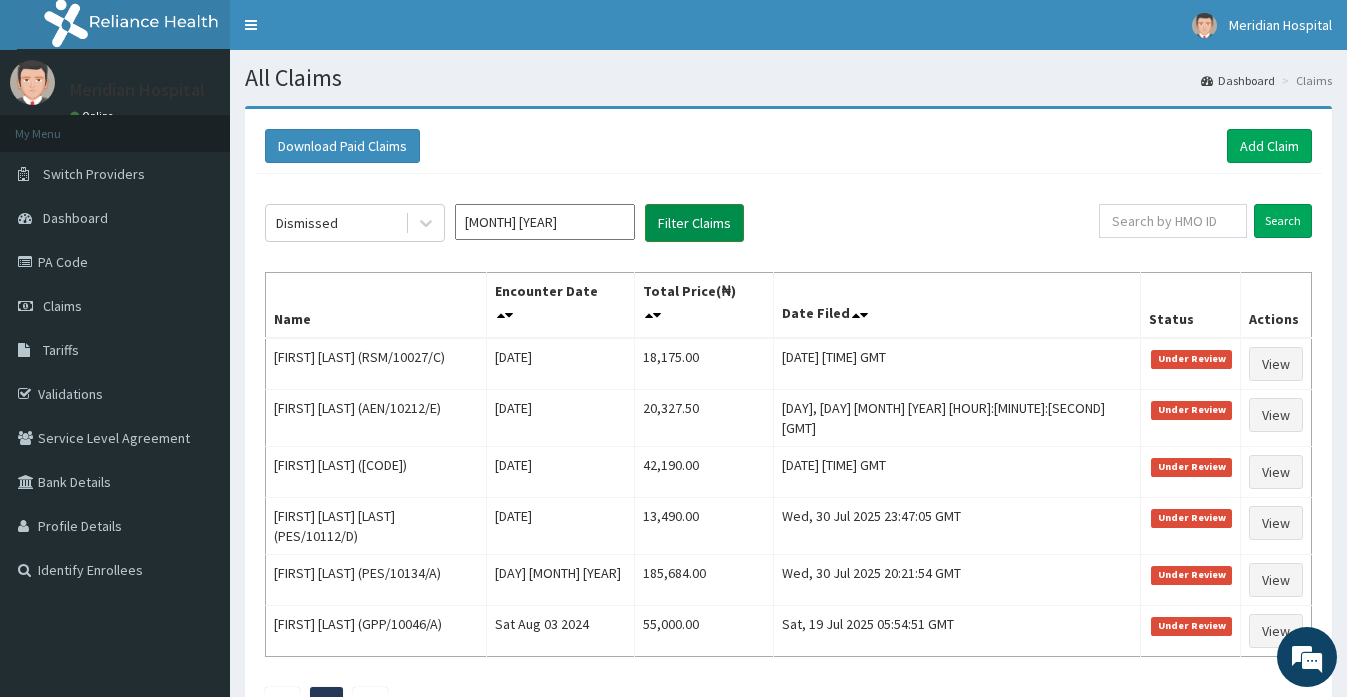 click on "Filter Claims" at bounding box center (694, 223) 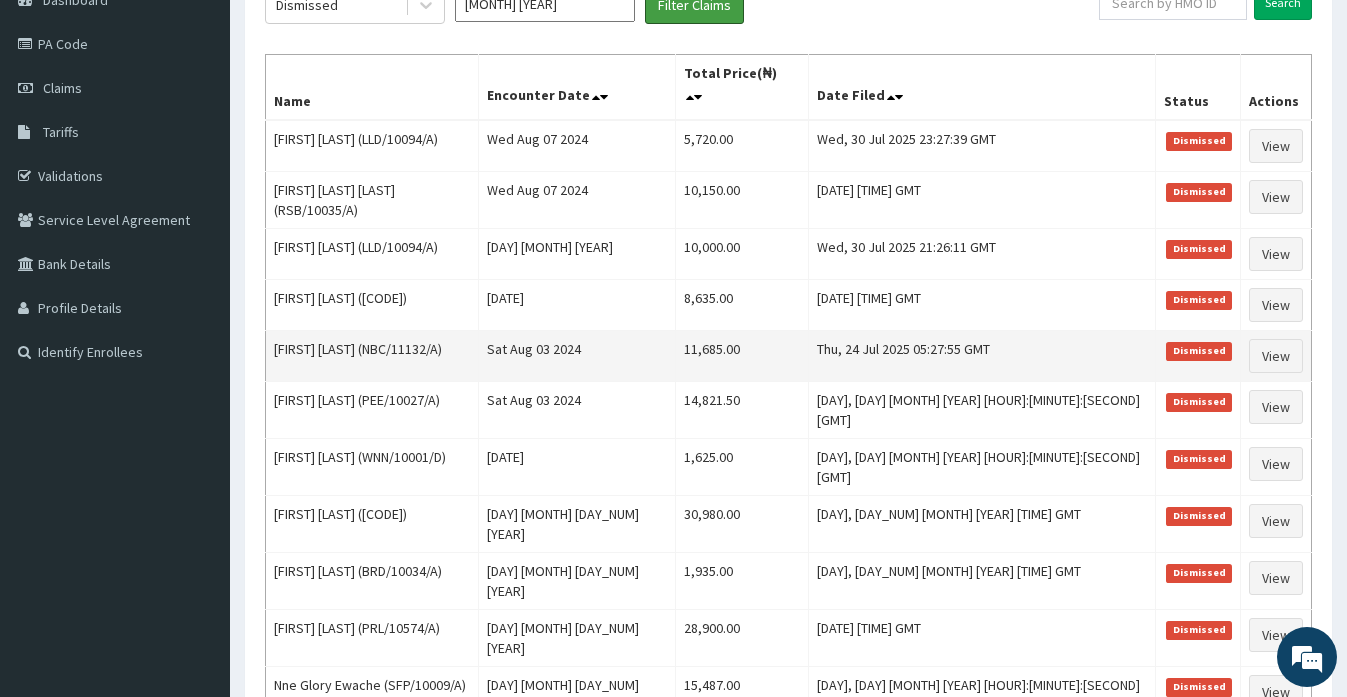 scroll, scrollTop: 0, scrollLeft: 0, axis: both 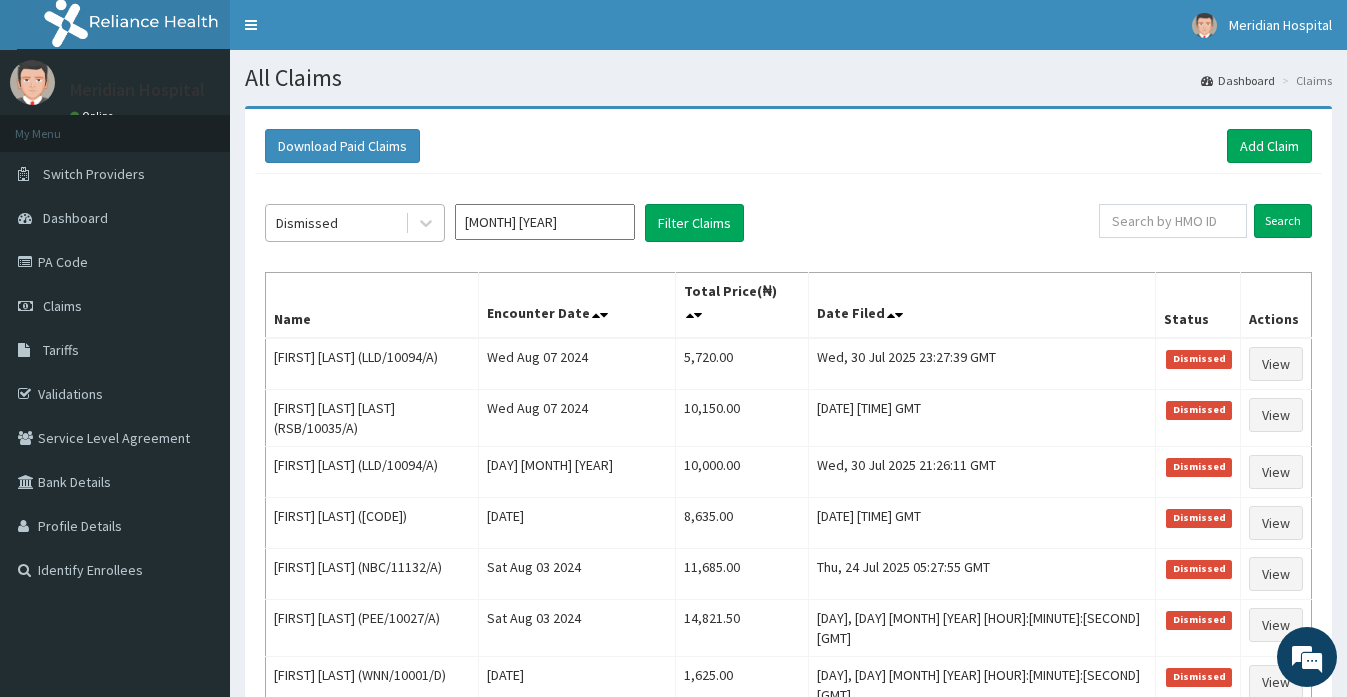 click on "Dismissed" at bounding box center (335, 223) 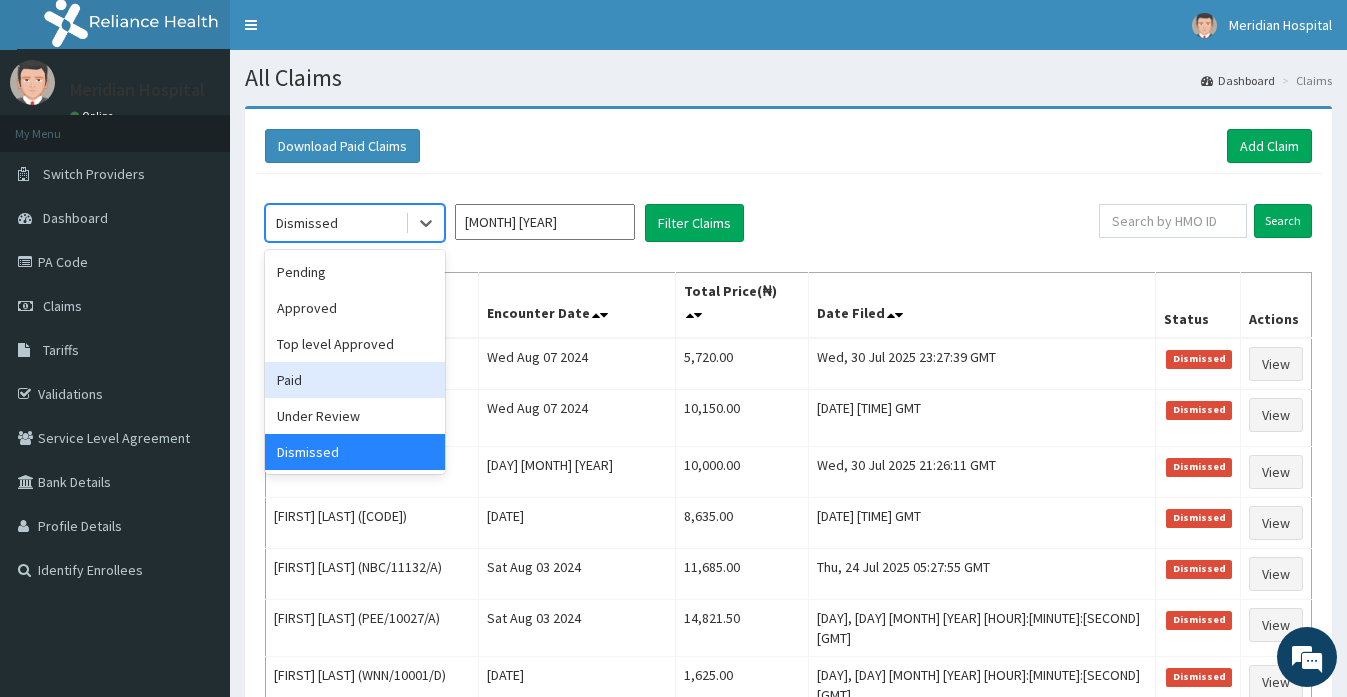 click on "Paid" at bounding box center [355, 380] 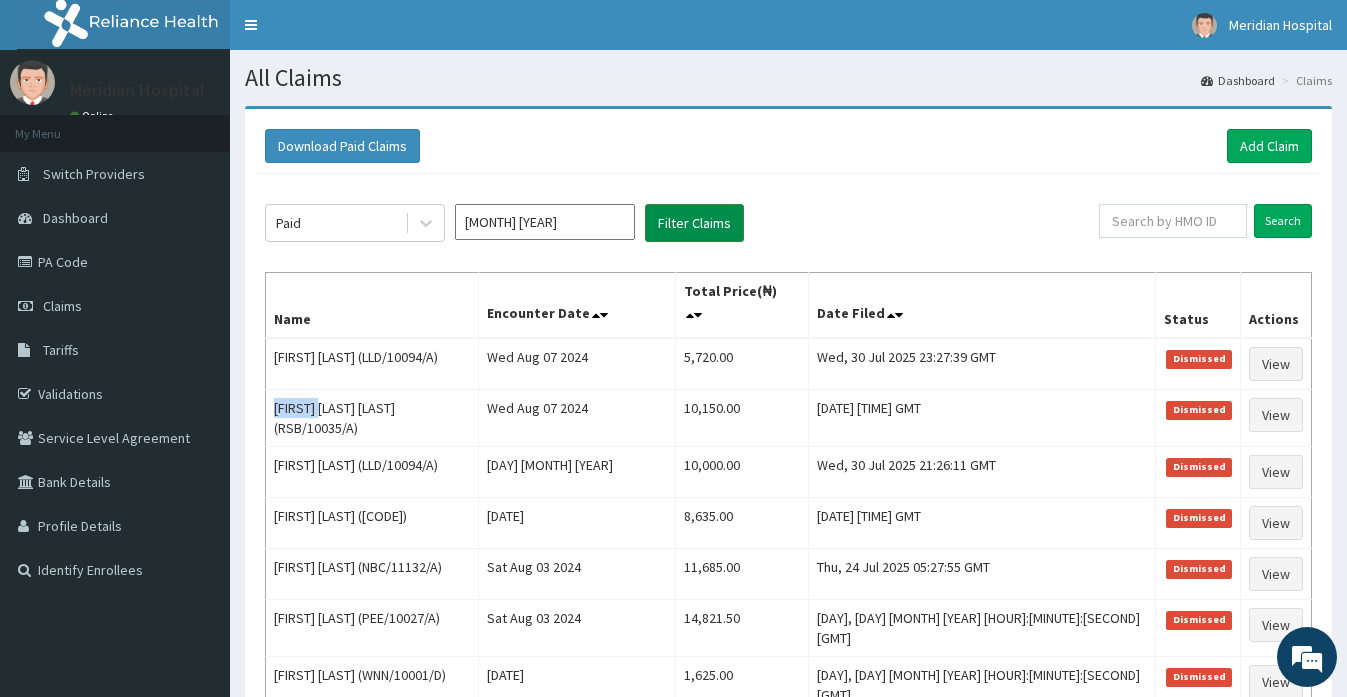 click on "Filter Claims" at bounding box center [694, 223] 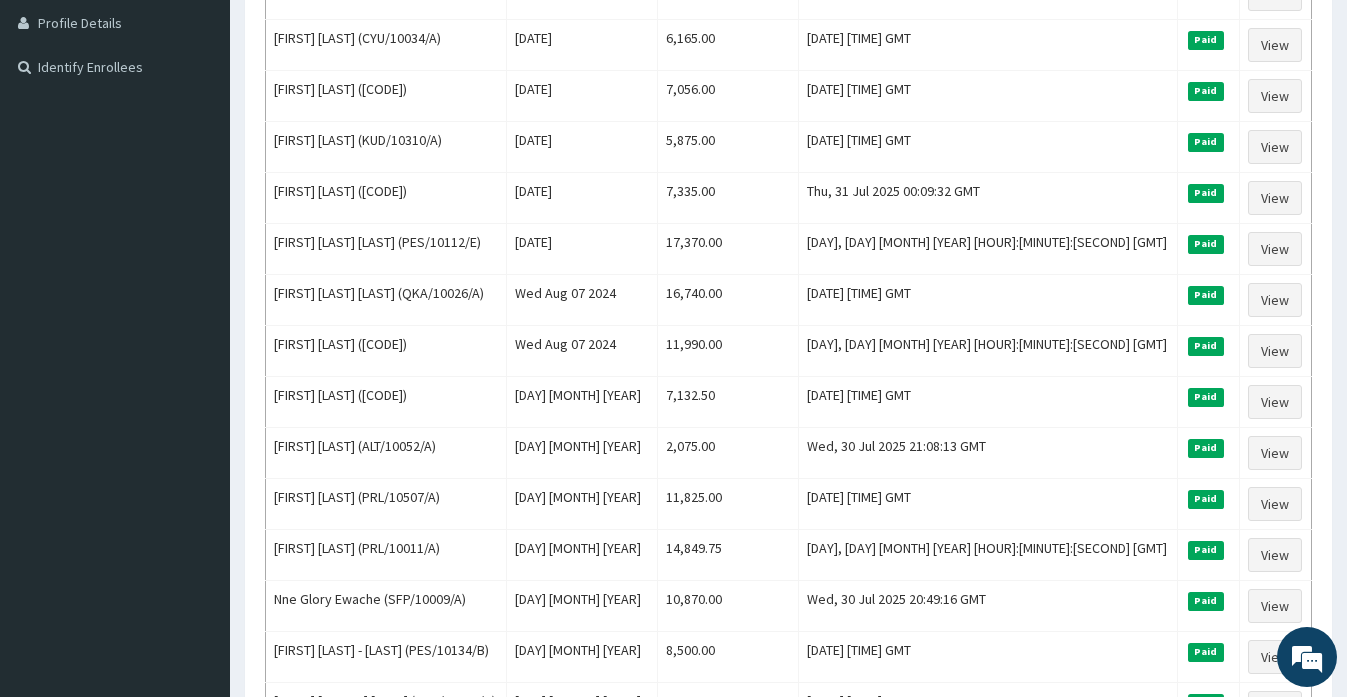 scroll, scrollTop: 0, scrollLeft: 0, axis: both 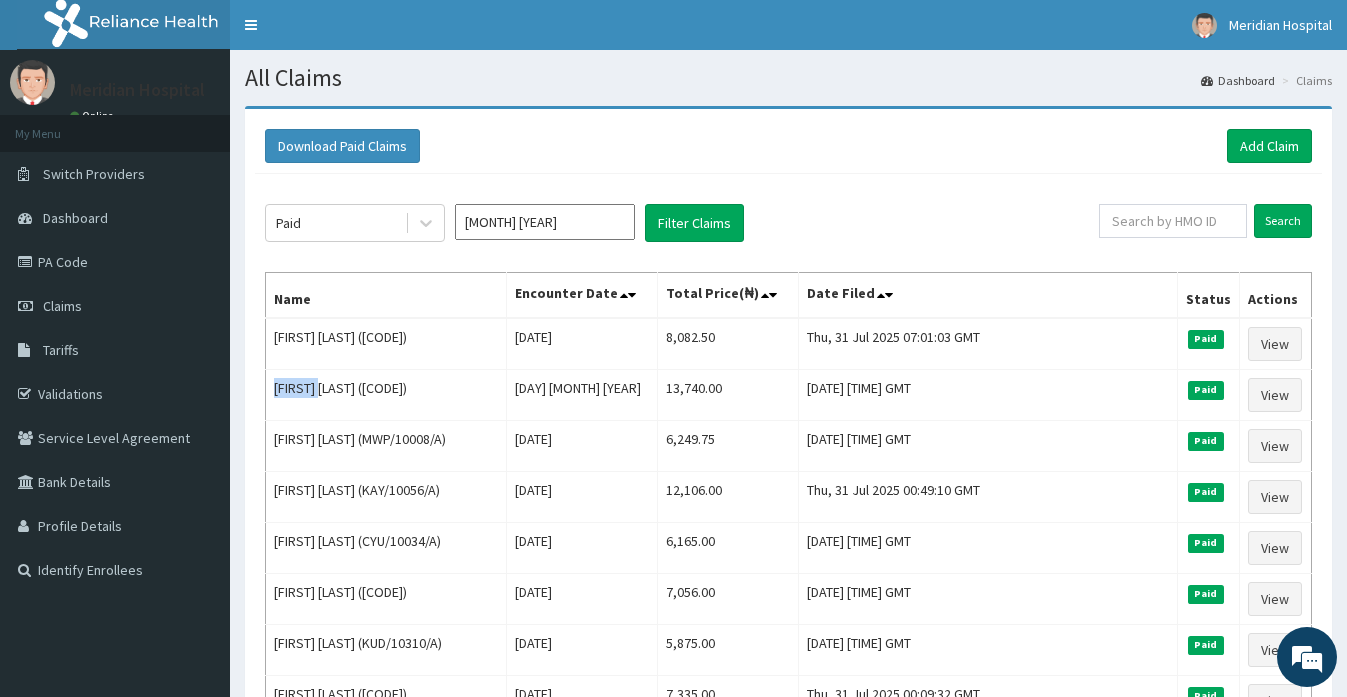 click on "[MONTH] [YEAR]" at bounding box center (545, 222) 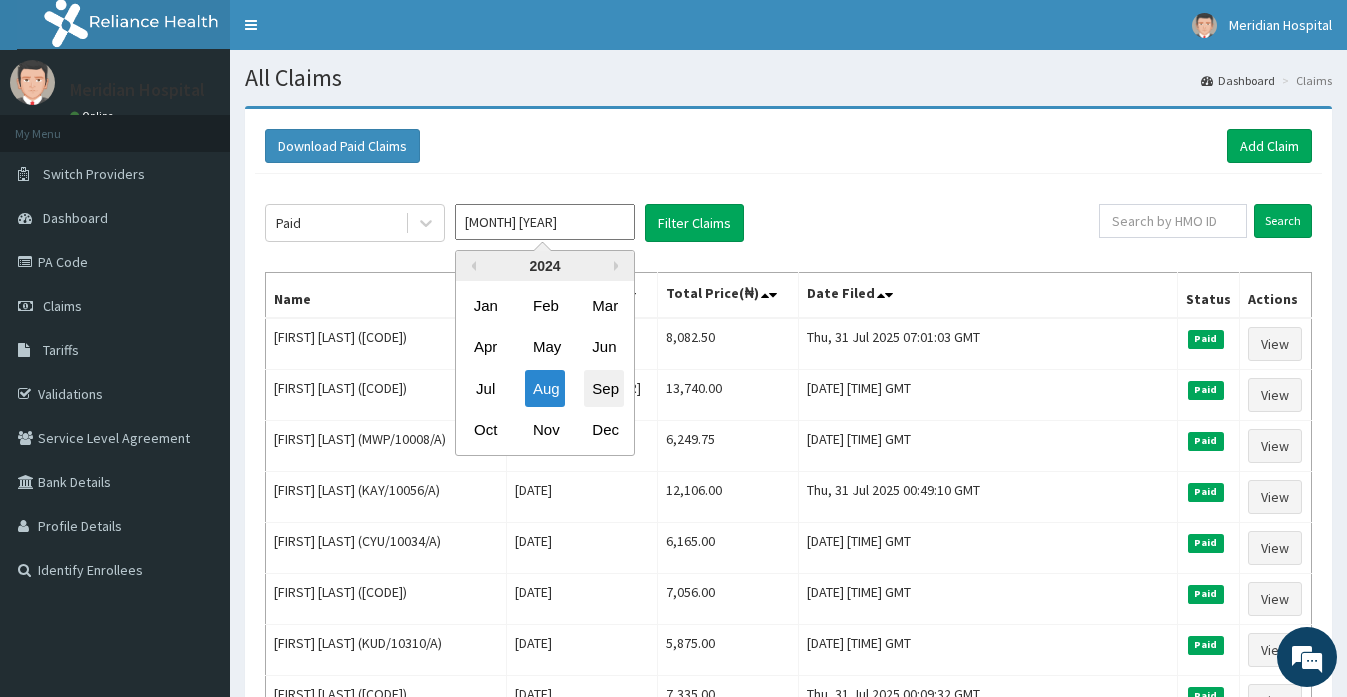 click on "Sep" at bounding box center (604, 388) 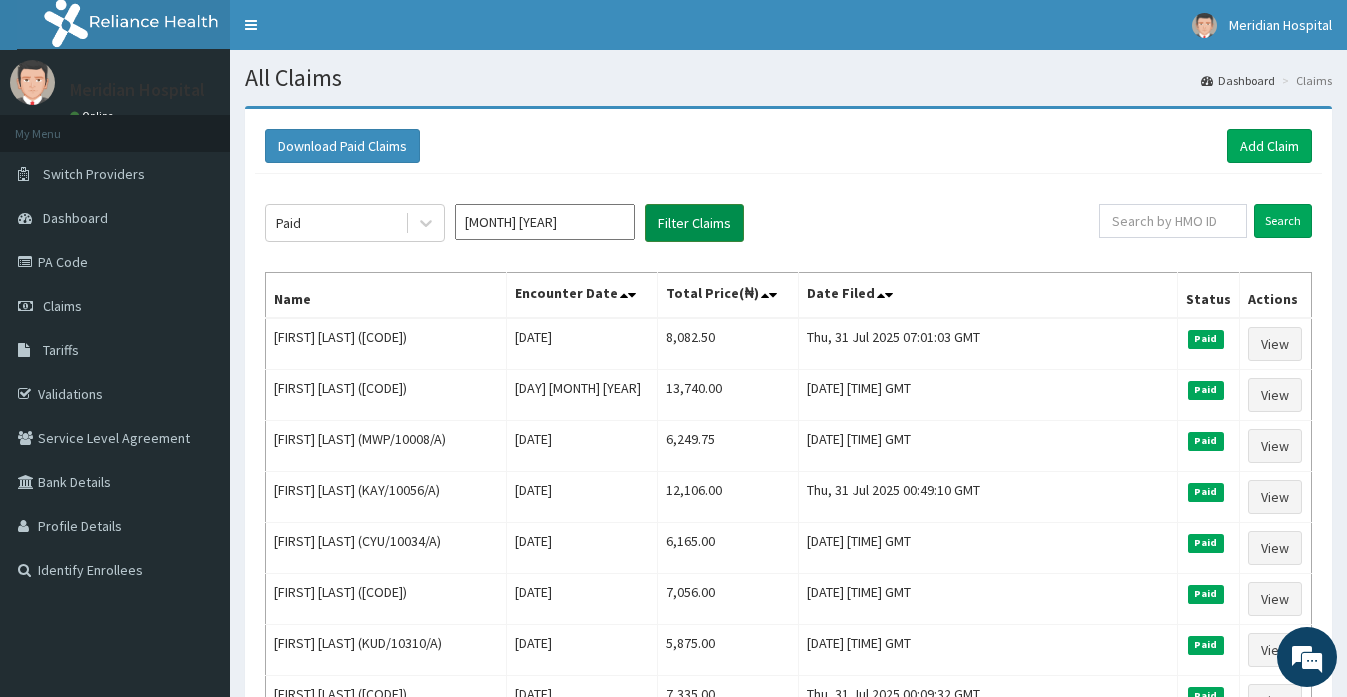 click on "Filter Claims" at bounding box center [694, 223] 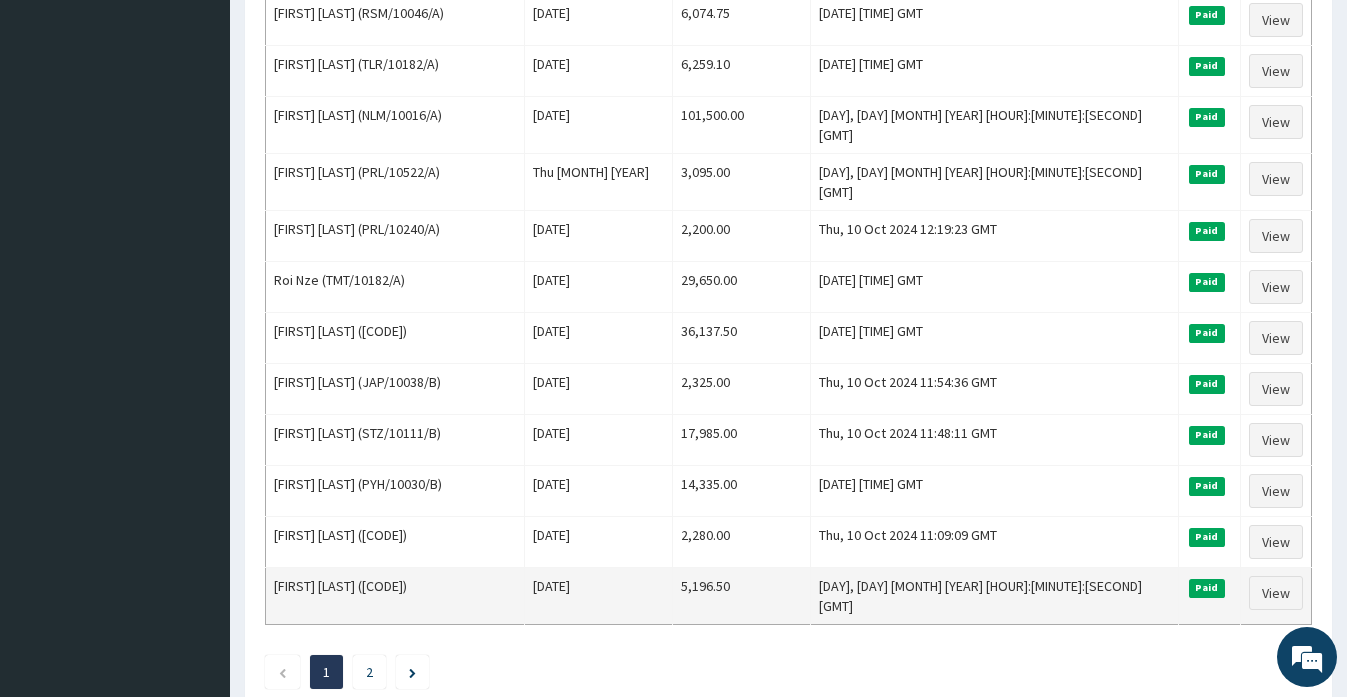 scroll, scrollTop: 2373, scrollLeft: 0, axis: vertical 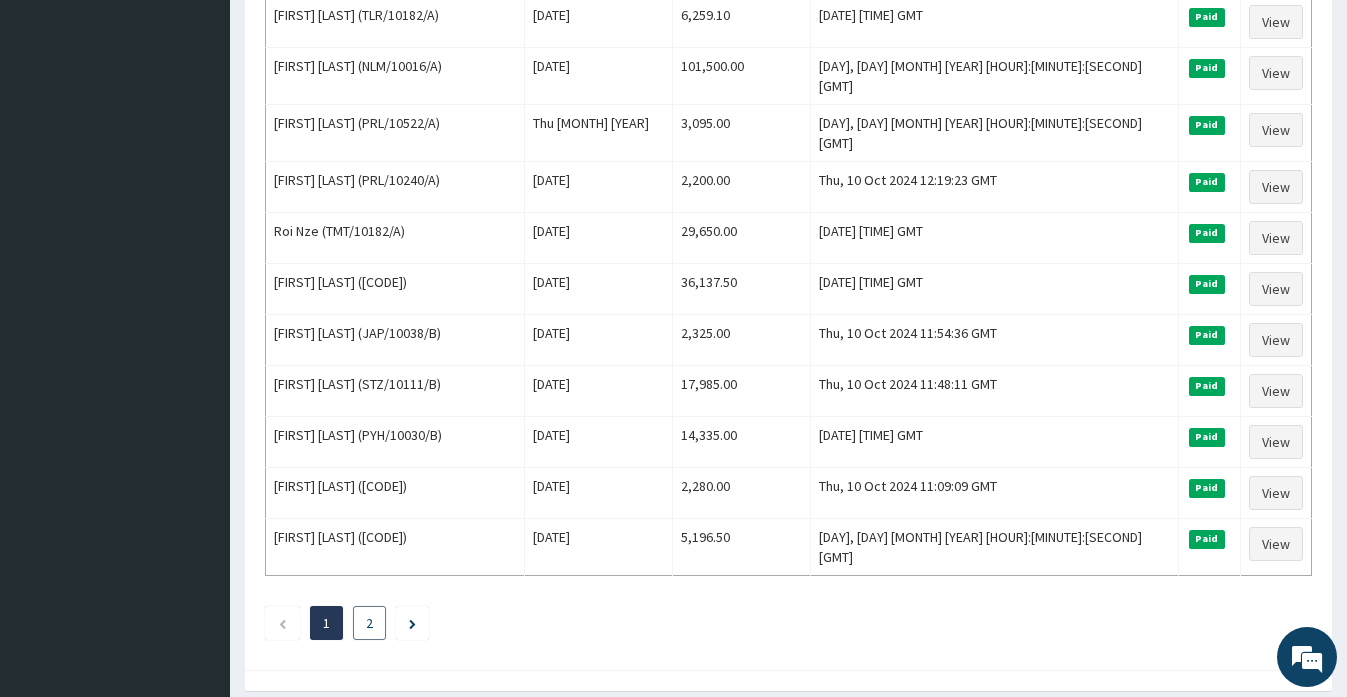 click on "2" at bounding box center [369, 623] 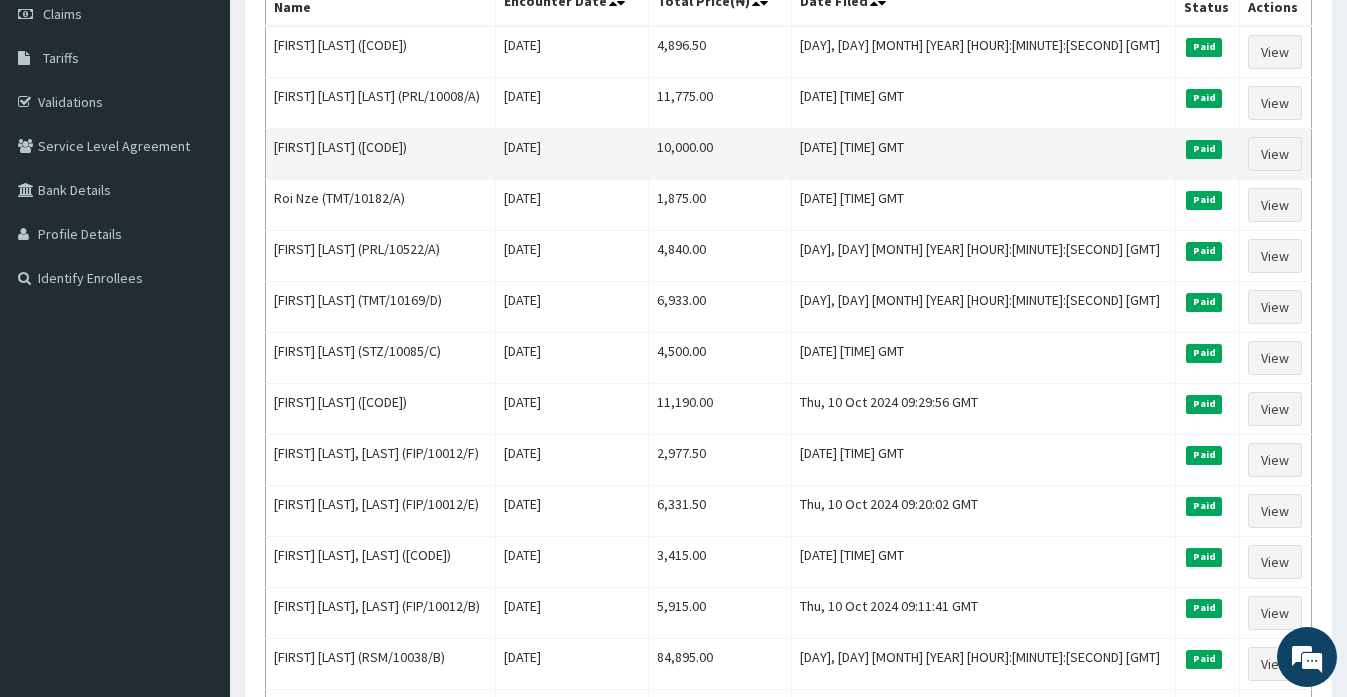scroll, scrollTop: 0, scrollLeft: 0, axis: both 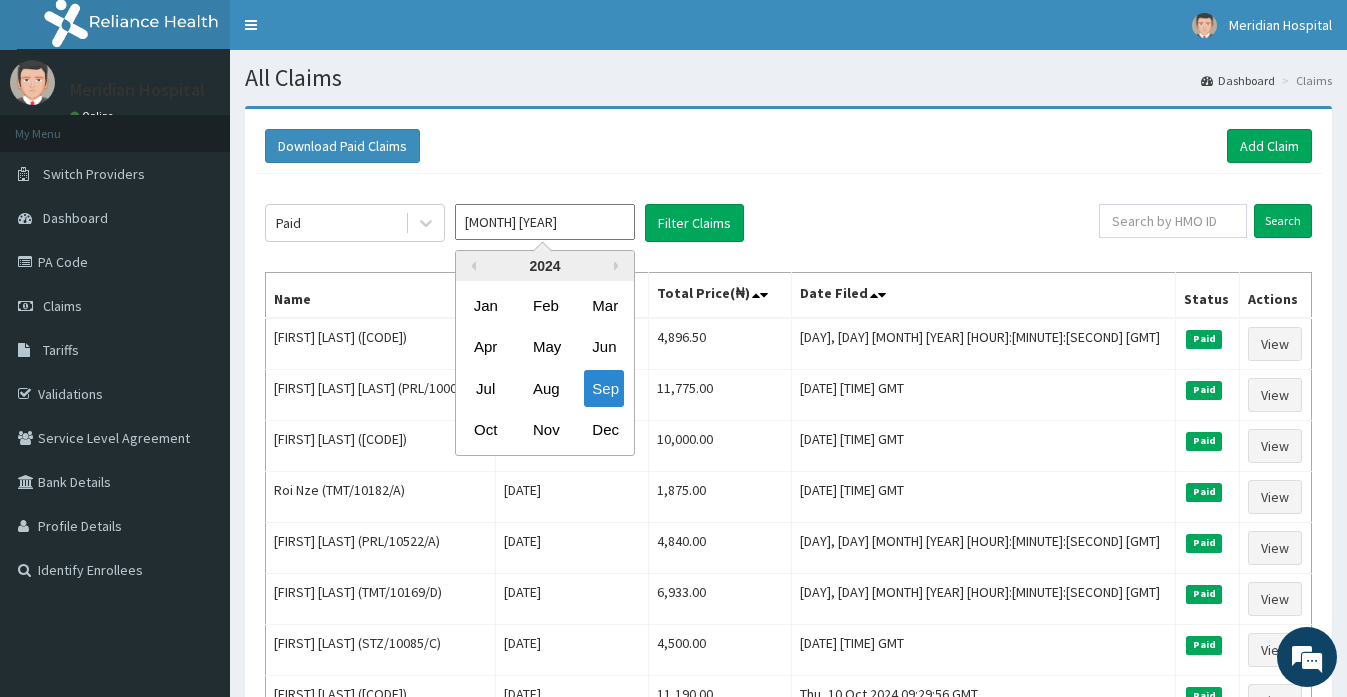 click on "Sep 2024" at bounding box center (545, 222) 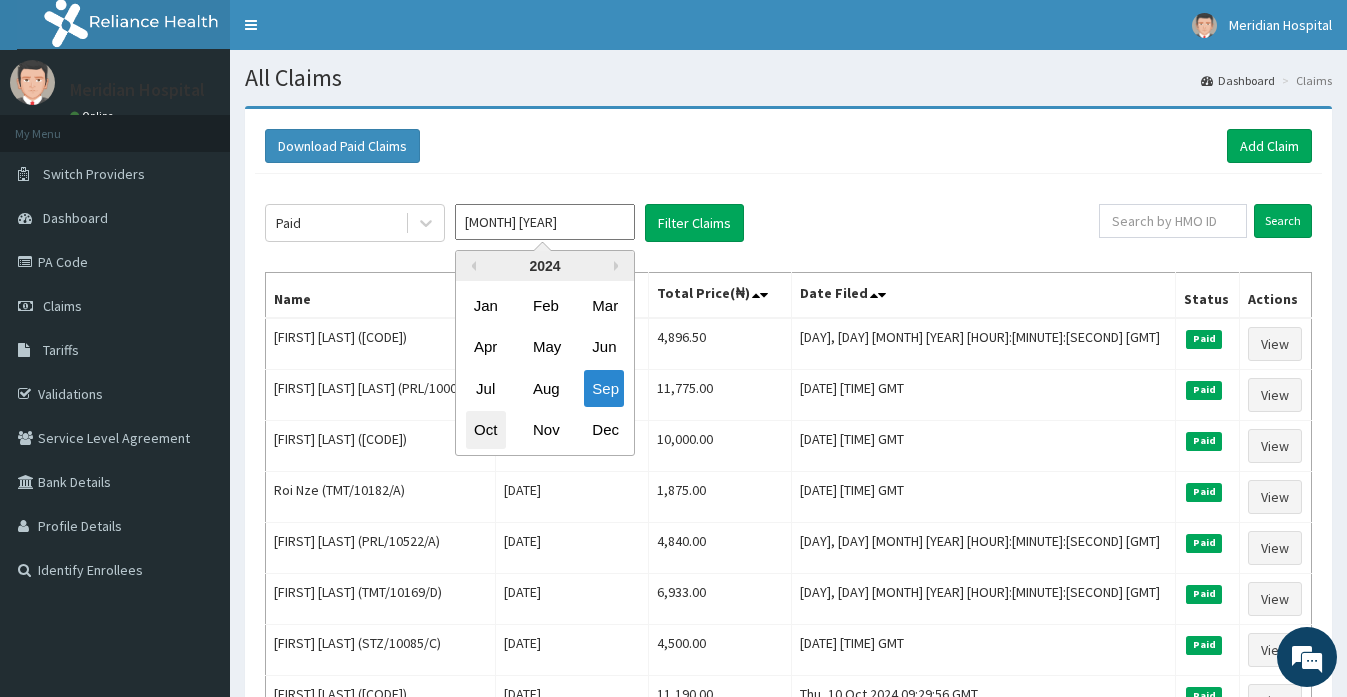 click on "Oct" at bounding box center (486, 430) 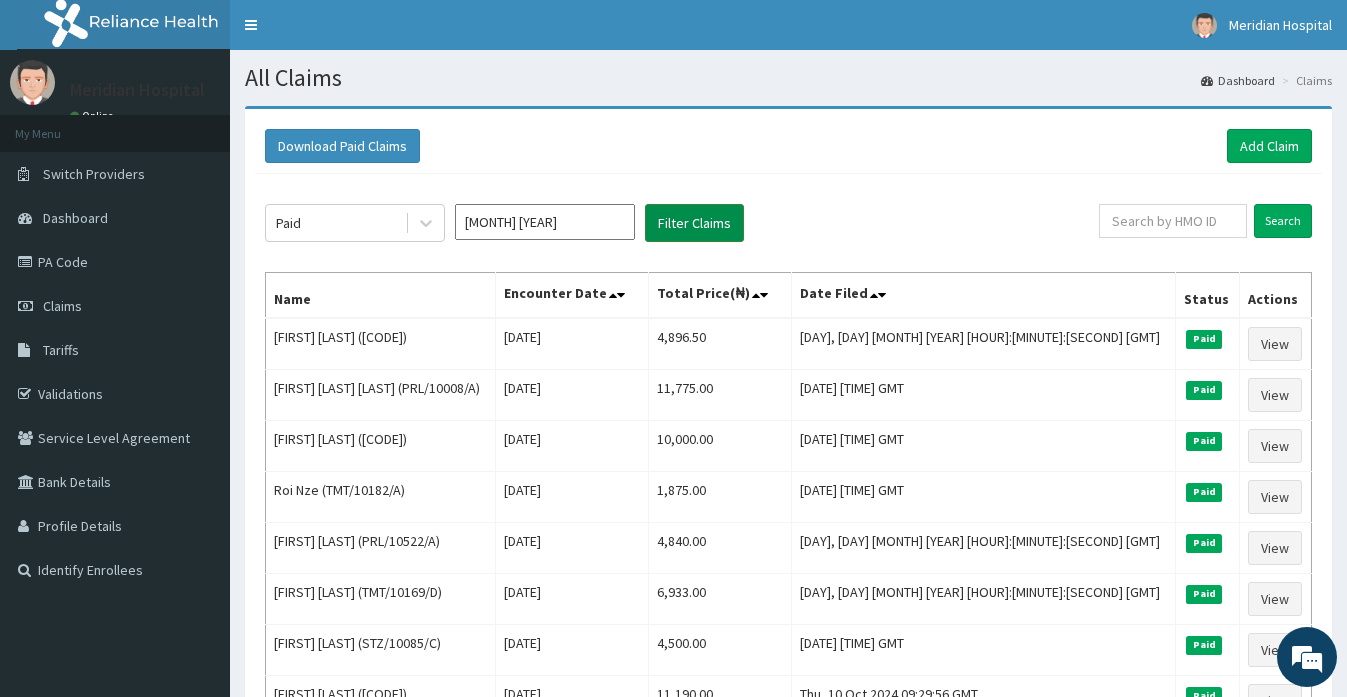 click on "Filter Claims" at bounding box center [694, 223] 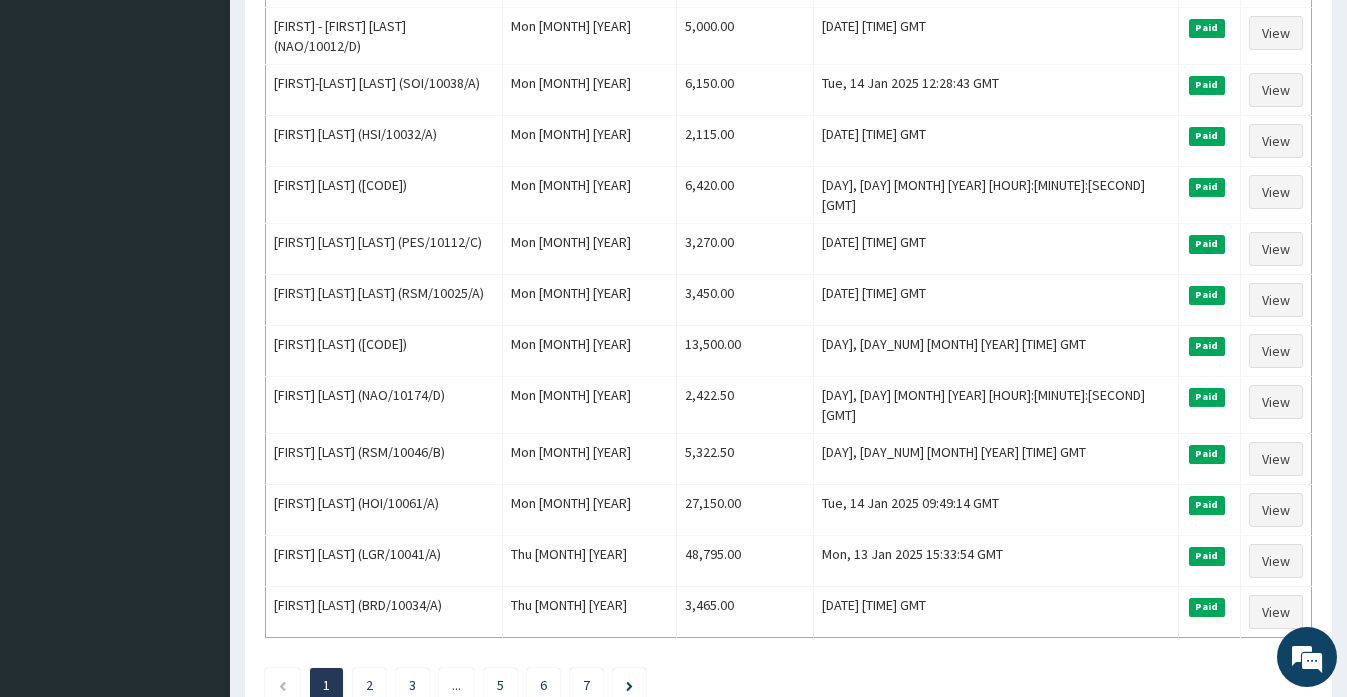scroll, scrollTop: 2373, scrollLeft: 0, axis: vertical 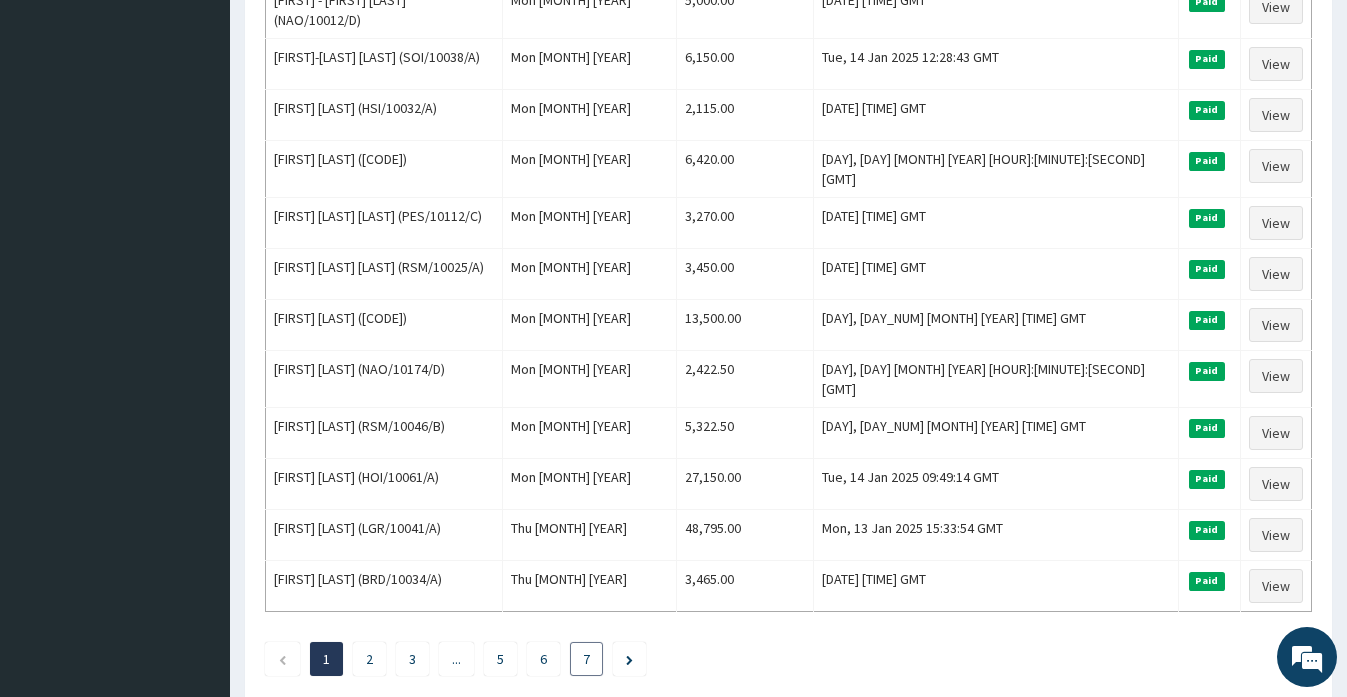 click on "7" at bounding box center [586, 659] 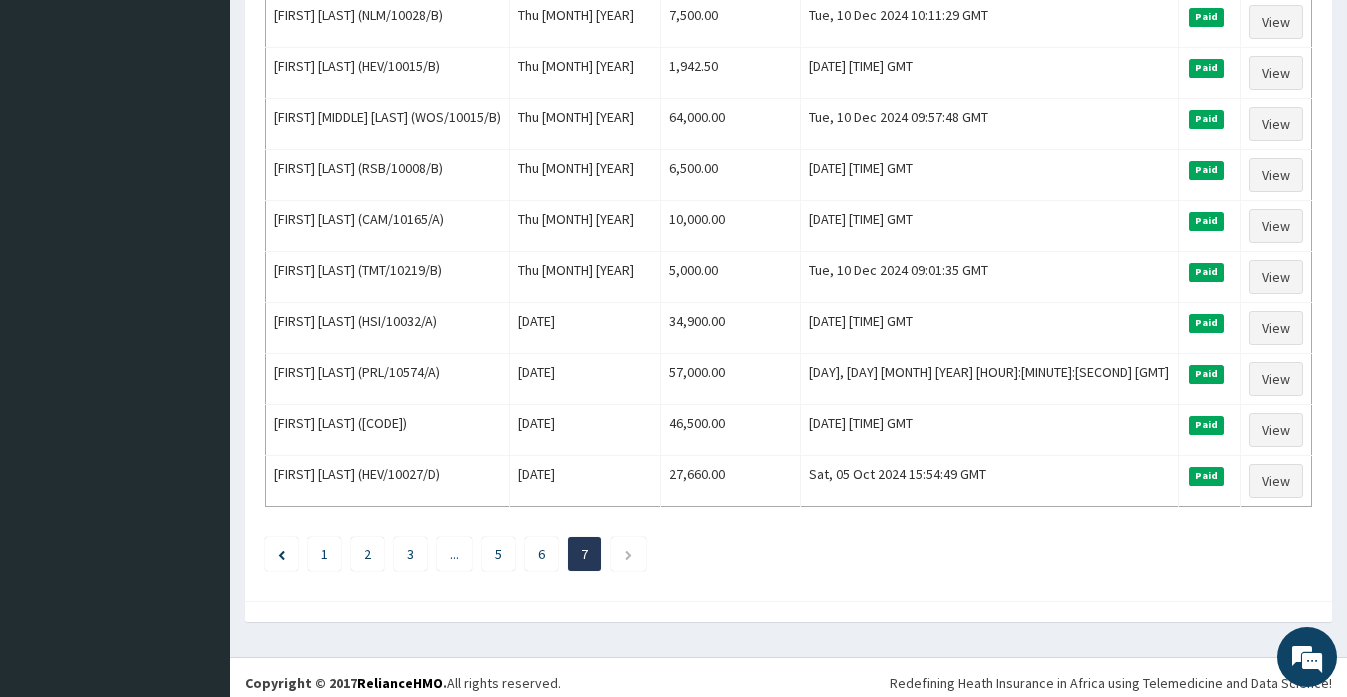 scroll, scrollTop: 792, scrollLeft: 0, axis: vertical 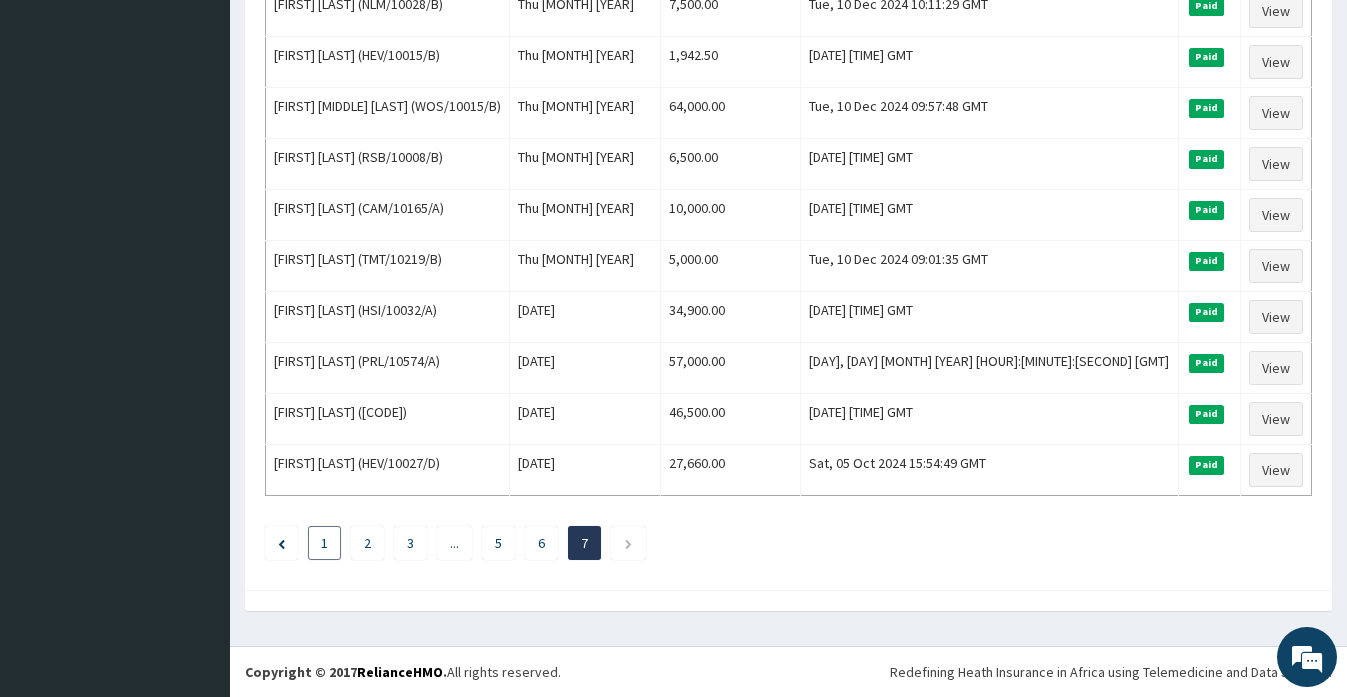 click on "1" at bounding box center (324, 543) 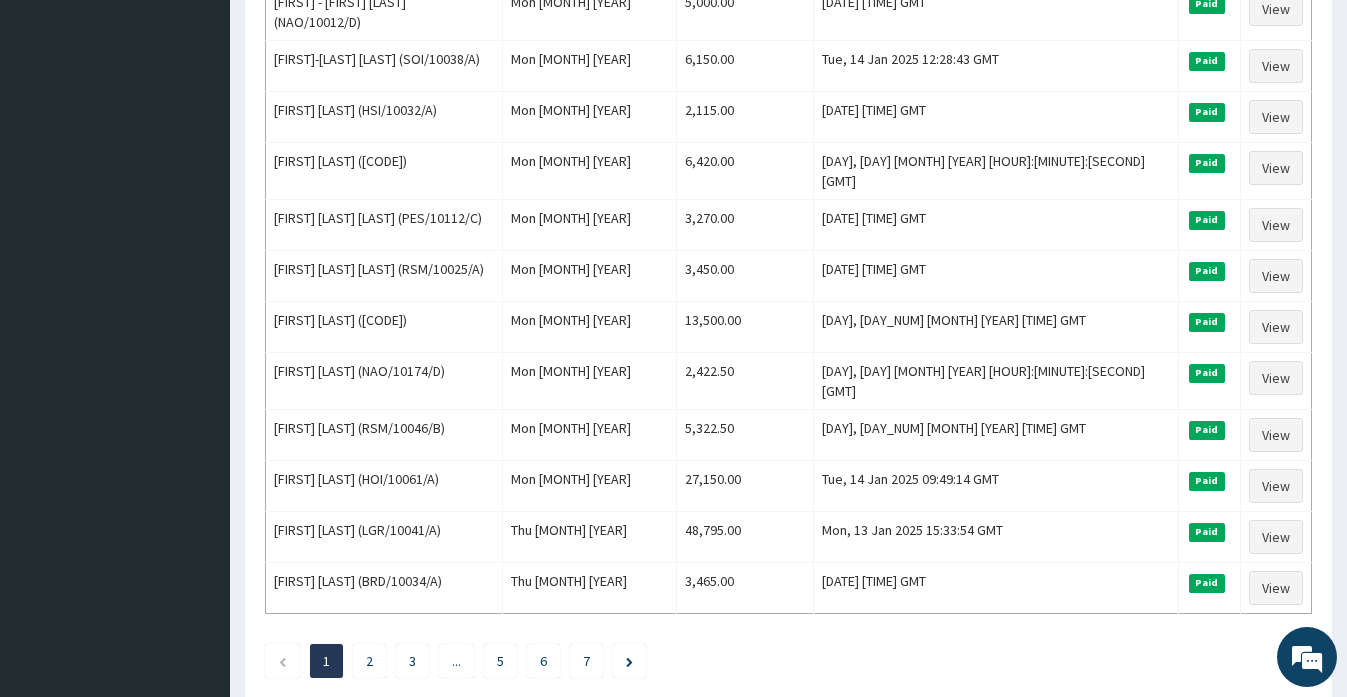 scroll, scrollTop: 2373, scrollLeft: 0, axis: vertical 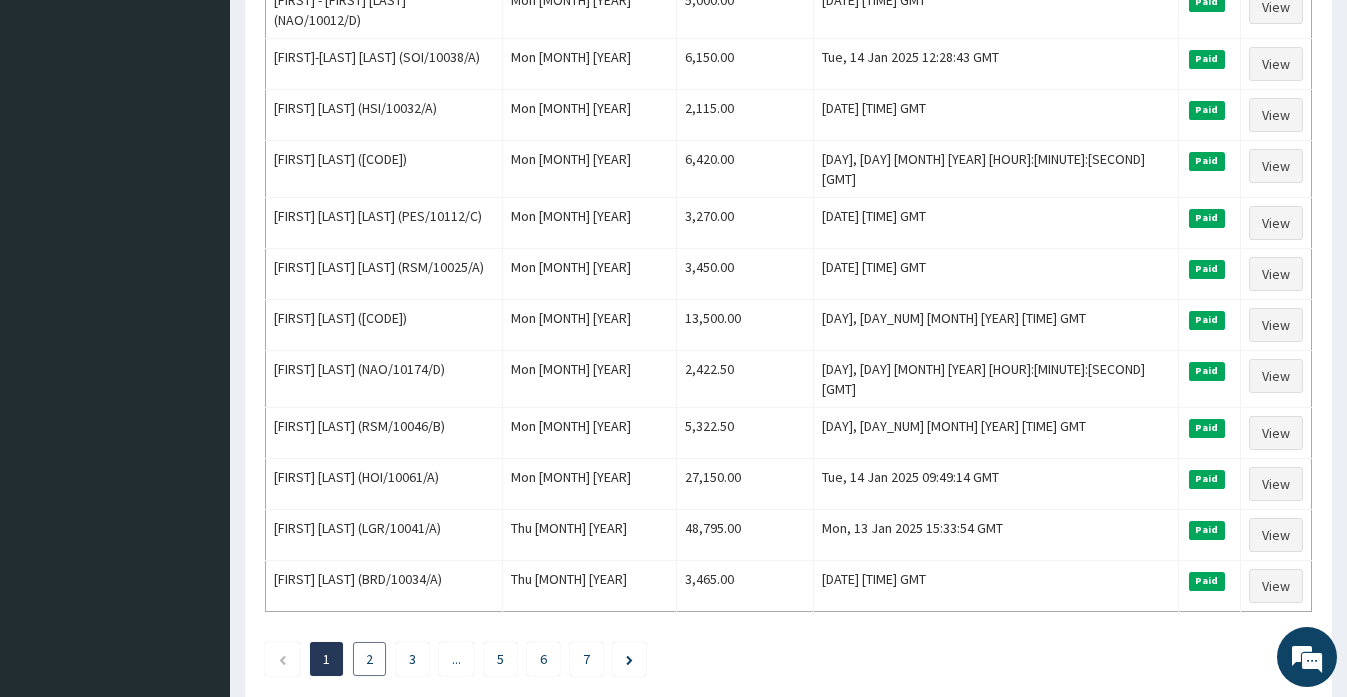 click on "2" at bounding box center [369, 659] 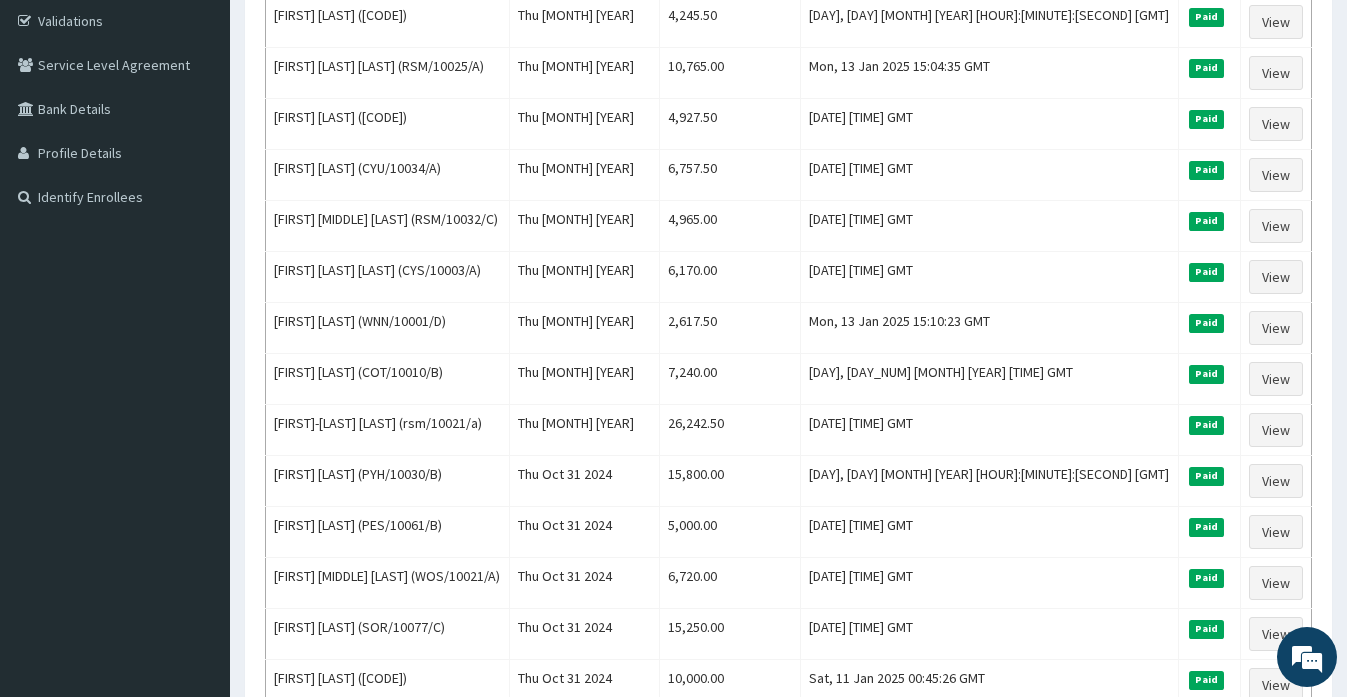 scroll, scrollTop: 0, scrollLeft: 0, axis: both 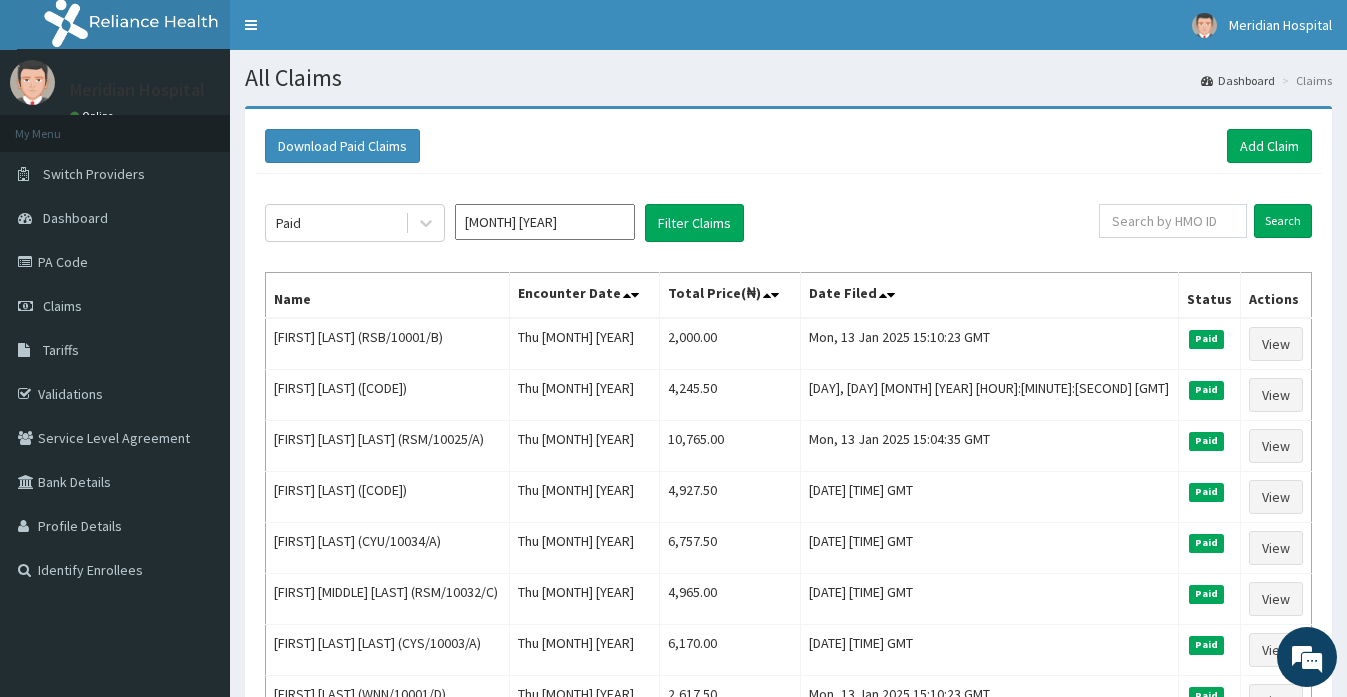 click on "Oct 2024" at bounding box center (545, 222) 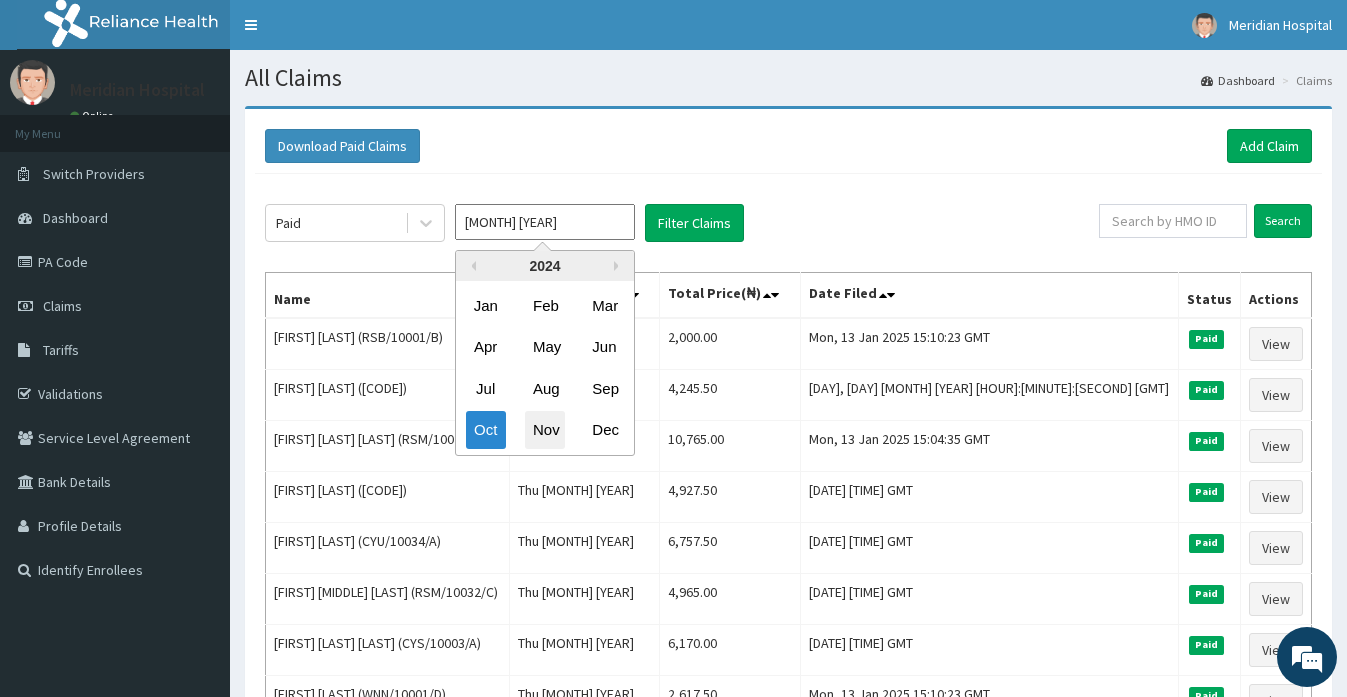 click on "Nov" at bounding box center (545, 430) 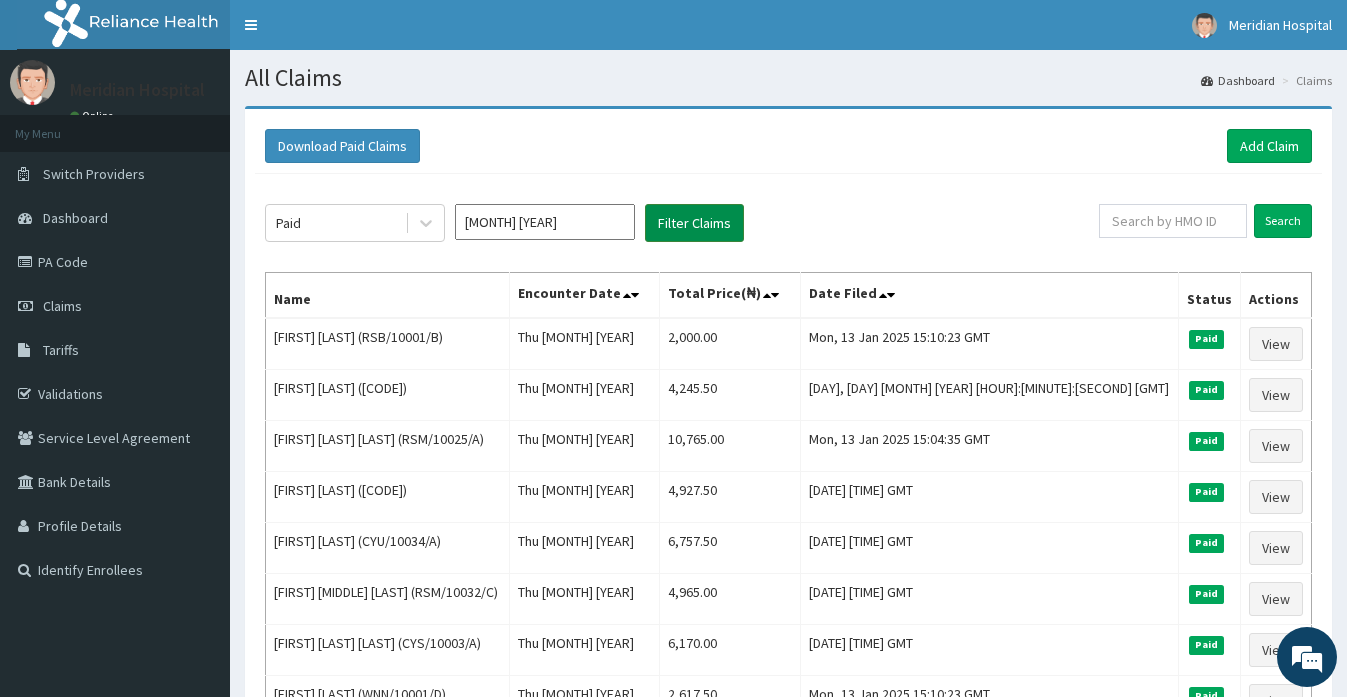 click on "Filter Claims" at bounding box center [694, 223] 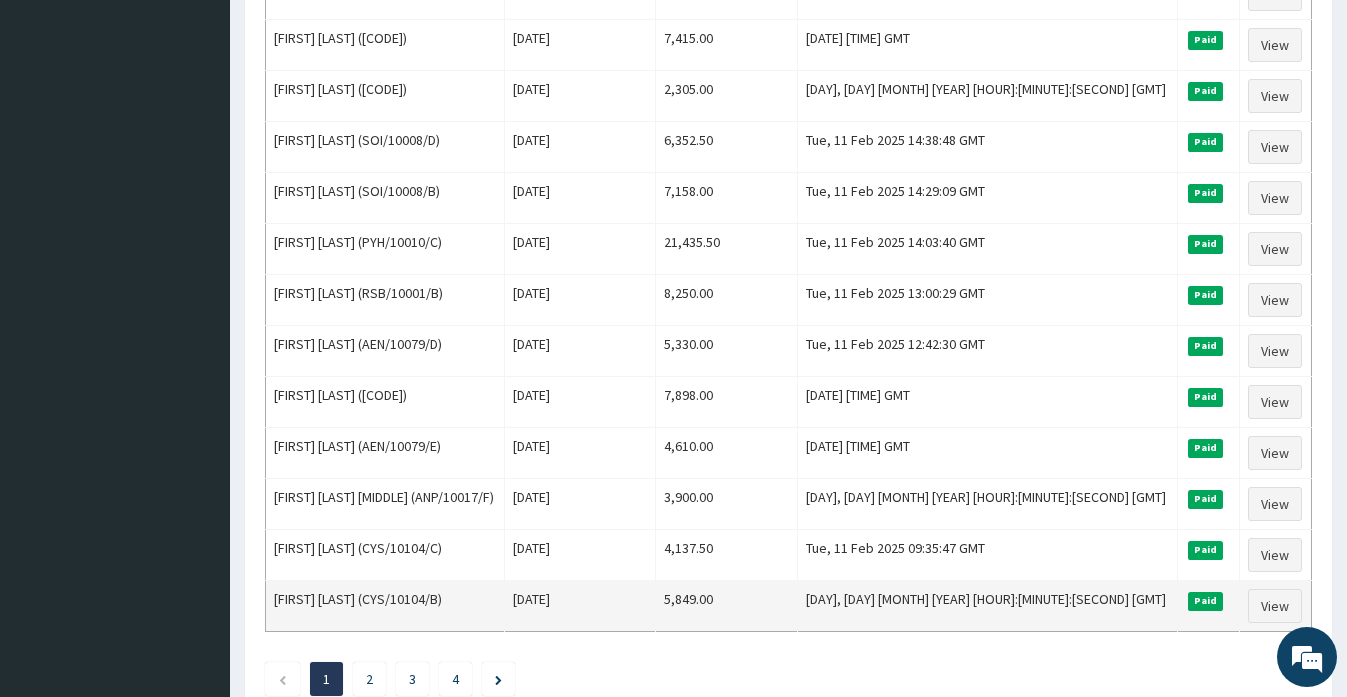 scroll, scrollTop: 2373, scrollLeft: 0, axis: vertical 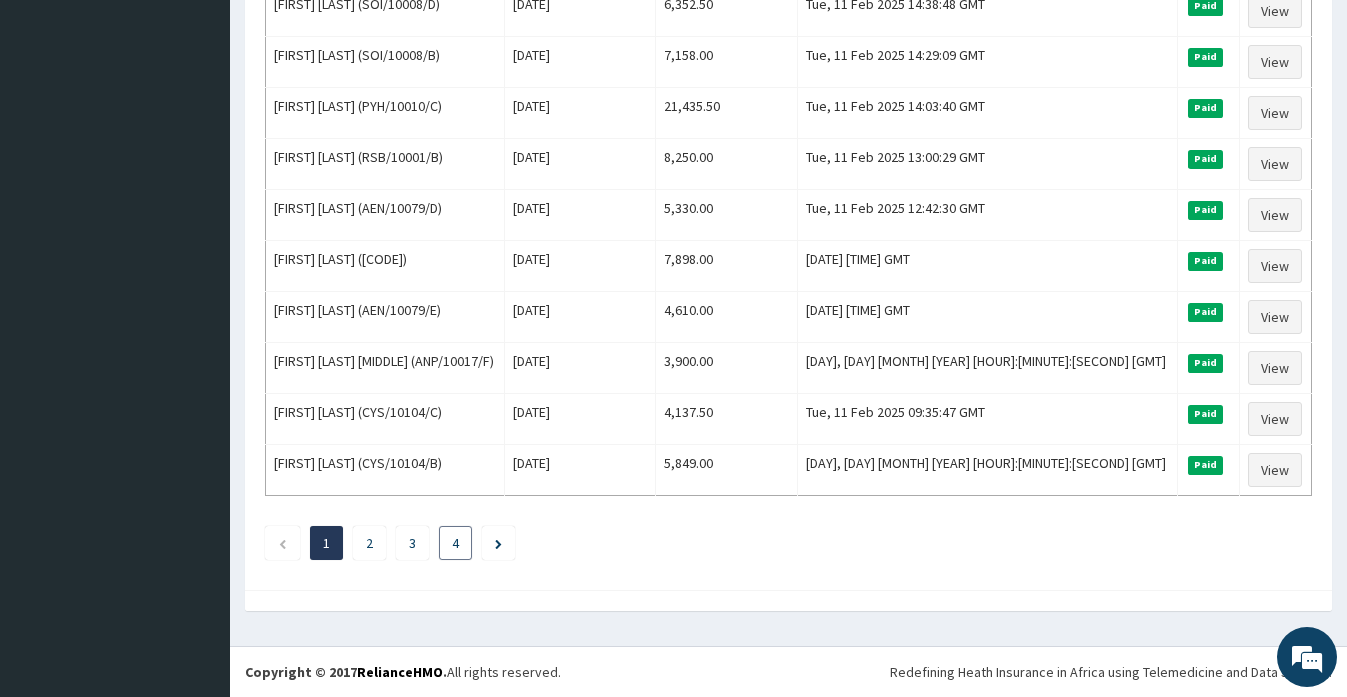 click on "4" at bounding box center [455, 543] 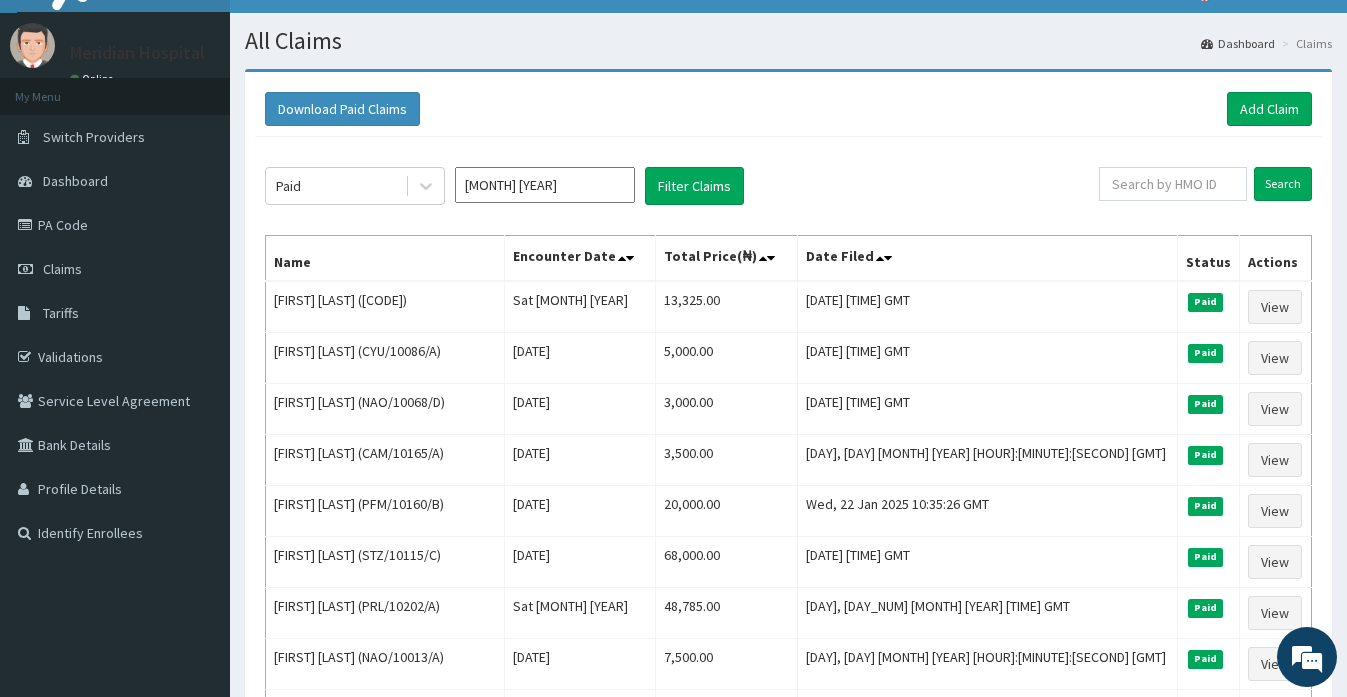 scroll, scrollTop: 0, scrollLeft: 0, axis: both 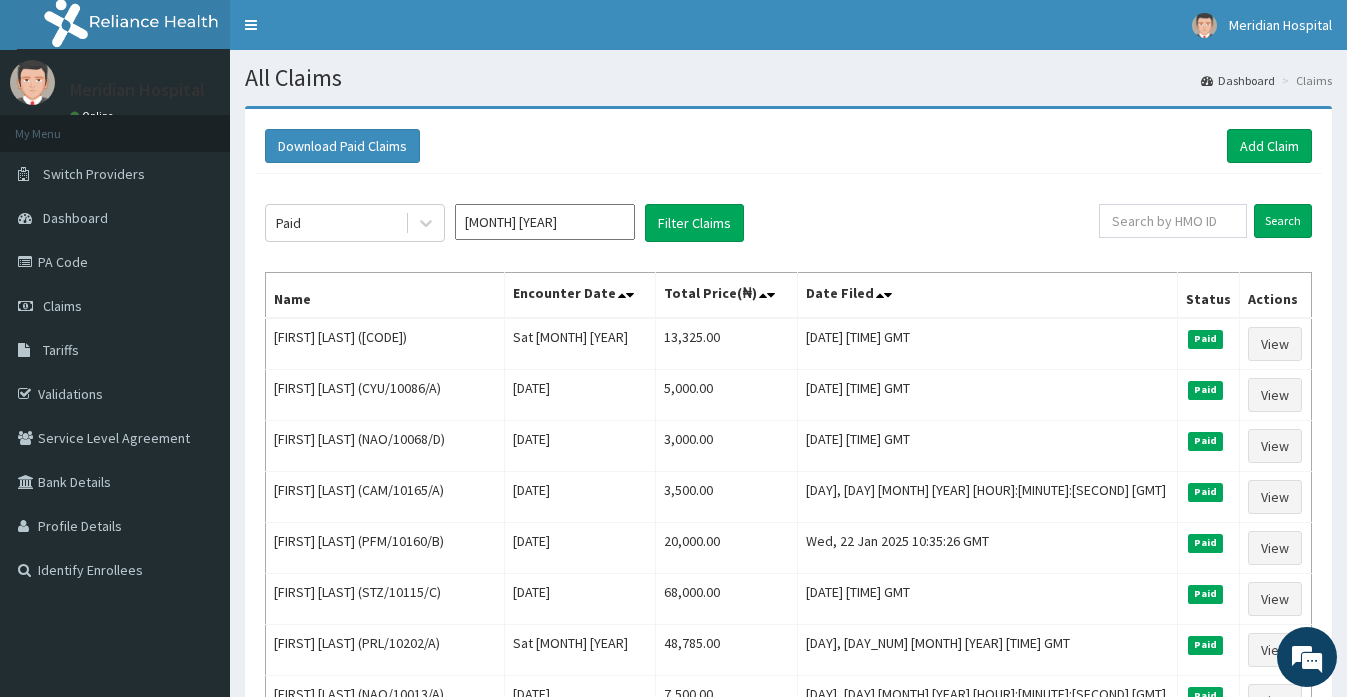click on "Nov 2024" at bounding box center (545, 222) 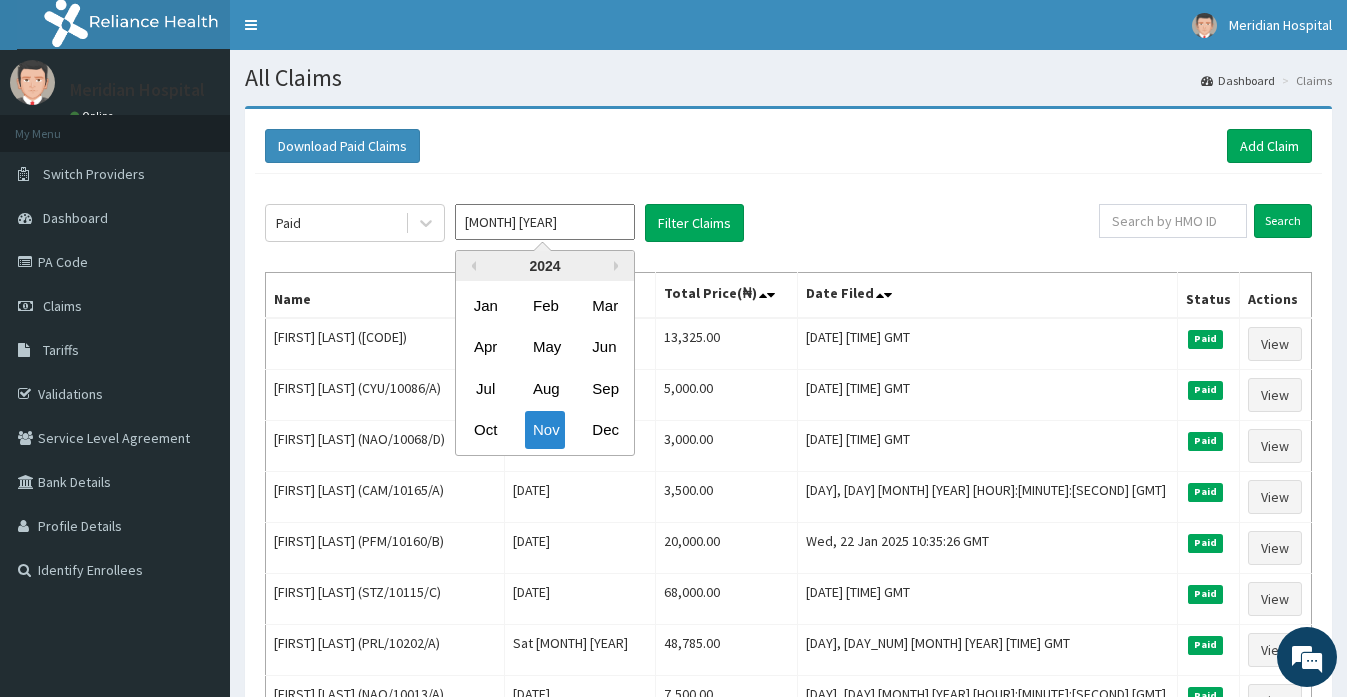 click on "Nov 2024" at bounding box center [545, 222] 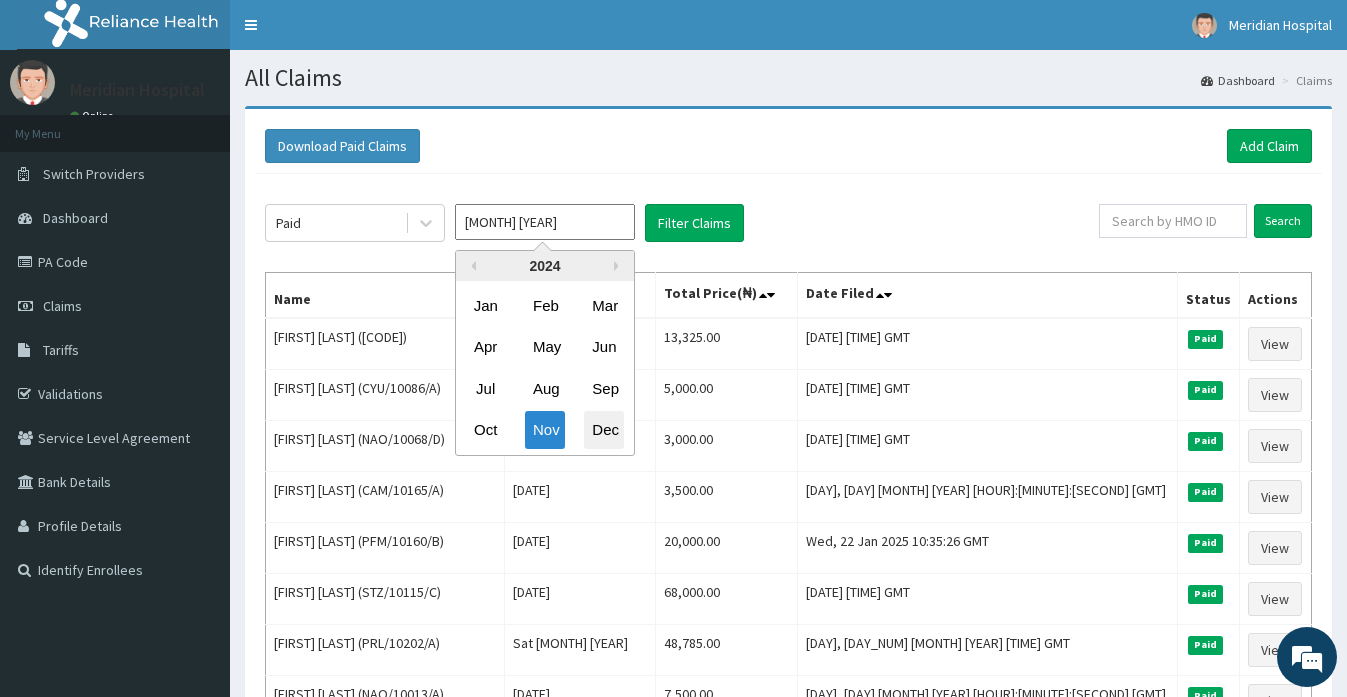 click on "Dec" at bounding box center [604, 430] 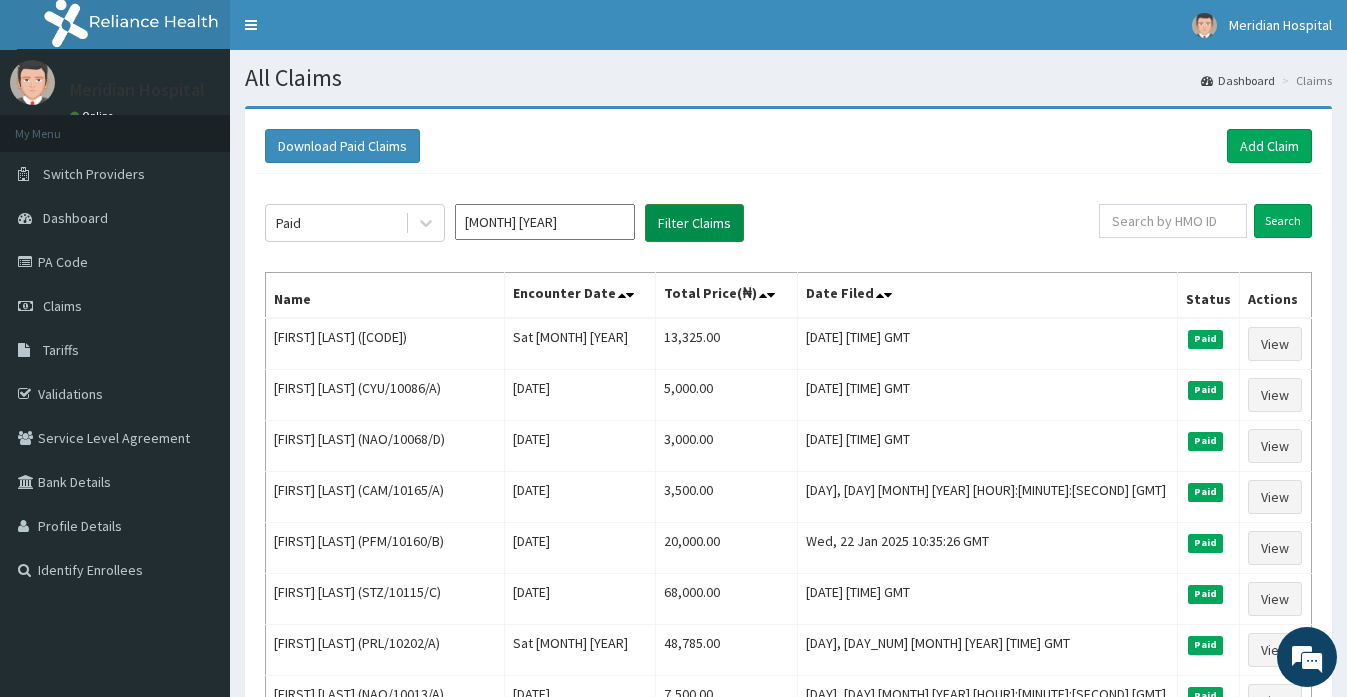 click on "Filter Claims" at bounding box center [694, 223] 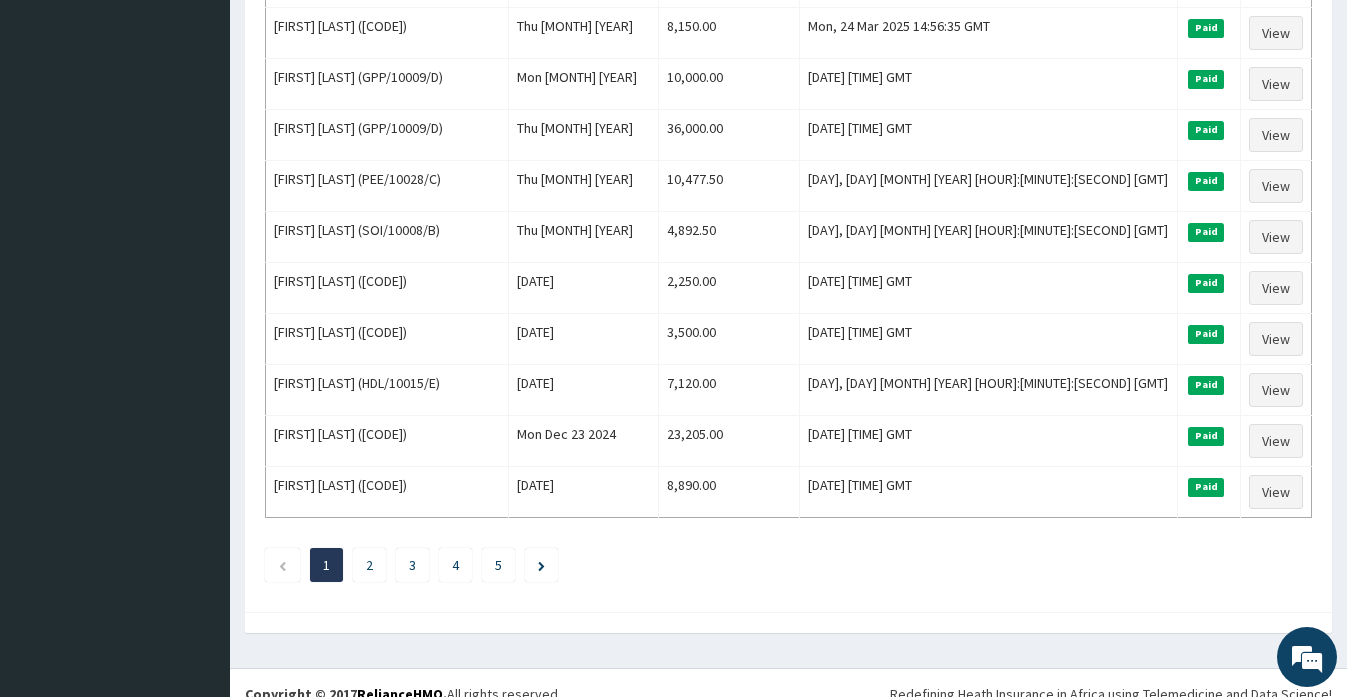 scroll, scrollTop: 2373, scrollLeft: 0, axis: vertical 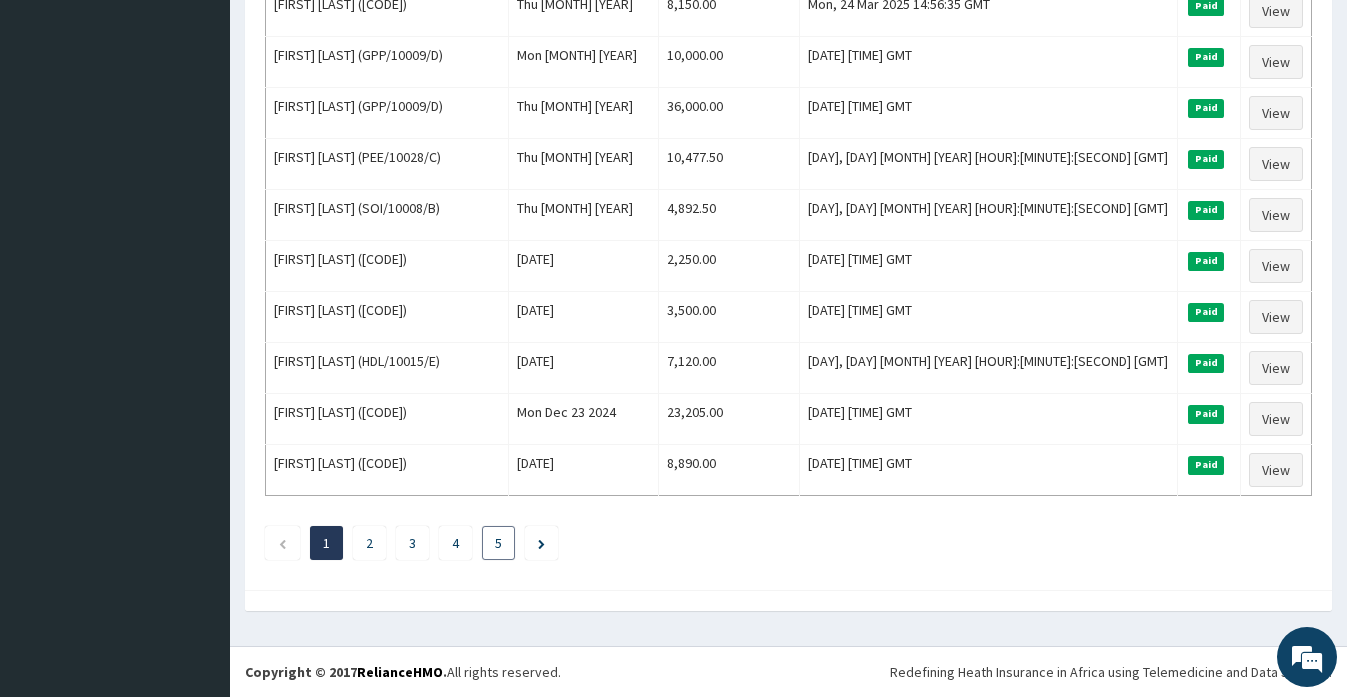 click on "5" at bounding box center [498, 543] 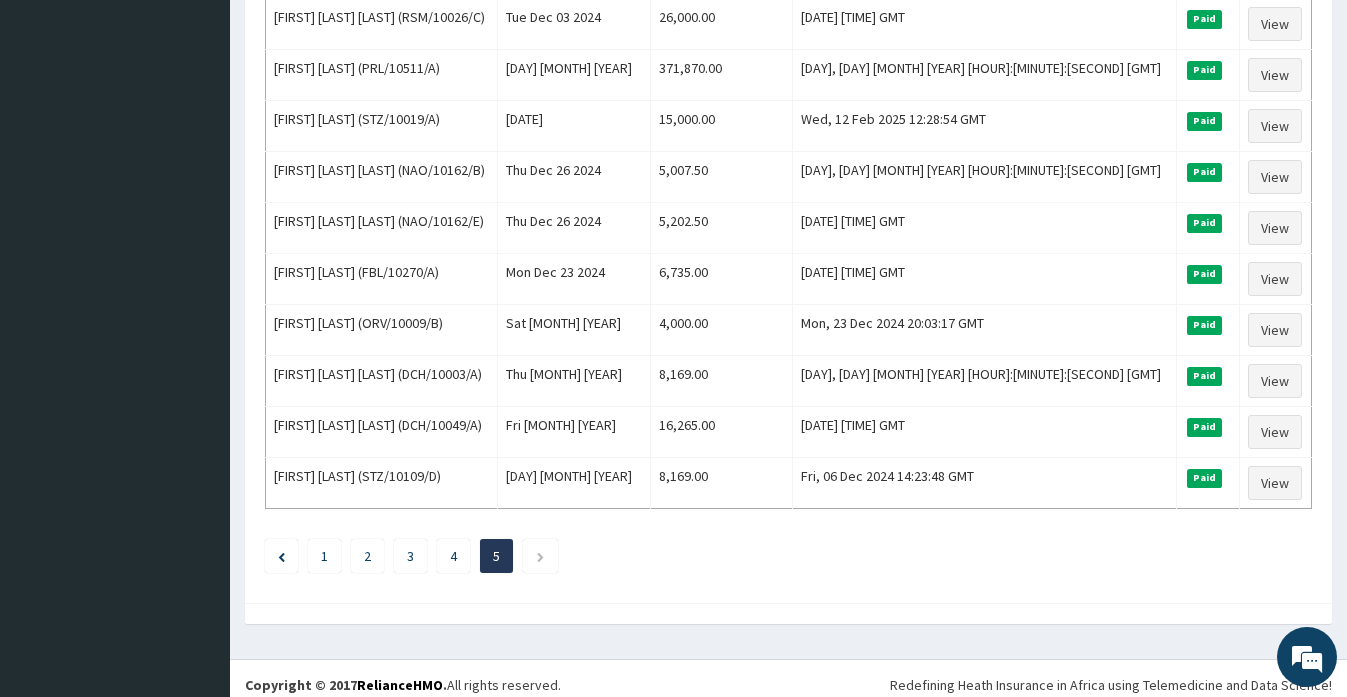 scroll, scrollTop: 1863, scrollLeft: 0, axis: vertical 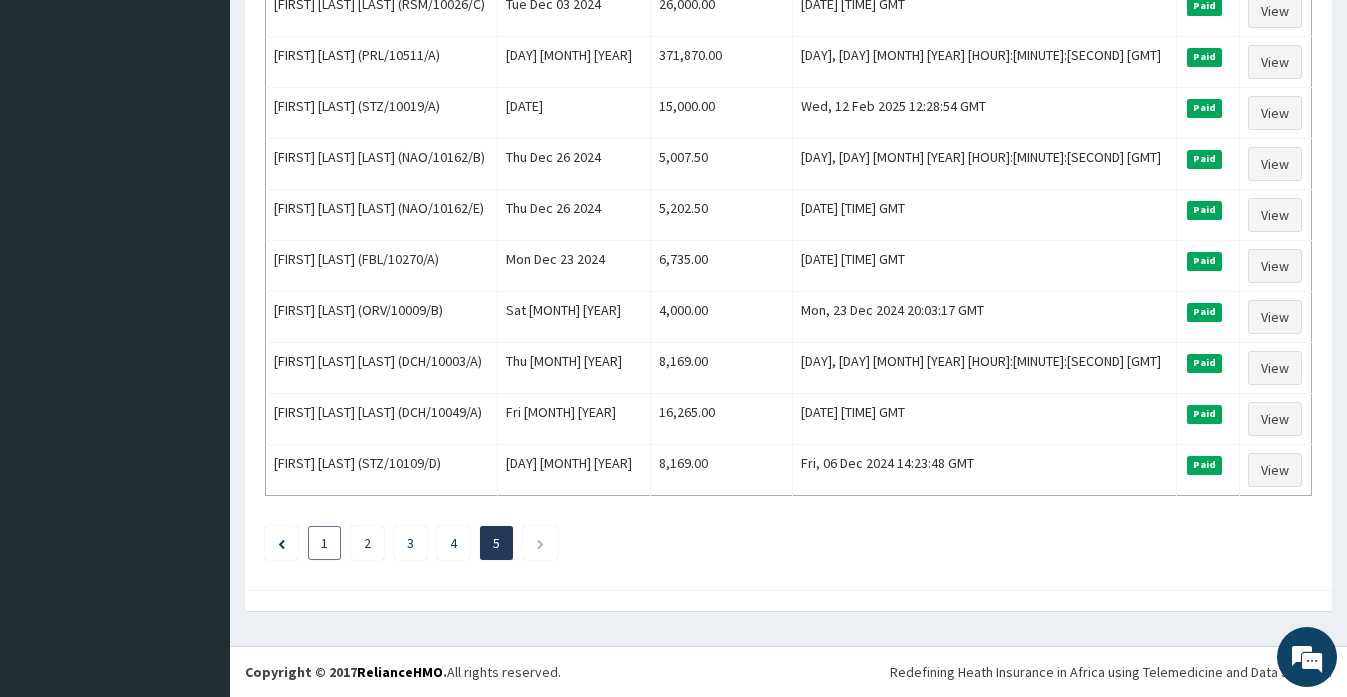 click on "1" at bounding box center [324, 543] 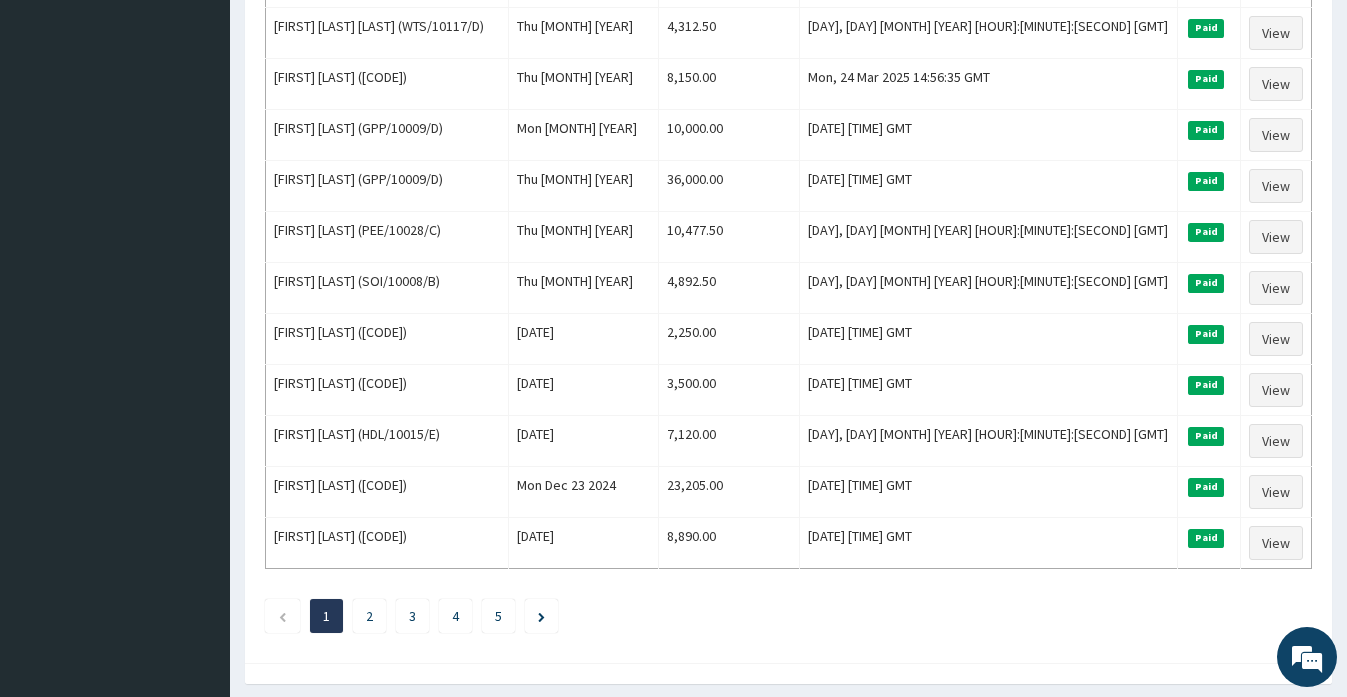 scroll, scrollTop: 2373, scrollLeft: 0, axis: vertical 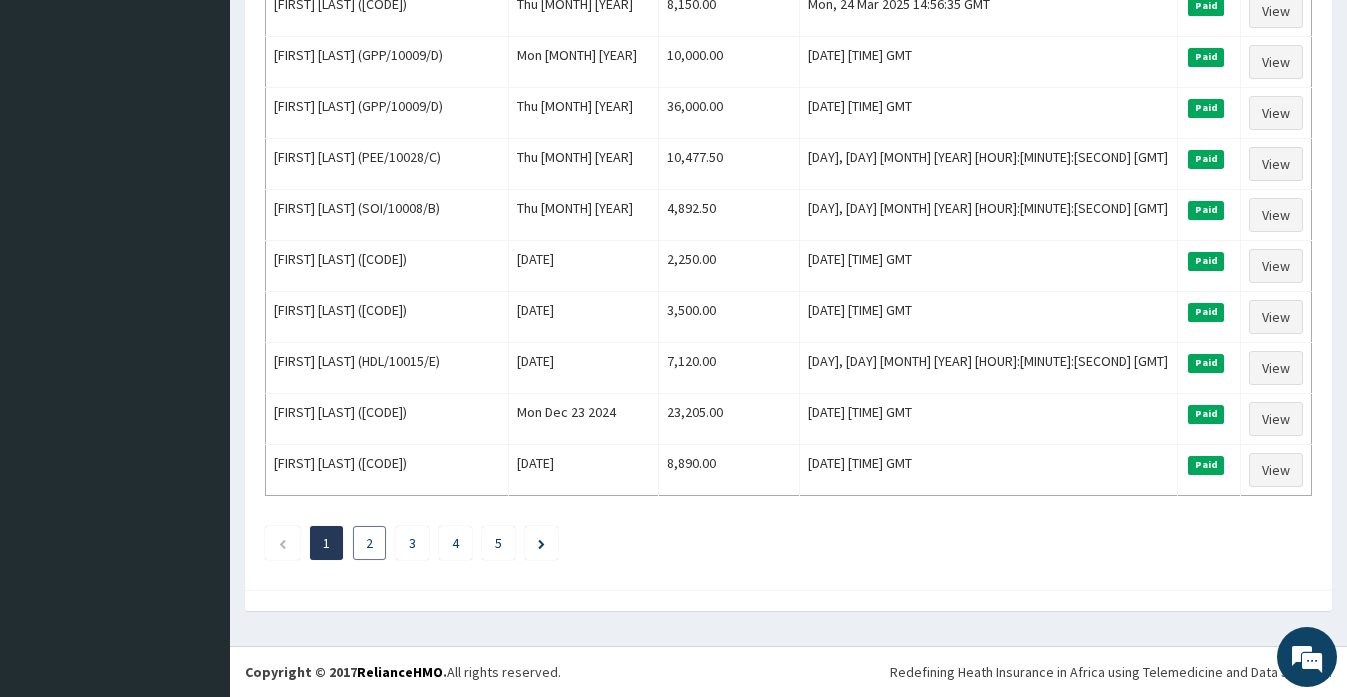 click on "2" at bounding box center (369, 543) 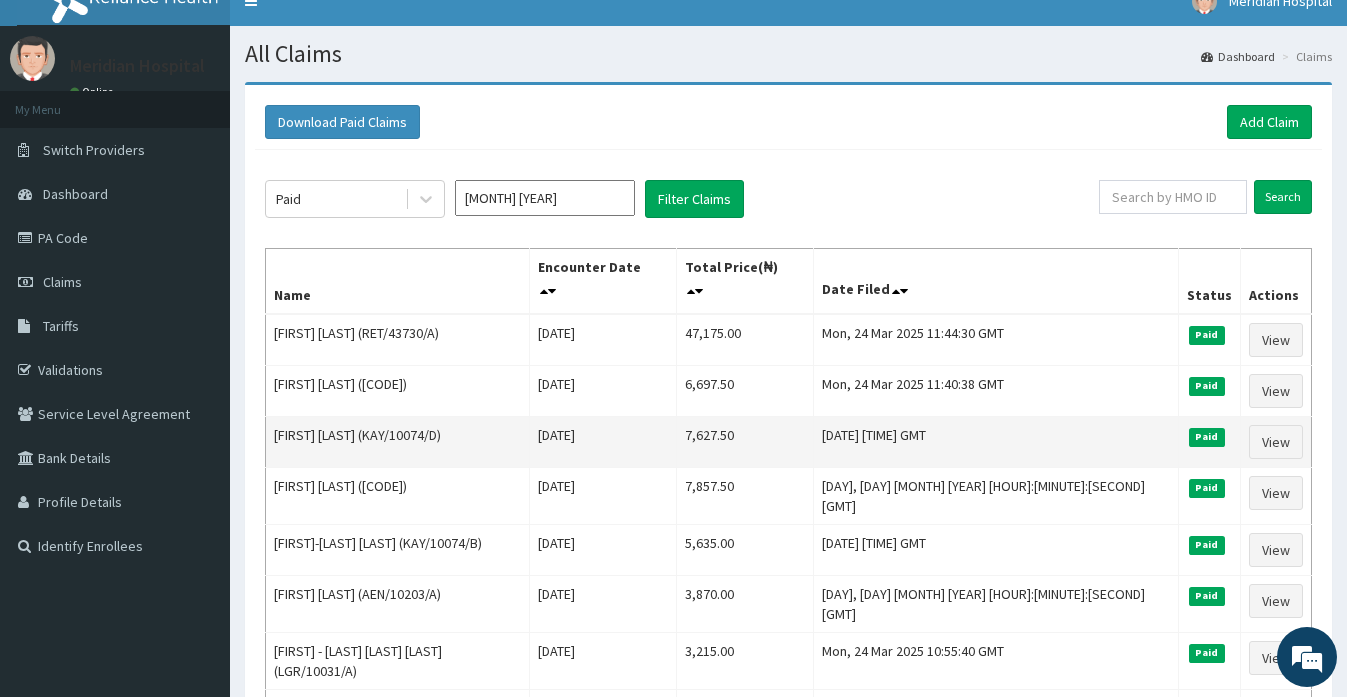 scroll, scrollTop: 0, scrollLeft: 0, axis: both 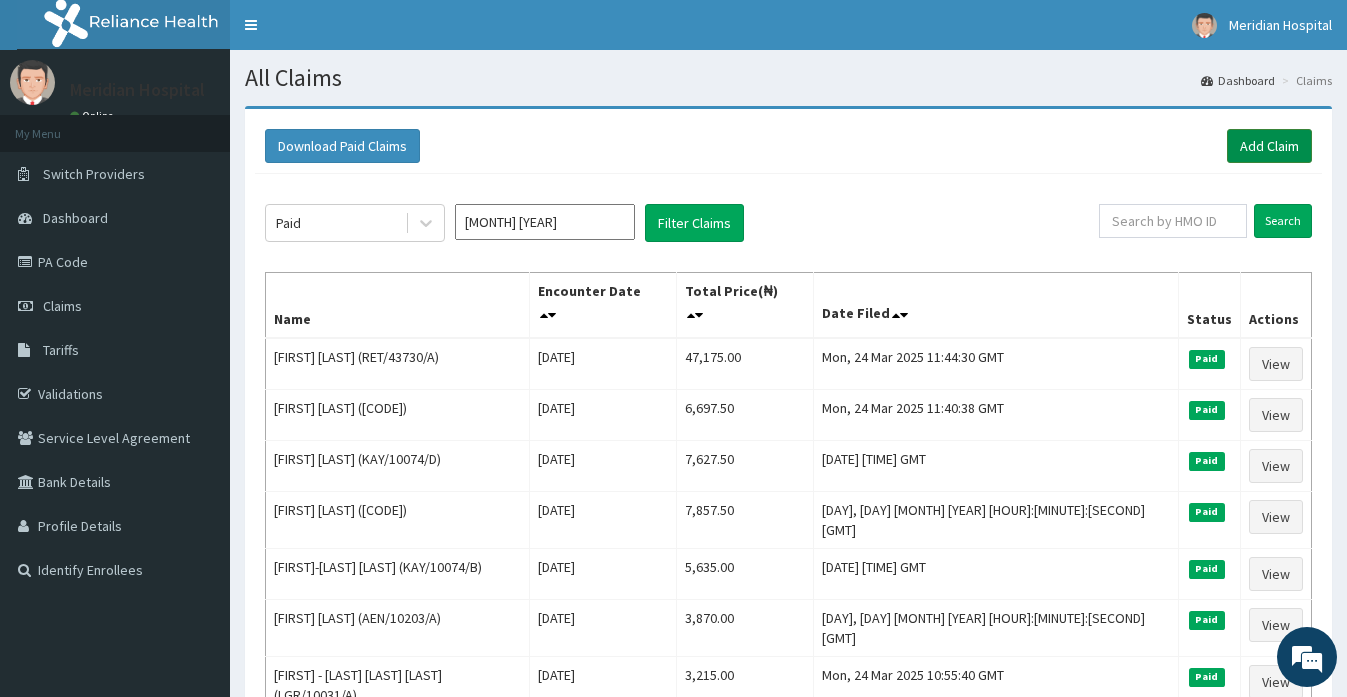 click on "Add Claim" at bounding box center [1269, 146] 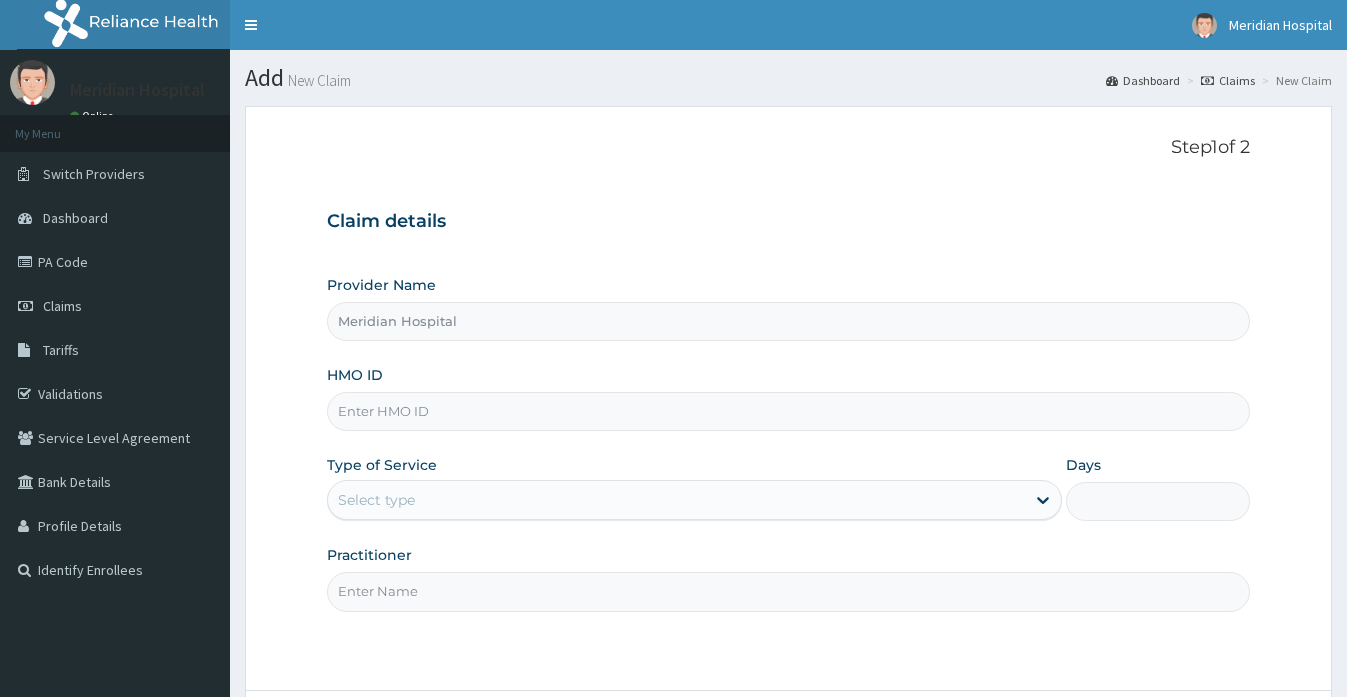 scroll, scrollTop: 0, scrollLeft: 0, axis: both 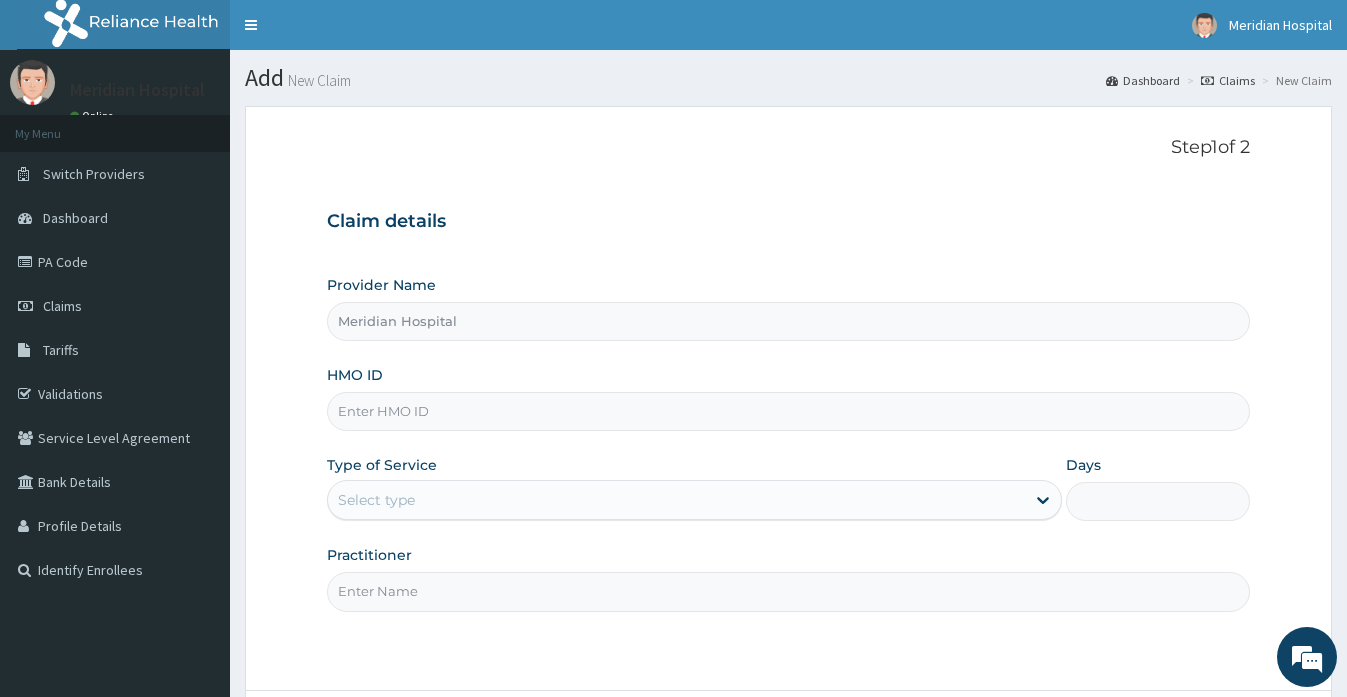 click on "HMO ID" at bounding box center [788, 411] 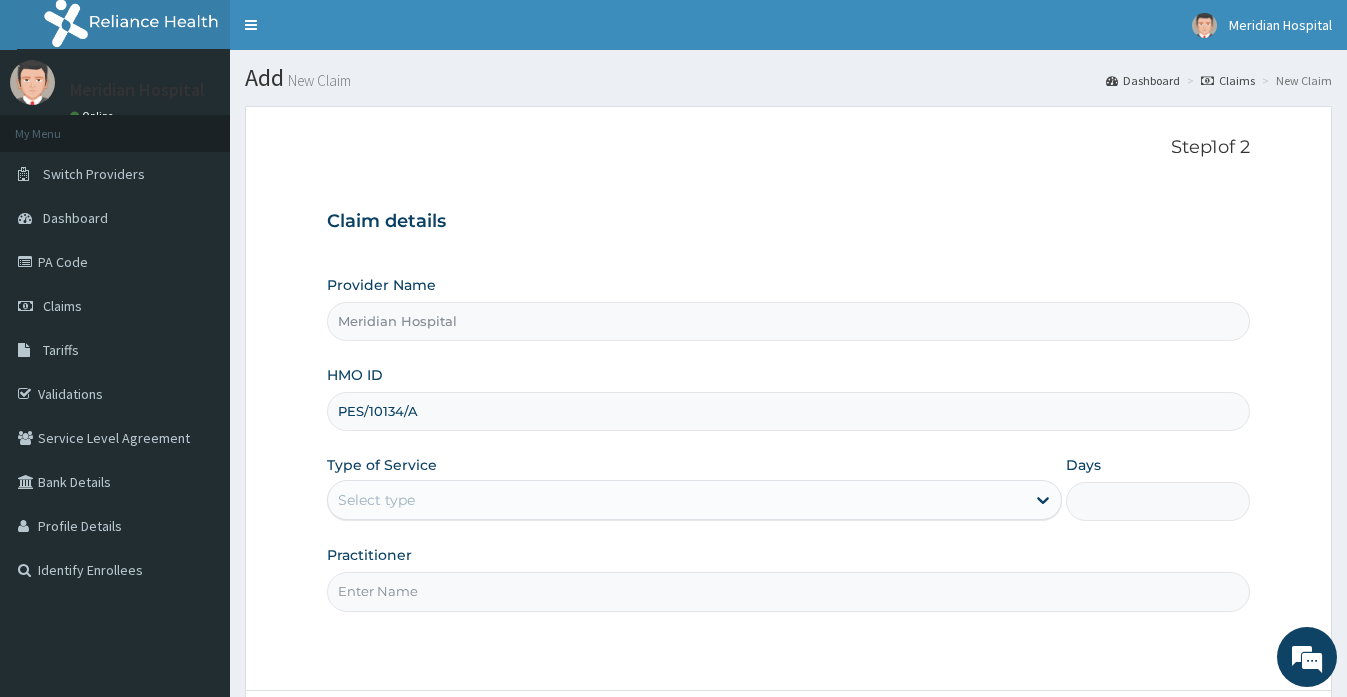 type on "PES/10134/A" 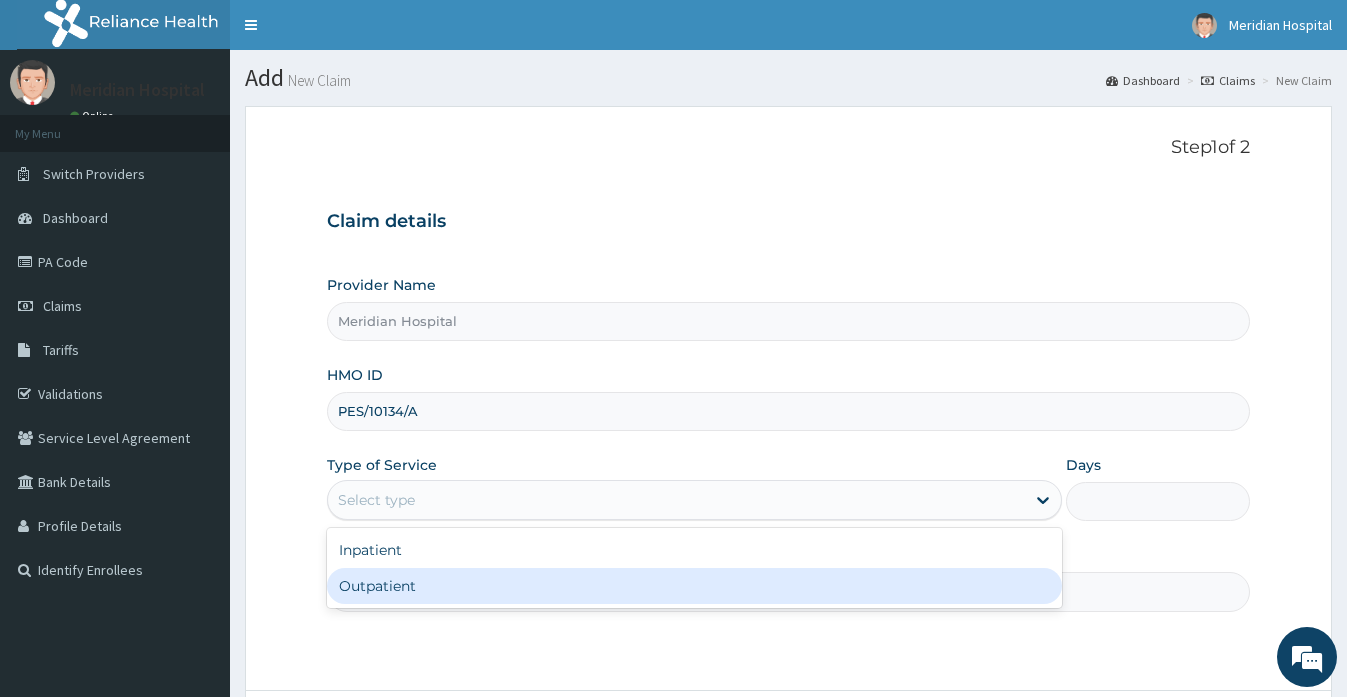 click on "Outpatient" at bounding box center (694, 586) 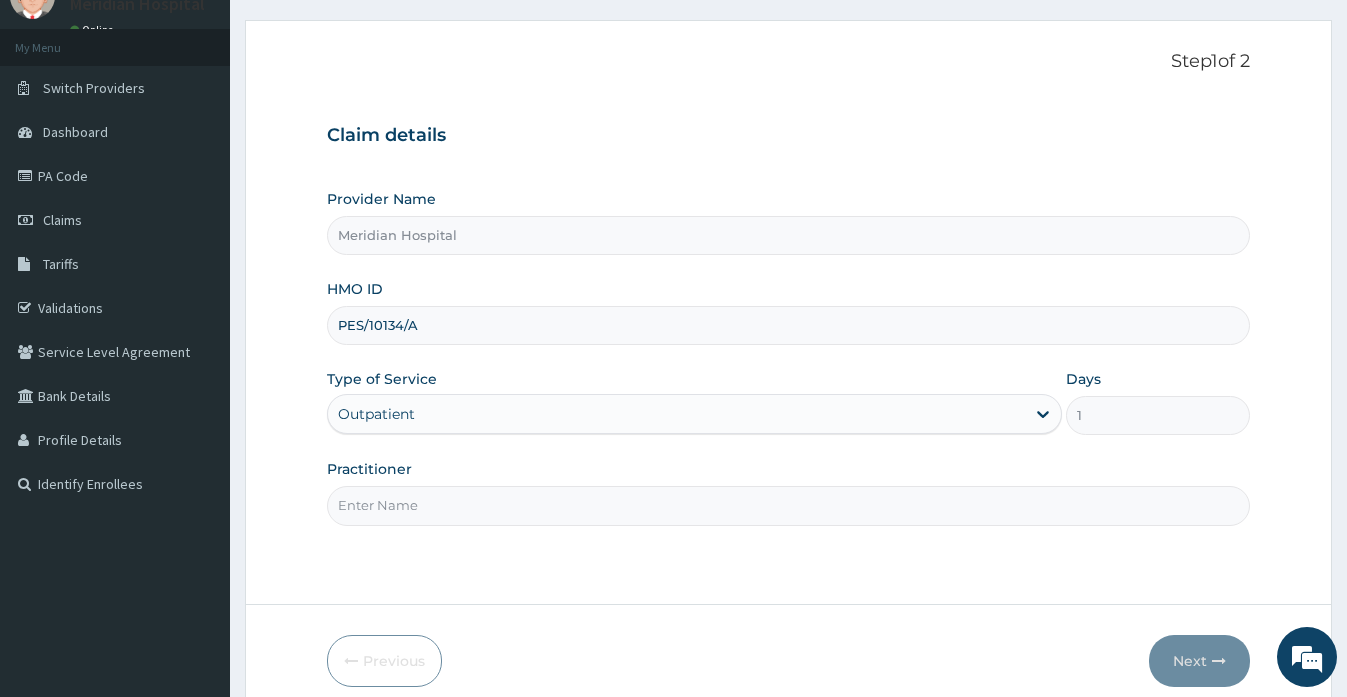 scroll, scrollTop: 173, scrollLeft: 0, axis: vertical 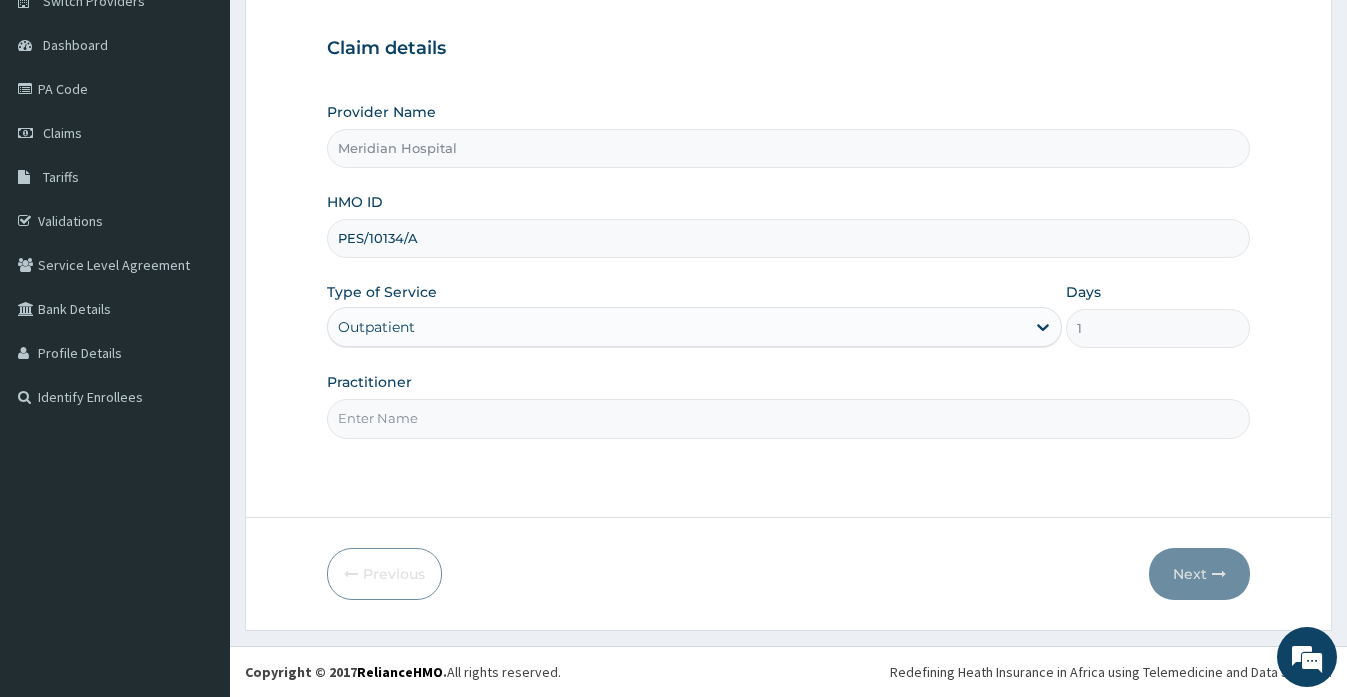 click on "Practitioner" at bounding box center (788, 418) 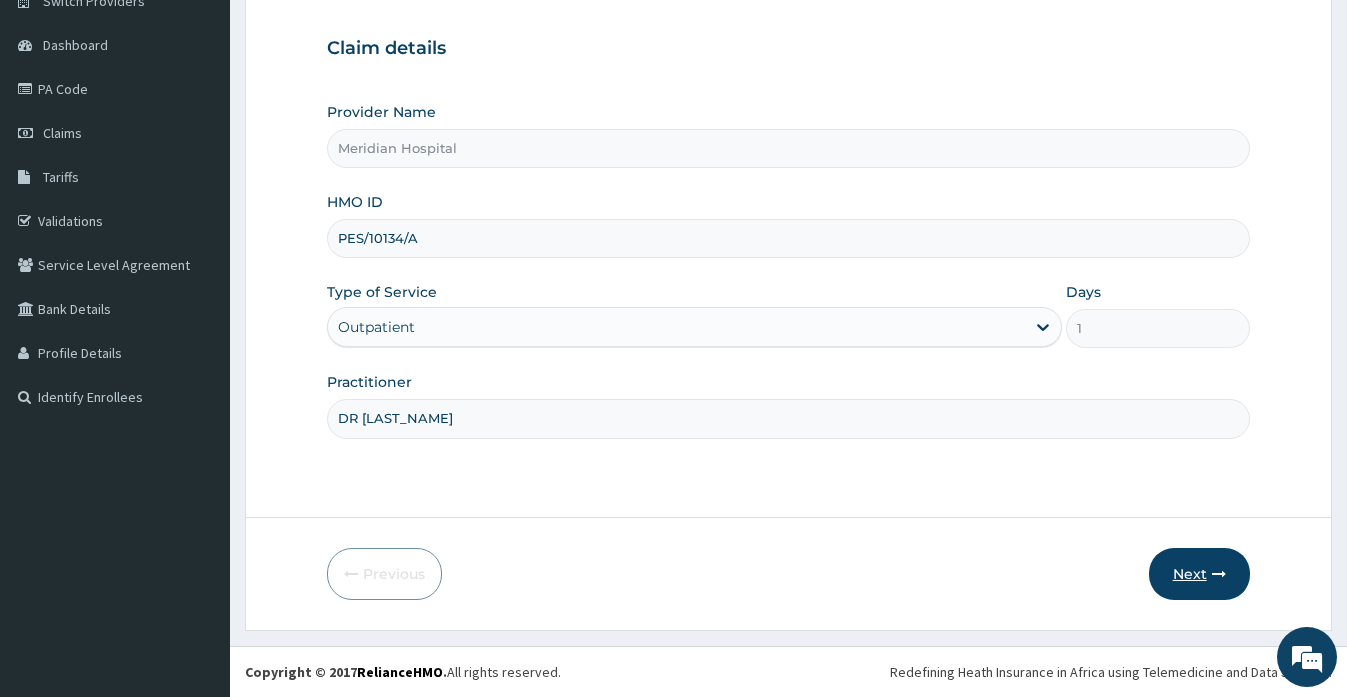click on "Next" at bounding box center [1199, 574] 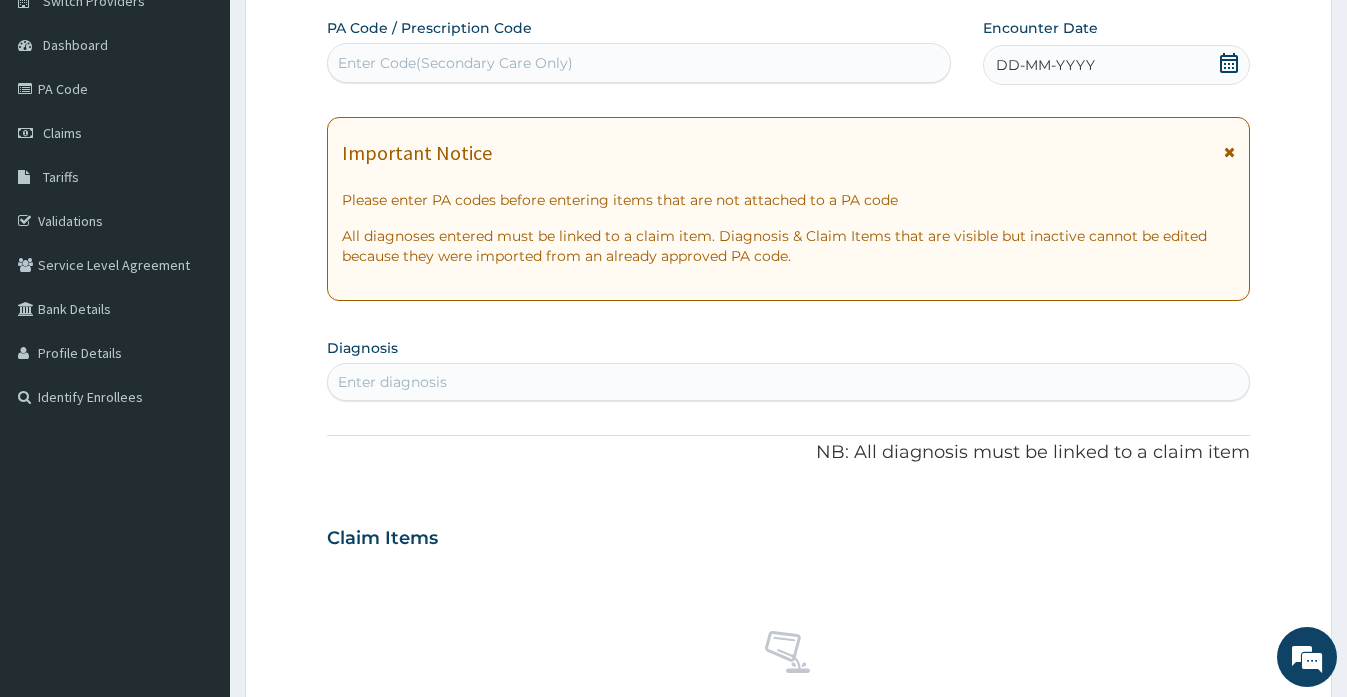 click 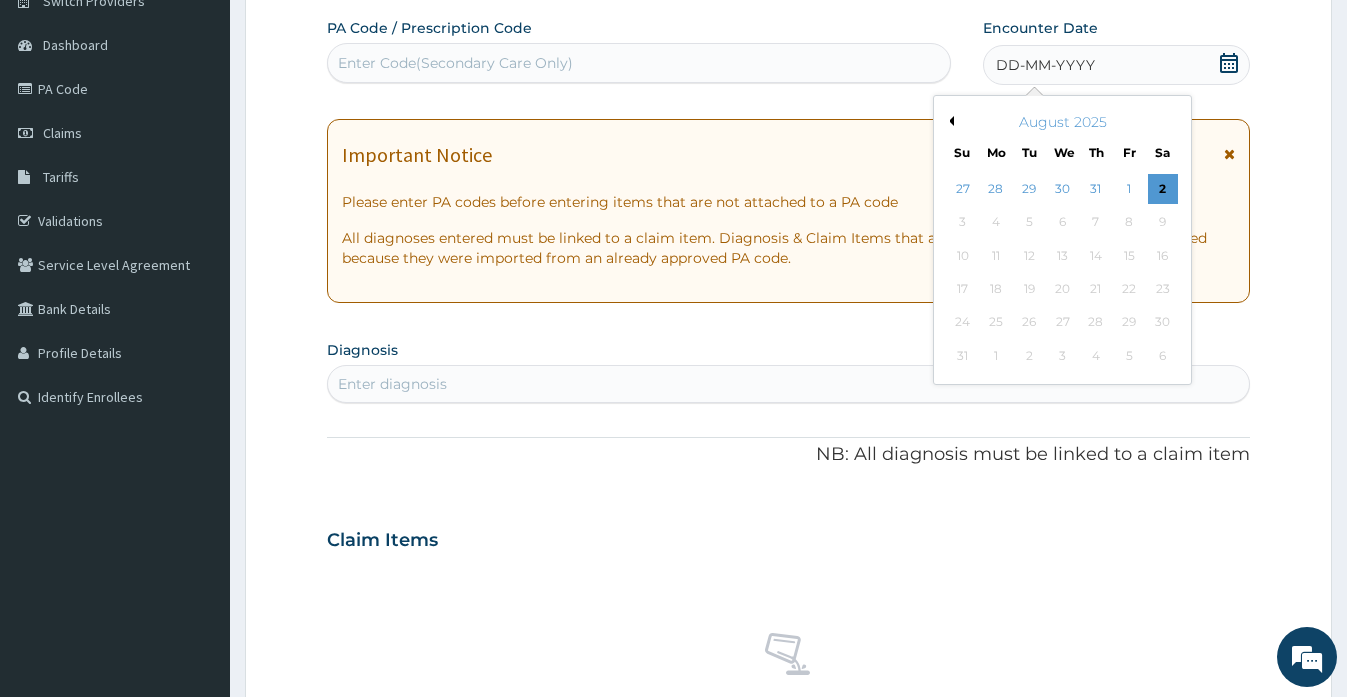 click on "Previous Month" at bounding box center [949, 121] 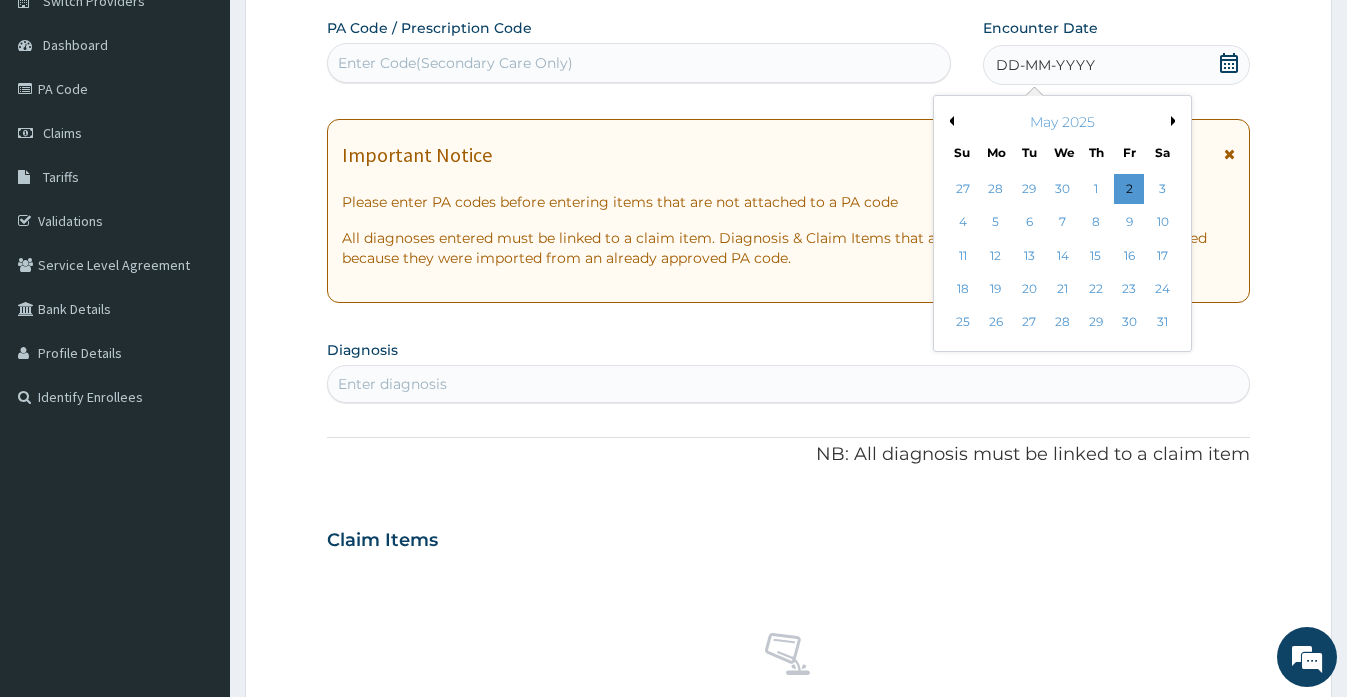 click on "Previous Month" at bounding box center [949, 121] 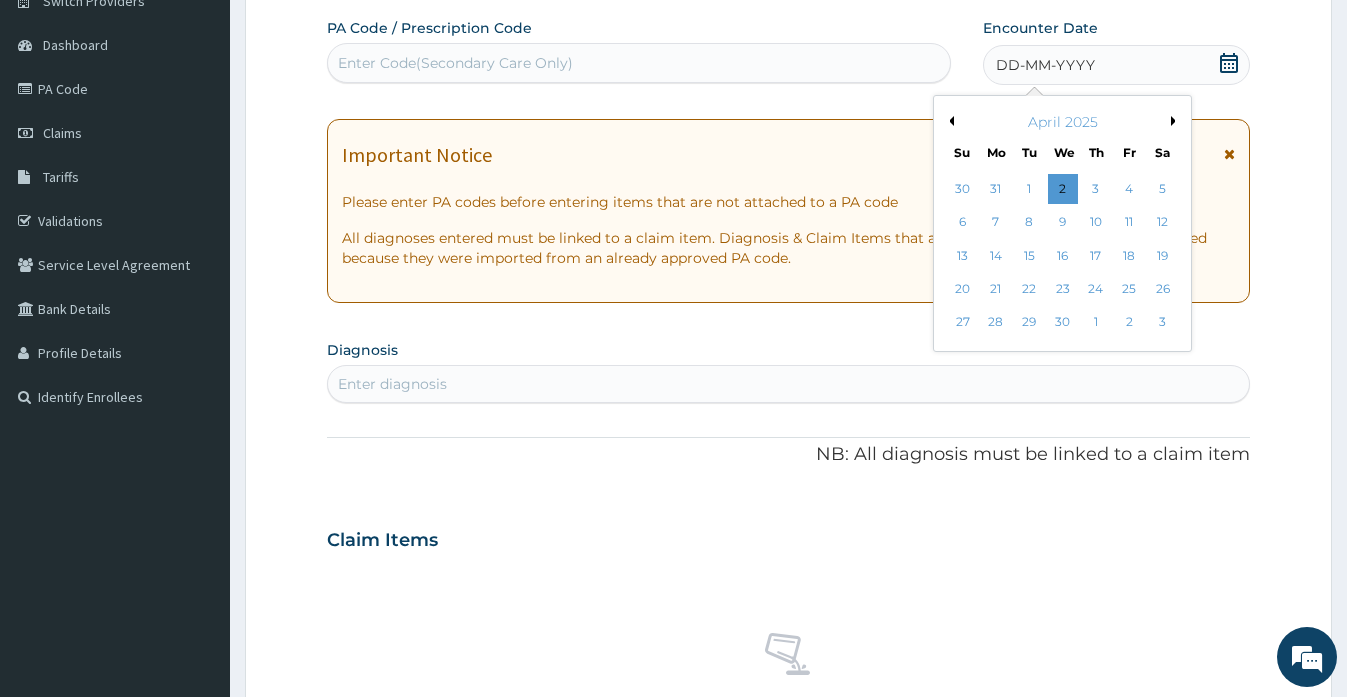 click on "Previous Month" at bounding box center [949, 121] 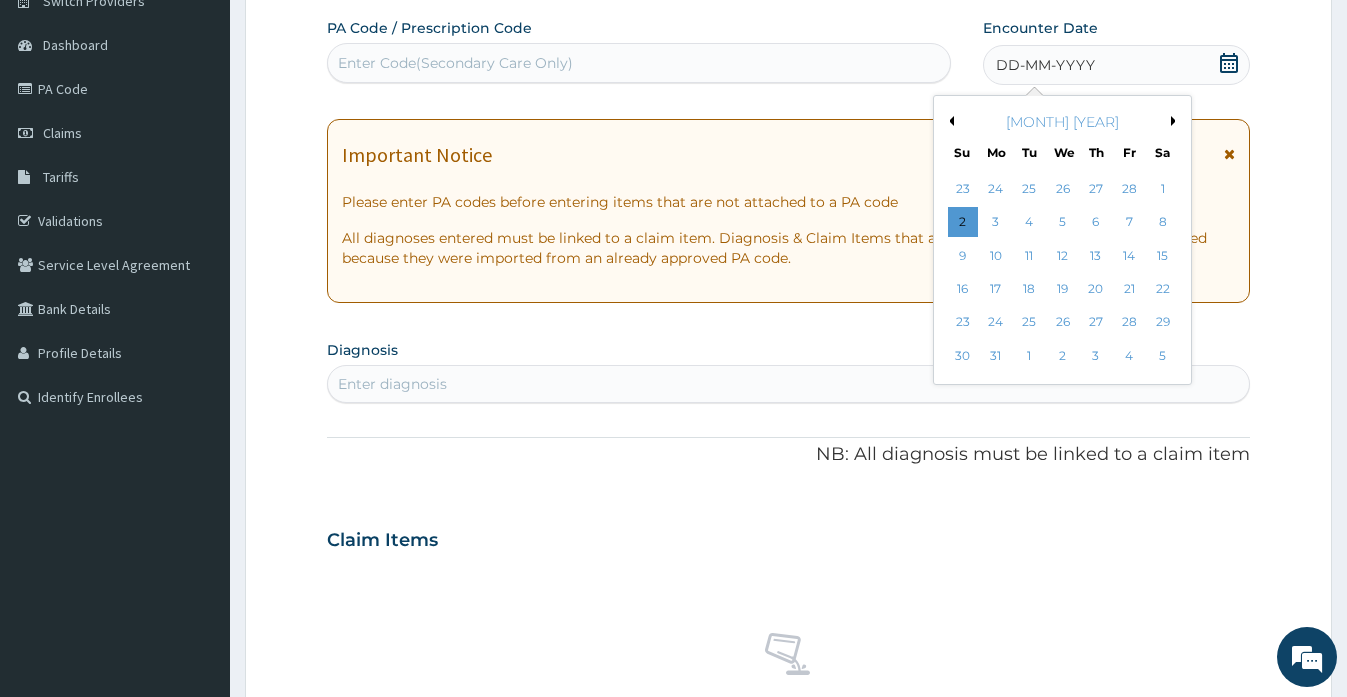 click on "Previous Month" at bounding box center (949, 121) 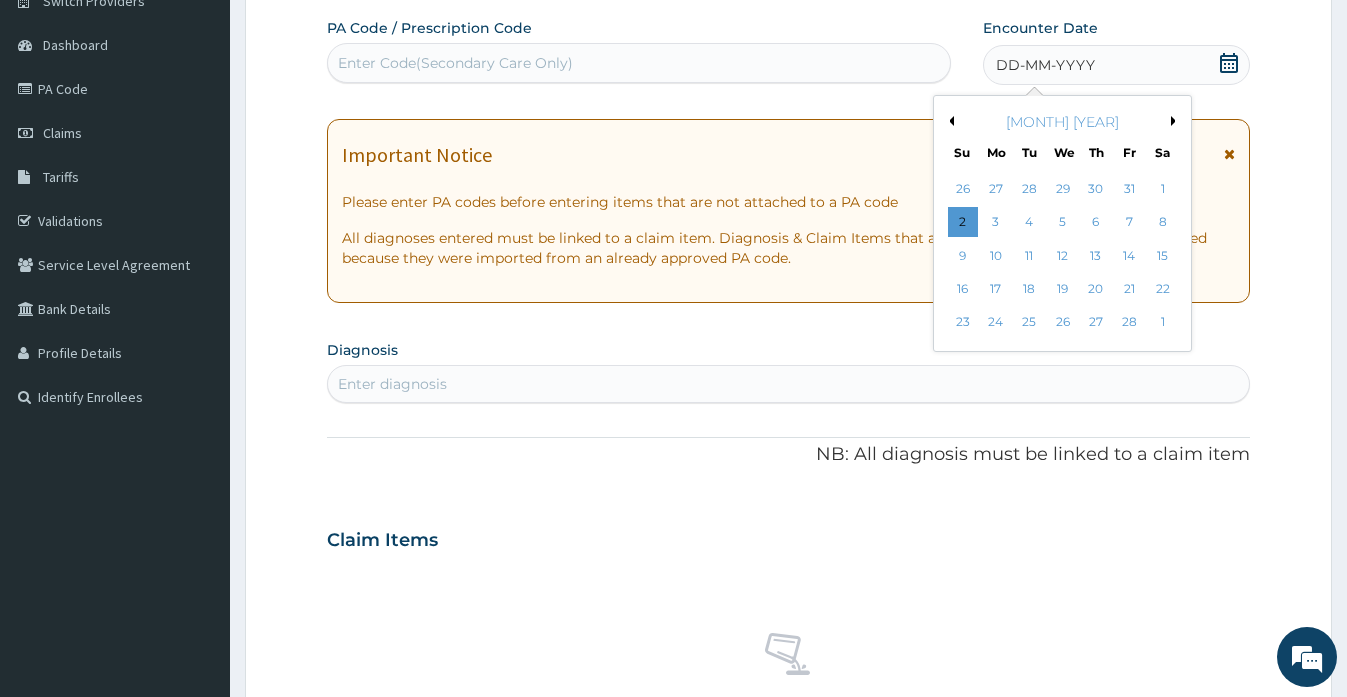 click on "Previous Month" at bounding box center [949, 121] 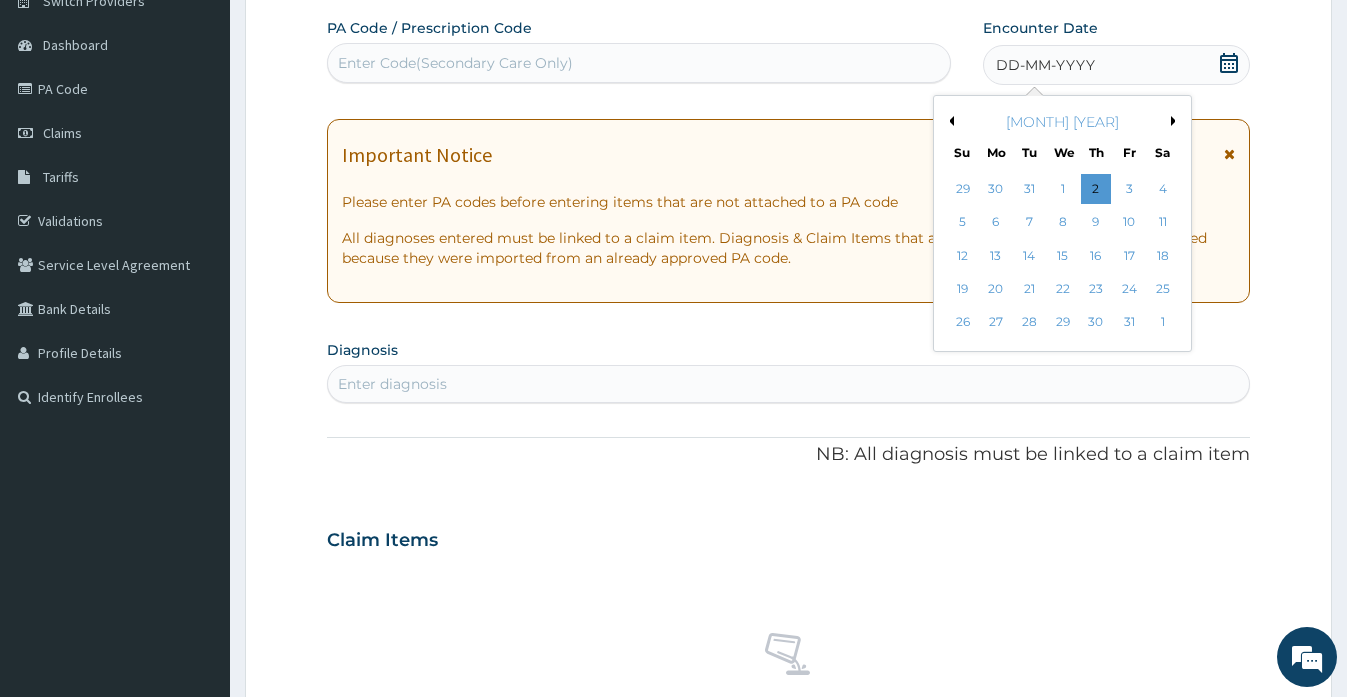 click on "Previous Month" at bounding box center [949, 121] 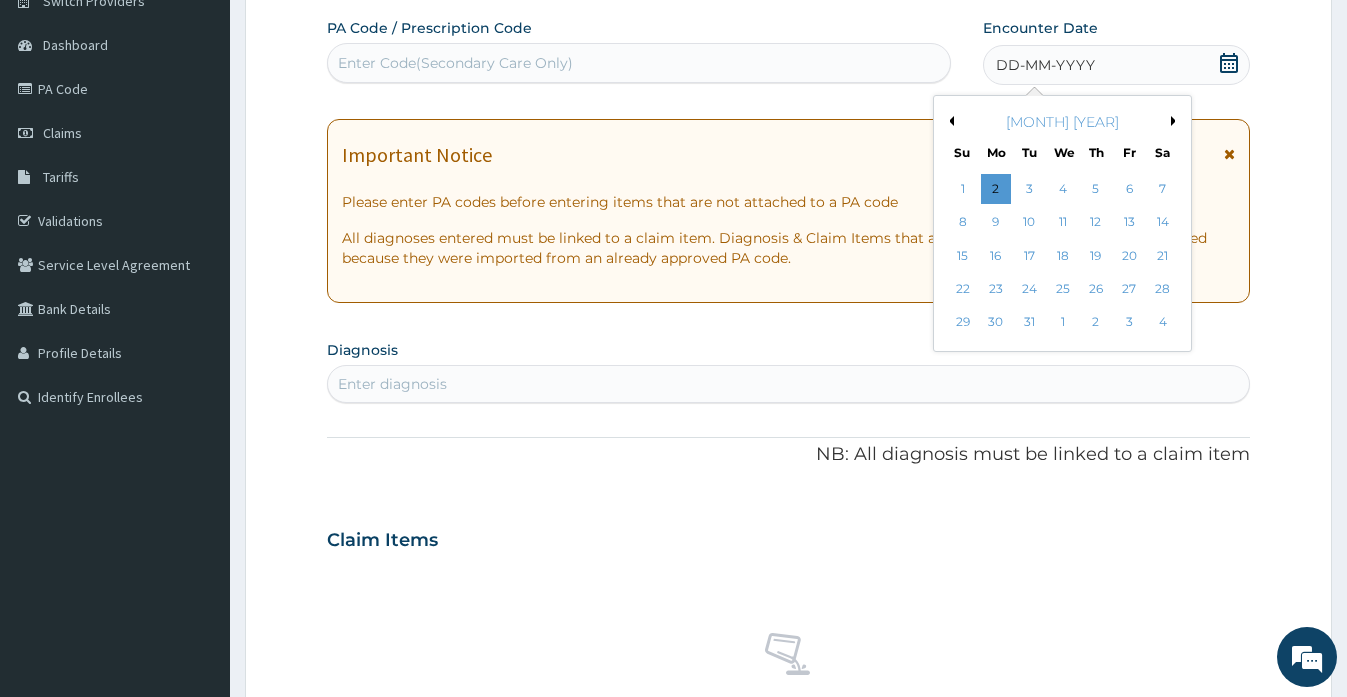 click on "Previous Month" at bounding box center (949, 121) 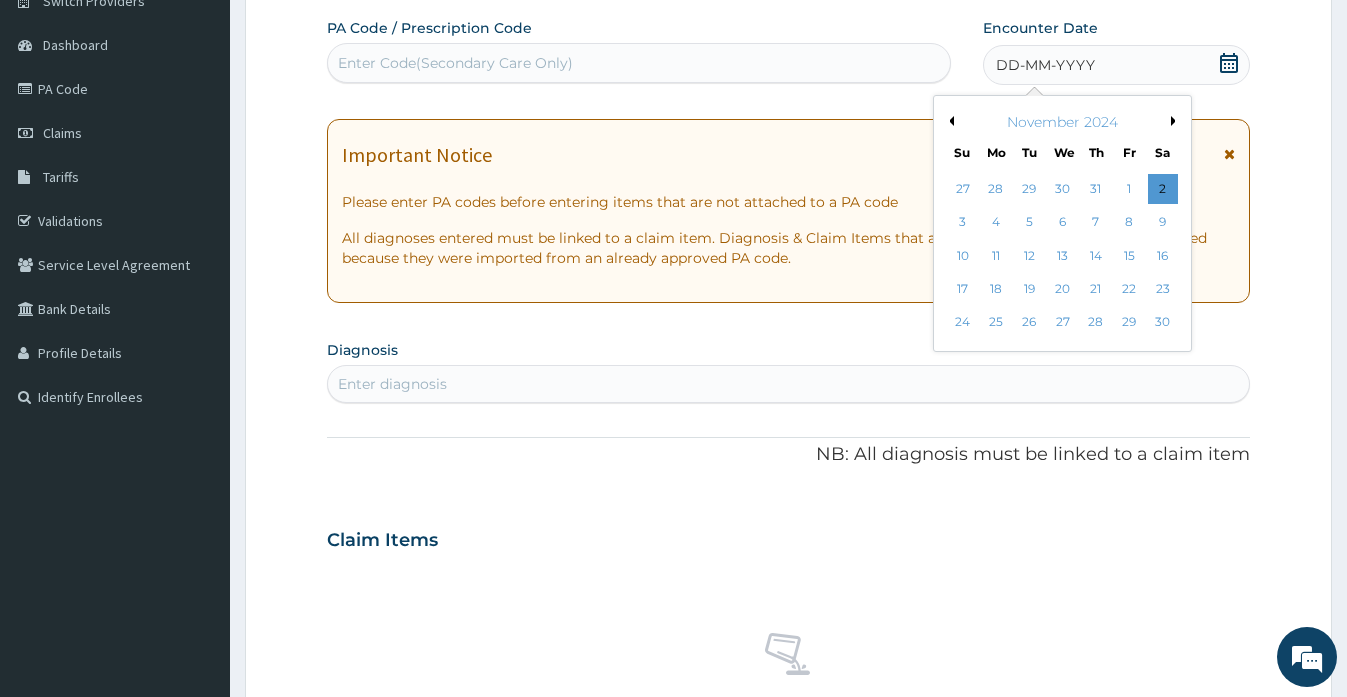 click on "Previous Month" at bounding box center (949, 121) 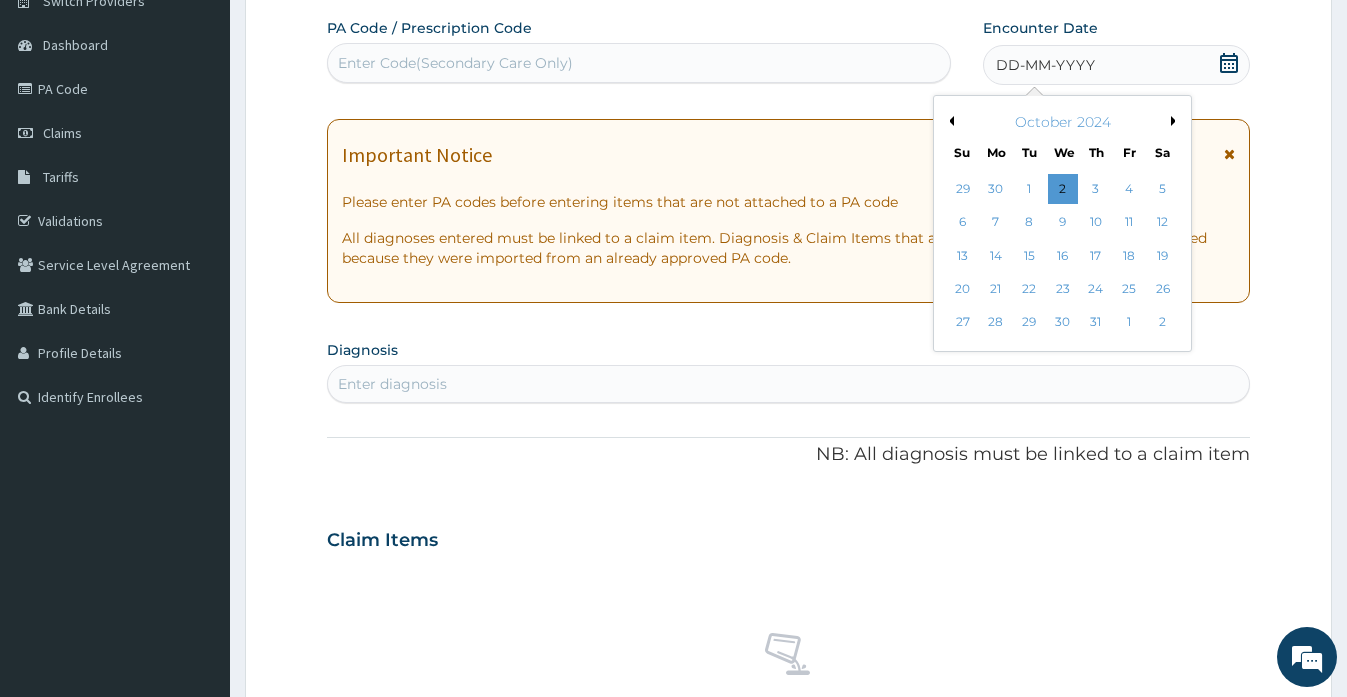 click on "Previous Month" at bounding box center [949, 121] 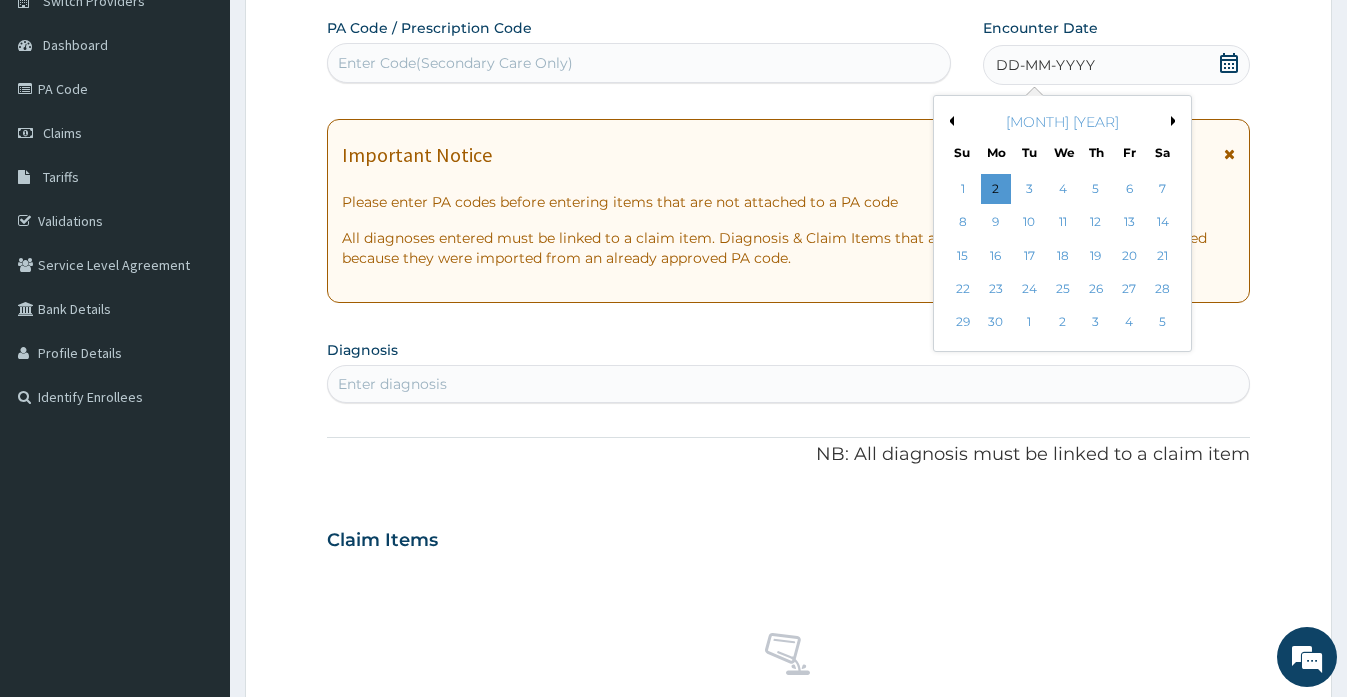 click on "Previous Month" at bounding box center [949, 121] 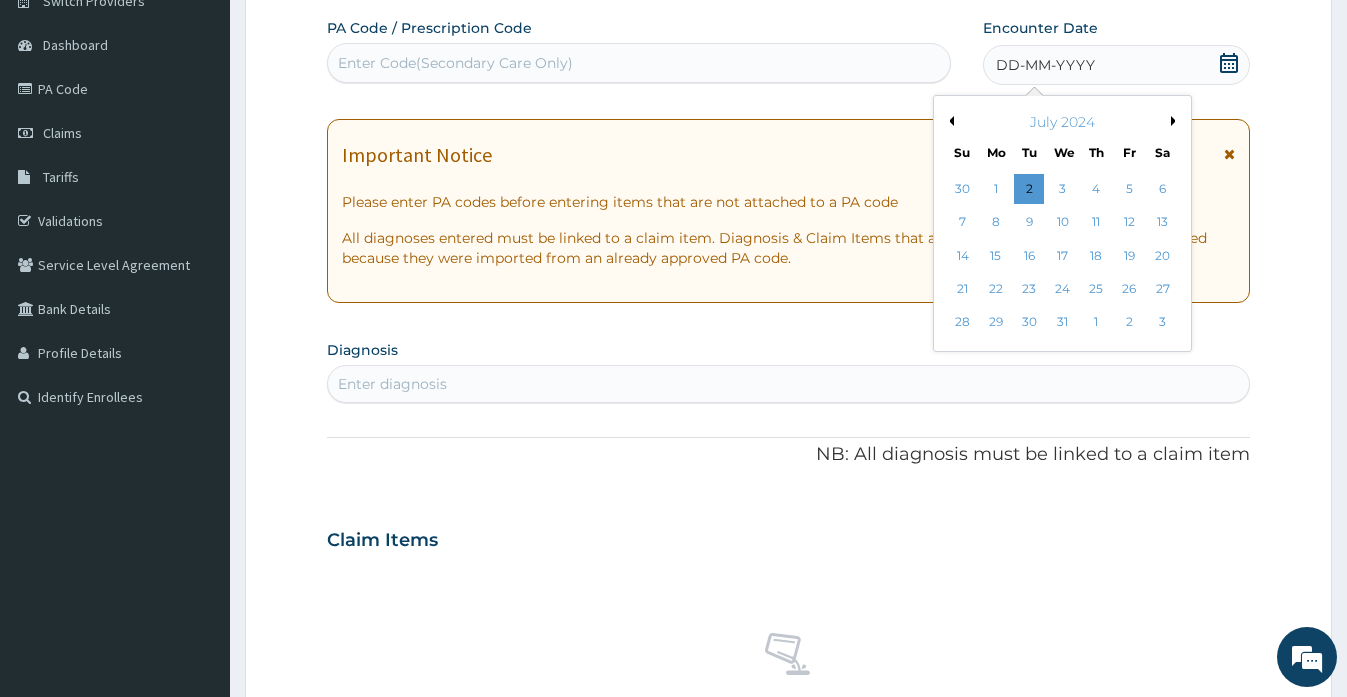 click on "Next Month" at bounding box center [1176, 121] 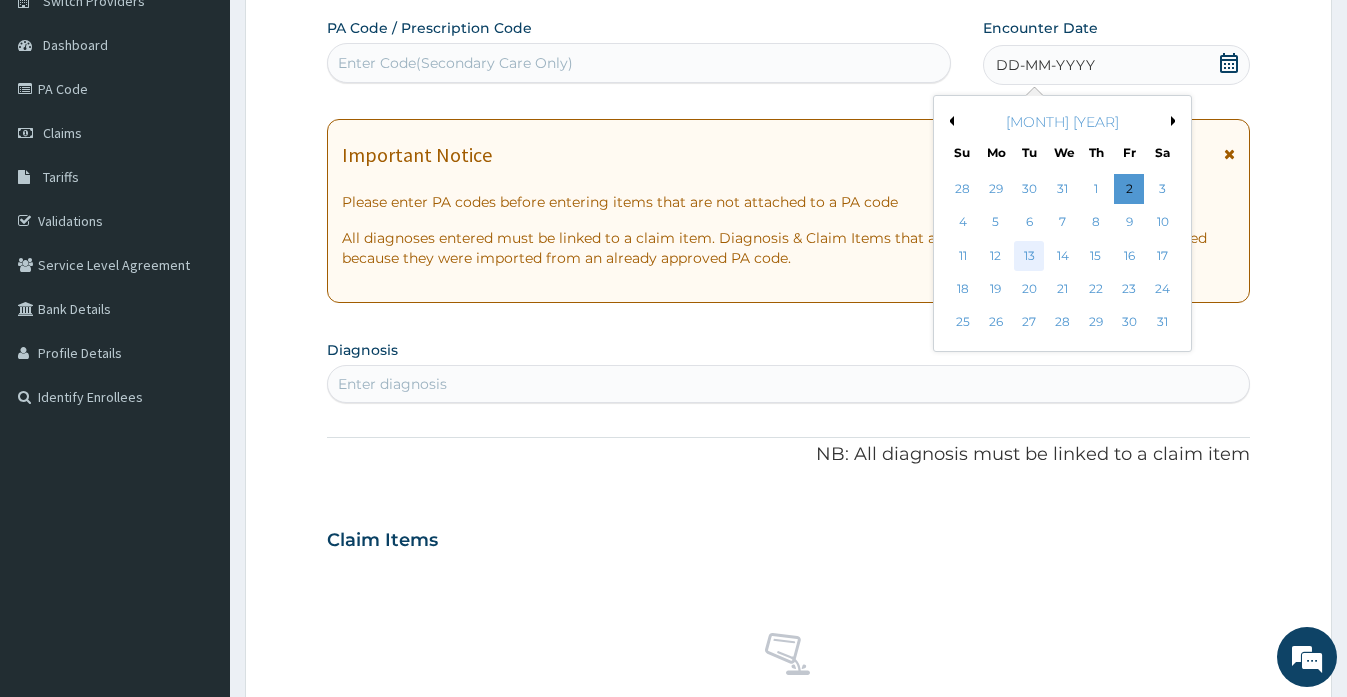 click on "13" at bounding box center [1029, 256] 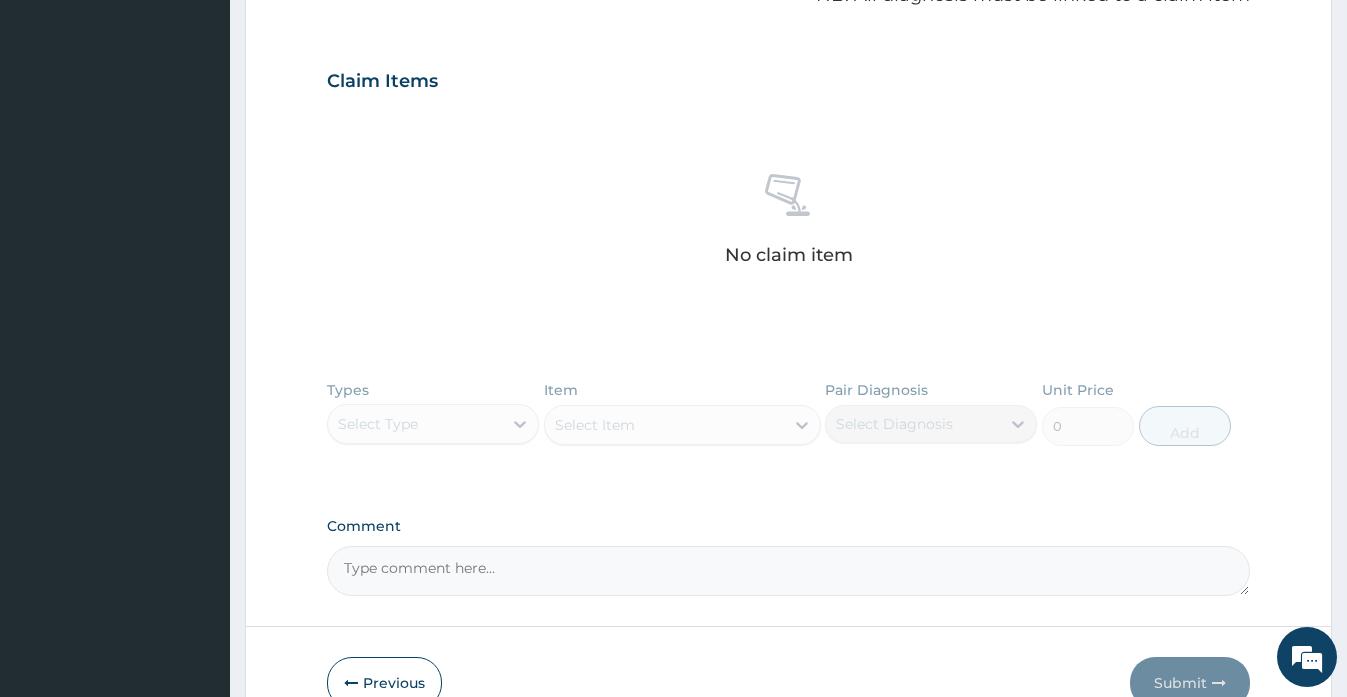 scroll, scrollTop: 673, scrollLeft: 0, axis: vertical 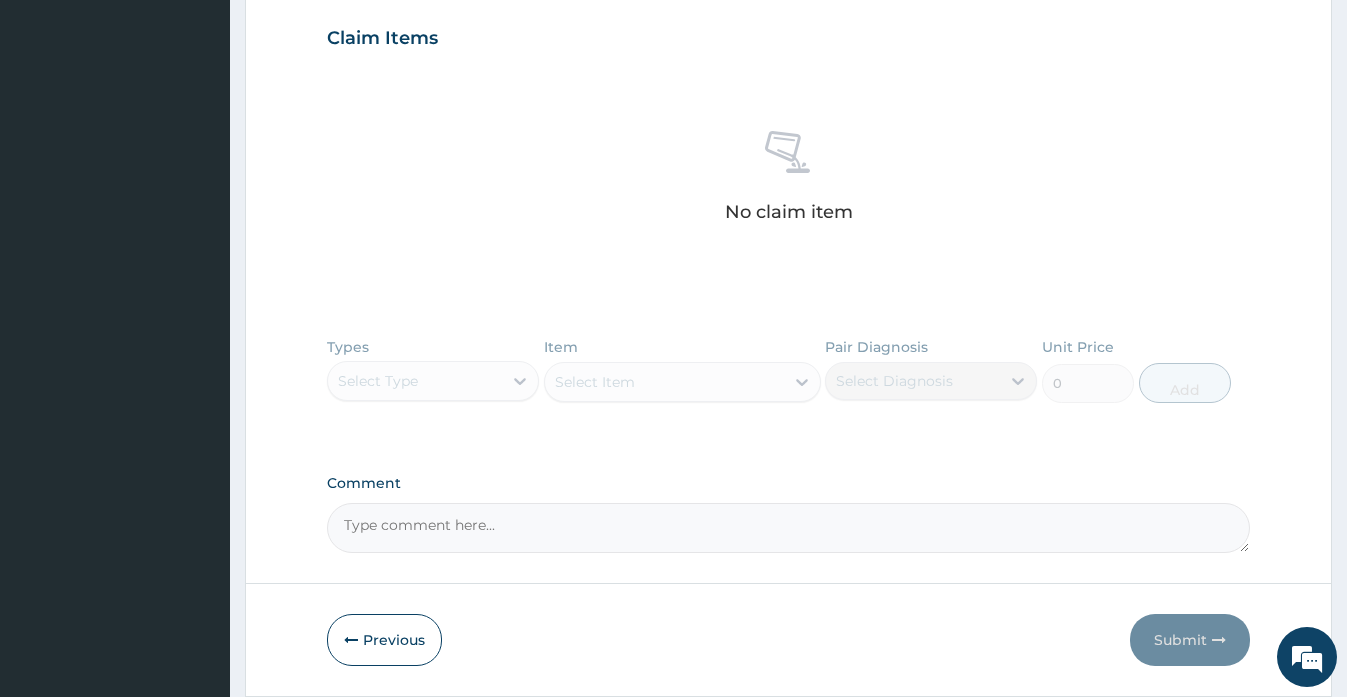 click on "Comment" at bounding box center (788, 528) 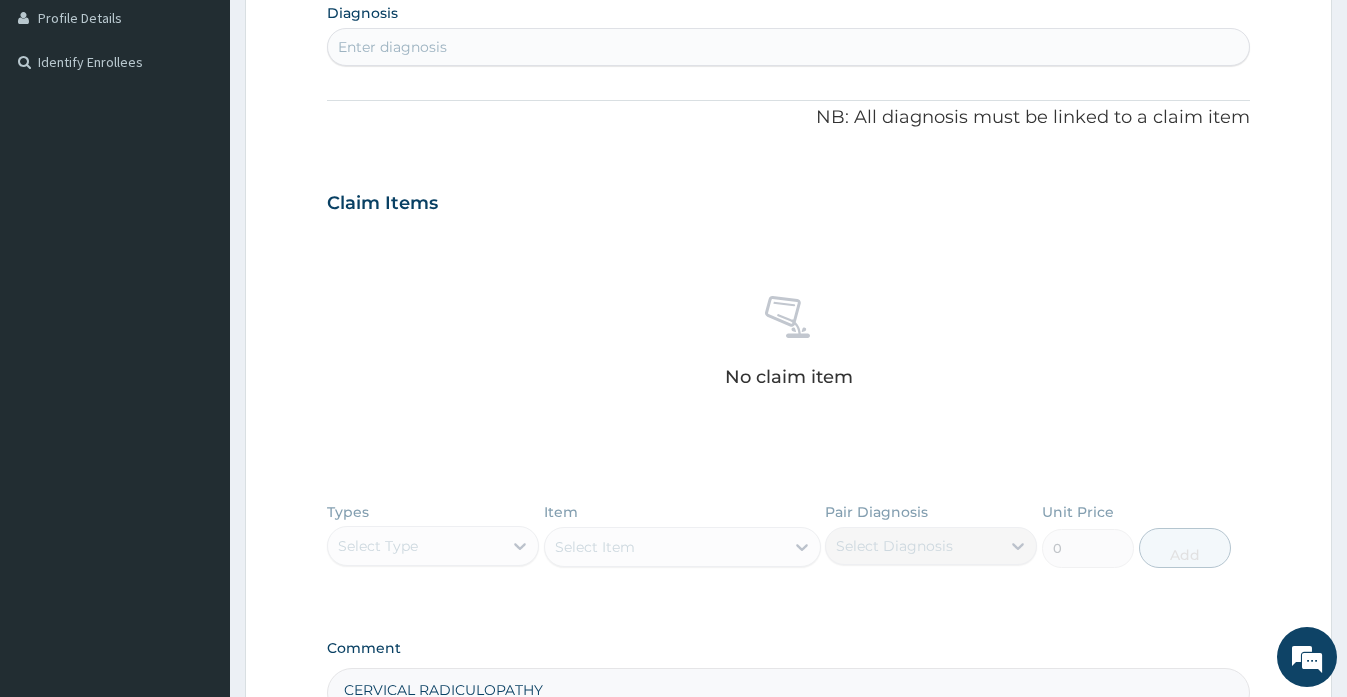 scroll, scrollTop: 473, scrollLeft: 0, axis: vertical 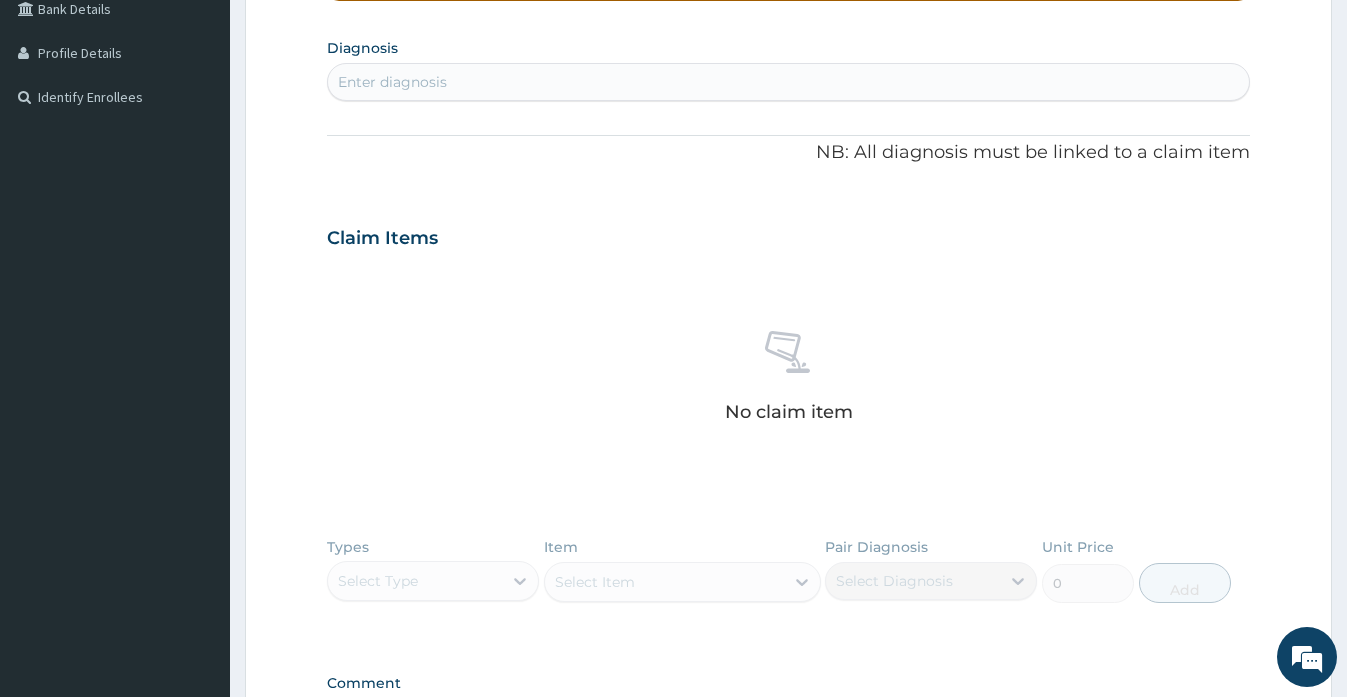 type on "CERVICAL RADICULOPATHY" 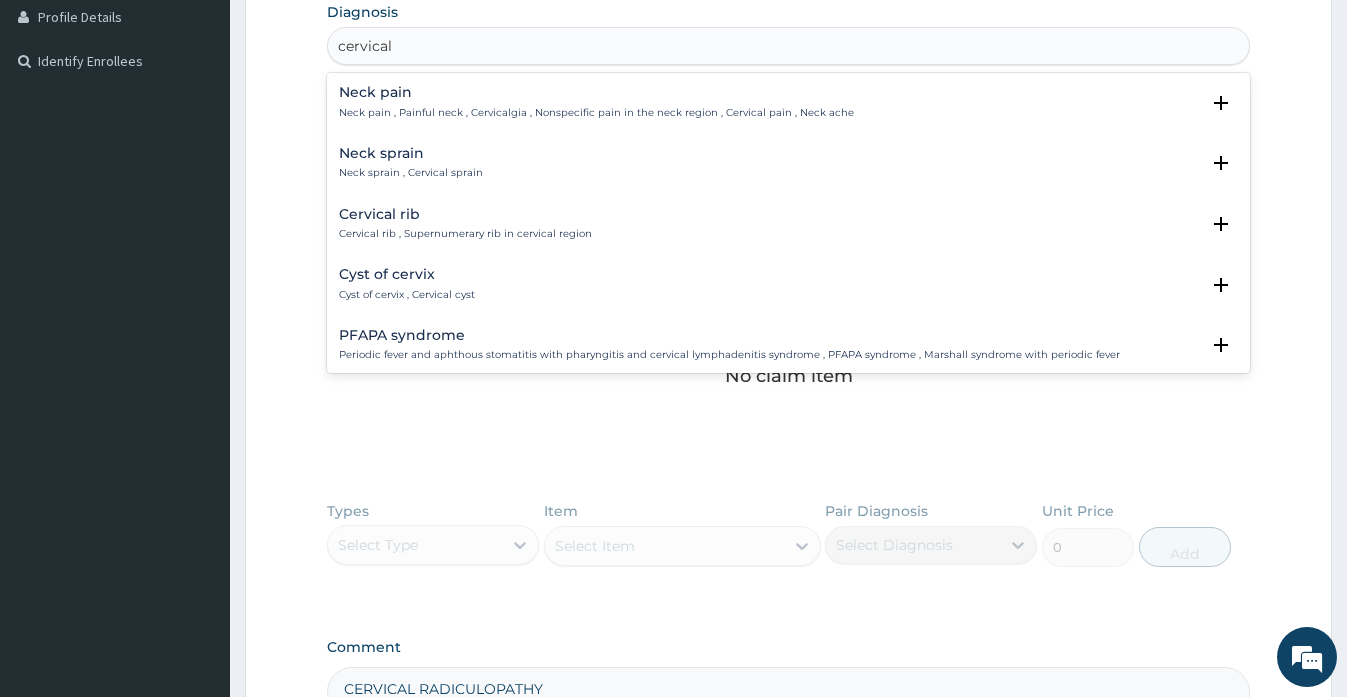 scroll, scrollTop: 473, scrollLeft: 0, axis: vertical 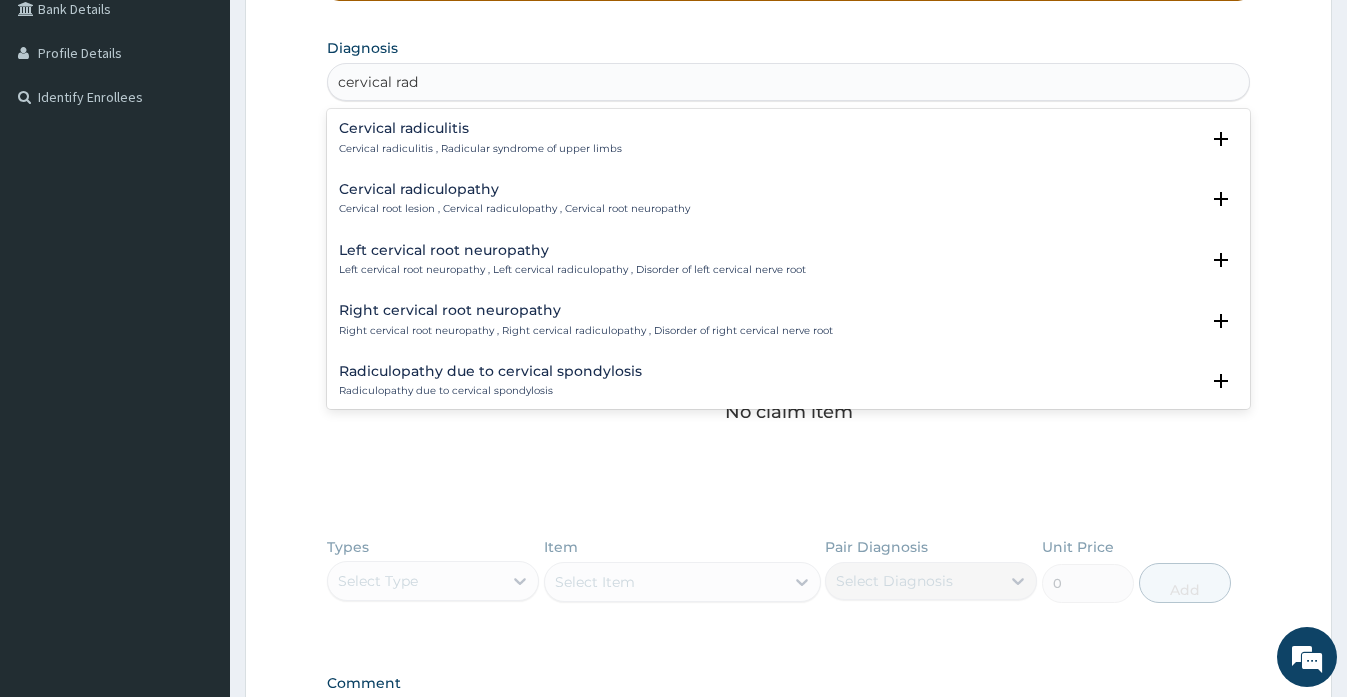 type on "cervical radi" 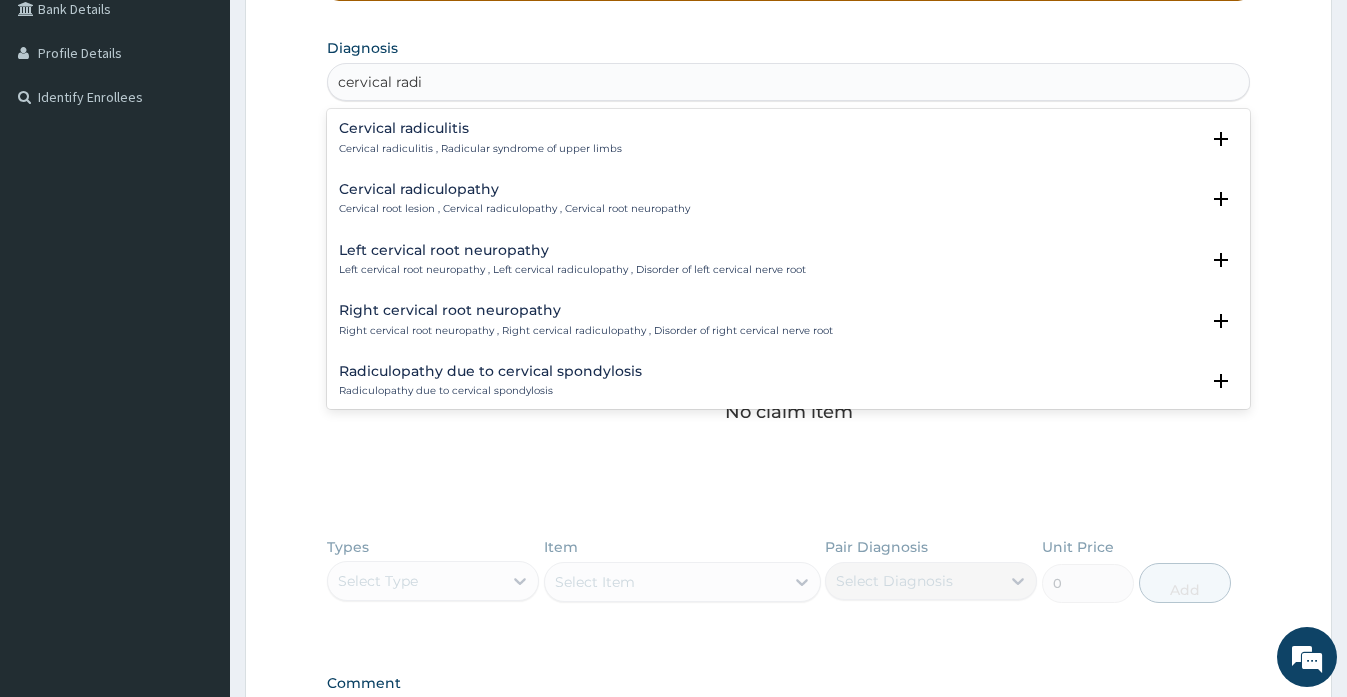click on "Cervical radiculopathy" at bounding box center (514, 189) 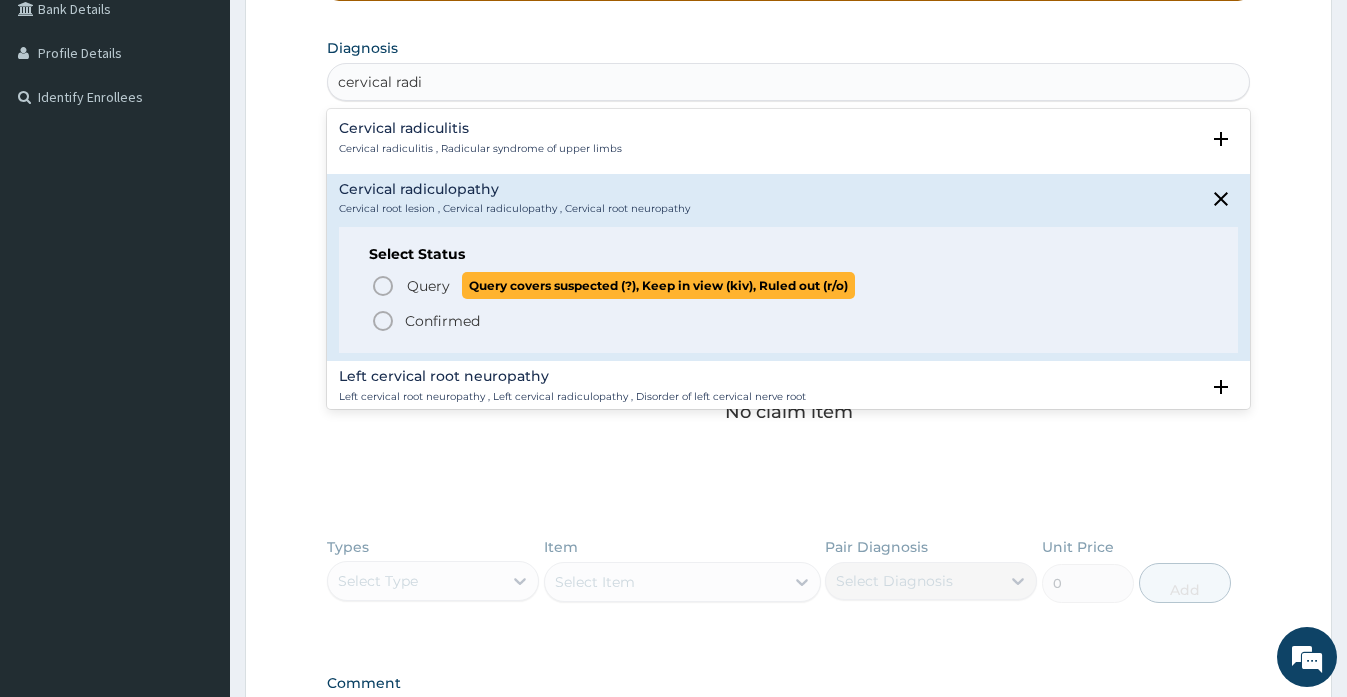 click on "Query" at bounding box center [428, 286] 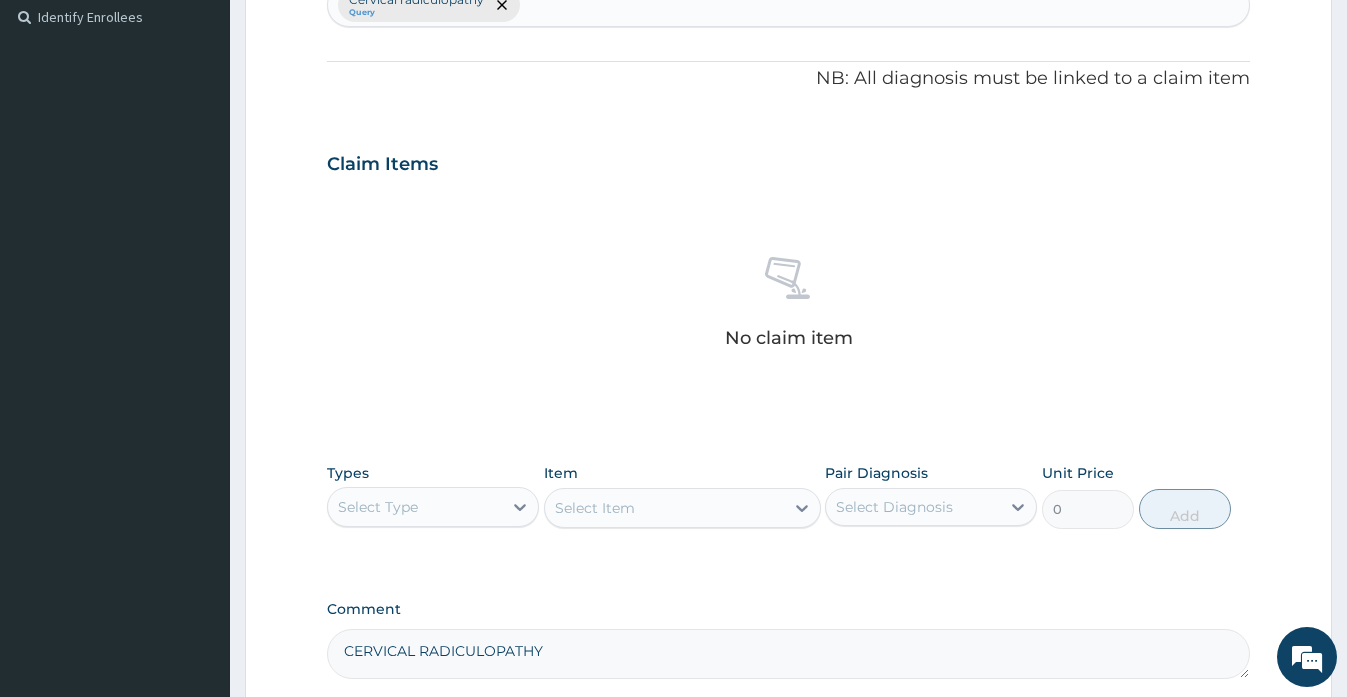 scroll, scrollTop: 745, scrollLeft: 0, axis: vertical 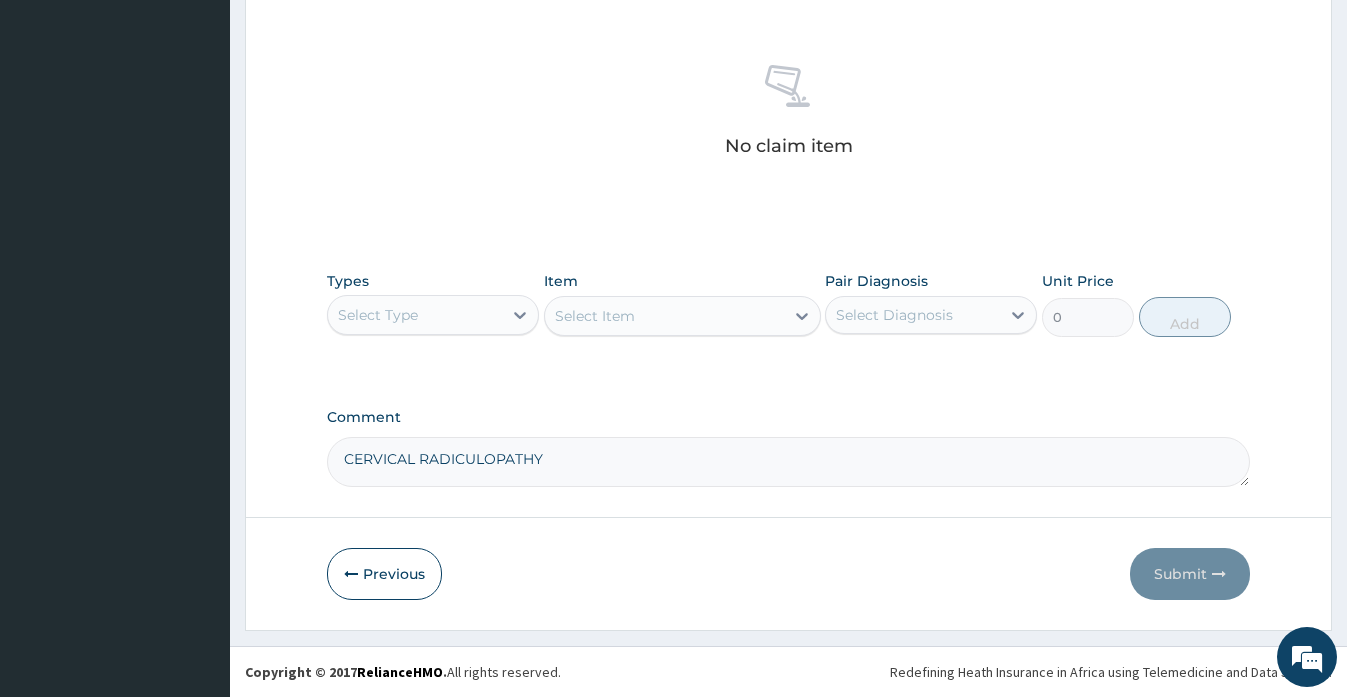 drag, startPoint x: 566, startPoint y: 461, endPoint x: 331, endPoint y: 462, distance: 235.00212 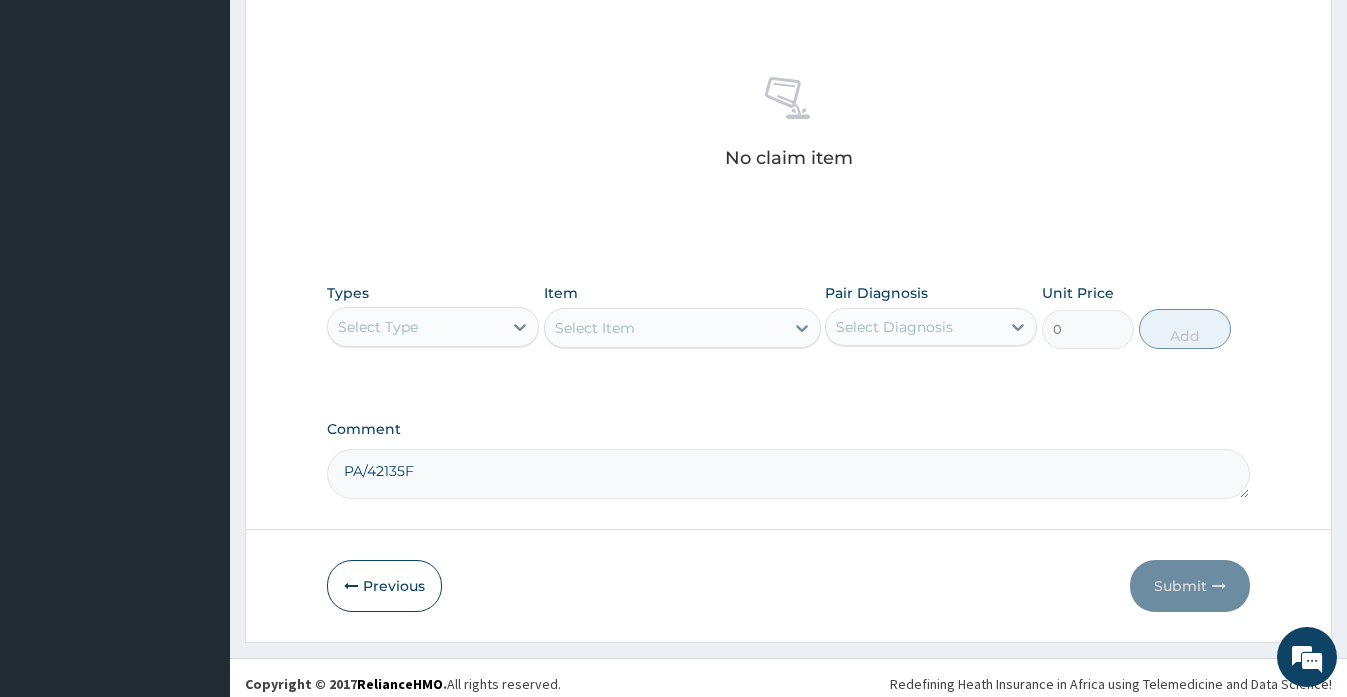 scroll, scrollTop: 745, scrollLeft: 0, axis: vertical 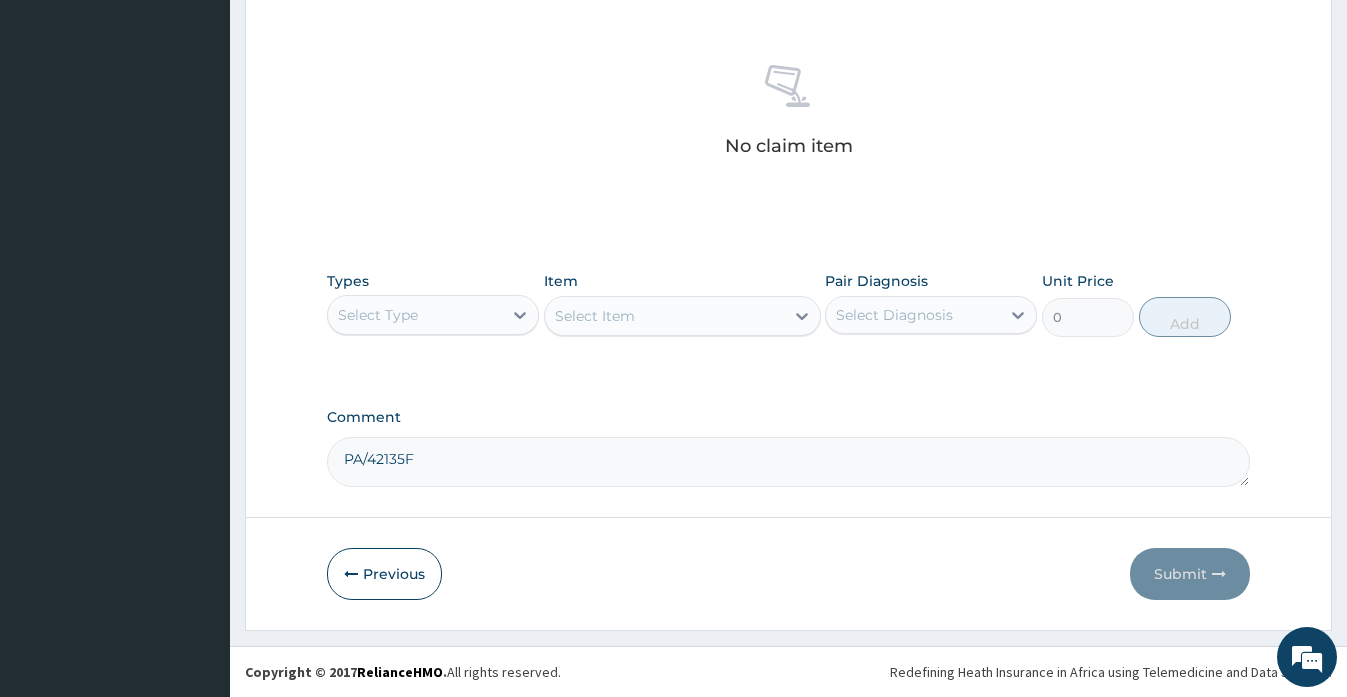 type on "PA/42135F" 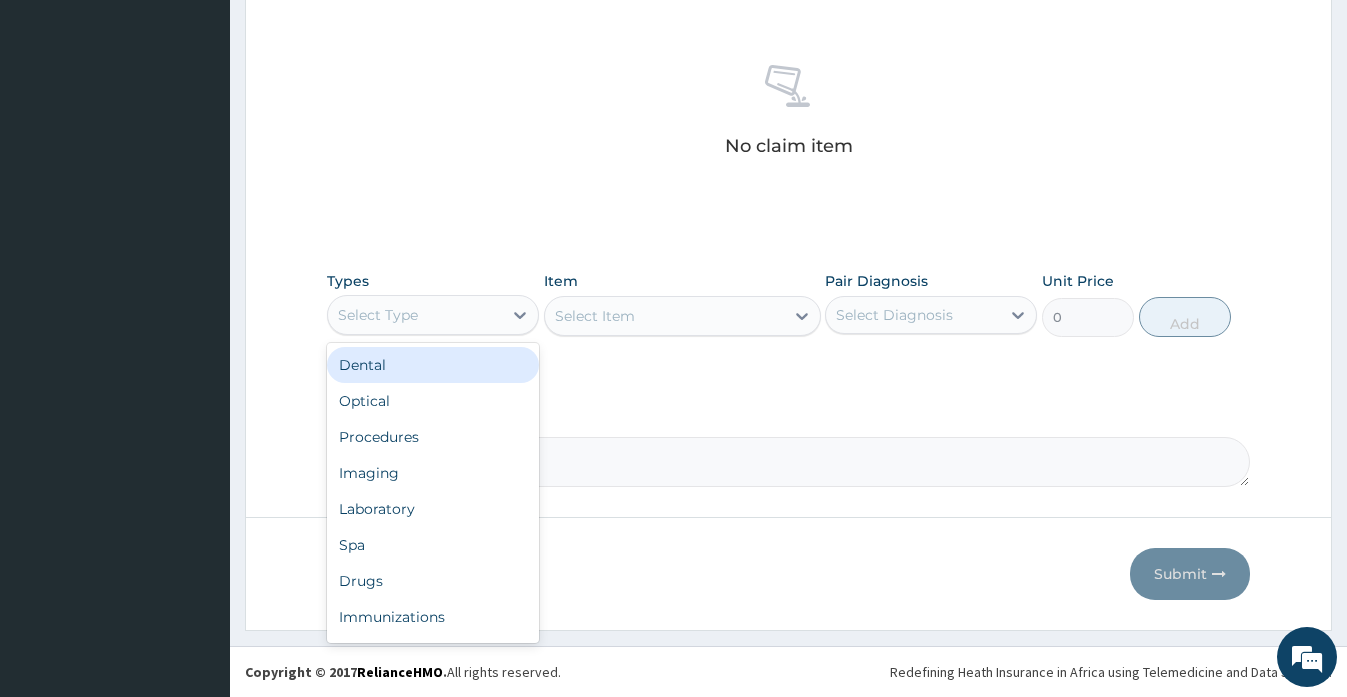 click on "Select Type" at bounding box center (415, 315) 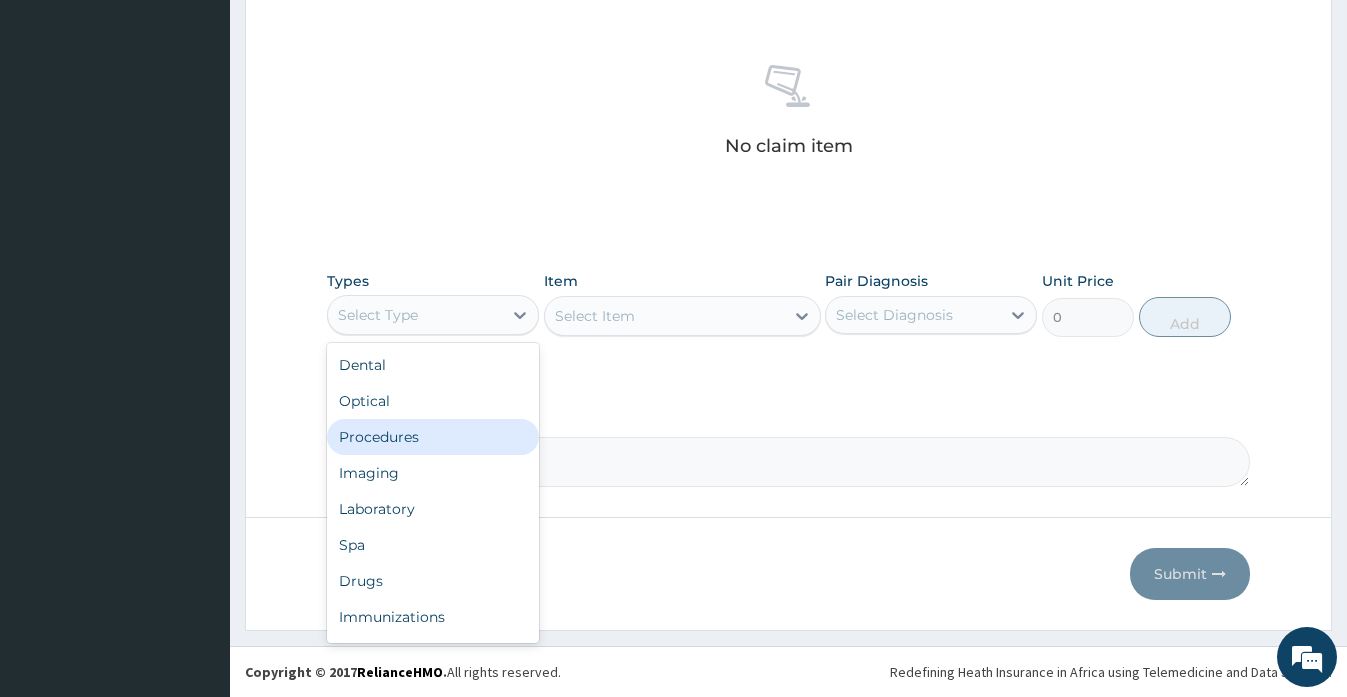 click on "Procedures" at bounding box center (433, 437) 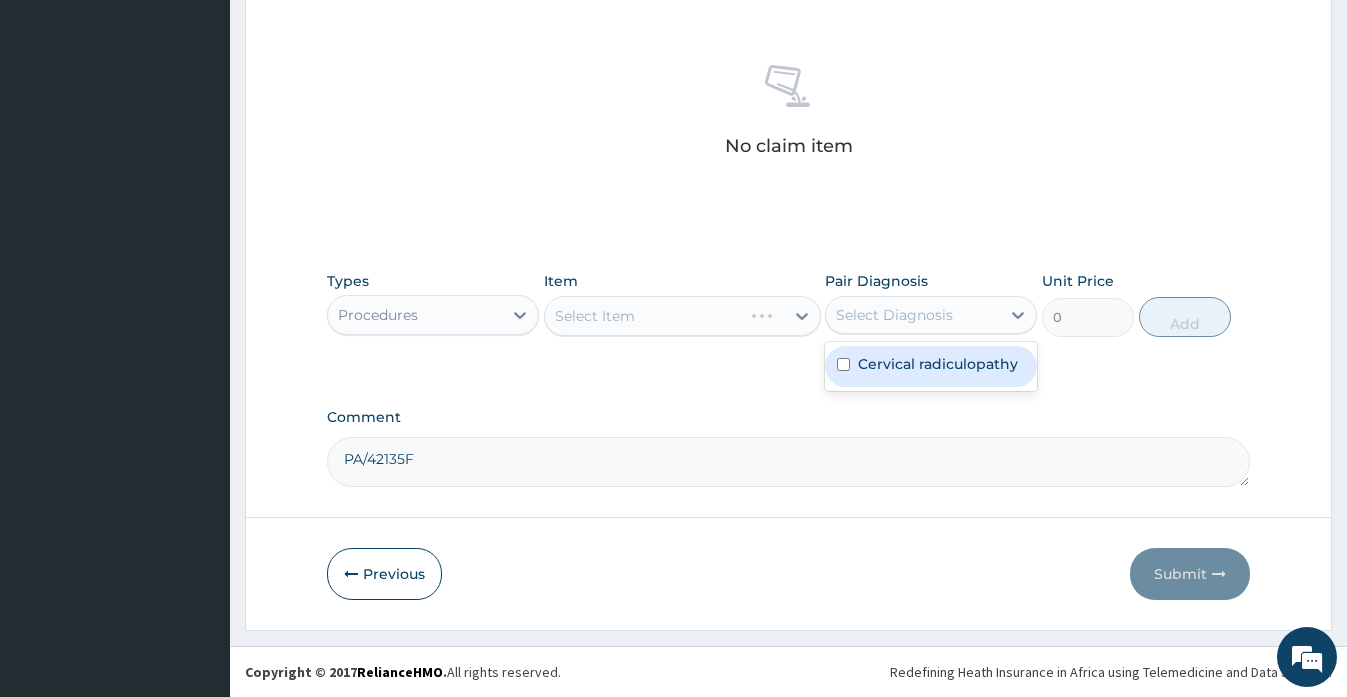 click on "Select Diagnosis" at bounding box center [913, 315] 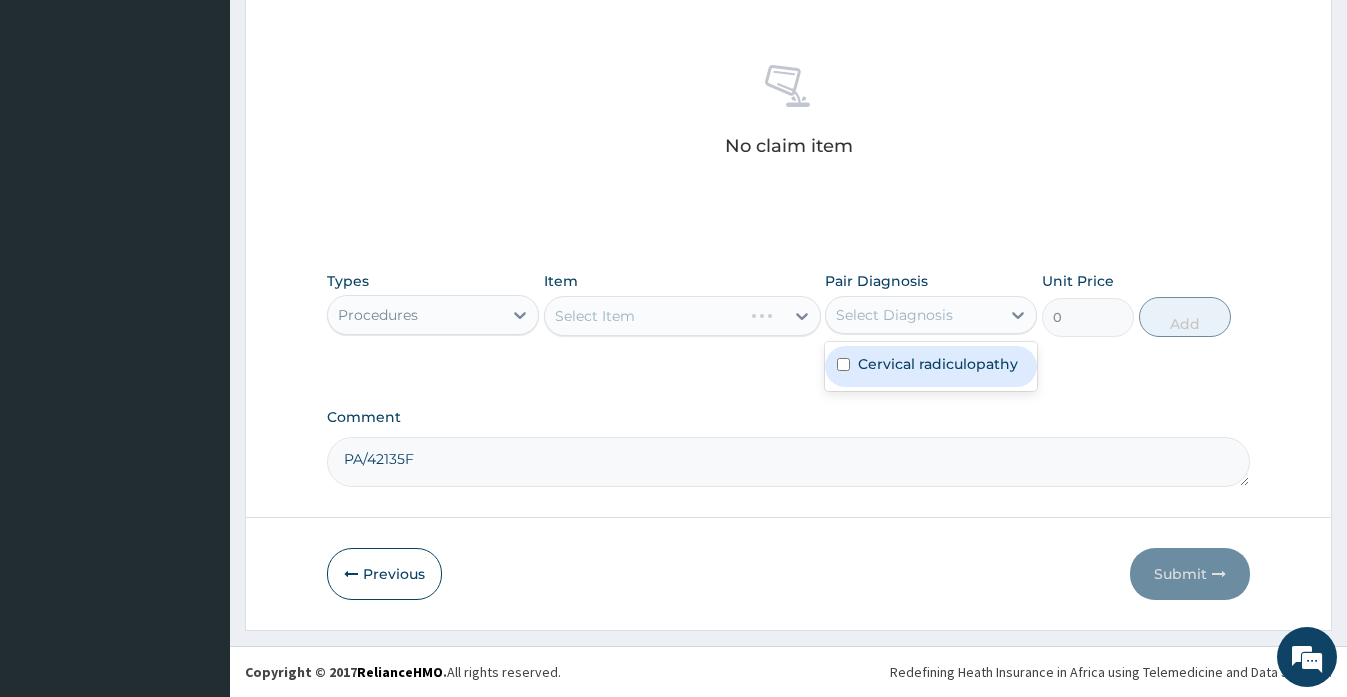 click on "Cervical radiculopathy" at bounding box center (938, 364) 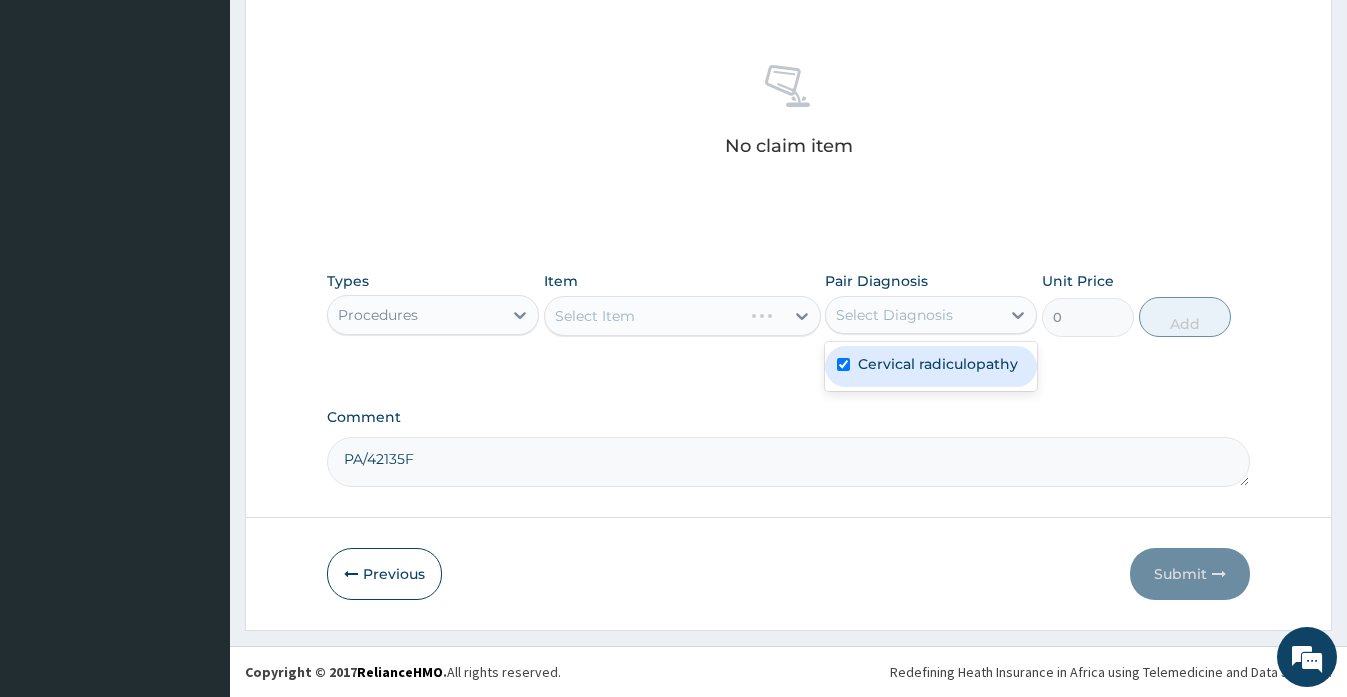 checkbox on "true" 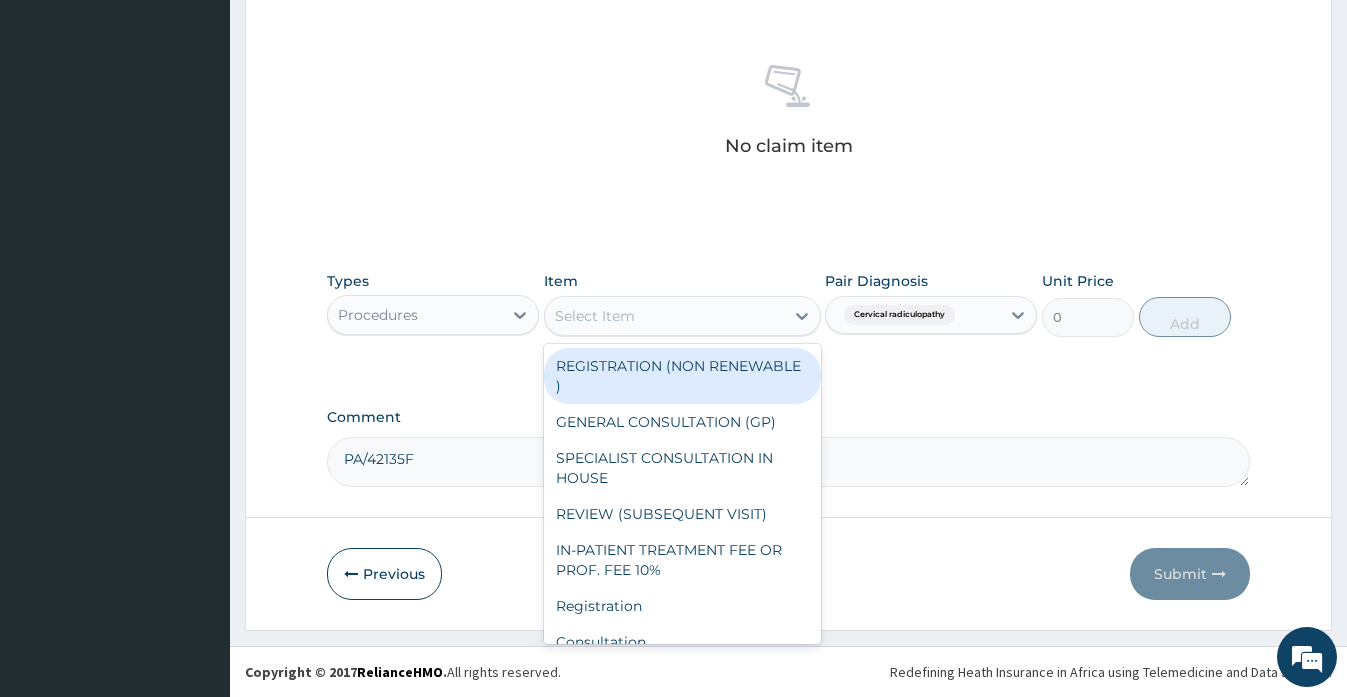 click on "Select Item" at bounding box center (664, 316) 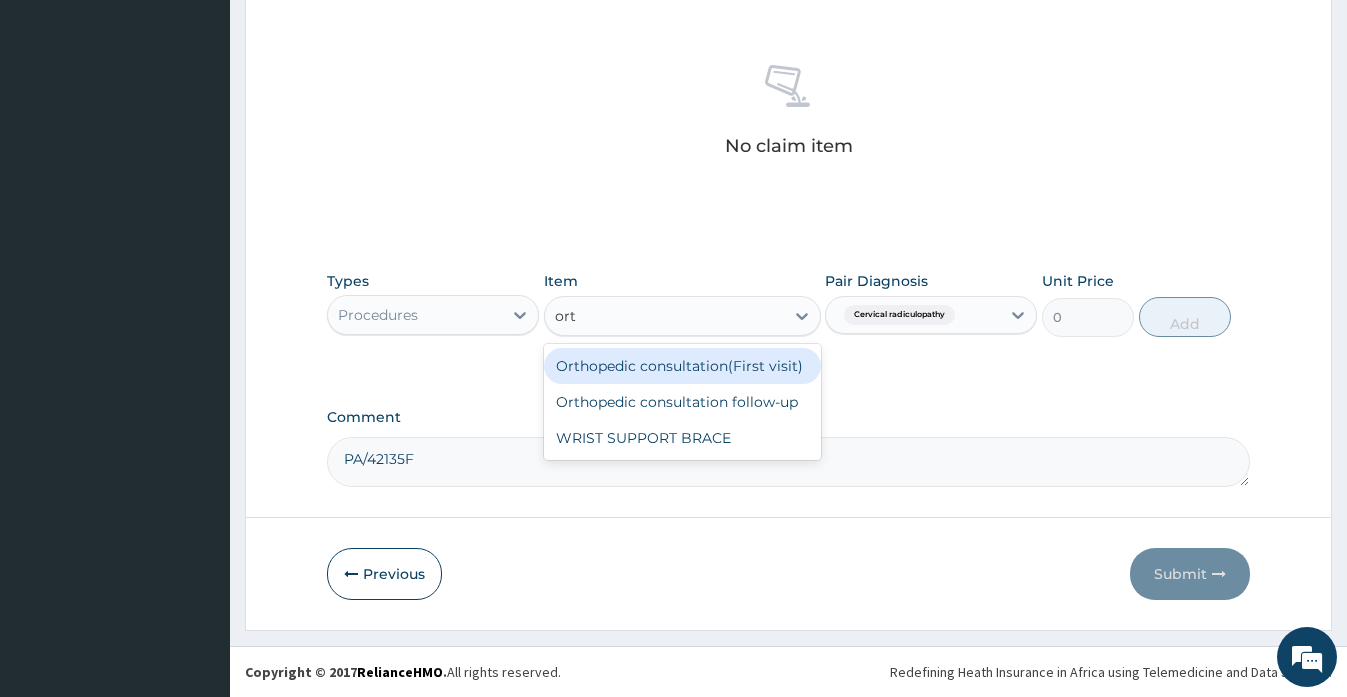 type on "orth" 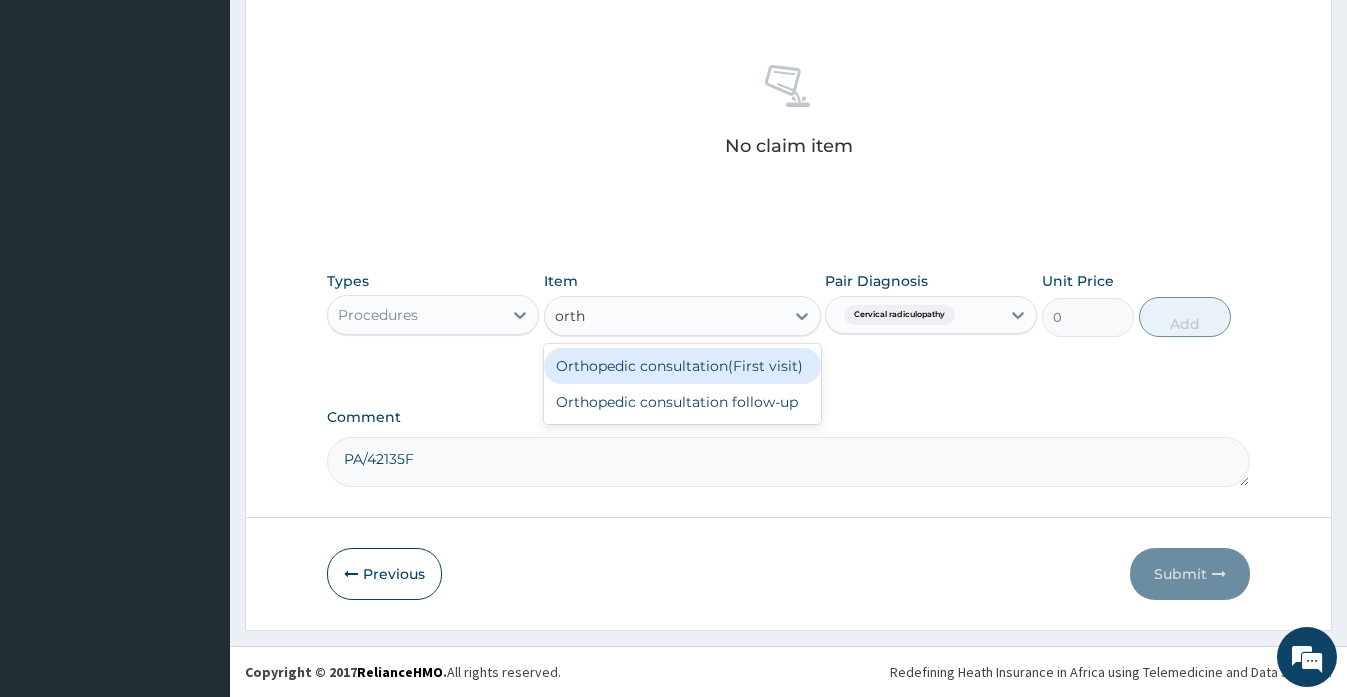 click on "Orthopedic consultation(First visit)" at bounding box center (682, 366) 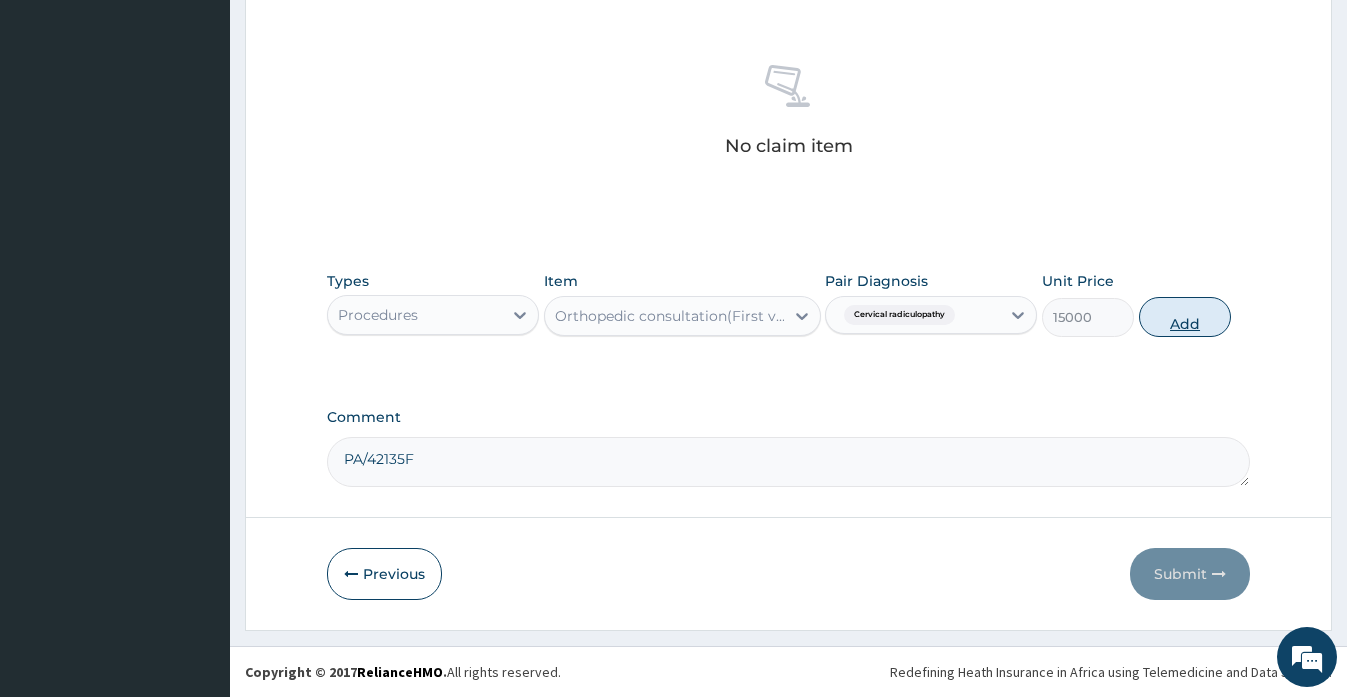 click on "Add" at bounding box center [1185, 317] 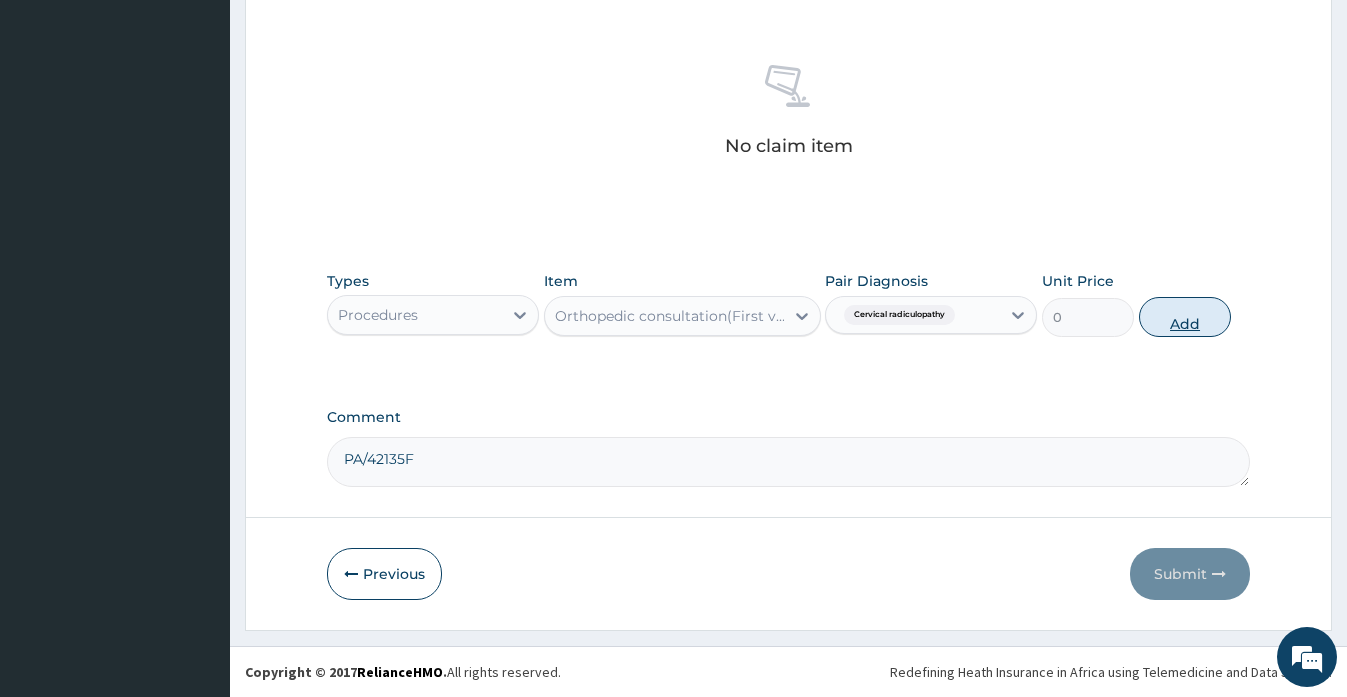 scroll, scrollTop: 667, scrollLeft: 0, axis: vertical 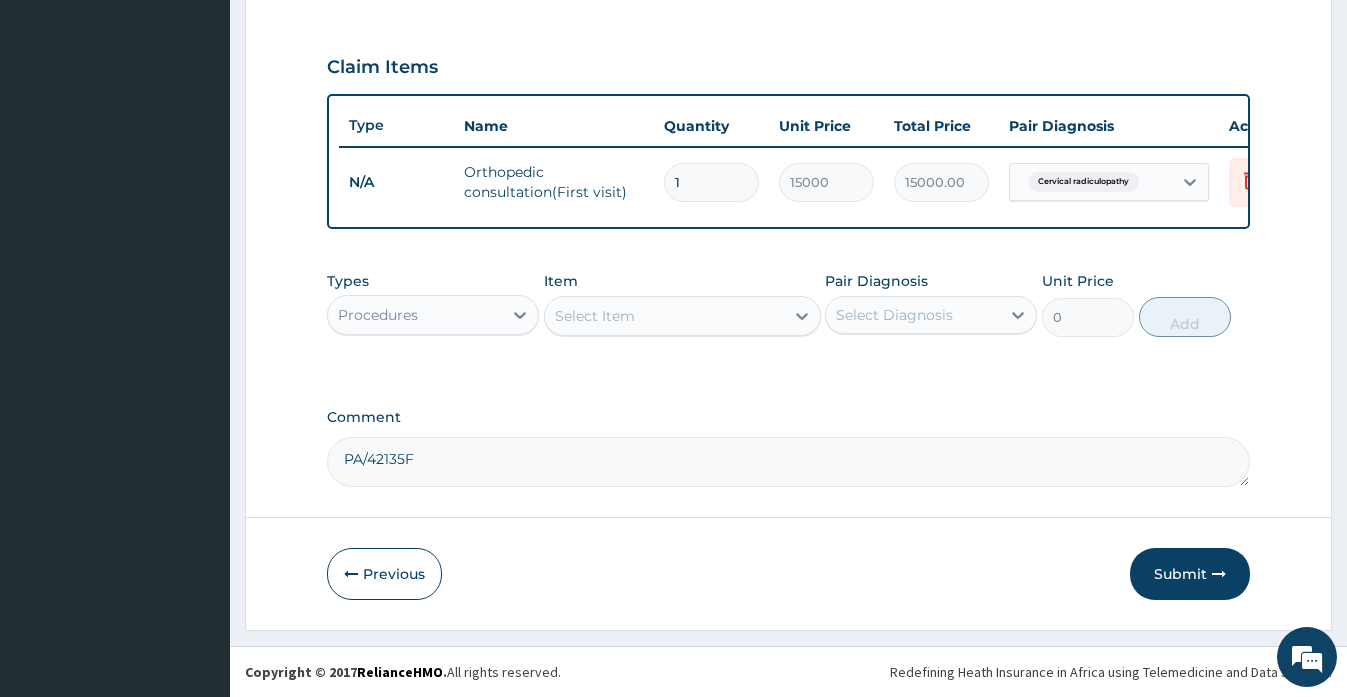 click on "Procedures" at bounding box center [378, 315] 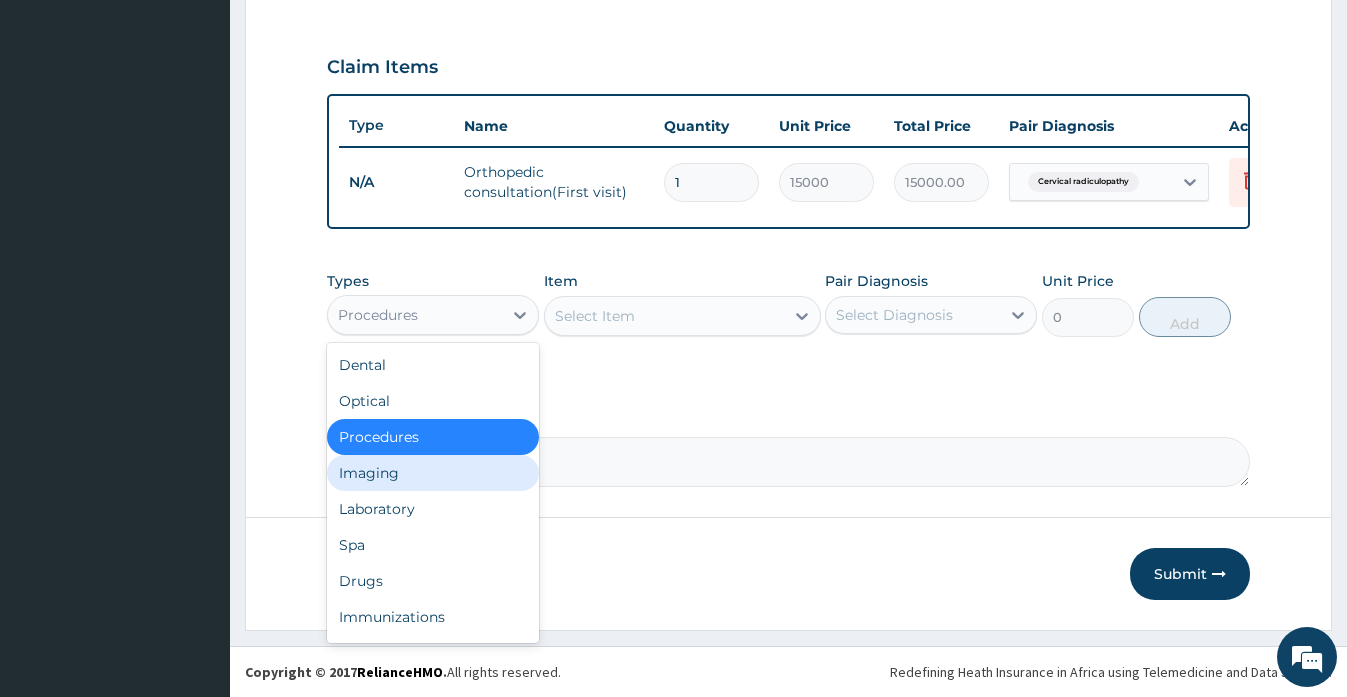 click on "Imaging" at bounding box center [433, 473] 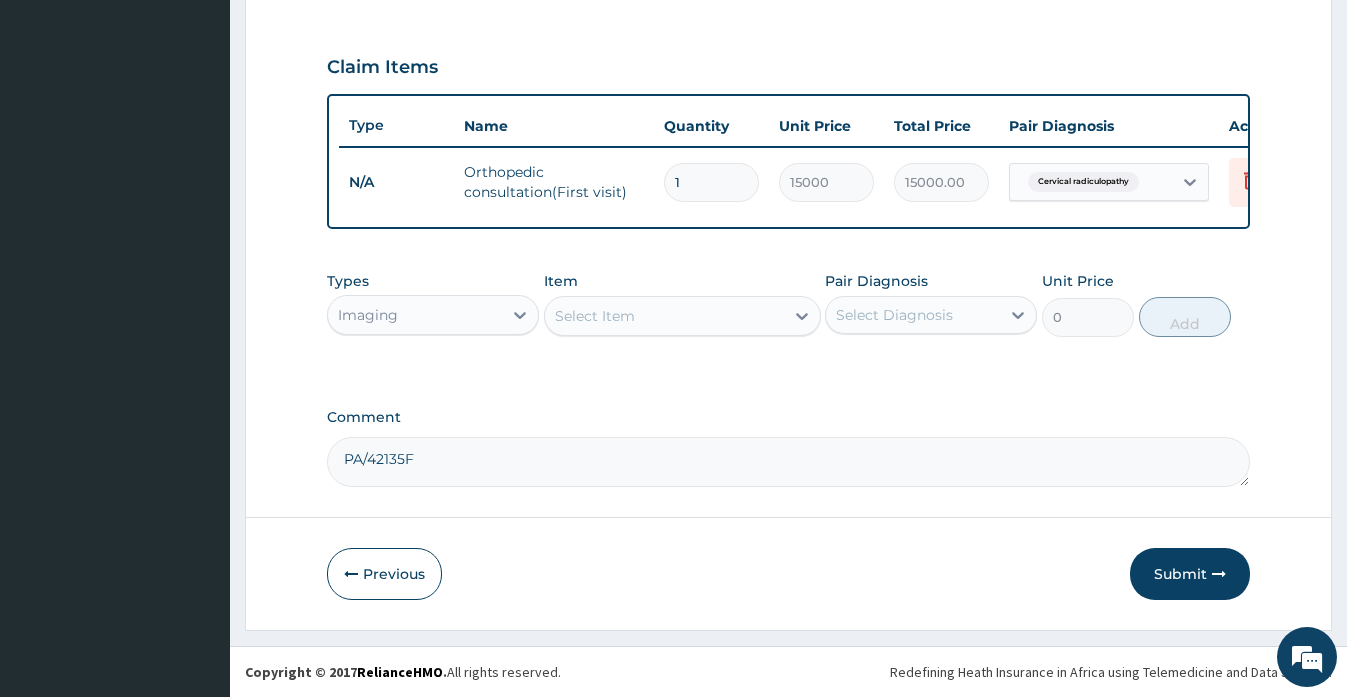 click on "Step  2  of 2 PA Code / Prescription Code Enter Code(Secondary Care Only) Encounter Date 13-08-2024 Important Notice Please enter PA codes before entering items that are not attached to a PA code   All diagnoses entered must be linked to a claim item. Diagnosis & Claim Items that are visible but inactive cannot be edited because they were imported from an already approved PA code. Diagnosis Cervical radiculopathy Query NB: All diagnosis must be linked to a claim item Claim Items Type Name Quantity Unit Price Total Price Pair Diagnosis Actions N/A  Orthopedic consultation(First visit) 1 15000 15000.00 Cervical radiculopathy Delete Types Imaging Item Select Item Pair Diagnosis Select Diagnosis Unit Price 0 Add Comment PA/42135F     Previous   Submit" at bounding box center (788, 43) 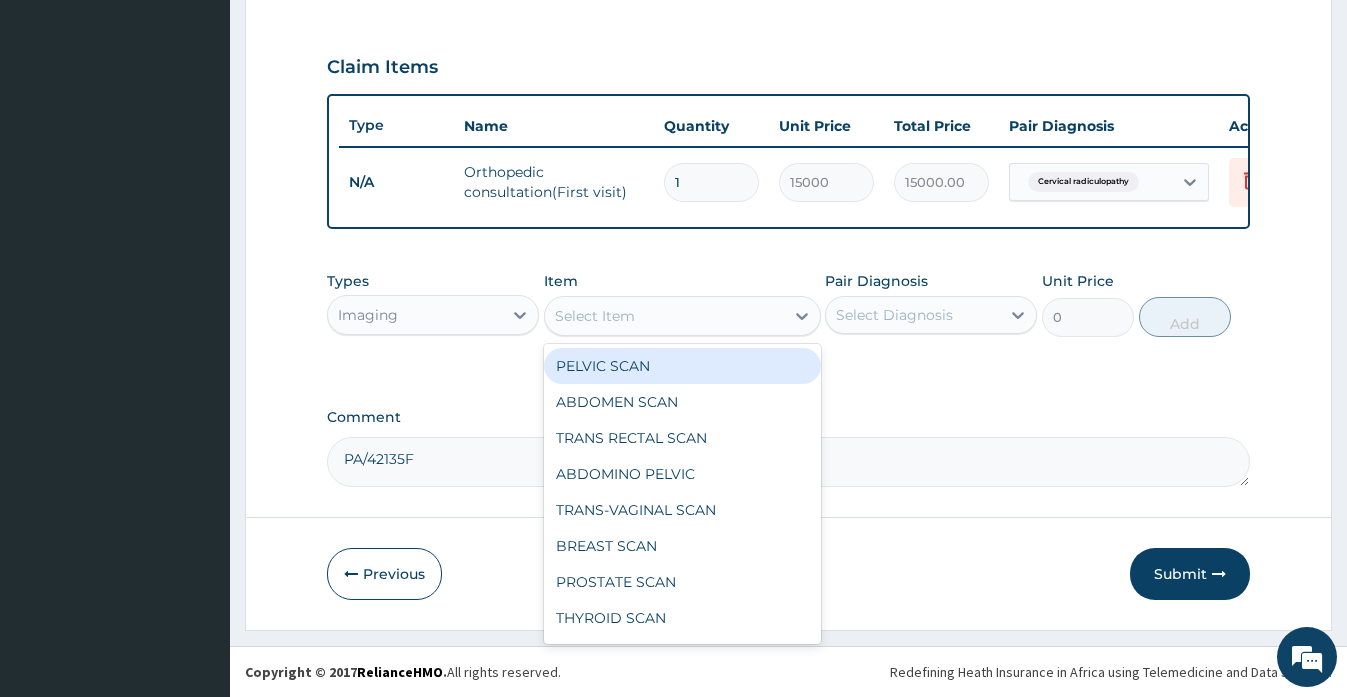 click on "Select Item" at bounding box center (595, 316) 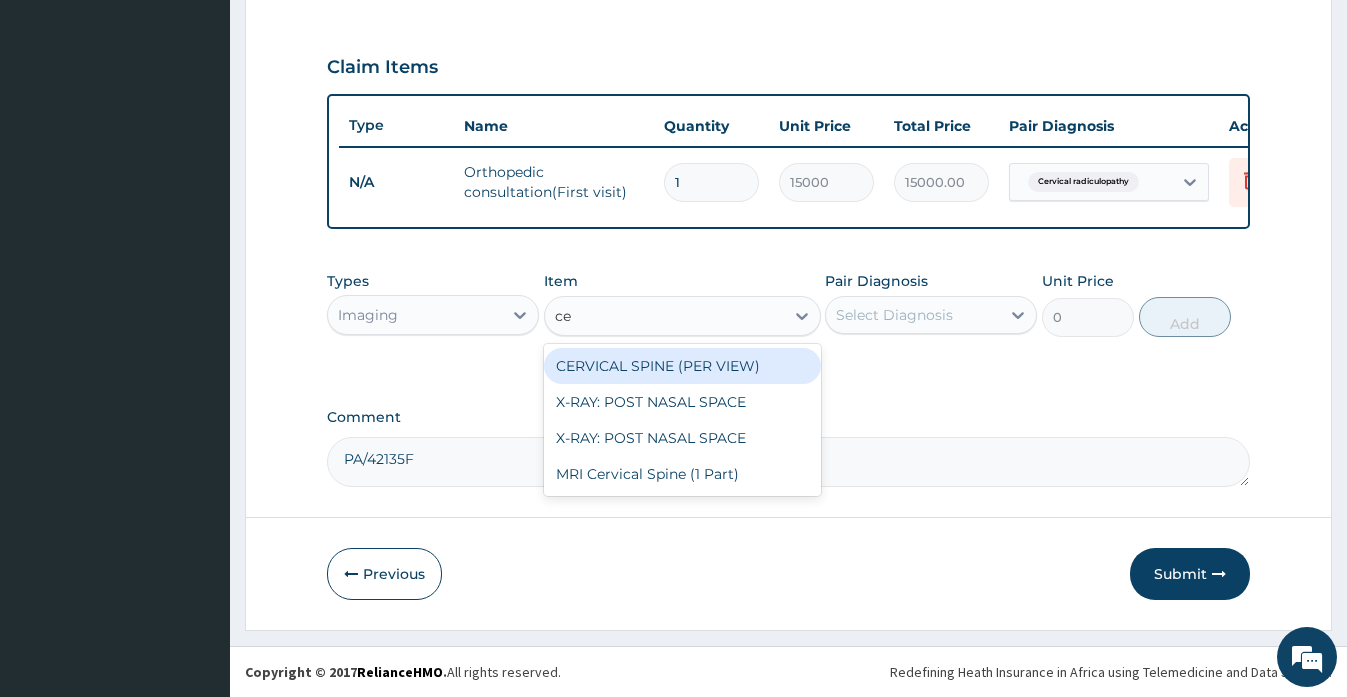 type on "cer" 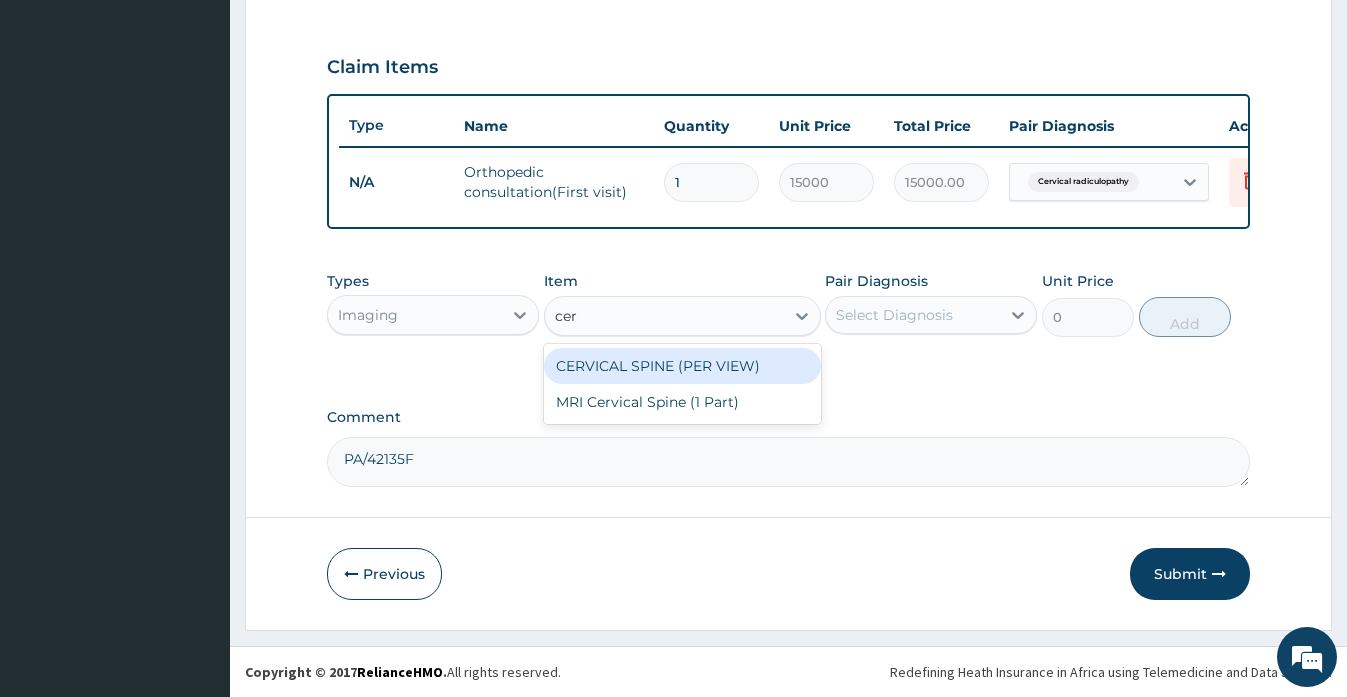 click on "CERVICAL SPINE (PER VIEW)" at bounding box center (682, 366) 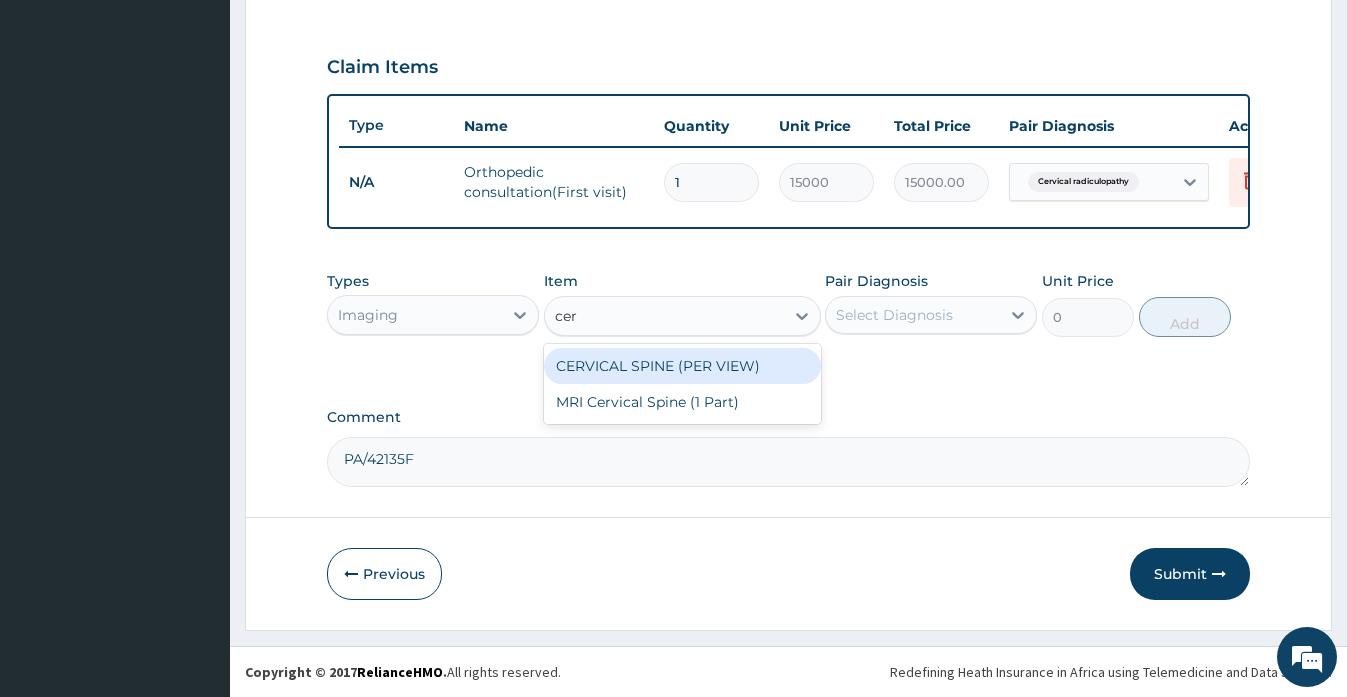 type 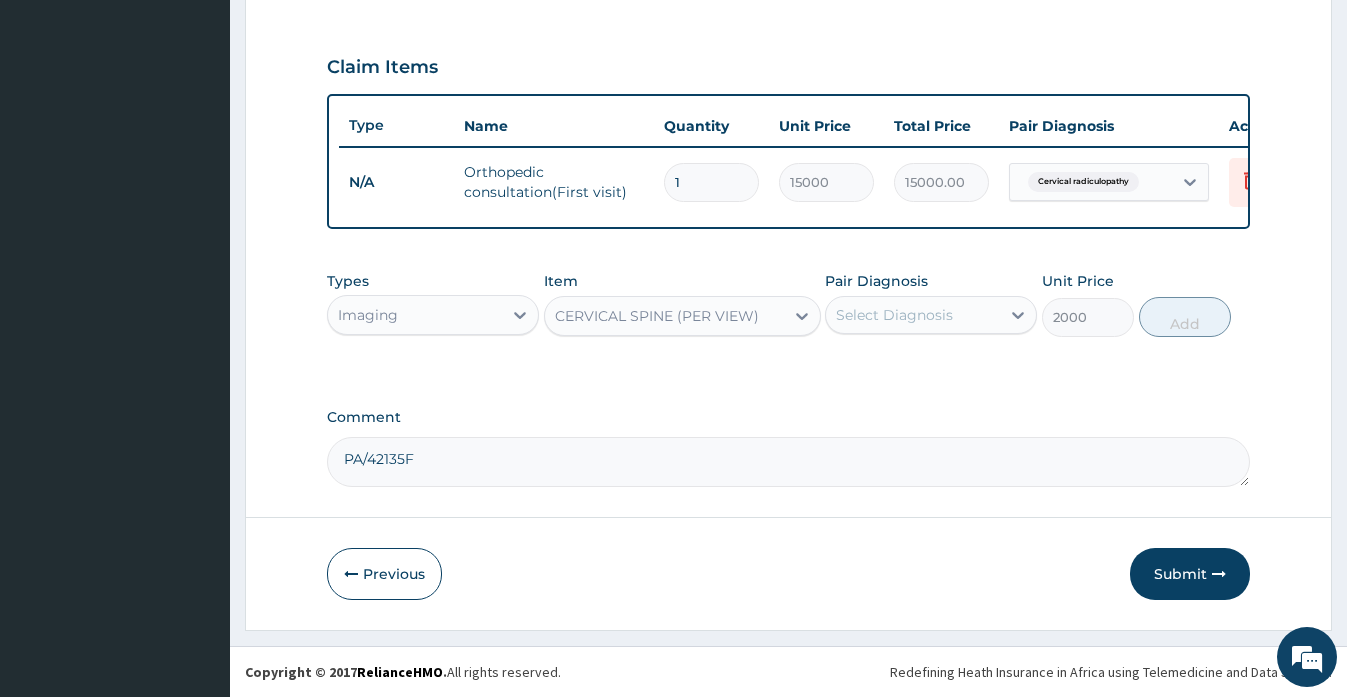 click on "Select Diagnosis" at bounding box center (894, 315) 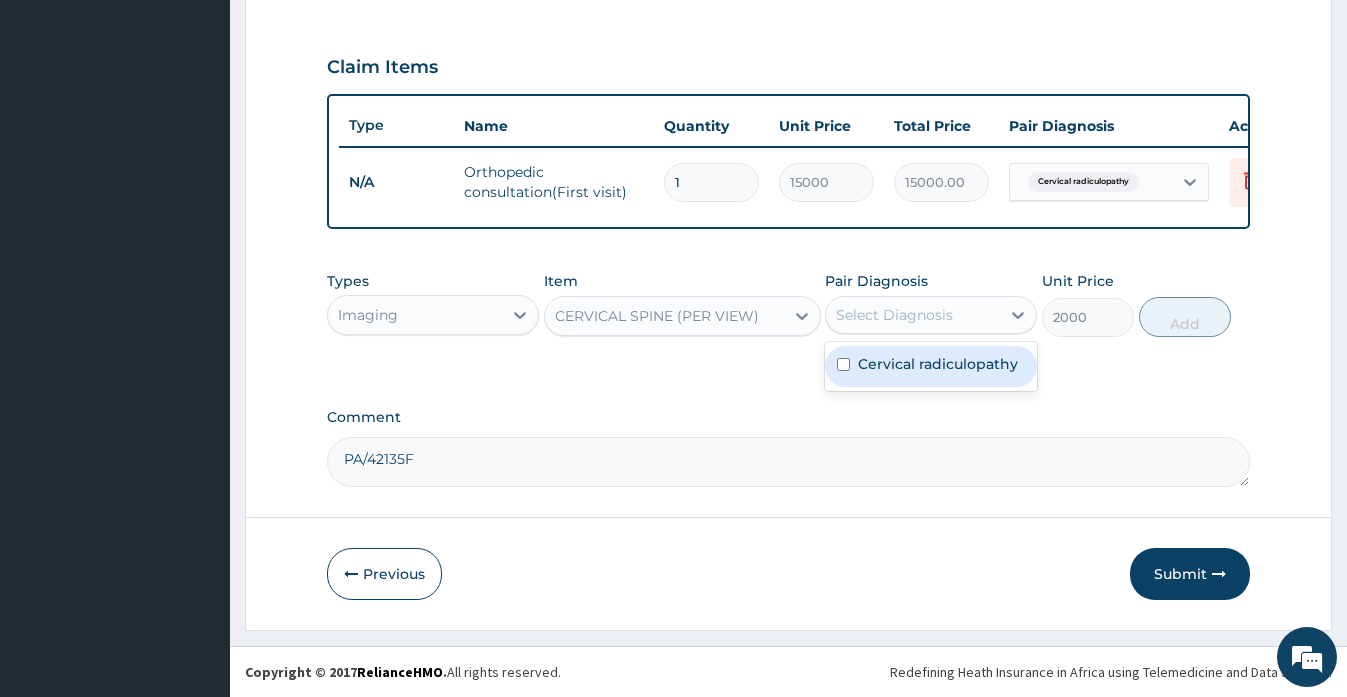 click on "Cervical radiculopathy" at bounding box center [938, 364] 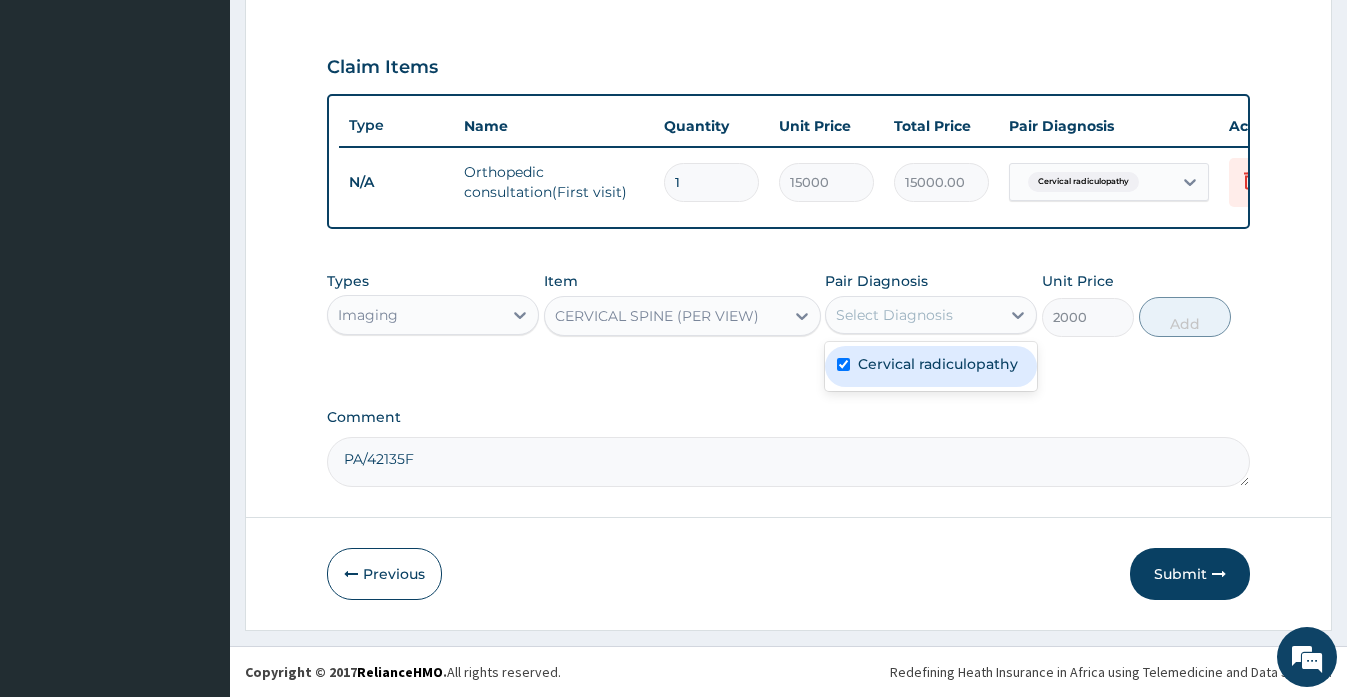 checkbox on "true" 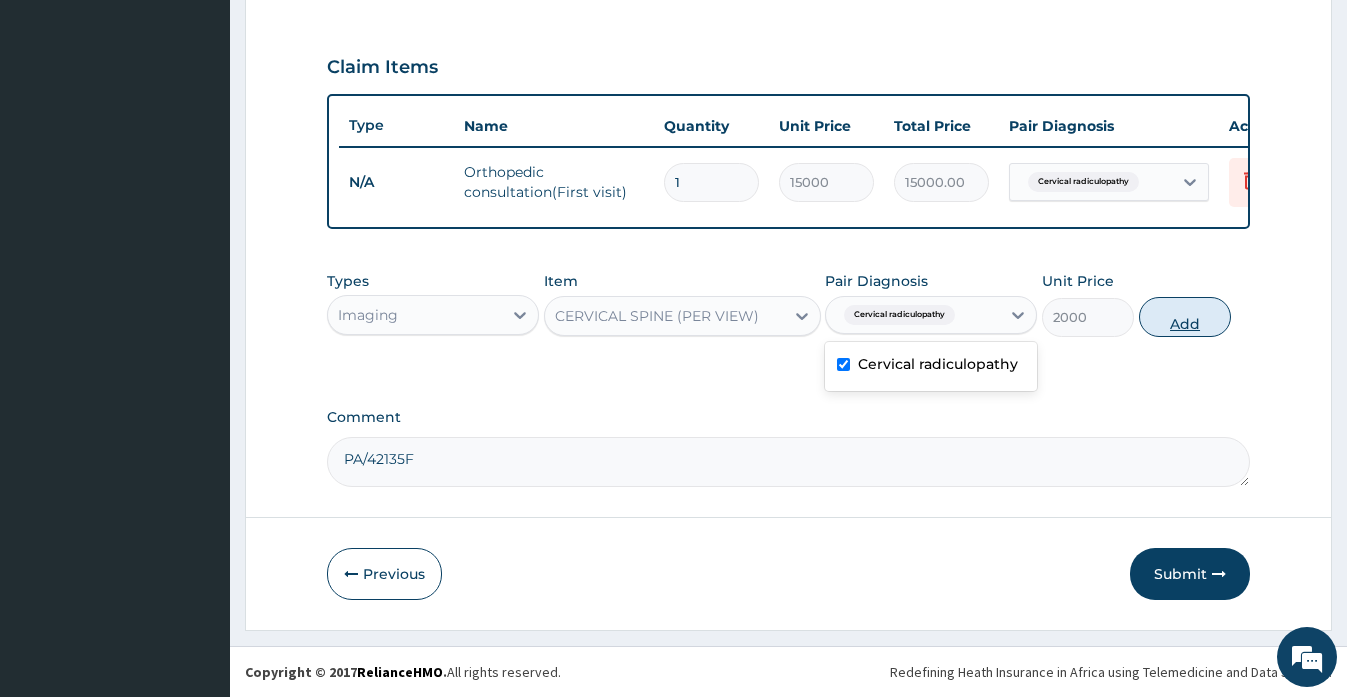 click on "Add" at bounding box center [1185, 317] 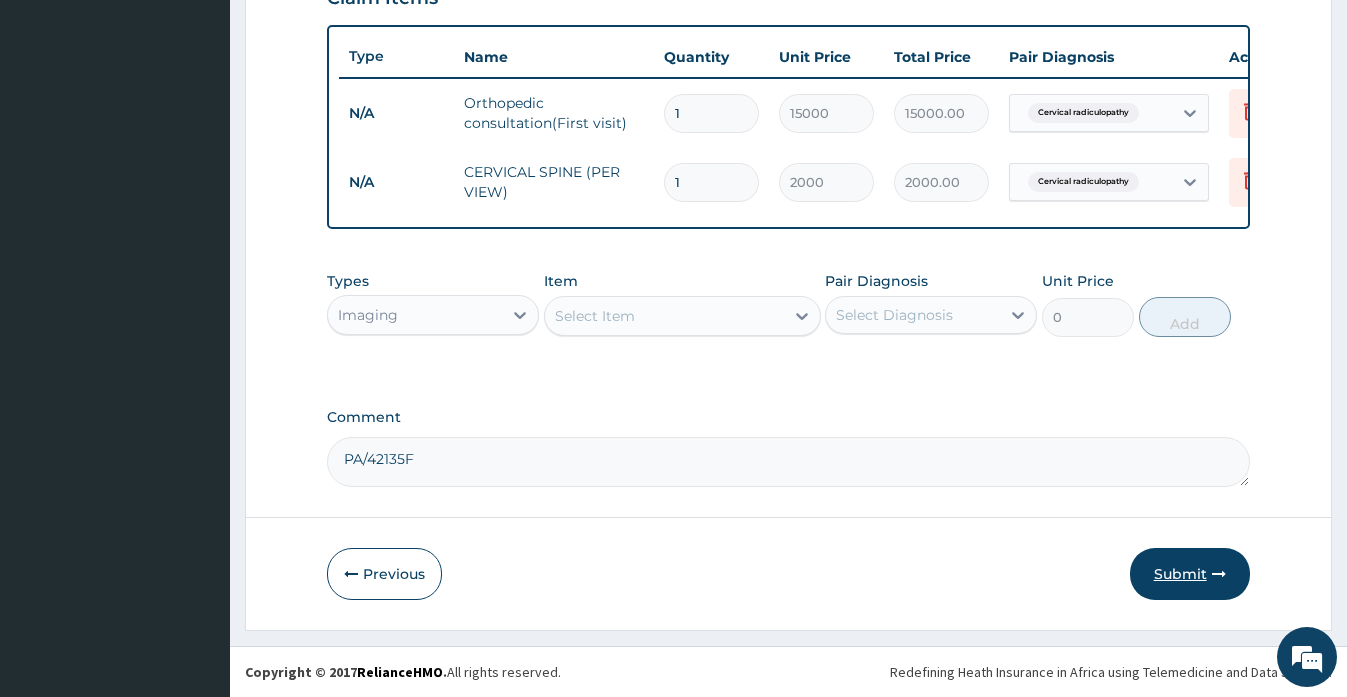 click on "Submit" at bounding box center (1190, 574) 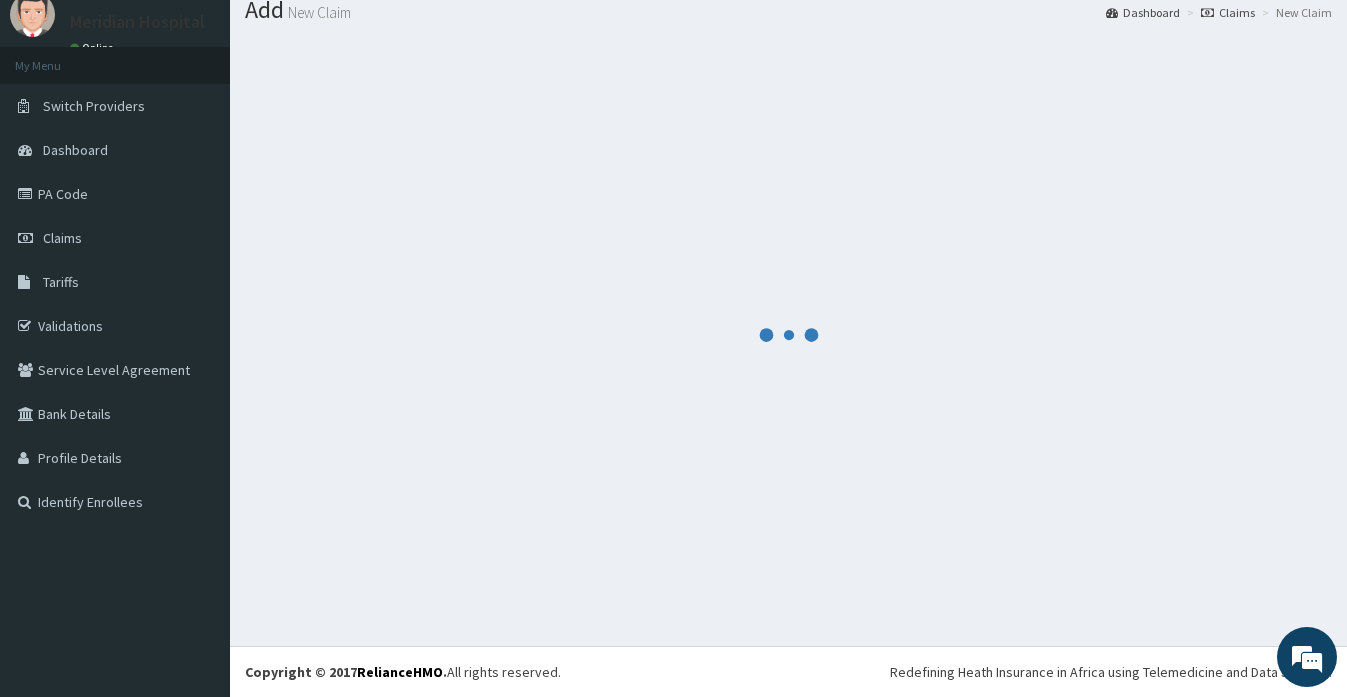 scroll, scrollTop: 736, scrollLeft: 0, axis: vertical 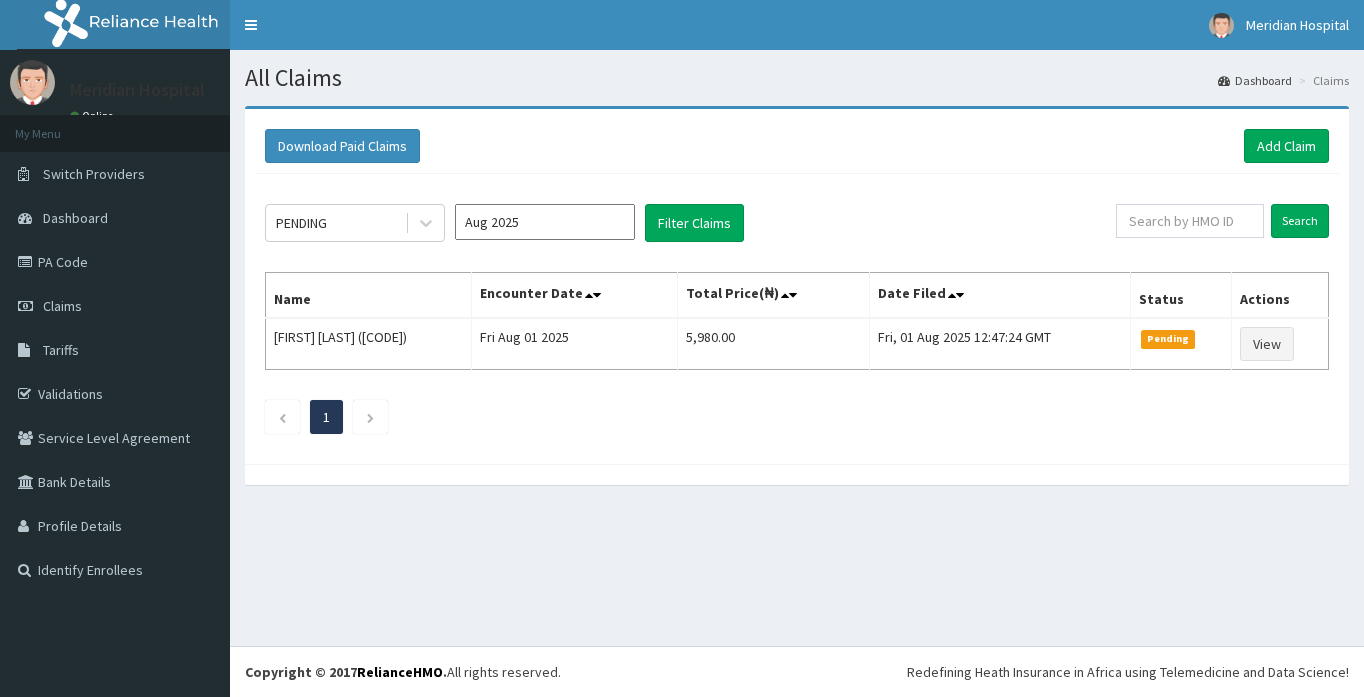 click on "Aug 2025" at bounding box center [545, 222] 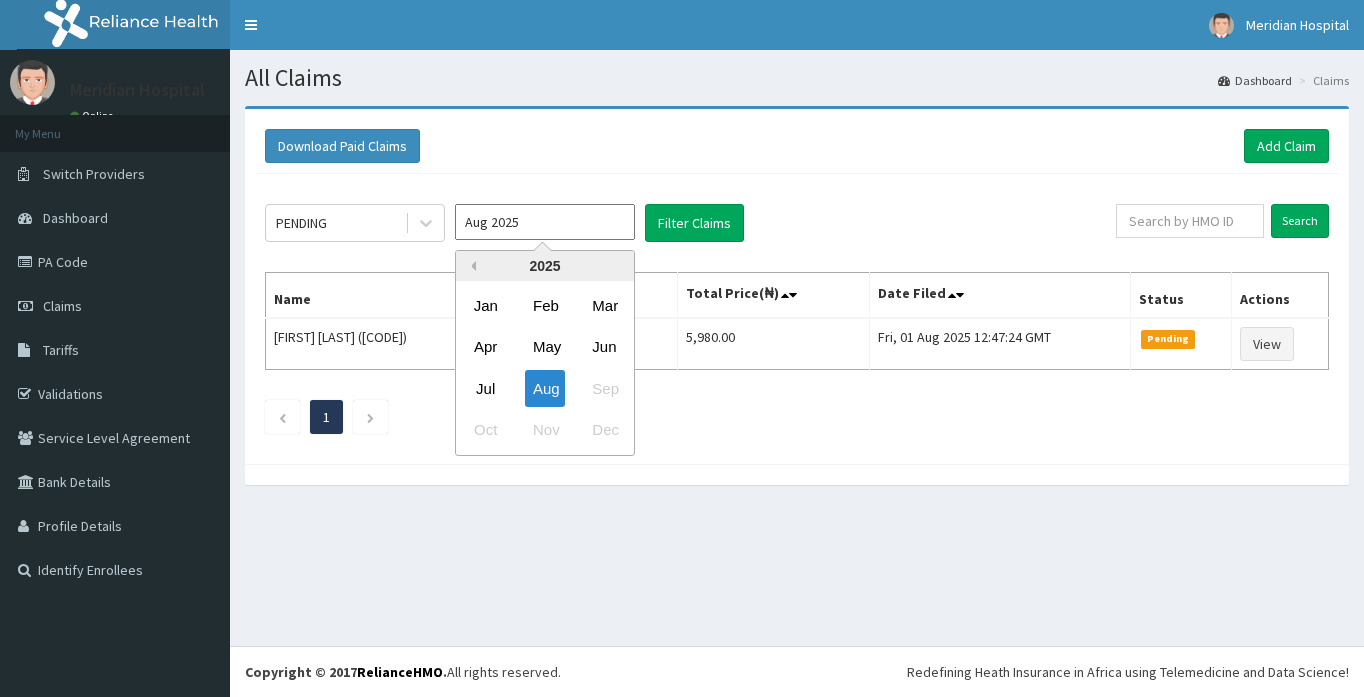 click on "Previous Year" at bounding box center [471, 266] 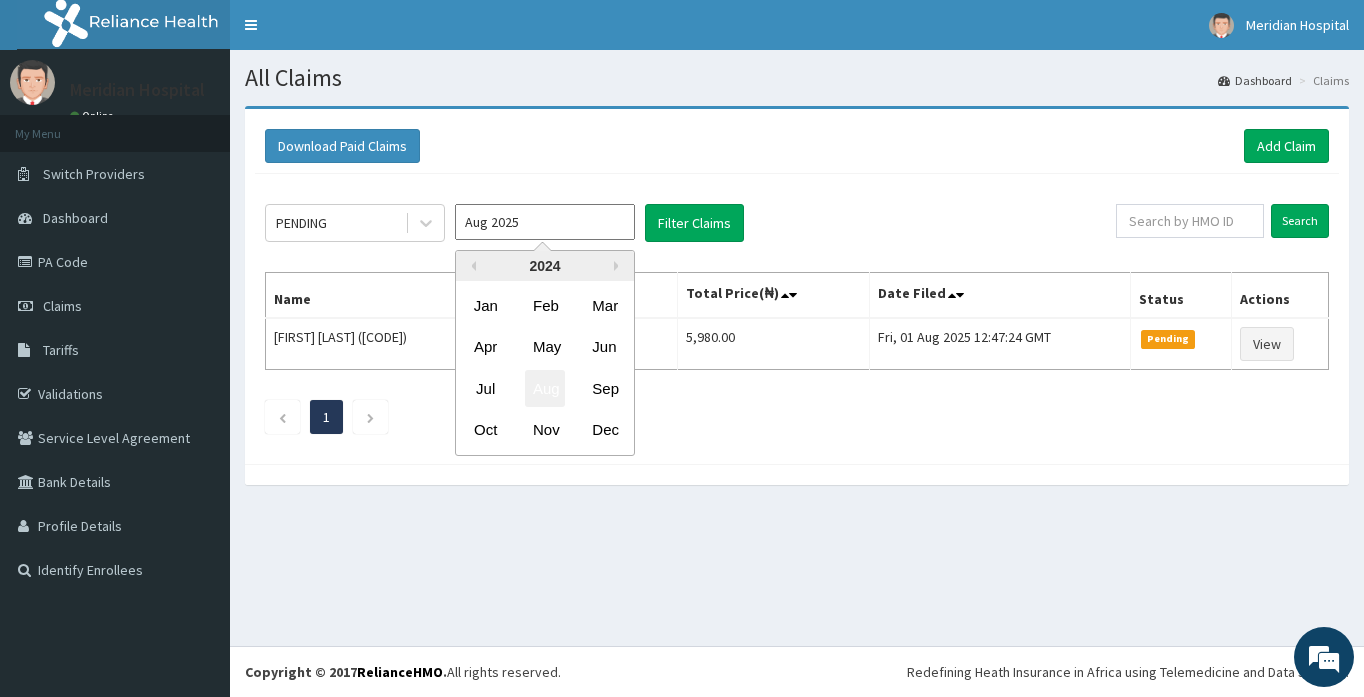 click on "Aug" at bounding box center (545, 388) 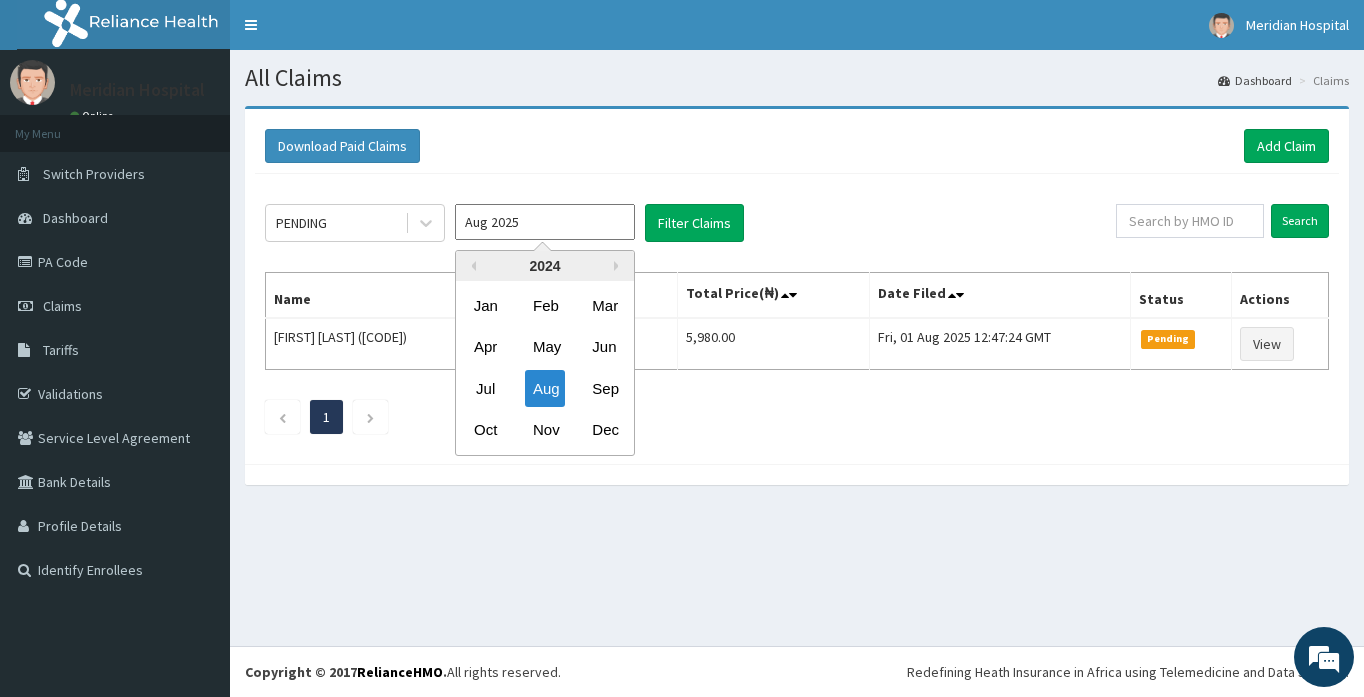 type on "[MONTH] [YEAR]" 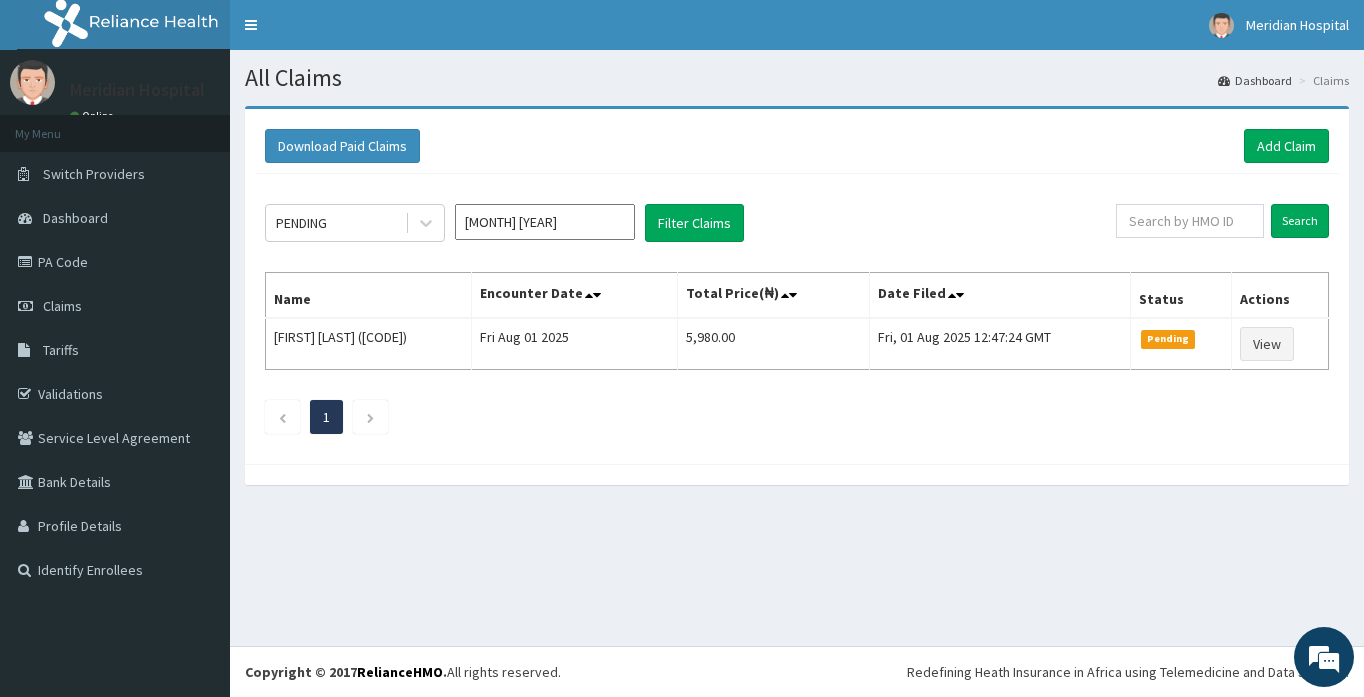 click on "PENDING [MONTH] [YEAR] Filter Claims Search Name Encounter Date Total Price(₦) Date Filed Status Actions [FIRST] [LAST] ([CODE]) [DAY] [MONTH] [YEAR] [PRICE] [DAY], [DAY] [MONTH] [YEAR] [HOUR]:[MINUTE]:[SECOND] [GMT] Pending View 1" 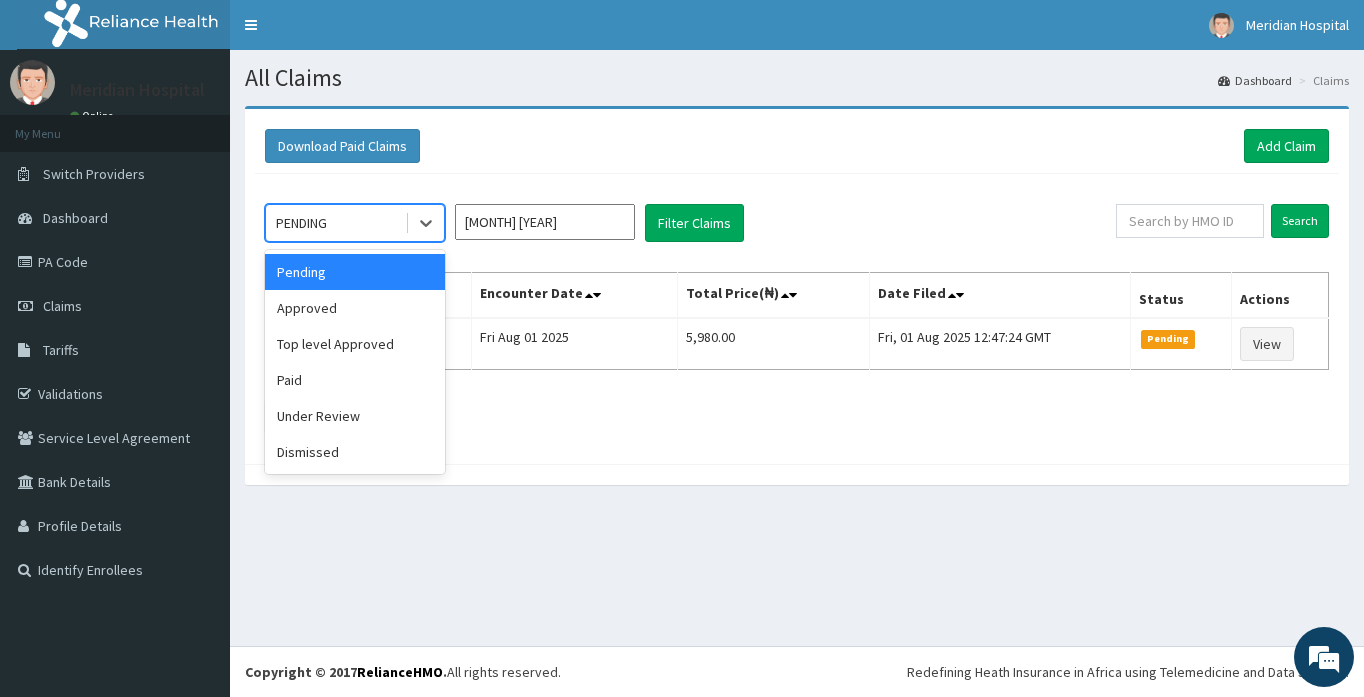 click on "PENDING" at bounding box center [335, 223] 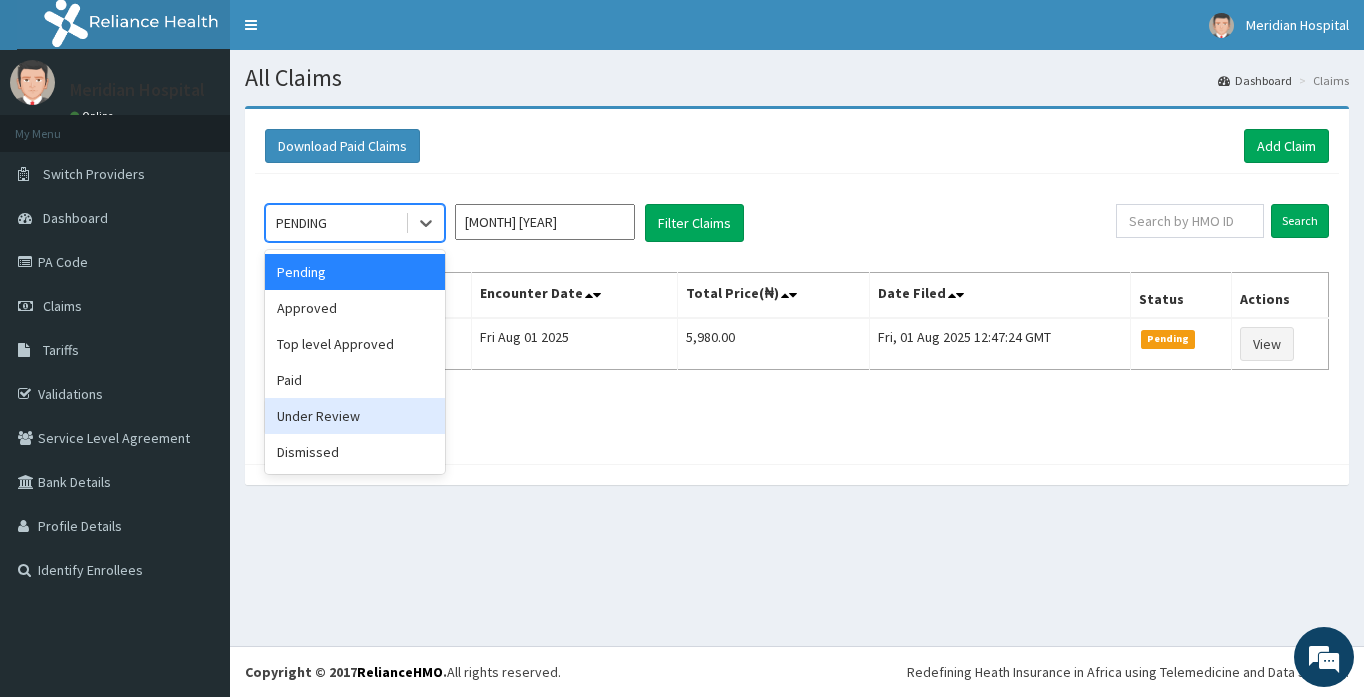 click on "Under Review" at bounding box center [355, 416] 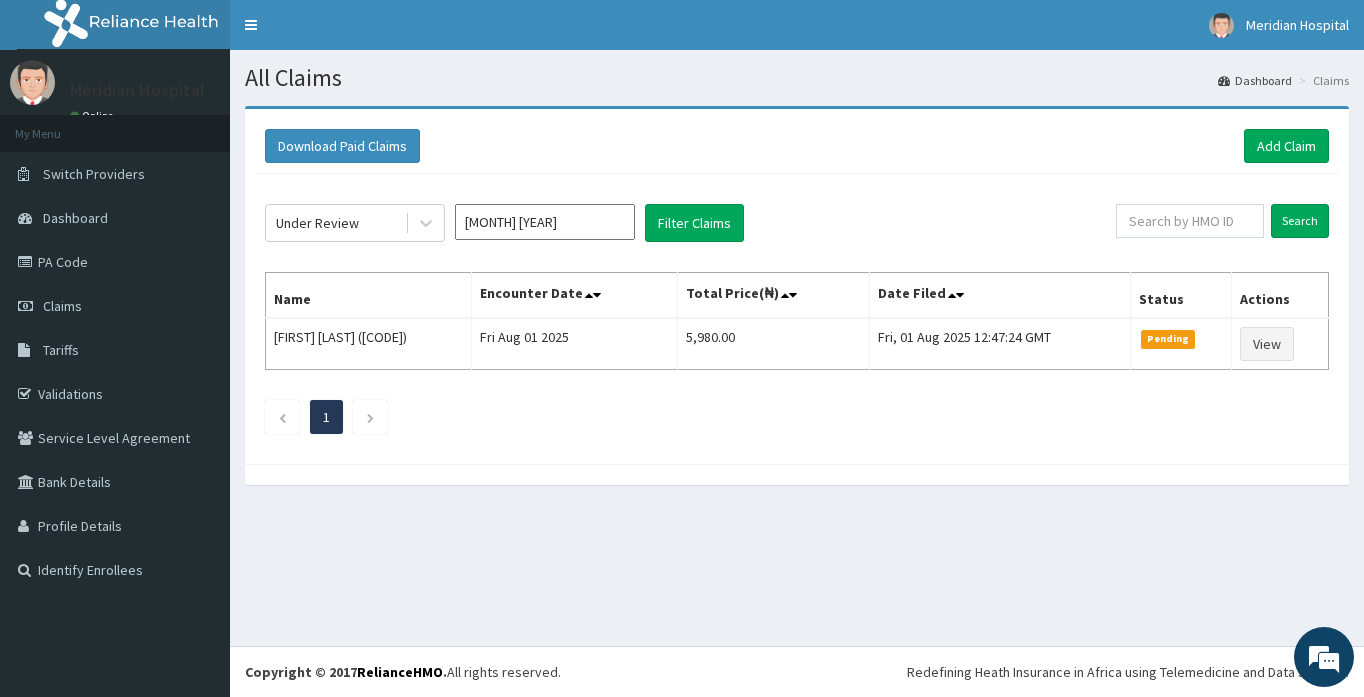 click on "1" at bounding box center (326, 417) 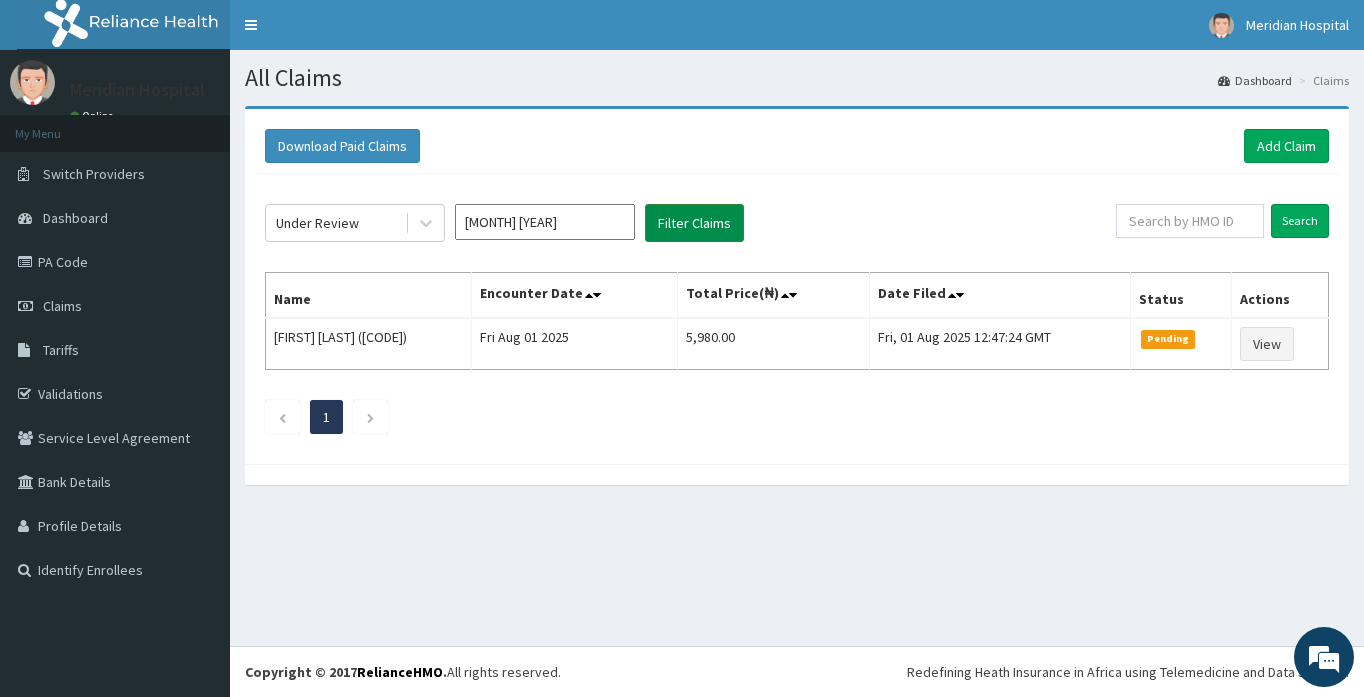 click on "Filter Claims" at bounding box center [694, 223] 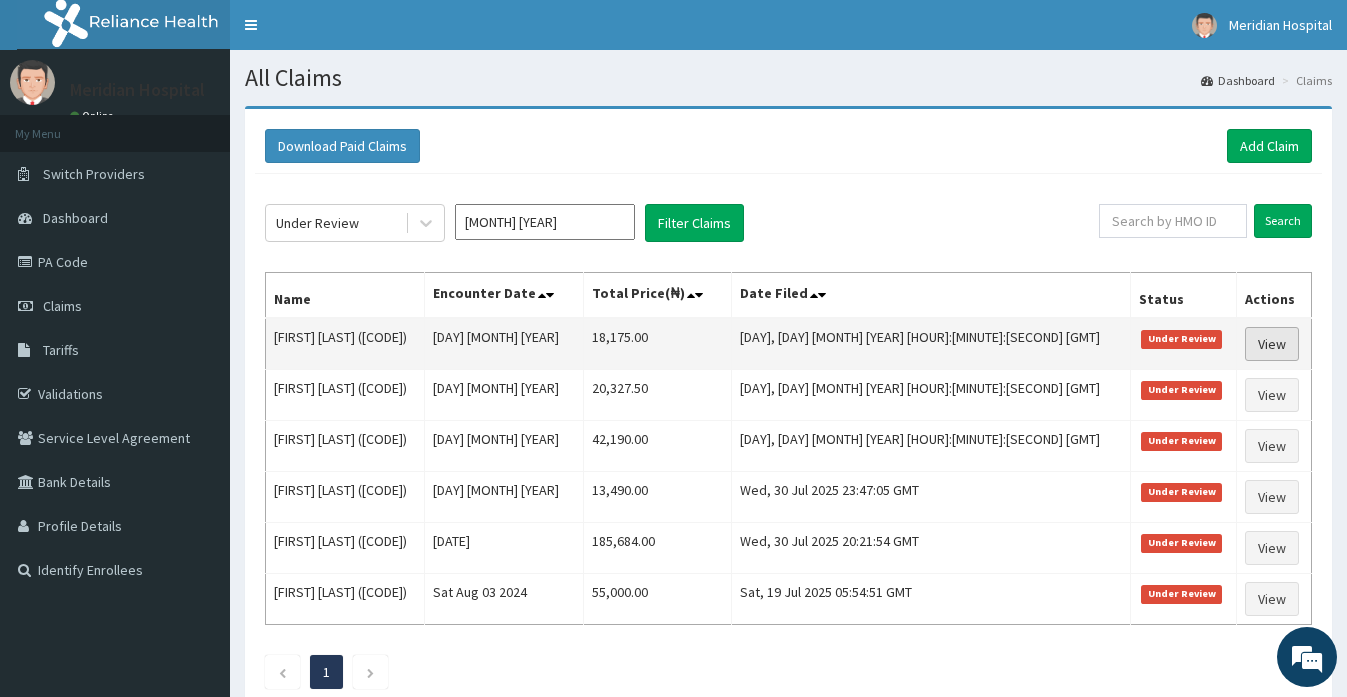 click on "View" at bounding box center (1272, 344) 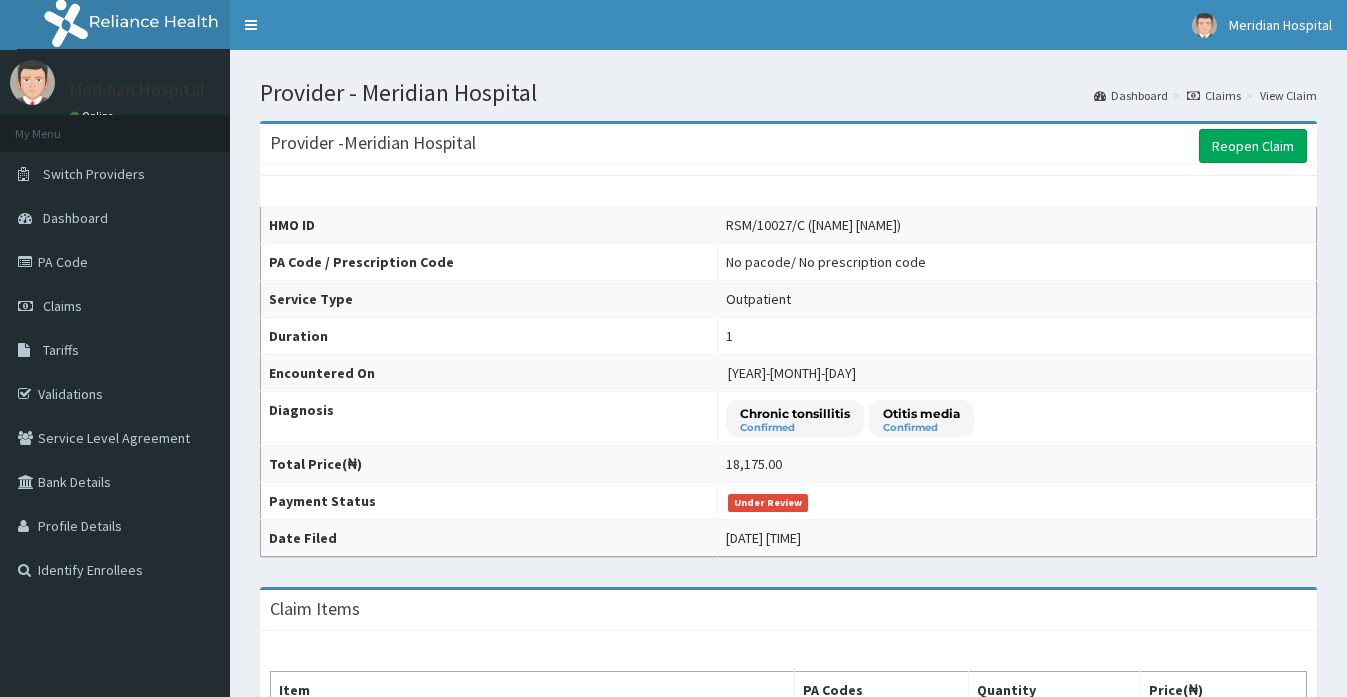 scroll, scrollTop: 0, scrollLeft: 0, axis: both 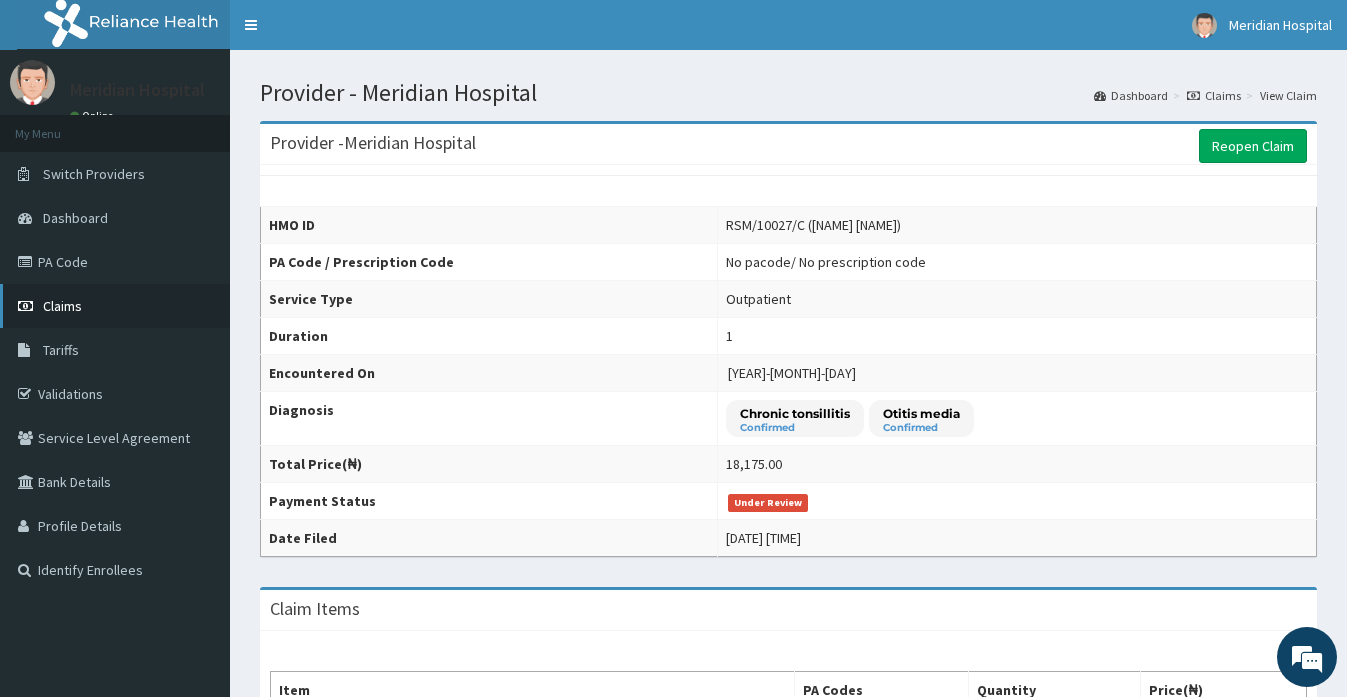 click on "Claims" at bounding box center (62, 306) 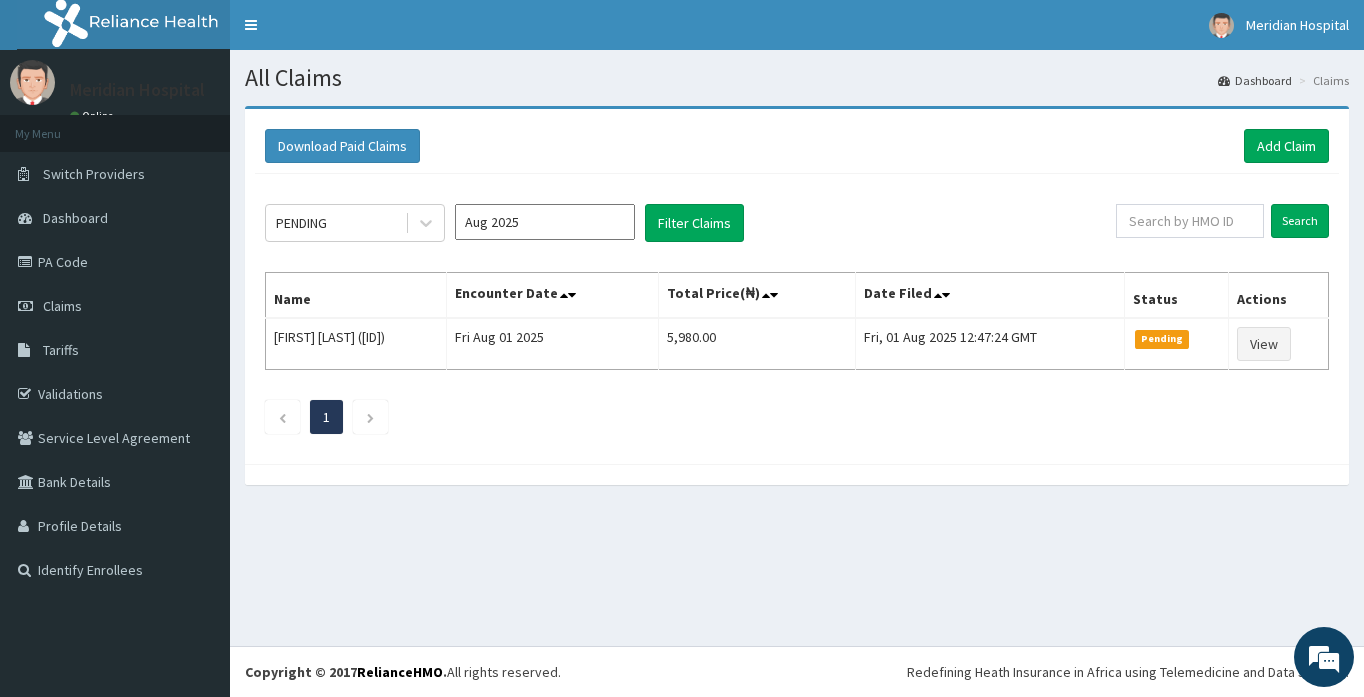 scroll, scrollTop: 0, scrollLeft: 0, axis: both 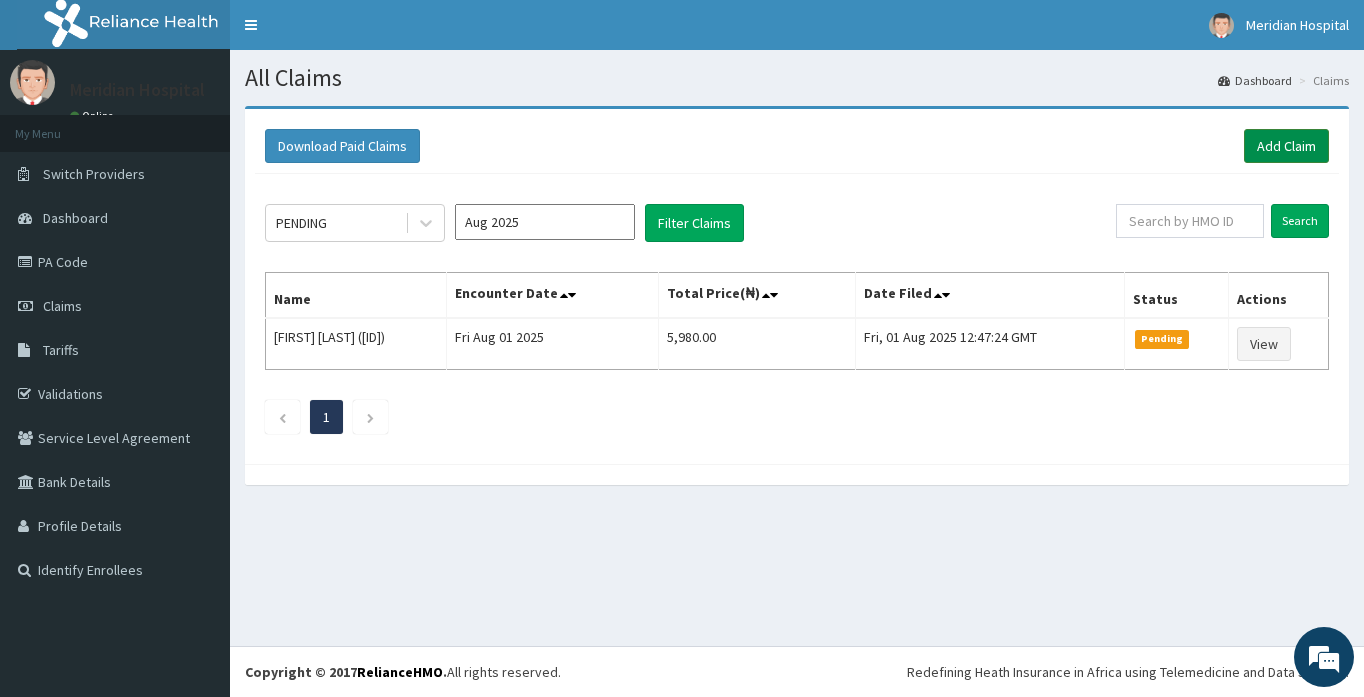 click on "Add Claim" at bounding box center (1286, 146) 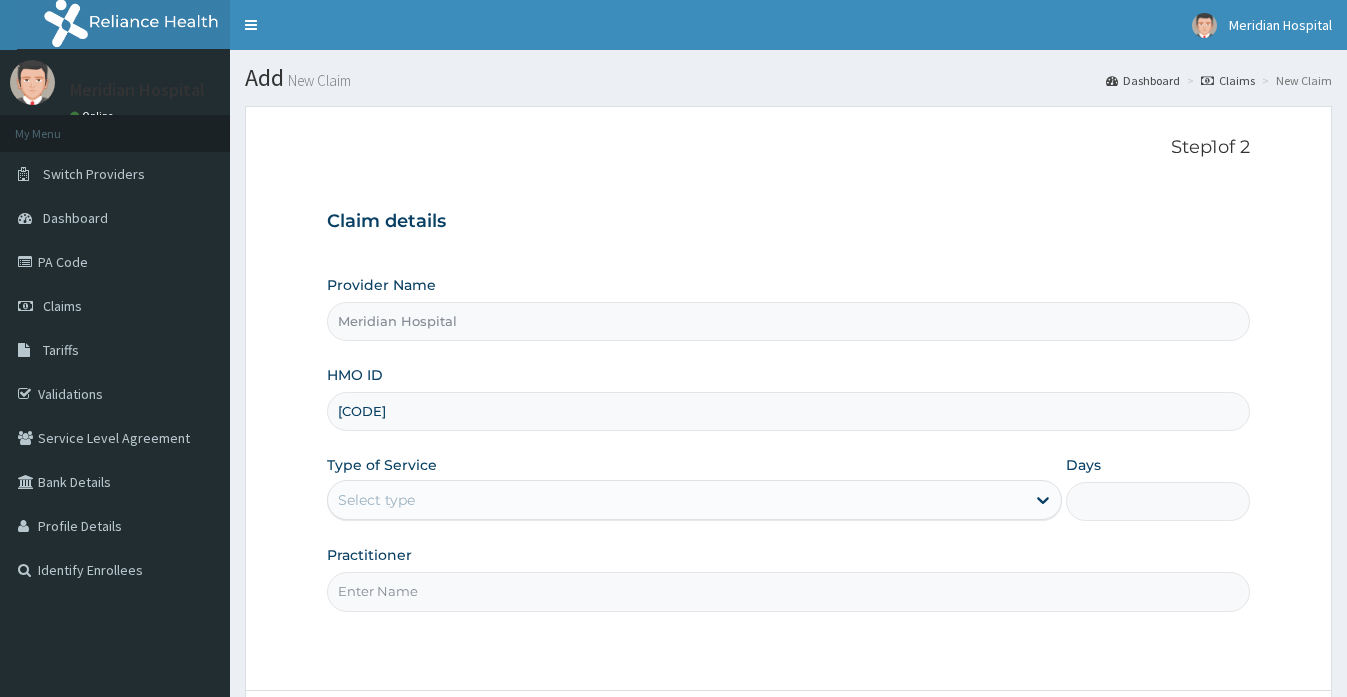 scroll, scrollTop: 139, scrollLeft: 0, axis: vertical 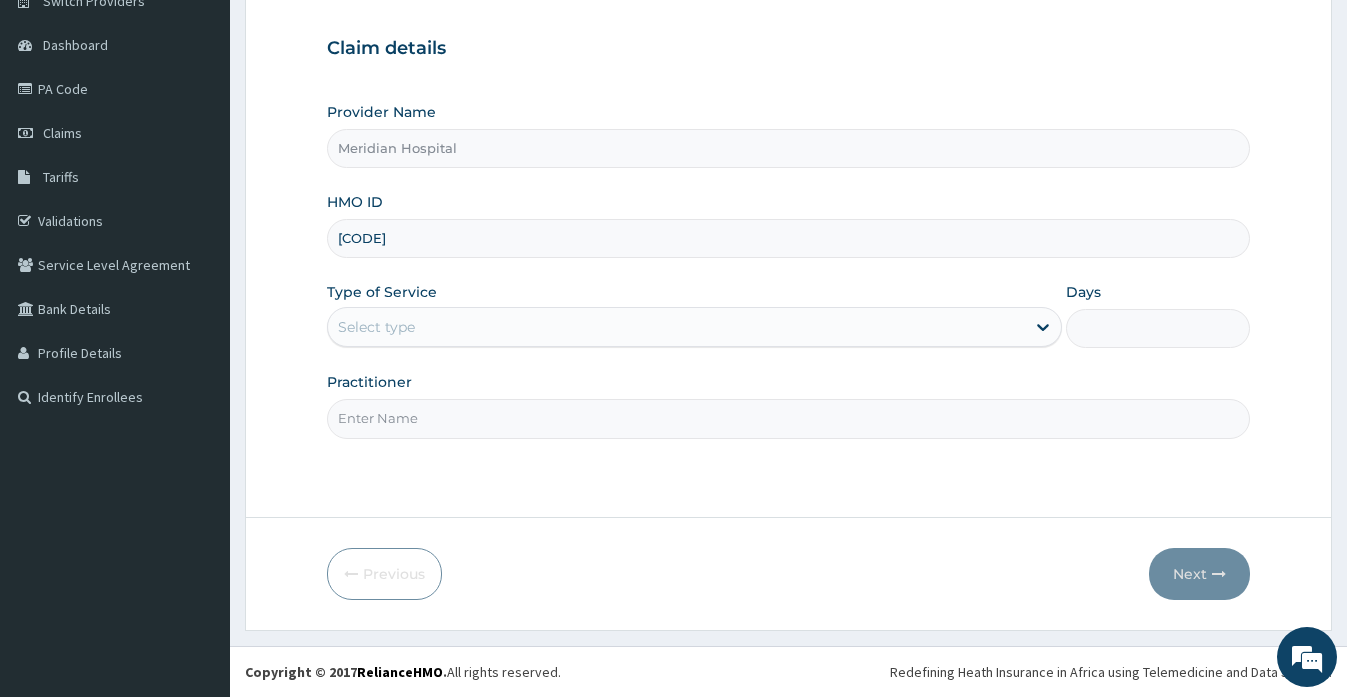 type on "[CODE]" 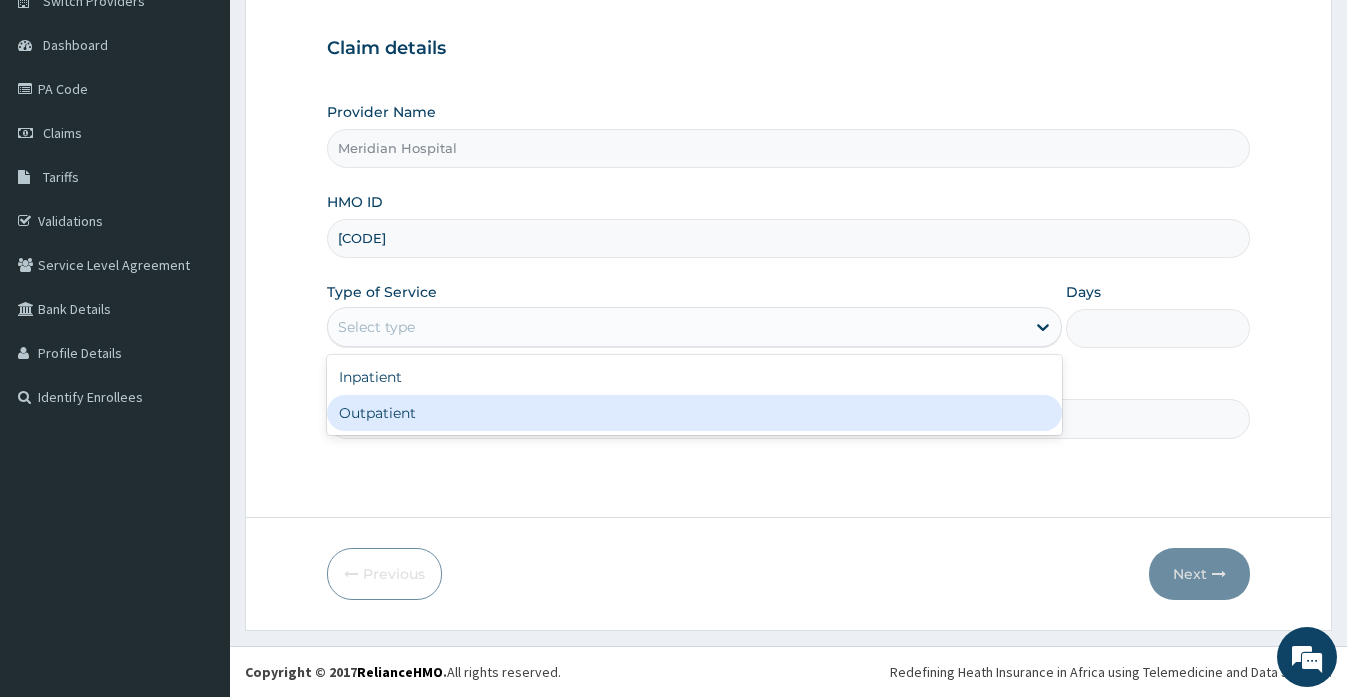 click on "Outpatient" at bounding box center [694, 413] 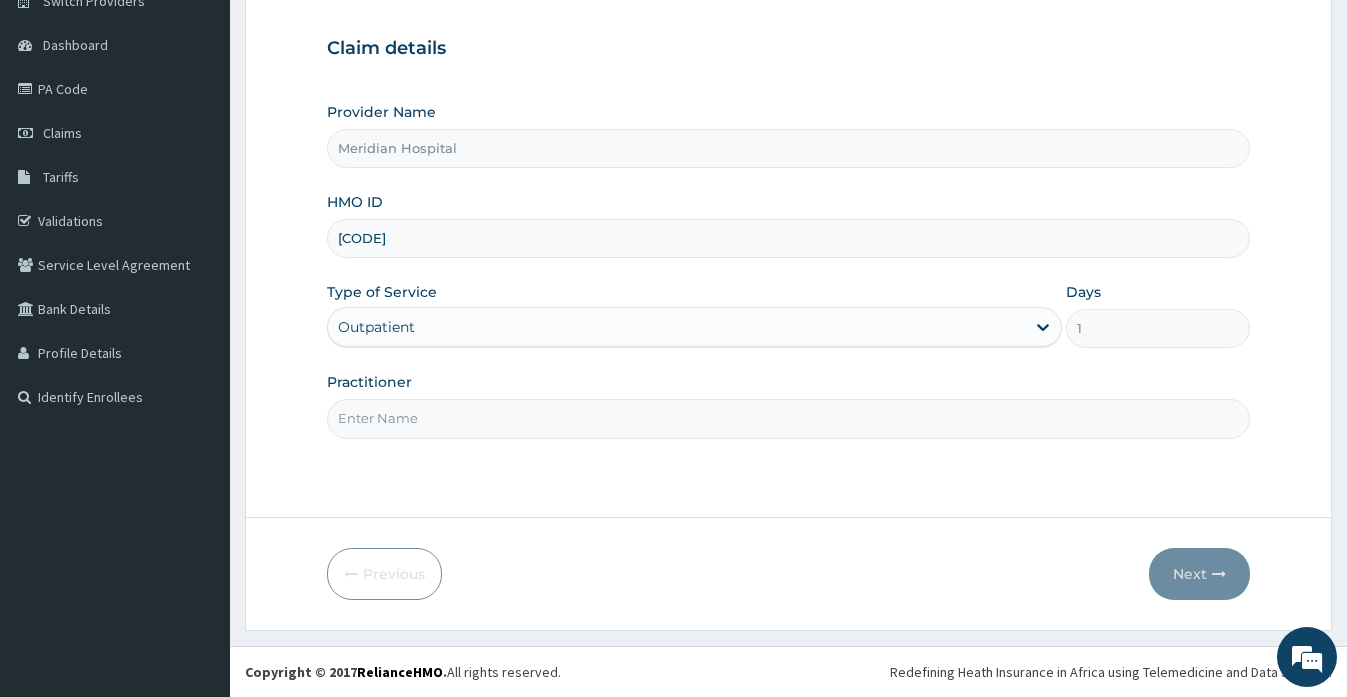 click on "Practitioner" at bounding box center [788, 418] 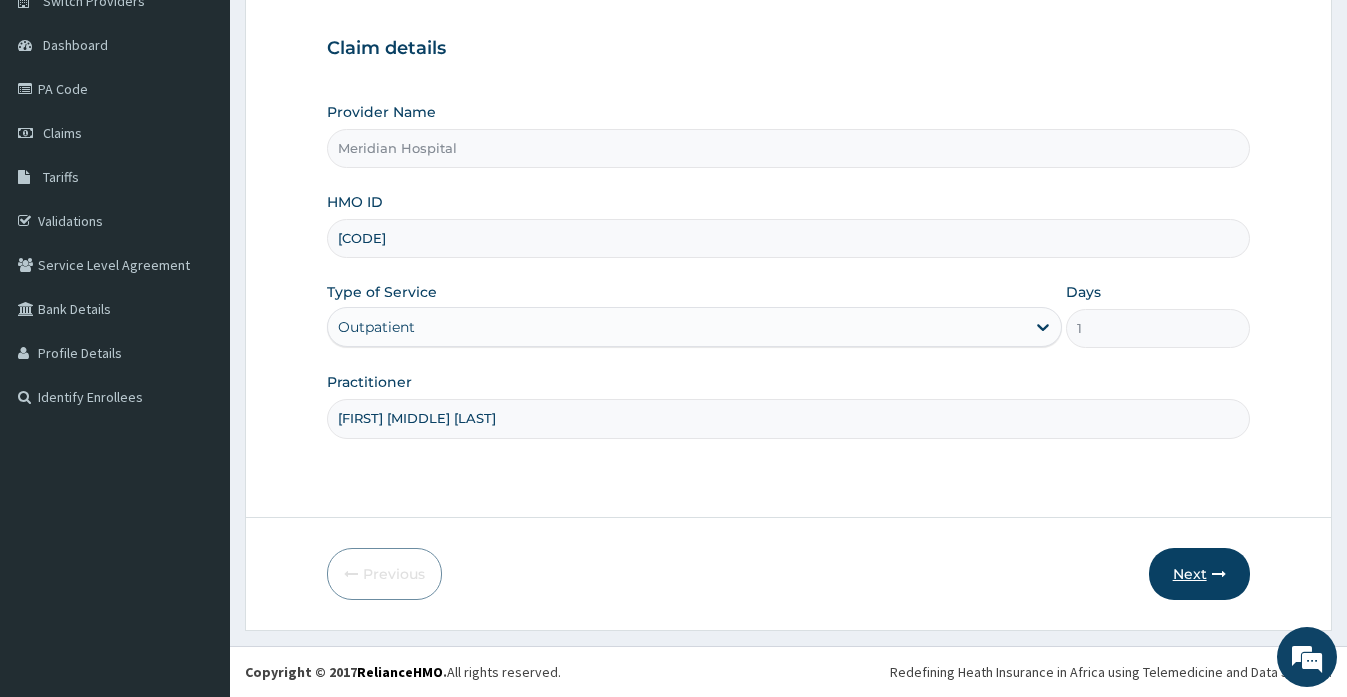 click on "Next" at bounding box center [1199, 574] 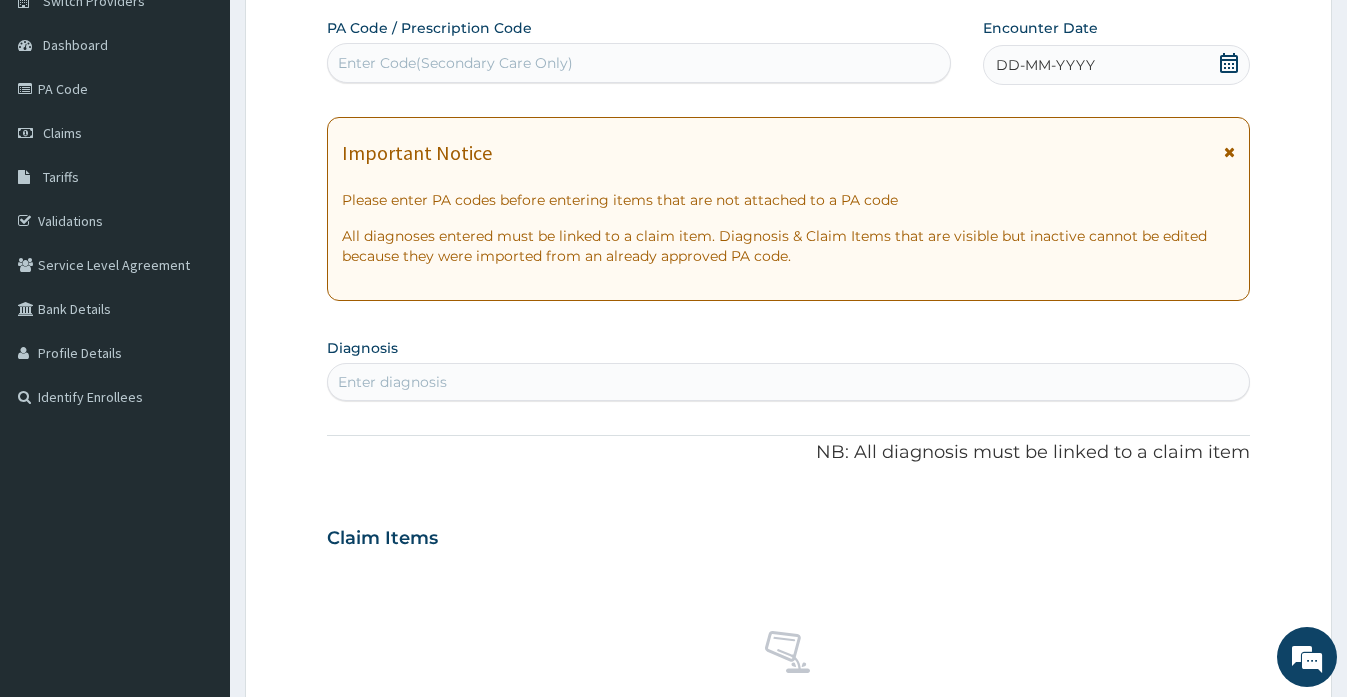click 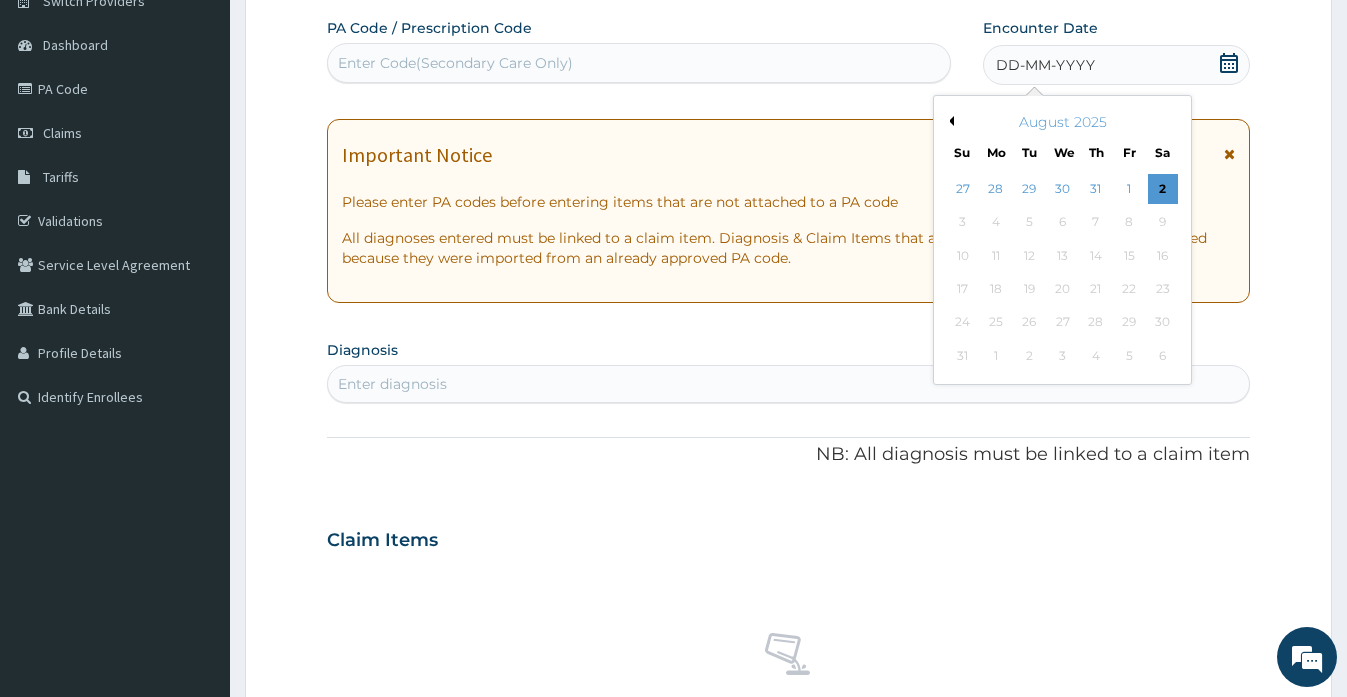 click on "Previous Month" at bounding box center [949, 121] 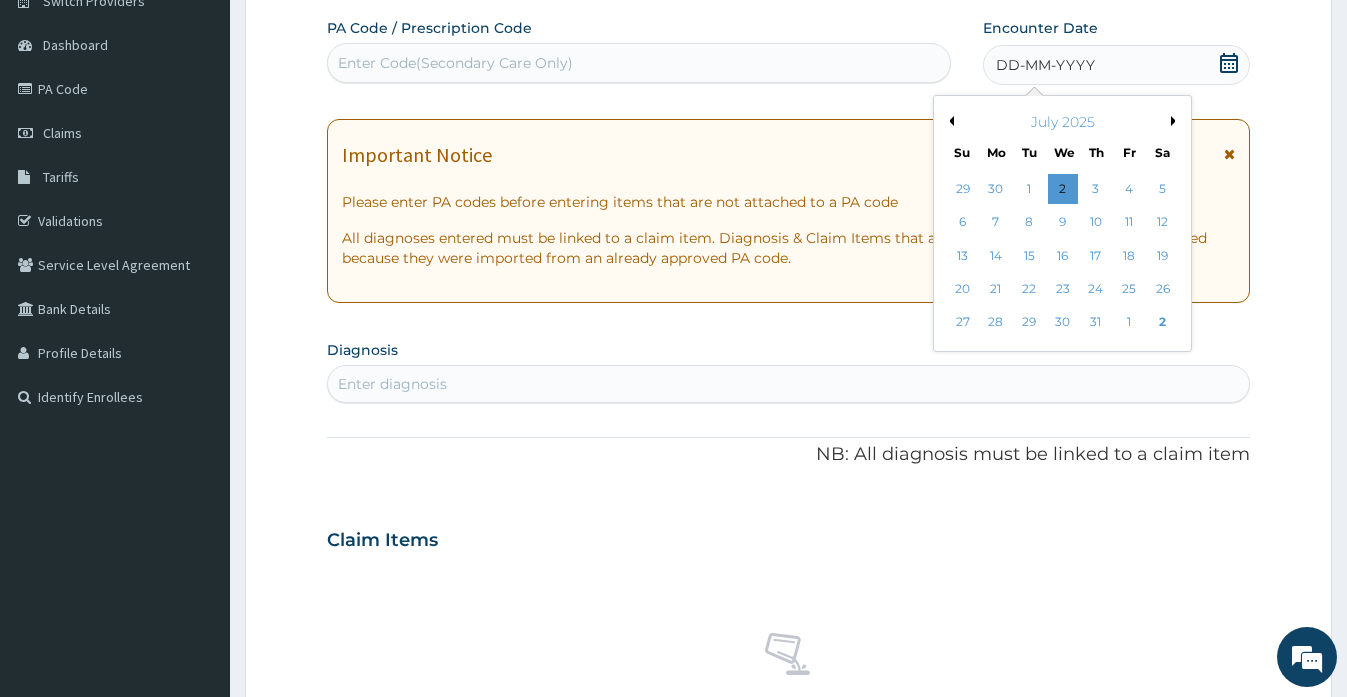 click on "Previous Month" at bounding box center [949, 121] 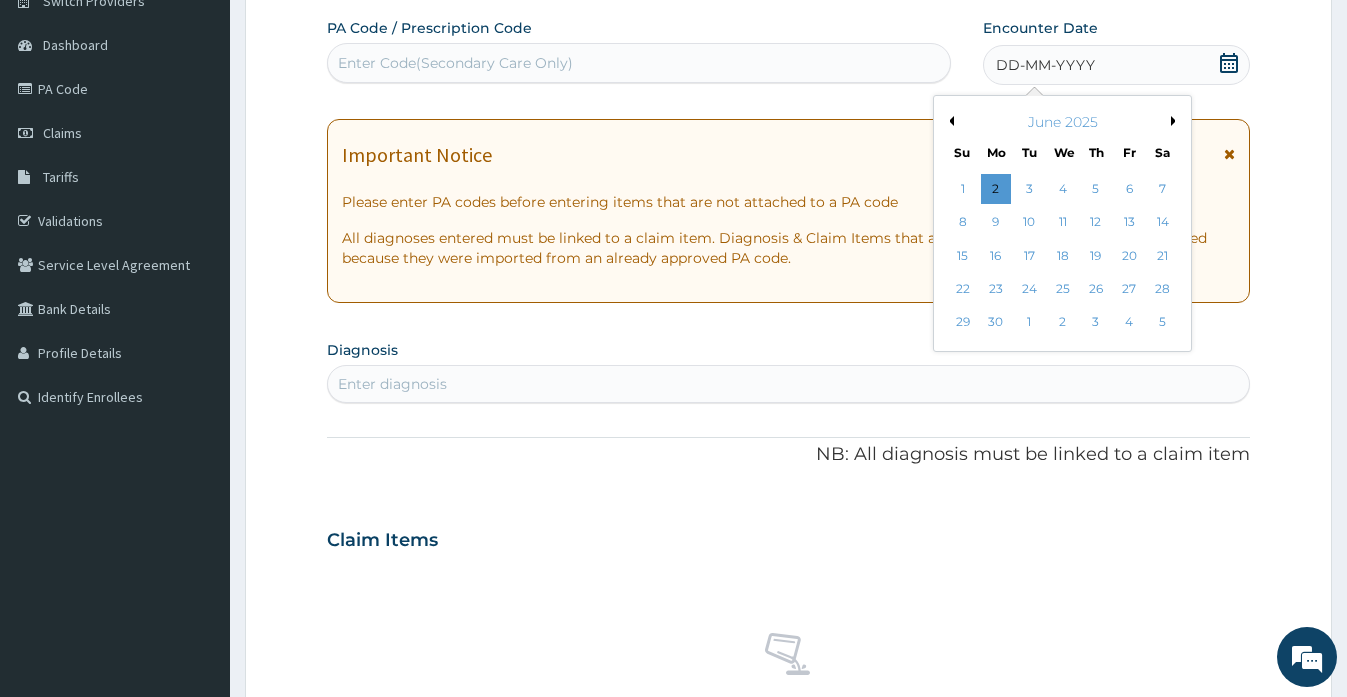 click on "Previous Month" at bounding box center (949, 121) 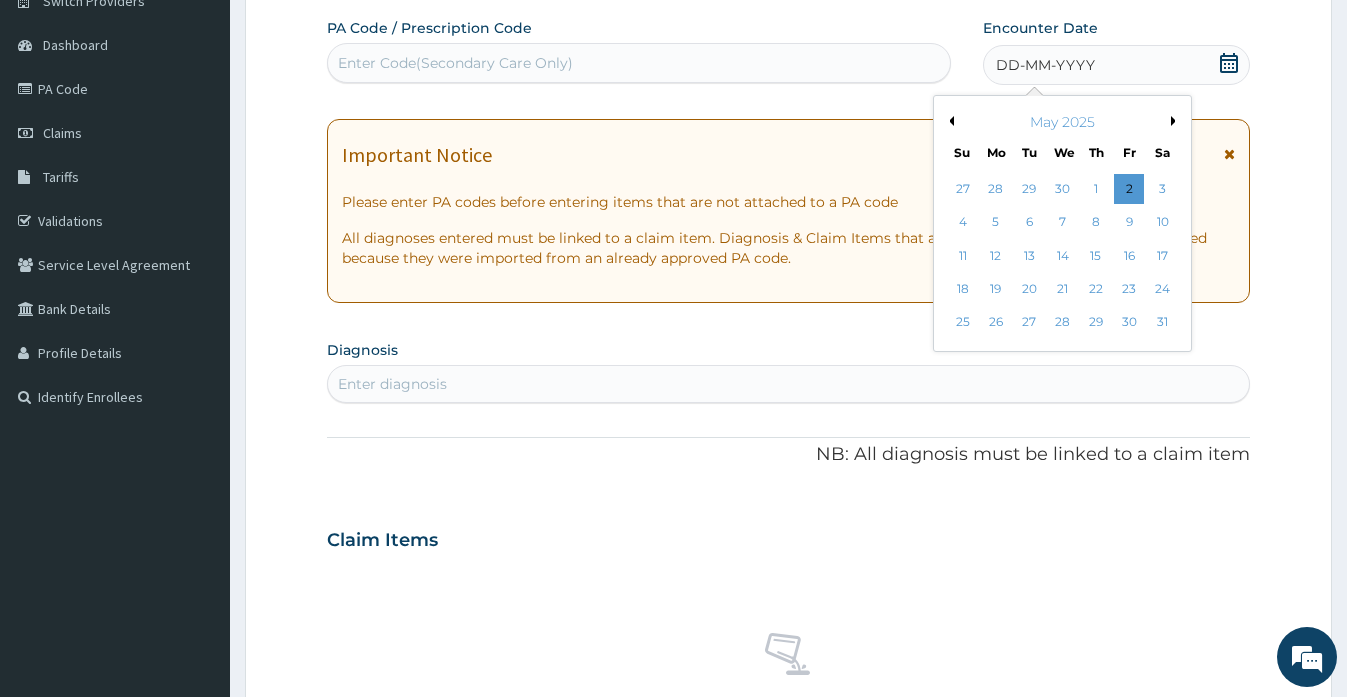 click on "Previous Month" at bounding box center [949, 121] 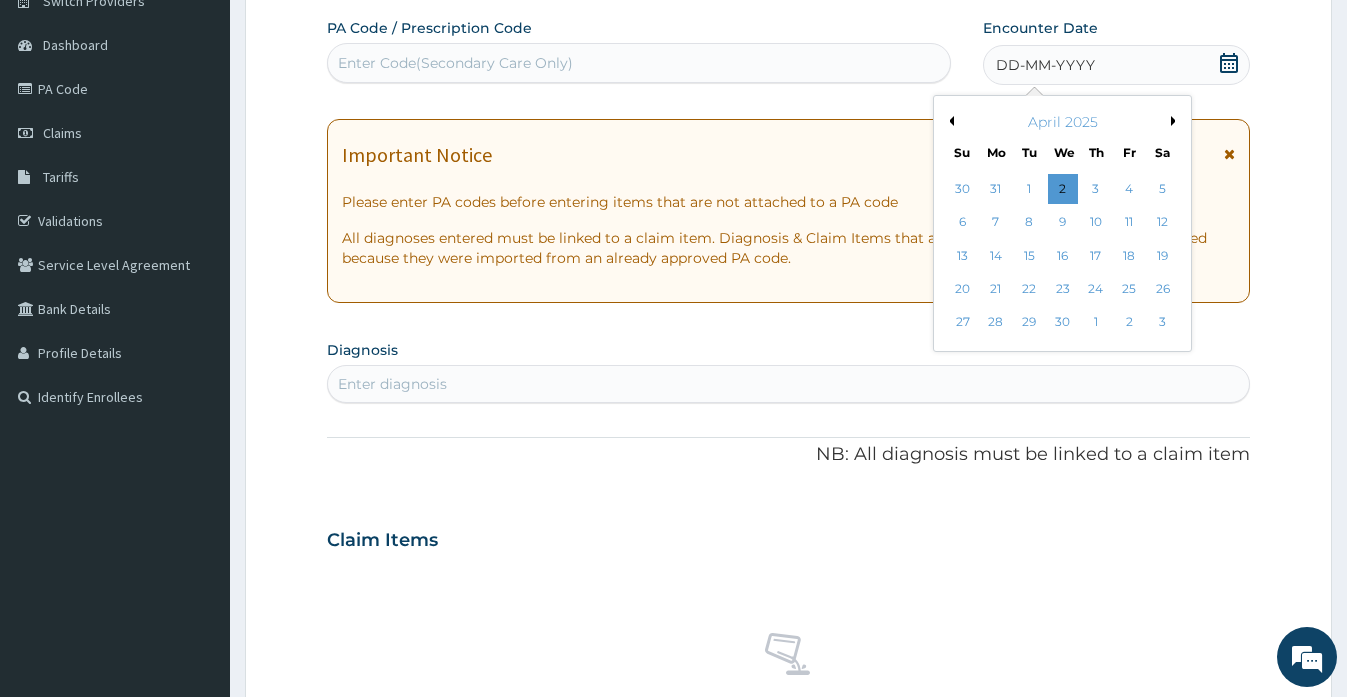 click on "Previous Month" at bounding box center [949, 121] 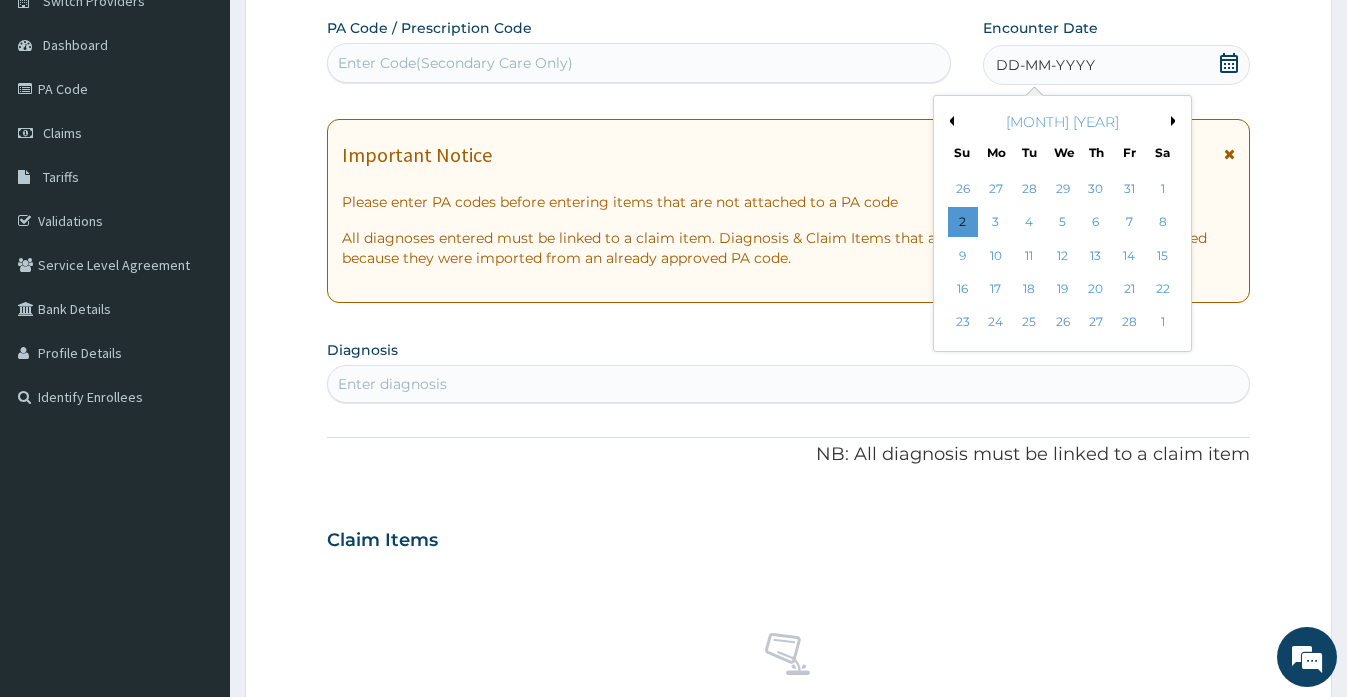 click on "Previous Month" at bounding box center (949, 121) 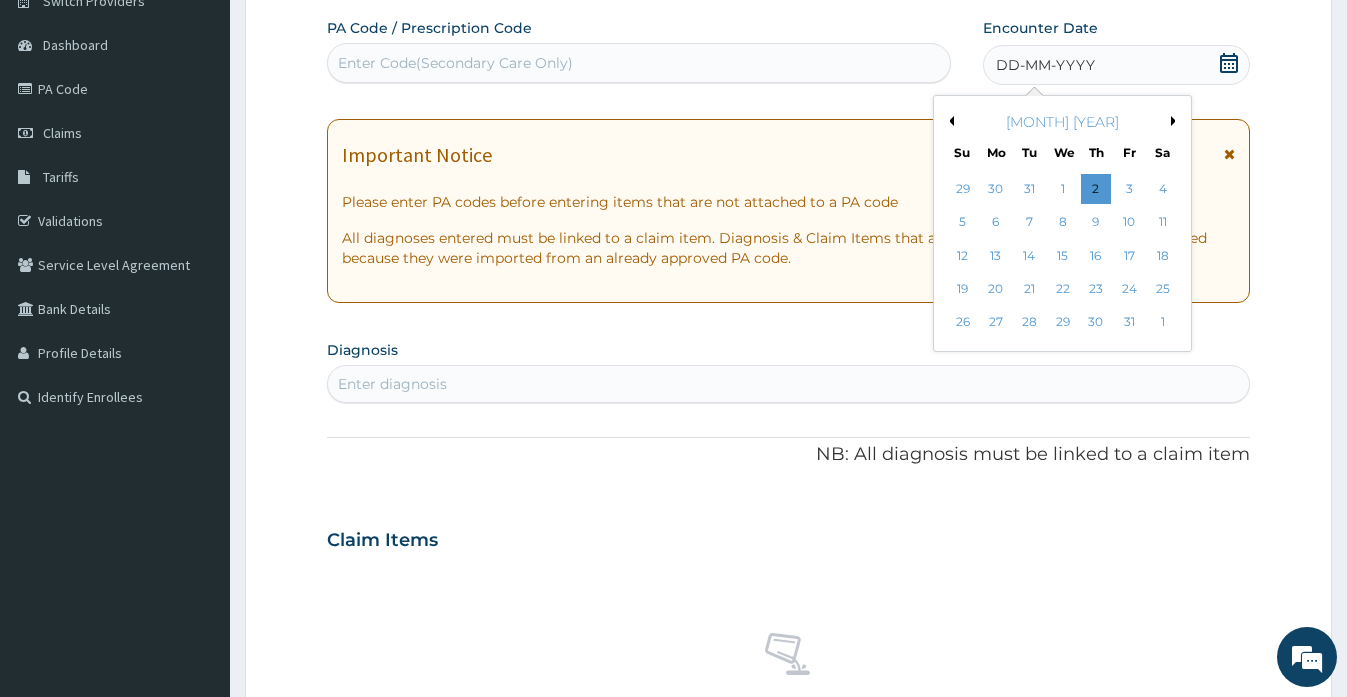 click on "Previous Month" at bounding box center (949, 121) 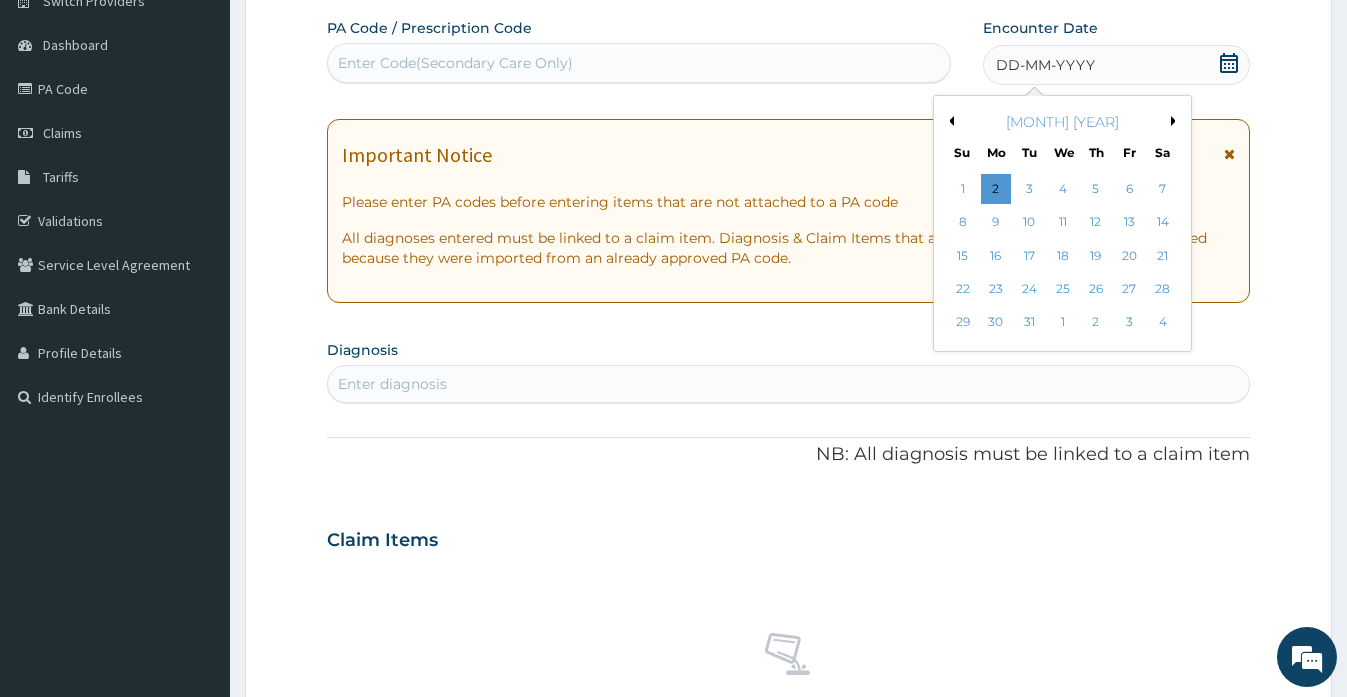 click on "Previous Month" at bounding box center (949, 121) 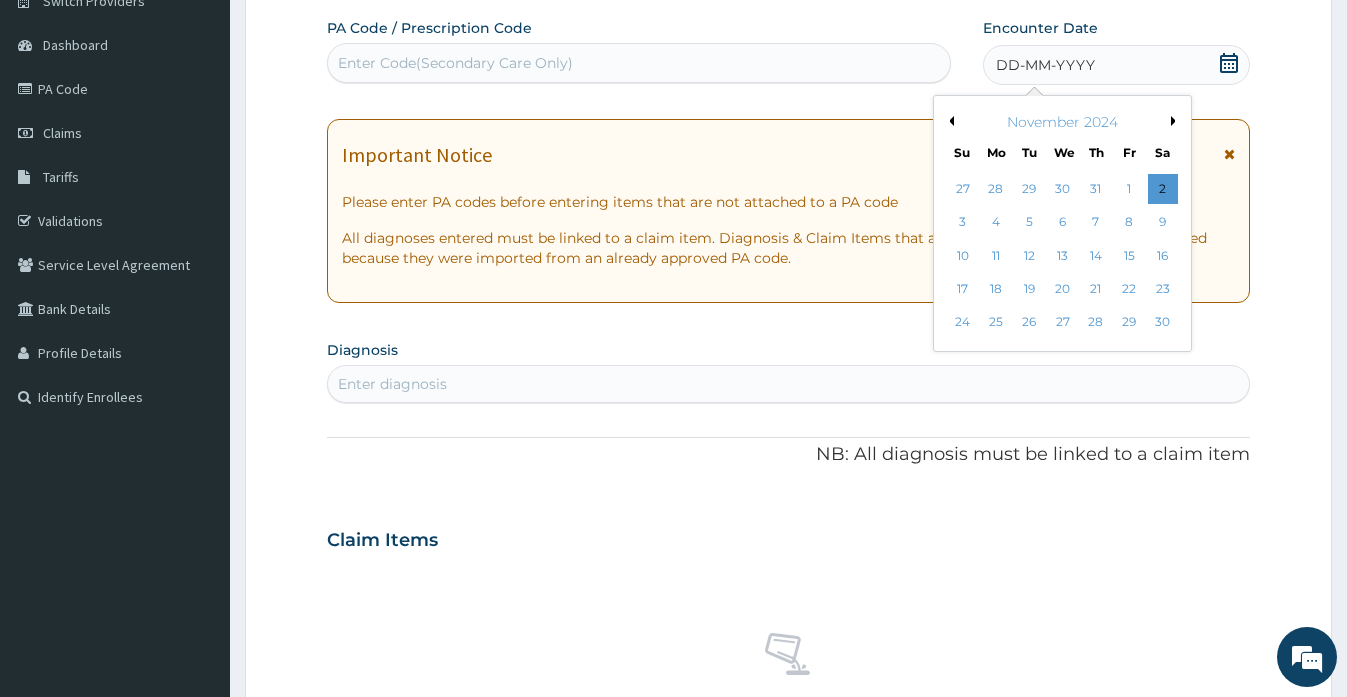 click on "Previous Month" at bounding box center [949, 121] 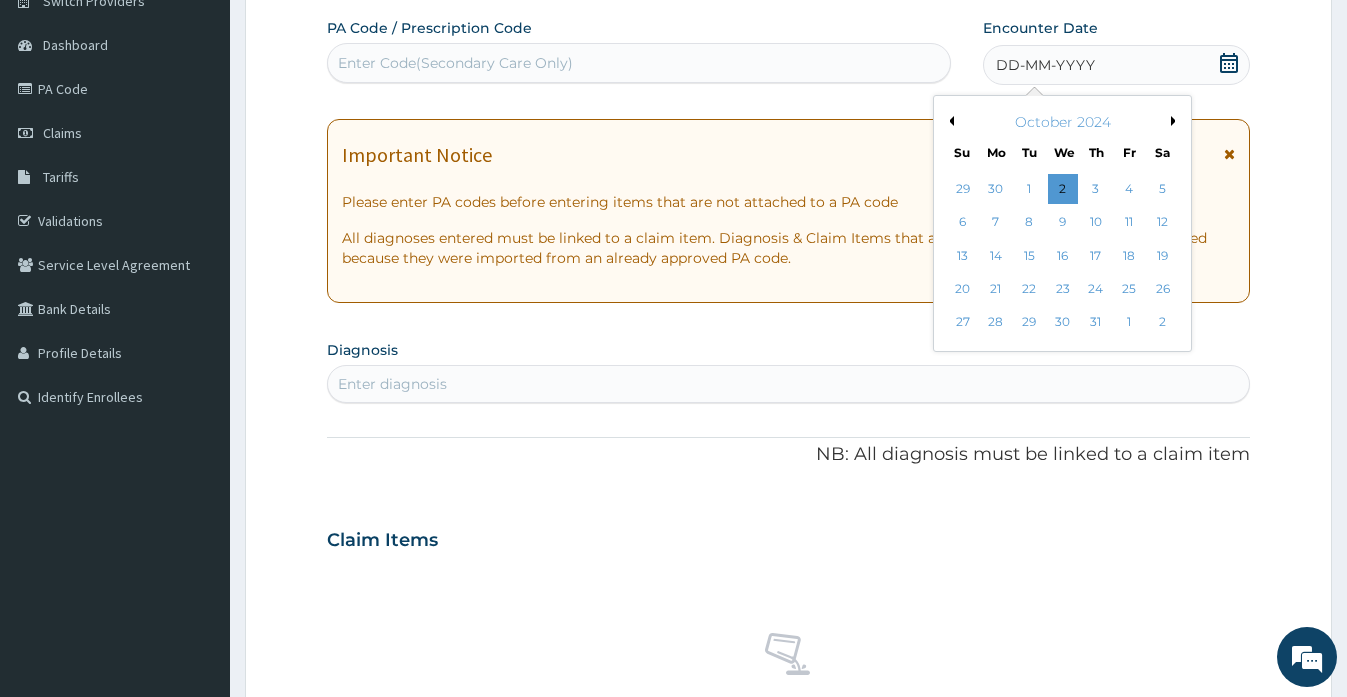 scroll, scrollTop: 0, scrollLeft: 0, axis: both 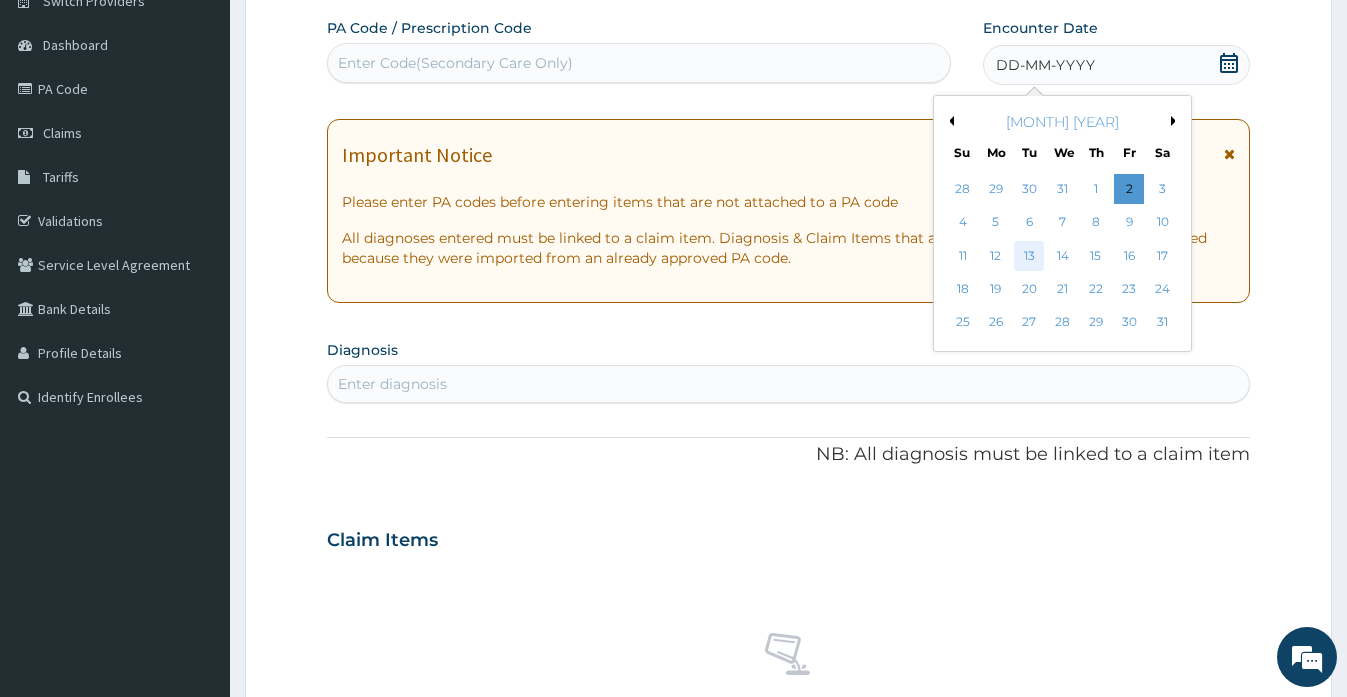 click on "13" at bounding box center [1029, 256] 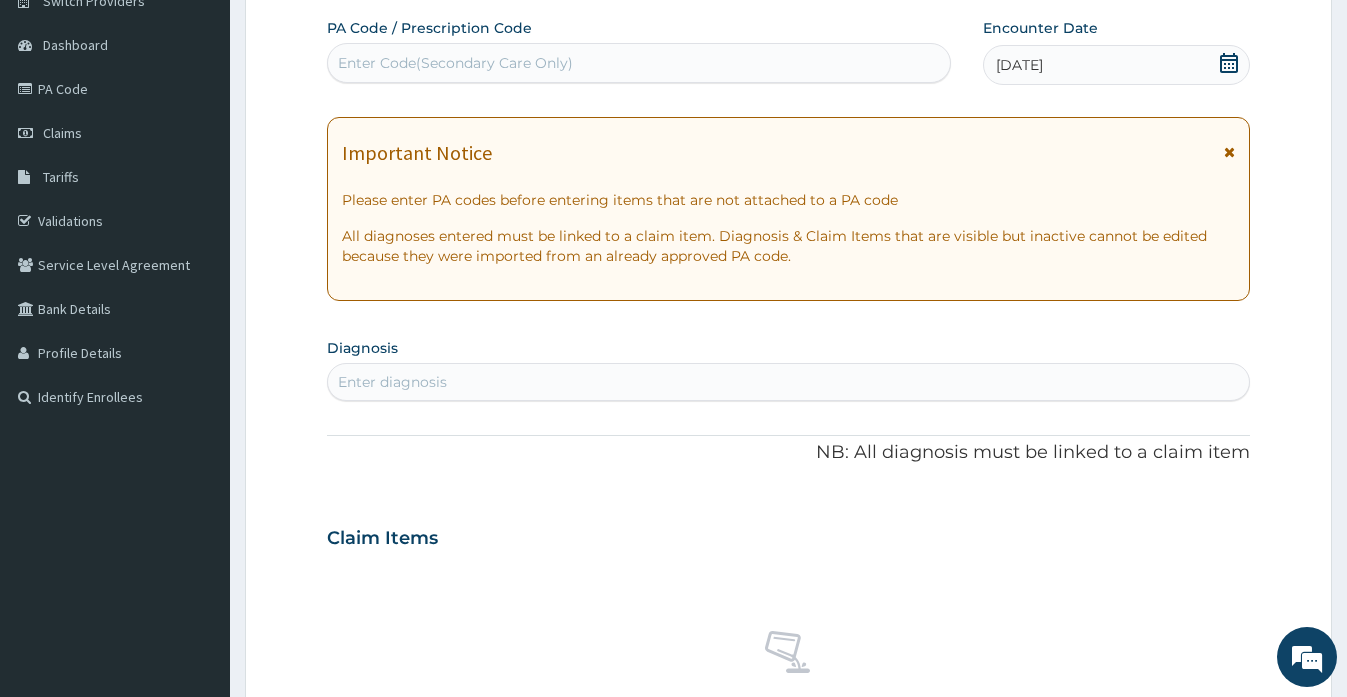 click on "Step  2  of 2 PA Code / Prescription Code Enter Code(Secondary Care Only) Encounter Date 13-08-2024 Important Notice Please enter PA codes before entering items that are not attached to a PA code   All diagnoses entered must be linked to a claim item. Diagnosis & Claim Items that are visible but inactive cannot be edited because they were imported from an already approved PA code. Diagnosis Enter diagnosis NB: All diagnosis must be linked to a claim item Claim Items No claim item Types Select Type Item Select Item Pair Diagnosis Select Diagnosis Unit Price 0 Add Comment     Previous   Submit" at bounding box center (788, 565) 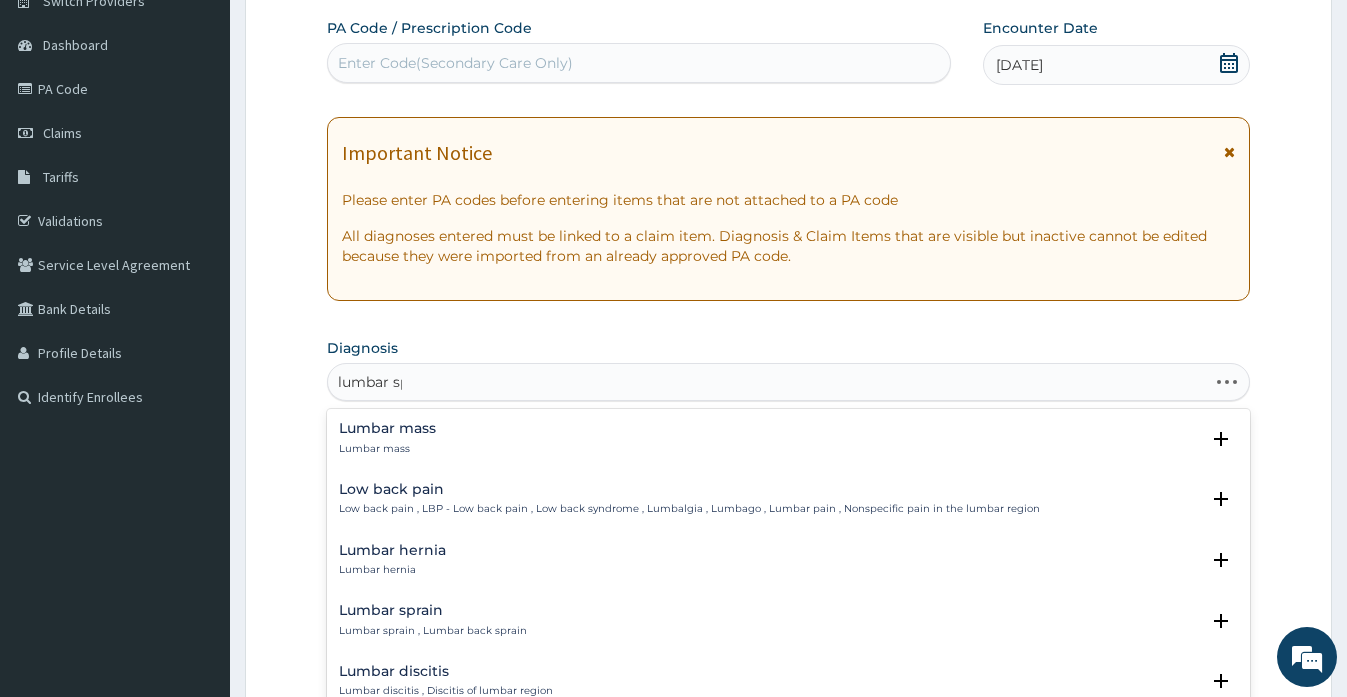 type on "lumbar spo" 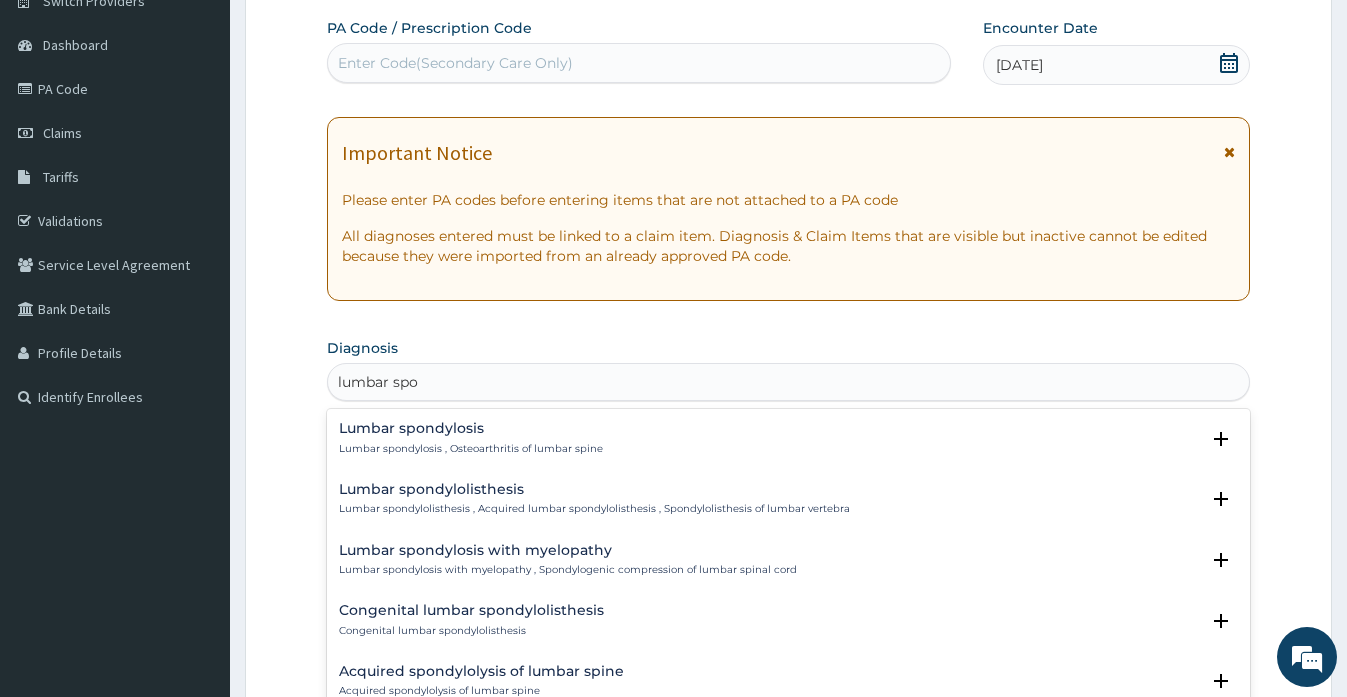 click on "Lumbar spondylosis" at bounding box center [471, 428] 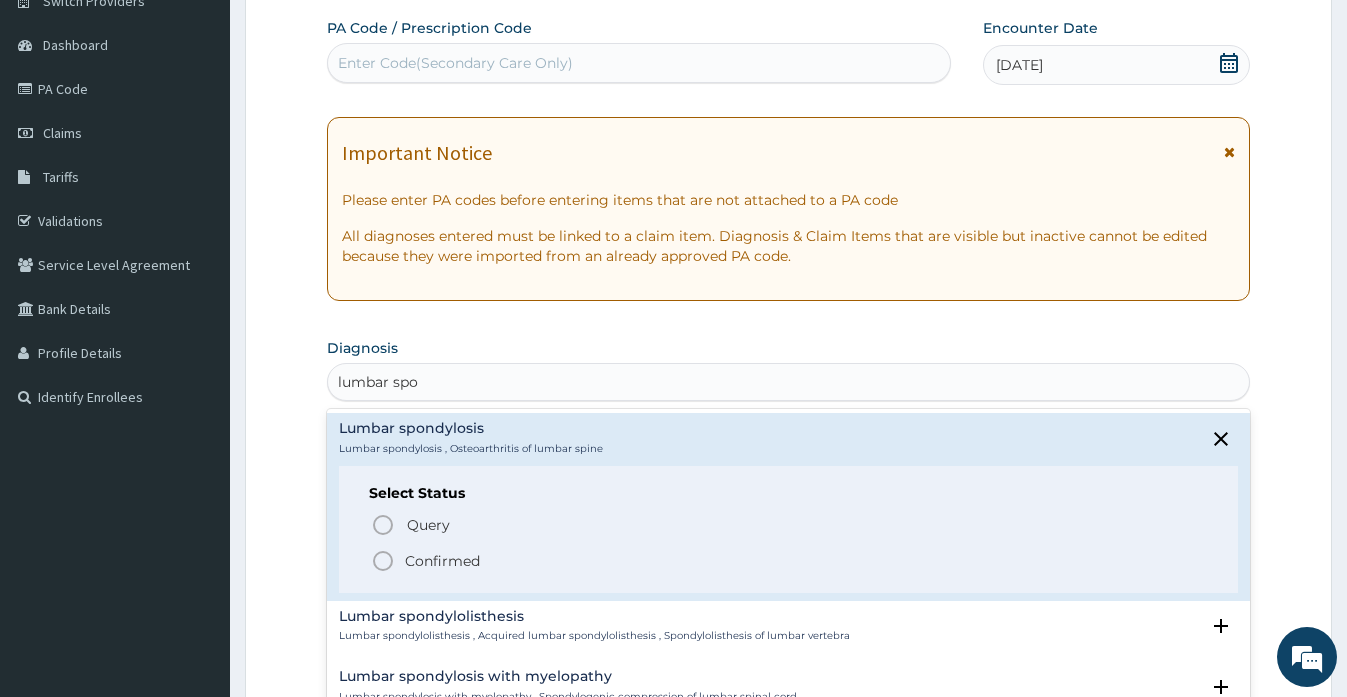 click on "Confirmed" at bounding box center [442, 561] 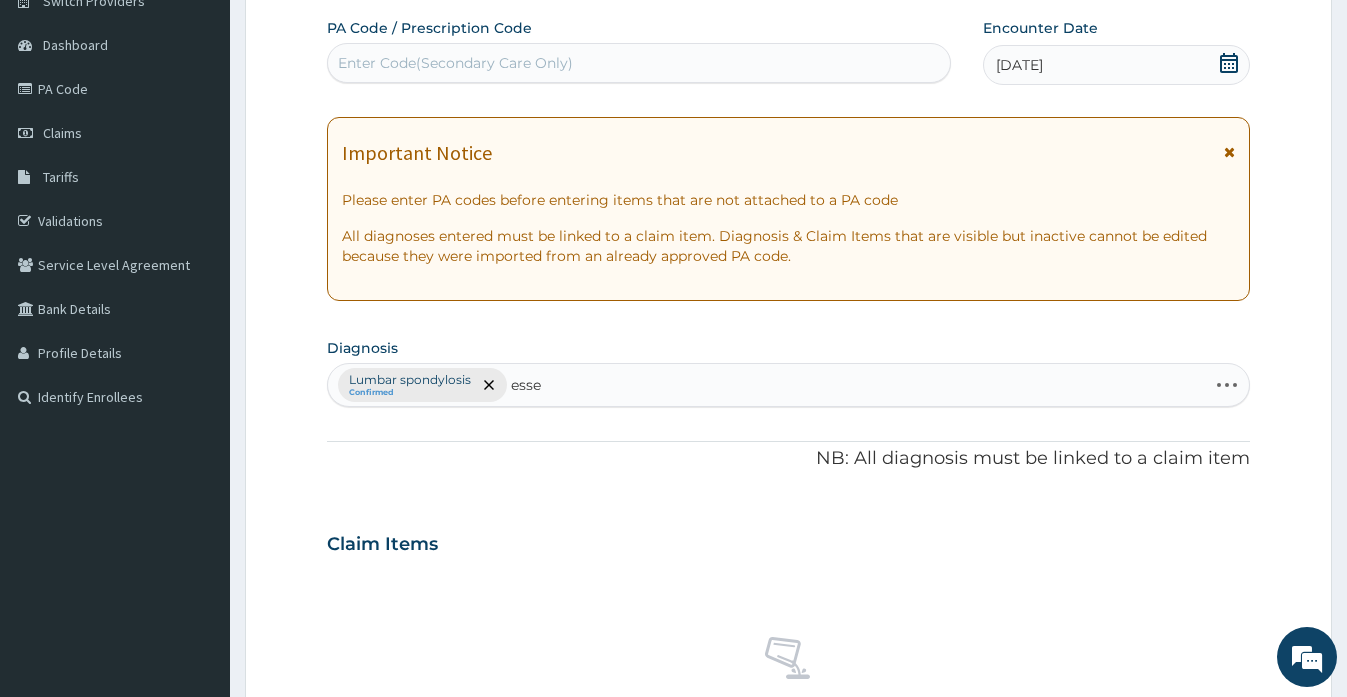 type on "essen" 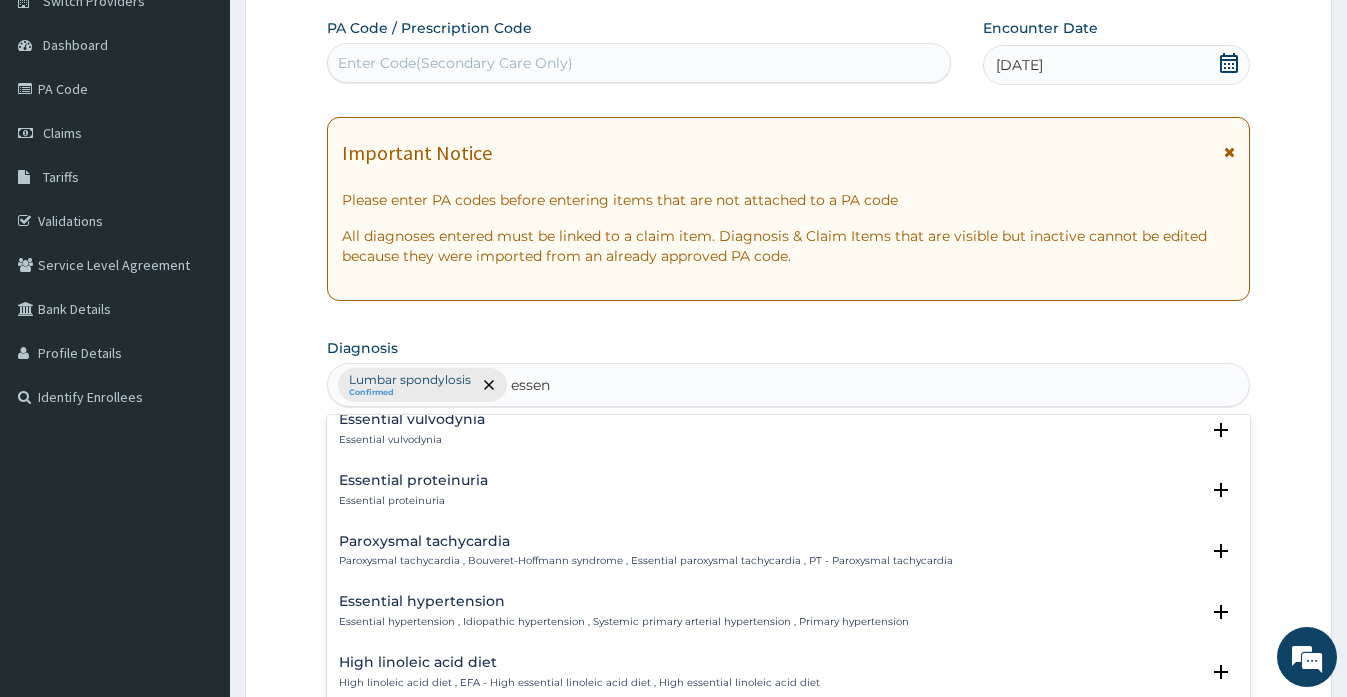 scroll, scrollTop: 600, scrollLeft: 0, axis: vertical 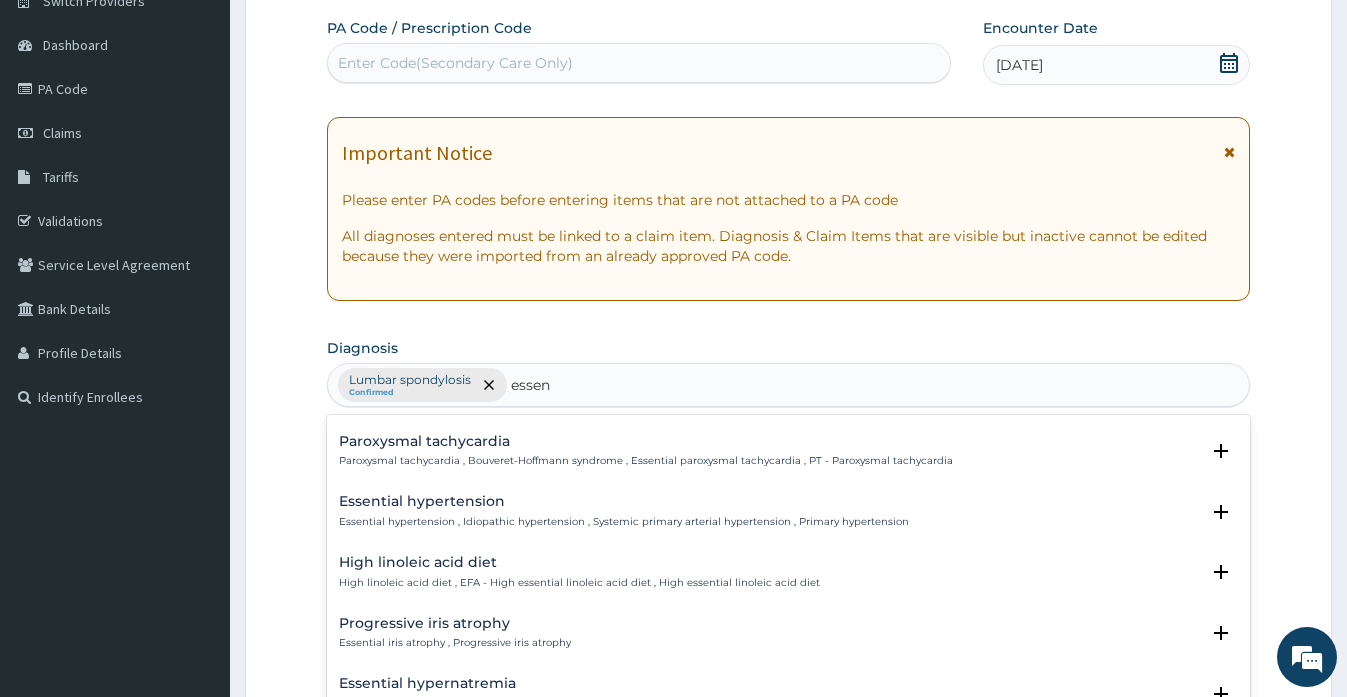 click on "Essential hypertension" at bounding box center (624, 501) 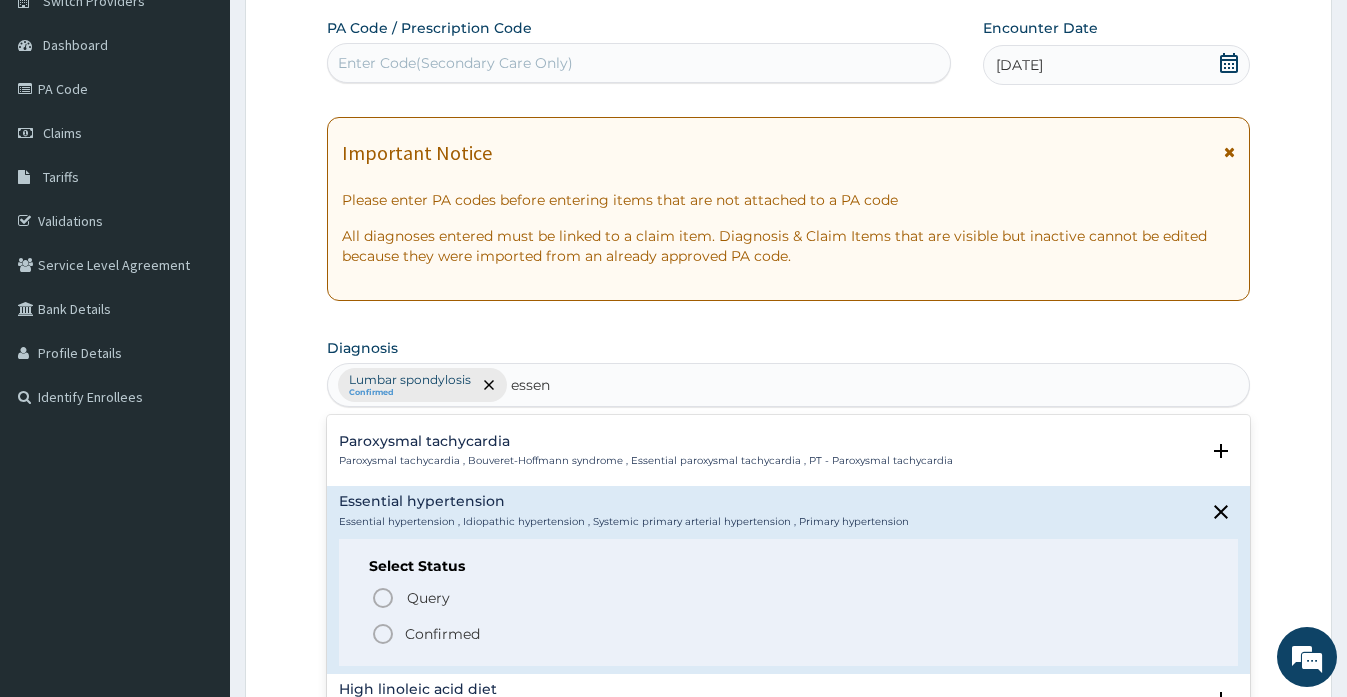 click on "Confirmed" at bounding box center (442, 634) 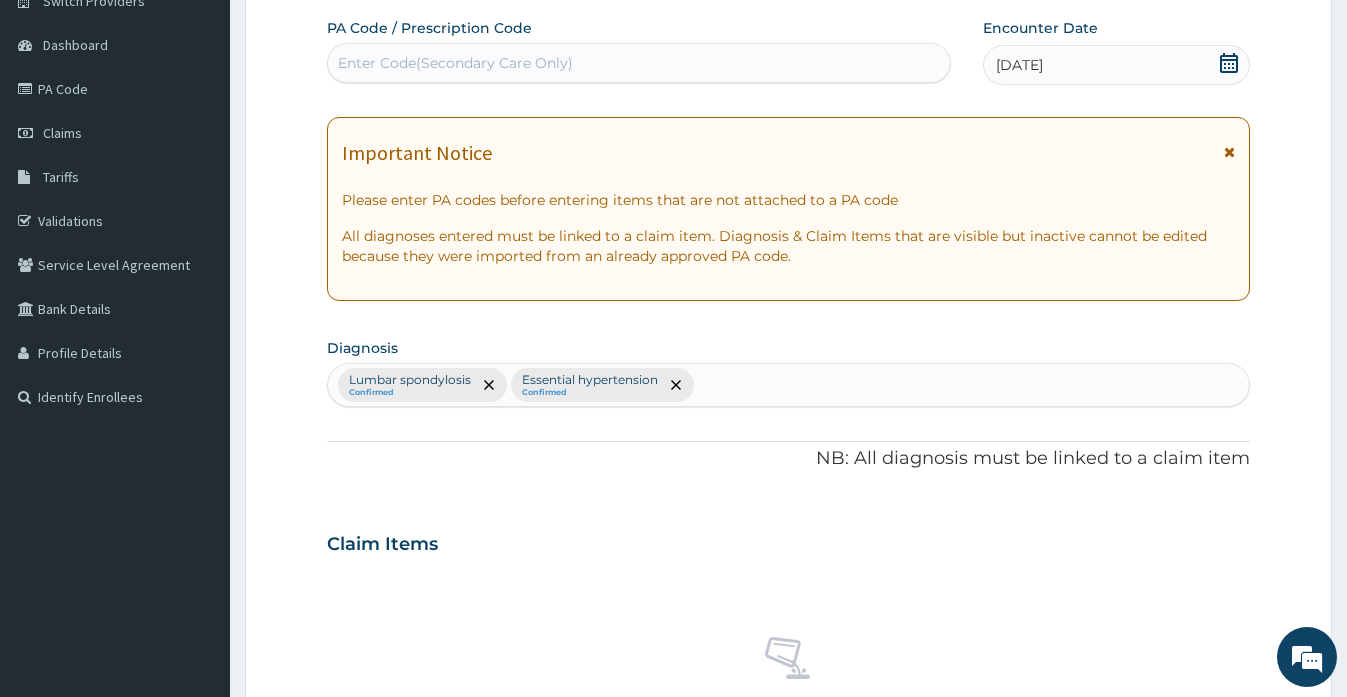 click on "Step  2  of 2 PA Code / Prescription Code Enter Code(Secondary Care Only) Encounter Date 13-08-2024 Important Notice Please enter PA codes before entering items that are not attached to a PA code   All diagnoses entered must be linked to a claim item. Diagnosis & Claim Items that are visible but inactive cannot be edited because they were imported from an already approved PA code. Diagnosis Lumbar spondylosis Confirmed Essential hypertension Confirmed NB: All diagnosis must be linked to a claim item Claim Items No claim item Types Select Type Item Select Item Pair Diagnosis Select Diagnosis Unit Price 0 Add Comment     Previous   Submit" at bounding box center (788, 567) 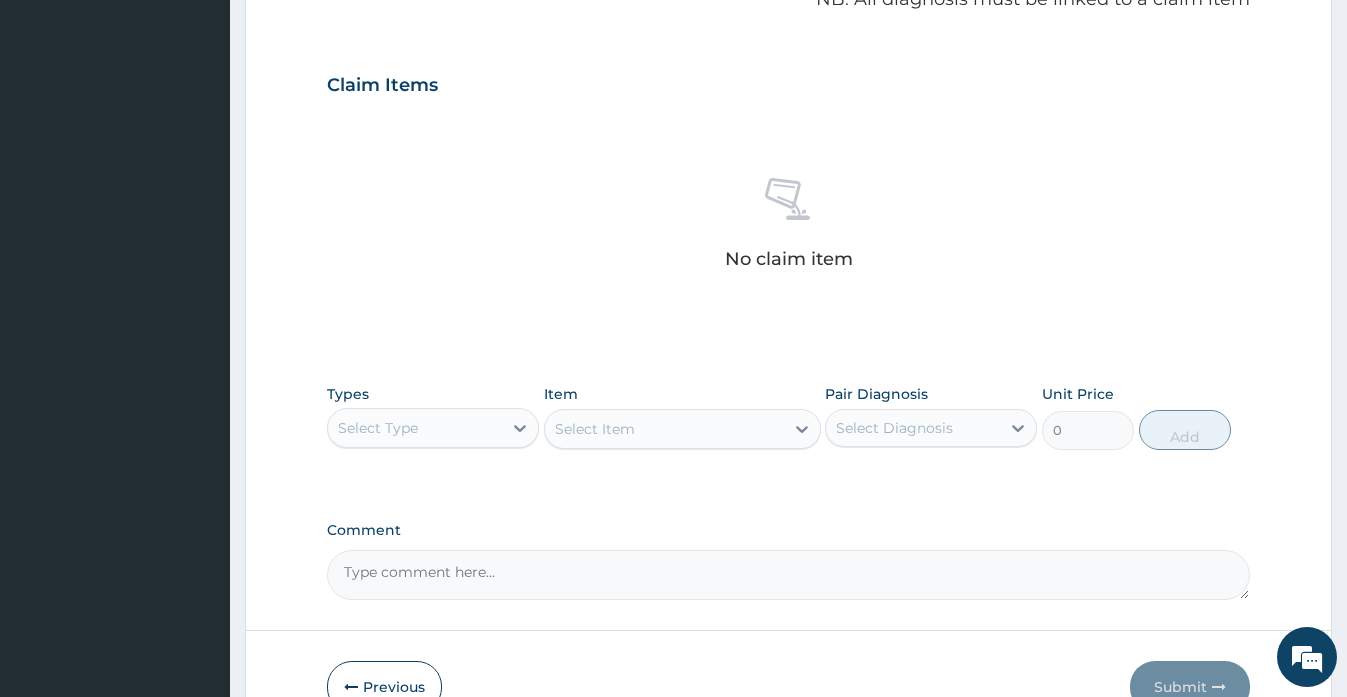 scroll, scrollTop: 673, scrollLeft: 0, axis: vertical 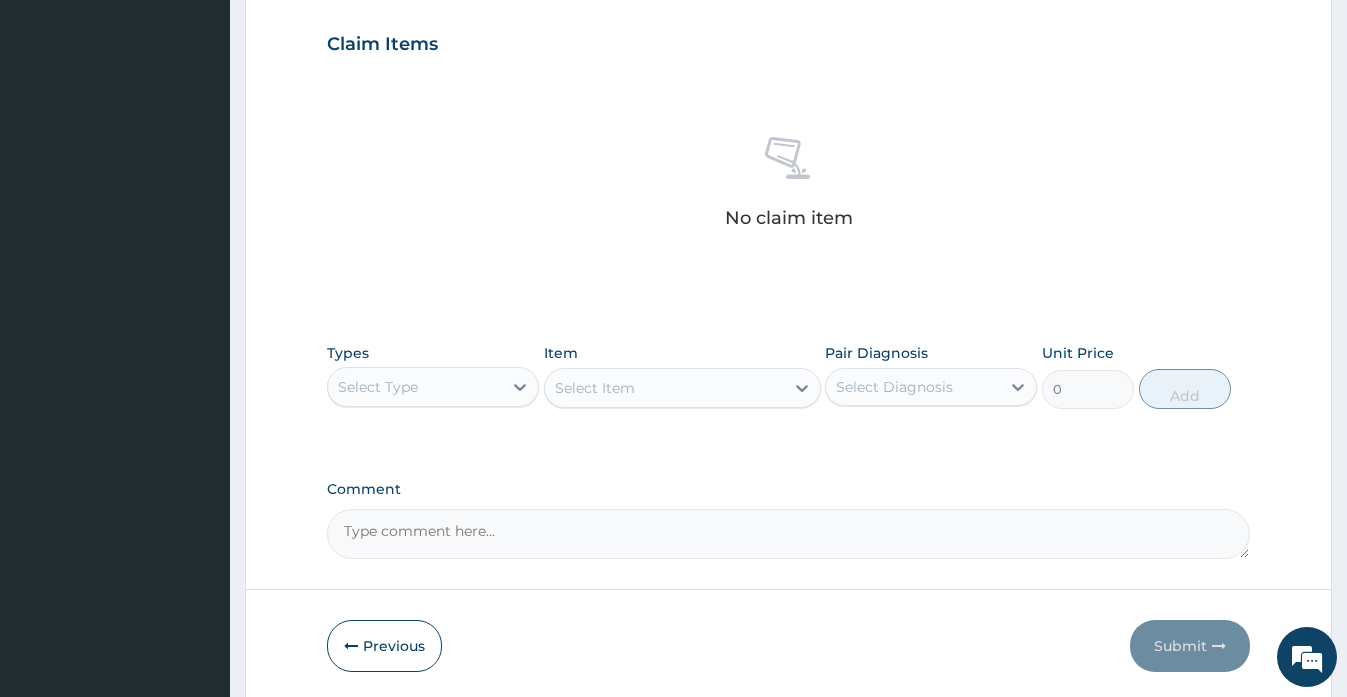 click on "Comment" at bounding box center [788, 534] 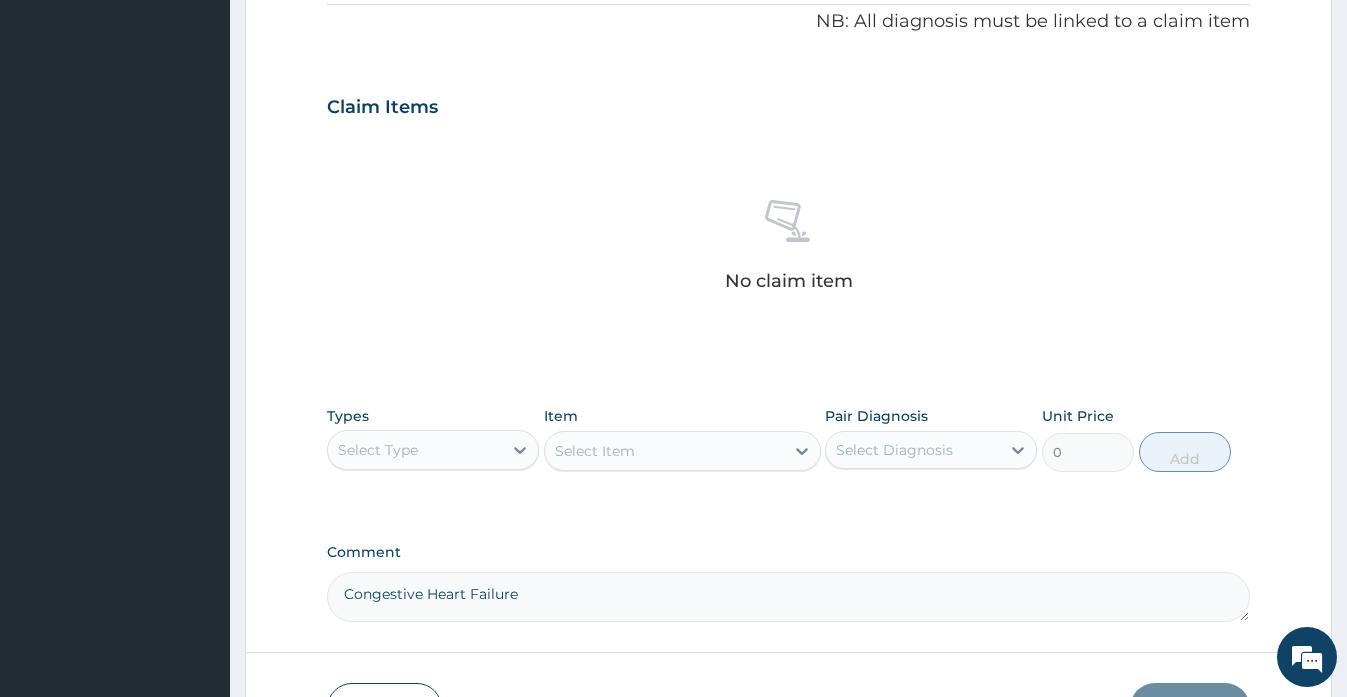 scroll, scrollTop: 606, scrollLeft: 0, axis: vertical 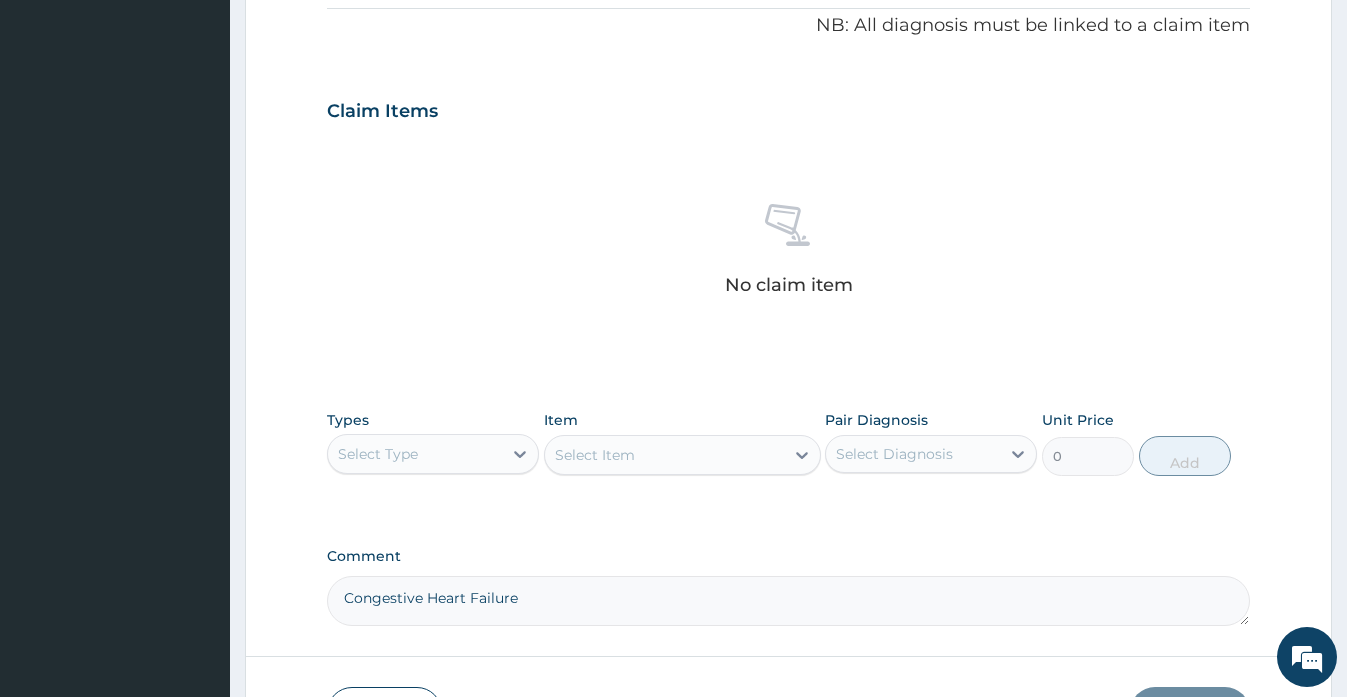 type on "Congestive Heart Failure" 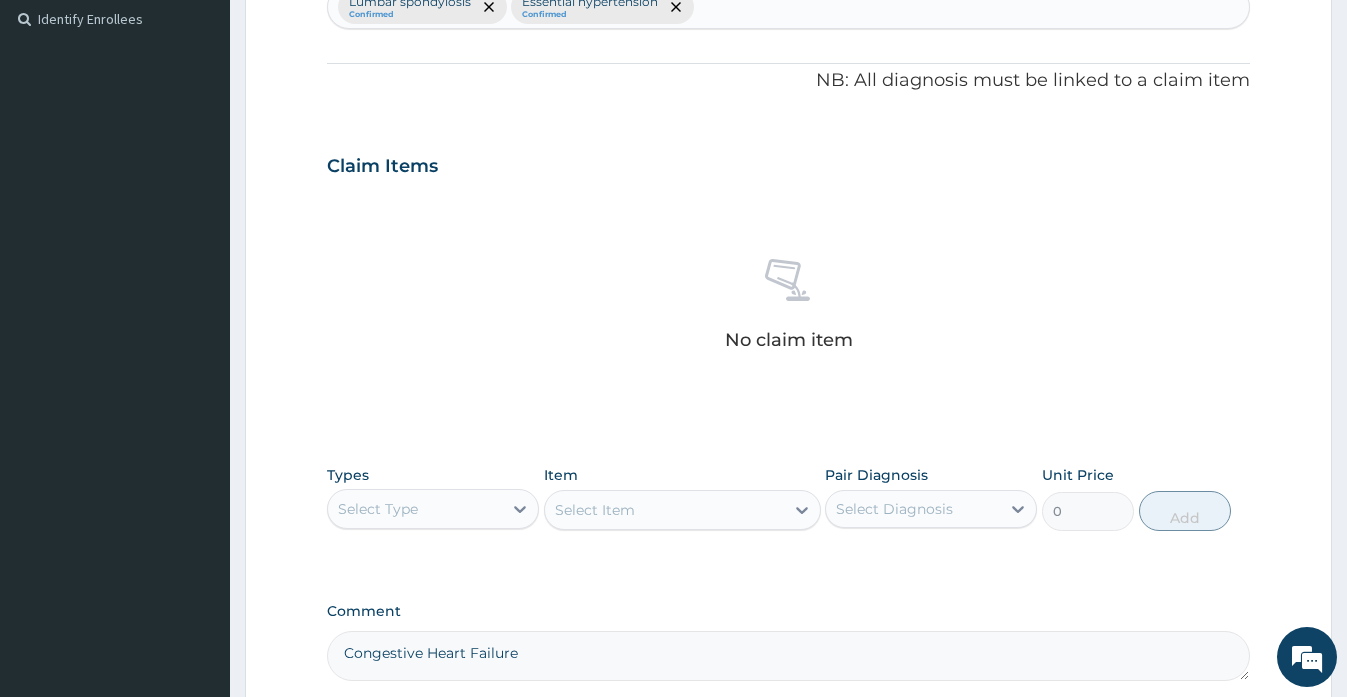 scroll, scrollTop: 545, scrollLeft: 0, axis: vertical 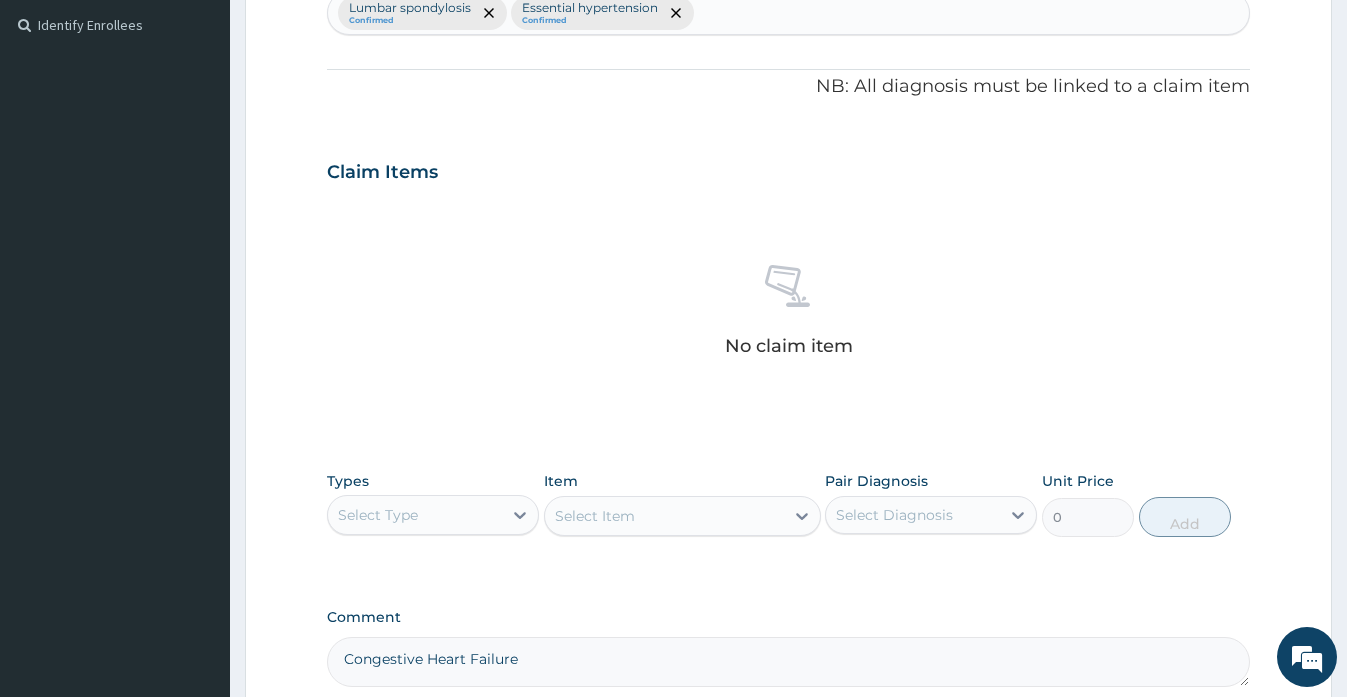 click on "Lumbar spondylosis Confirmed Essential hypertension Confirmed" at bounding box center (788, 13) 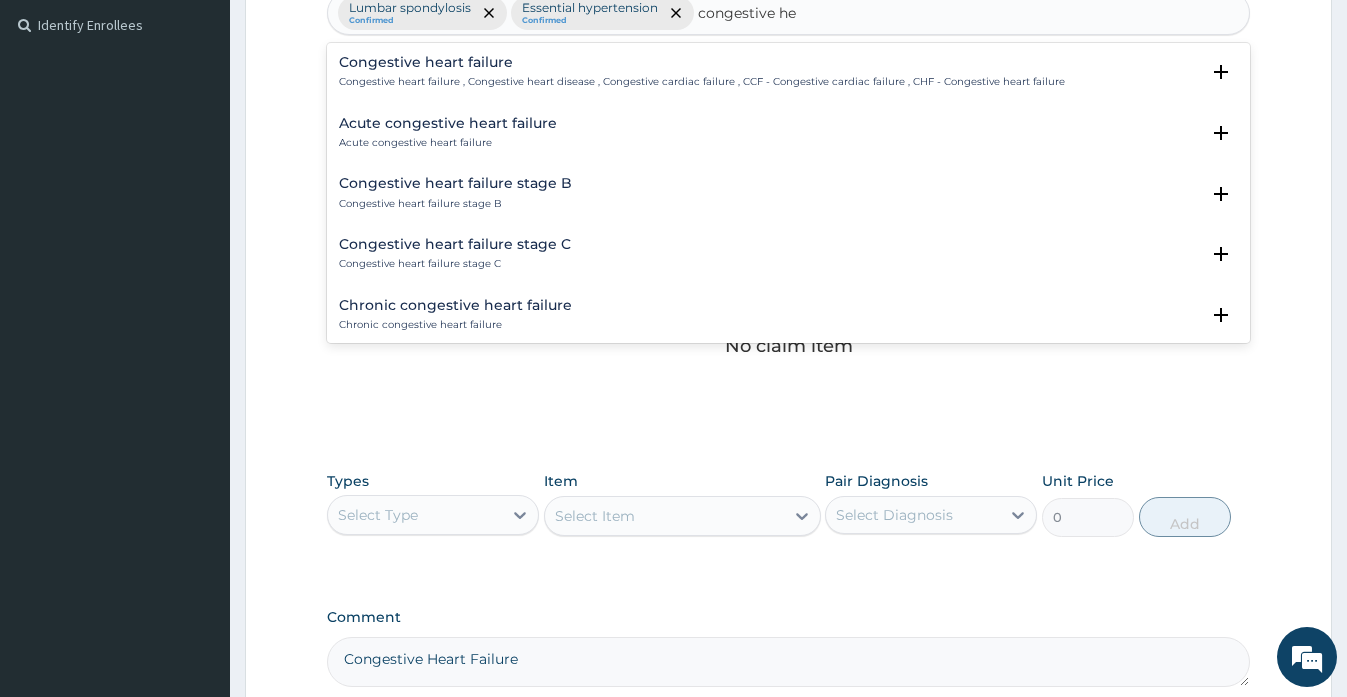 type on "congestive hea" 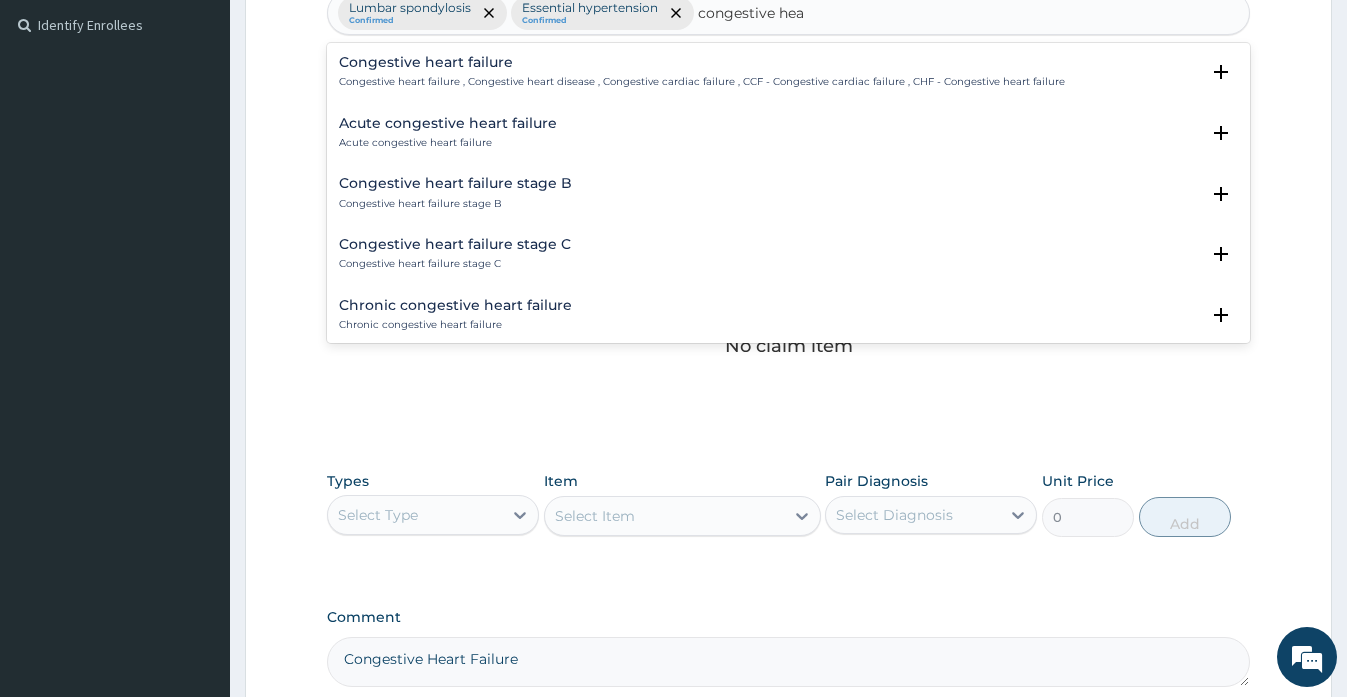 click on "Congestive heart failure" at bounding box center (702, 62) 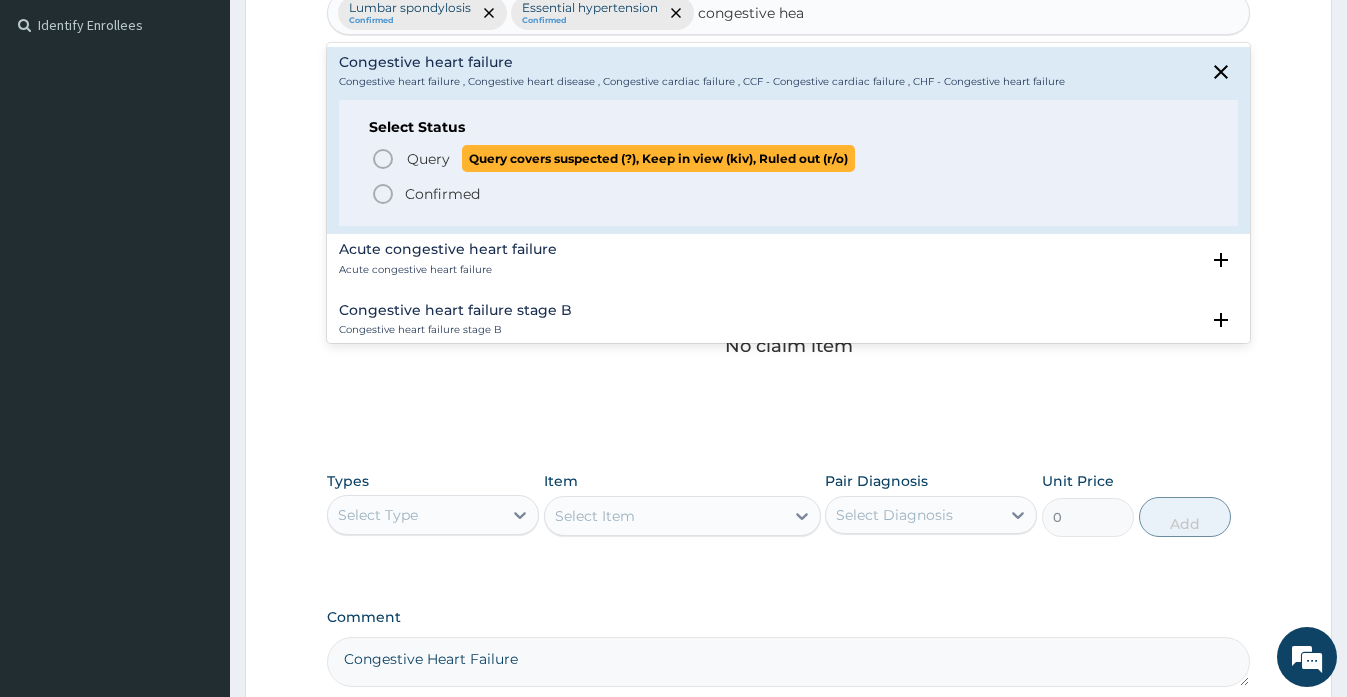 click on "Query" at bounding box center [428, 159] 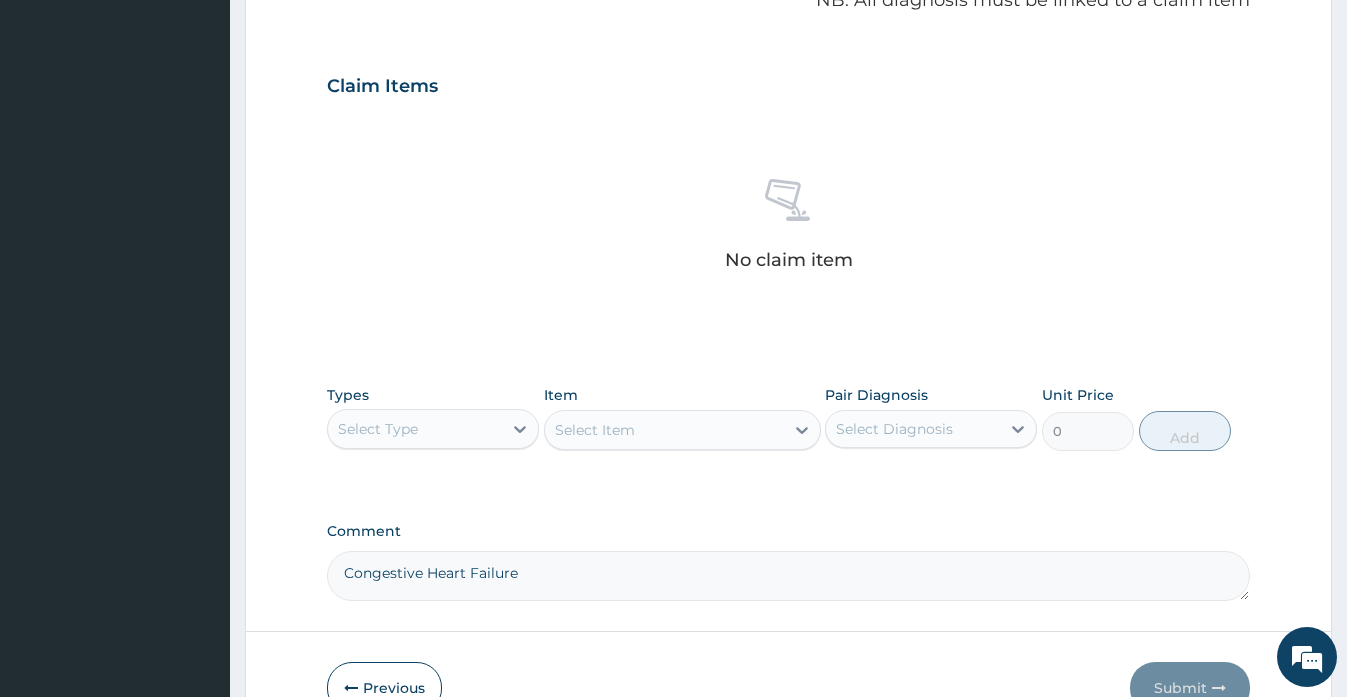 scroll, scrollTop: 745, scrollLeft: 0, axis: vertical 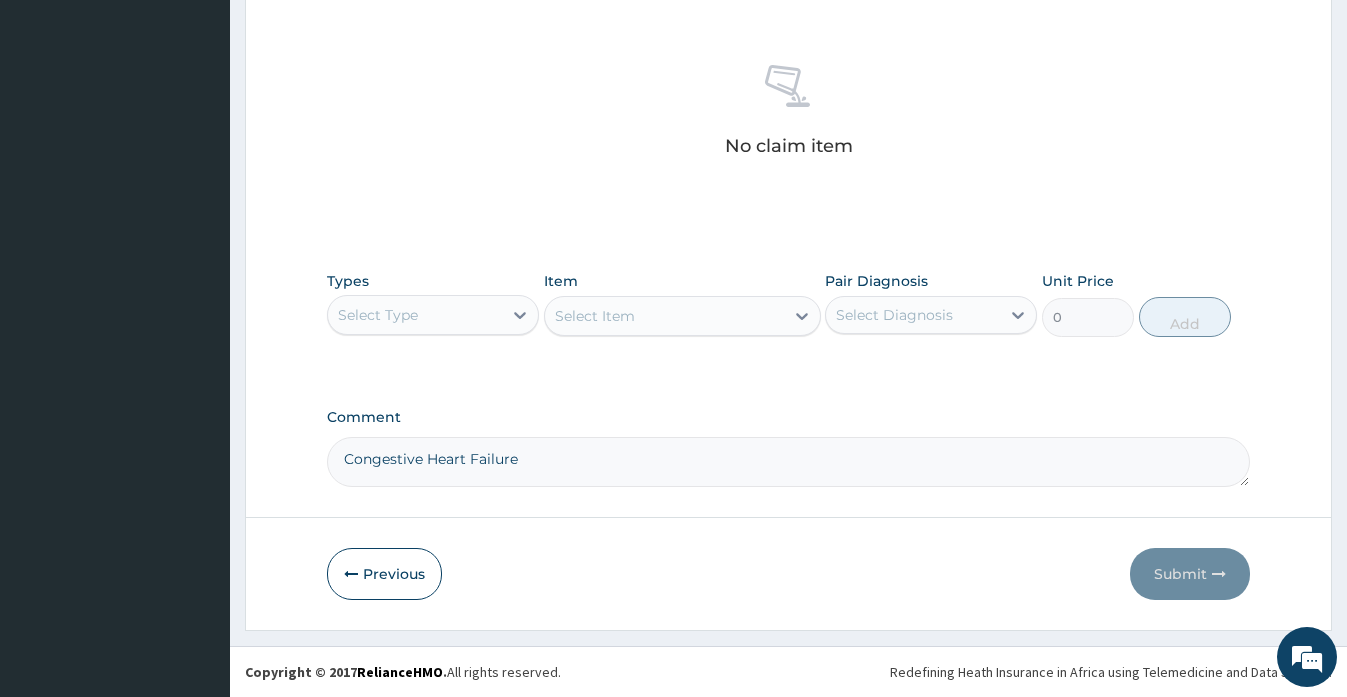 drag, startPoint x: 536, startPoint y: 458, endPoint x: 333, endPoint y: 460, distance: 203.00986 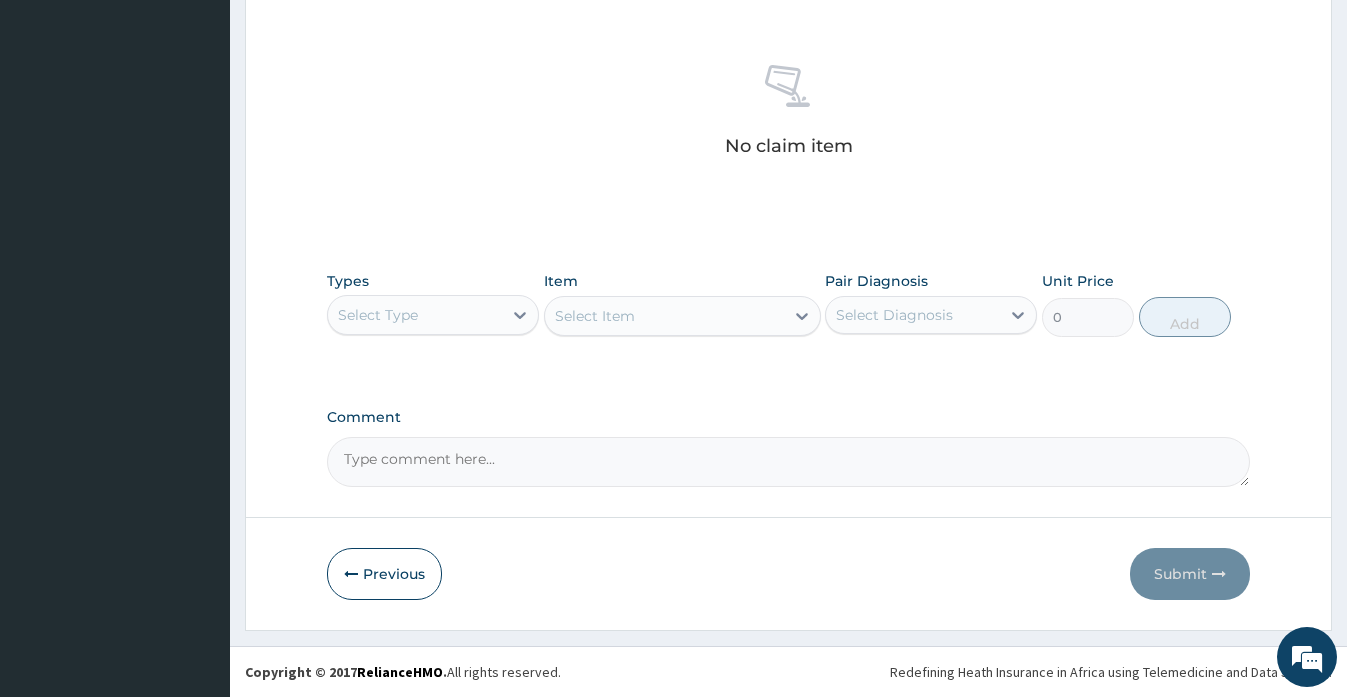 type 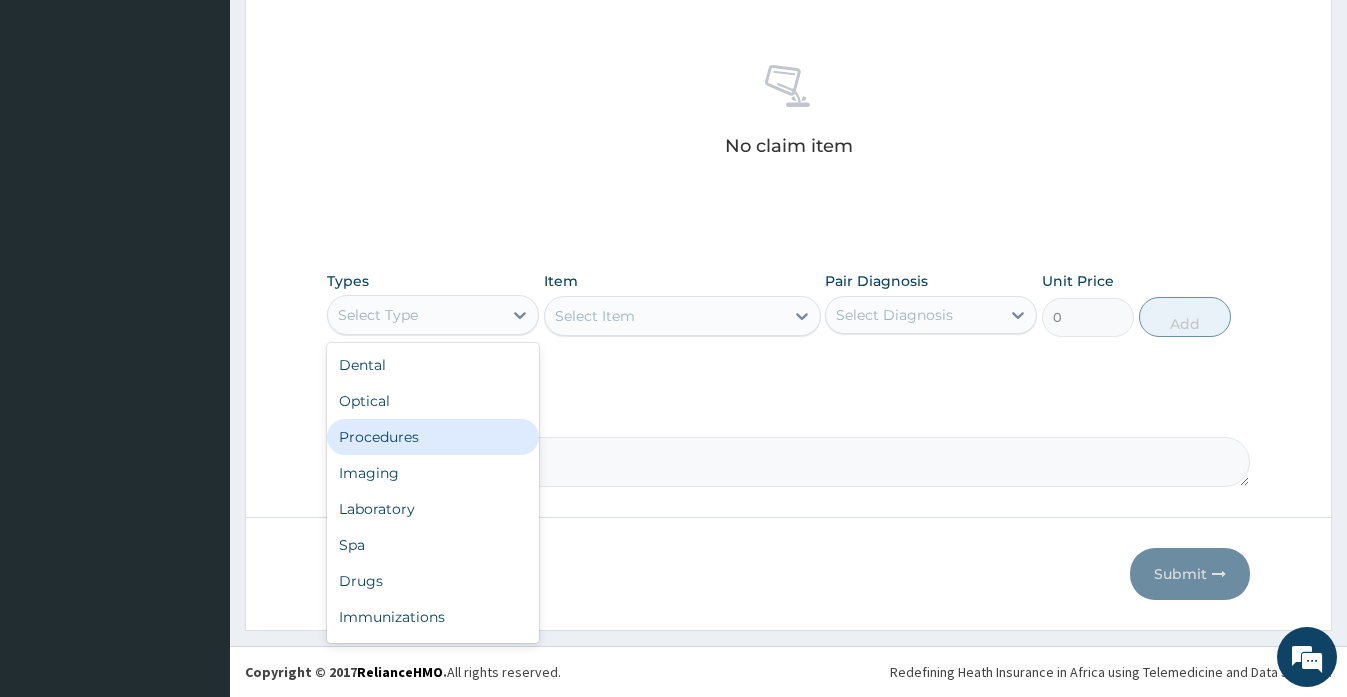 click on "Procedures" at bounding box center [433, 437] 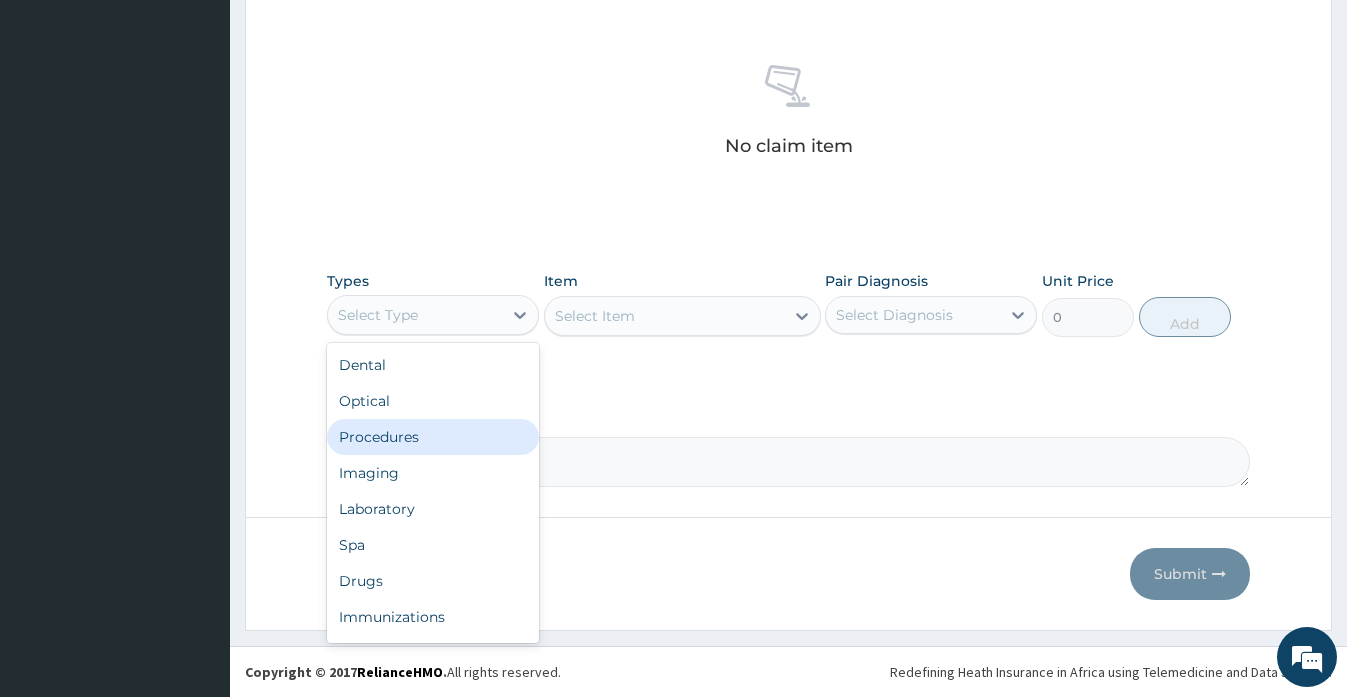 click on "Comment" at bounding box center (788, 448) 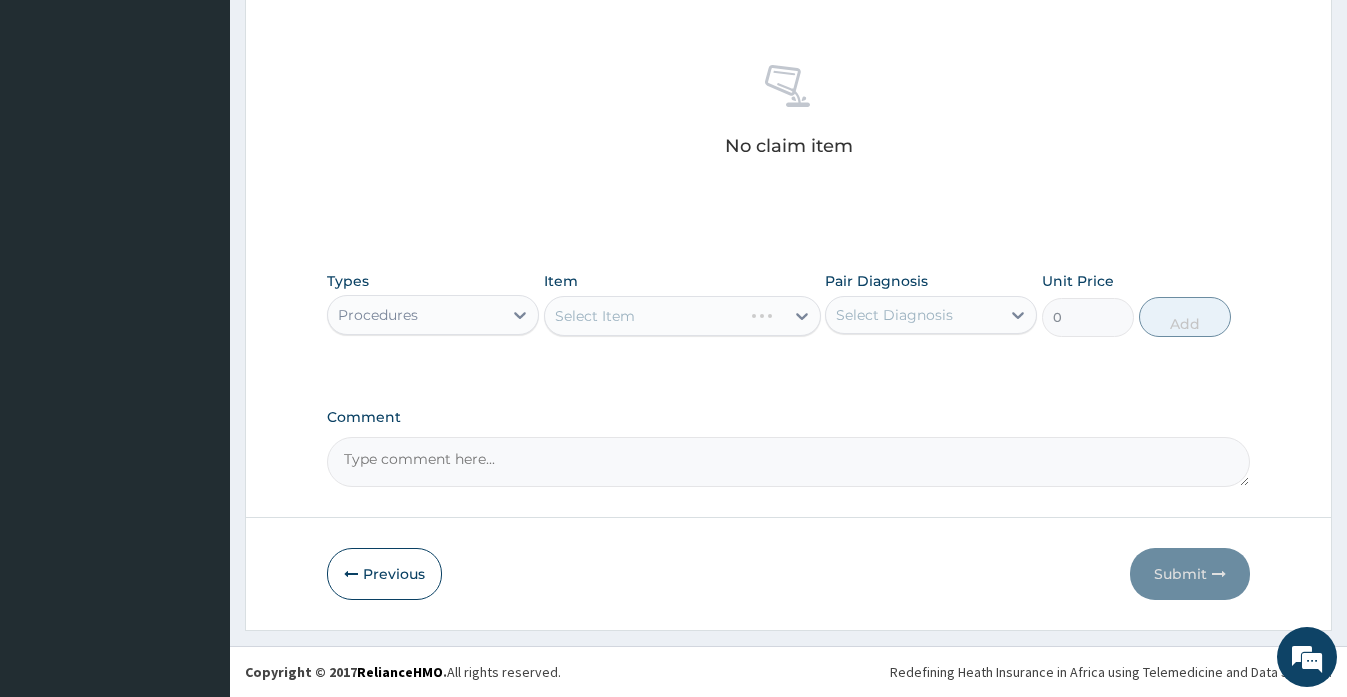 click on "Select Diagnosis" at bounding box center (894, 315) 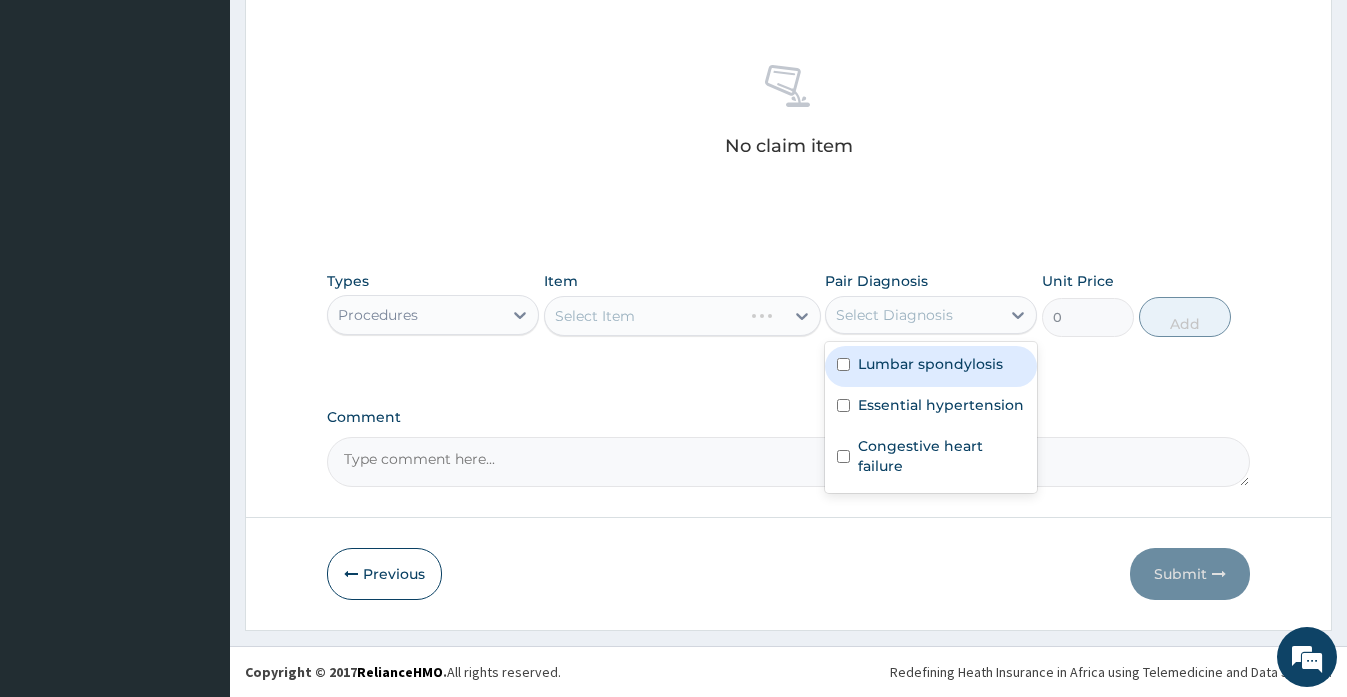 click on "Lumbar spondylosis" at bounding box center [930, 364] 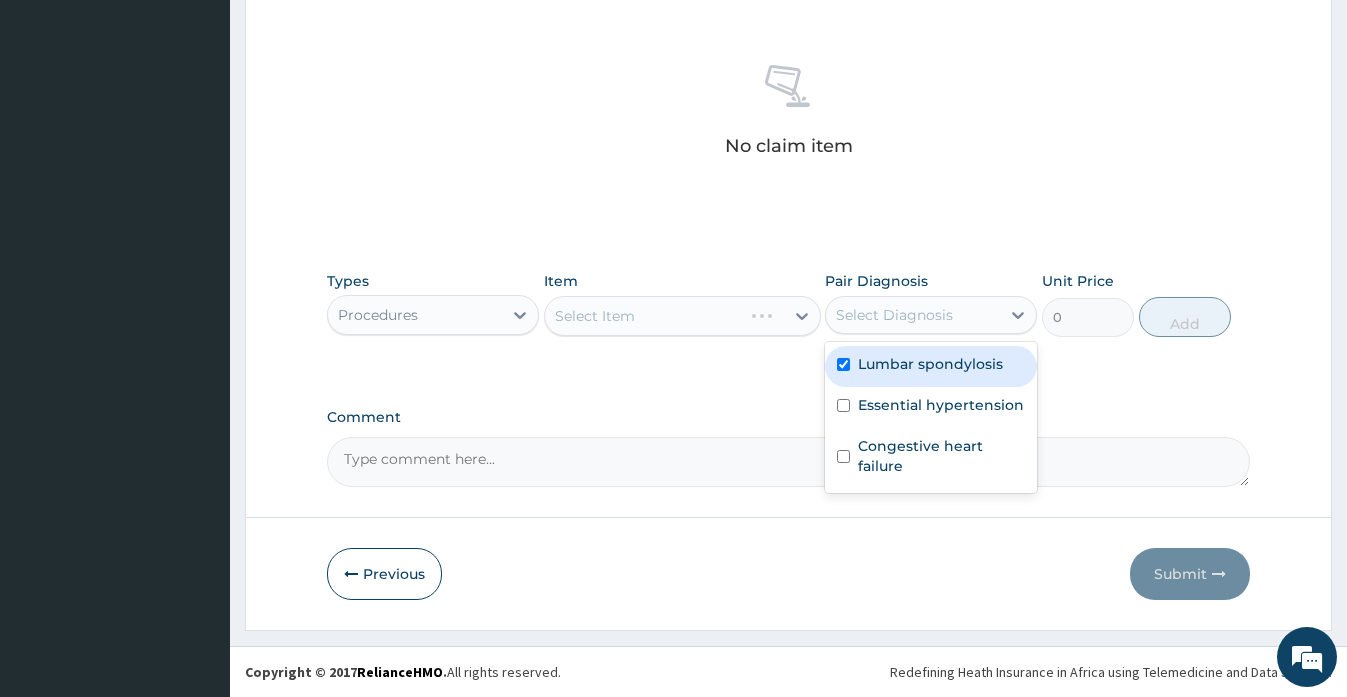 checkbox on "true" 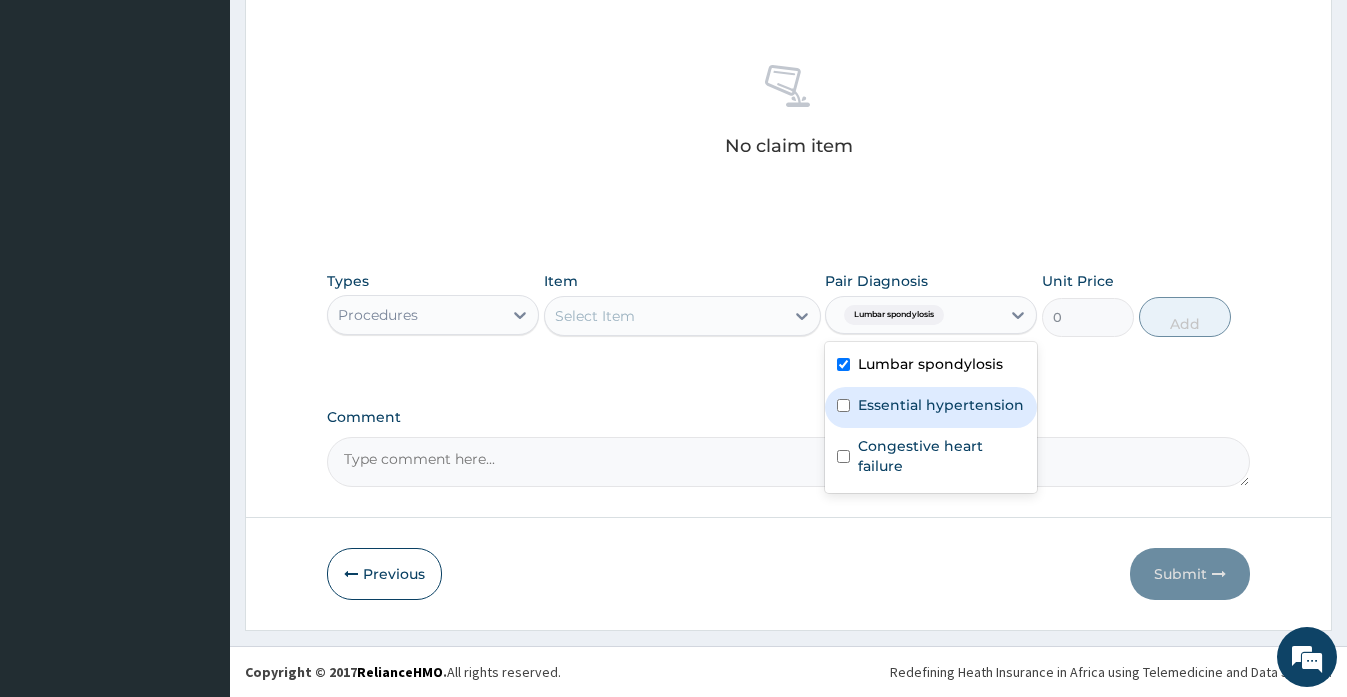 click on "Essential hypertension" at bounding box center (941, 405) 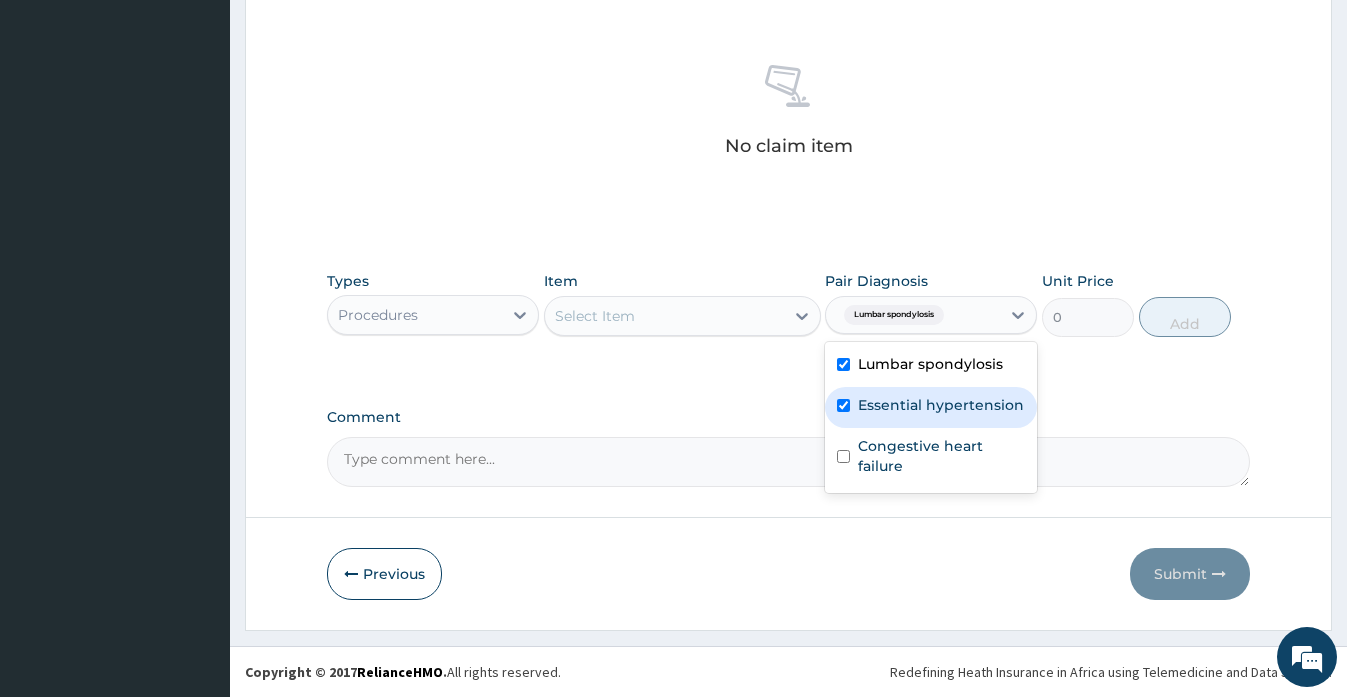 checkbox on "true" 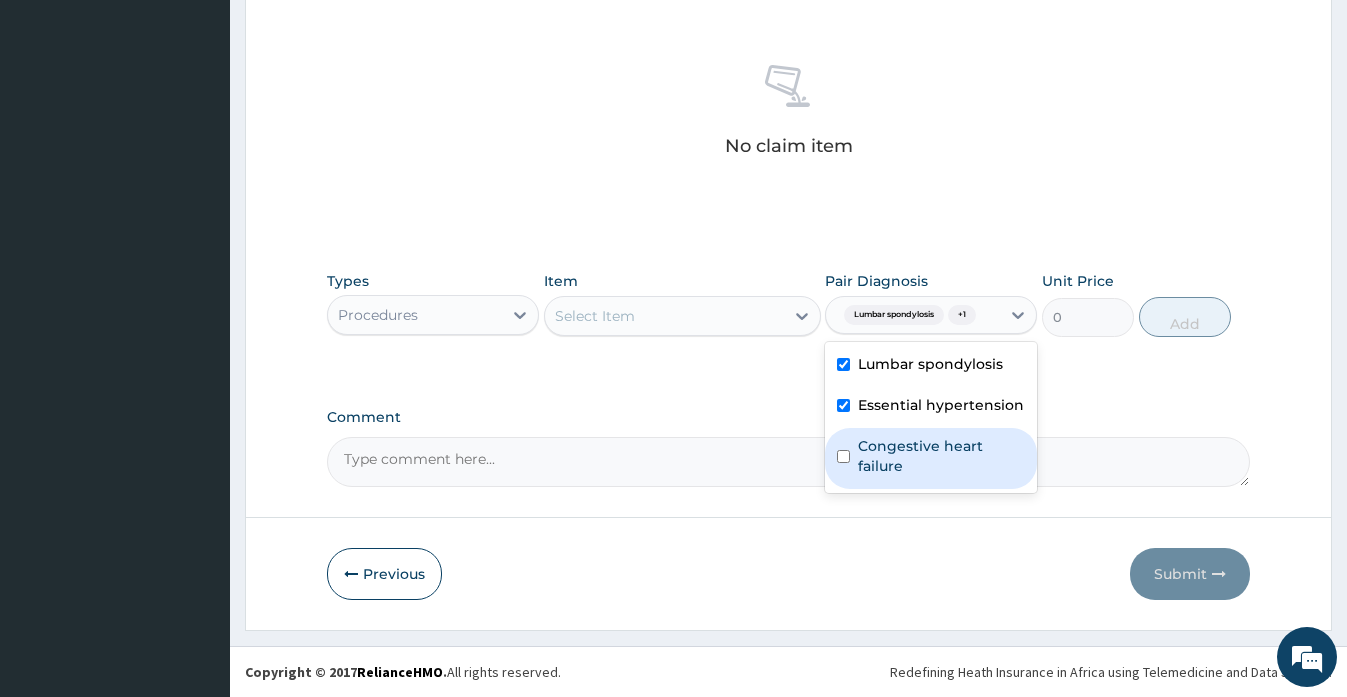 click on "Congestive heart failure" at bounding box center [941, 456] 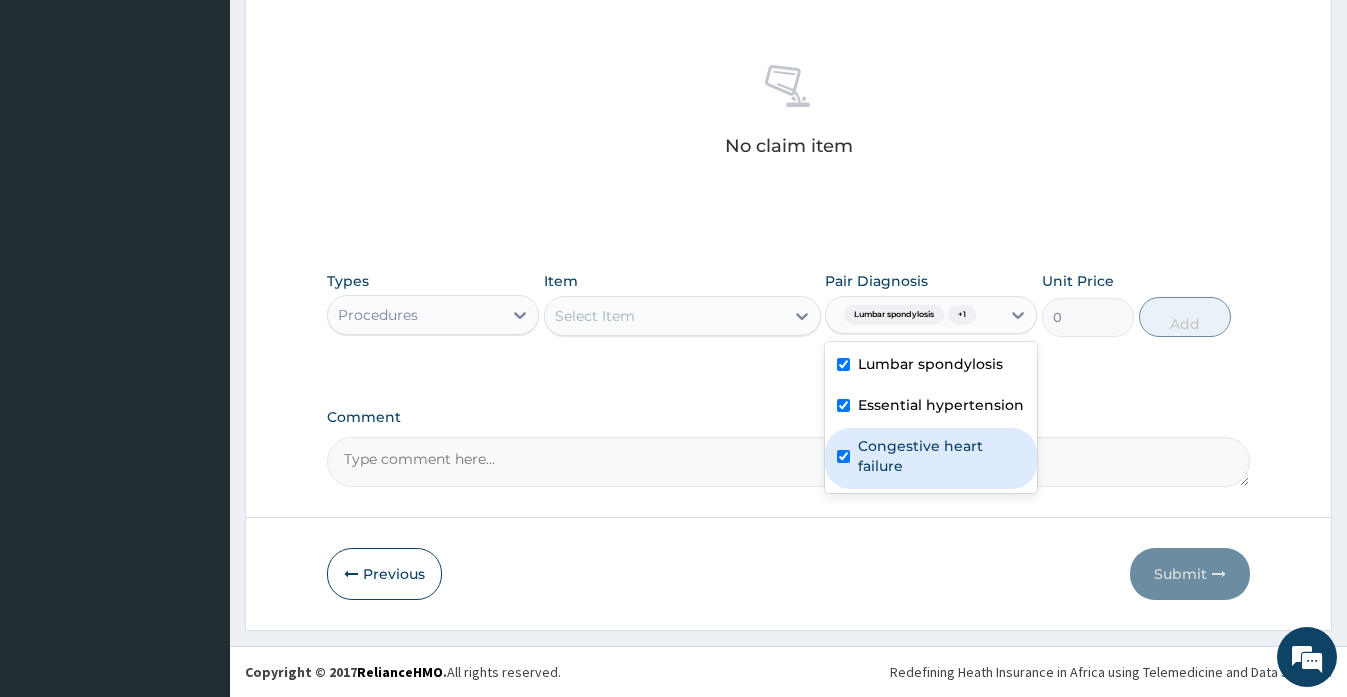 click on "Congestive heart failure" at bounding box center [941, 456] 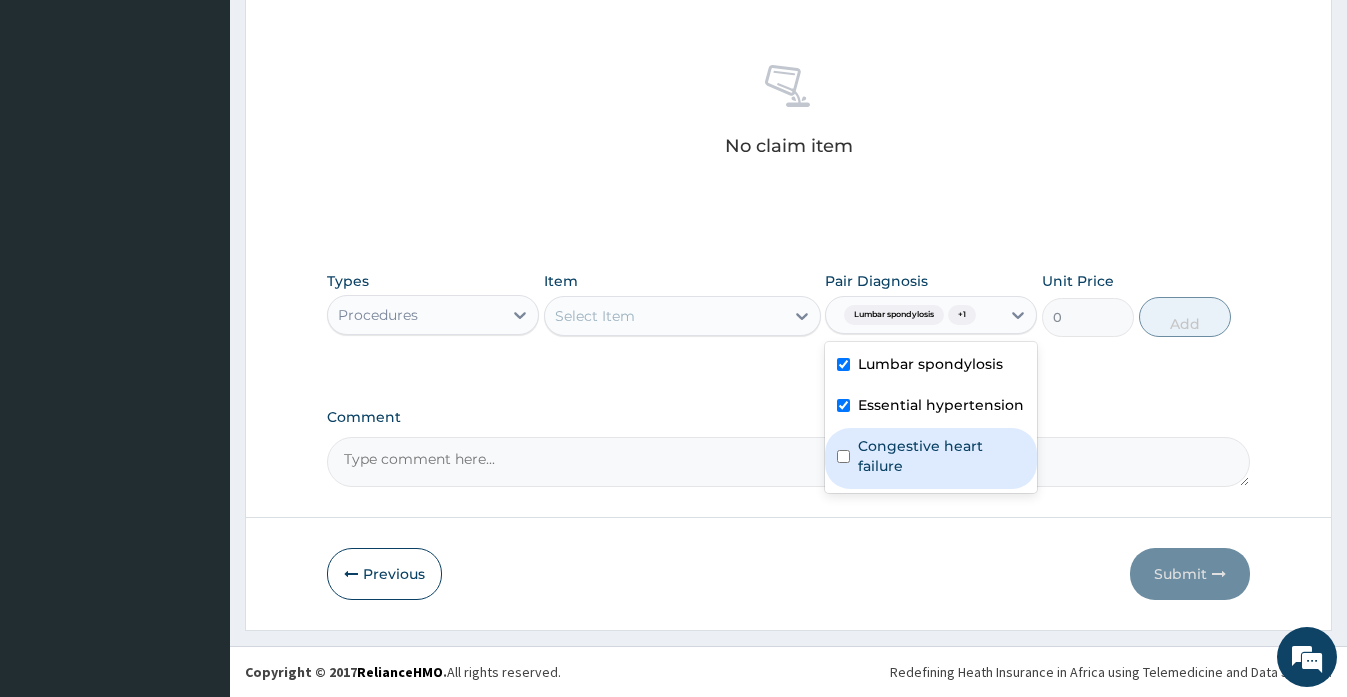 checkbox on "false" 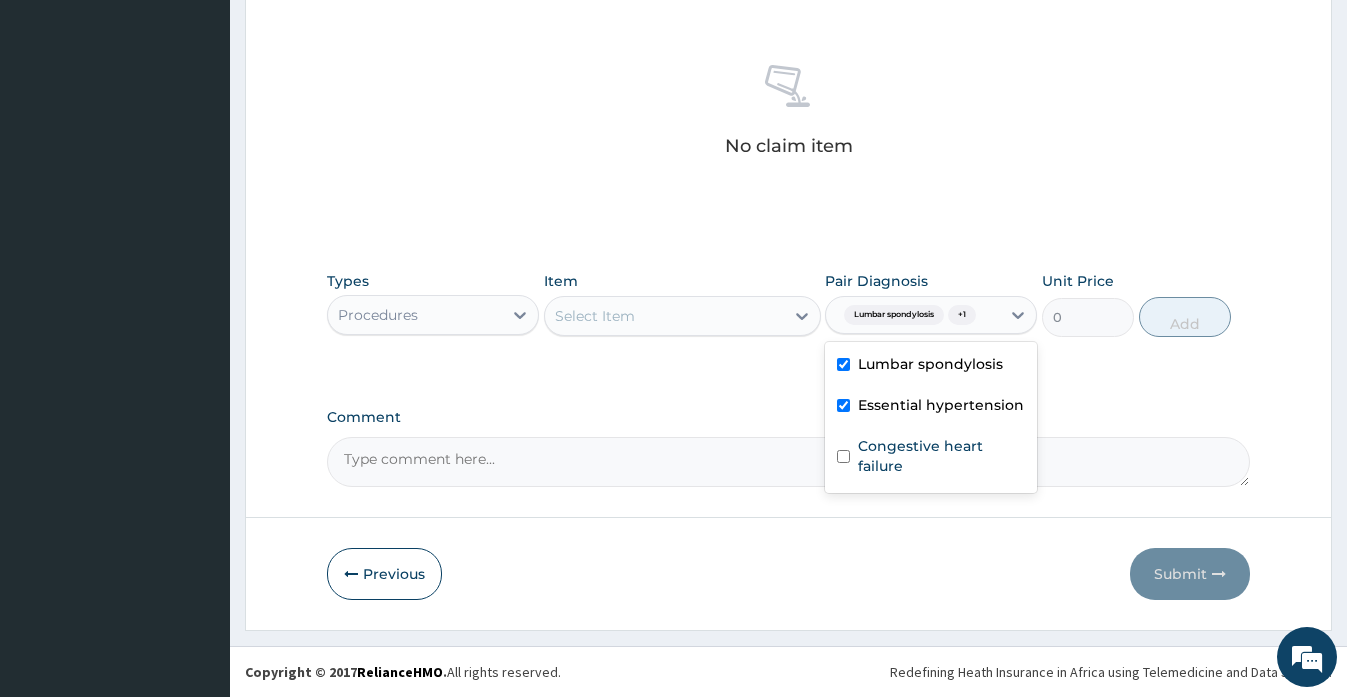 click on "Select Item" at bounding box center [664, 316] 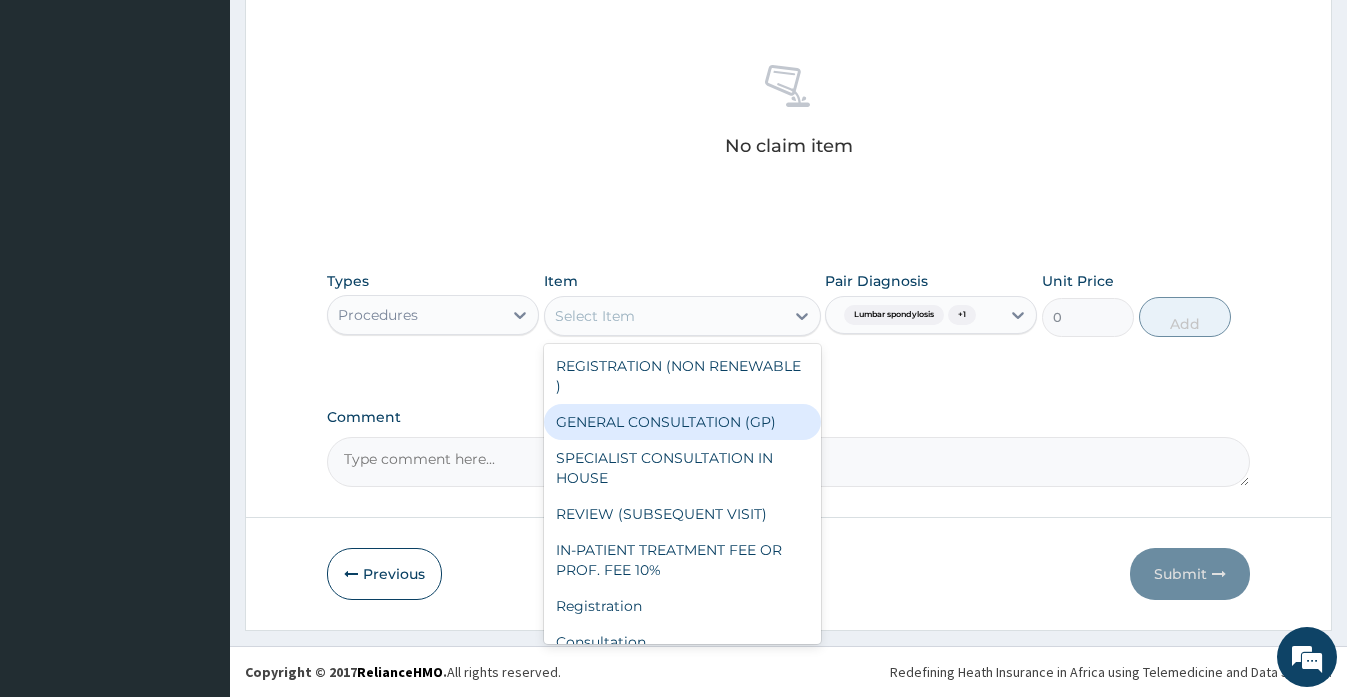 click on "GENERAL CONSULTATION (GP)" at bounding box center [682, 422] 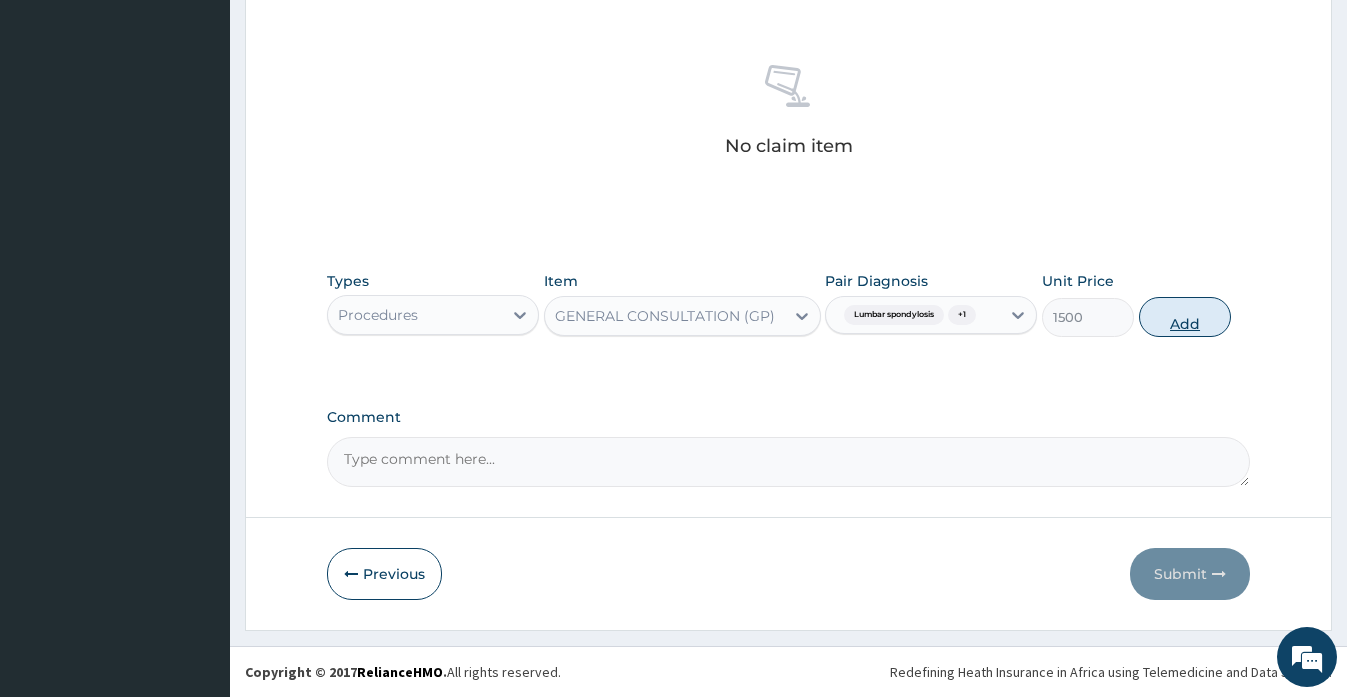 click on "Add" at bounding box center (1185, 317) 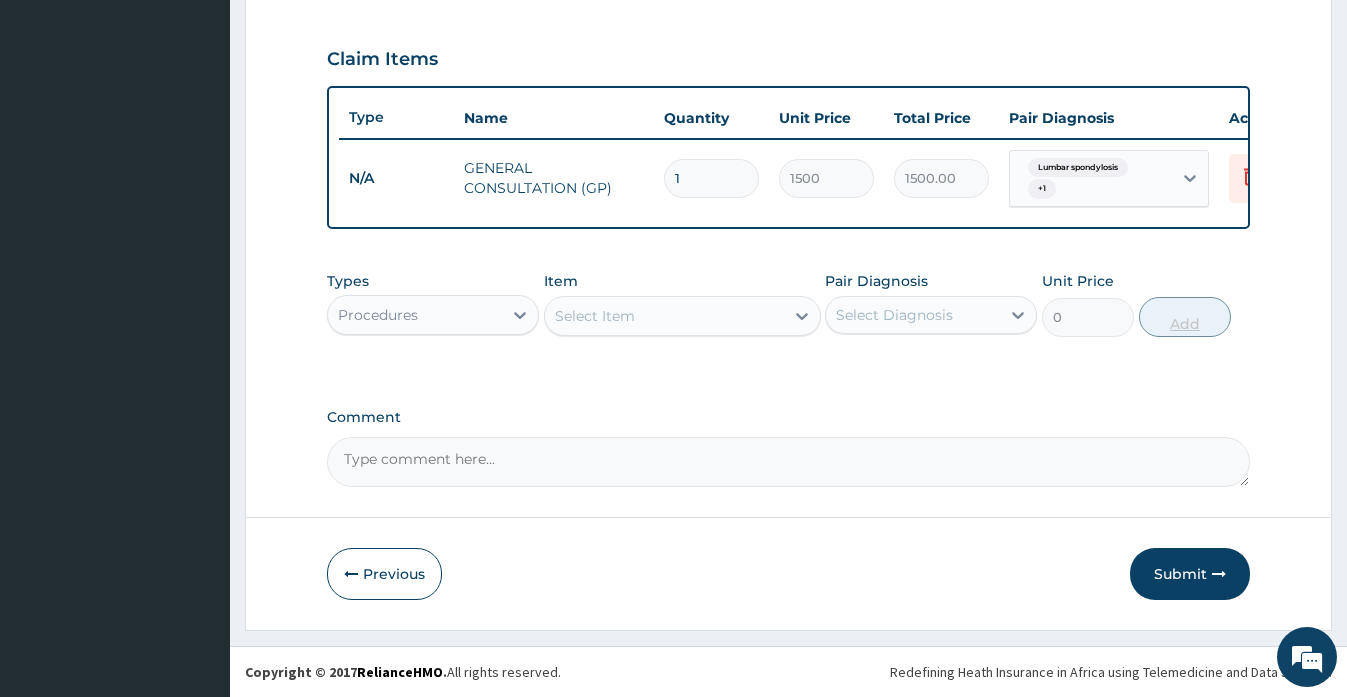 scroll, scrollTop: 675, scrollLeft: 0, axis: vertical 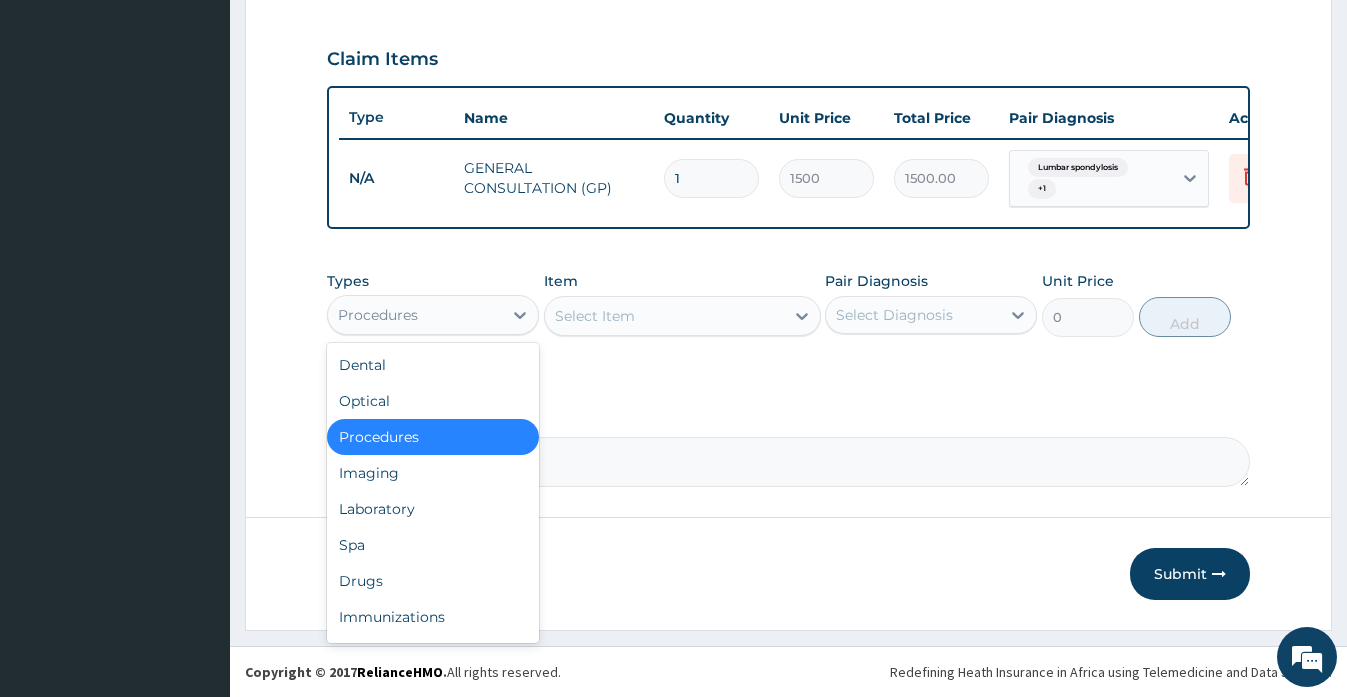 click on "Procedures" at bounding box center (415, 315) 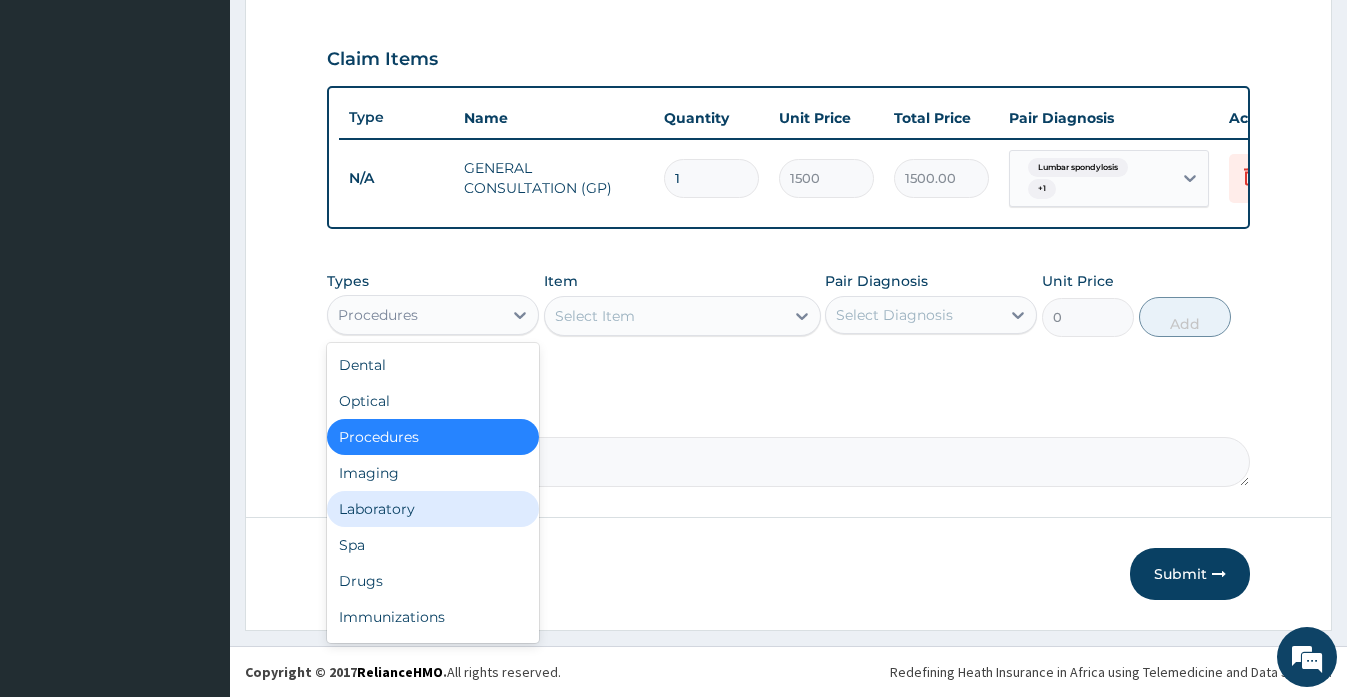 click on "Laboratory" at bounding box center (433, 509) 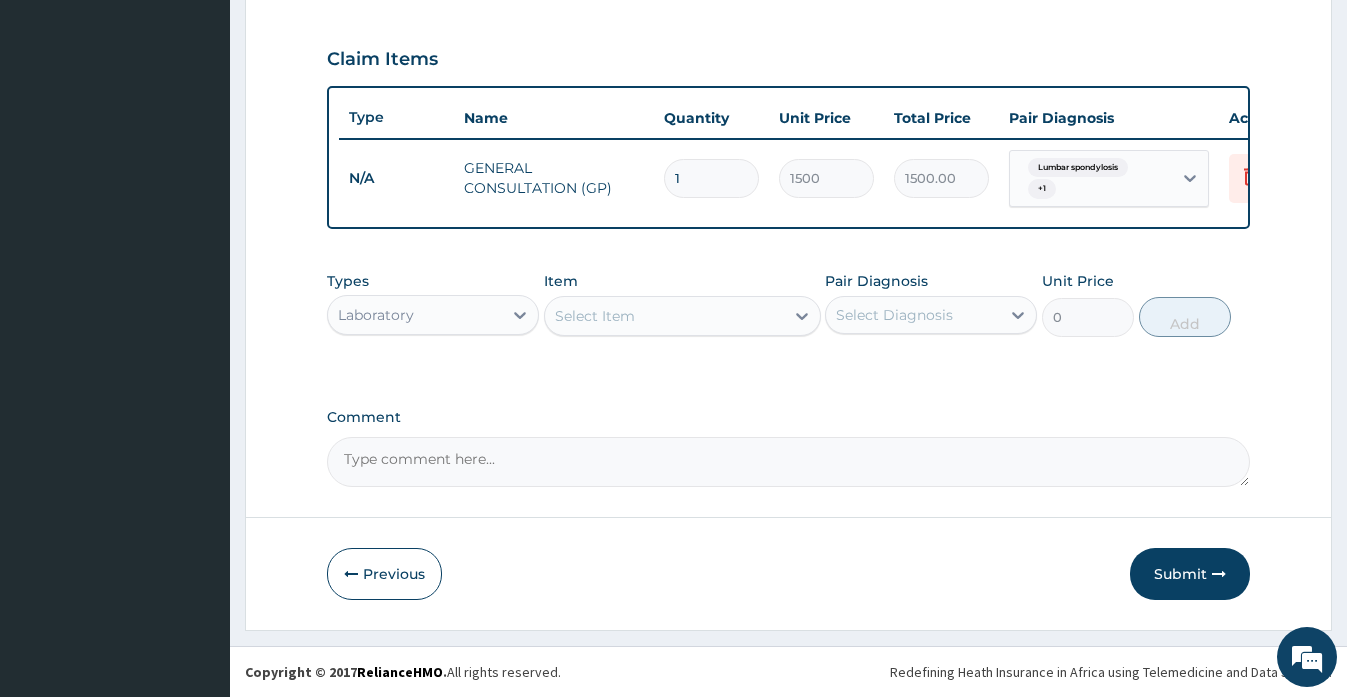 click on "Step  2  of 2 PA Code / Prescription Code Enter Code(Secondary Care Only) Encounter Date 13-08-2024 Important Notice Please enter PA codes before entering items that are not attached to a PA code   All diagnoses entered must be linked to a claim item. Diagnosis & Claim Items that are visible but inactive cannot be edited because they were imported from an already approved PA code. Diagnosis Lumbar spondylosis Confirmed Essential hypertension Confirmed Congestive heart failure Query NB: All diagnosis must be linked to a claim item Claim Items Type Name Quantity Unit Price Total Price Pair Diagnosis Actions N/A GENERAL CONSULTATION (GP) 1 1500 1500.00 Lumbar spondylosis  + 1 Delete Types Laboratory Item Select Item Pair Diagnosis Select Diagnosis Unit Price 0 Add Comment     Previous   Submit" at bounding box center [788, 39] 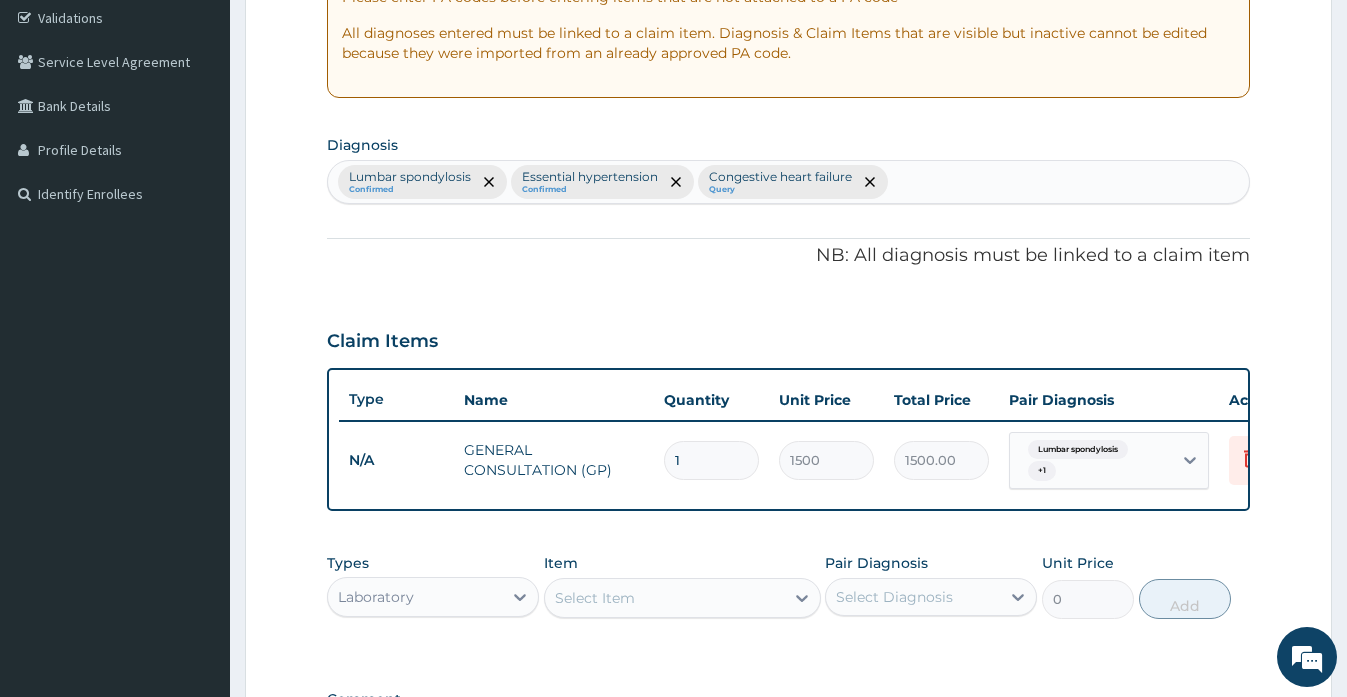 scroll, scrollTop: 375, scrollLeft: 0, axis: vertical 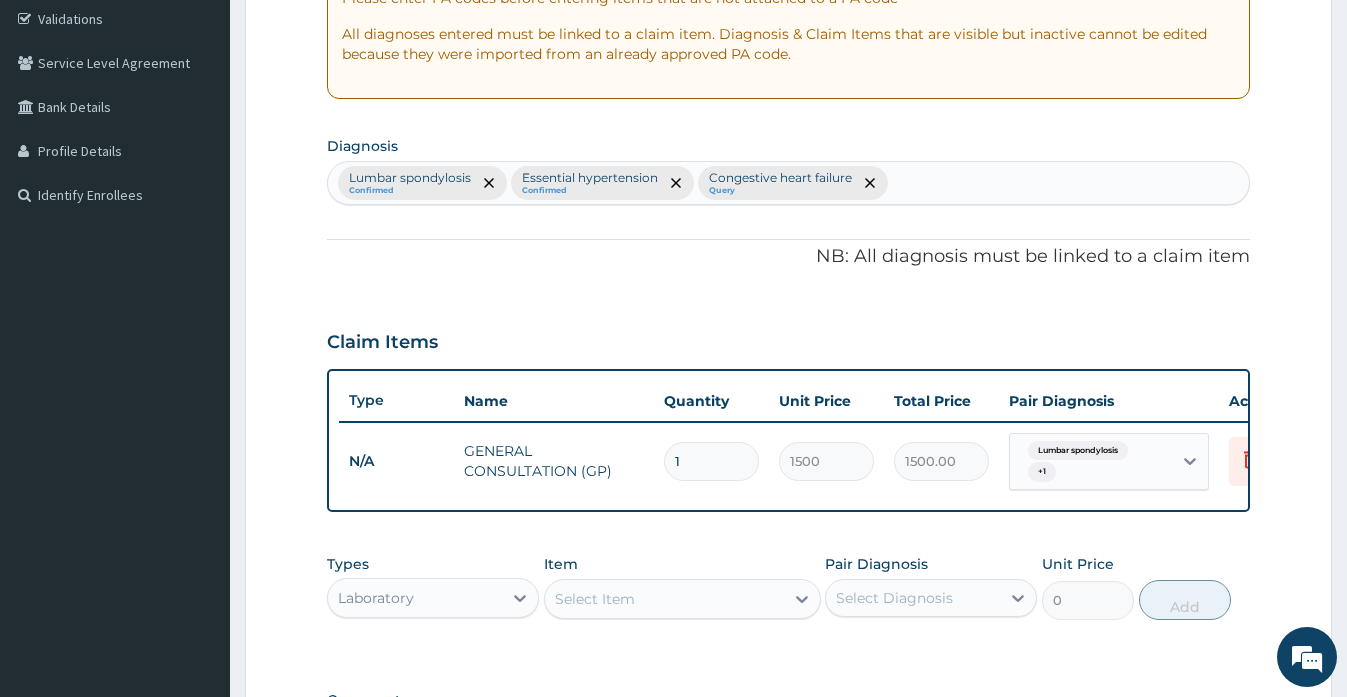 click on "Lumbar spondylosis Confirmed Essential hypertension Confirmed Congestive heart failure Query" at bounding box center (788, 183) 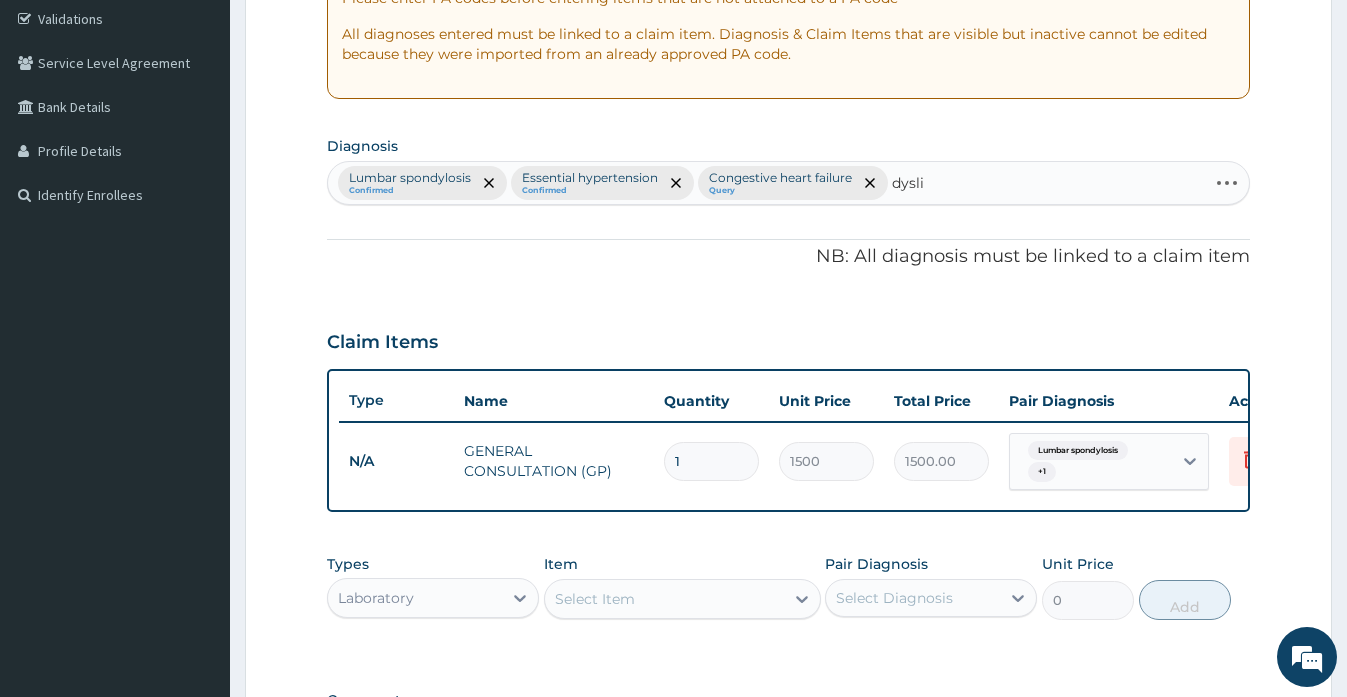 type on "dyslip" 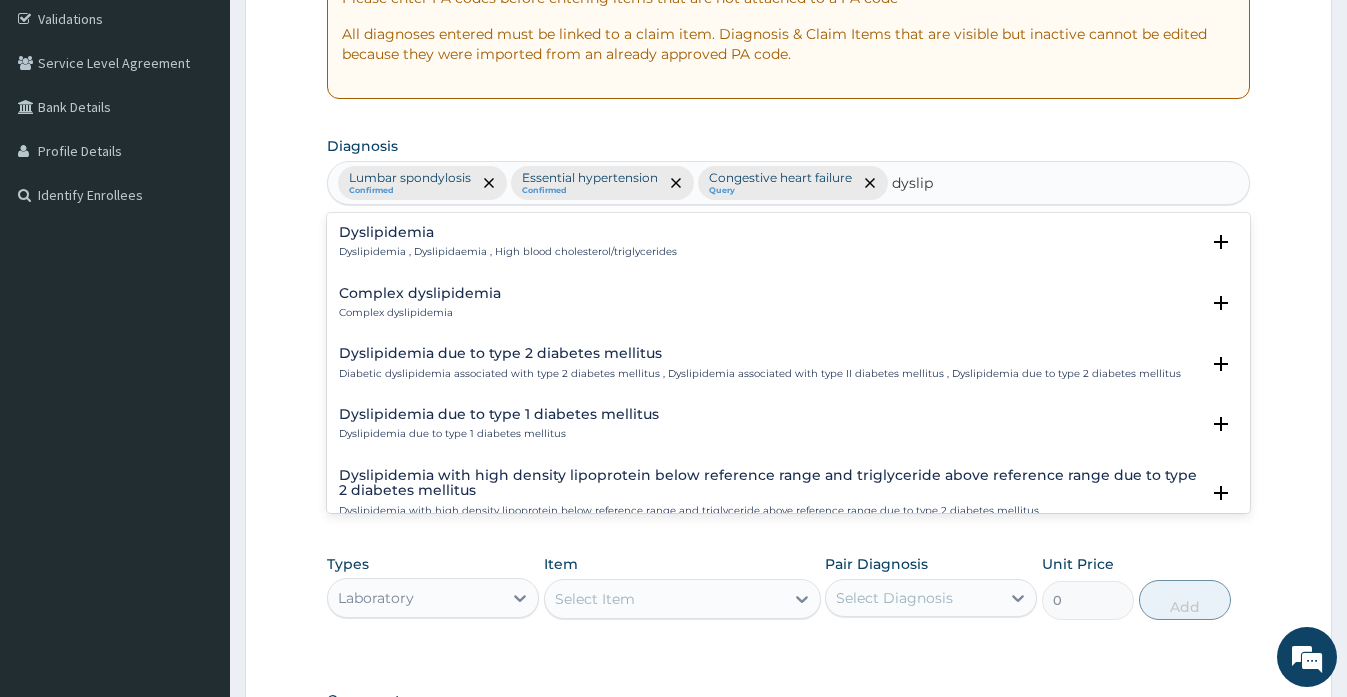 click on "Dyslipidemia" at bounding box center (508, 232) 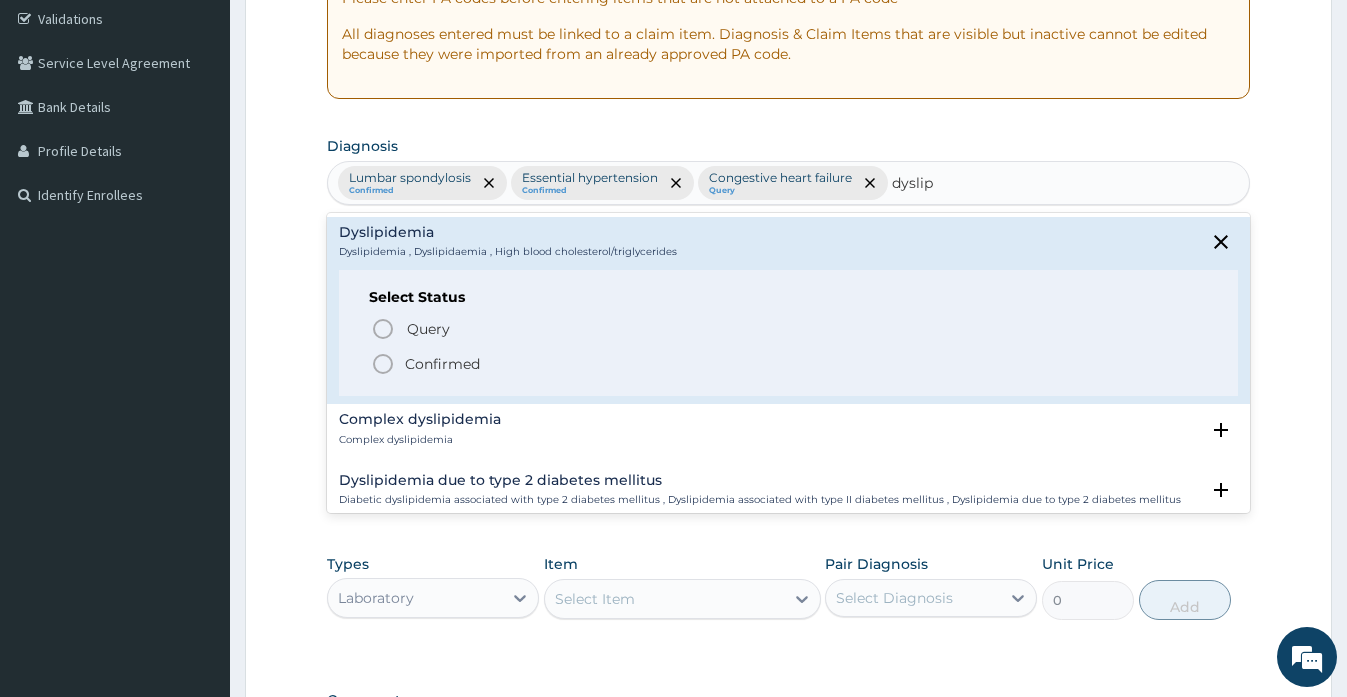 click on "Confirmed" at bounding box center (442, 364) 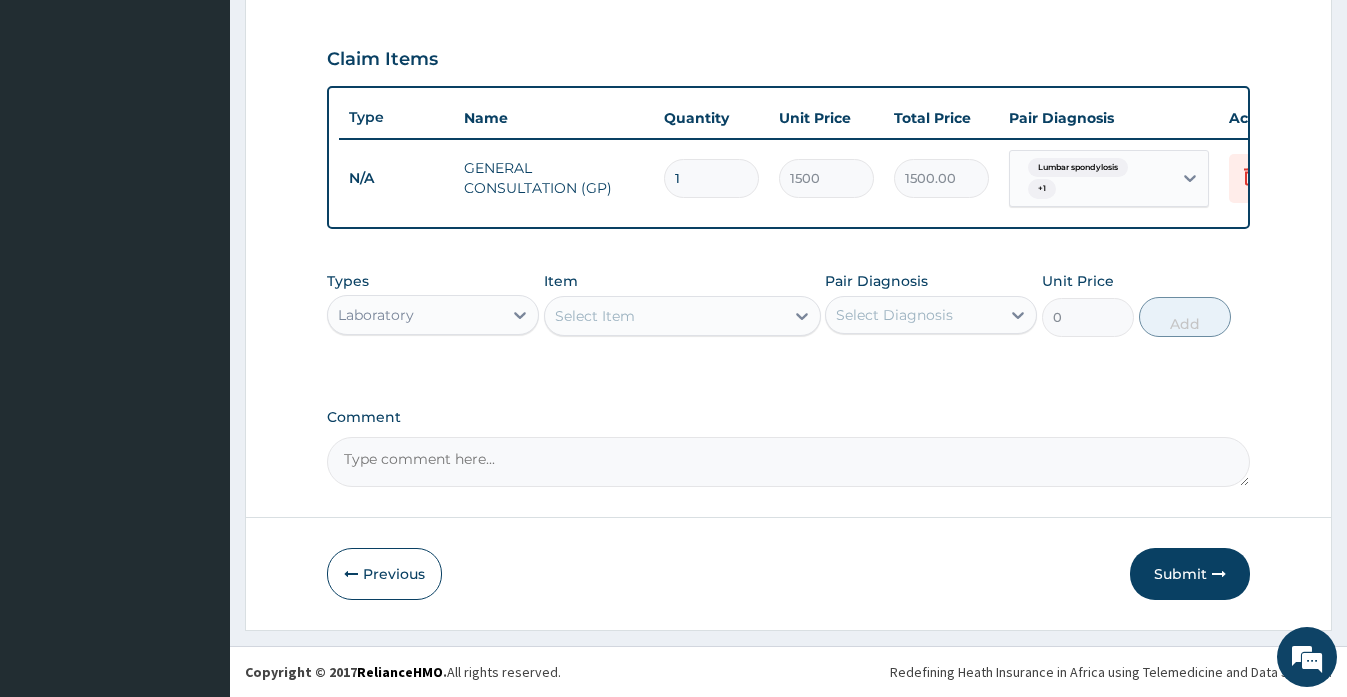scroll, scrollTop: 675, scrollLeft: 0, axis: vertical 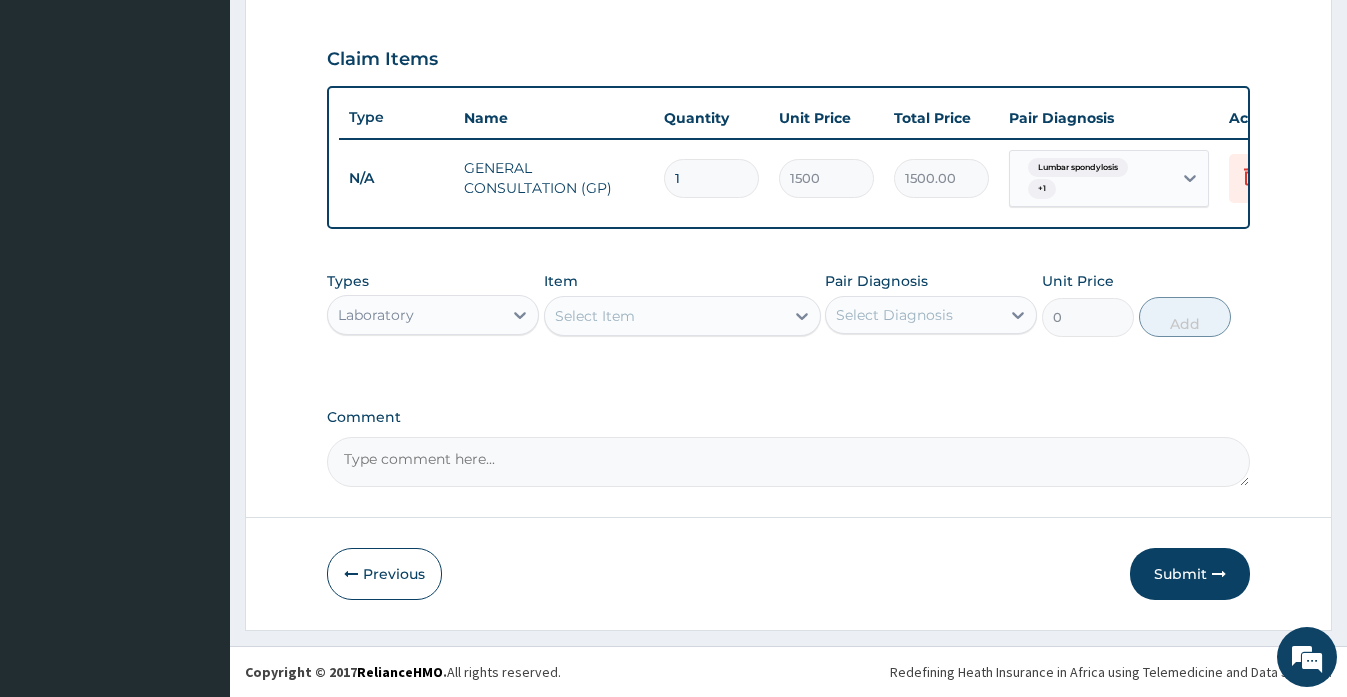 click on "Select Item" at bounding box center (664, 316) 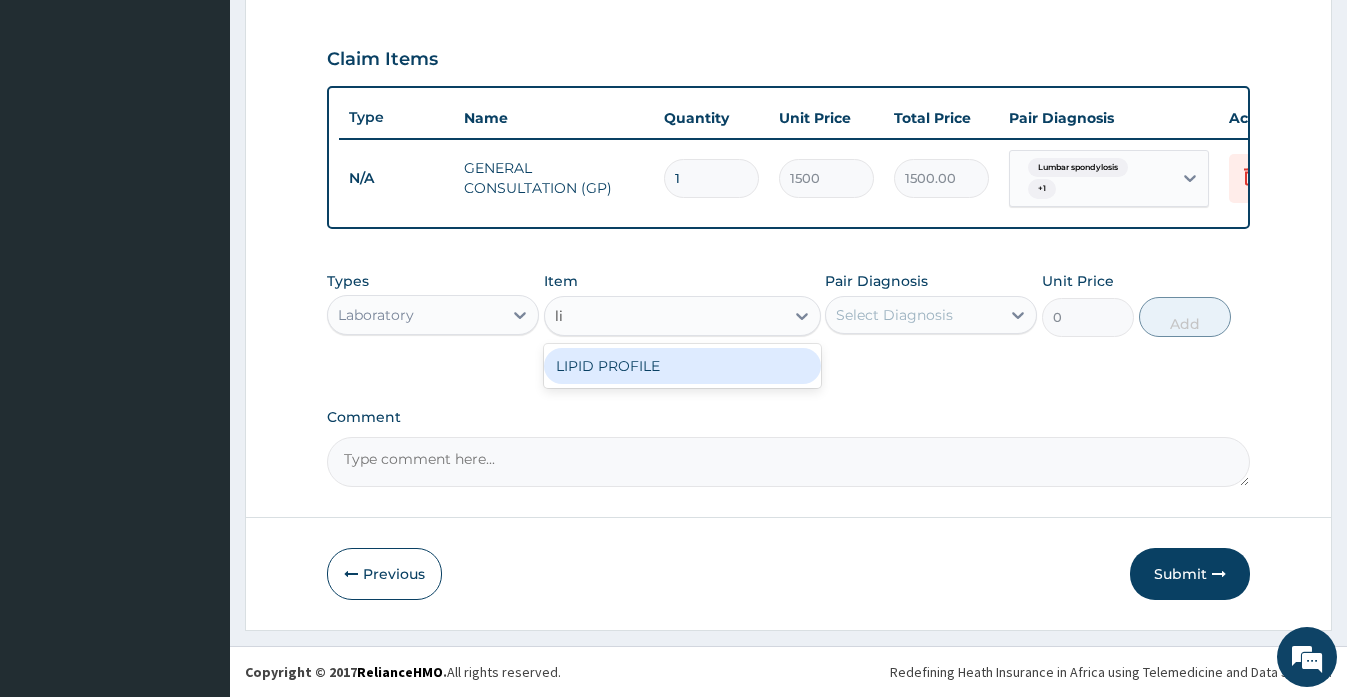 type on "lip" 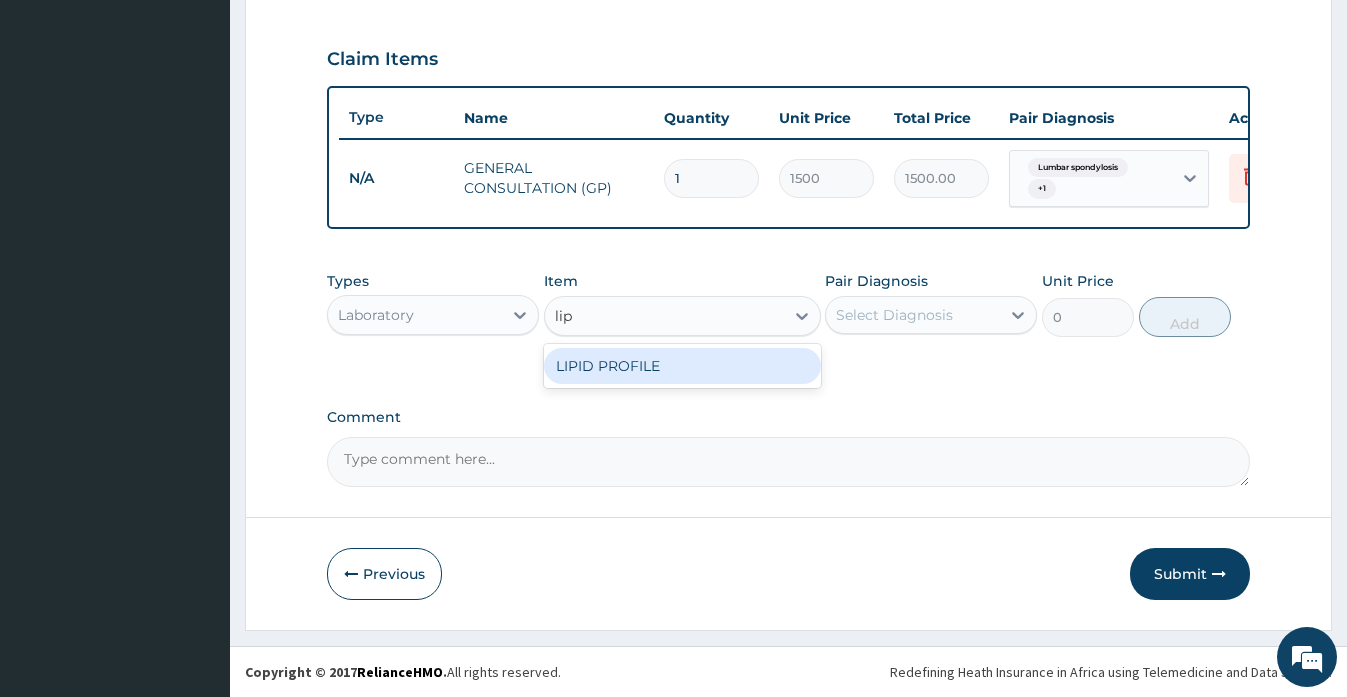 click on "LIPID PROFILE" at bounding box center [682, 366] 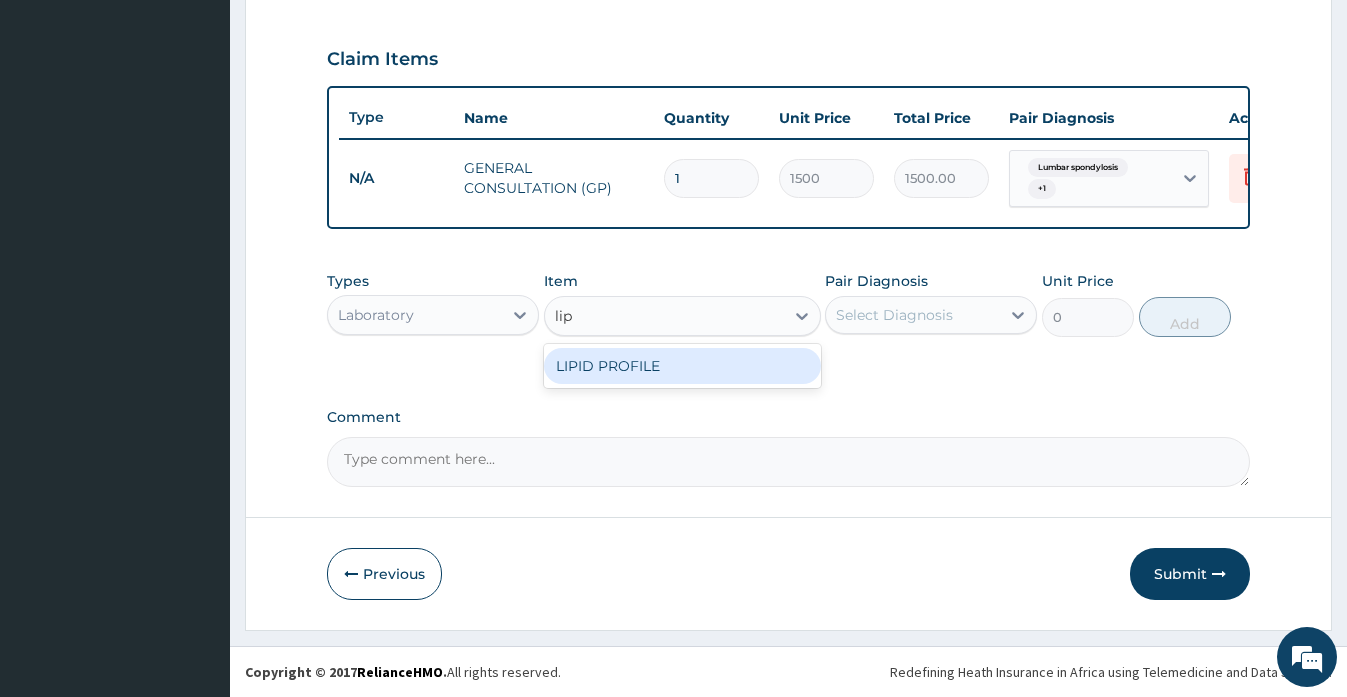 type 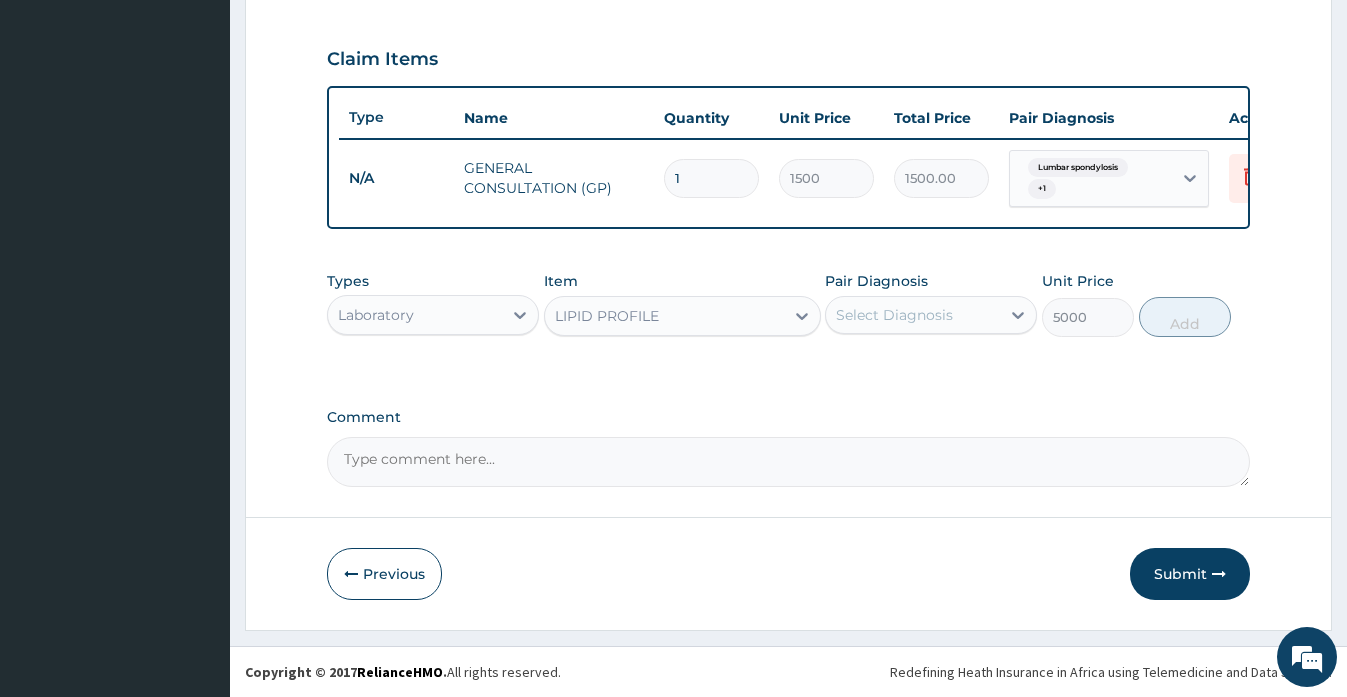 click on "Select Diagnosis" at bounding box center [894, 315] 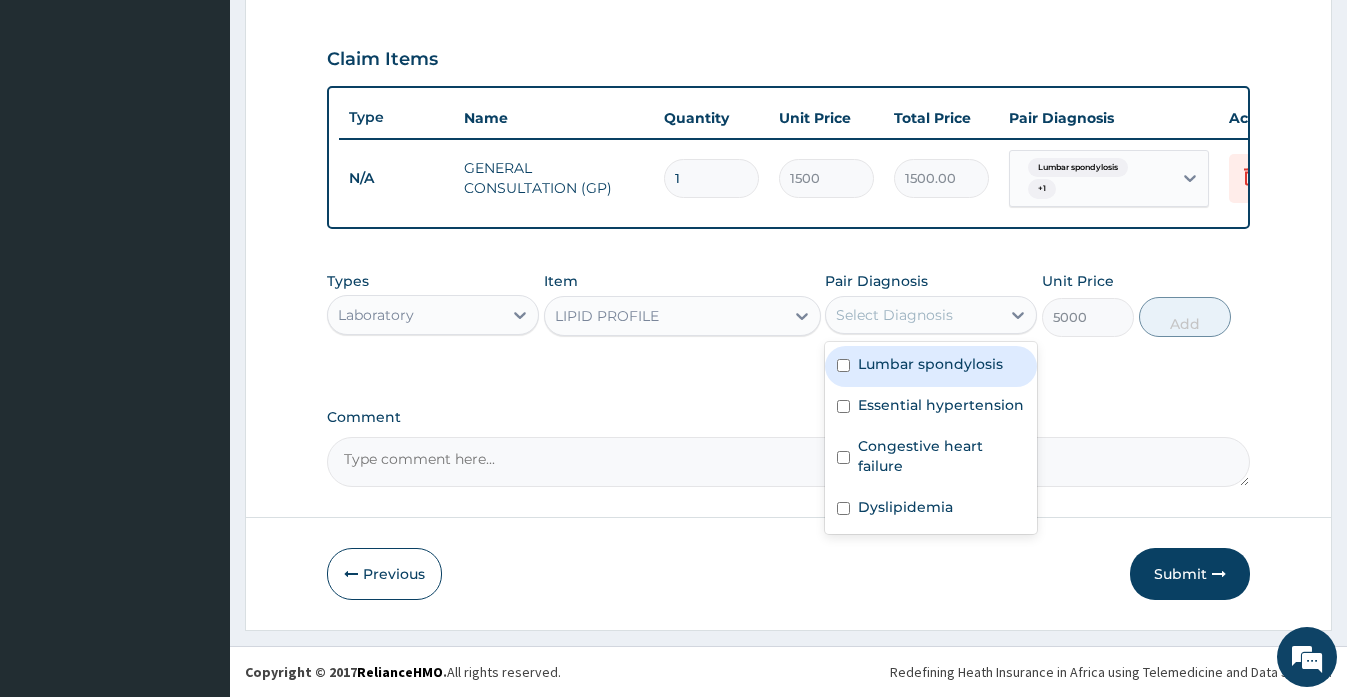 click on "Select Diagnosis" at bounding box center [894, 315] 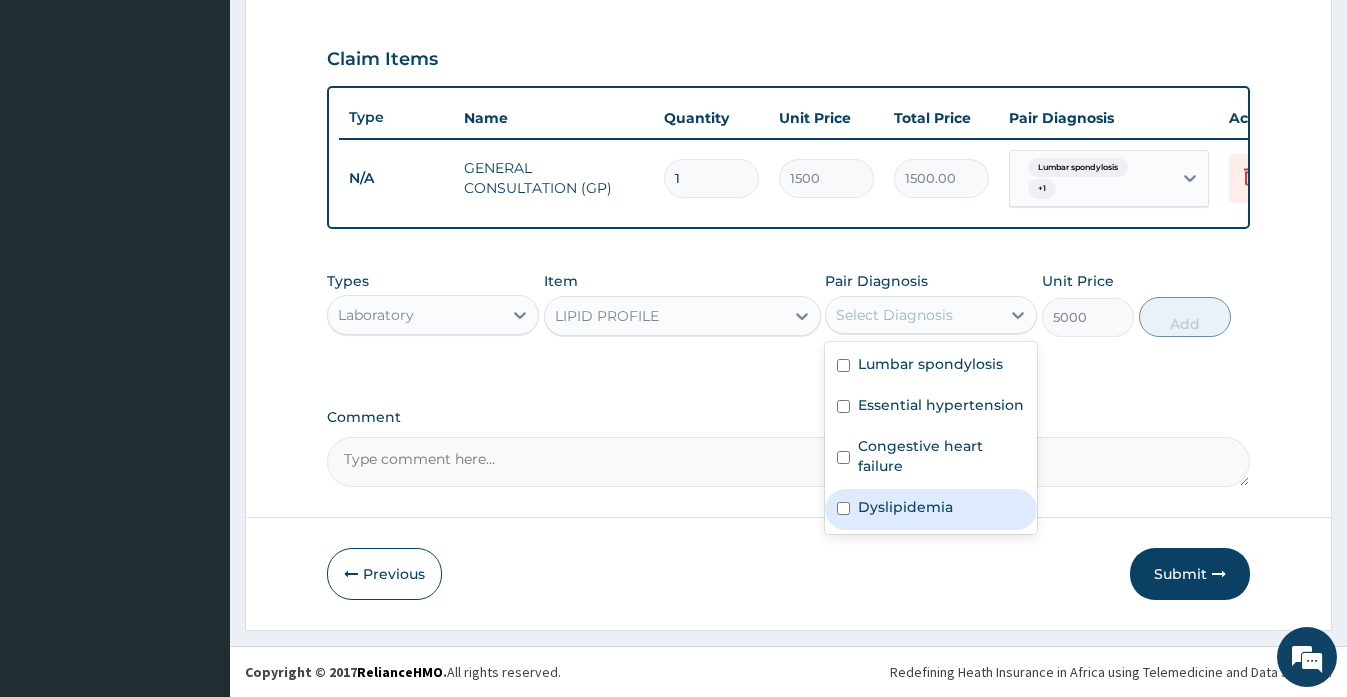click on "Dyslipidemia" at bounding box center [905, 507] 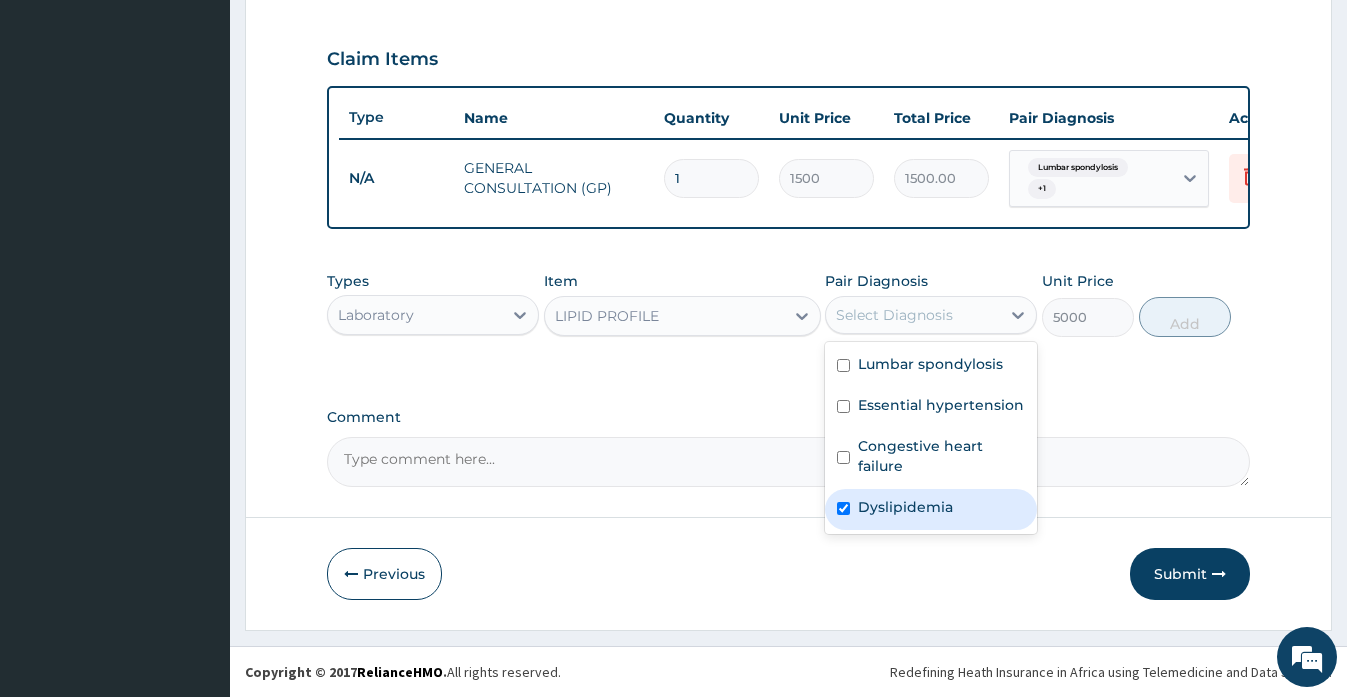 checkbox on "true" 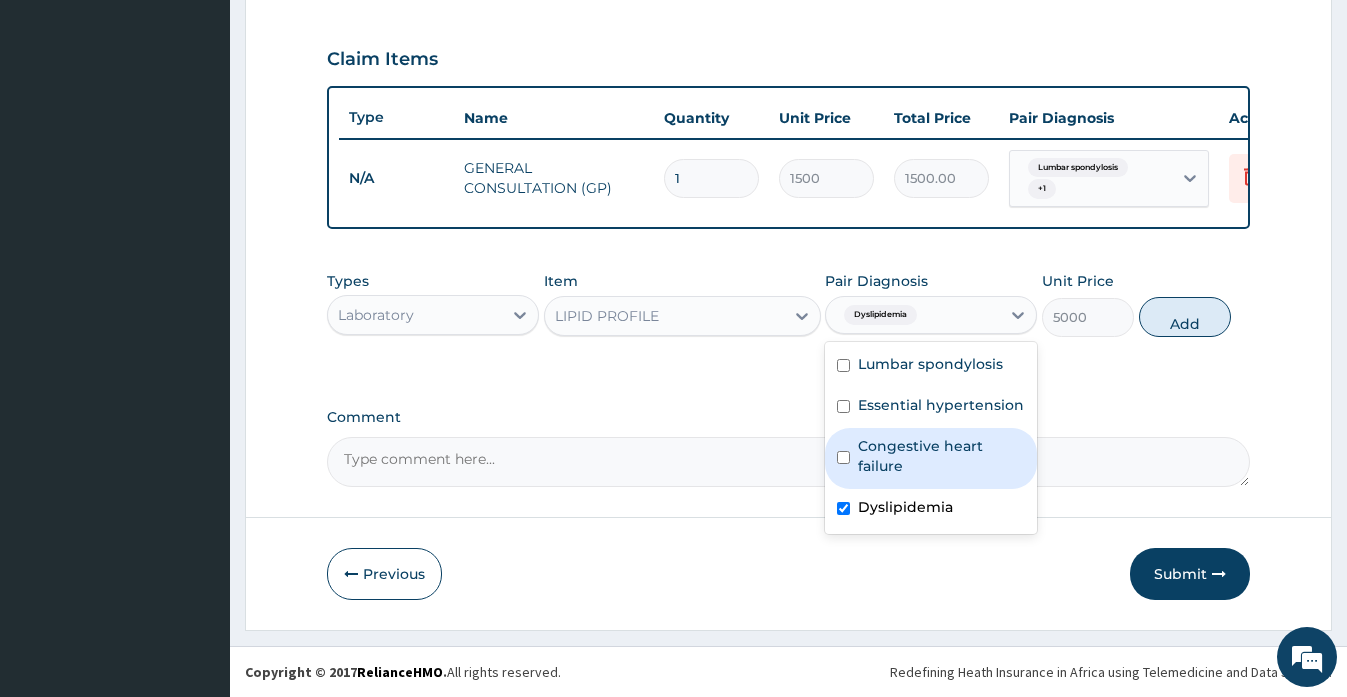 click on "Congestive heart failure" at bounding box center (941, 456) 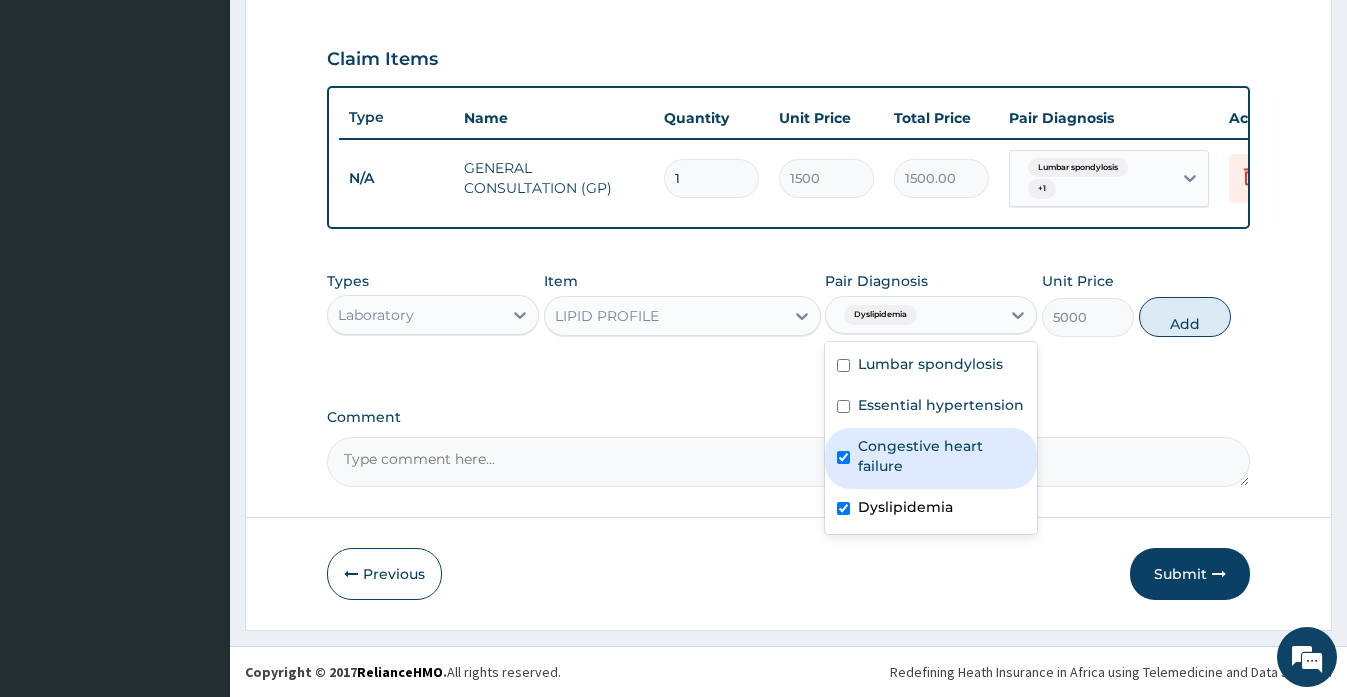 checkbox on "true" 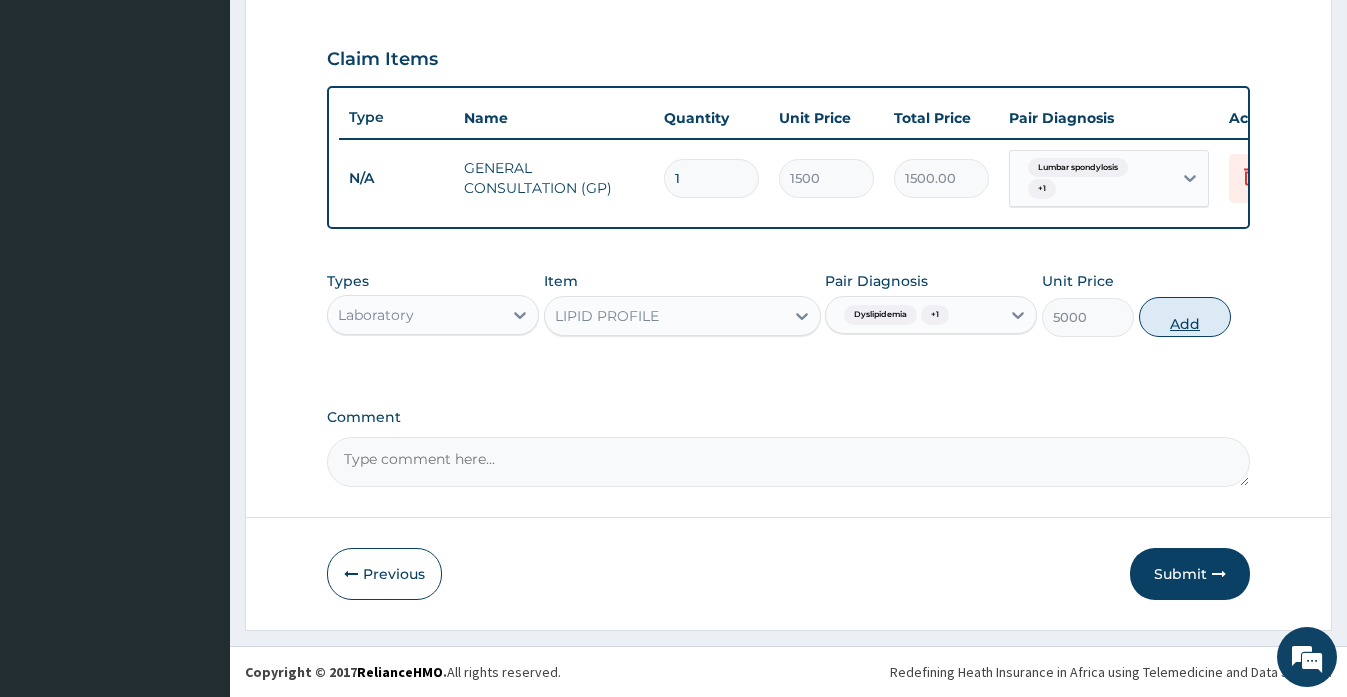 click on "Add" at bounding box center (1185, 317) 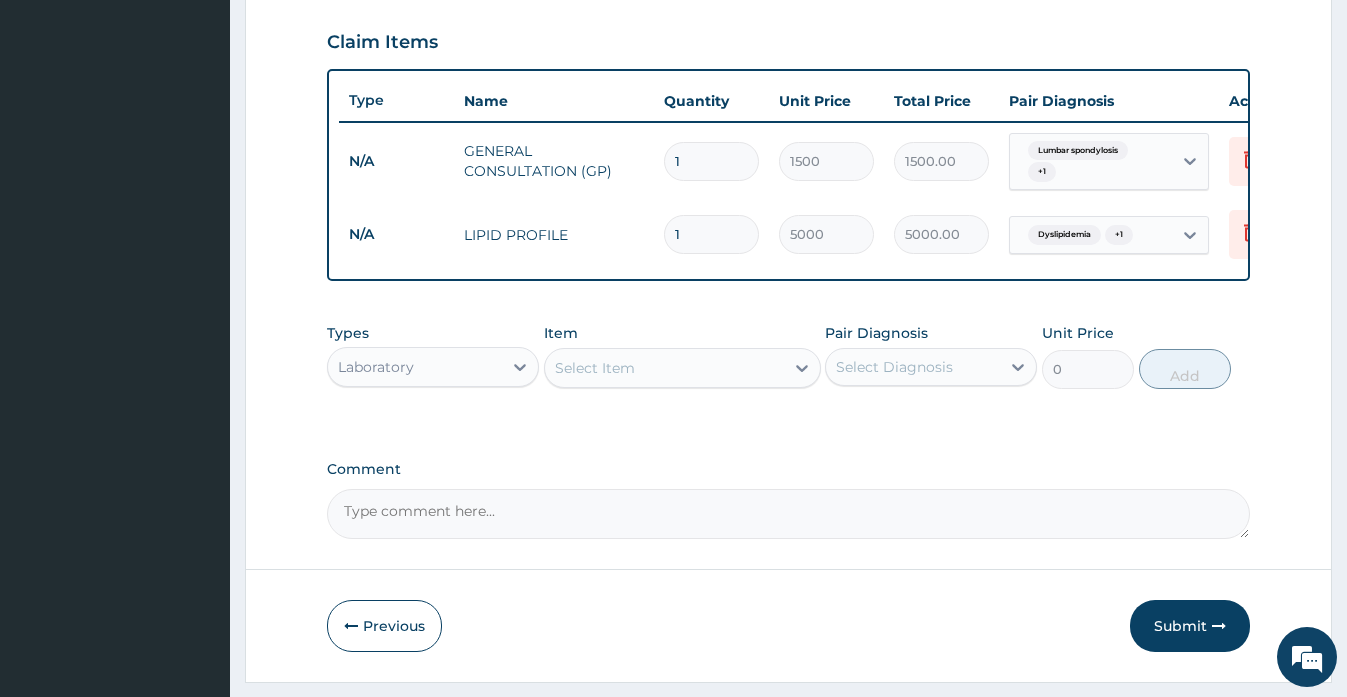 click on "Select Item" at bounding box center [595, 368] 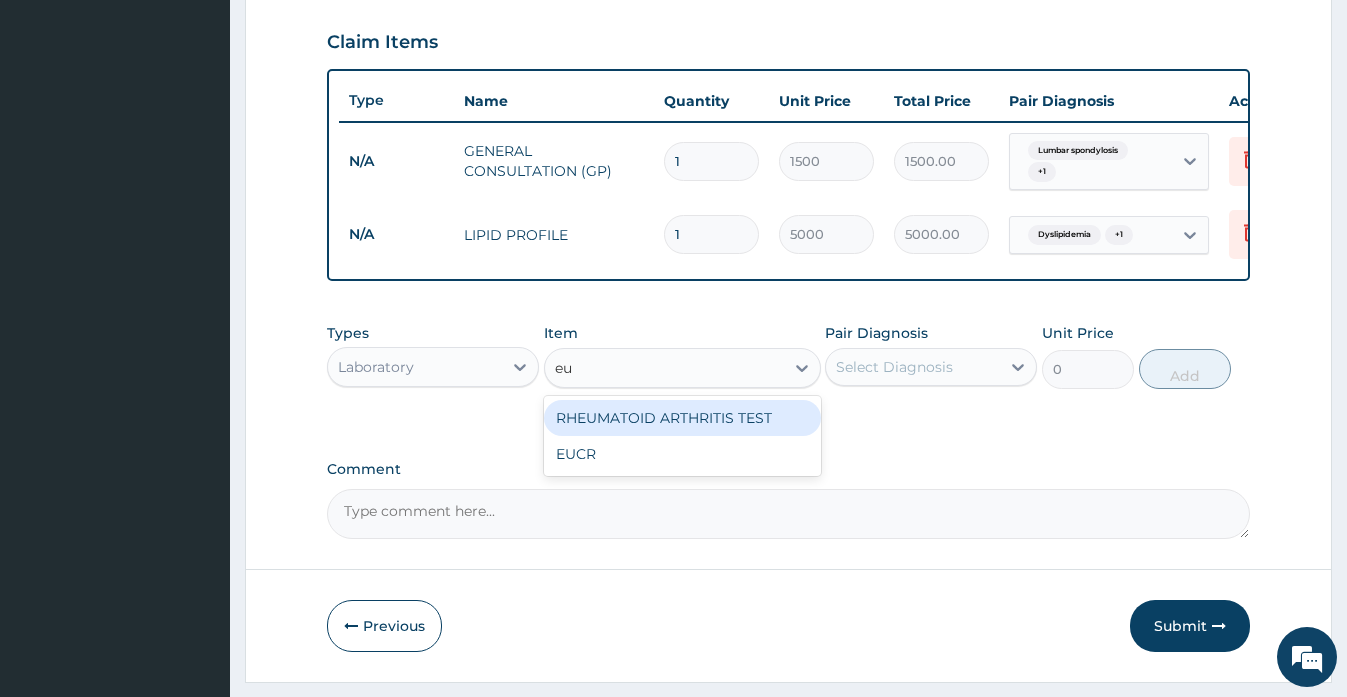 type on "euc" 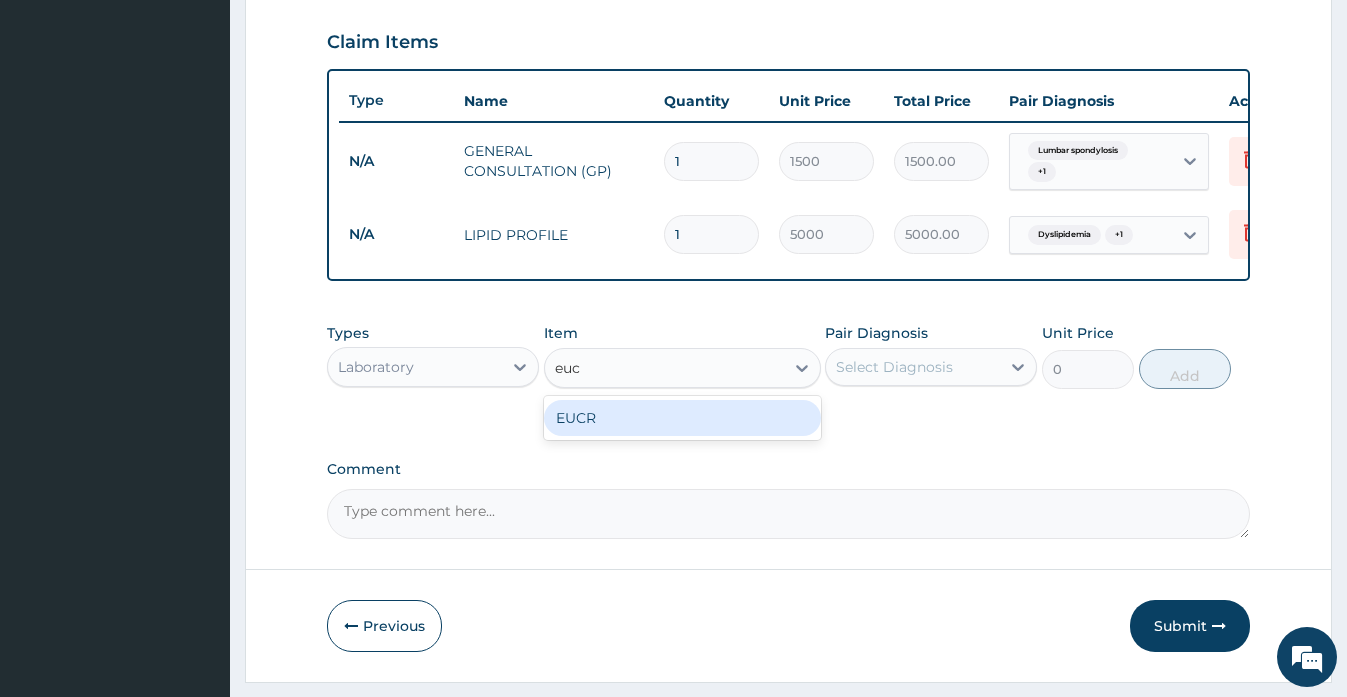 click on "EUCR" at bounding box center (682, 418) 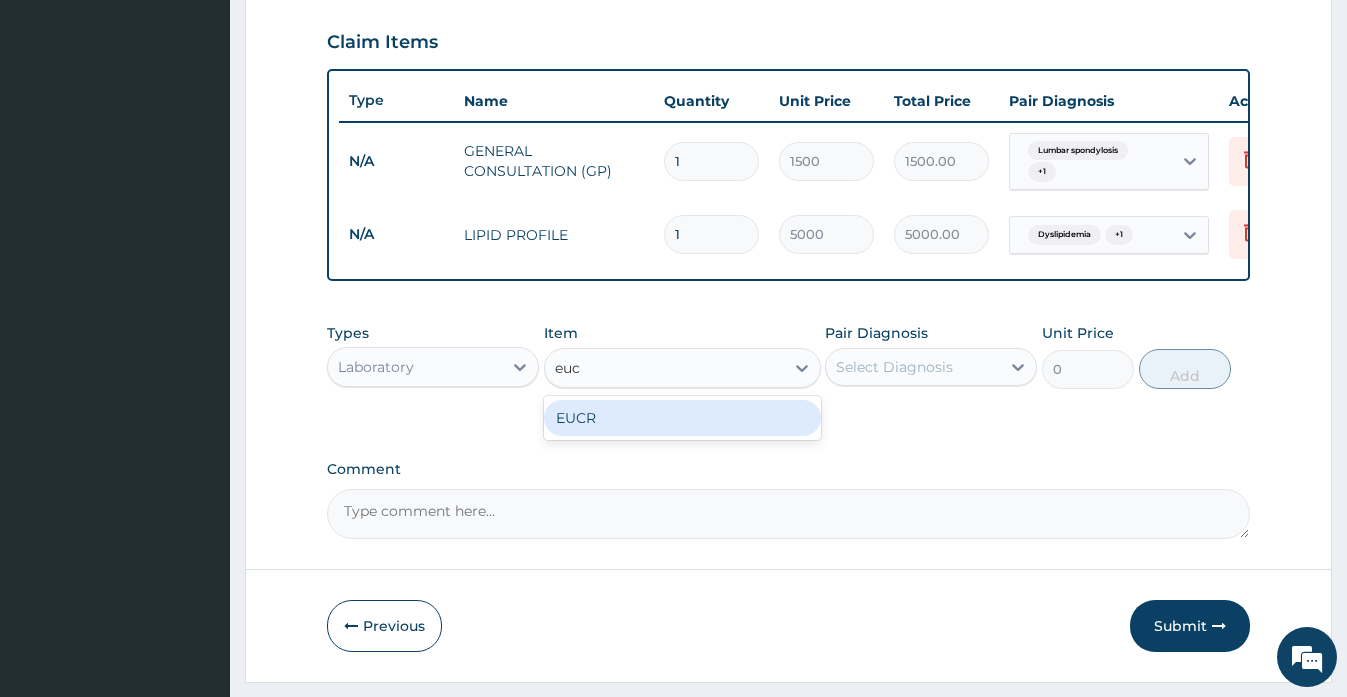 type 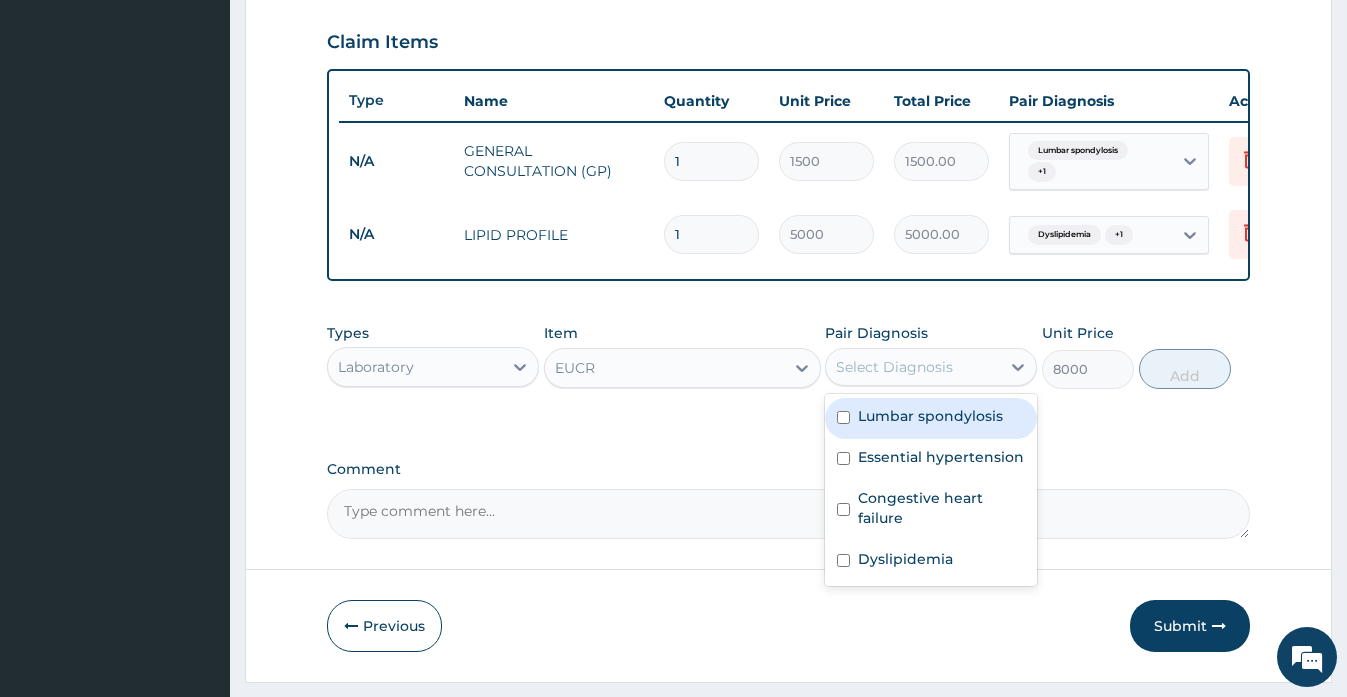 click on "Select Diagnosis" at bounding box center [894, 367] 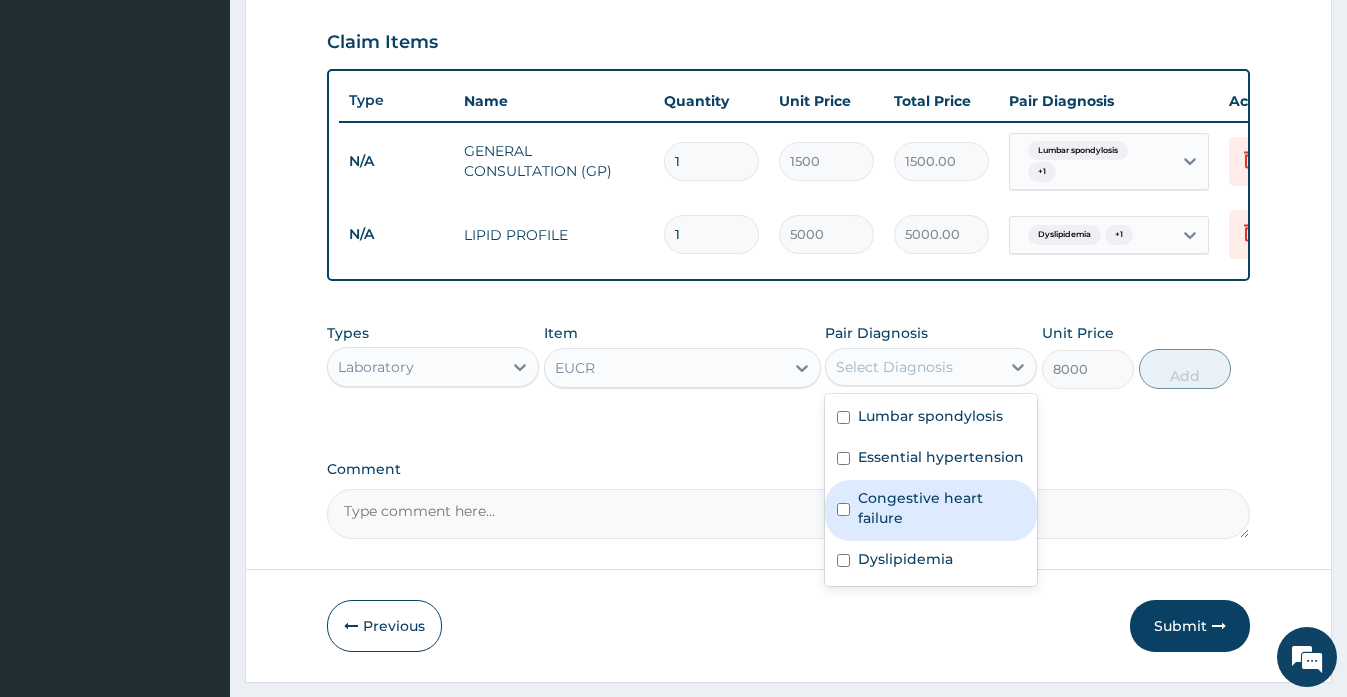 click on "Congestive heart failure" at bounding box center (941, 508) 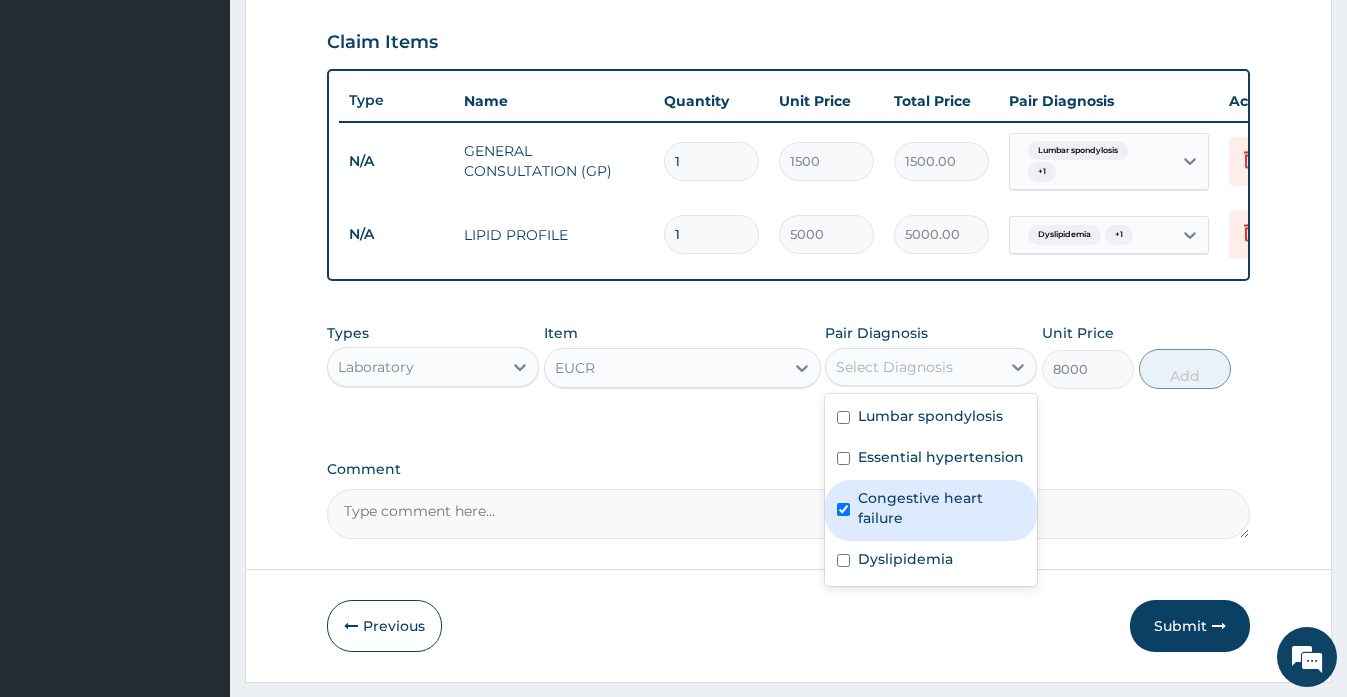 checkbox on "true" 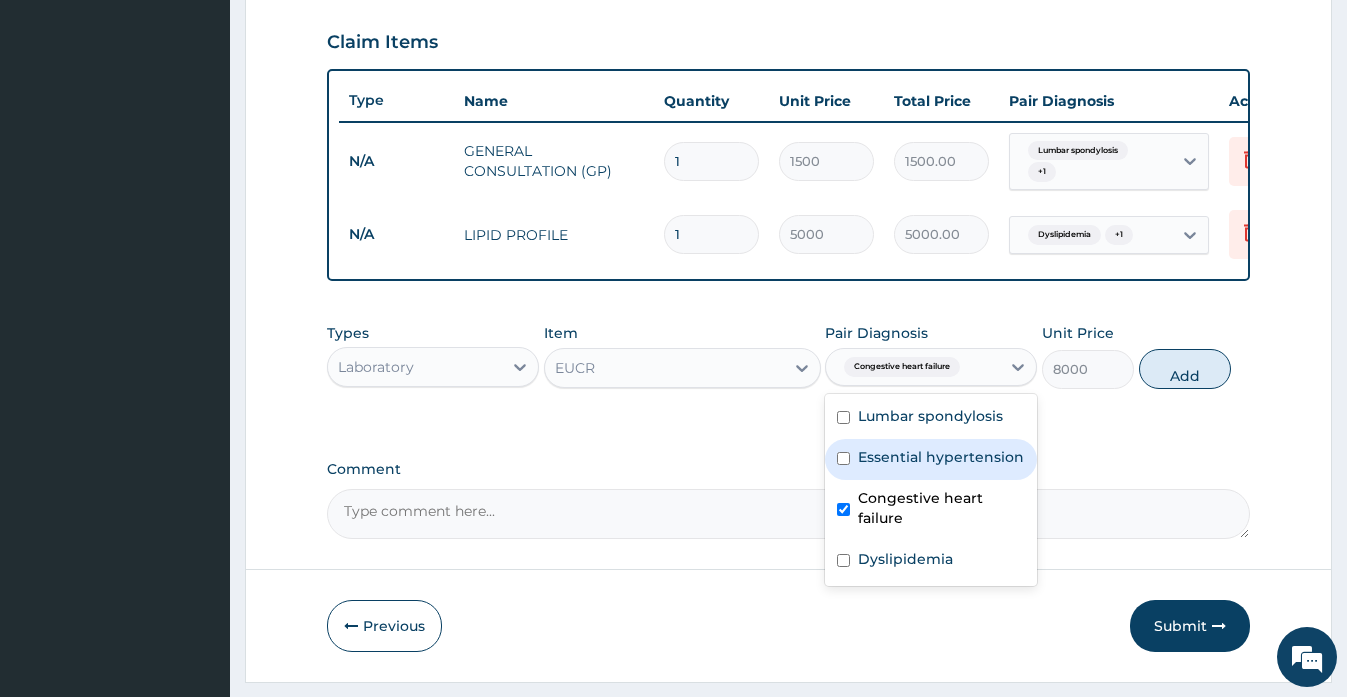 click on "Essential hypertension" at bounding box center [941, 457] 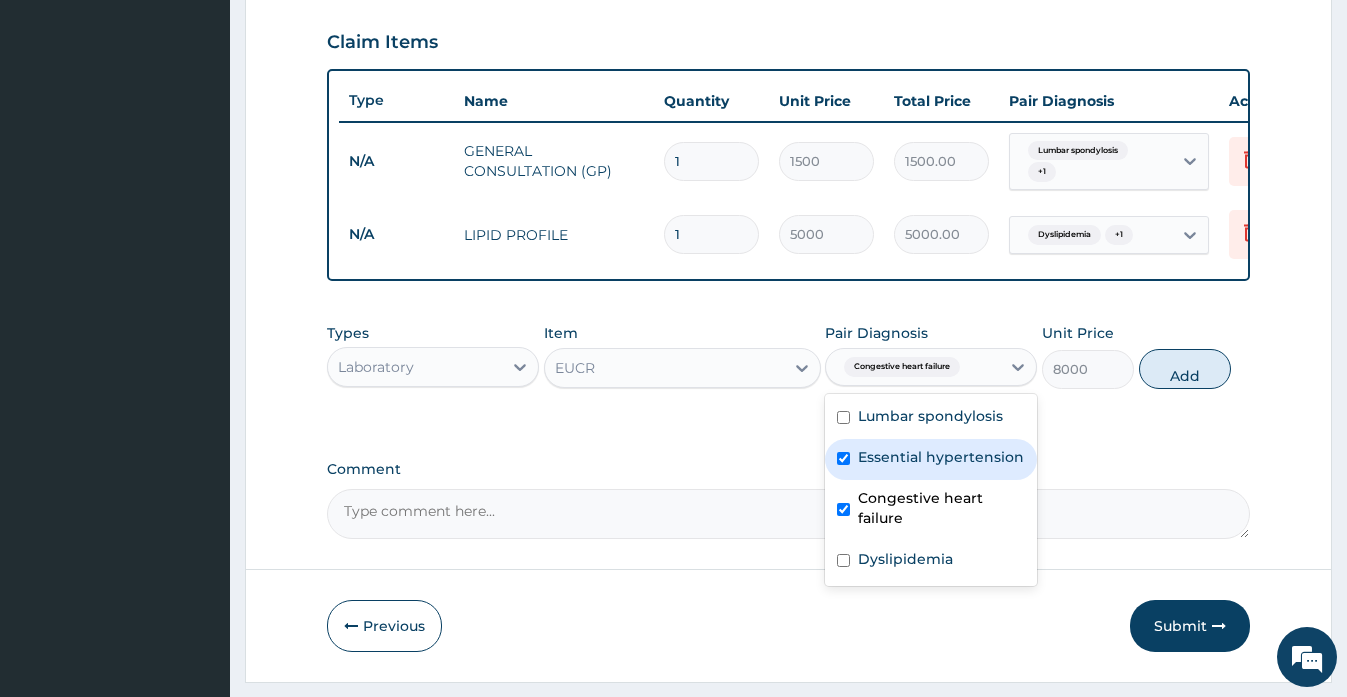 click on "Essential hypertension" at bounding box center (931, 459) 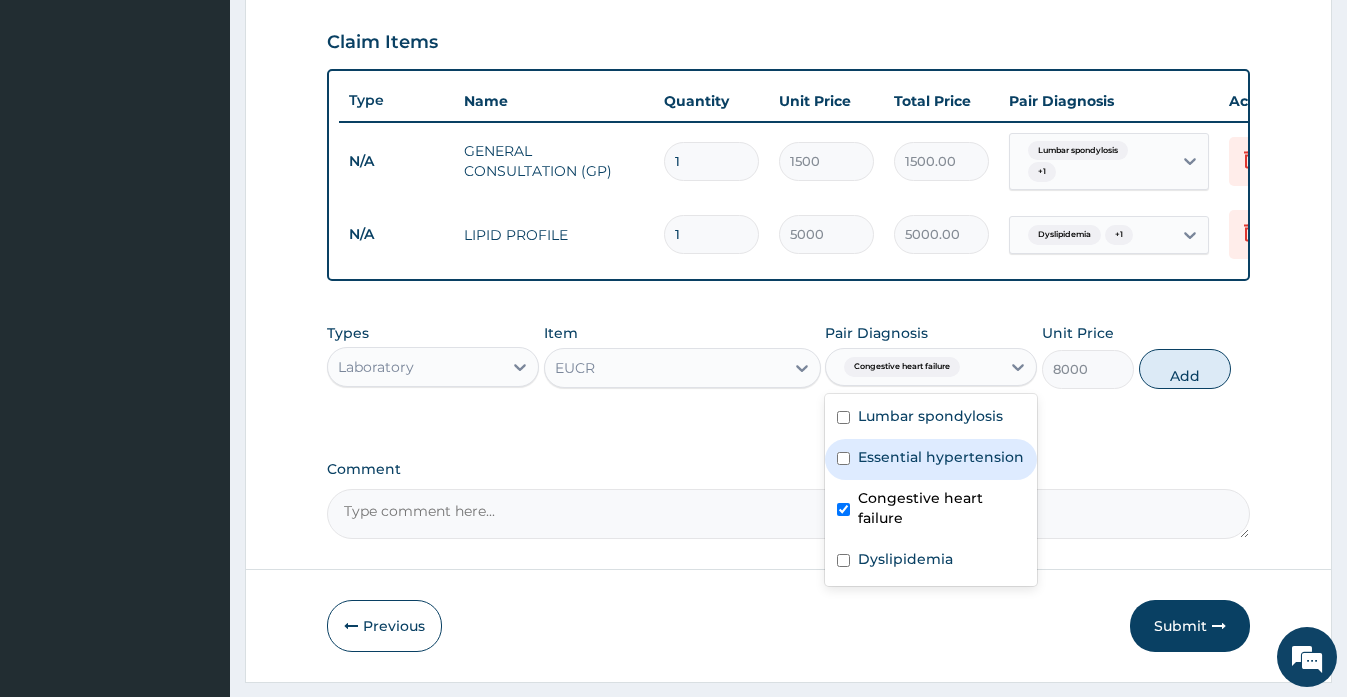 click on "Essential hypertension" at bounding box center (941, 457) 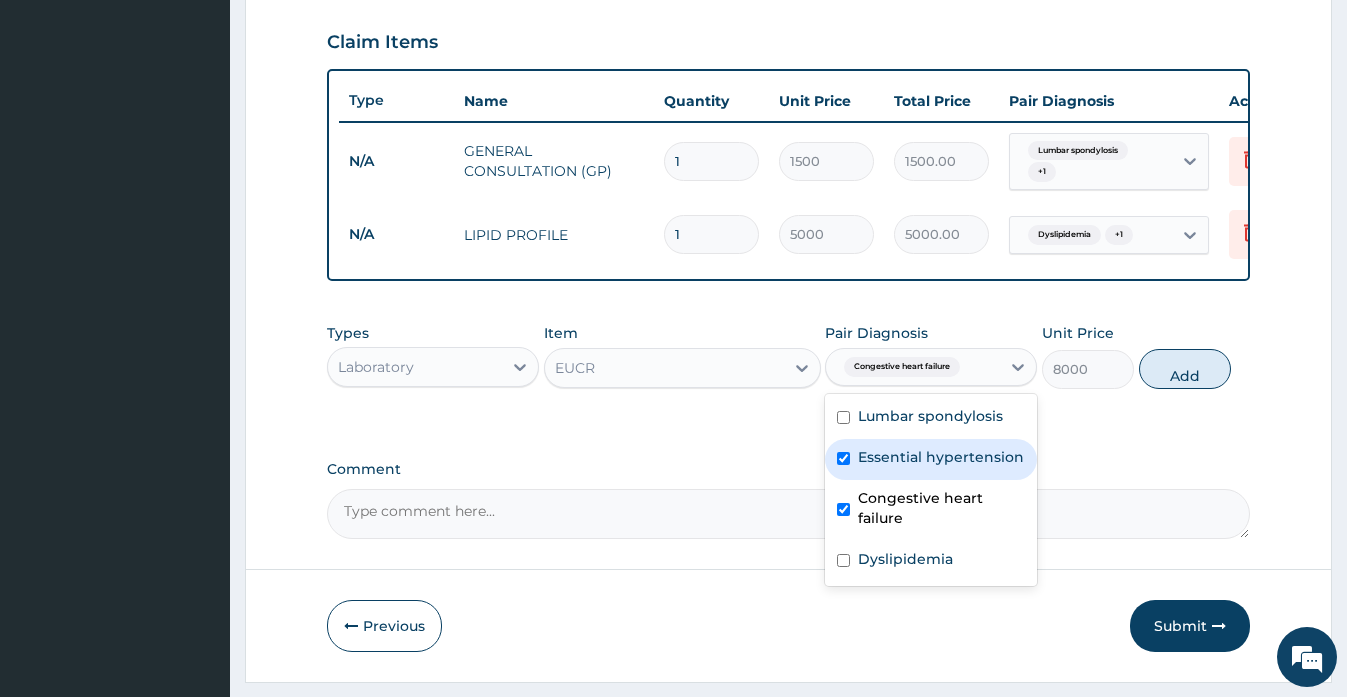 checkbox on "true" 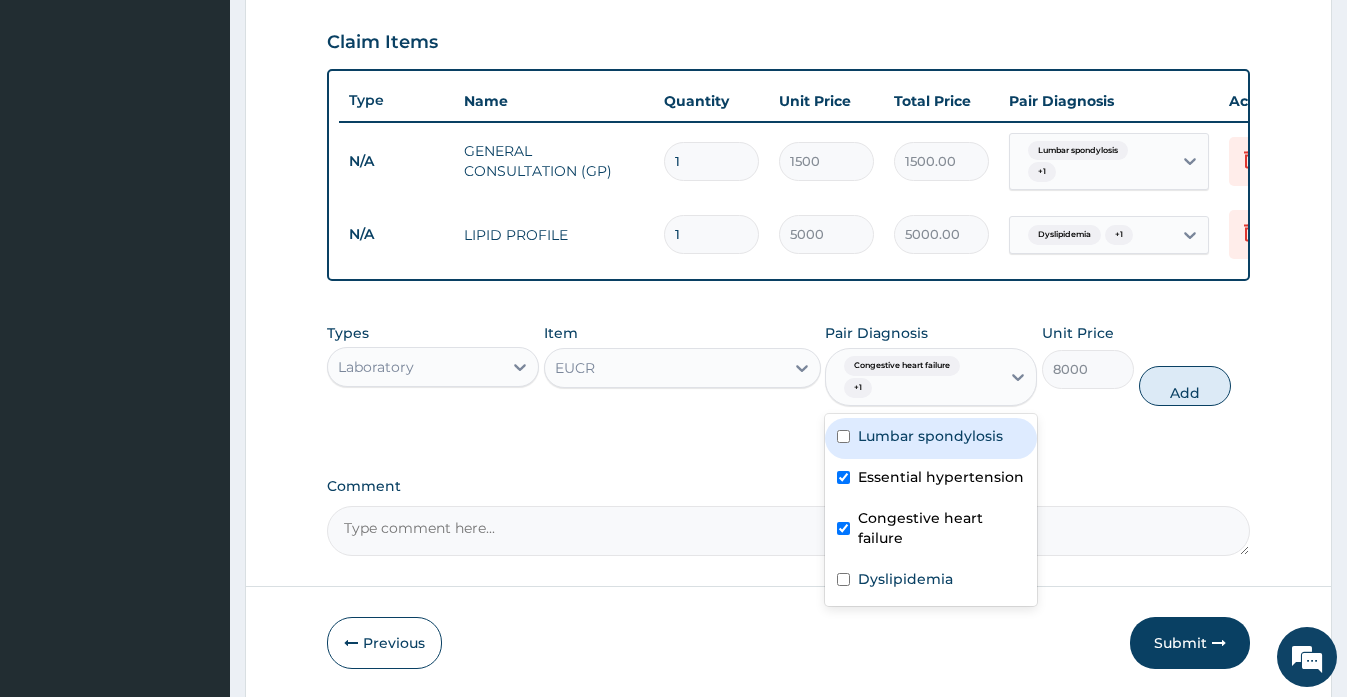 click on "Add" at bounding box center [1185, 386] 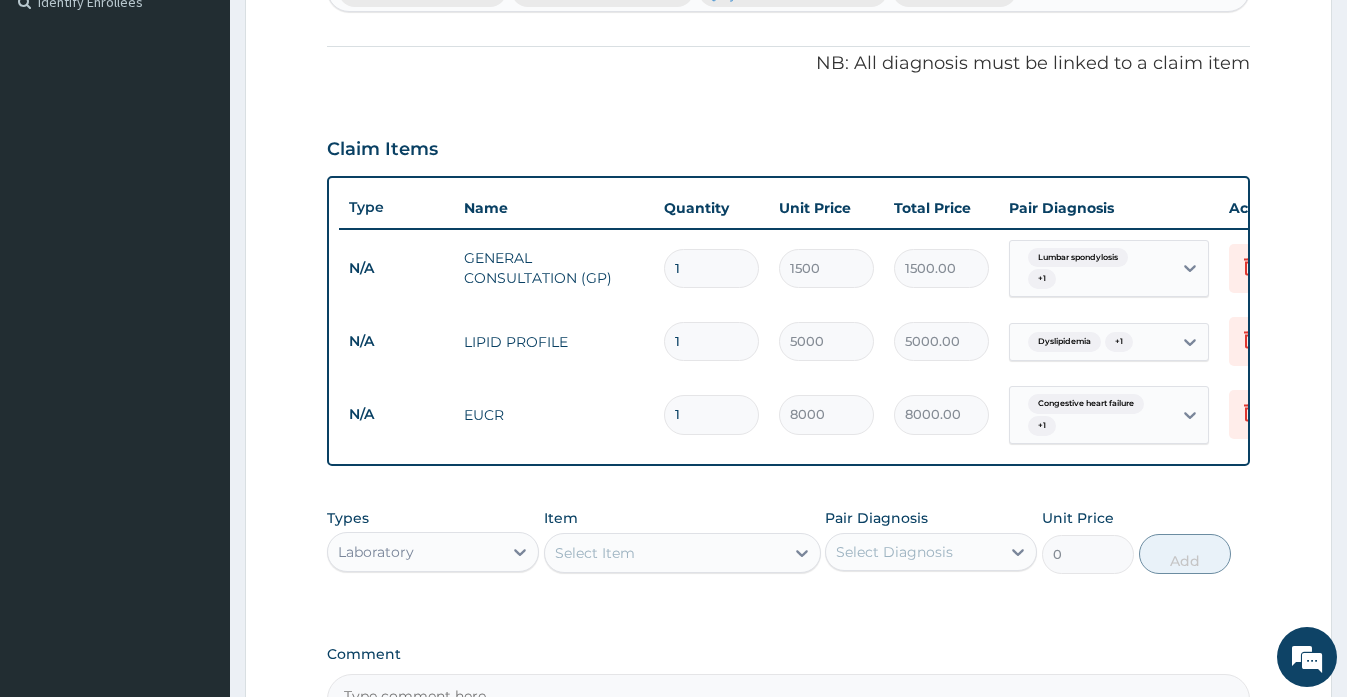 scroll, scrollTop: 375, scrollLeft: 0, axis: vertical 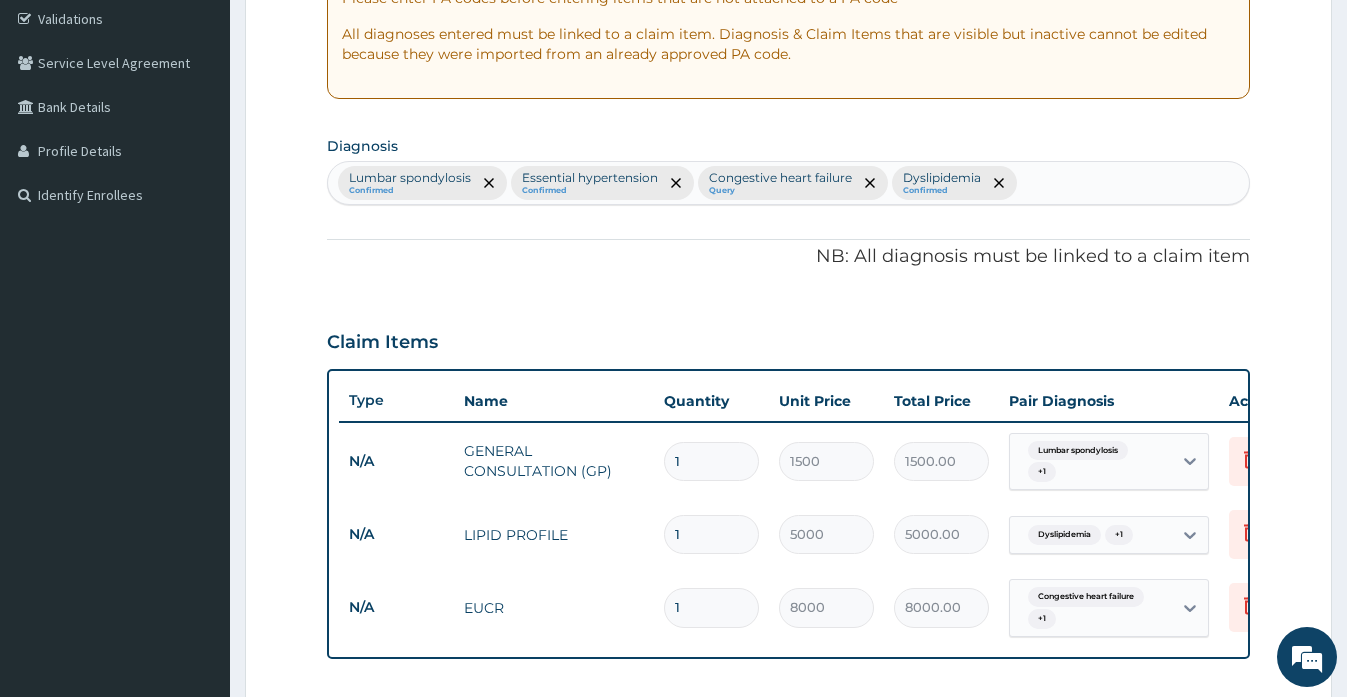 click on "Lumbar spondylosis Confirmed Essential hypertension Confirmed Congestive heart failure Query Dyslipidemia Confirmed" at bounding box center [788, 183] 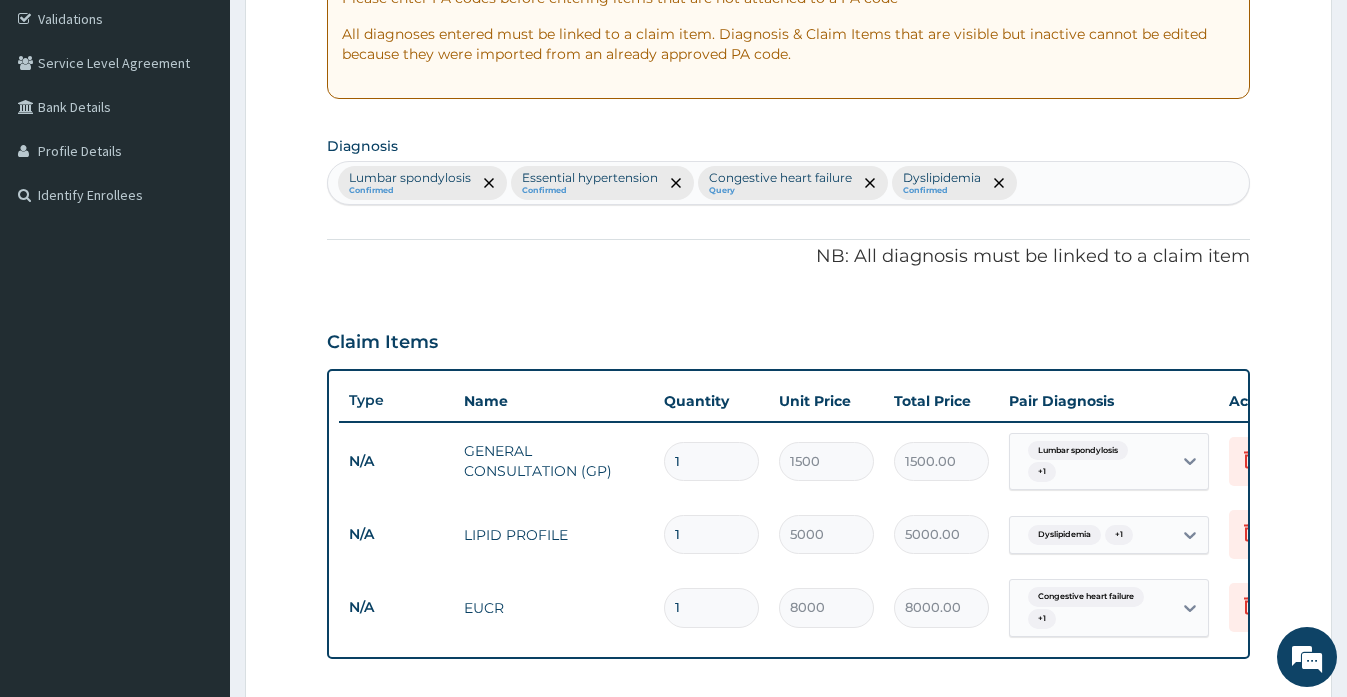 type on "u" 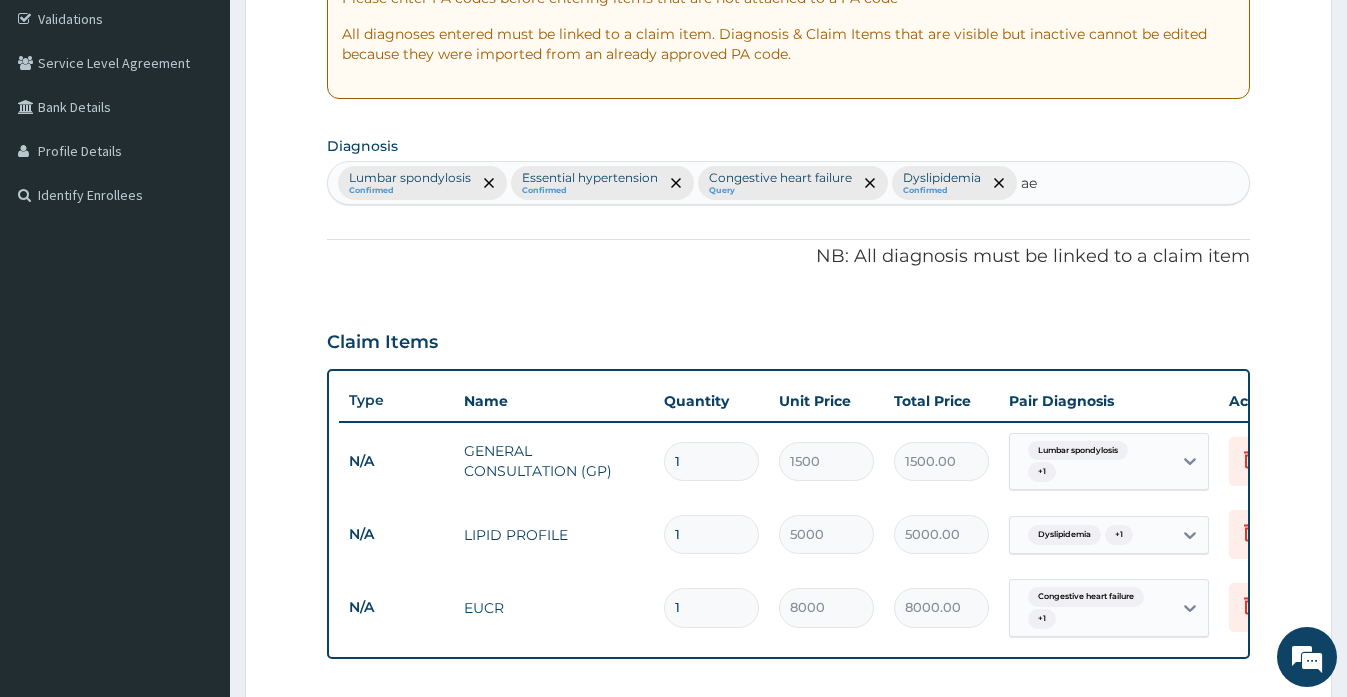 type on "a" 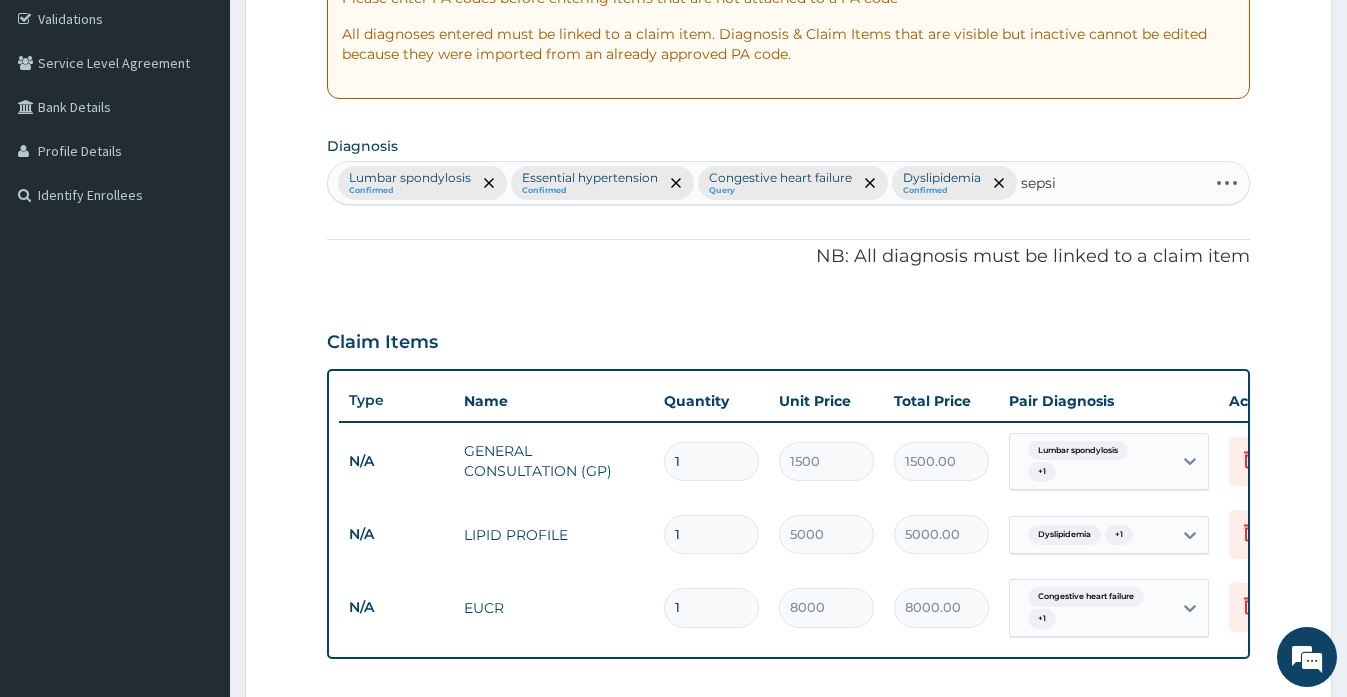 type on "sepsis" 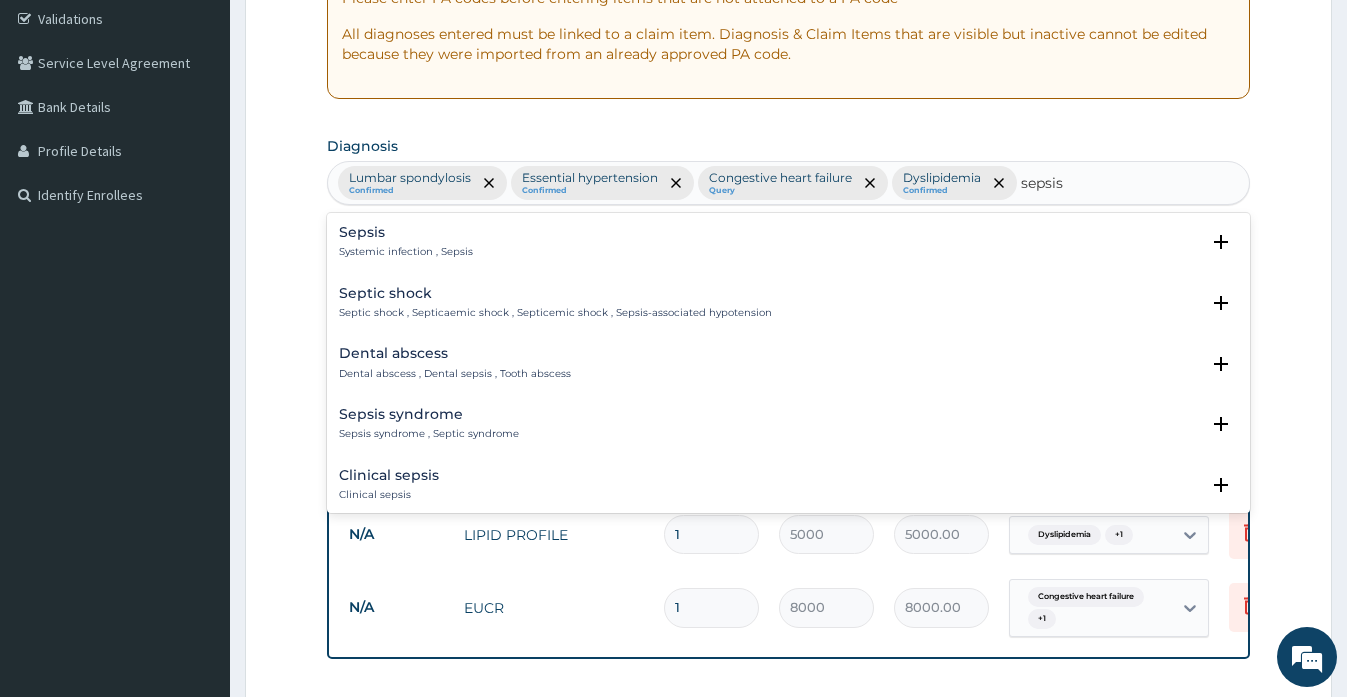 click on "Systemic infection , Sepsis" at bounding box center (406, 252) 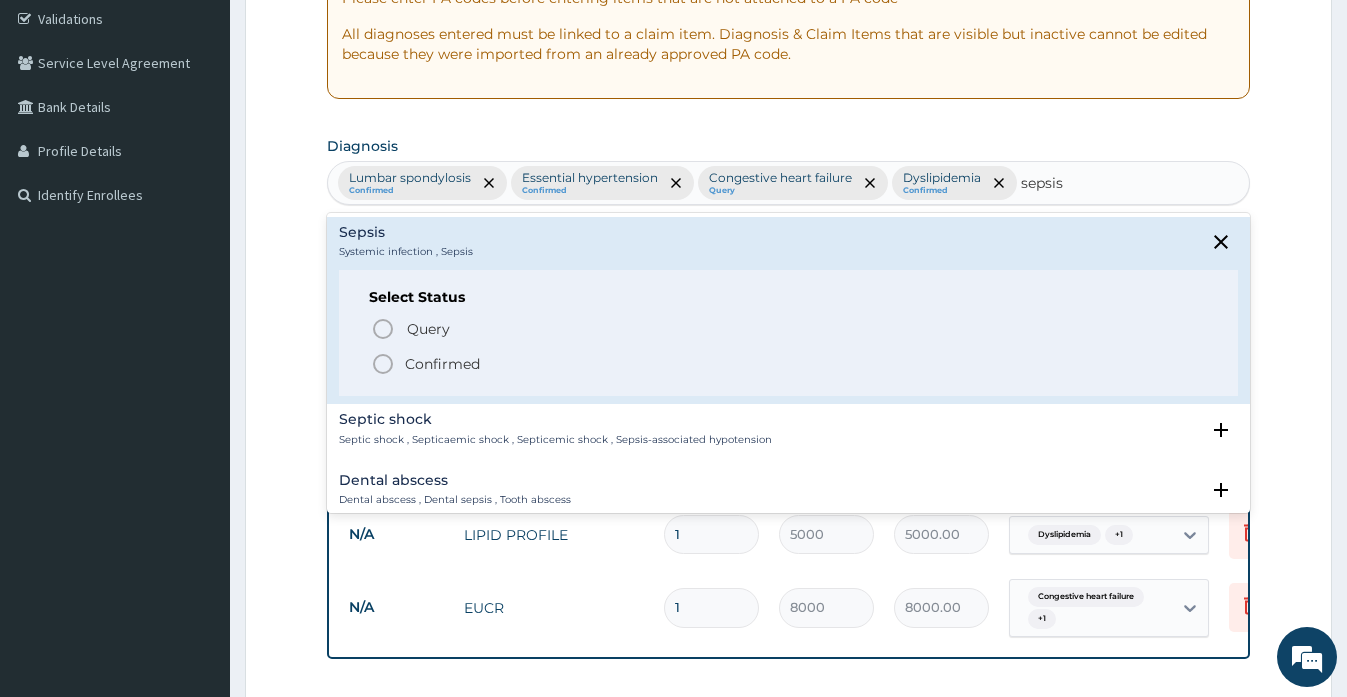 click on "Confirmed" at bounding box center (442, 364) 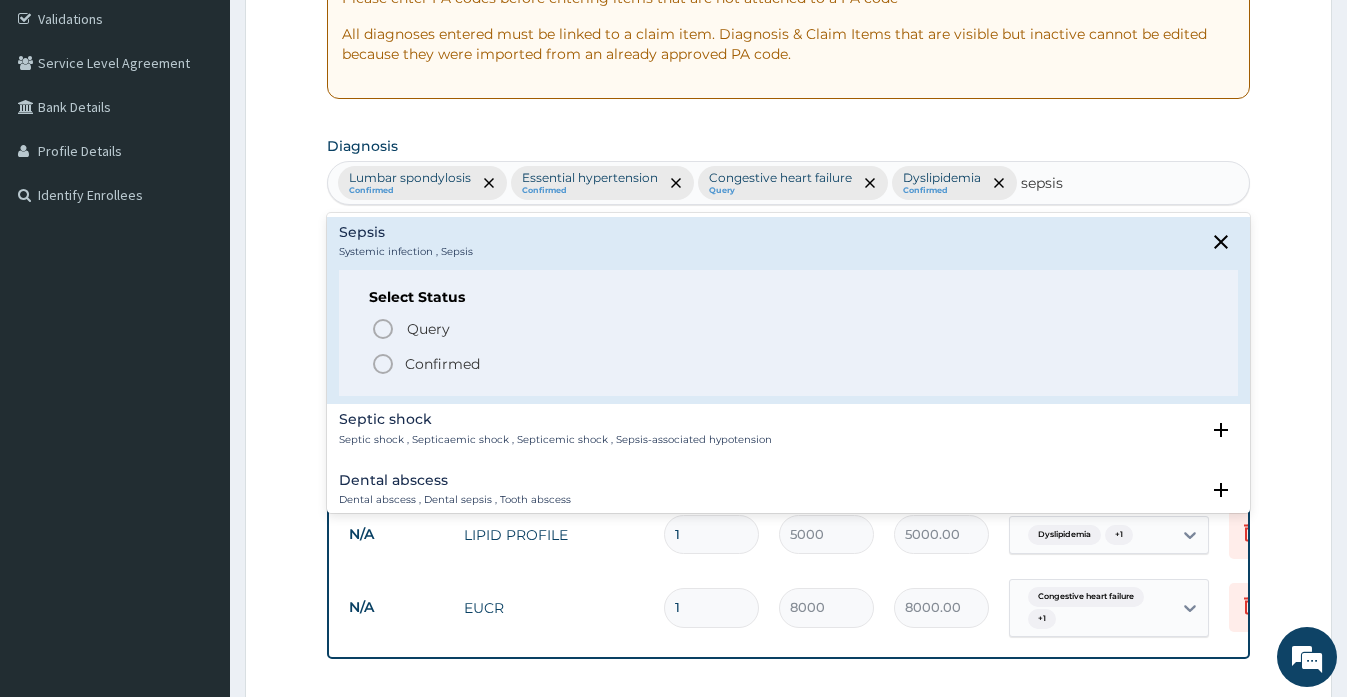 click on "Claim Items Type Name Quantity Unit Price Total Price Pair Diagnosis Actions N/A GENERAL CONSULTATION (GP) 1 1500 1500.00 Lumbar spondylosis  + 1 Delete N/A LIPID PROFILE 1 5000 5000.00 Dyslipidemia  + 1 Delete N/A  EUCR  1 8000 8000.00 Congestive heart failure  + 1 Delete" at bounding box center (788, 485) 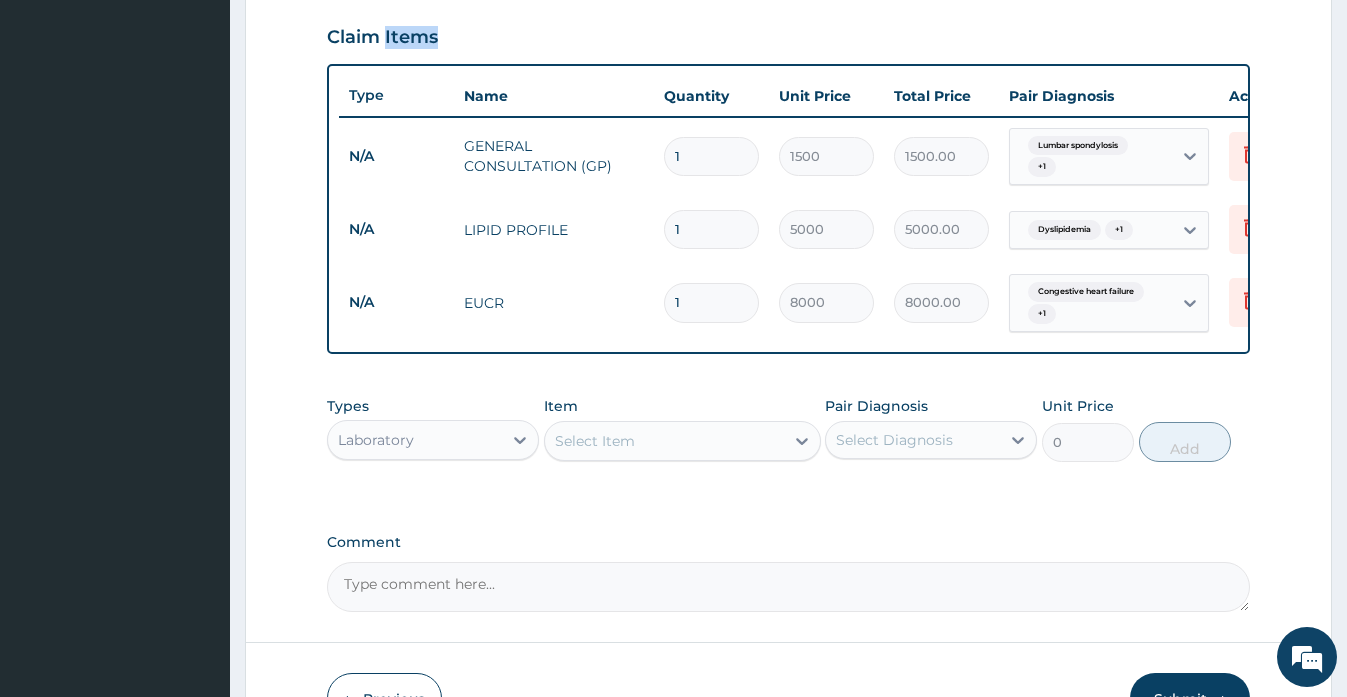 scroll, scrollTop: 822, scrollLeft: 0, axis: vertical 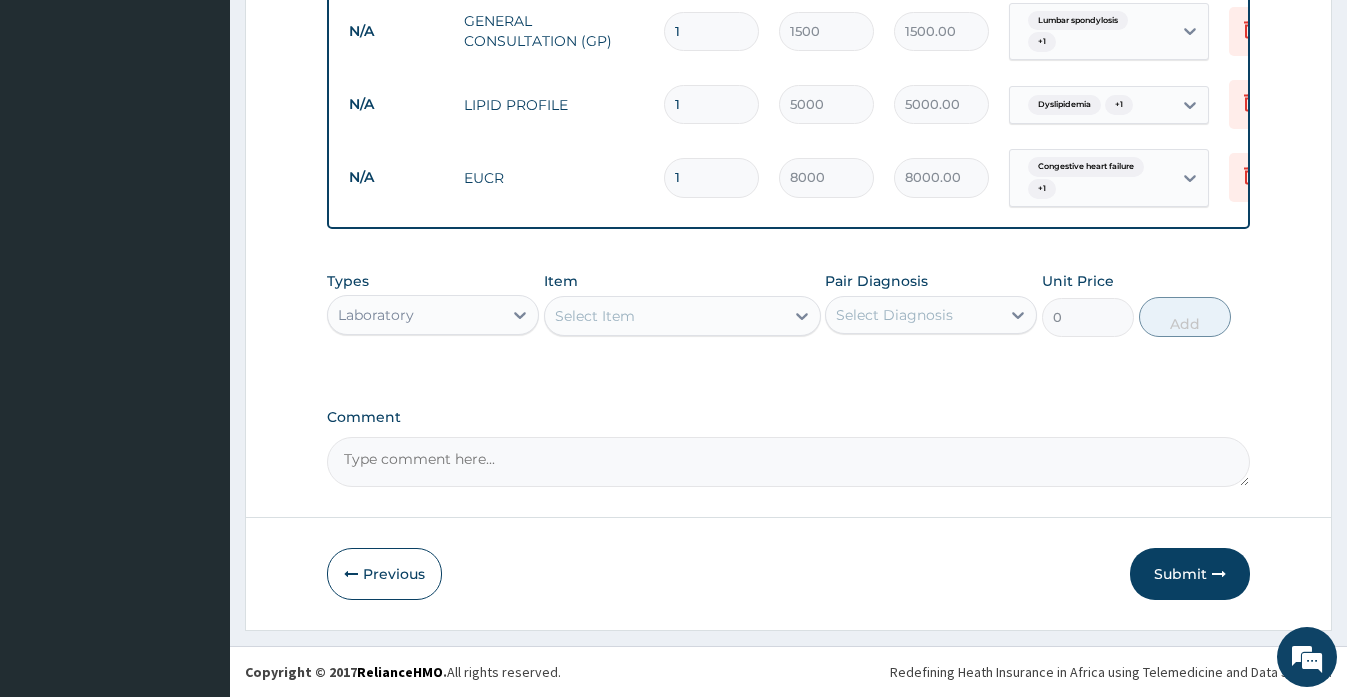 click on "Select Item" at bounding box center (664, 316) 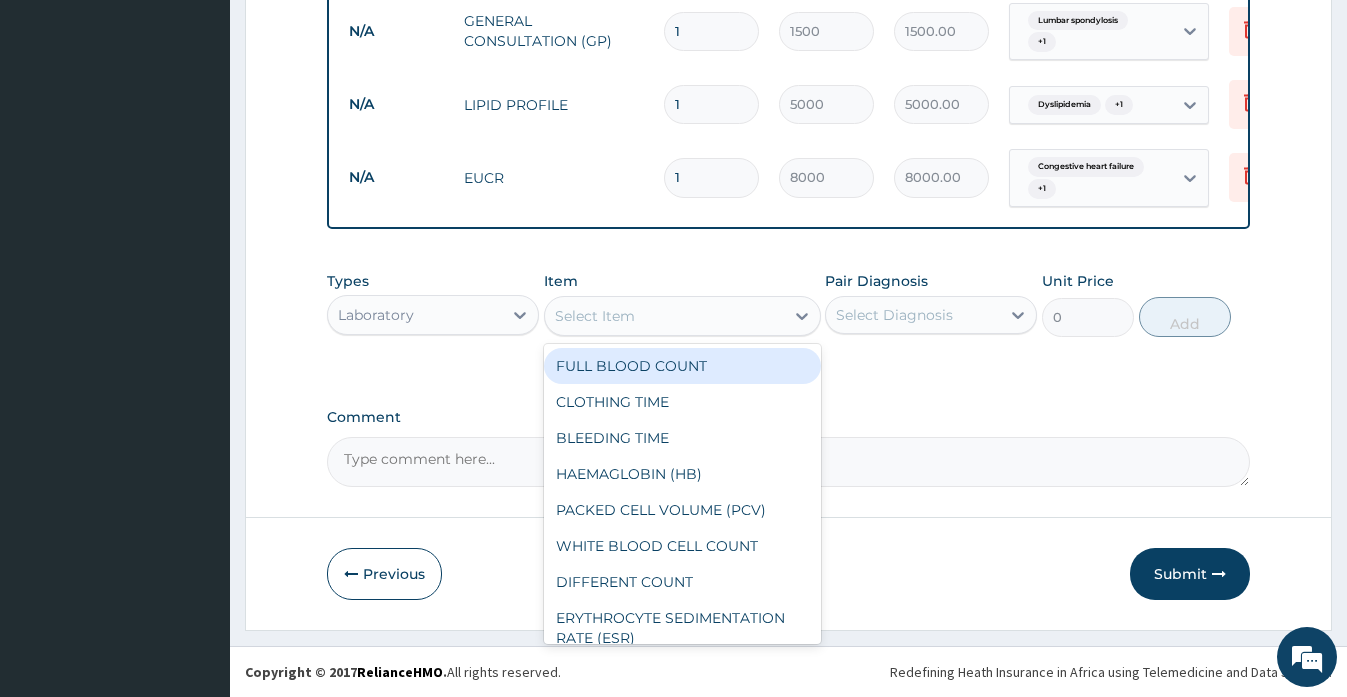 click on "FULL BLOOD COUNT" at bounding box center [682, 366] 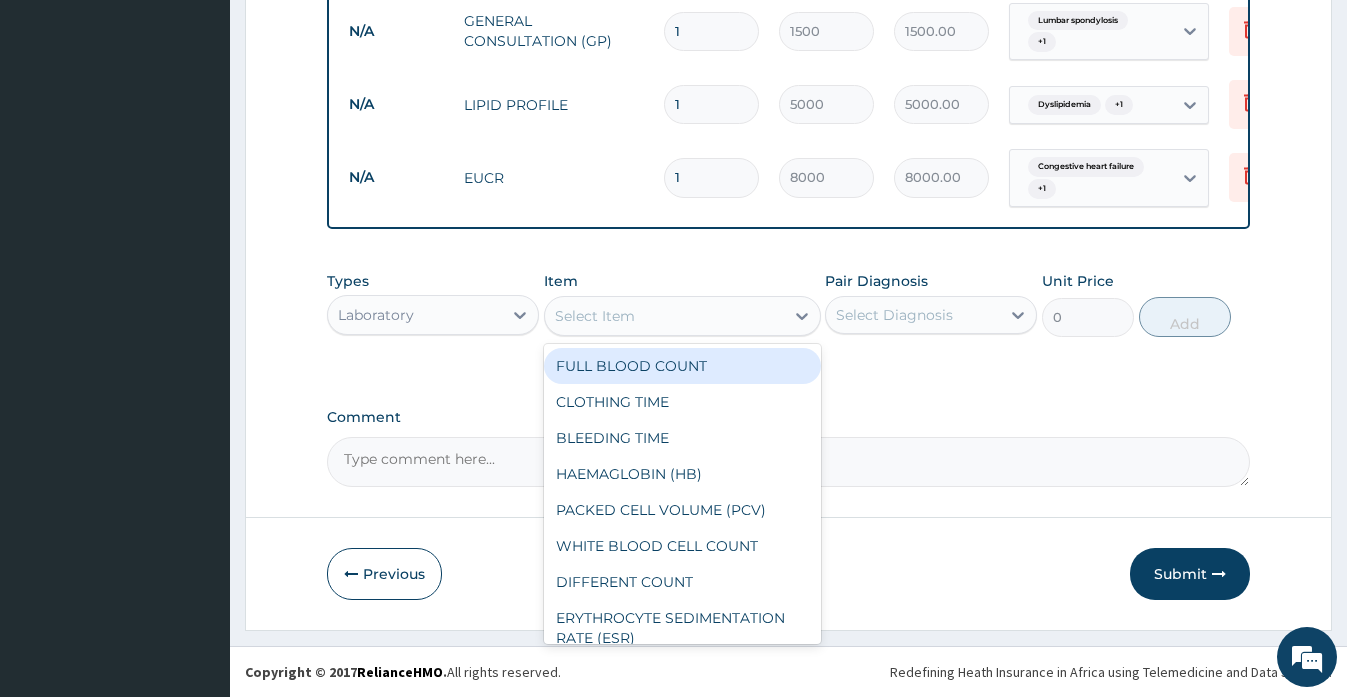 type on "1500" 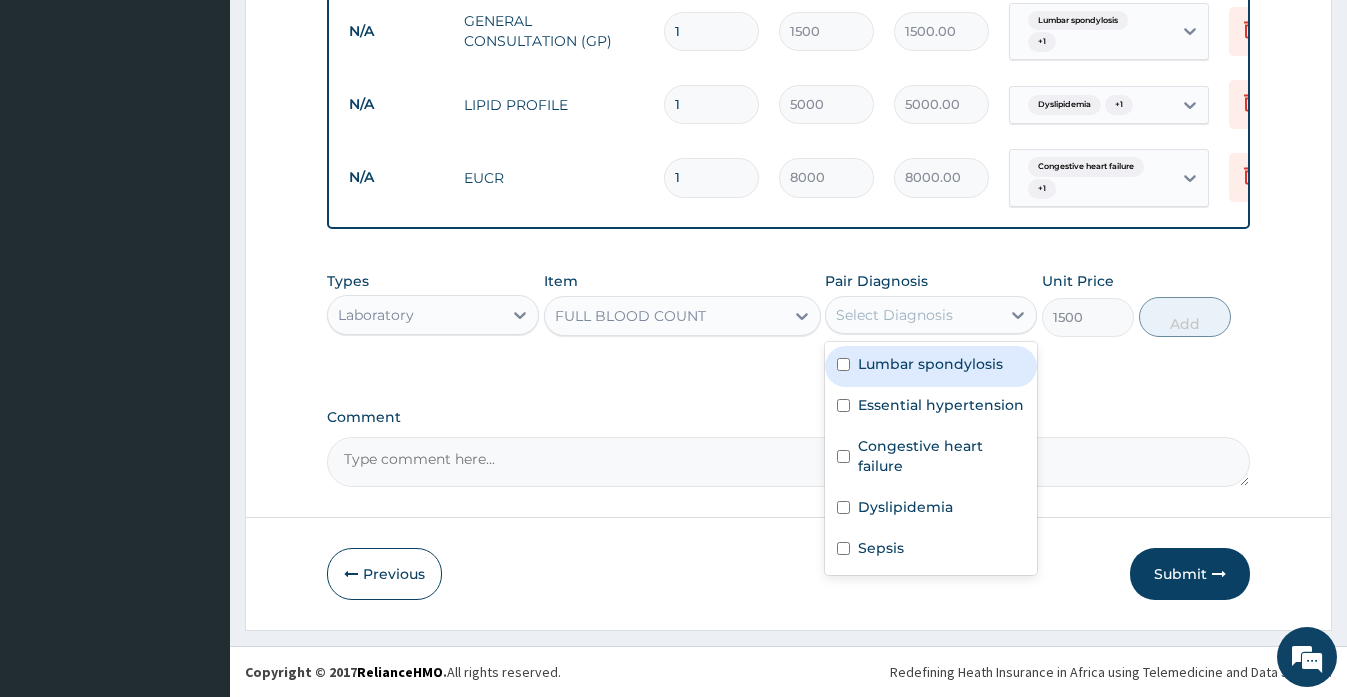 drag, startPoint x: 878, startPoint y: 320, endPoint x: 880, endPoint y: 331, distance: 11.18034 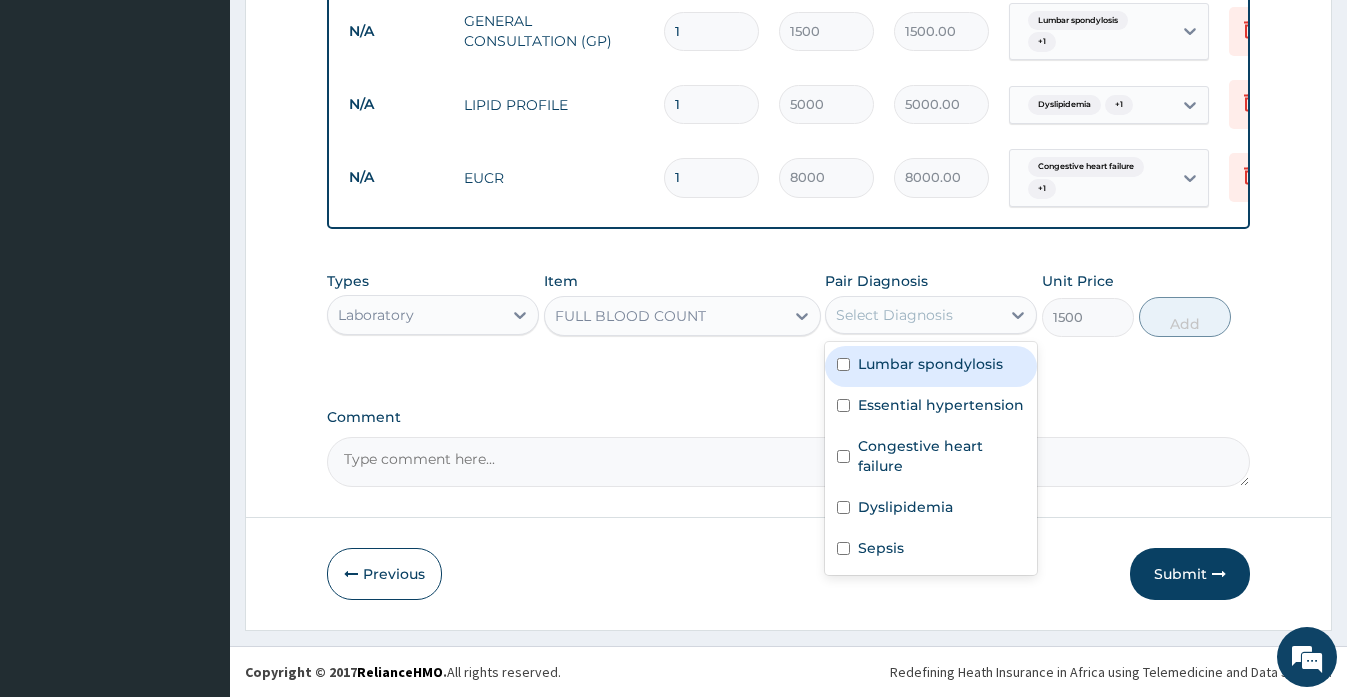 click on "Select Diagnosis" at bounding box center (894, 315) 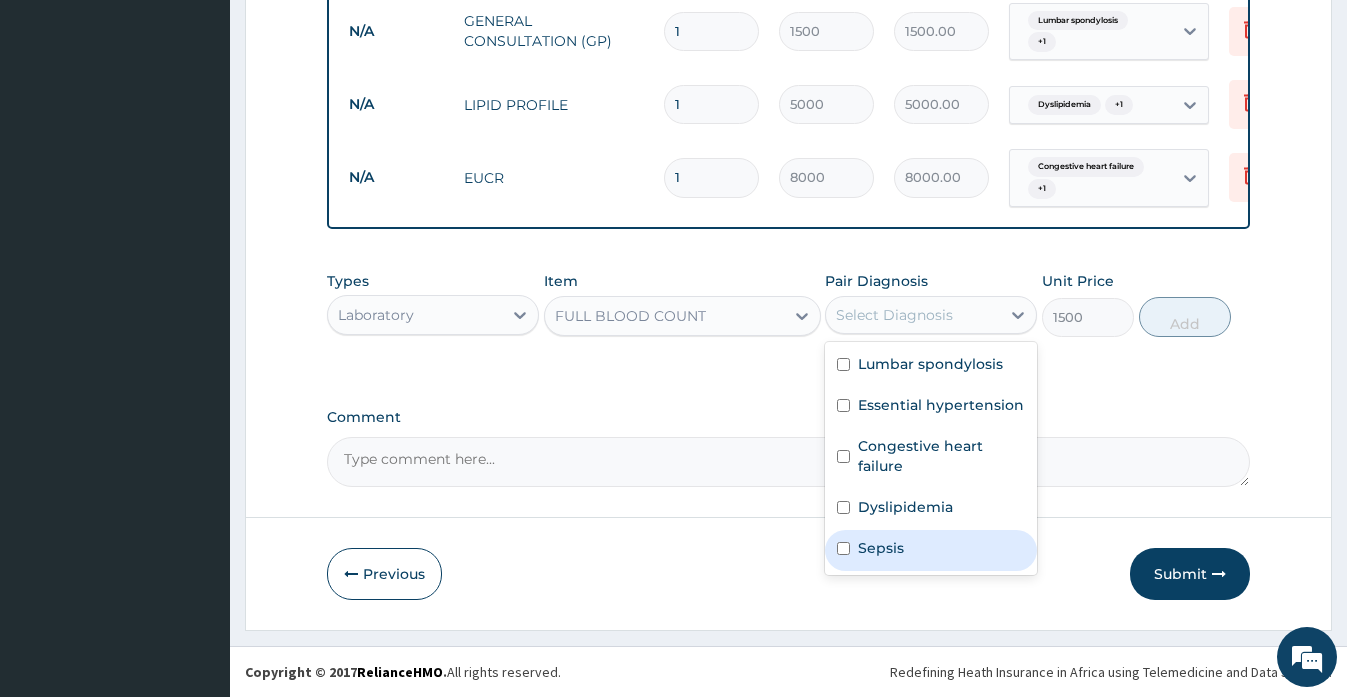 click on "Sepsis" at bounding box center (931, 550) 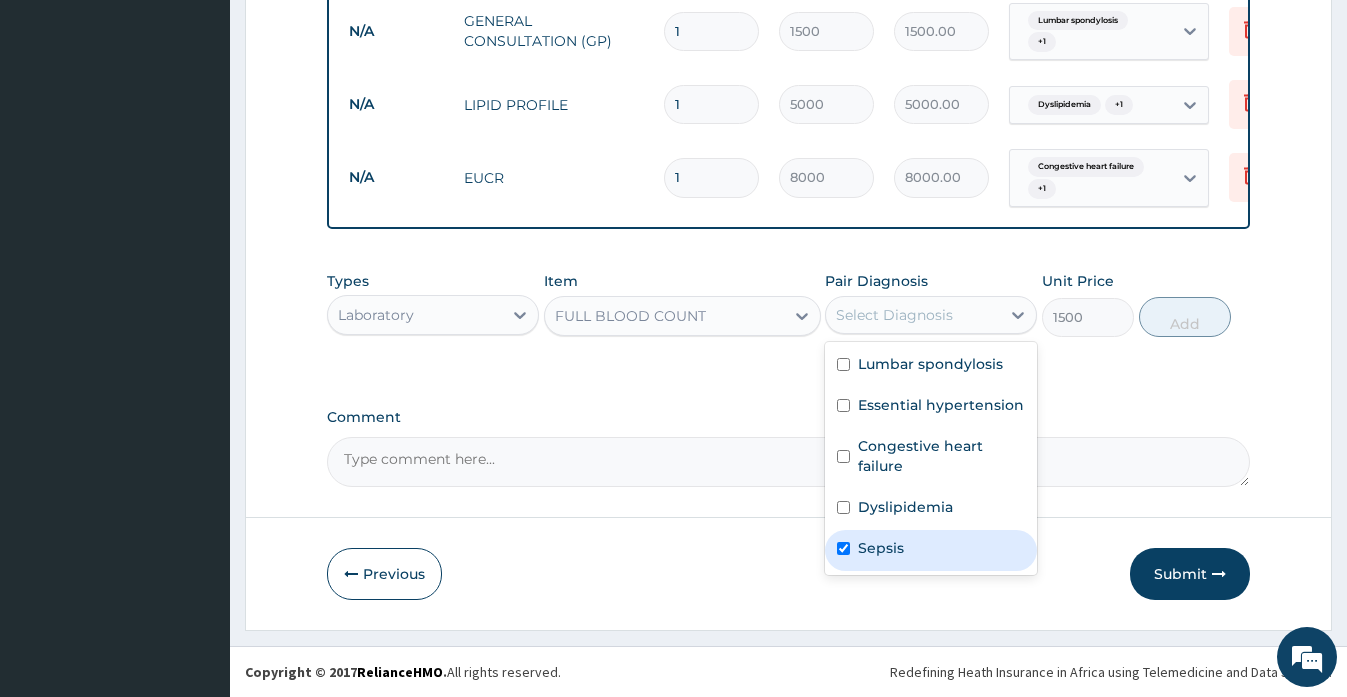 checkbox on "true" 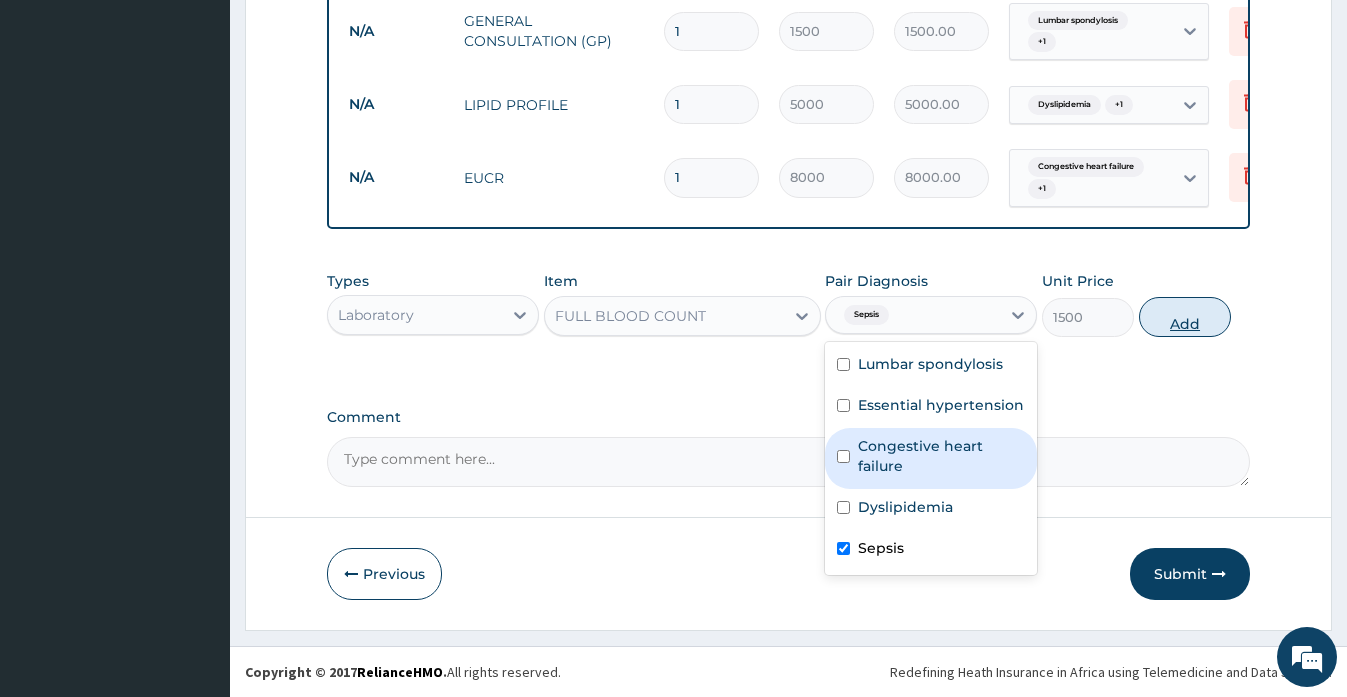 click on "Add" at bounding box center (1185, 317) 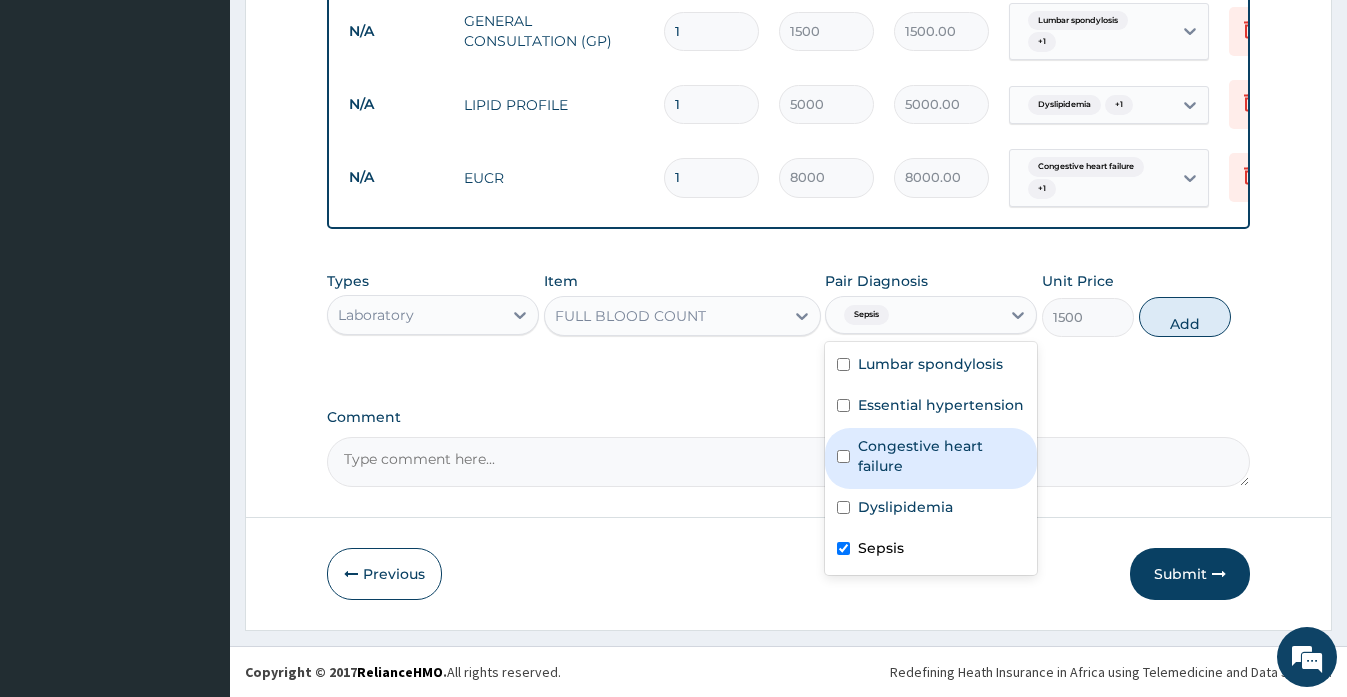 type on "0" 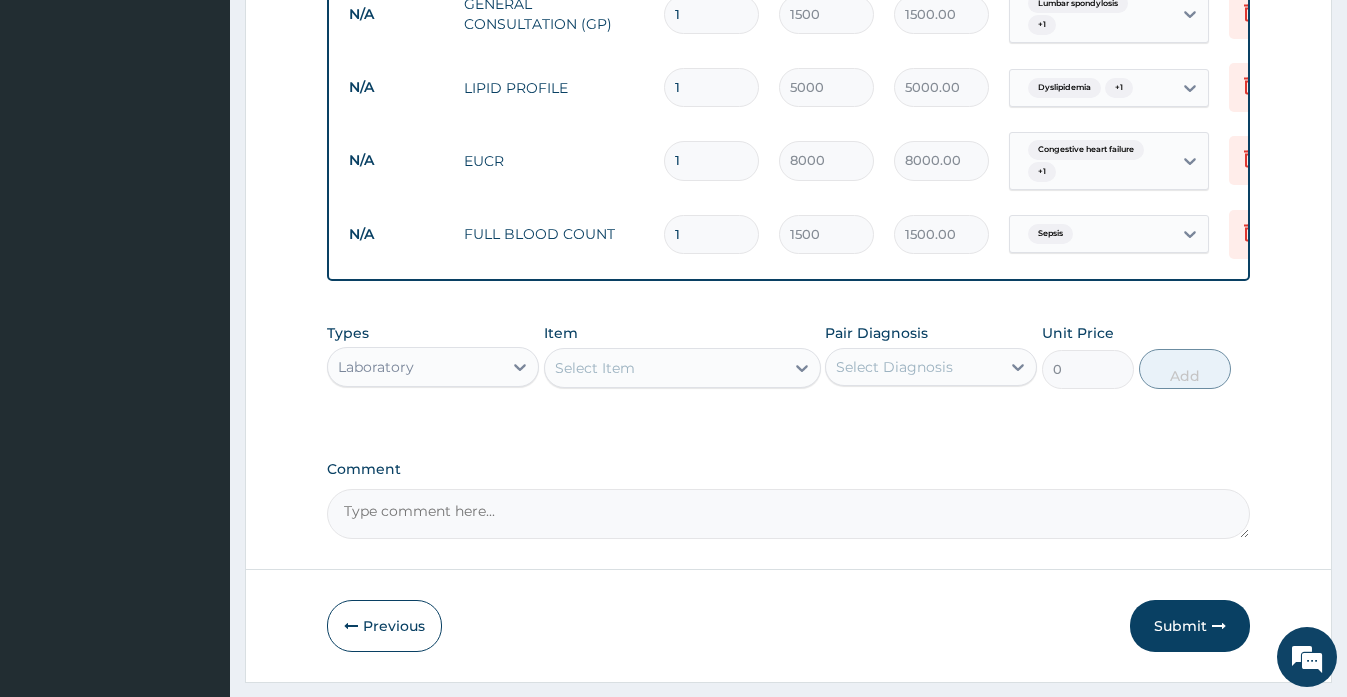 click on "Types Laboratory Item Select Item Pair Diagnosis Select Diagnosis Unit Price 0 Add" at bounding box center (788, 371) 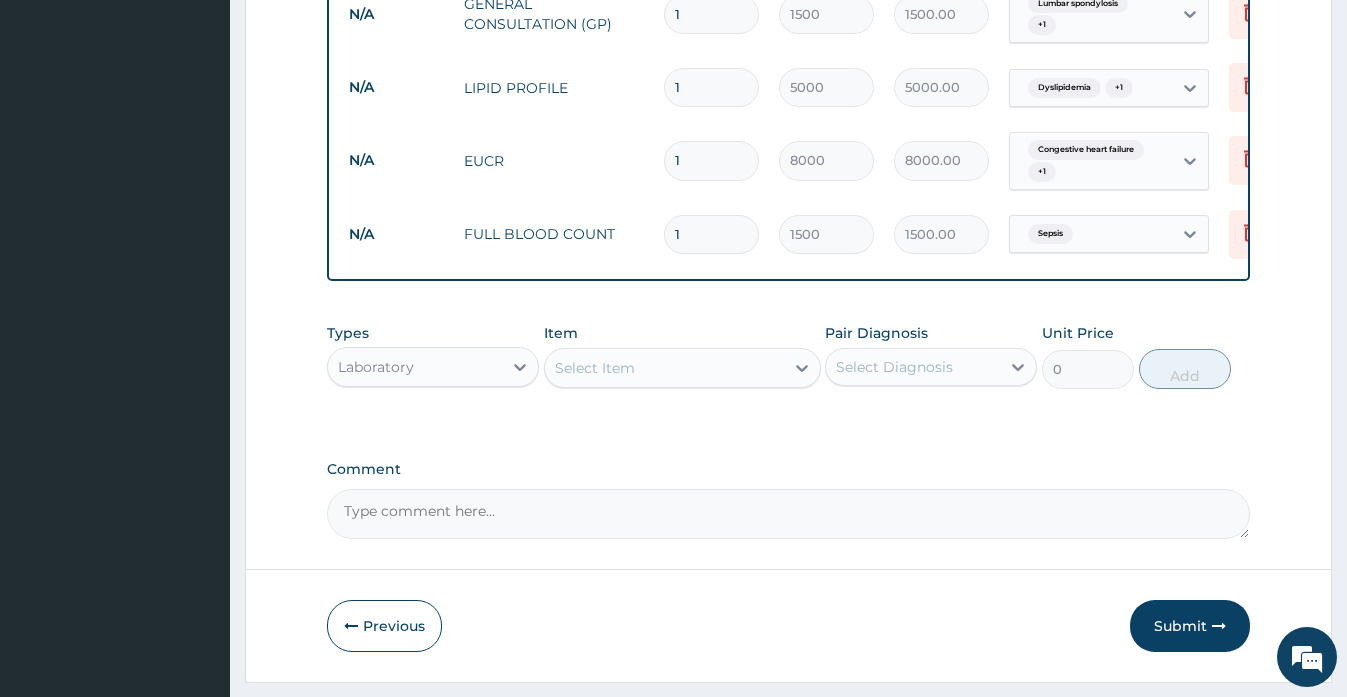 click on "Select Item" at bounding box center [664, 368] 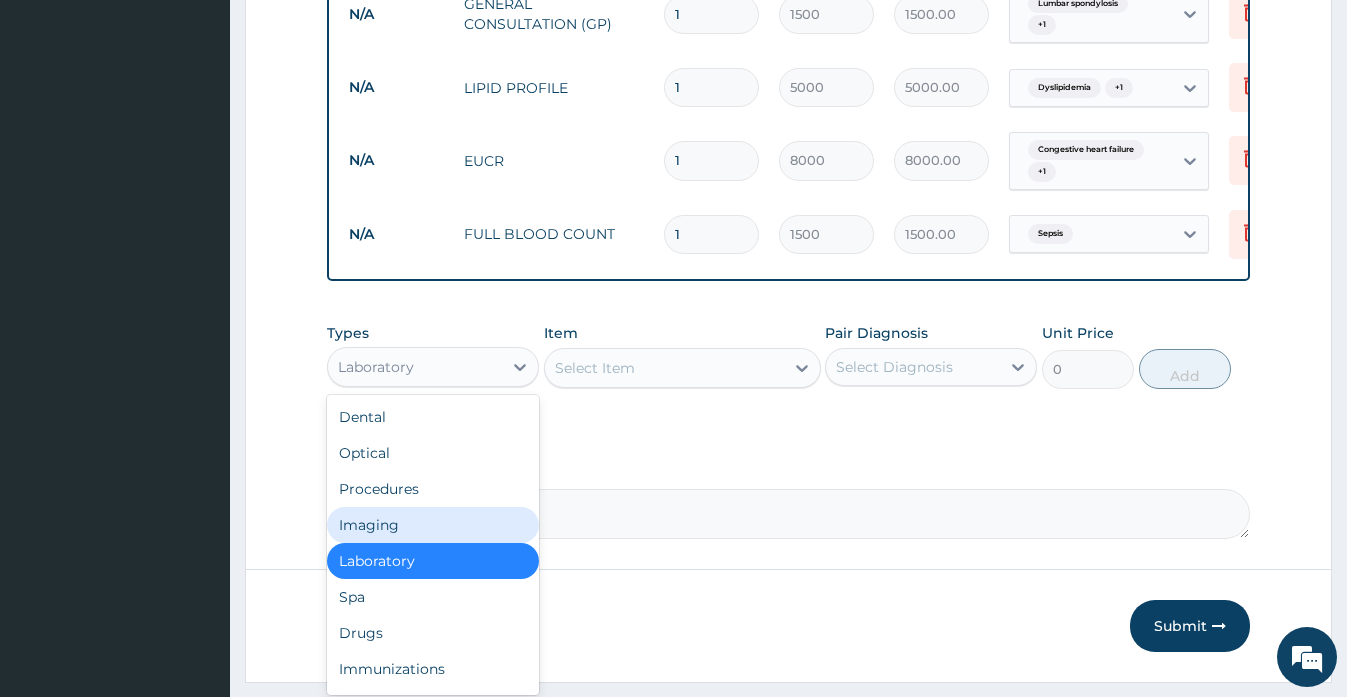 click on "Imaging" at bounding box center [433, 525] 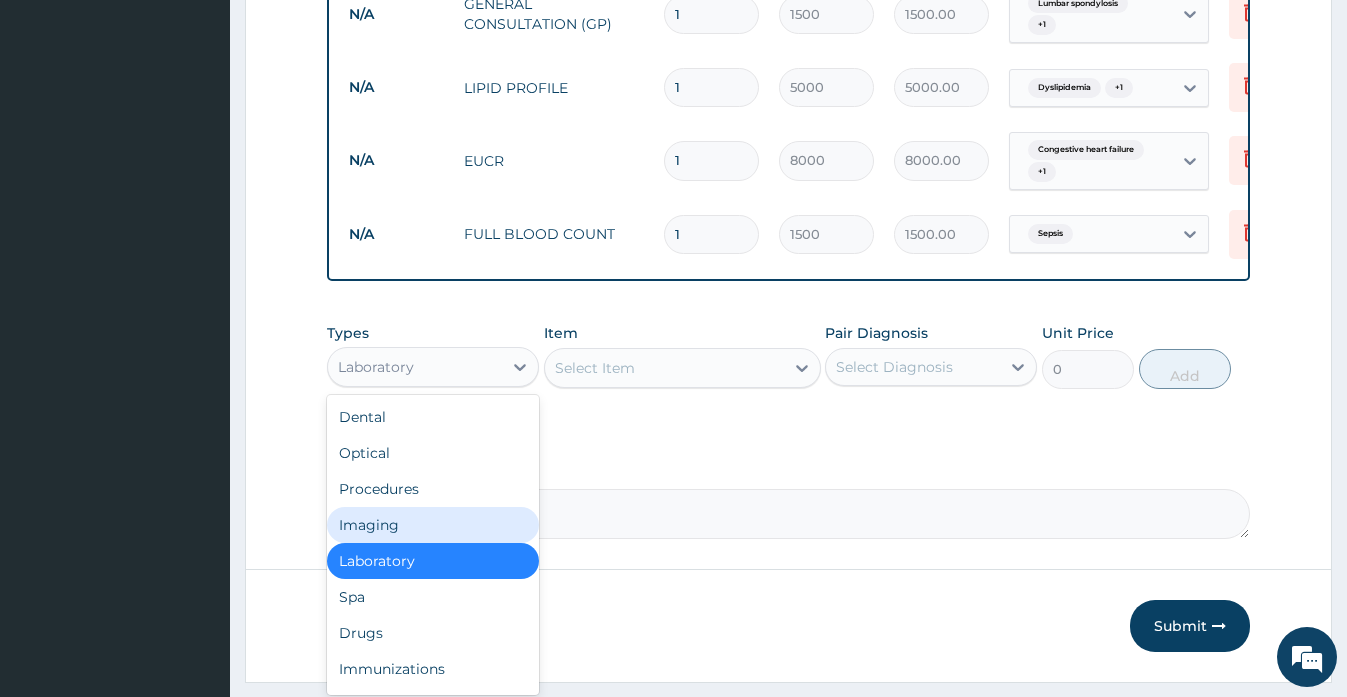 click on "Comment" at bounding box center (788, 514) 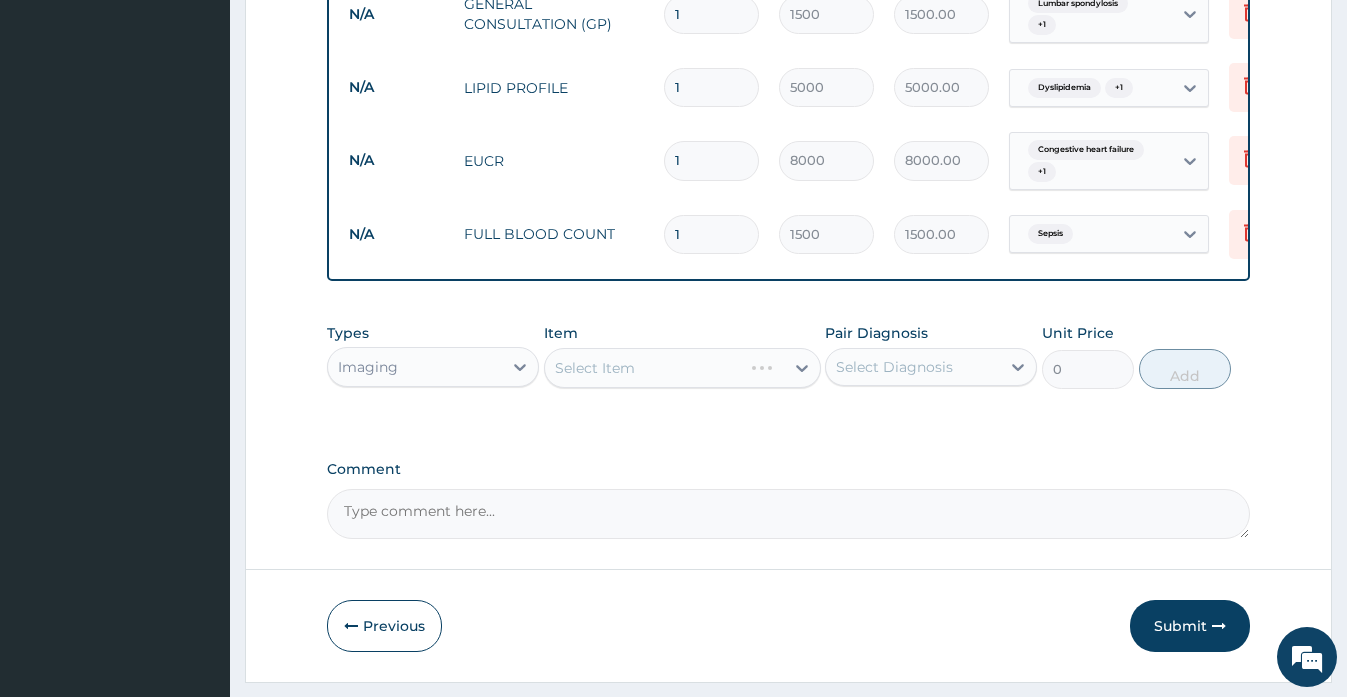 click on "Select Diagnosis" at bounding box center (894, 367) 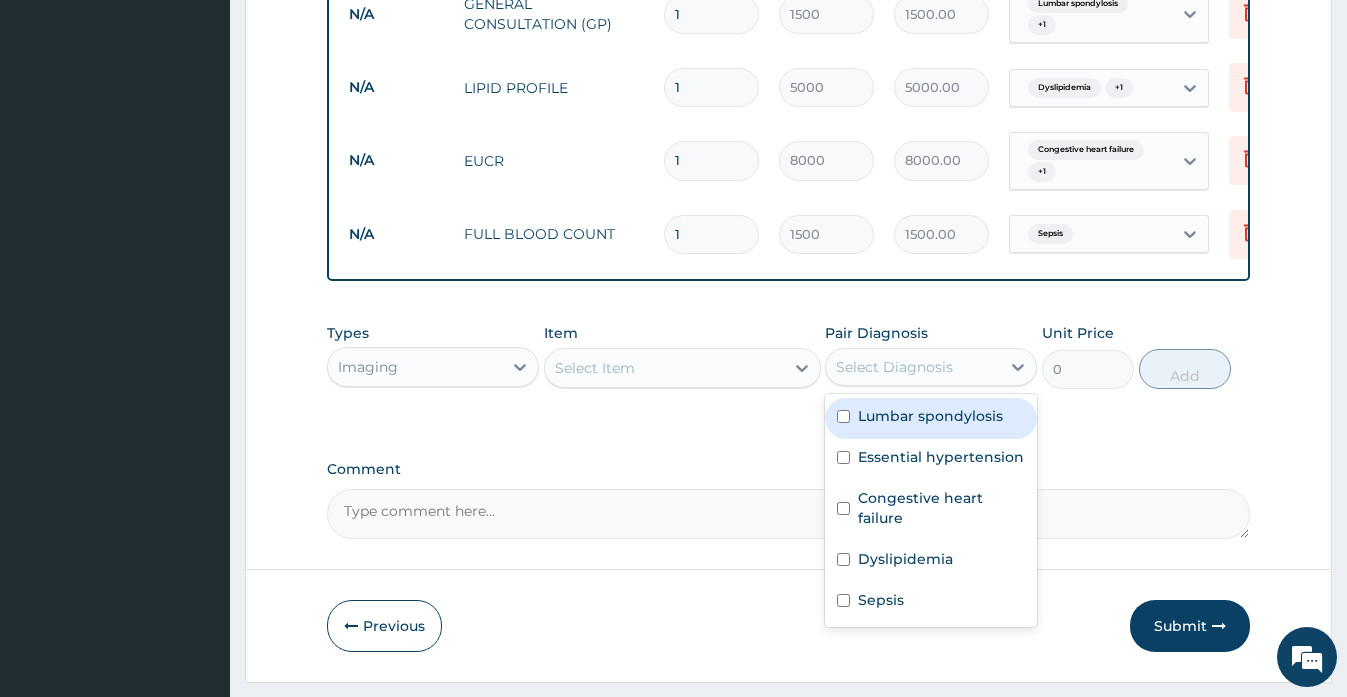 click on "Lumbar spondylosis" at bounding box center (930, 416) 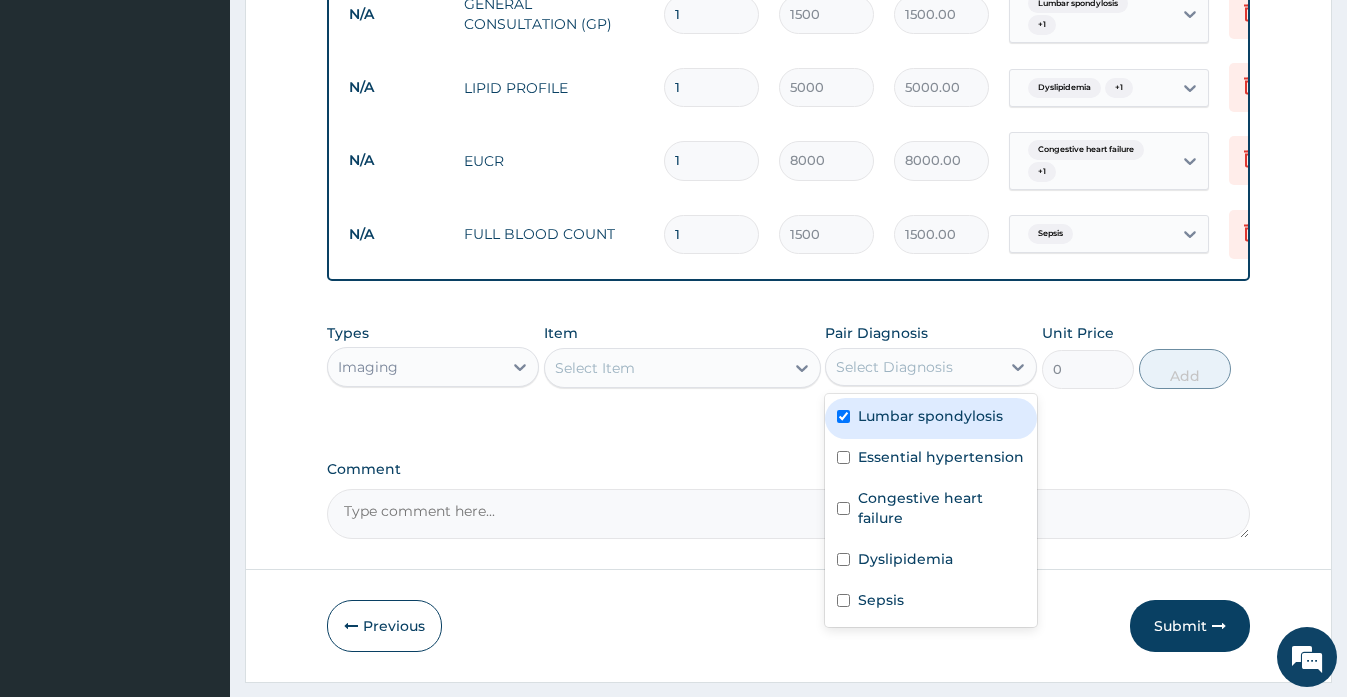click on "Lumbar spondylosis" at bounding box center (930, 416) 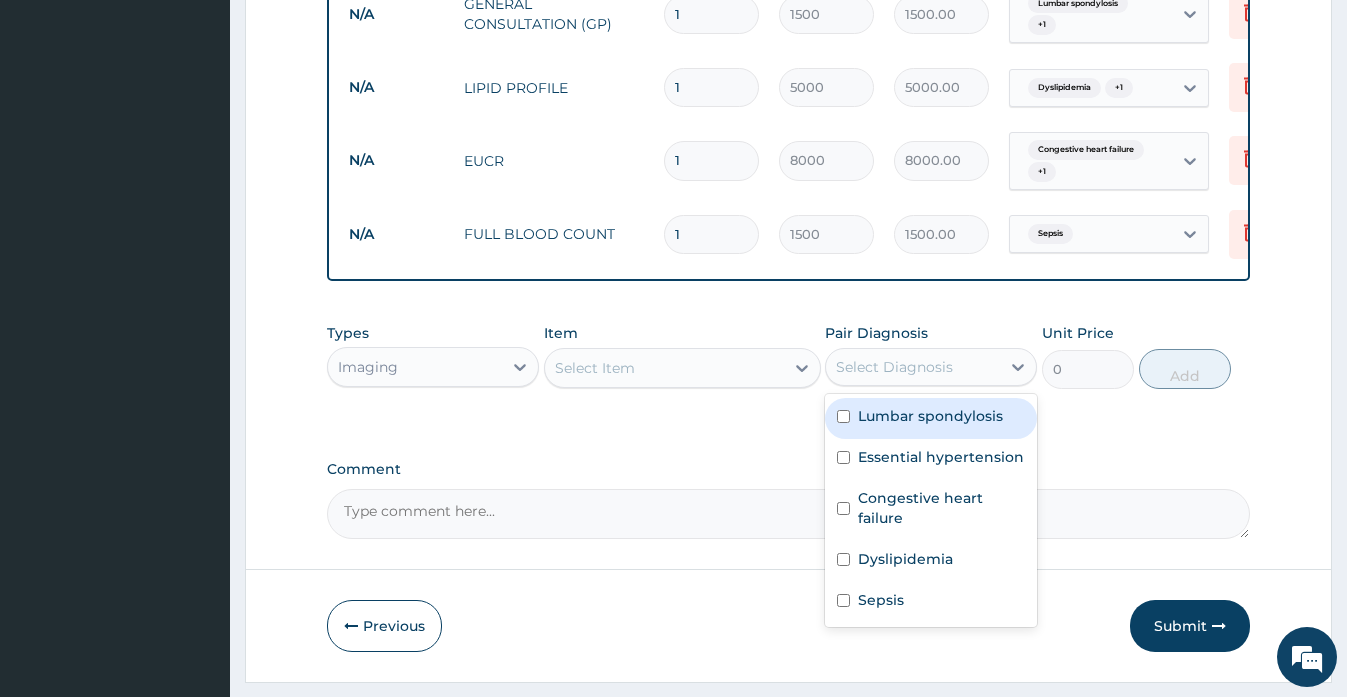 checkbox on "false" 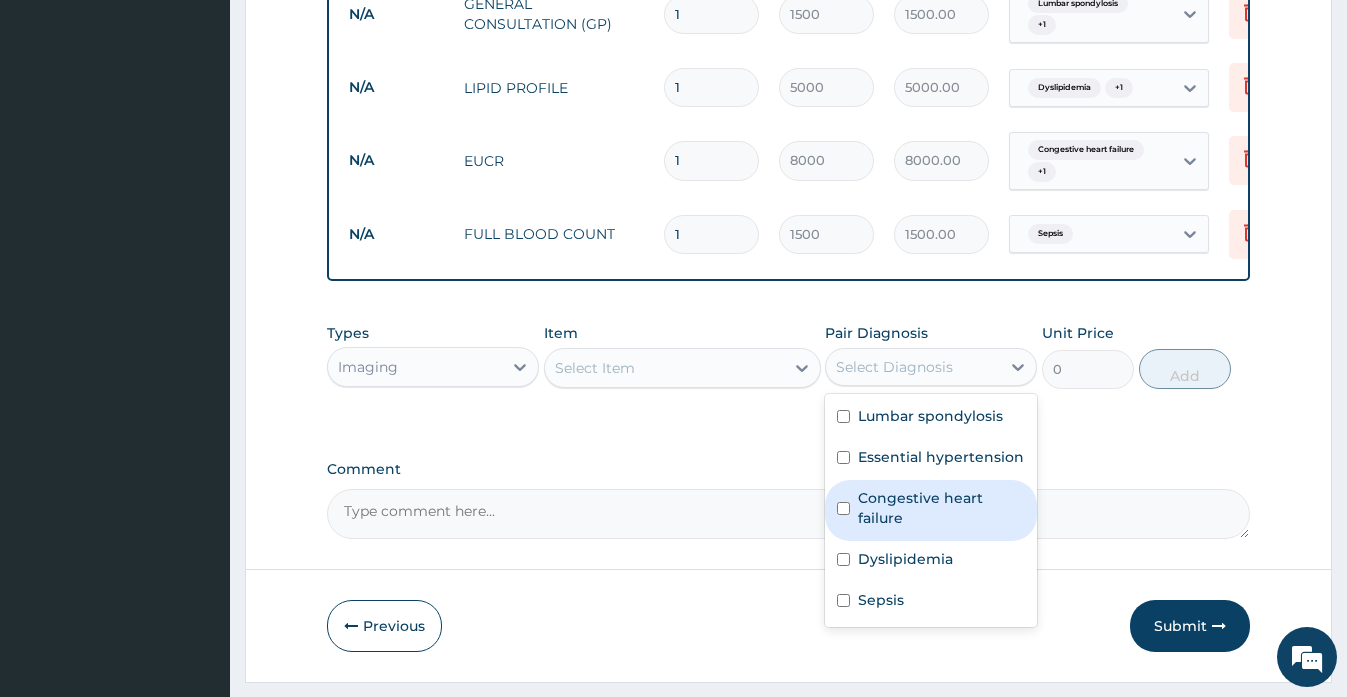 click on "Congestive heart failure" at bounding box center (931, 510) 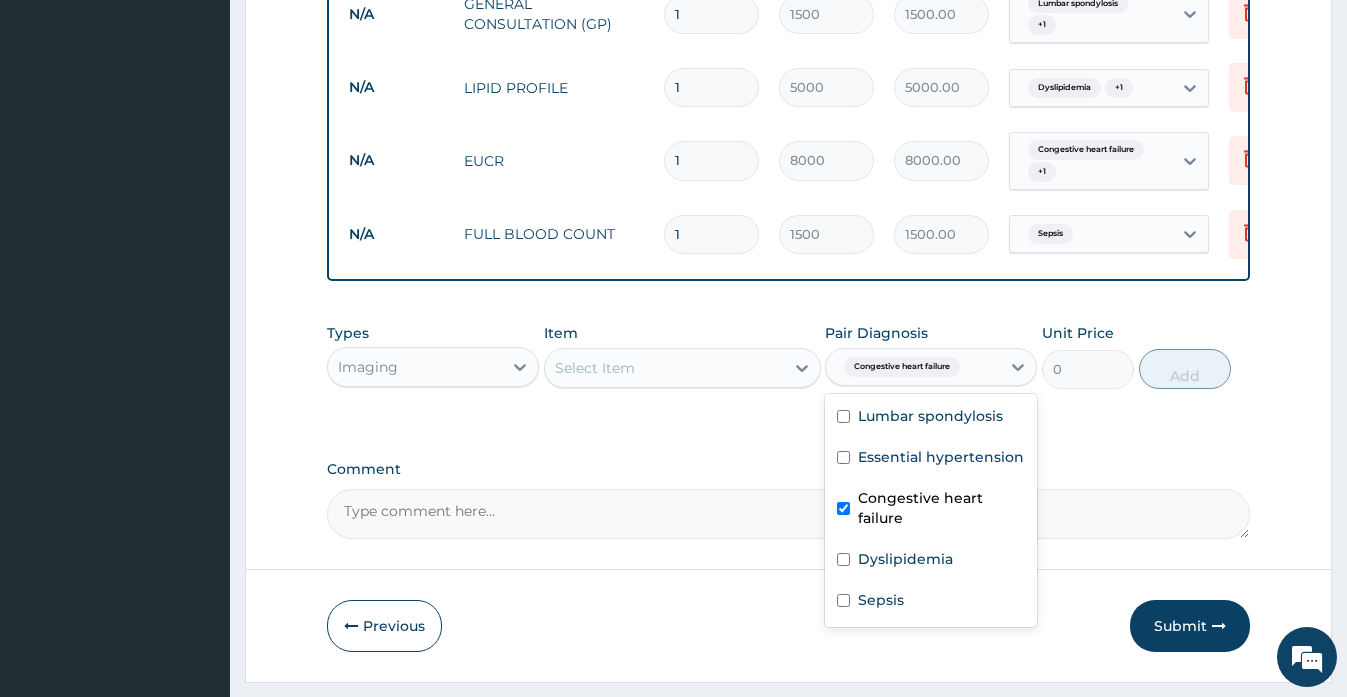 checkbox on "true" 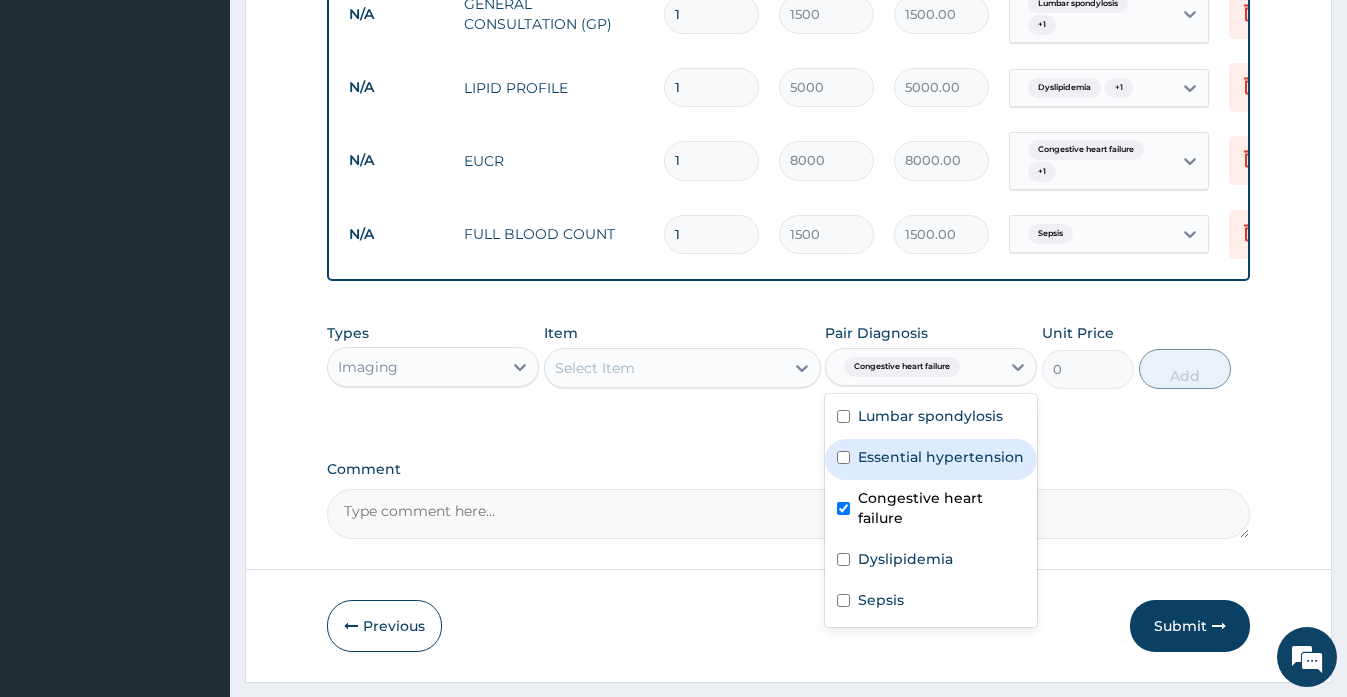 click on "Essential hypertension" at bounding box center [941, 457] 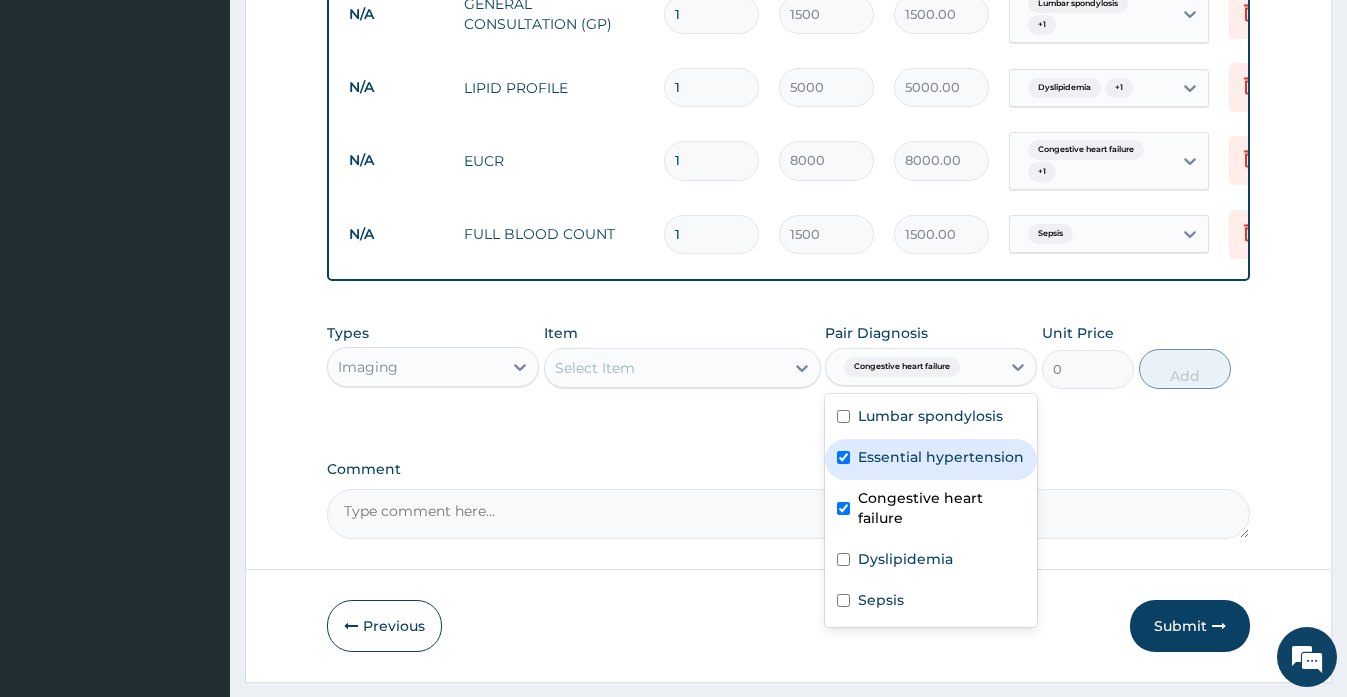 checkbox on "true" 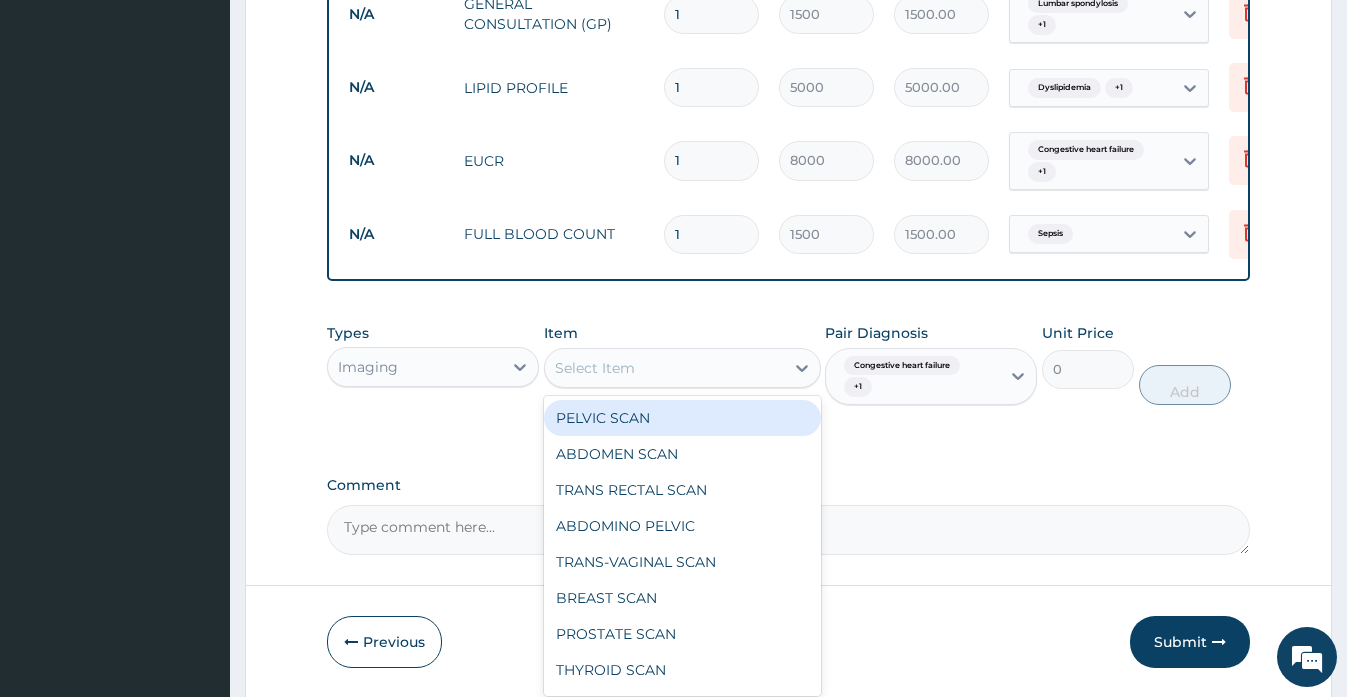 click on "Select Item" at bounding box center (664, 368) 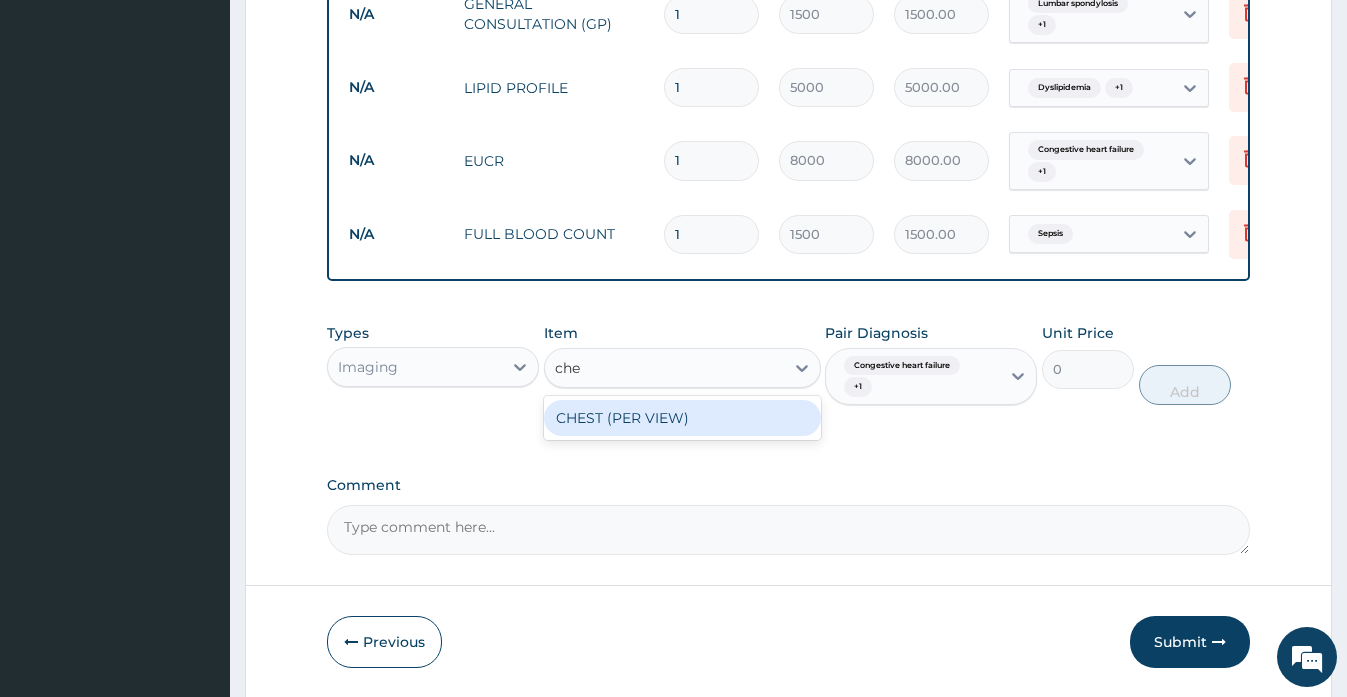 type on "ches" 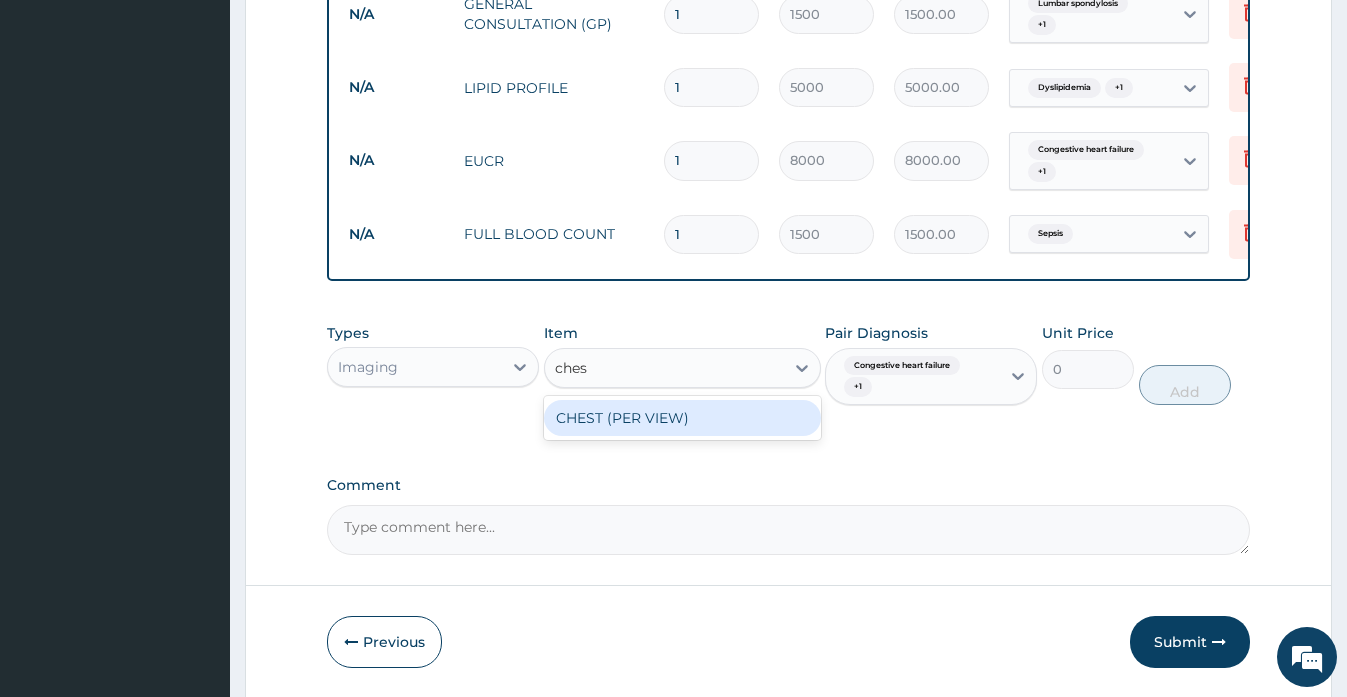 click on "CHEST (PER VIEW)" at bounding box center [682, 418] 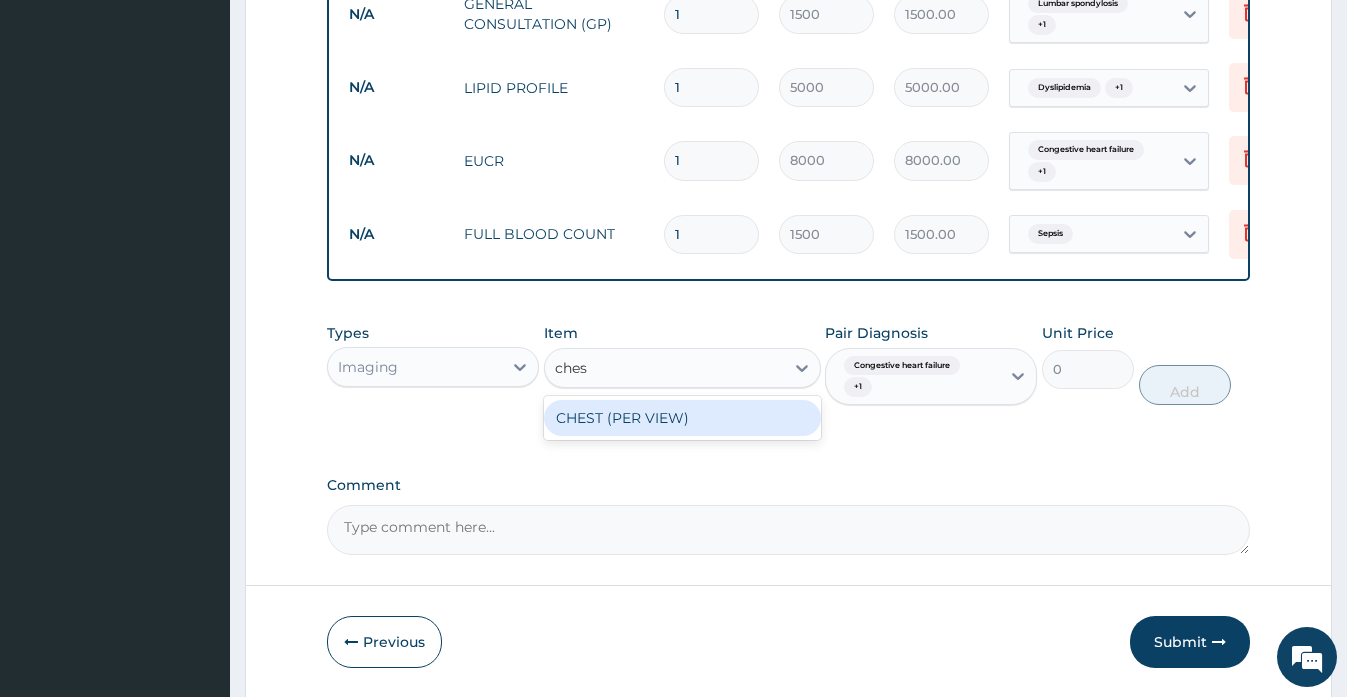 type 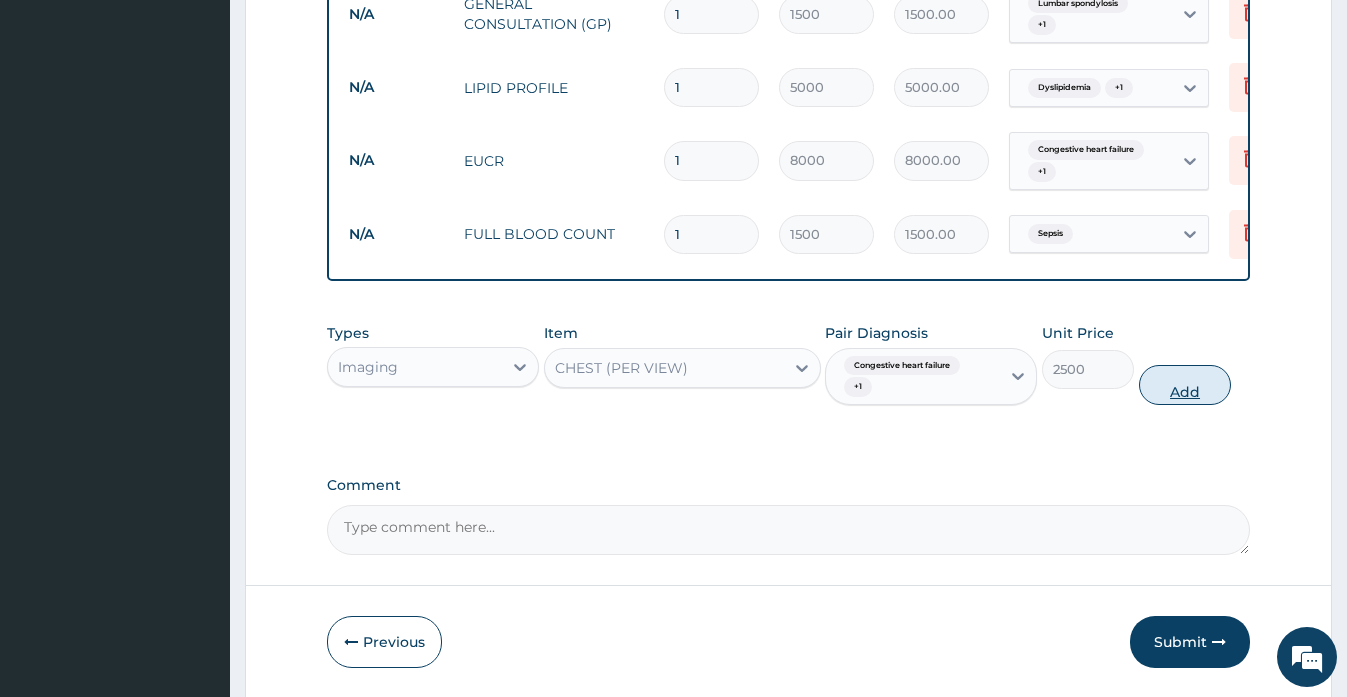 click on "Add" at bounding box center [1185, 385] 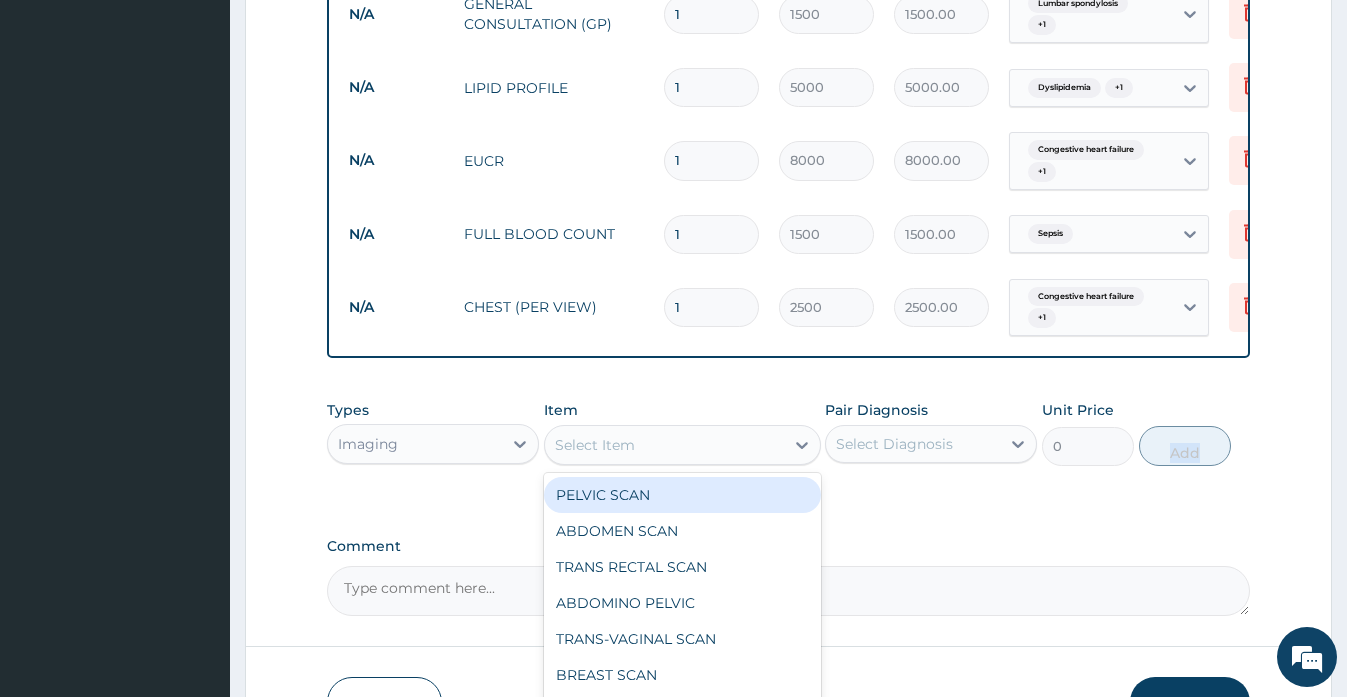 click on "Select Item" at bounding box center (664, 445) 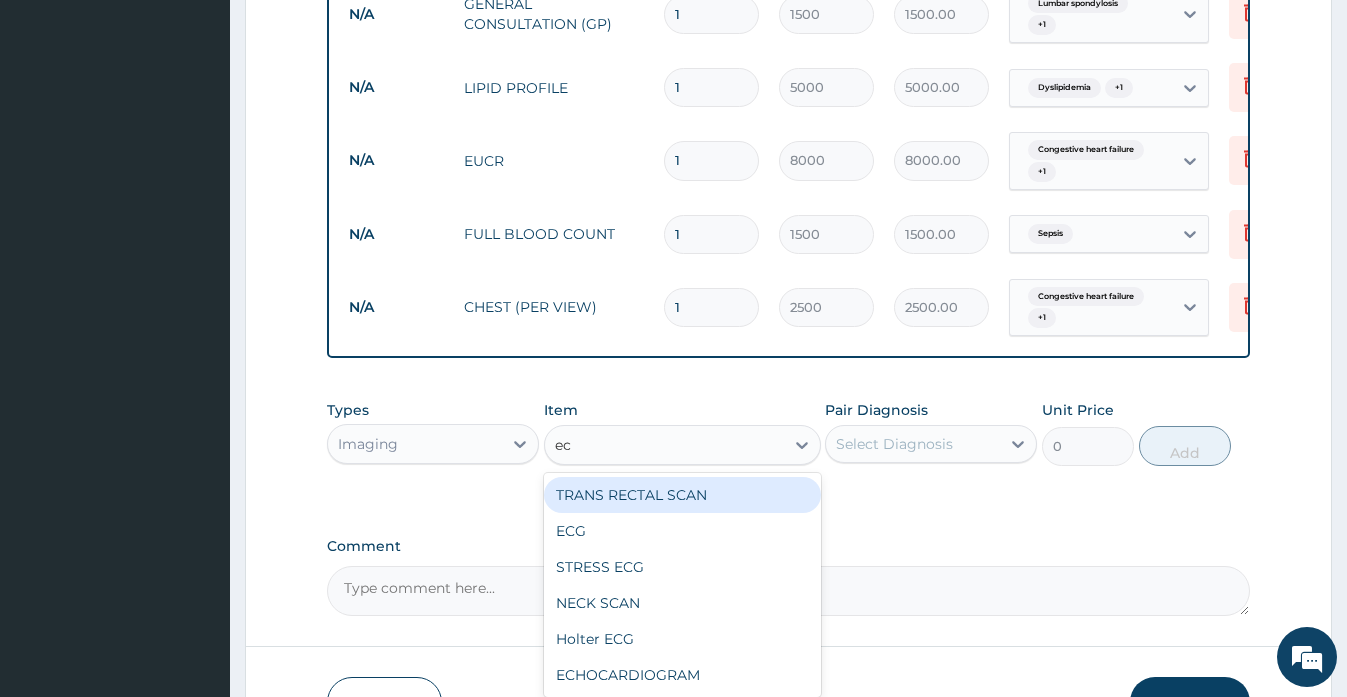 type on "ecg" 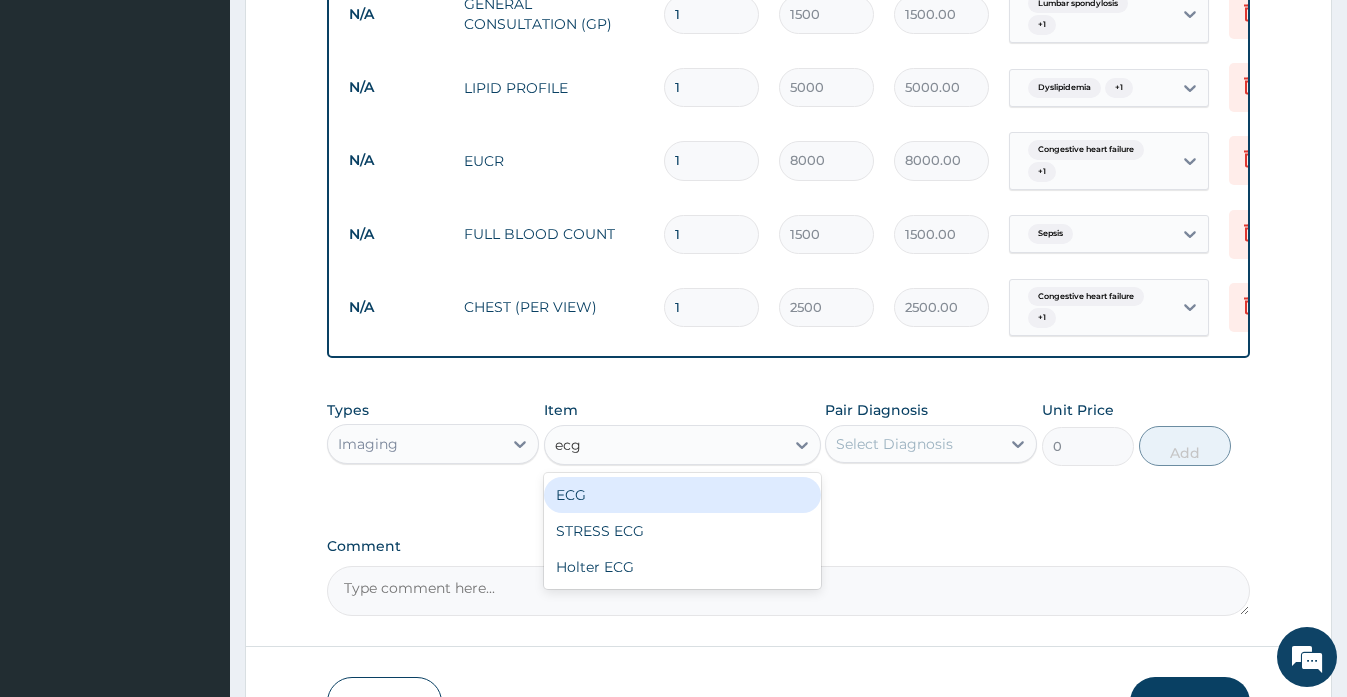 click on "ECG" at bounding box center [682, 495] 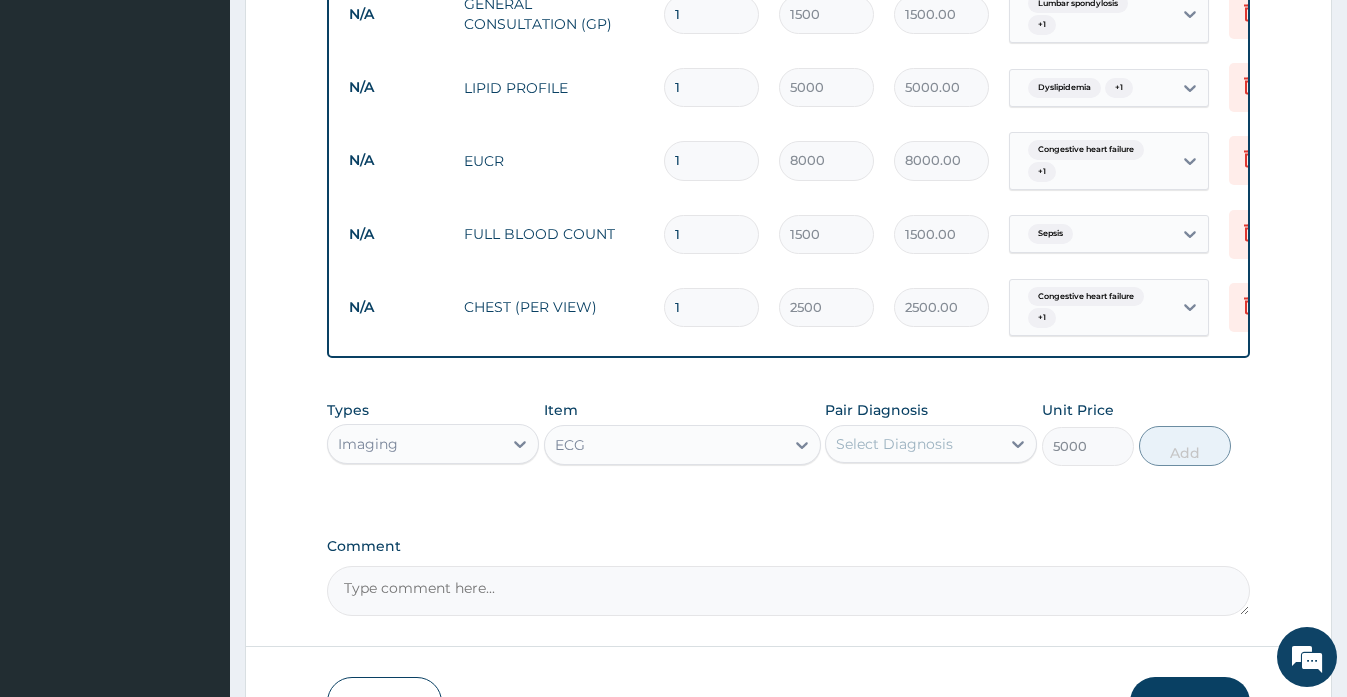 click on "Select Diagnosis" at bounding box center [894, 444] 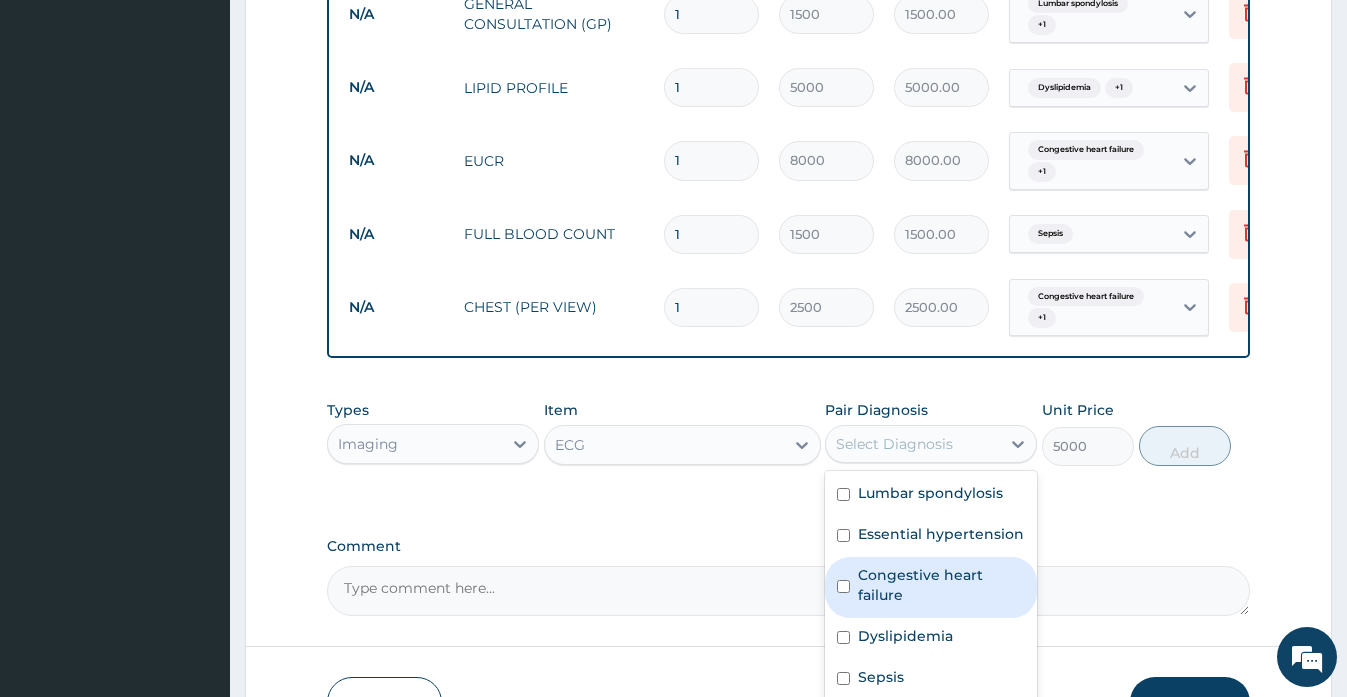 click on "Congestive heart failure" at bounding box center (941, 585) 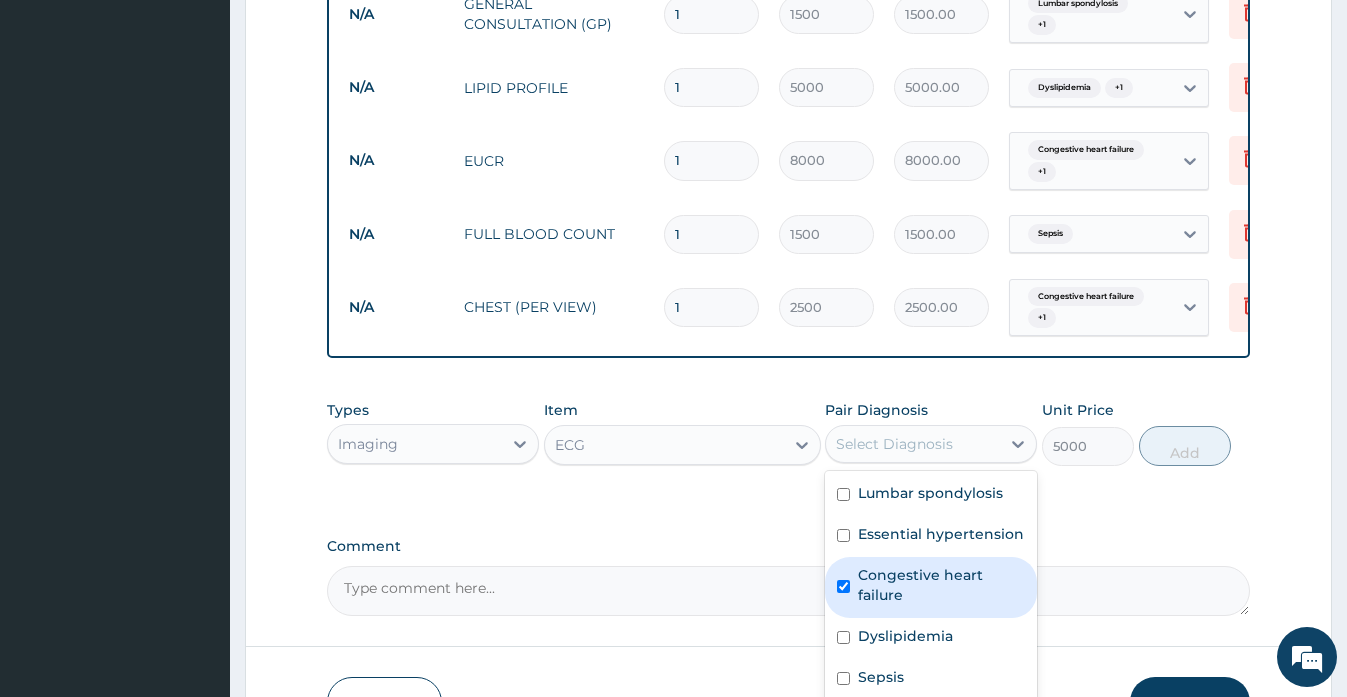 checkbox on "true" 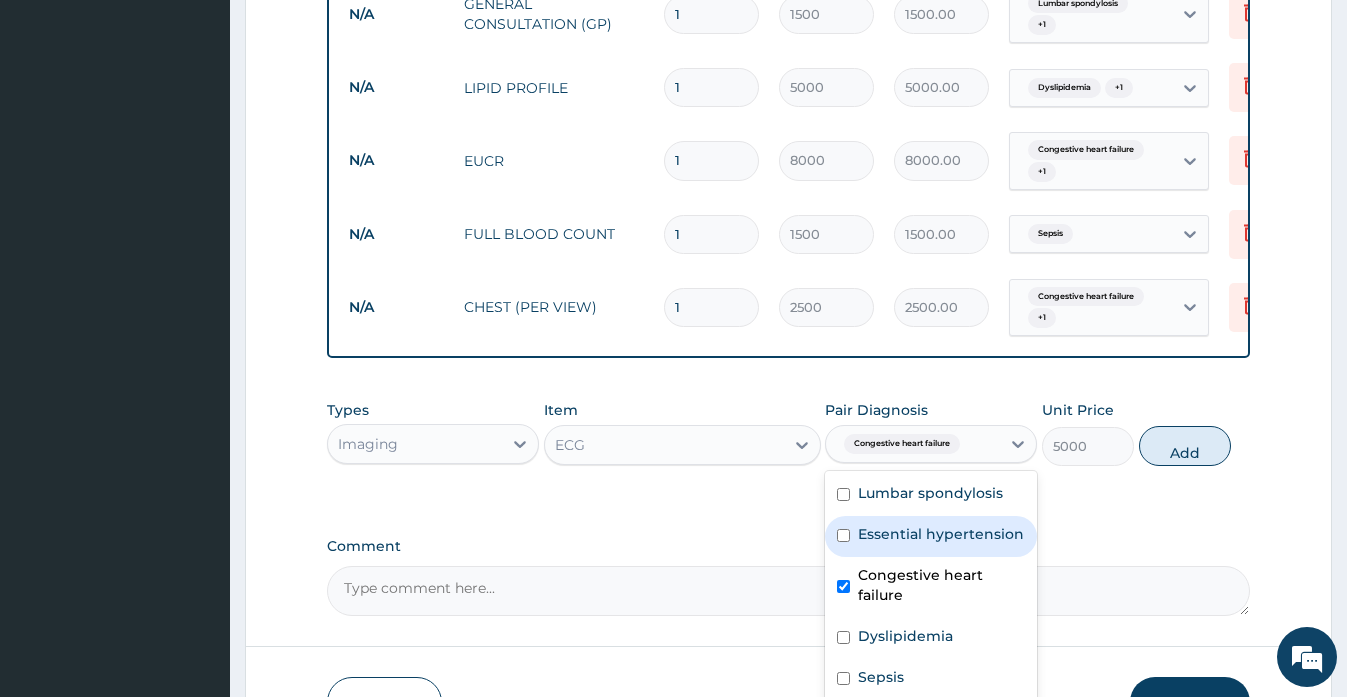 click on "Essential hypertension" at bounding box center (941, 534) 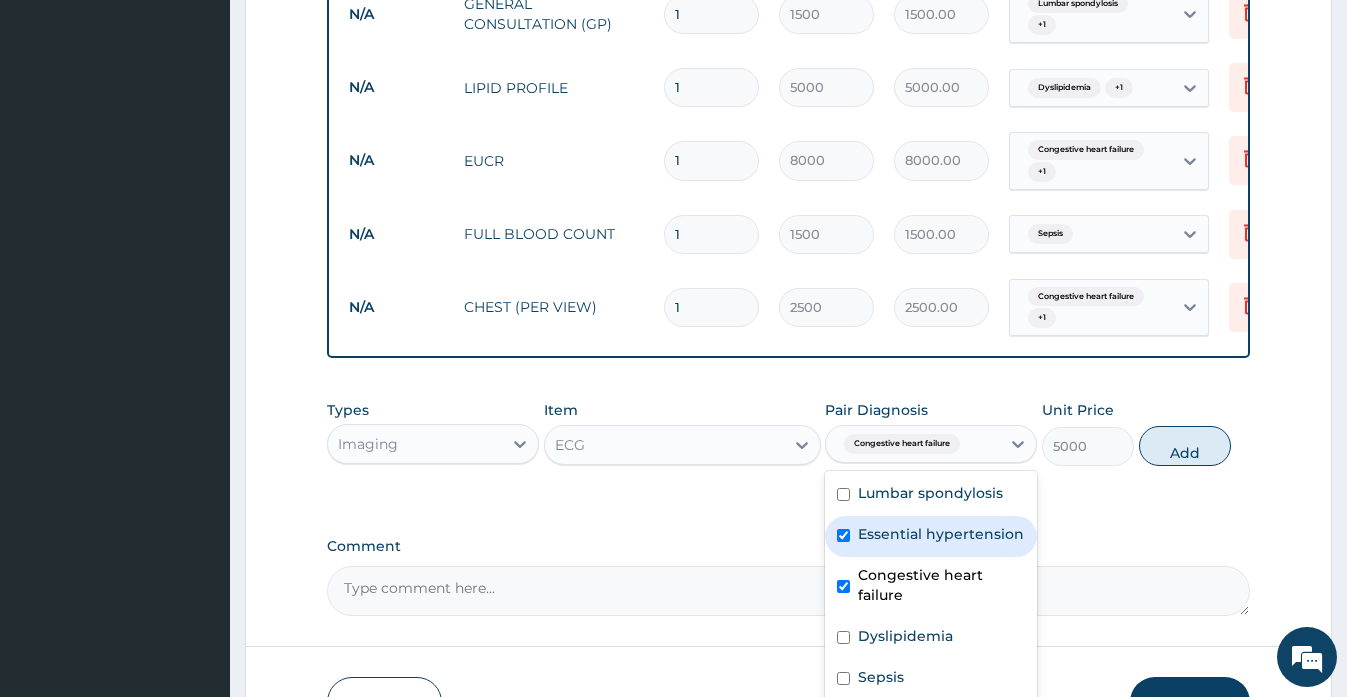 checkbox on "true" 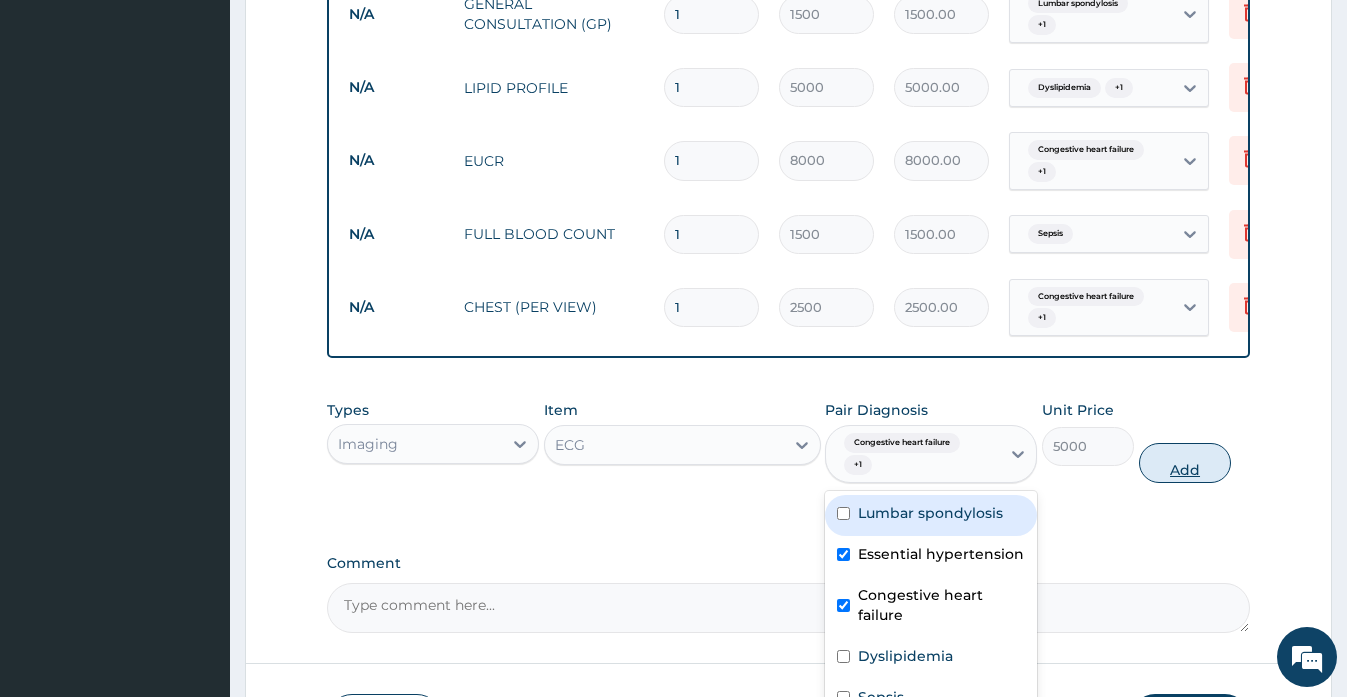 click on "Add" at bounding box center (1185, 463) 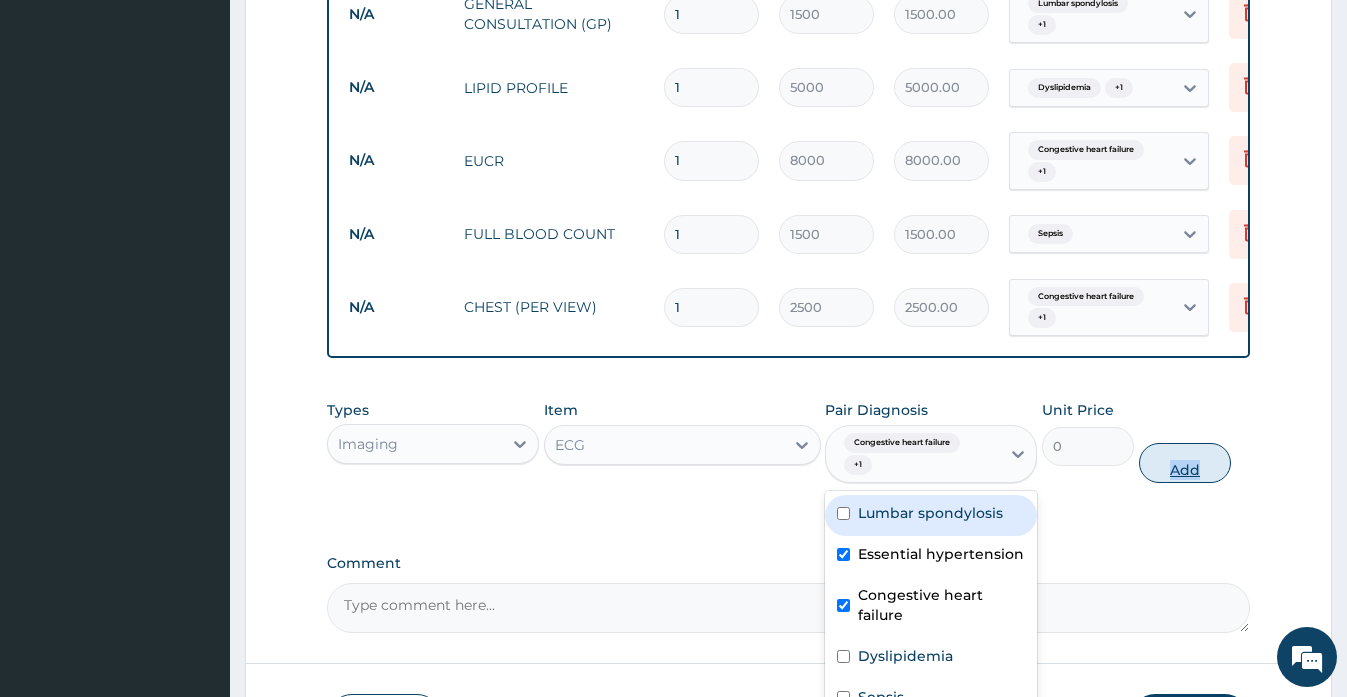 click on "Types Imaging Item ECG Pair Diagnosis option Essential hypertension, selected. option Lumbar spondylosis focused, 1 of 5. 5 results available. Use Up and Down to choose options, press Enter to select the currently focused option, press Escape to exit the menu, press Tab to select the option and exit the menu. Congestive heart failure  + 1 Lumbar spondylosis Essential hypertension Congestive heart failure Dyslipidemia Sepsis Unit Price 0 Add" at bounding box center (788, 441) 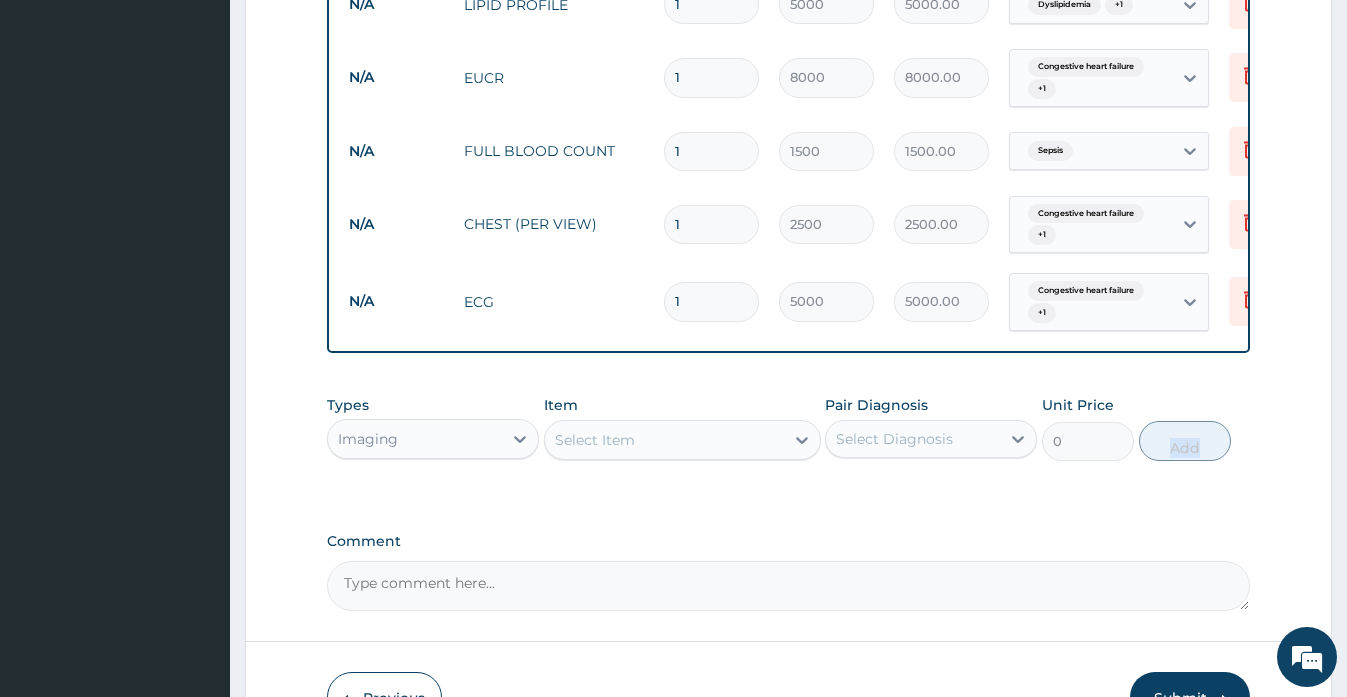 scroll, scrollTop: 1046, scrollLeft: 0, axis: vertical 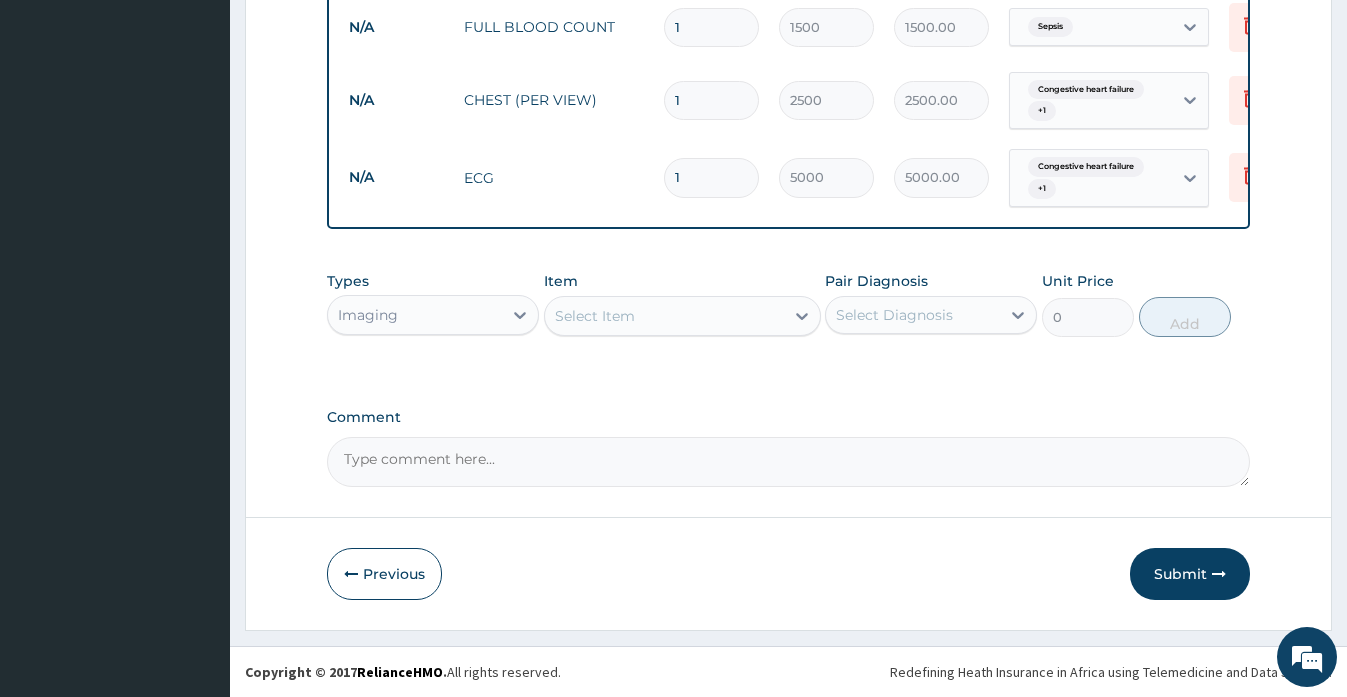 click on "Select Diagnosis" at bounding box center (894, 315) 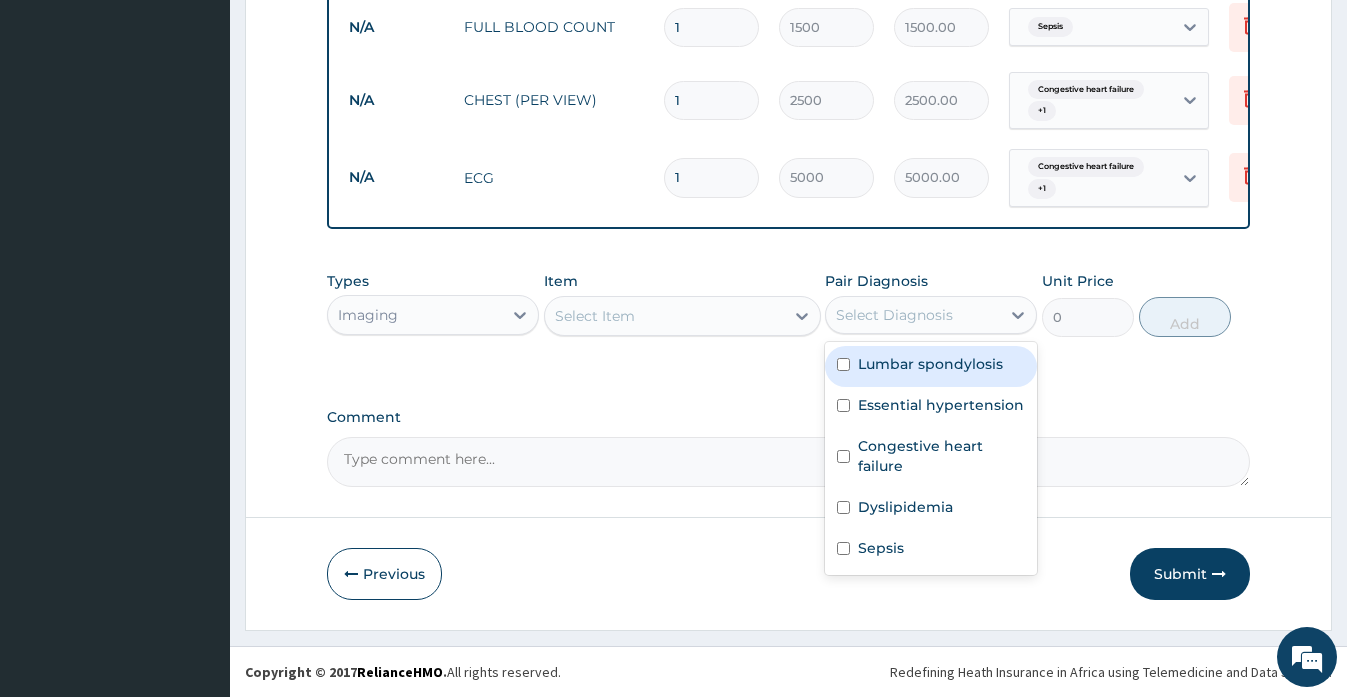 click on "Lumbar spondylosis" at bounding box center (930, 364) 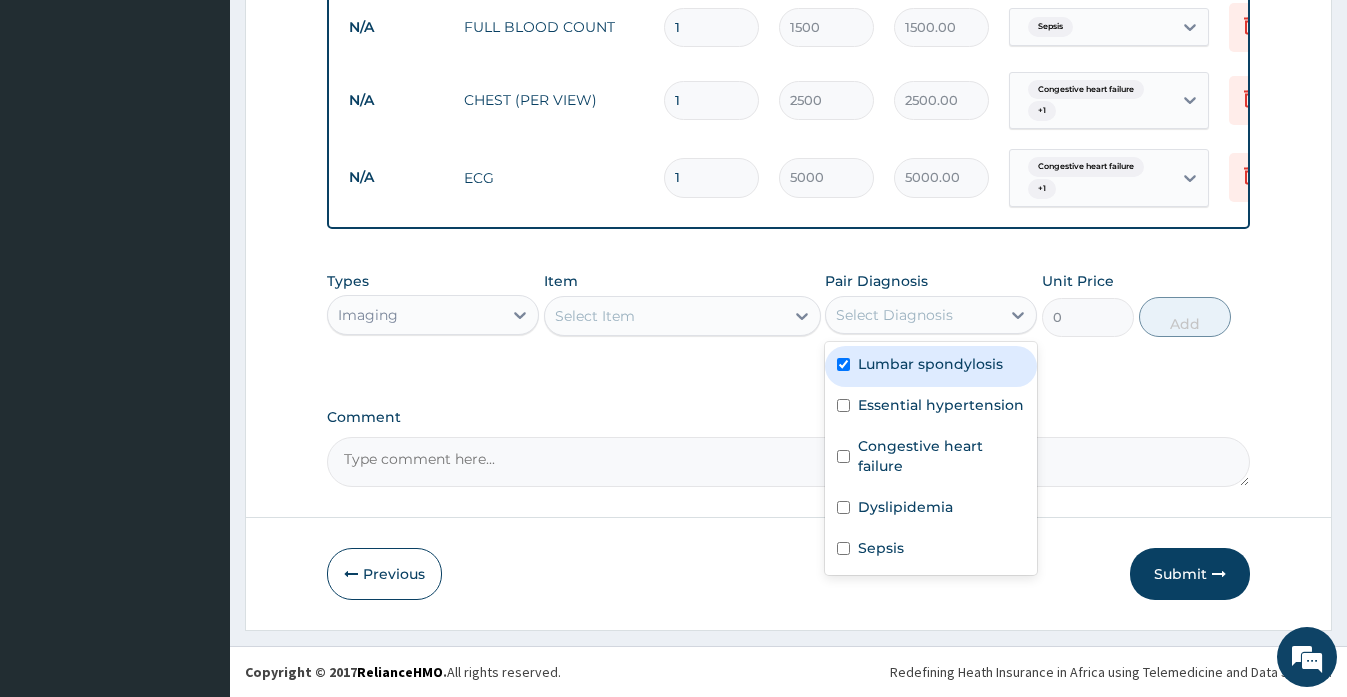 checkbox on "true" 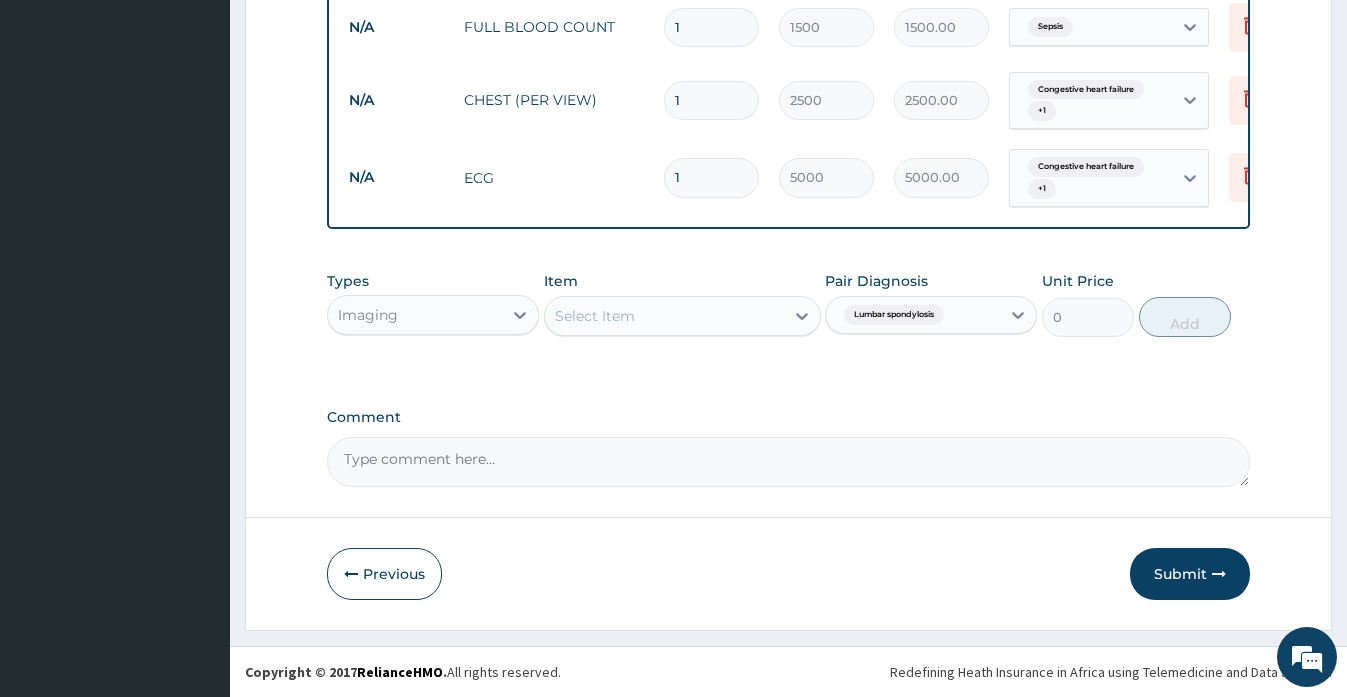 click on "Step  2  of 2 PA Code / Prescription Code Enter Code(Secondary Care Only) Encounter Date 13-08-2024 Important Notice Please enter PA codes before entering items that are not attached to a PA code   All diagnoses entered must be linked to a claim item. Diagnosis & Claim Items that are visible but inactive cannot be edited because they were imported from an already approved PA code. Diagnosis Lumbar spondylosis Confirmed Essential hypertension Confirmed Congestive heart failure Query Dyslipidemia Confirmed Sepsis Confirmed NB: All diagnosis must be linked to a claim item Claim Items Type Name Quantity Unit Price Total Price Pair Diagnosis Actions N/A GENERAL CONSULTATION (GP) 1 1500 1500.00 Lumbar spondylosis  + 1 Delete N/A LIPID PROFILE 1 5000 5000.00 Dyslipidemia  + 1 Delete N/A  EUCR  1 8000 8000.00 Congestive heart failure  + 1 Delete N/A FULL BLOOD COUNT 1 1500 1500.00 Sepsis Delete N/A CHEST (PER VIEW) 1 2500 2500.00 Congestive heart failure  + 1 Delete N/A ECG 1 5000 5000.00 Congestive heart failure  +" at bounding box center [788, -147] 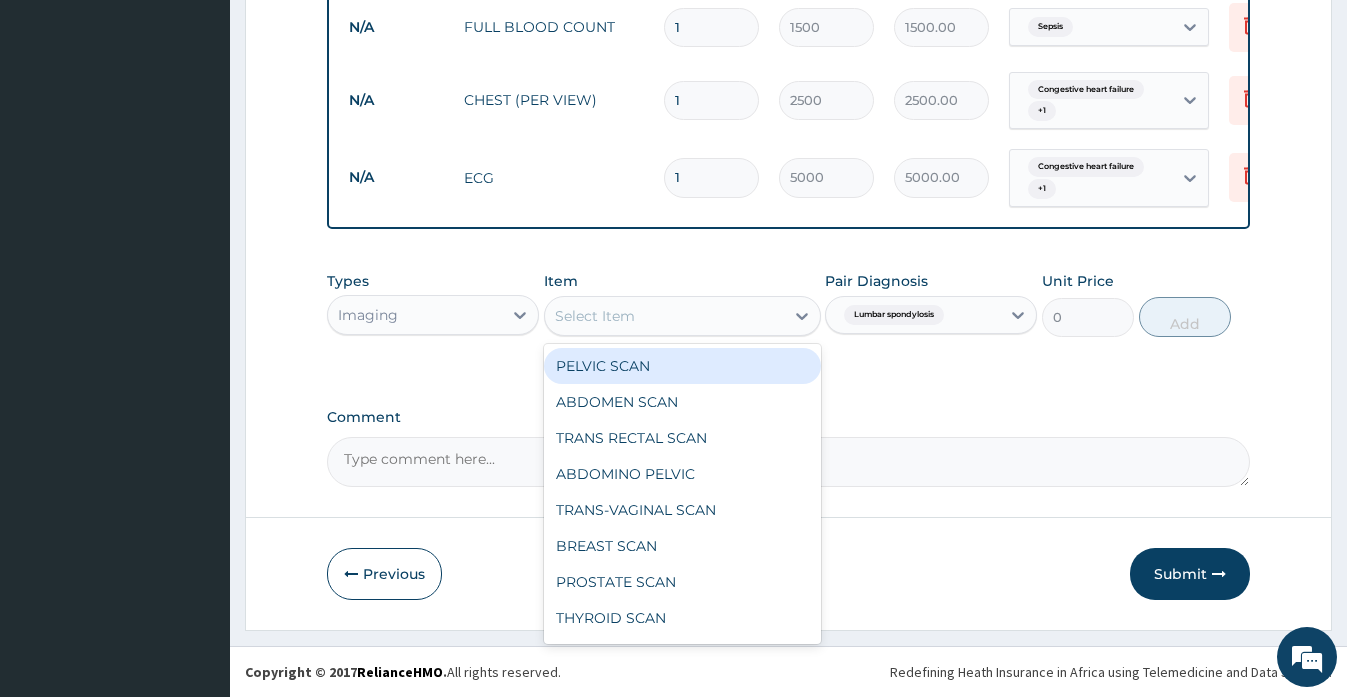 click on "Select Item" at bounding box center (664, 316) 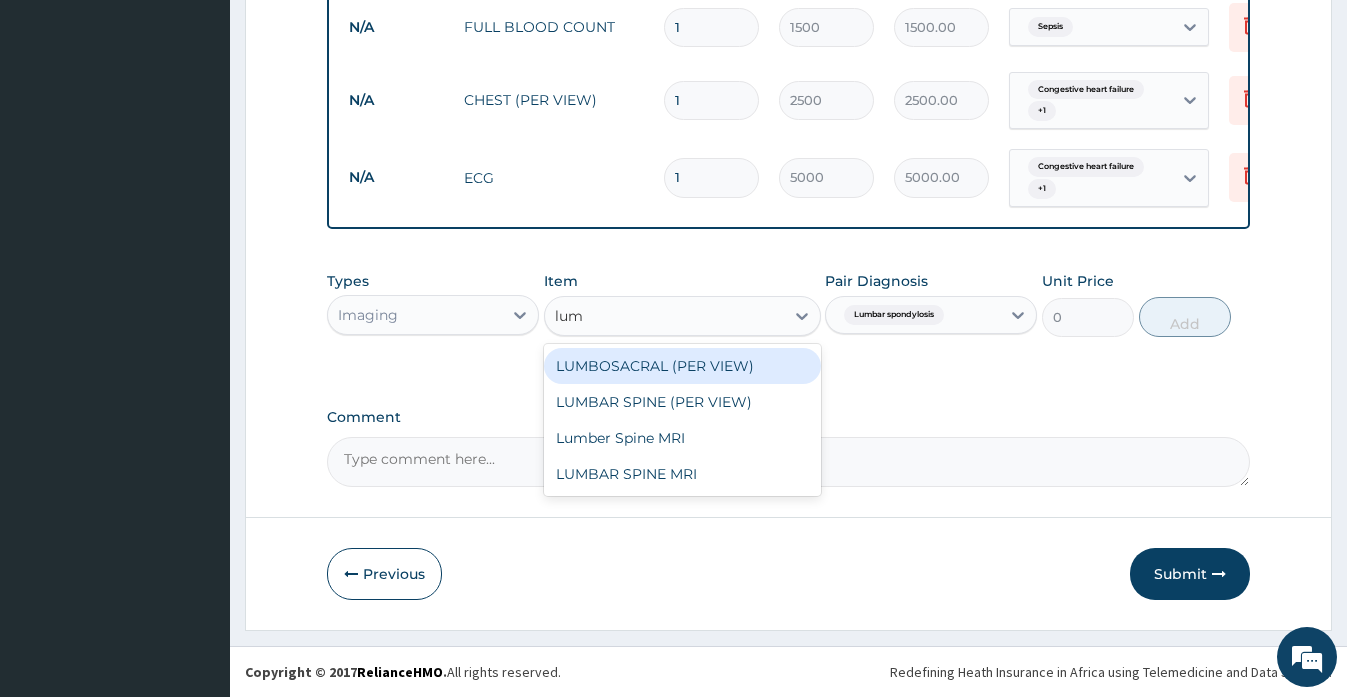 type on "lumb" 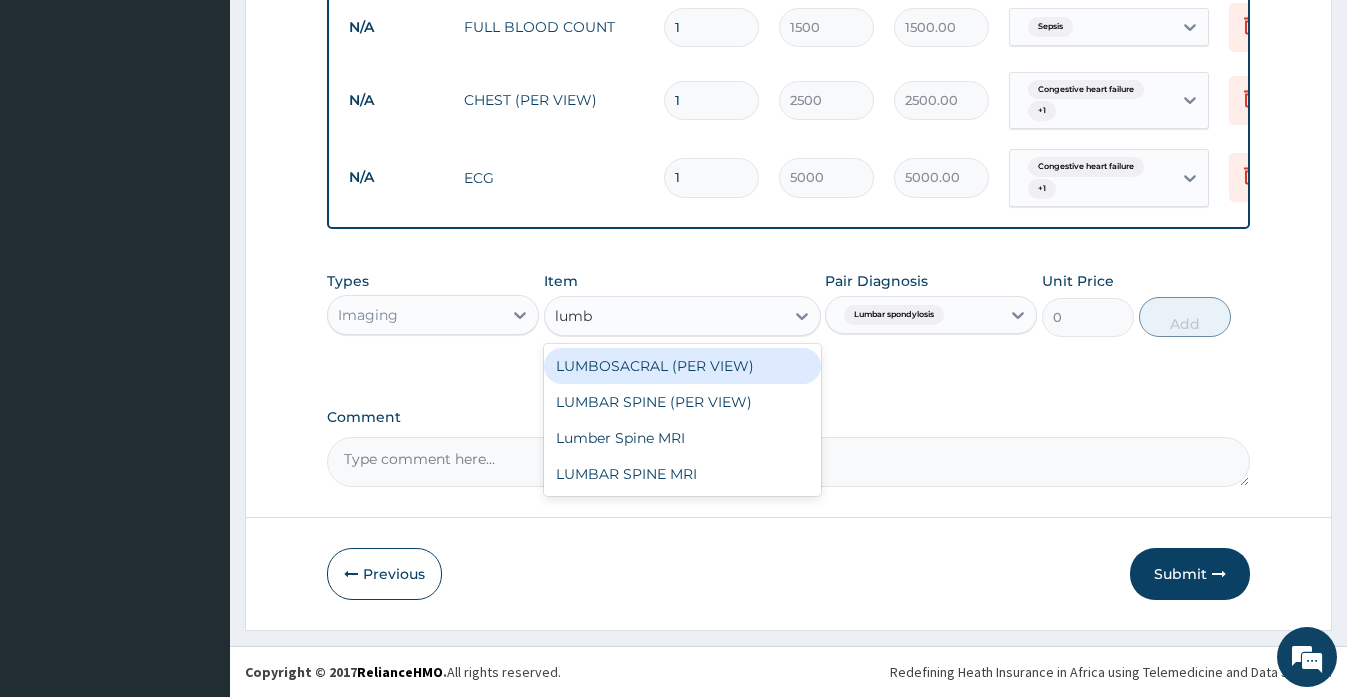 click on "LUMBOSACRAL (PER VIEW)" at bounding box center (682, 366) 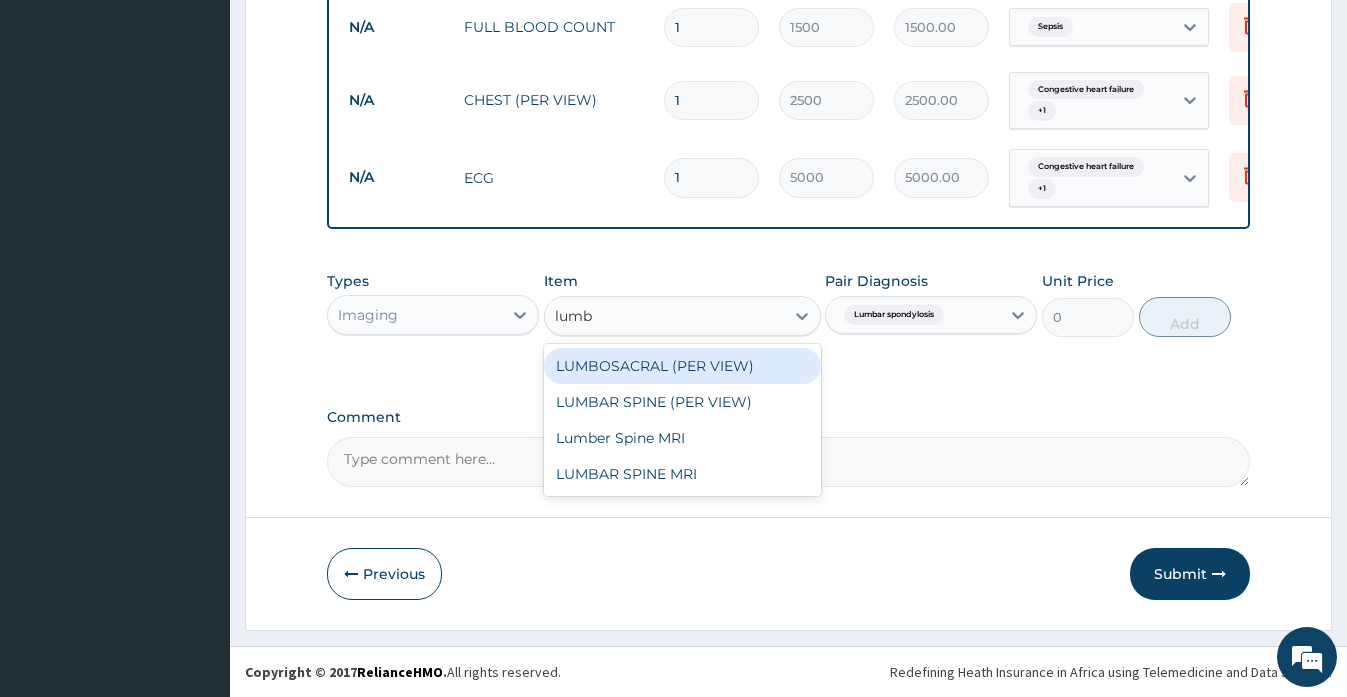 type 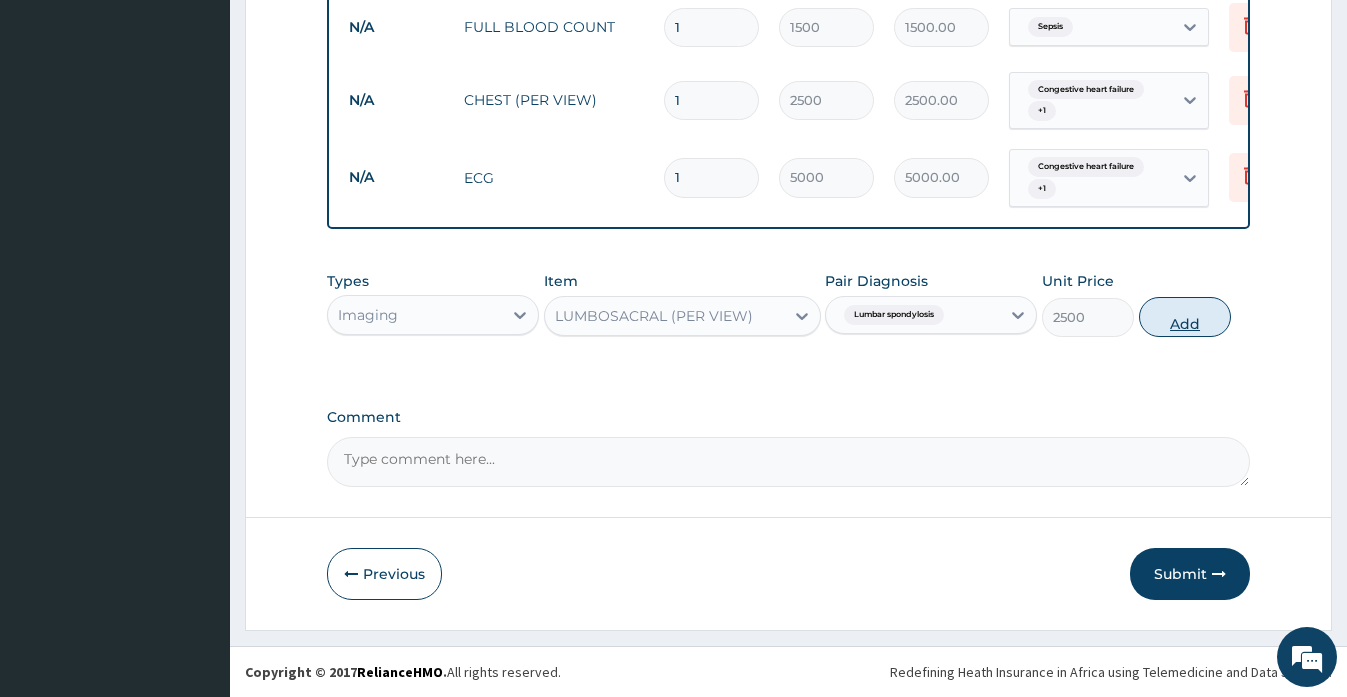click on "Add" at bounding box center (1185, 317) 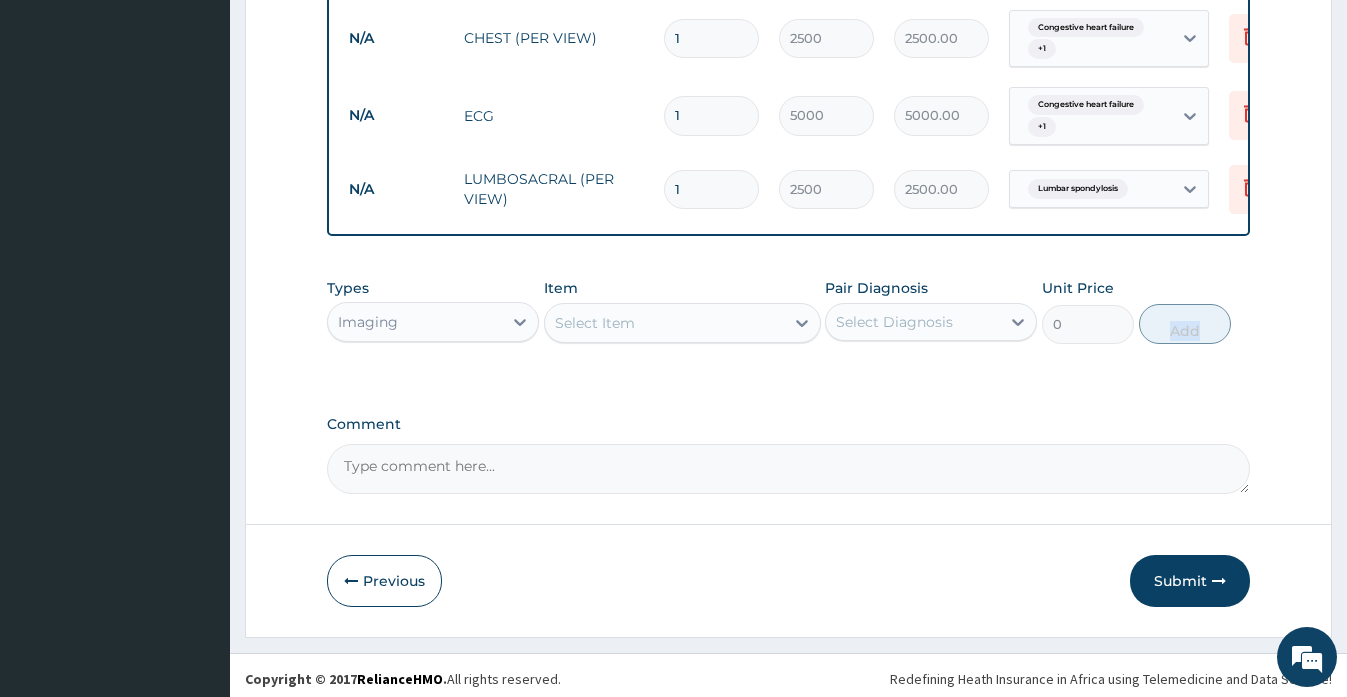 scroll, scrollTop: 1115, scrollLeft: 0, axis: vertical 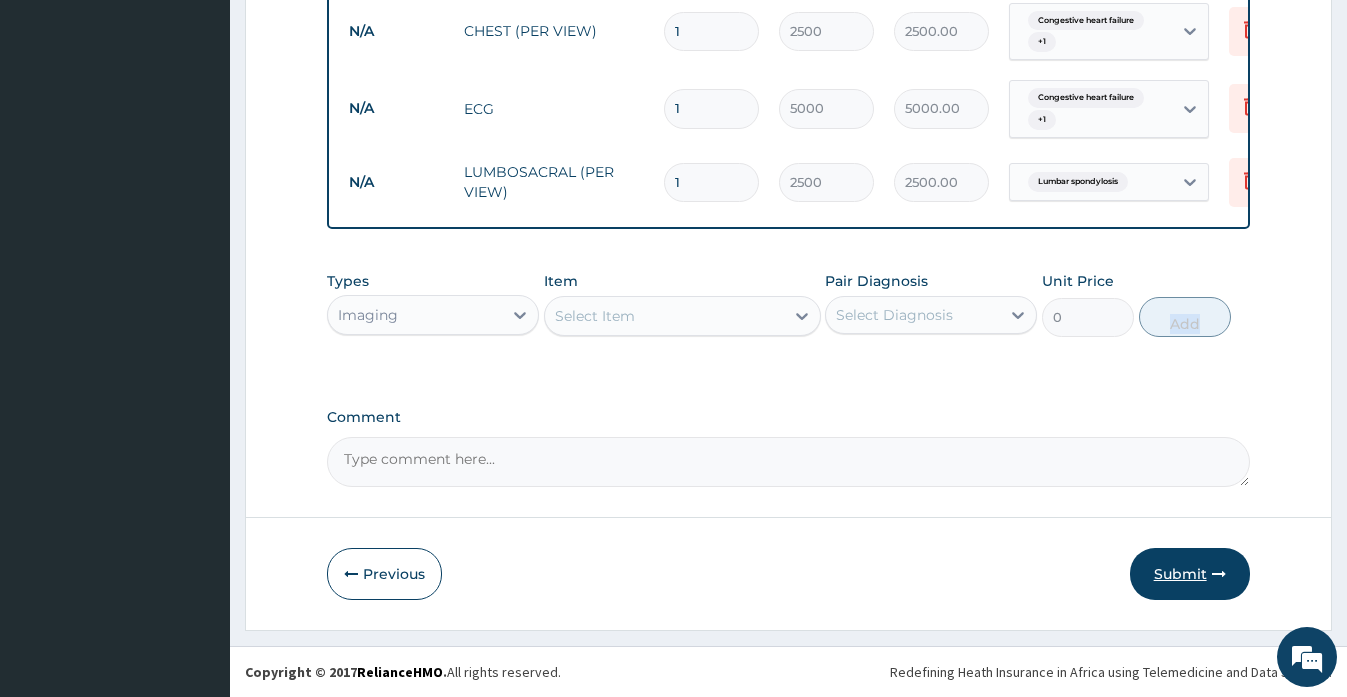 click on "Submit" at bounding box center [1190, 574] 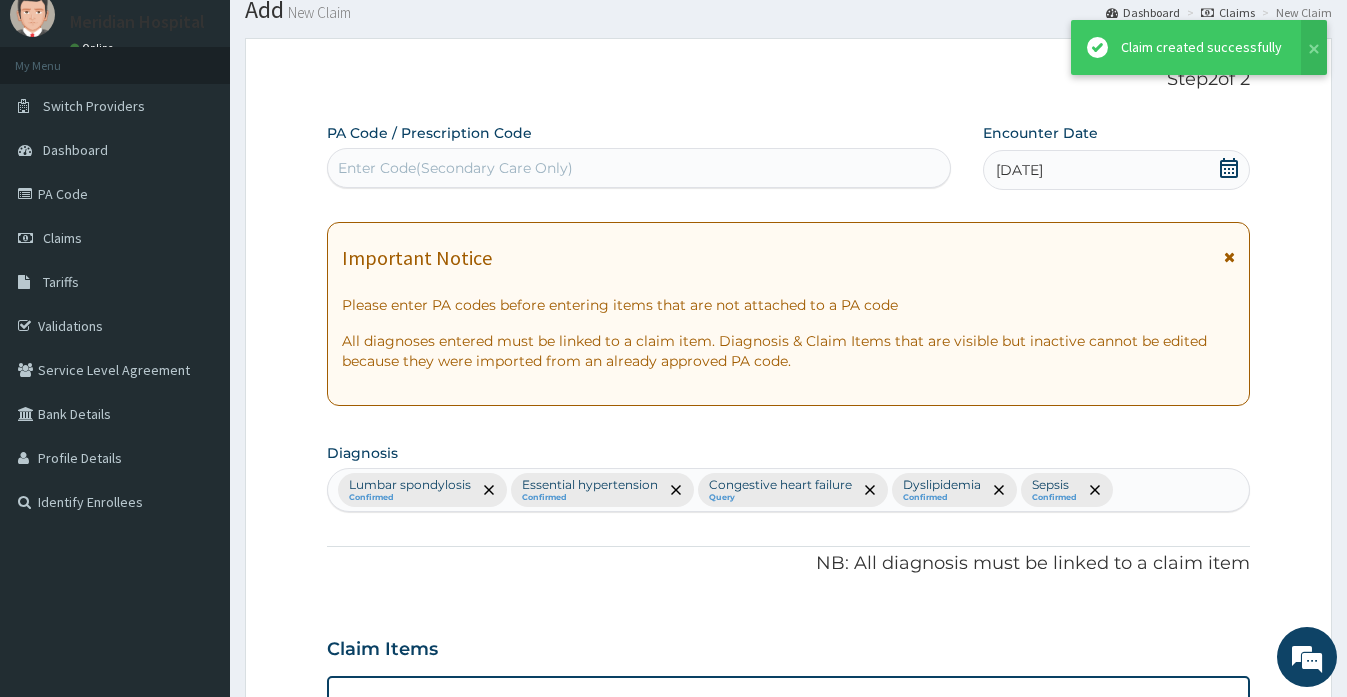 scroll, scrollTop: 1115, scrollLeft: 0, axis: vertical 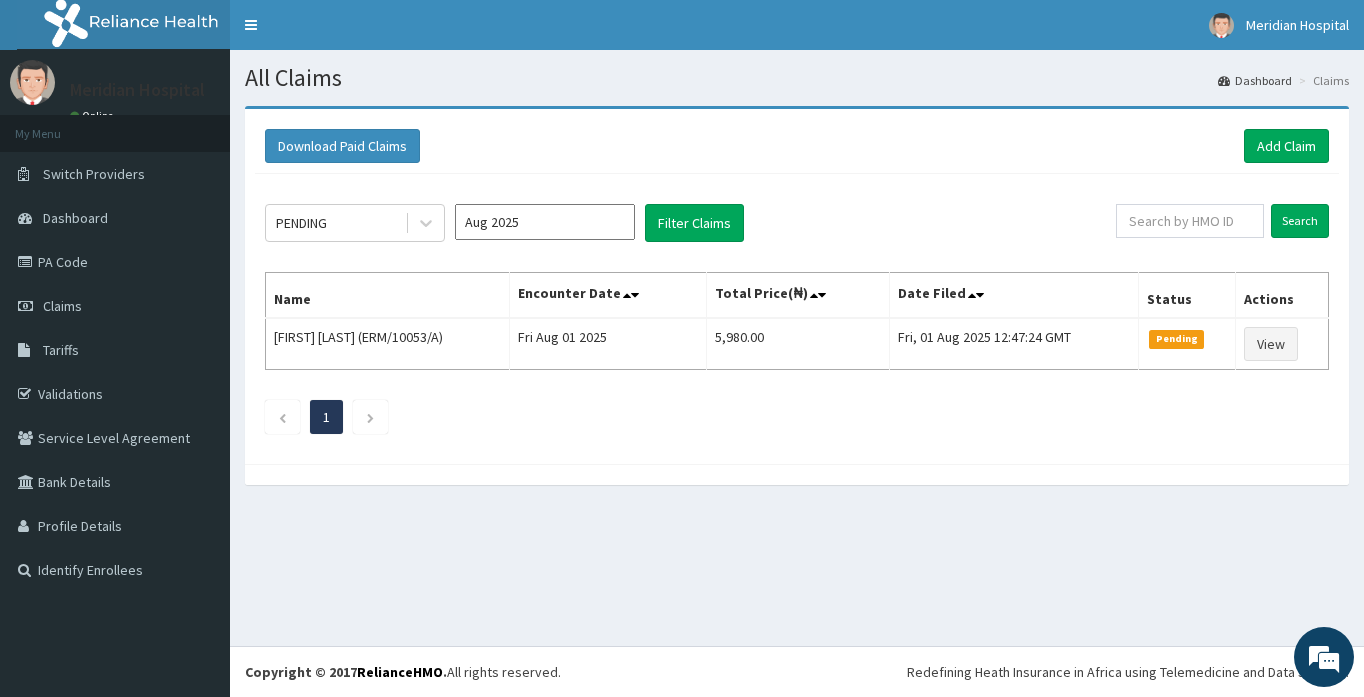 click on "Download Paid Claims Add Claim" at bounding box center (797, 146) 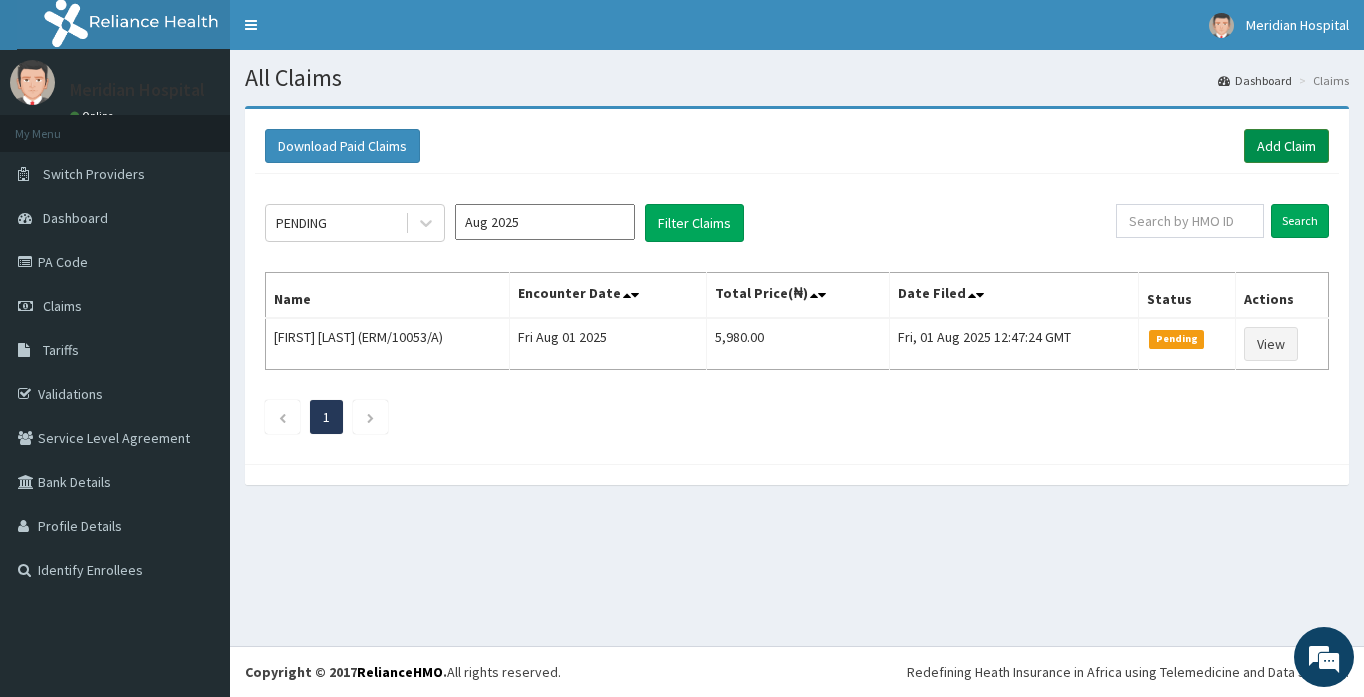 click on "Add Claim" at bounding box center (1286, 146) 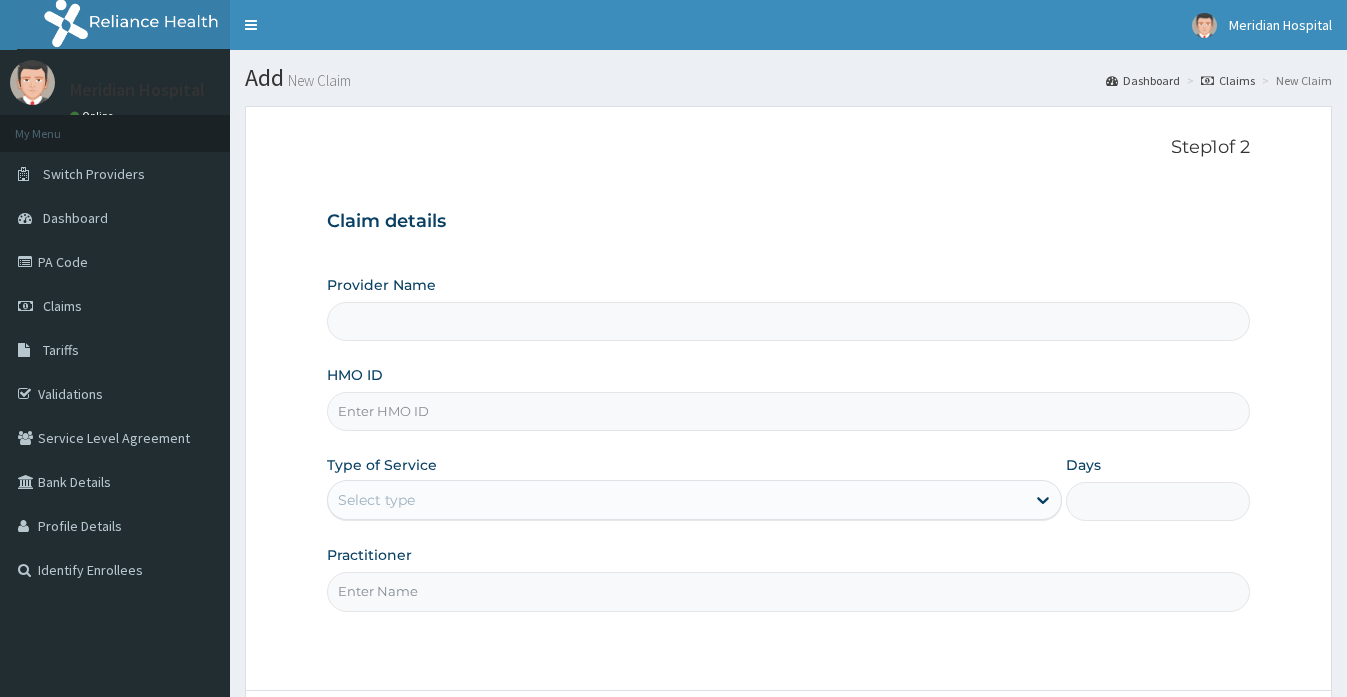 scroll, scrollTop: 0, scrollLeft: 0, axis: both 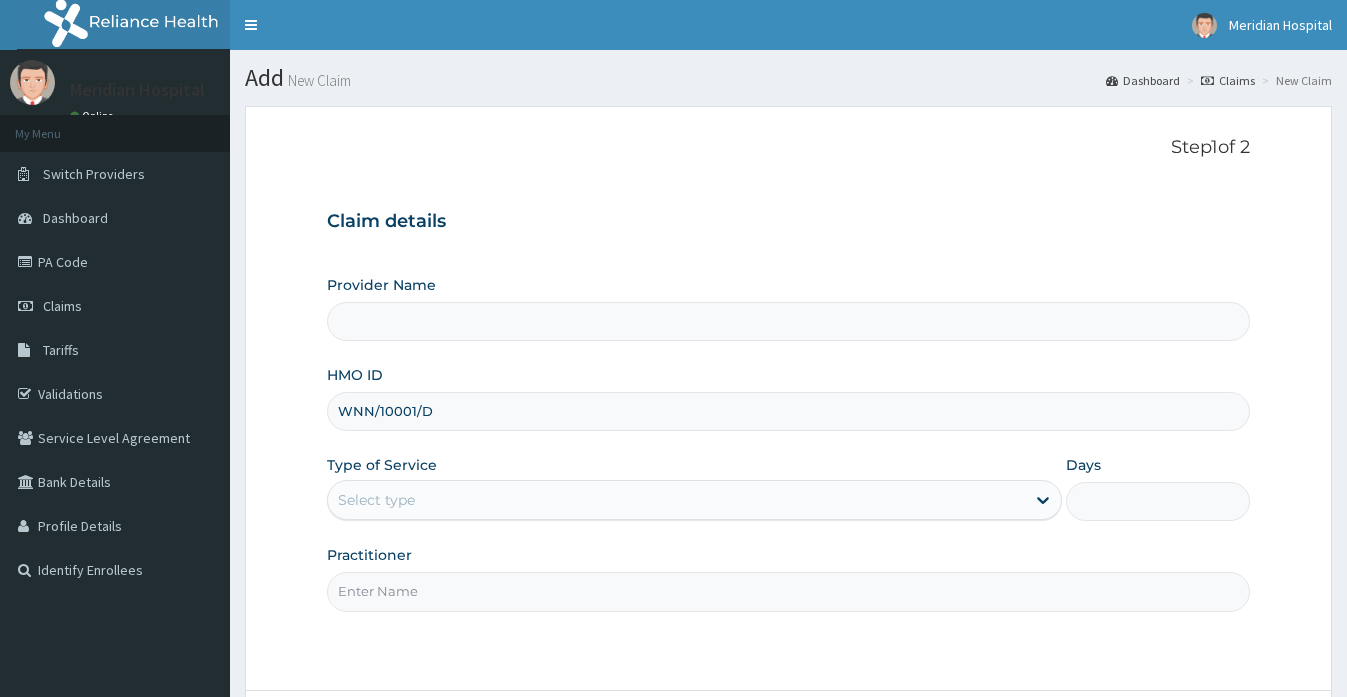 type on "Meridian Hospital" 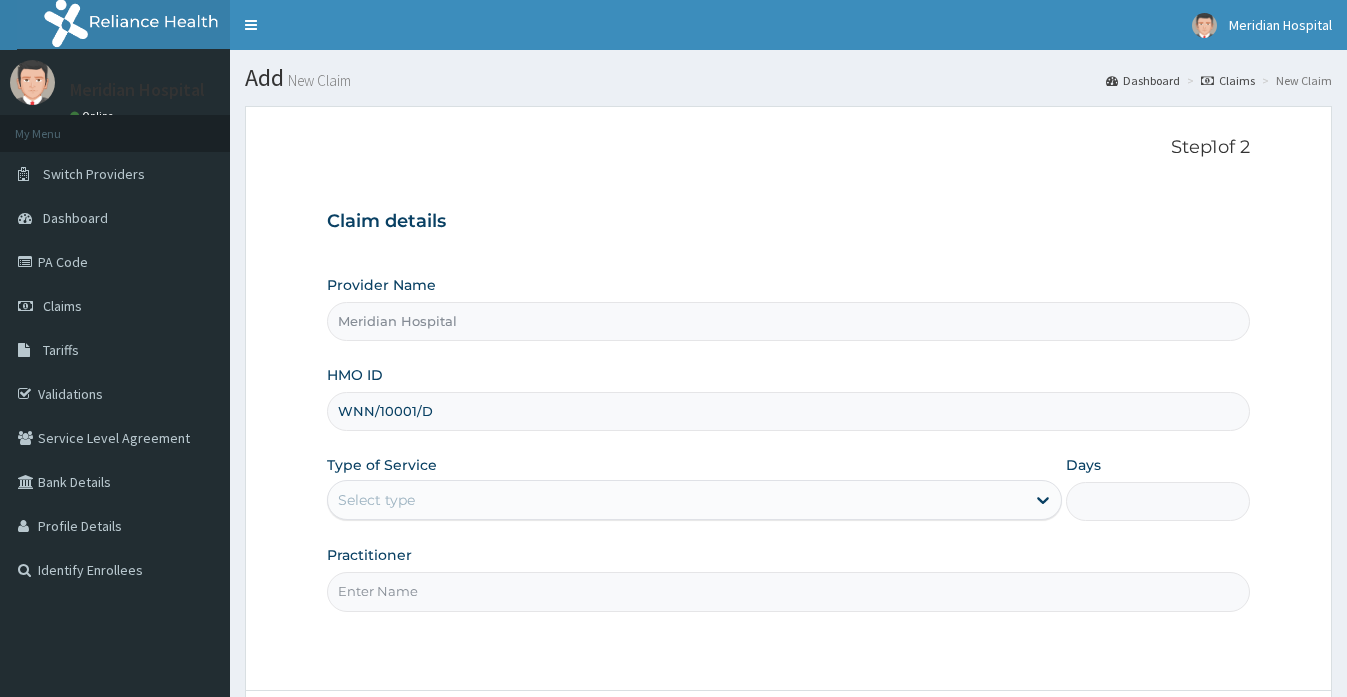 scroll, scrollTop: 0, scrollLeft: 0, axis: both 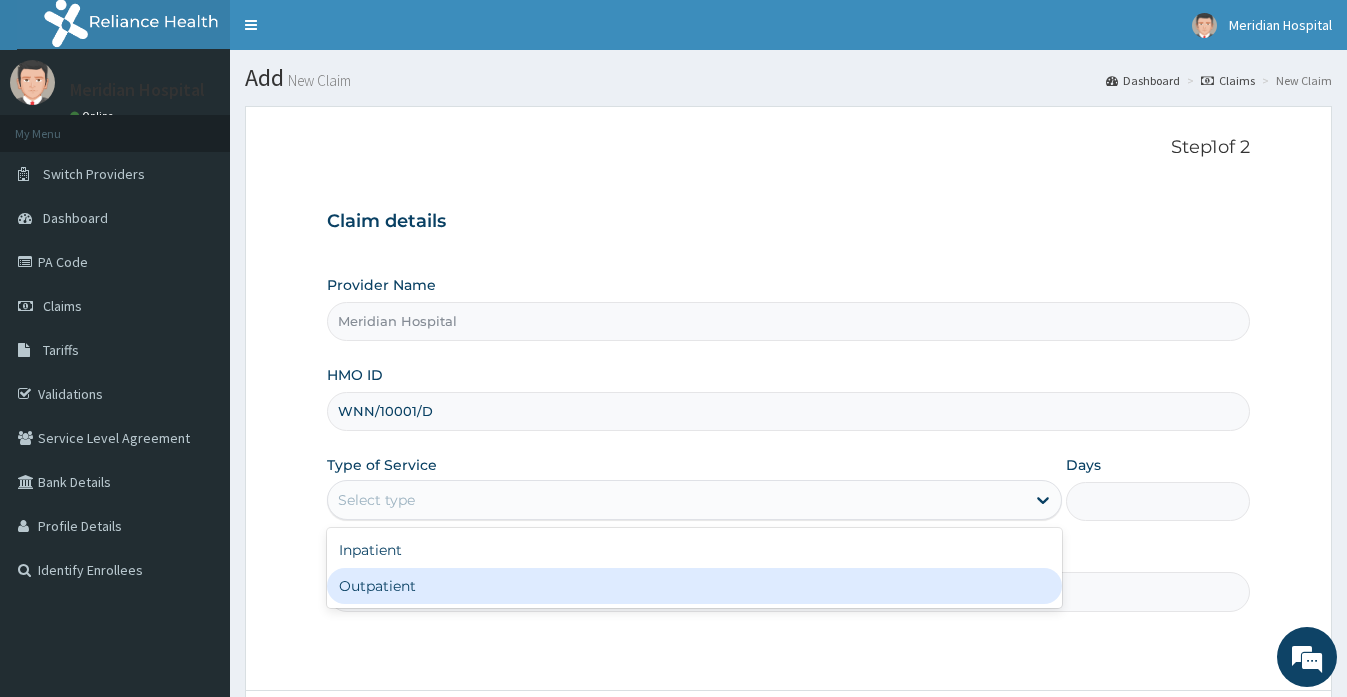 click on "Outpatient" at bounding box center [694, 586] 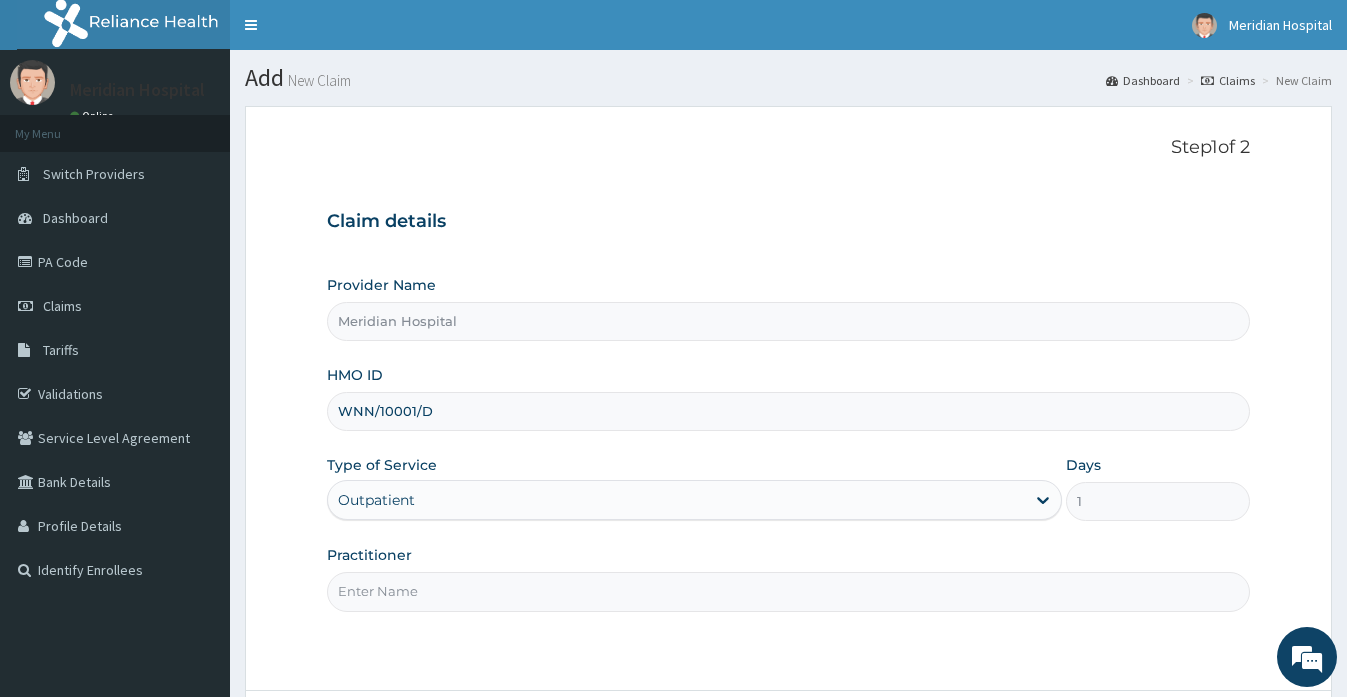 click on "Practitioner" at bounding box center (788, 591) 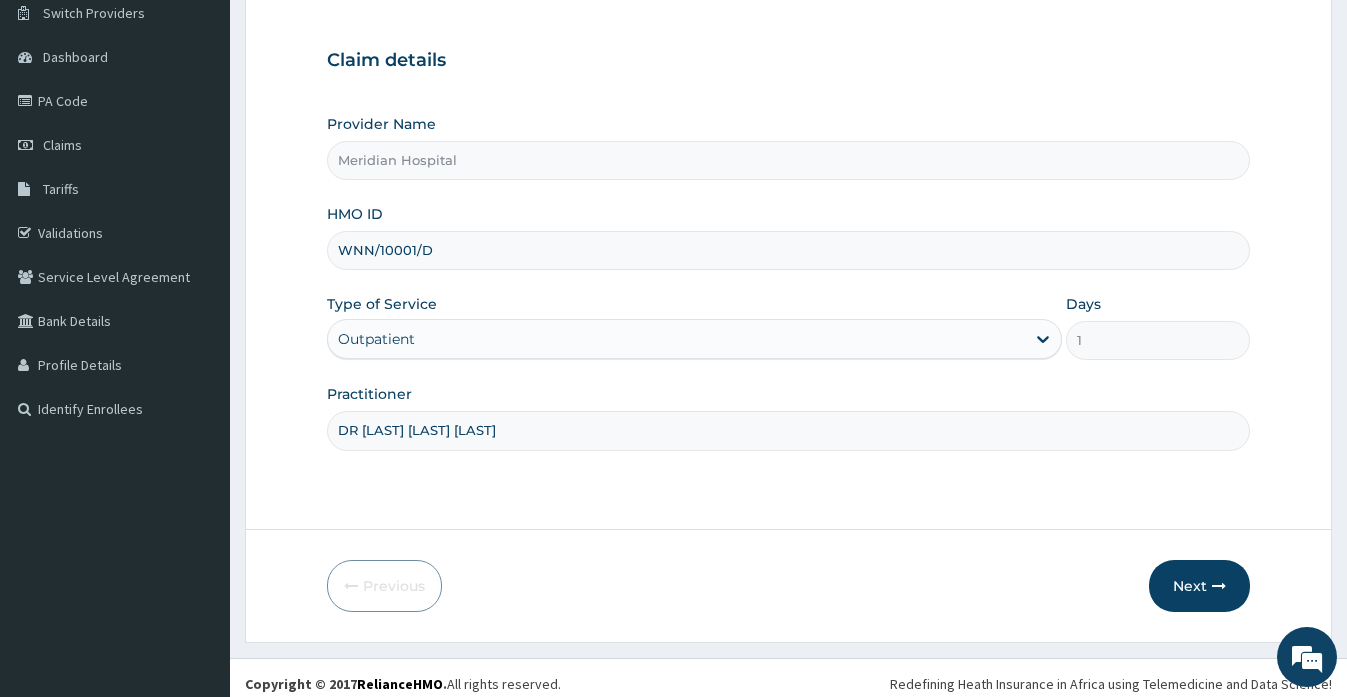 scroll, scrollTop: 173, scrollLeft: 0, axis: vertical 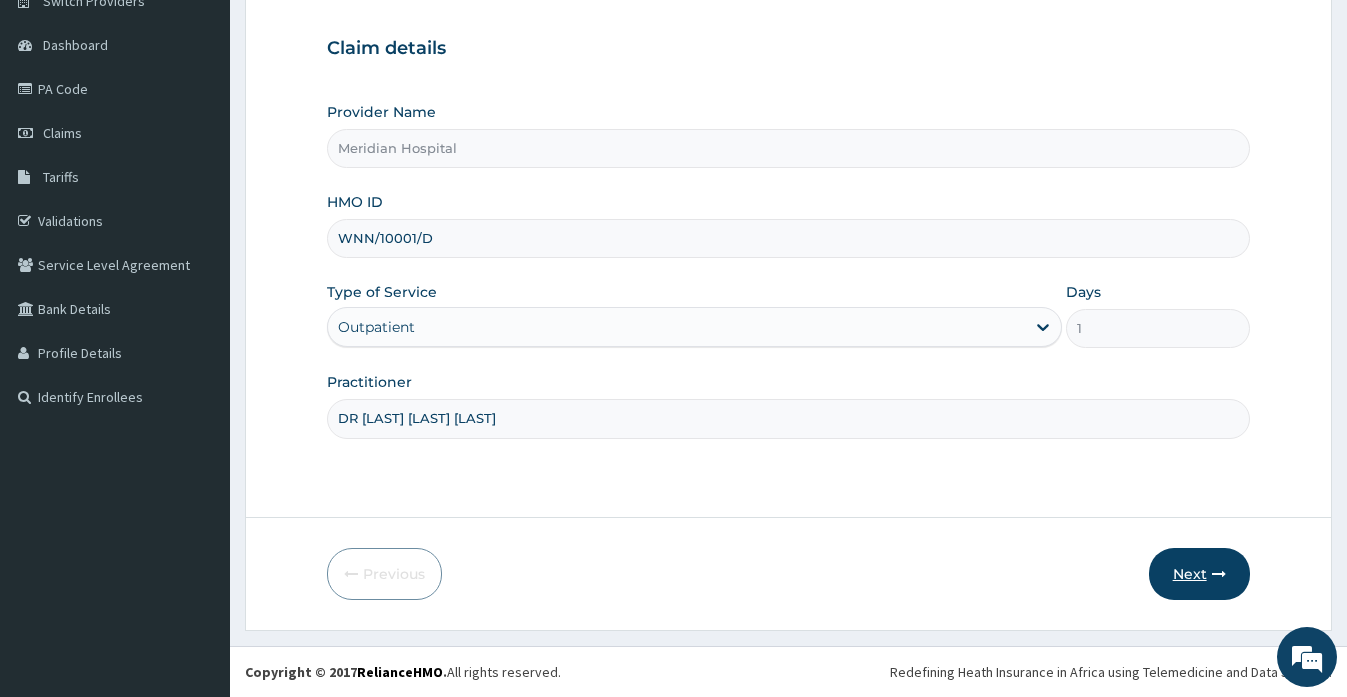 click on "Next" at bounding box center (1199, 574) 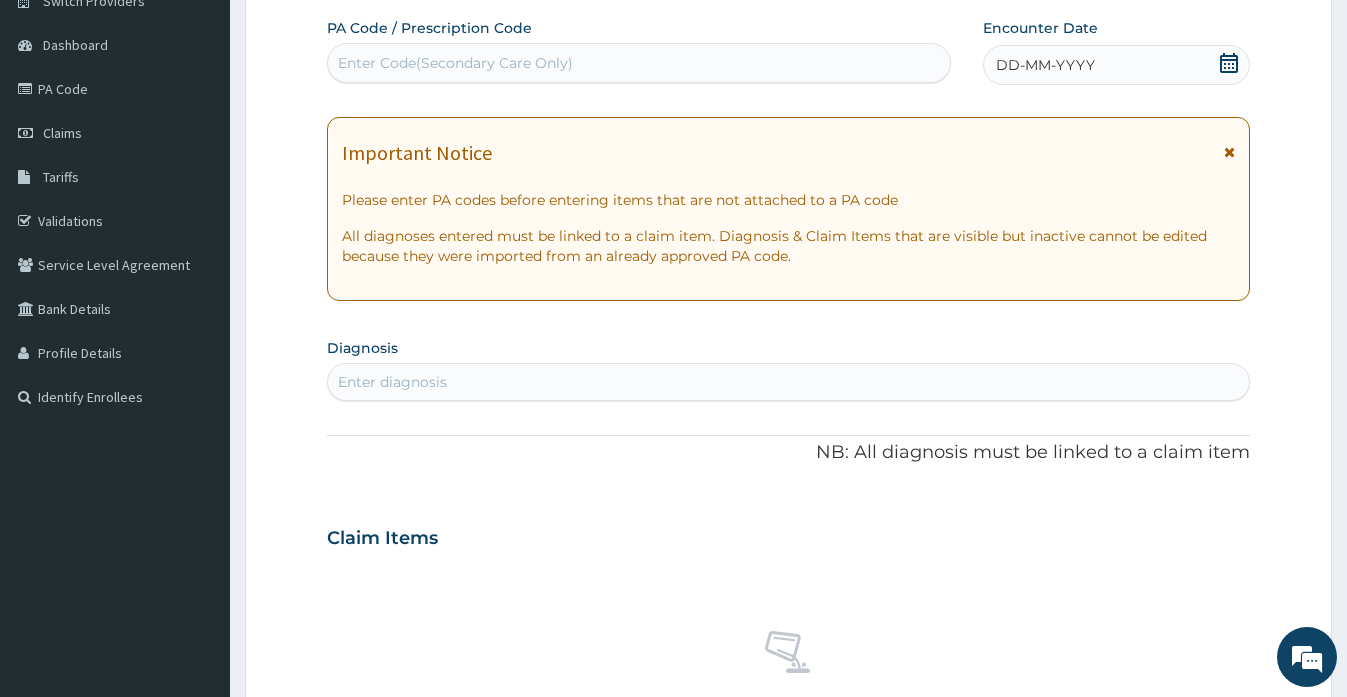 click 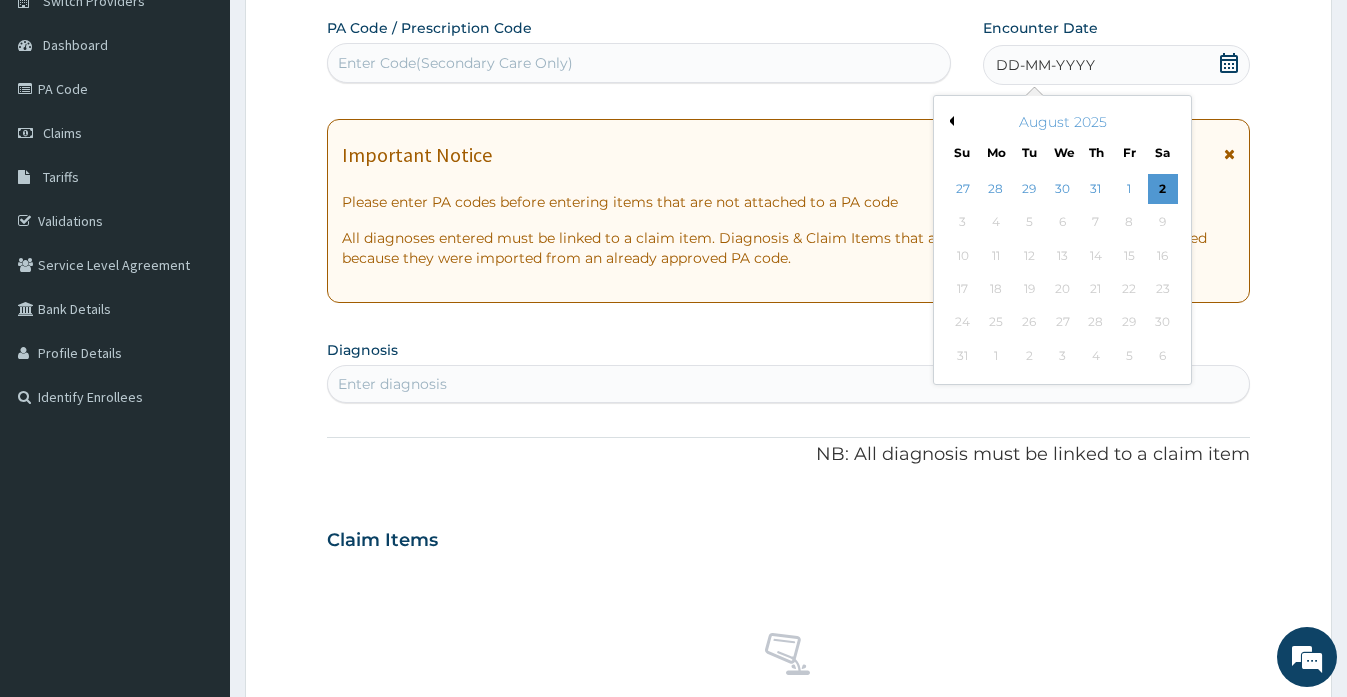 click on "Previous Month" at bounding box center [949, 121] 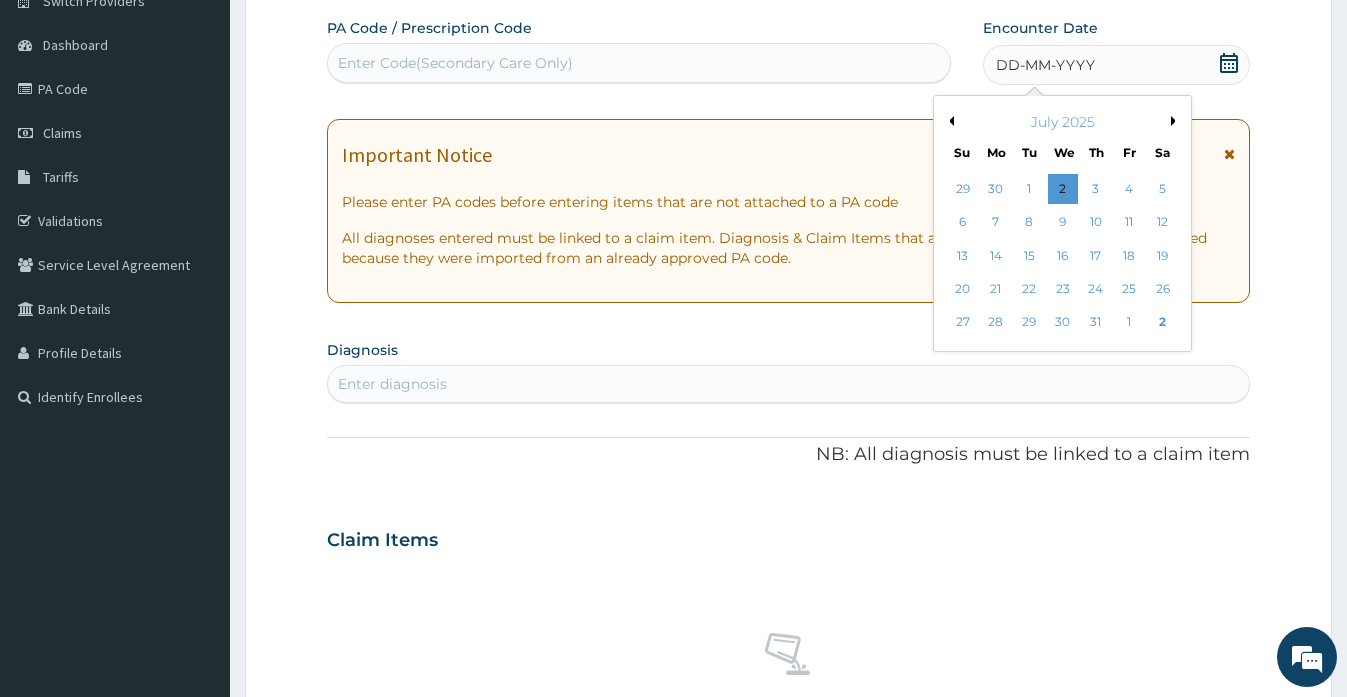 click on "Previous Month" at bounding box center (949, 121) 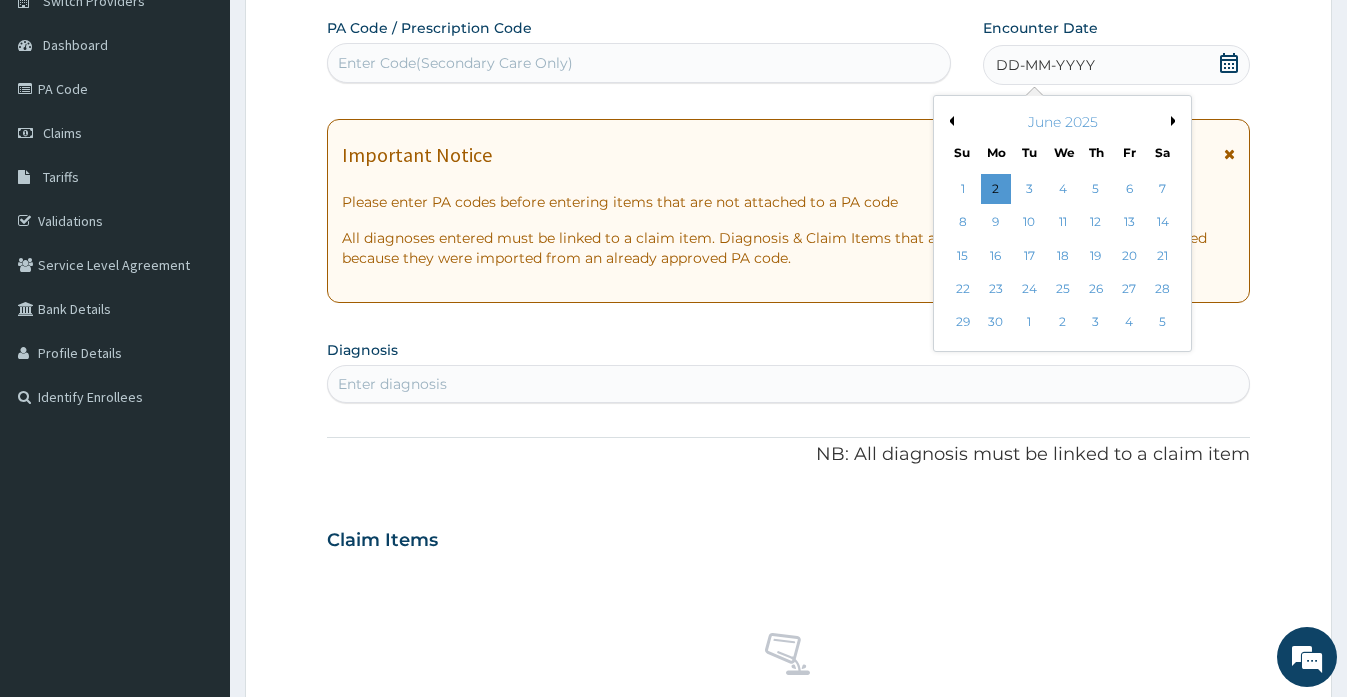 click on "Previous Month" at bounding box center (949, 121) 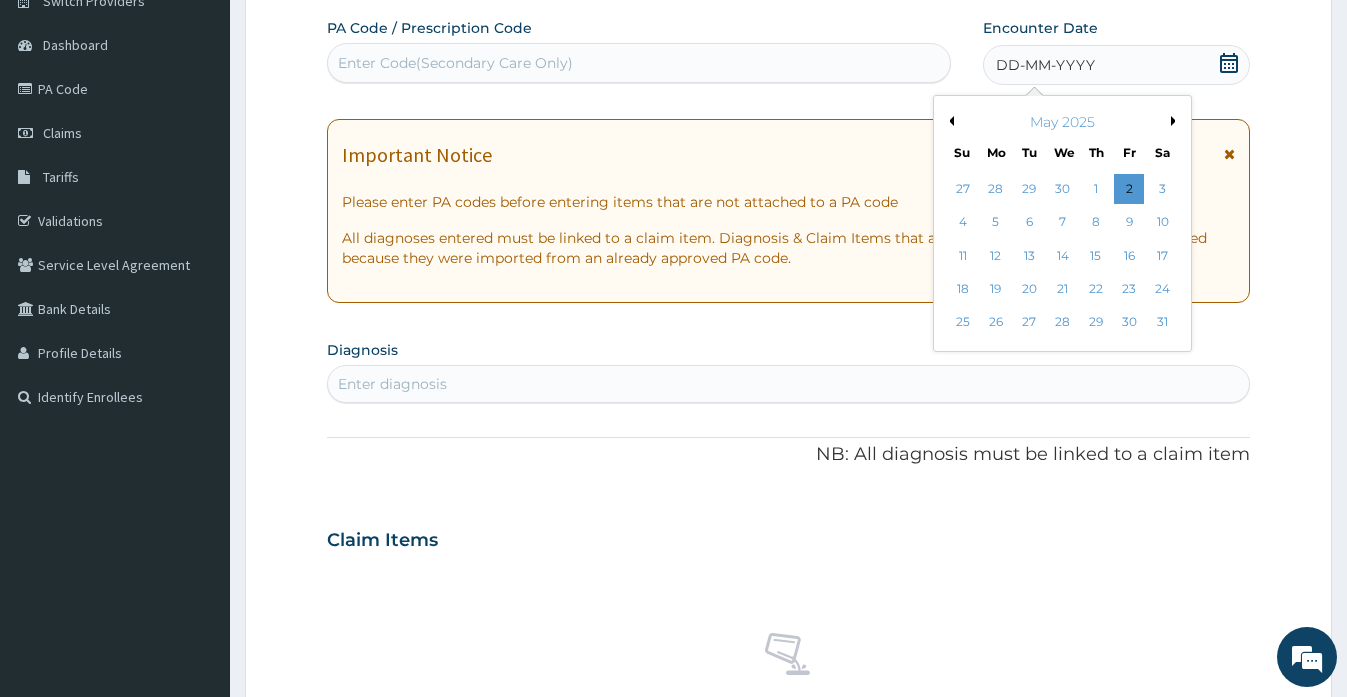 click on "Previous Month" at bounding box center [949, 121] 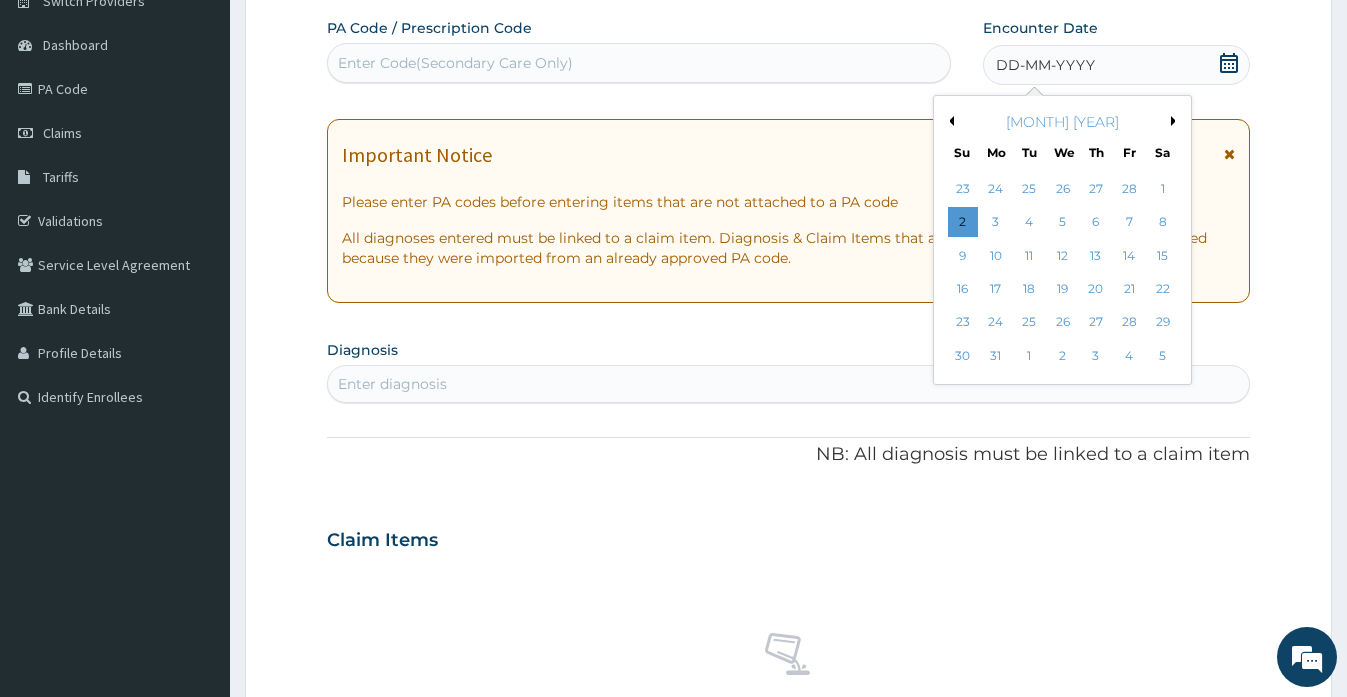click on "Previous Month" at bounding box center (949, 121) 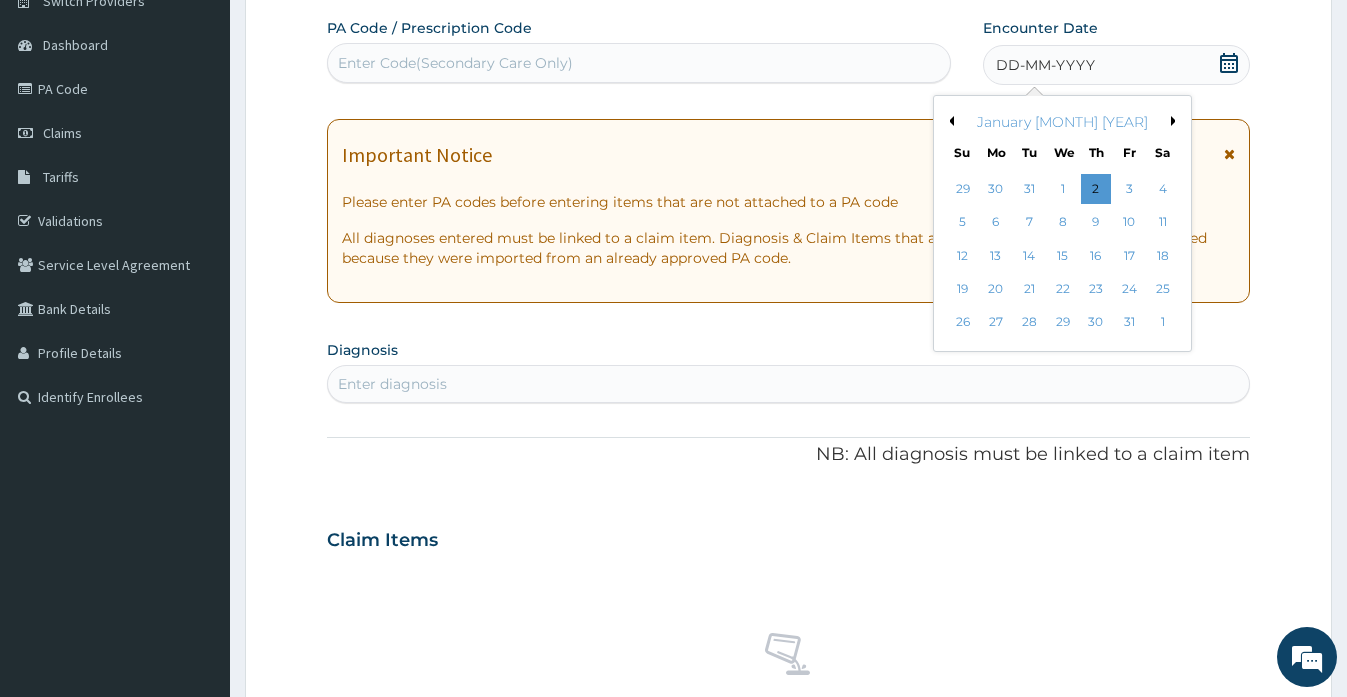 click on "Previous Month" at bounding box center [949, 121] 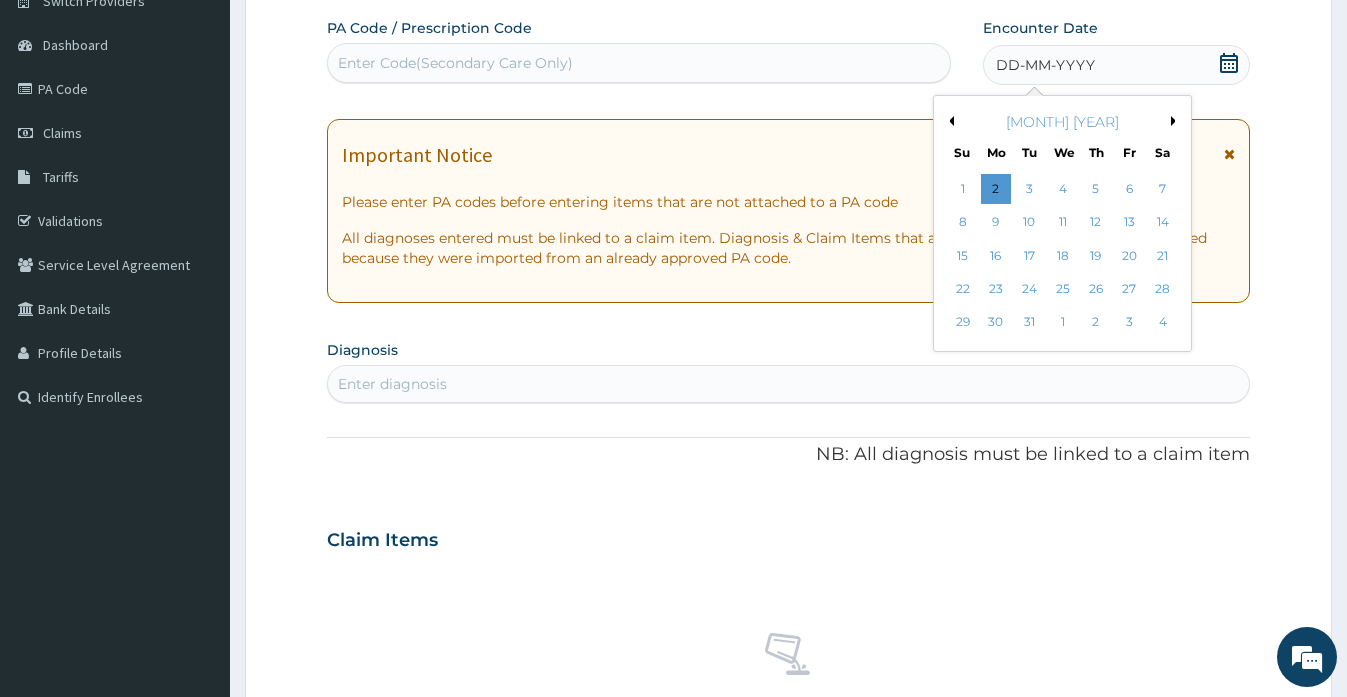 click on "Previous Month" at bounding box center (949, 121) 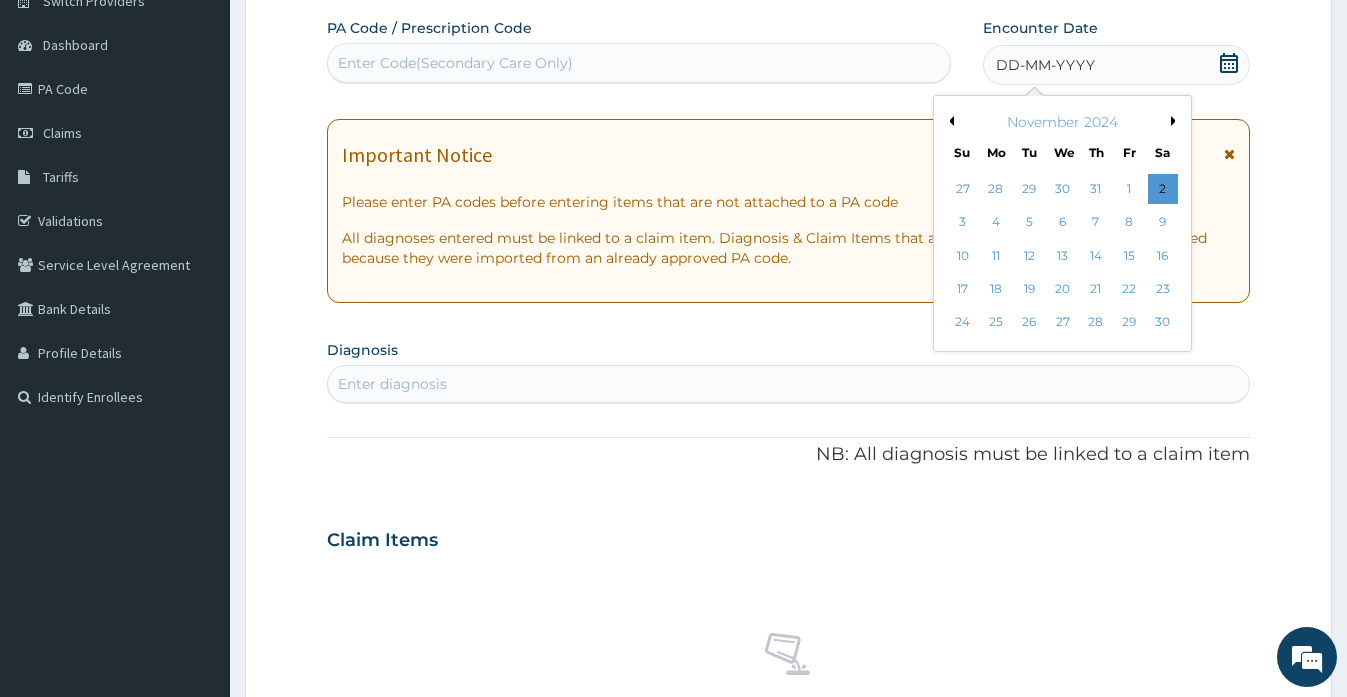 click on "Previous Month" at bounding box center (949, 121) 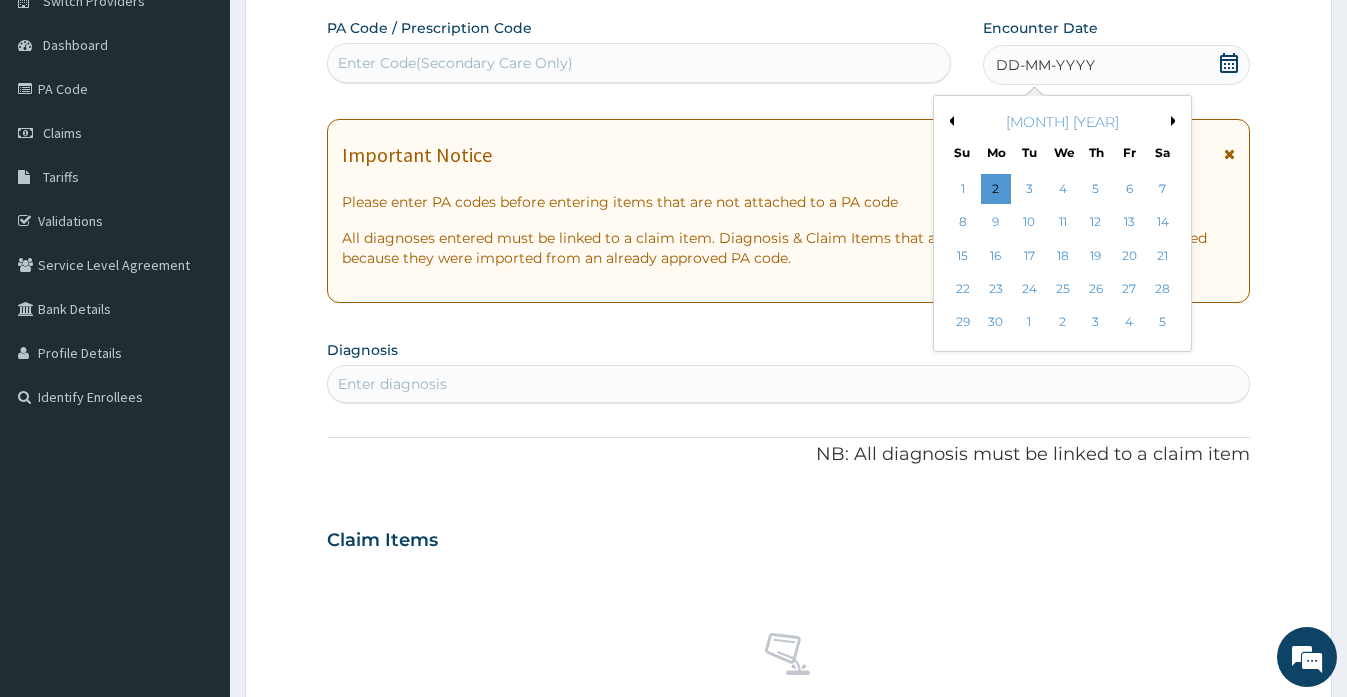 click on "Previous Month" at bounding box center [949, 121] 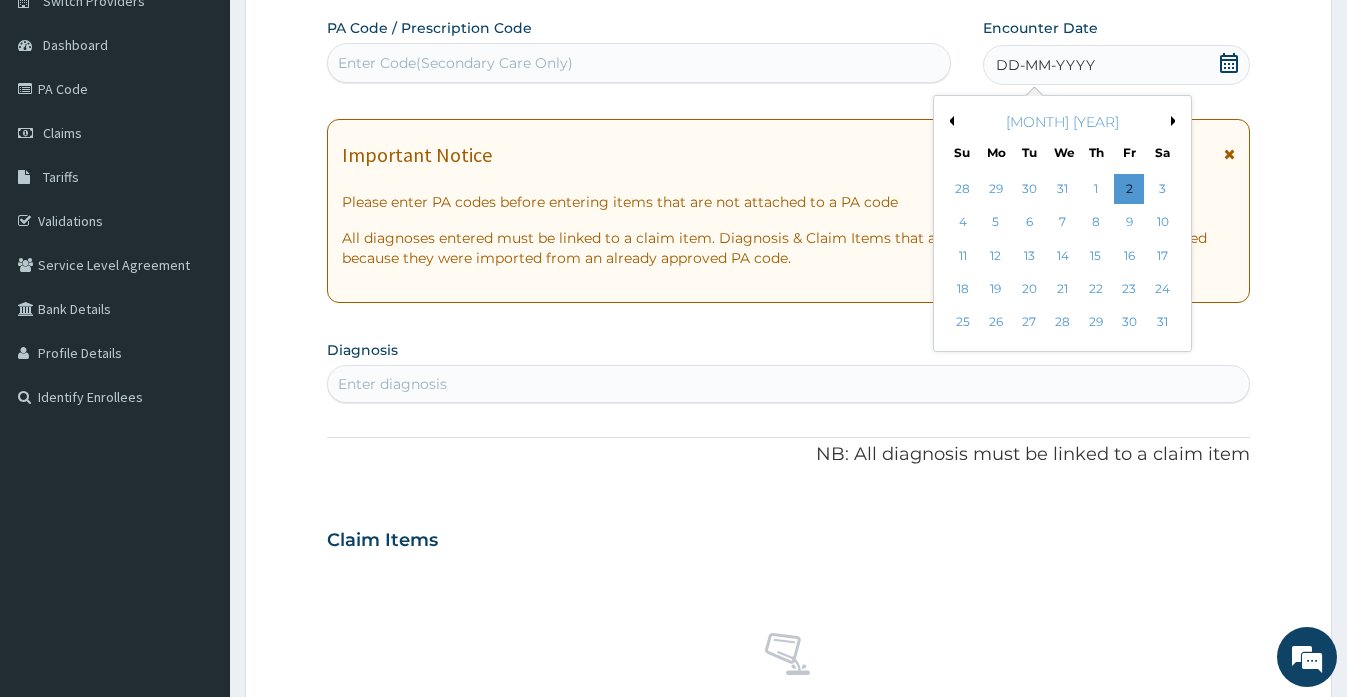 scroll, scrollTop: 0, scrollLeft: 0, axis: both 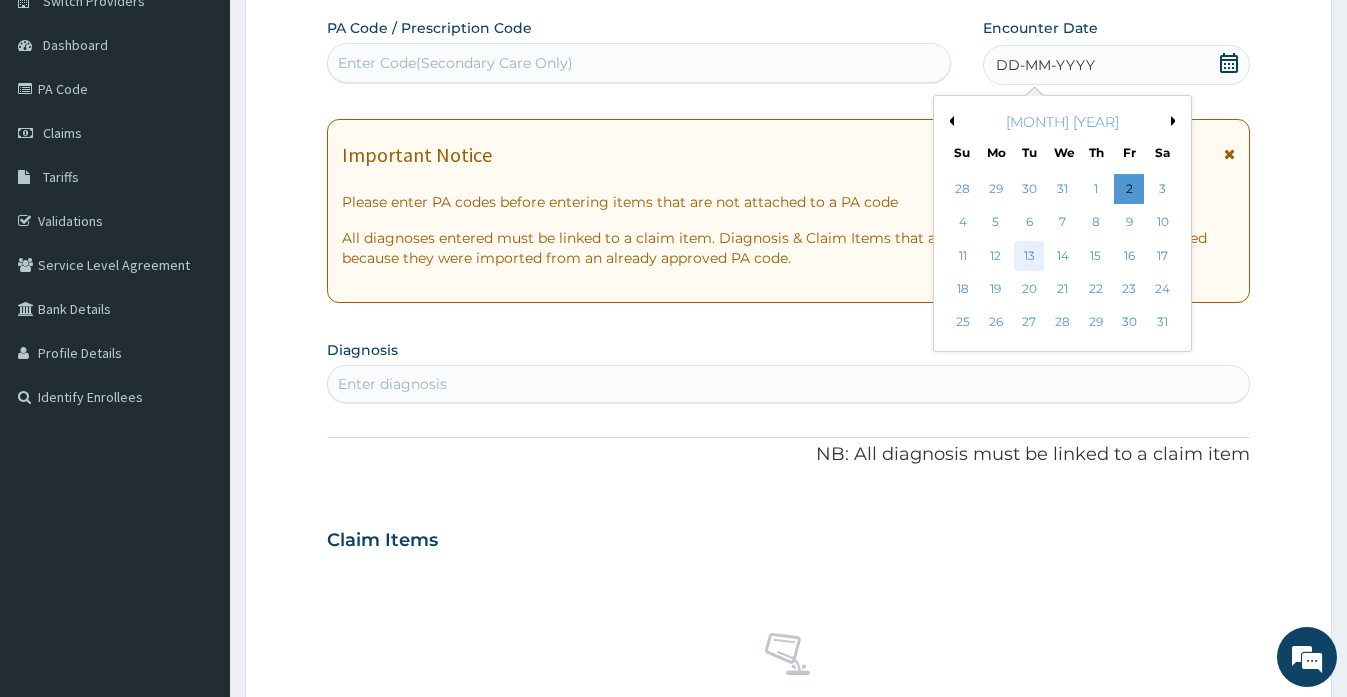 click on "13" at bounding box center (1029, 256) 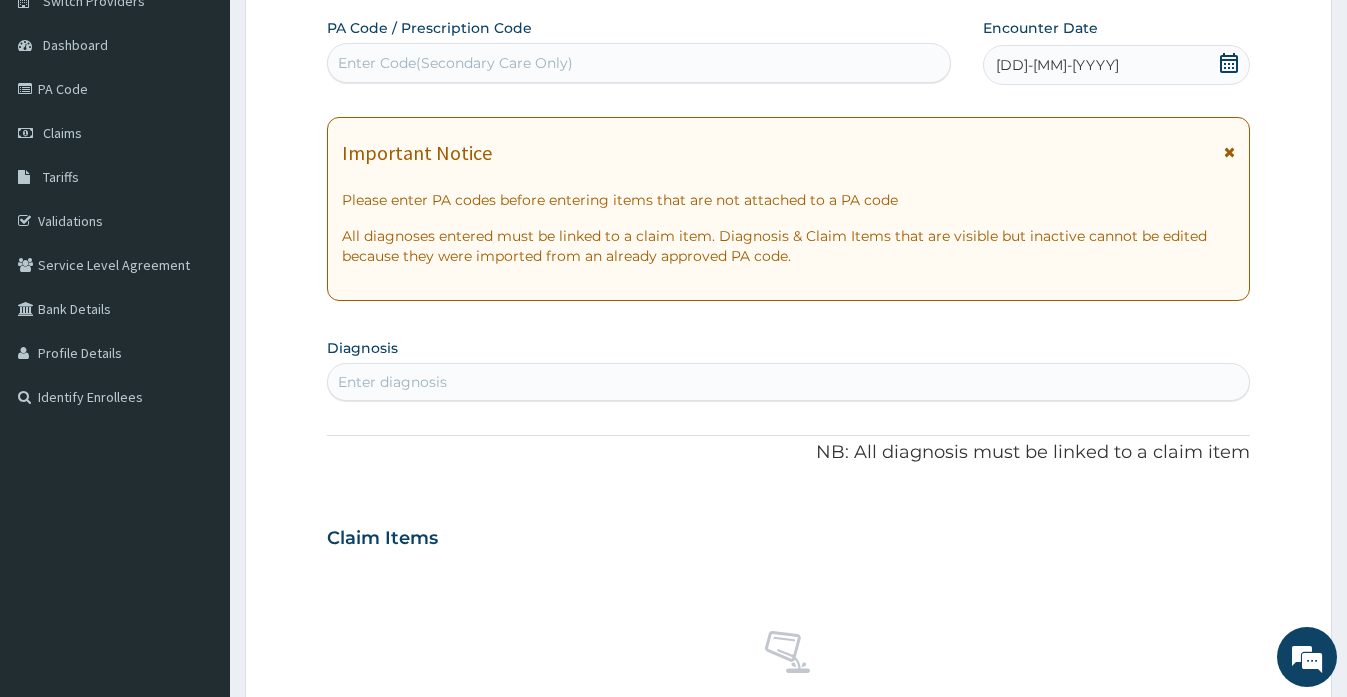 click on "Step  2  of 2 PA Code / Prescription Code Enter Code(Secondary Care Only) Encounter Date 13-08-2024 Important Notice Please enter PA codes before entering items that are not attached to a PA code   All diagnoses entered must be linked to a claim item. Diagnosis & Claim Items that are visible but inactive cannot be edited because they were imported from an already approved PA code. Diagnosis Enter diagnosis NB: All diagnosis must be linked to a claim item Claim Items No claim item Types Select Type Item Select Item Pair Diagnosis Select Diagnosis Unit Price 0 Add Comment     Previous   Submit" at bounding box center (788, 565) 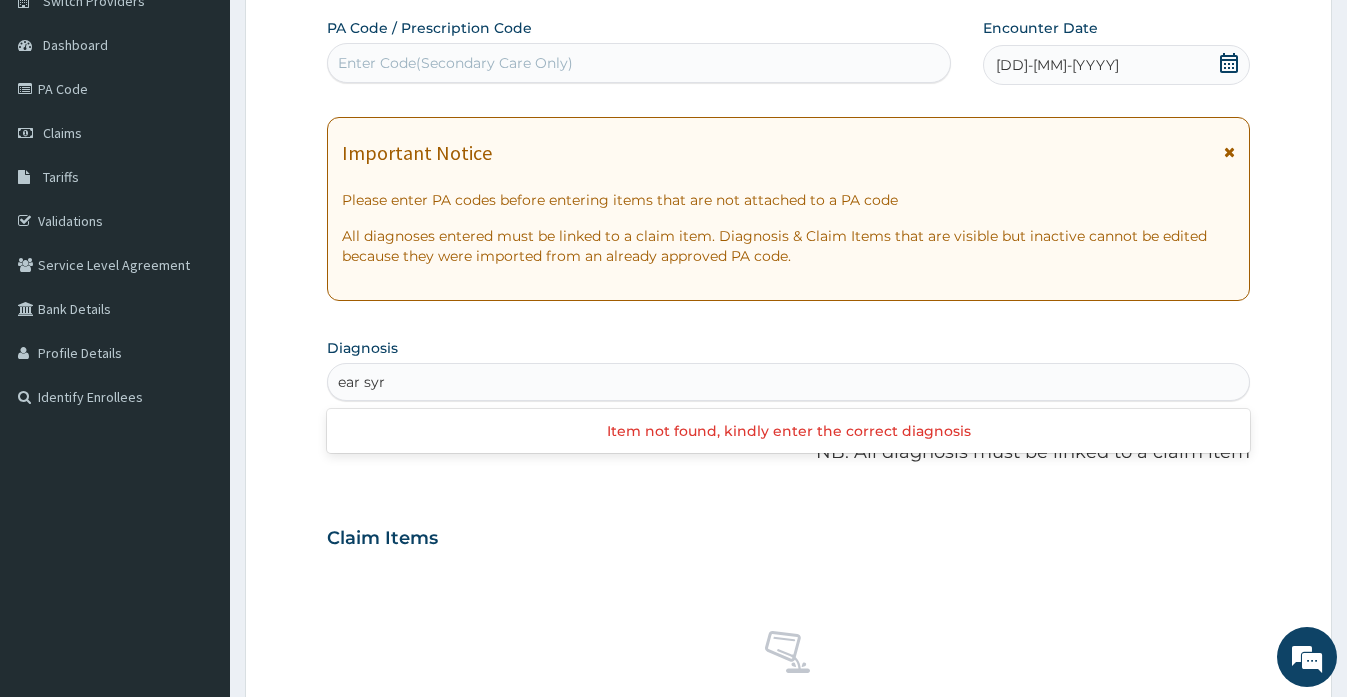 type on "ear syr" 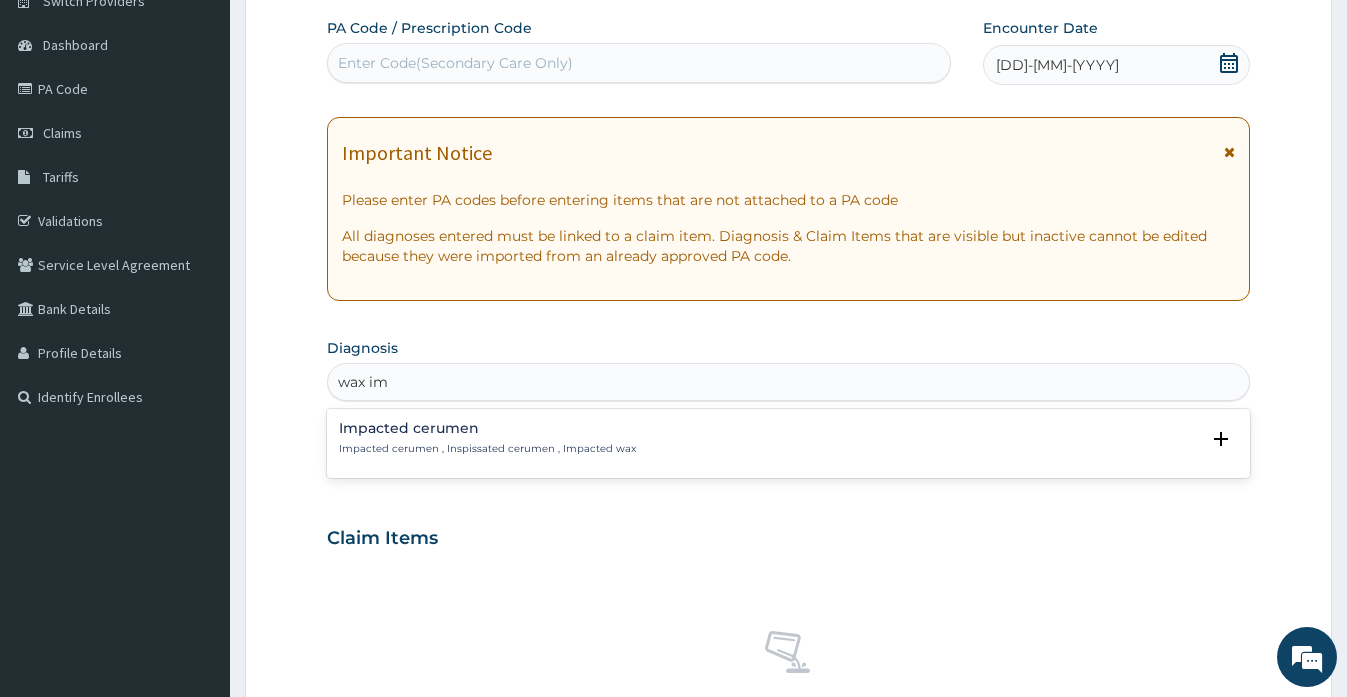 type on "wax imp" 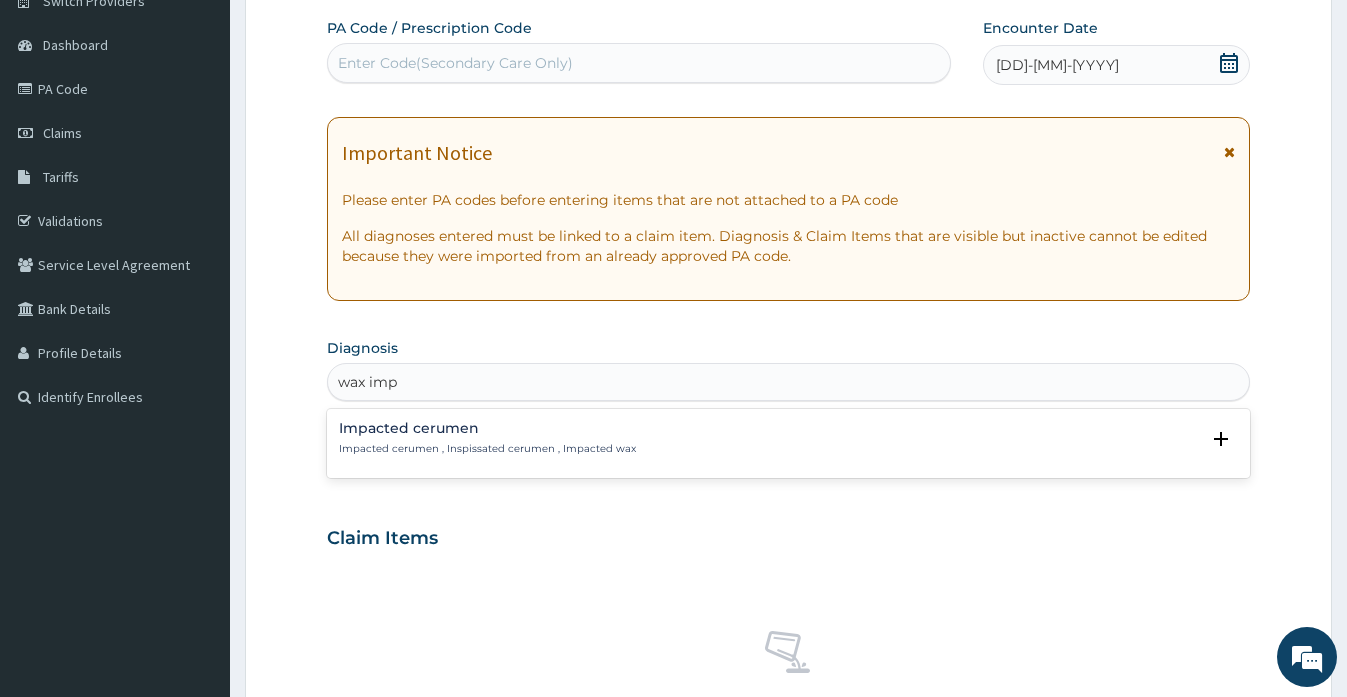 click on "Impacted cerumen , Inspissated cerumen , Impacted wax" at bounding box center [487, 449] 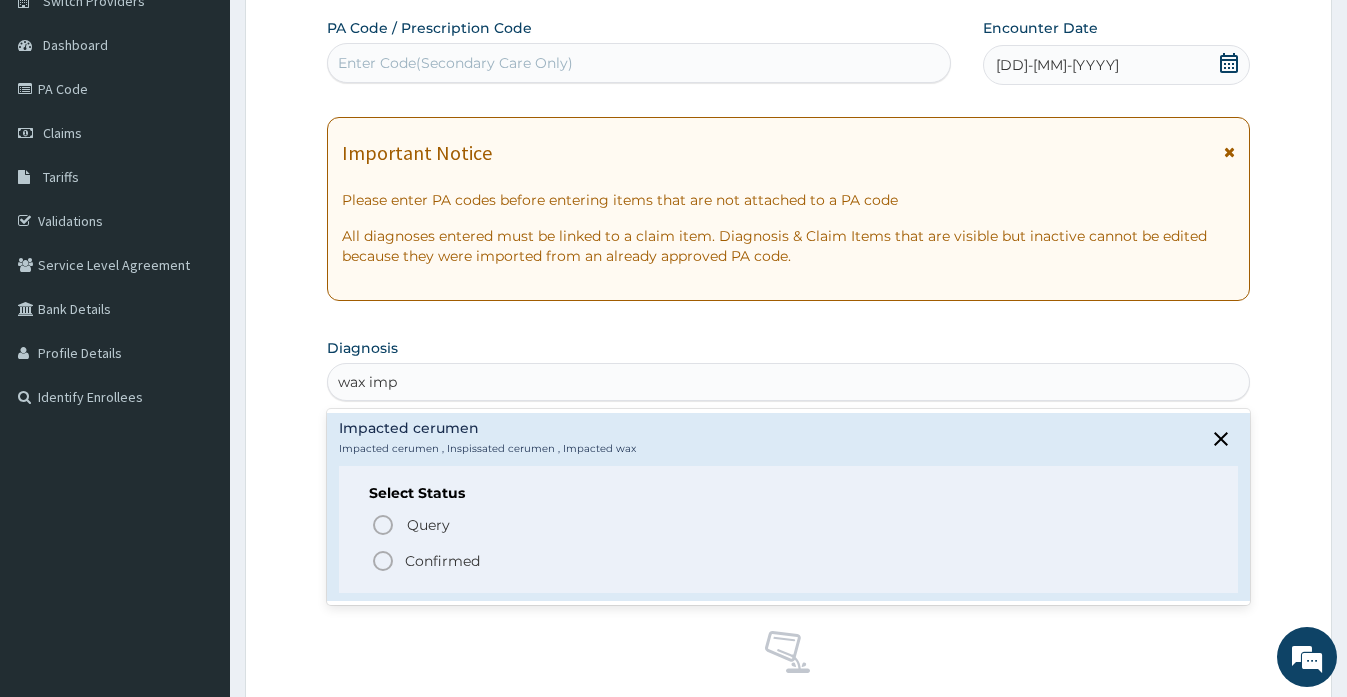 click on "Confirmed" at bounding box center [442, 561] 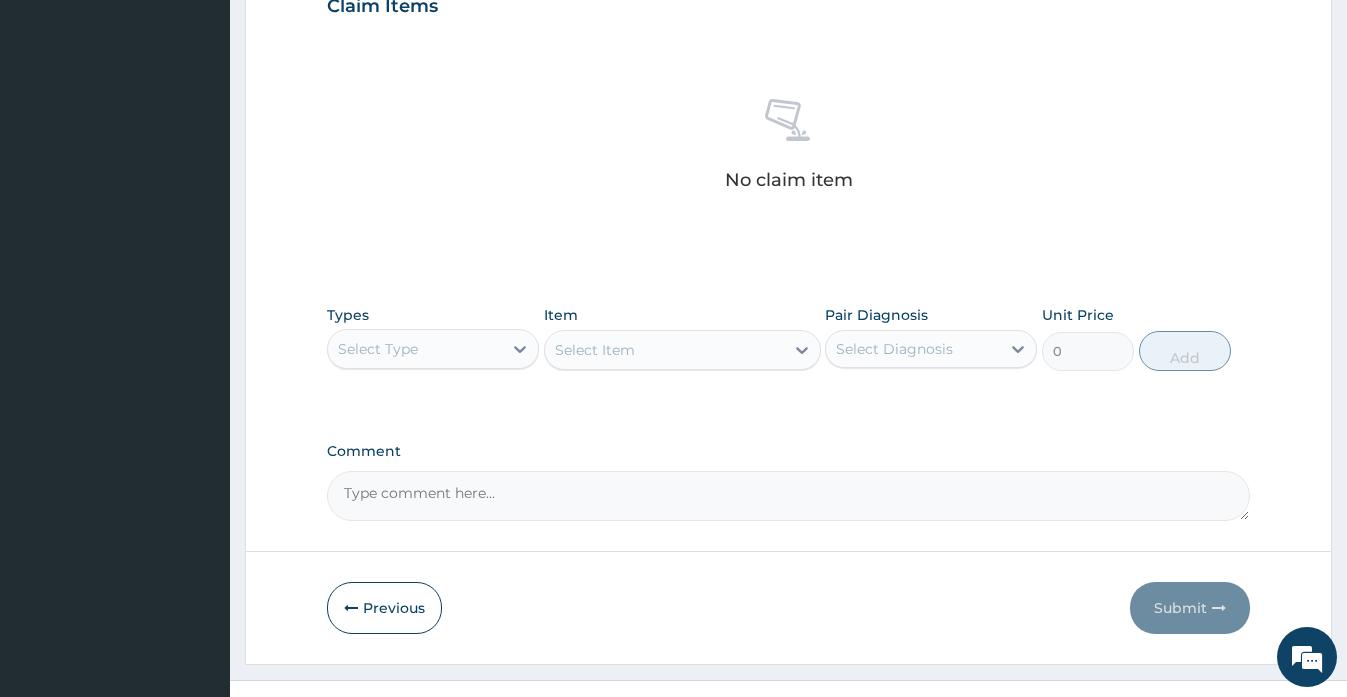 scroll, scrollTop: 745, scrollLeft: 0, axis: vertical 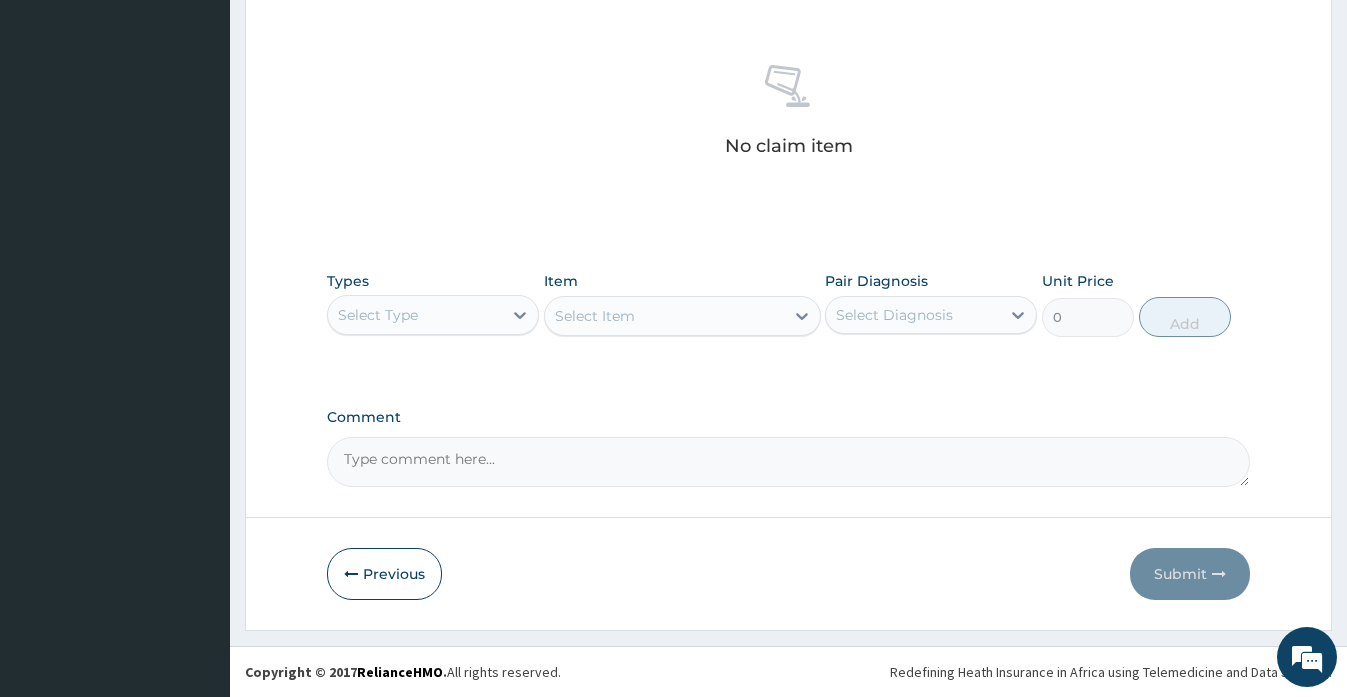 click on "Select Type" at bounding box center [378, 315] 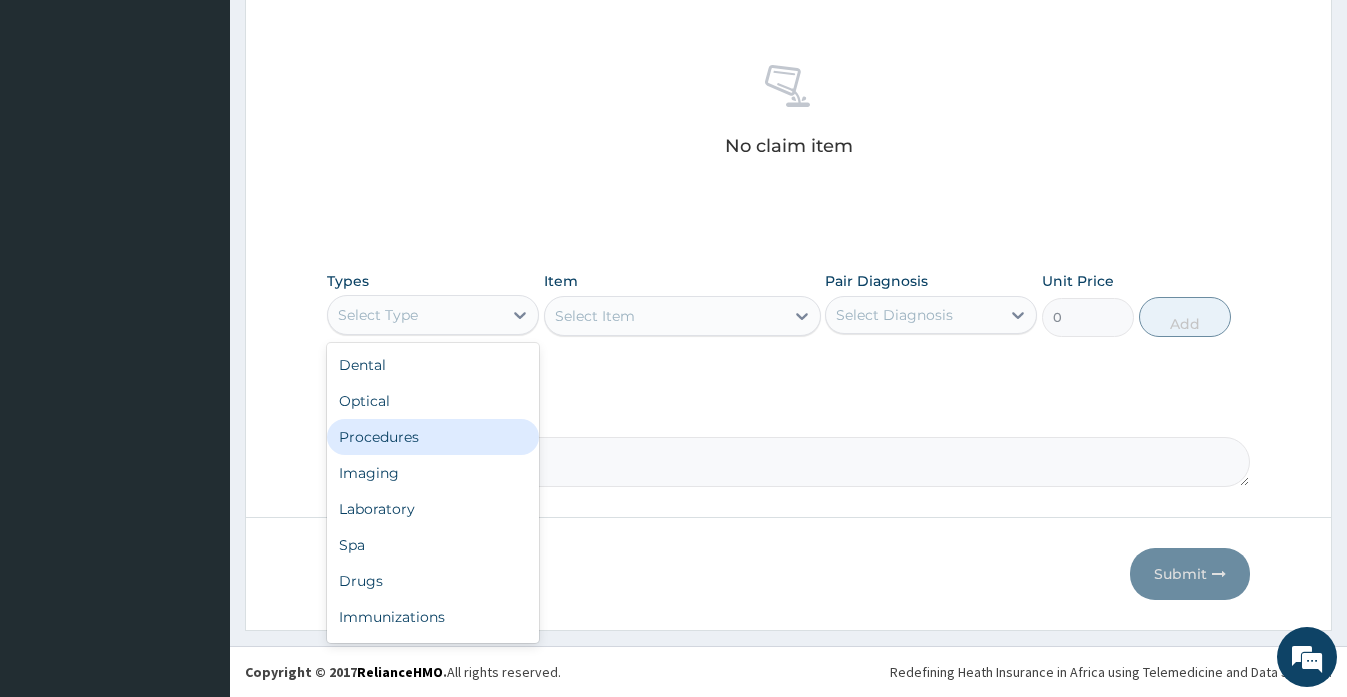 click on "Procedures" at bounding box center [433, 437] 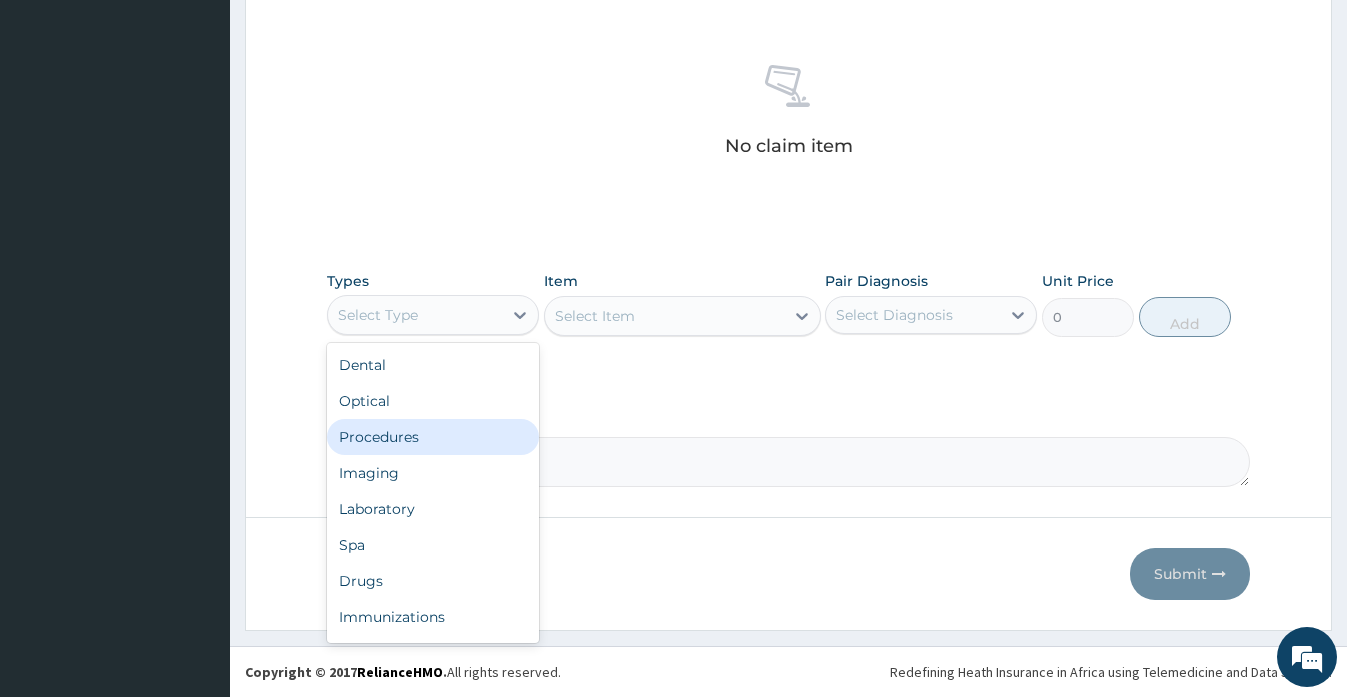 click on "Comment" at bounding box center (788, 448) 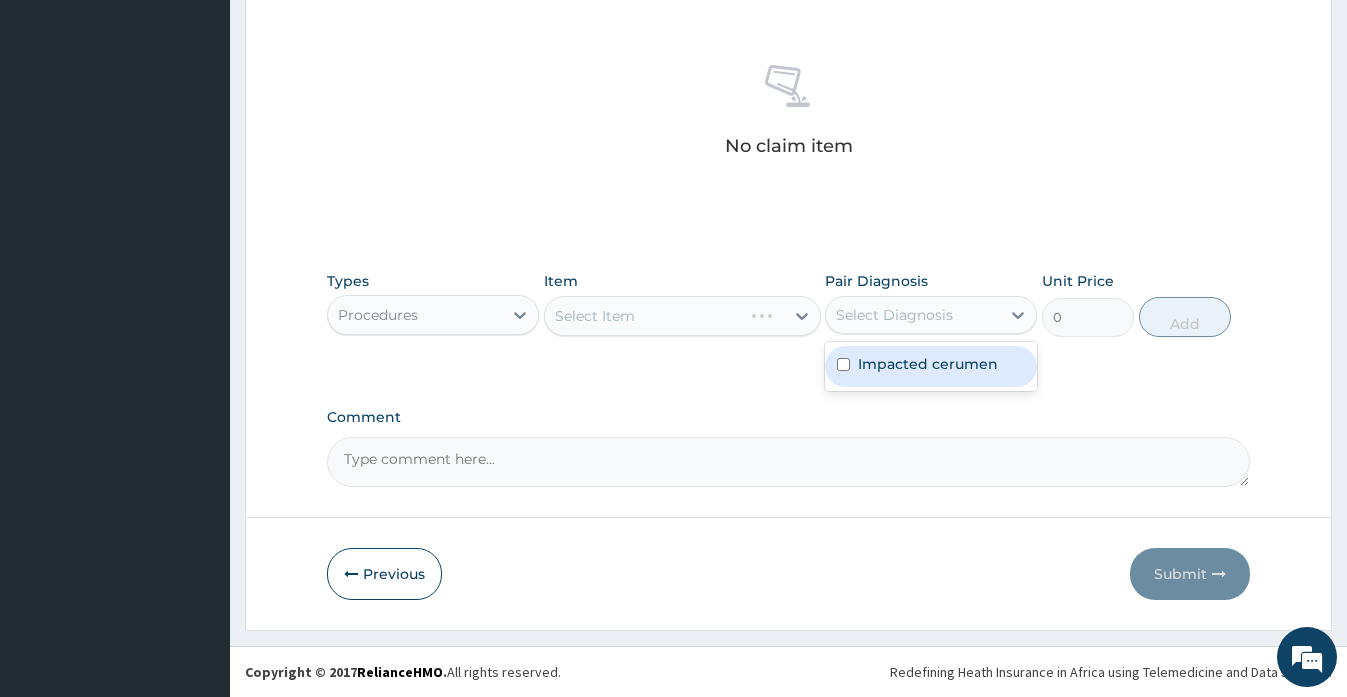 click on "Select Diagnosis" at bounding box center (894, 315) 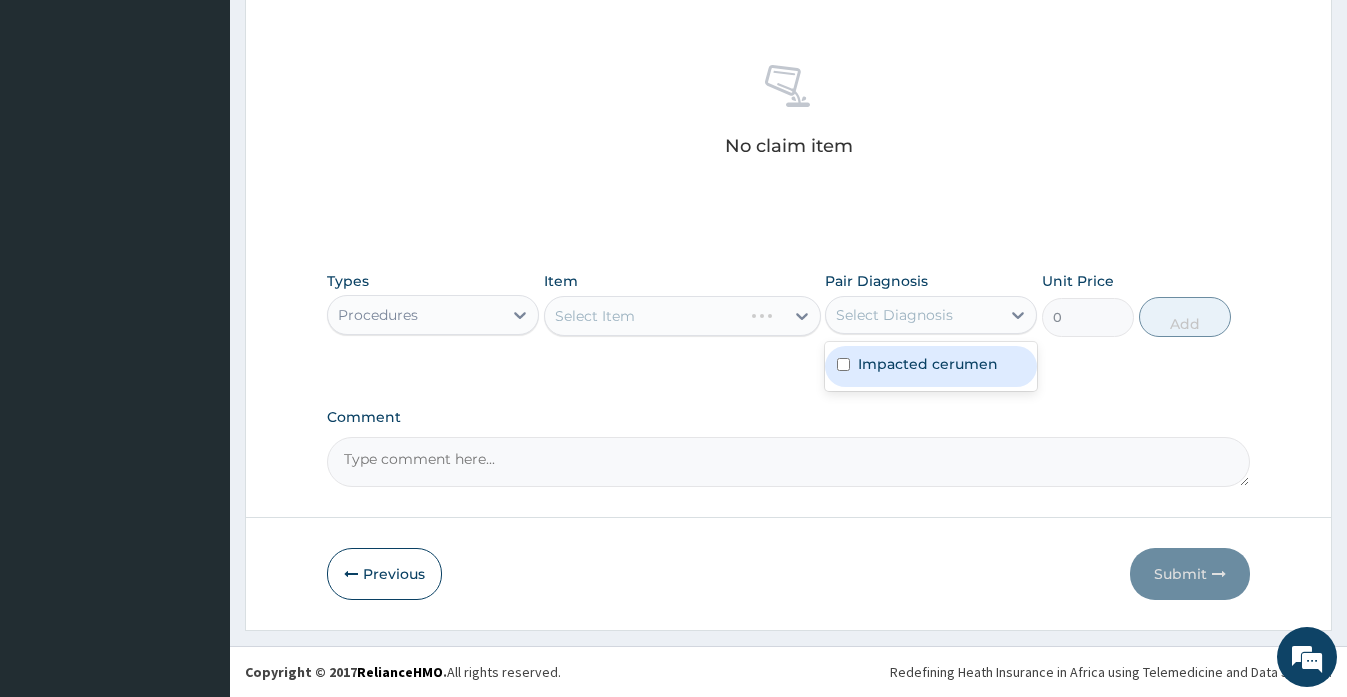 click on "Impacted cerumen" at bounding box center [928, 364] 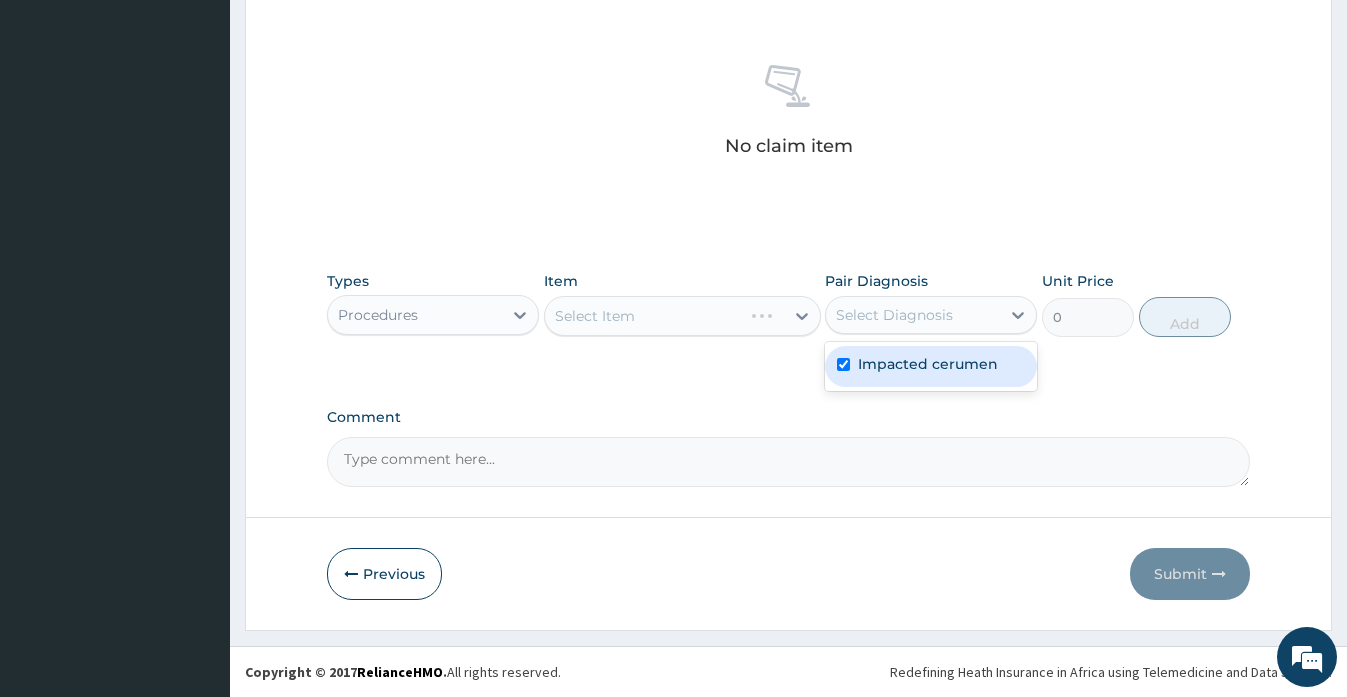 checkbox on "true" 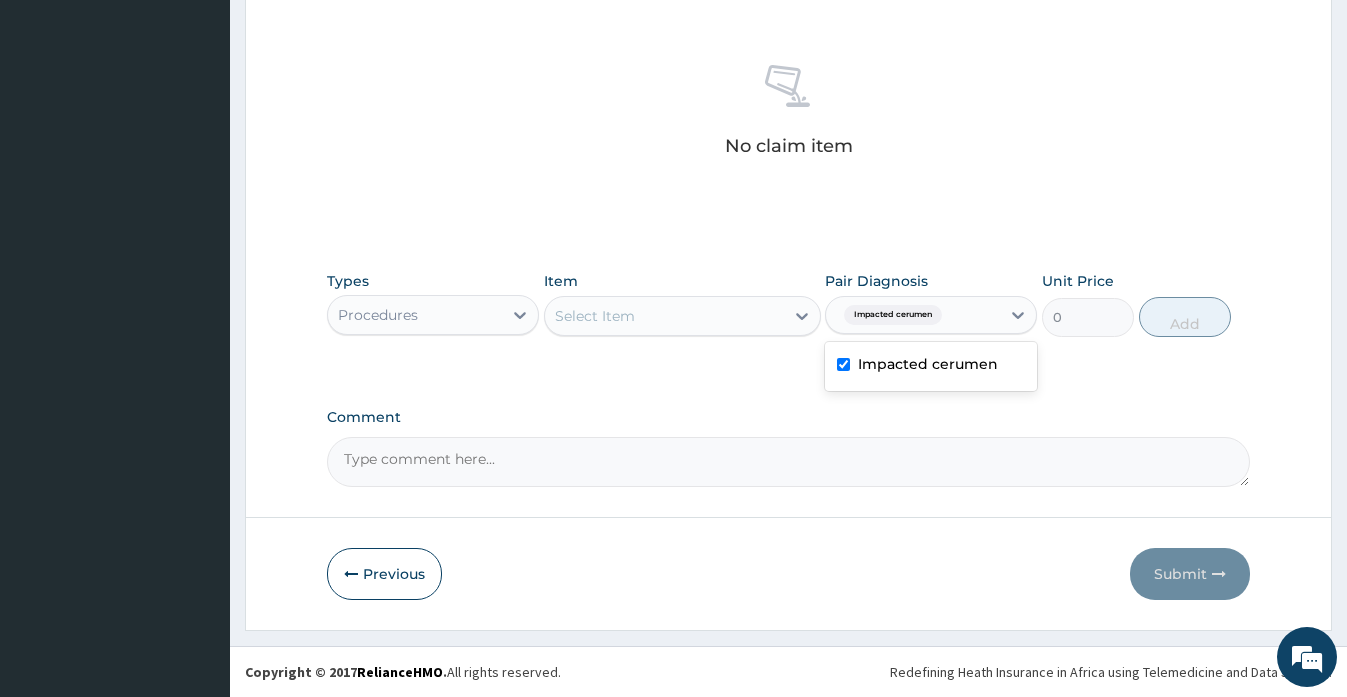 click on "Select Item" at bounding box center (595, 316) 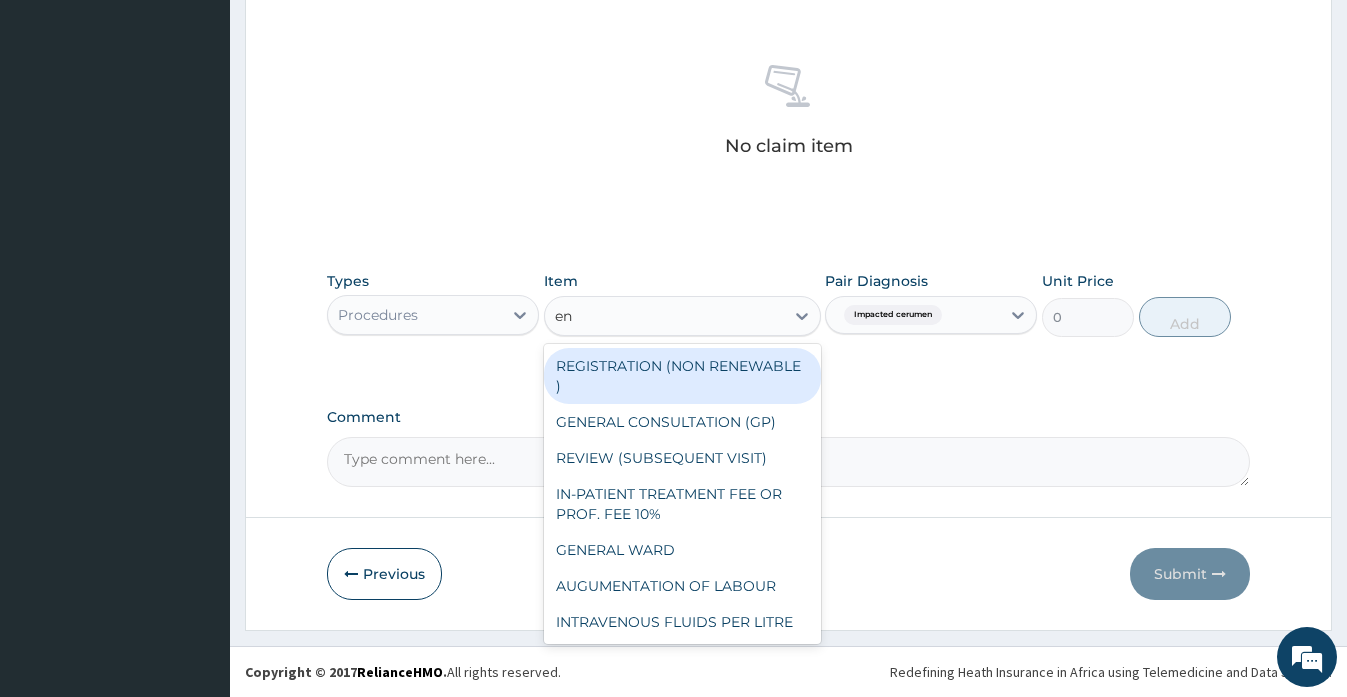 type on "ent" 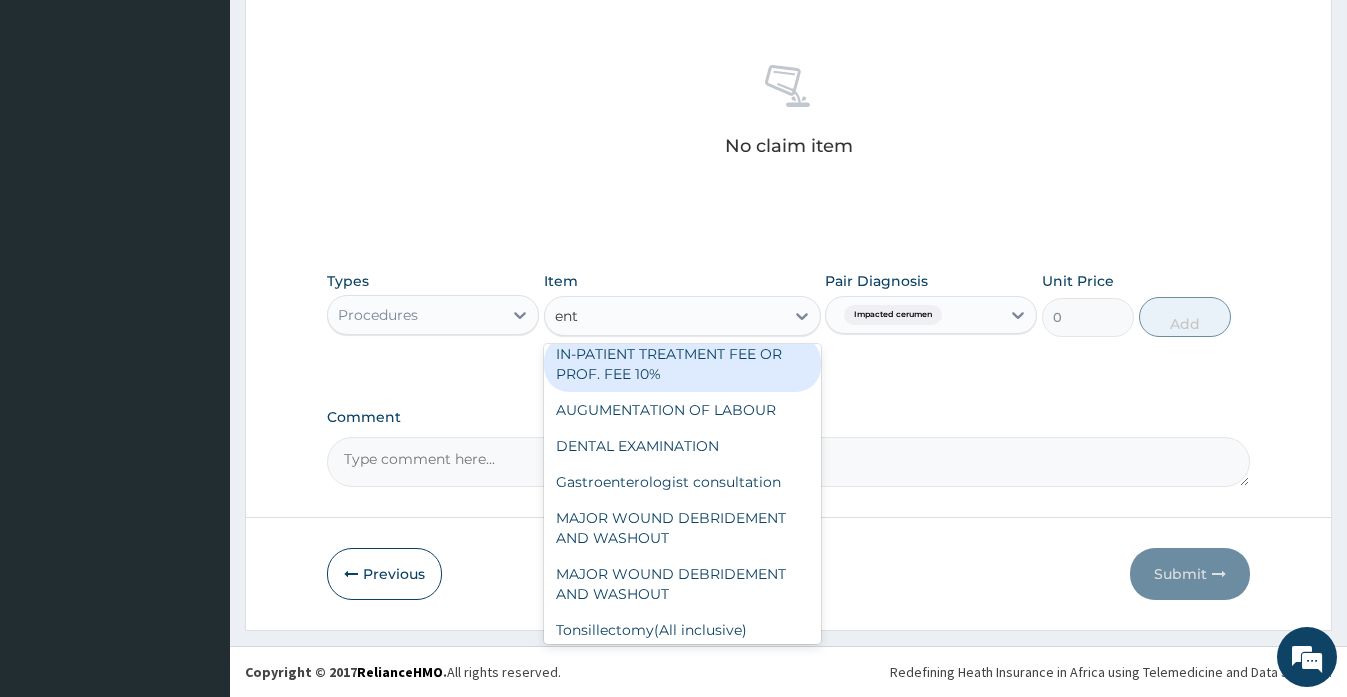 scroll, scrollTop: 0, scrollLeft: 0, axis: both 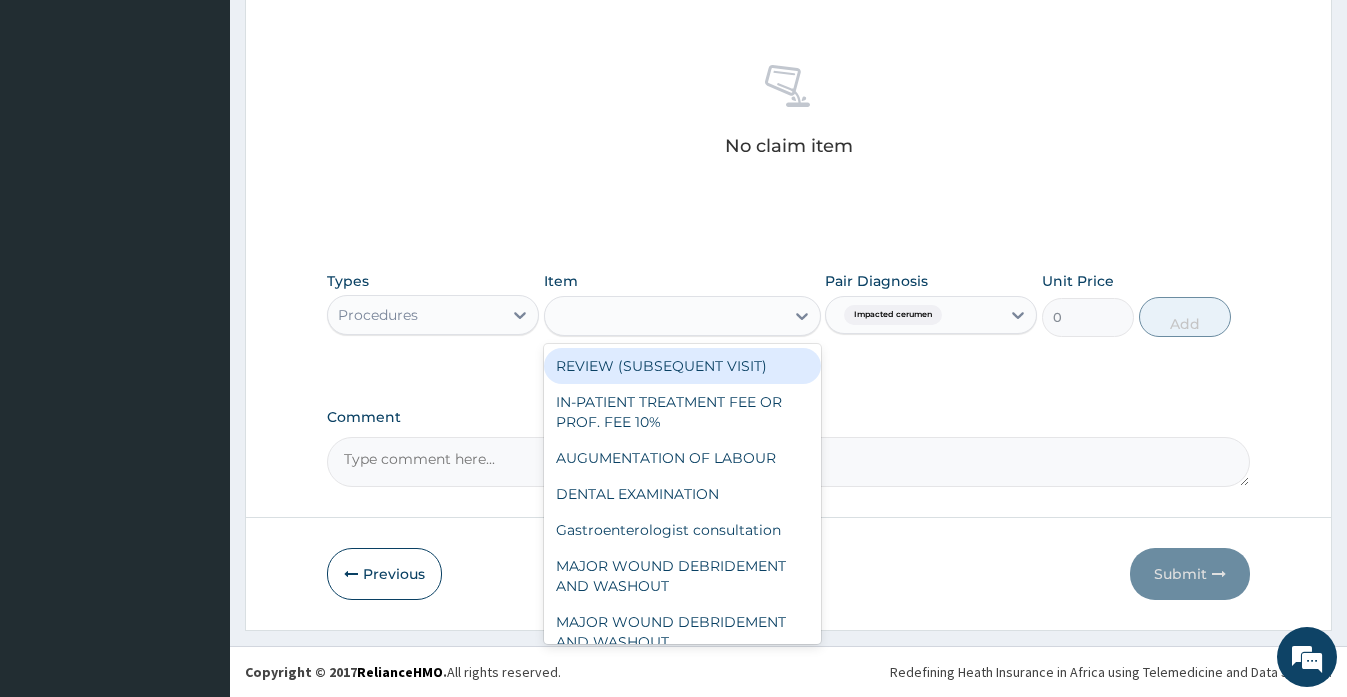 click on "ent" at bounding box center [664, 316] 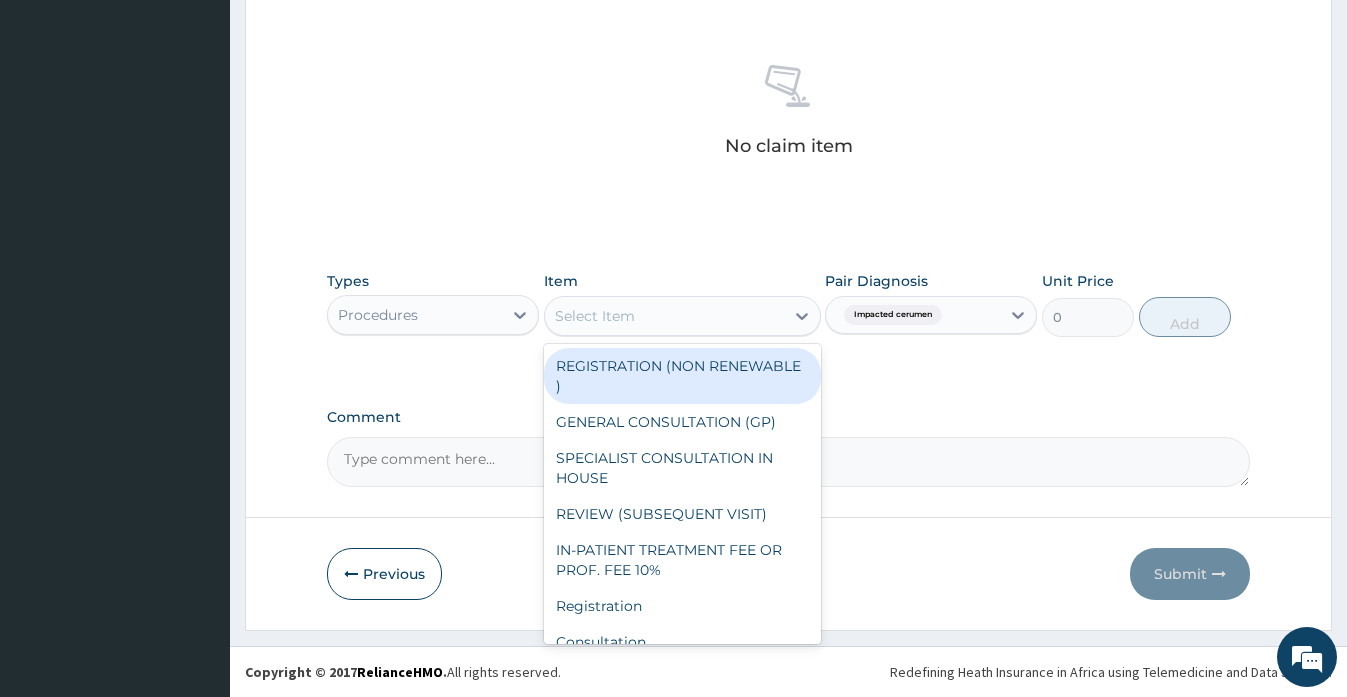 click on "Select Item" at bounding box center [664, 316] 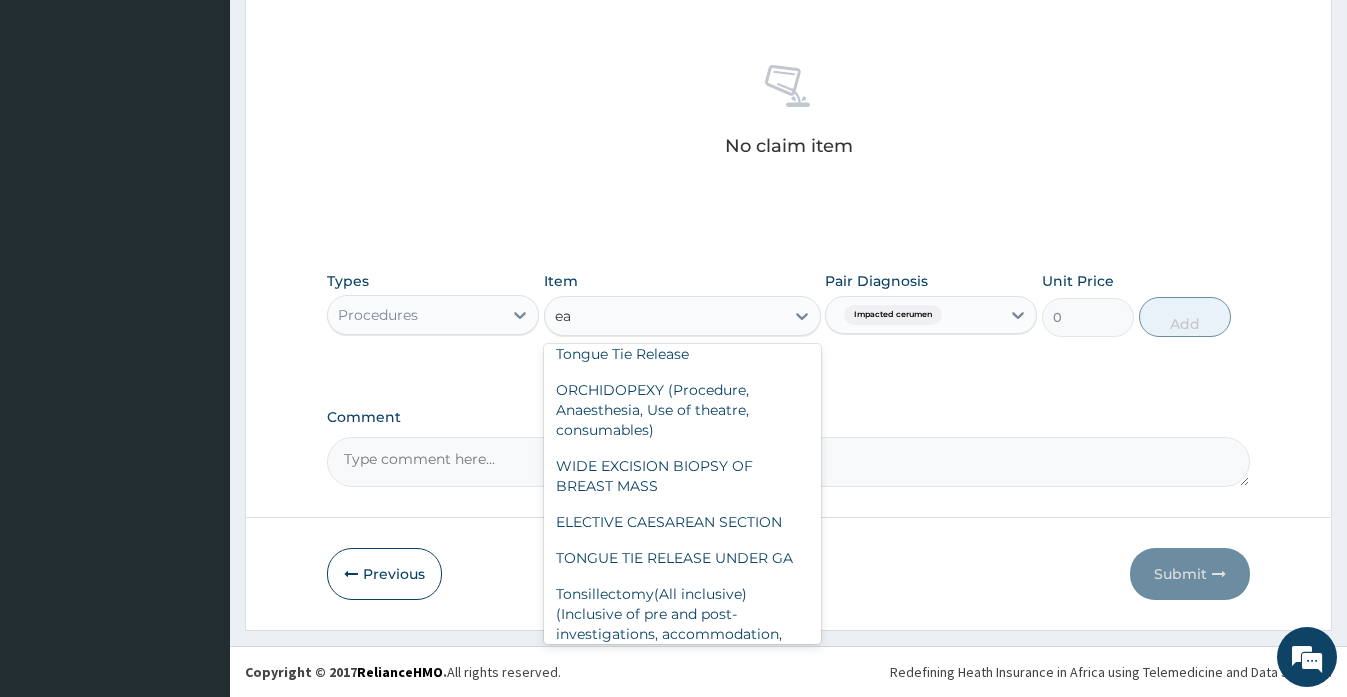 scroll, scrollTop: 0, scrollLeft: 0, axis: both 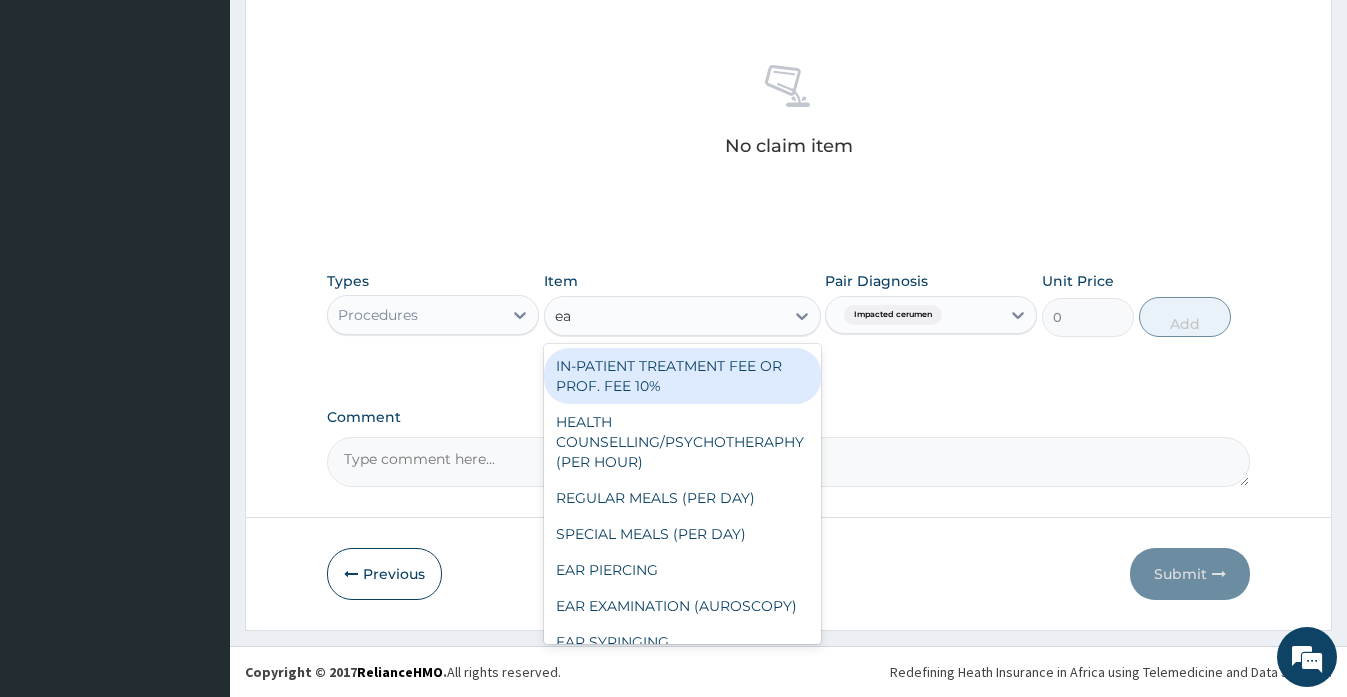 type on "ear" 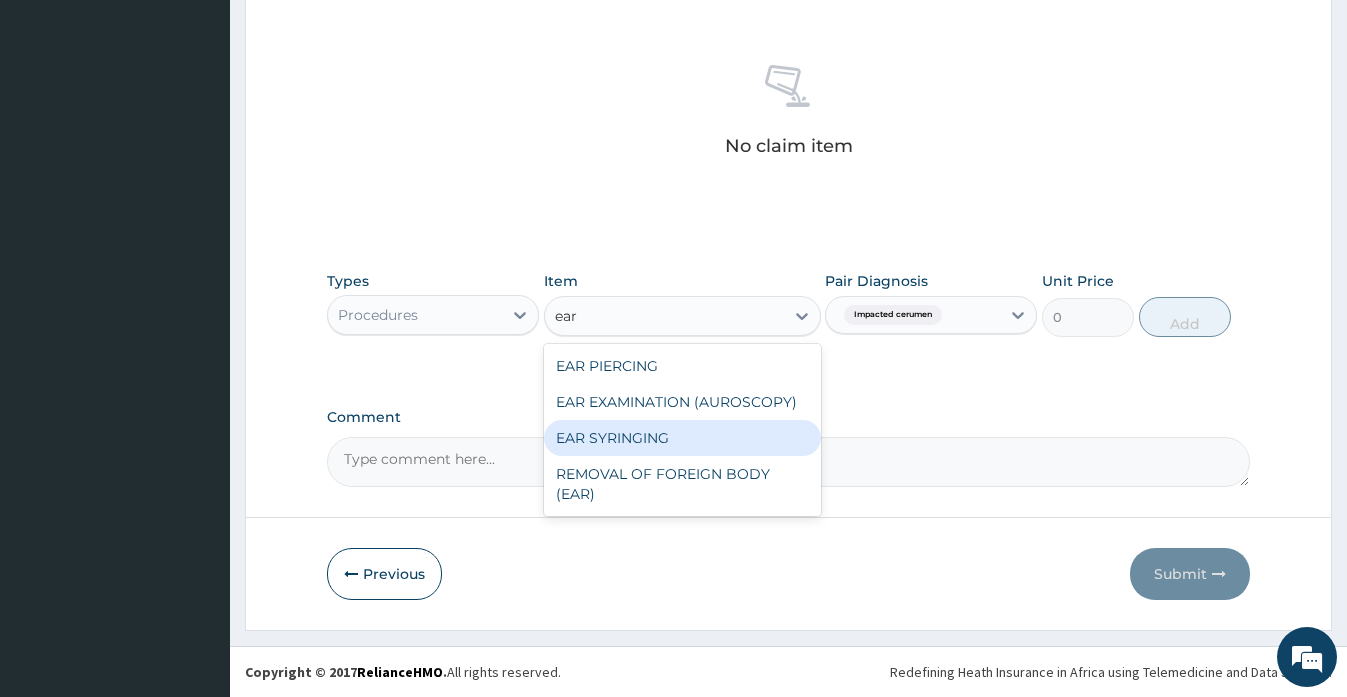click on "EAR SYRINGING" at bounding box center [682, 438] 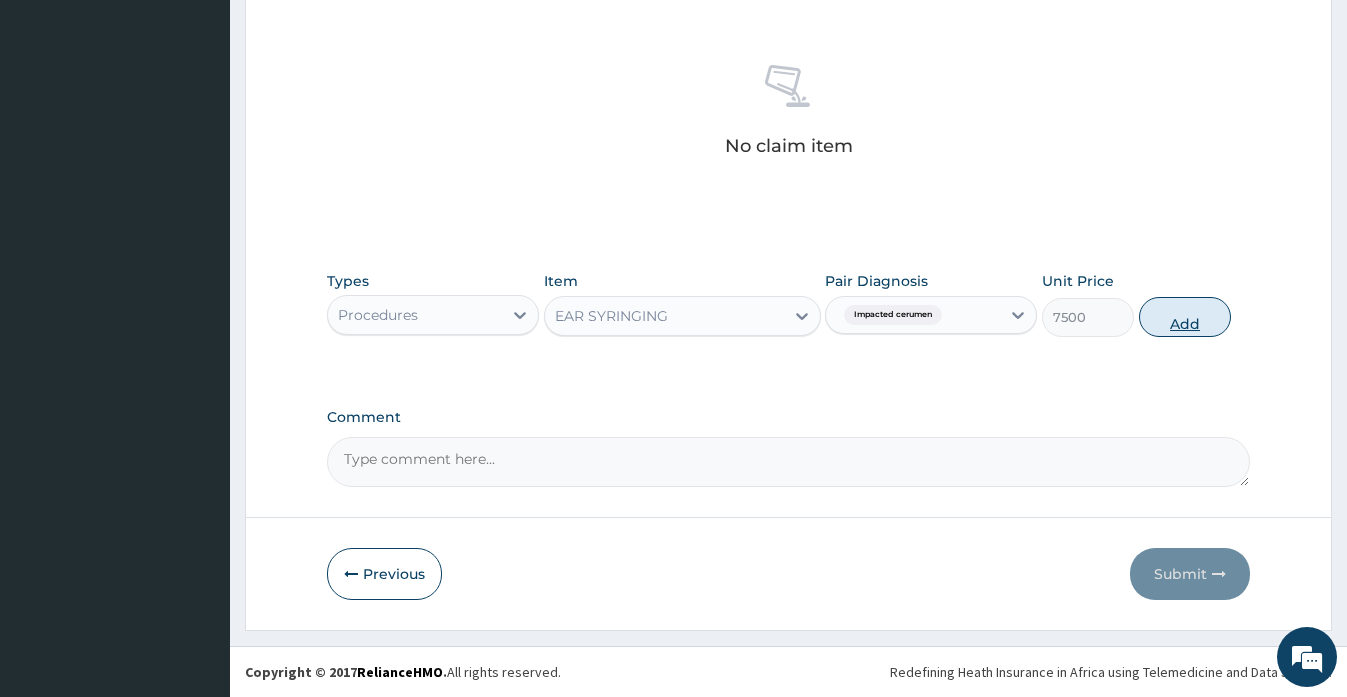 click on "Add" at bounding box center (1185, 317) 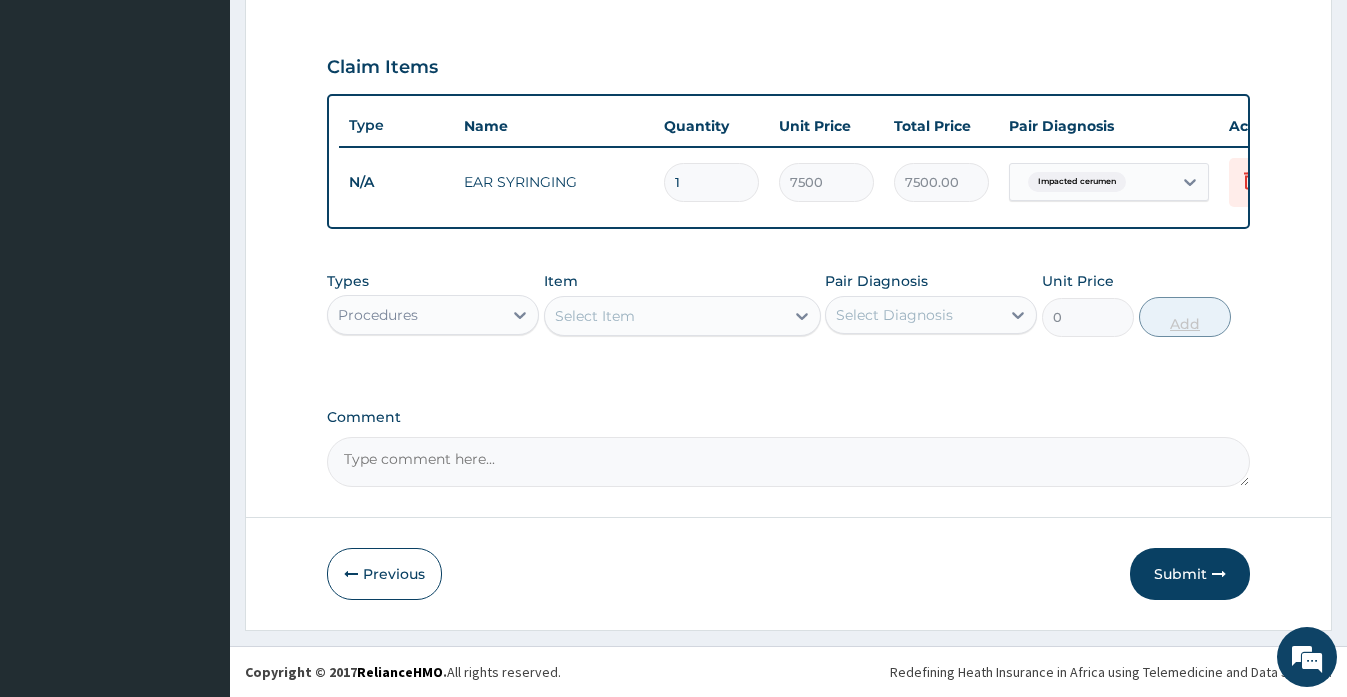 scroll, scrollTop: 667, scrollLeft: 0, axis: vertical 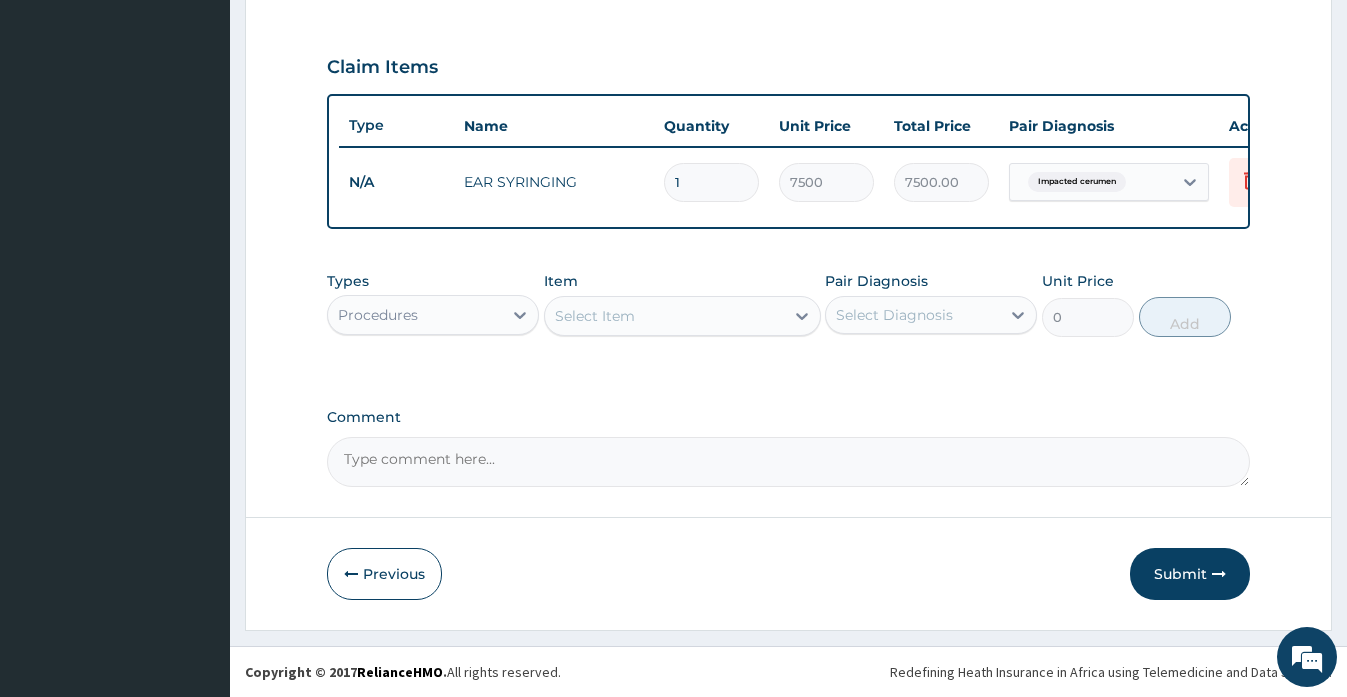 click on "Select Item" at bounding box center (595, 316) 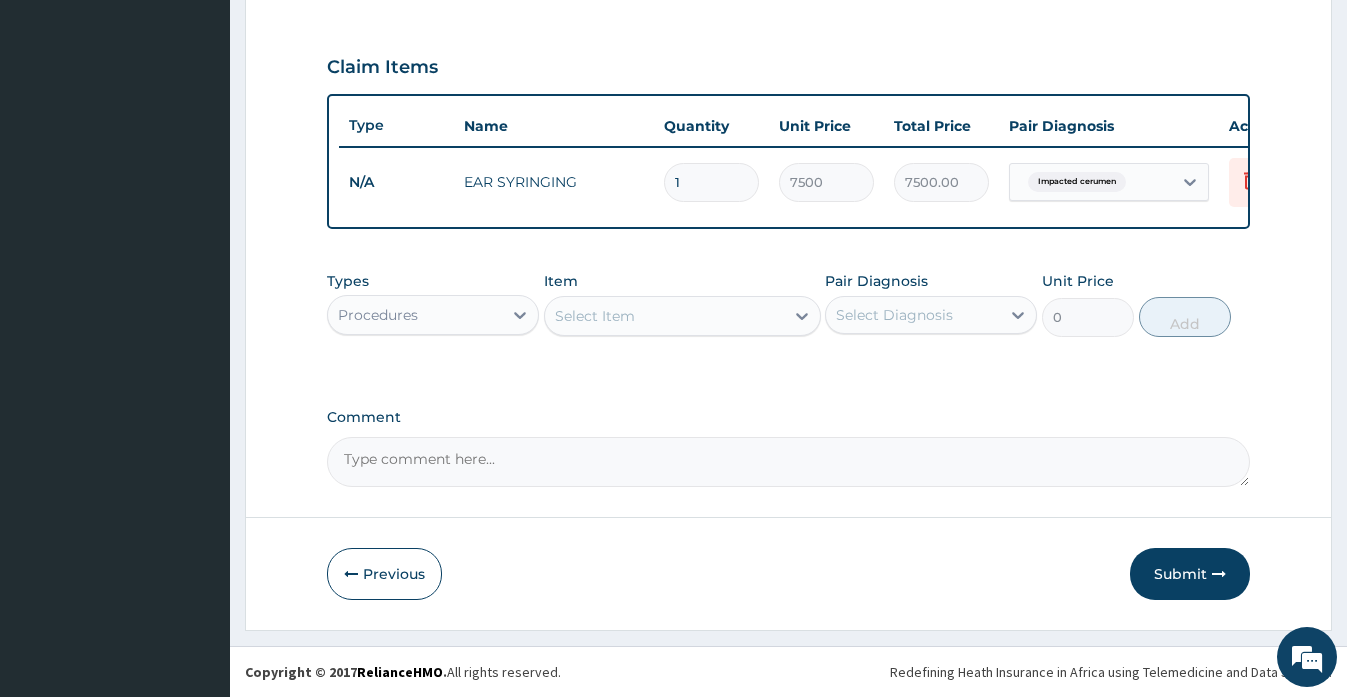 click on "Select Item" at bounding box center [595, 316] 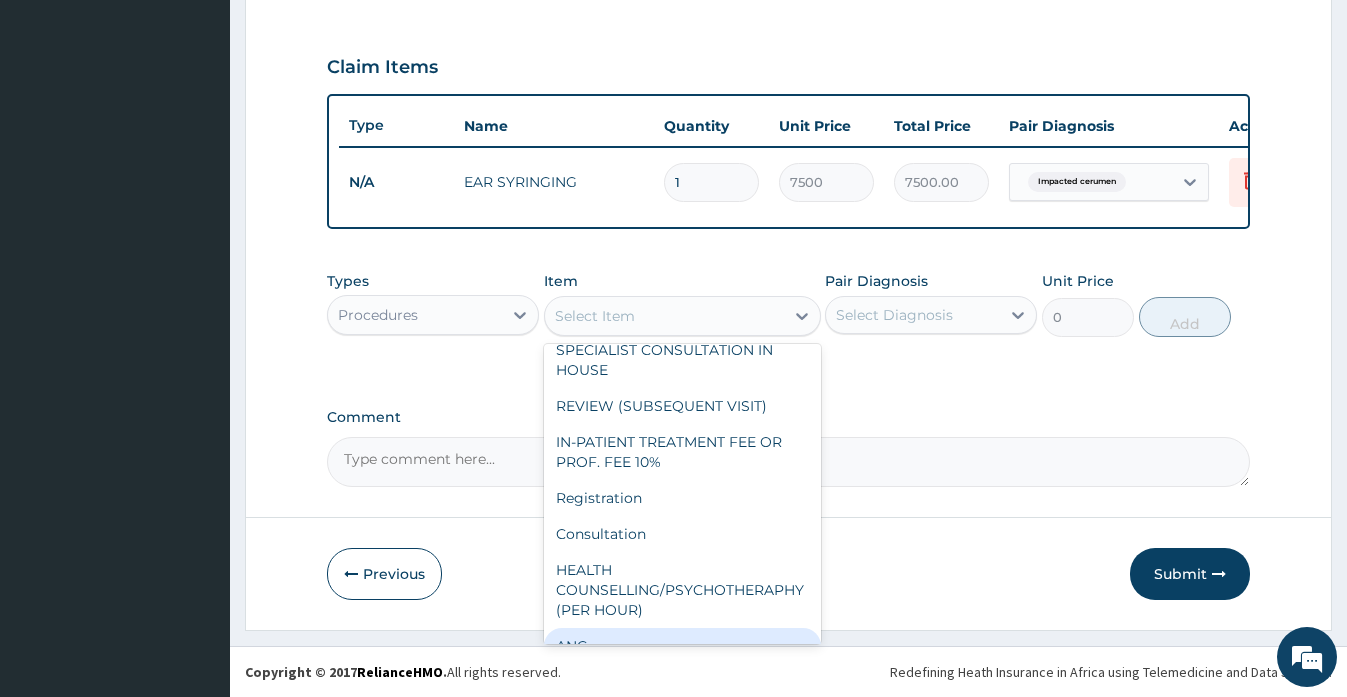 scroll, scrollTop: 100, scrollLeft: 0, axis: vertical 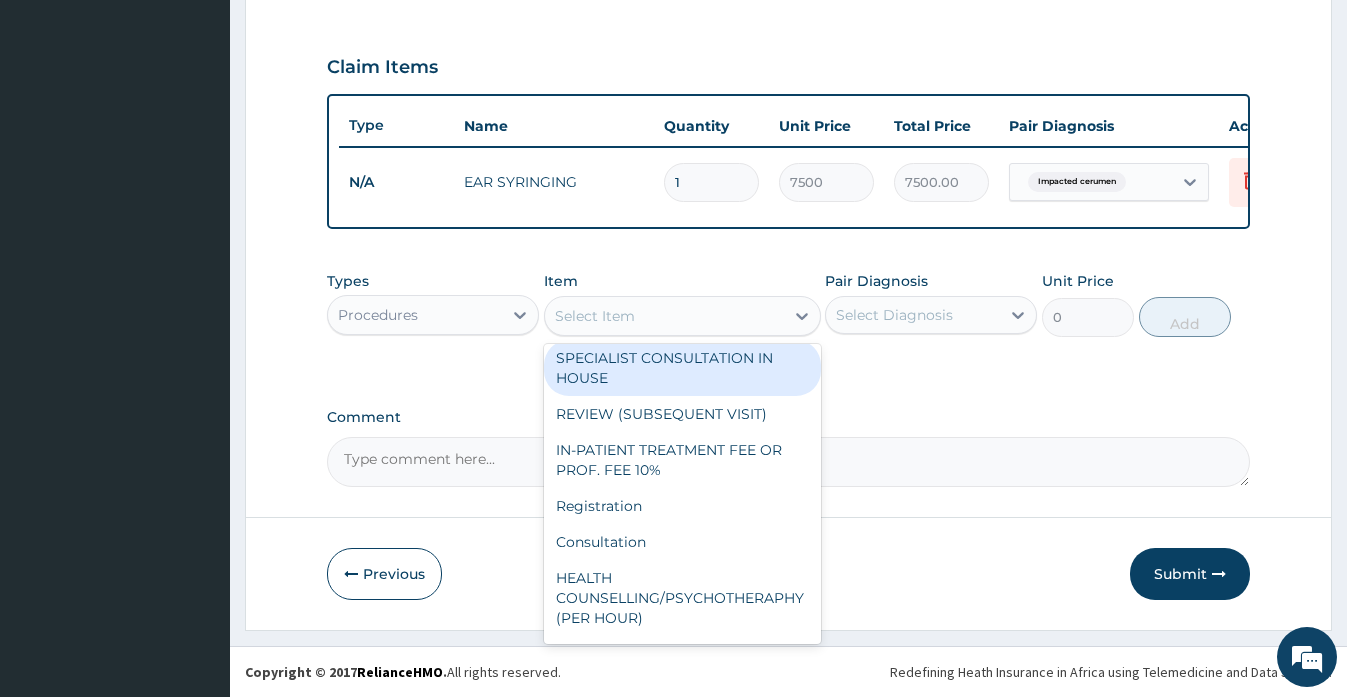 click on "SPECIALIST CONSULTATION IN HOUSE" at bounding box center [682, 368] 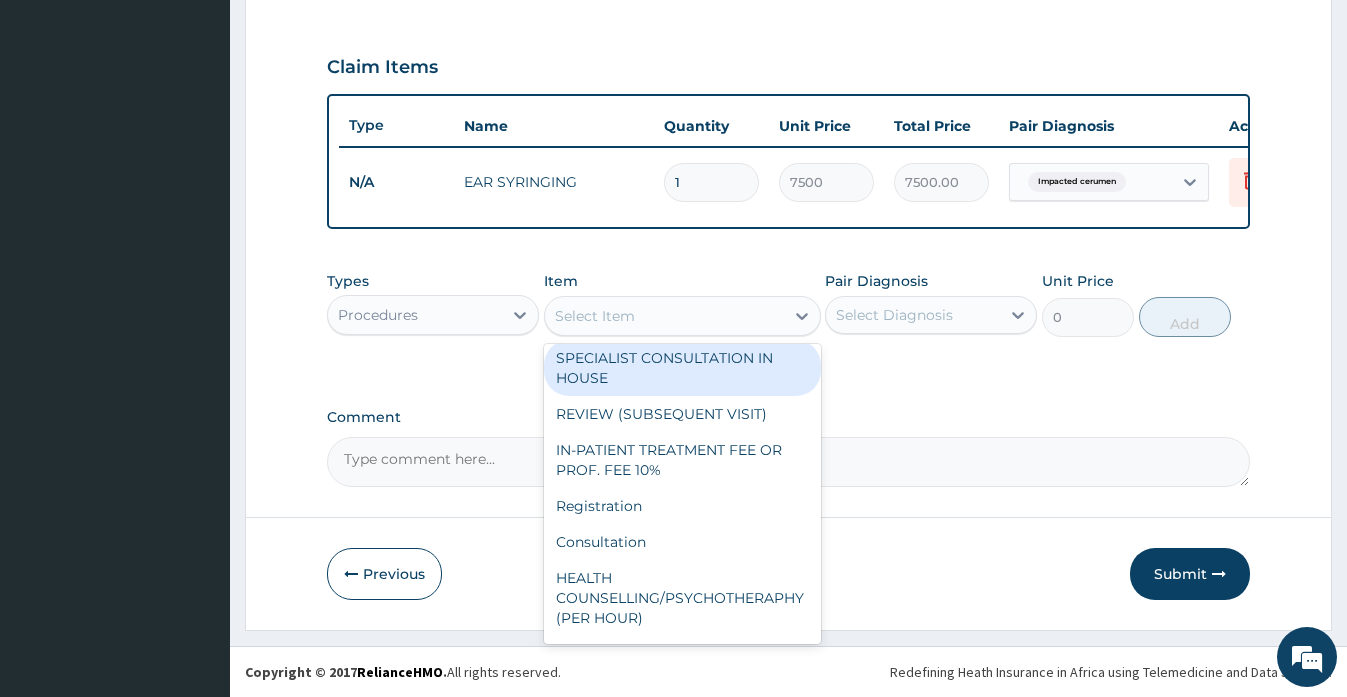 type on "10000" 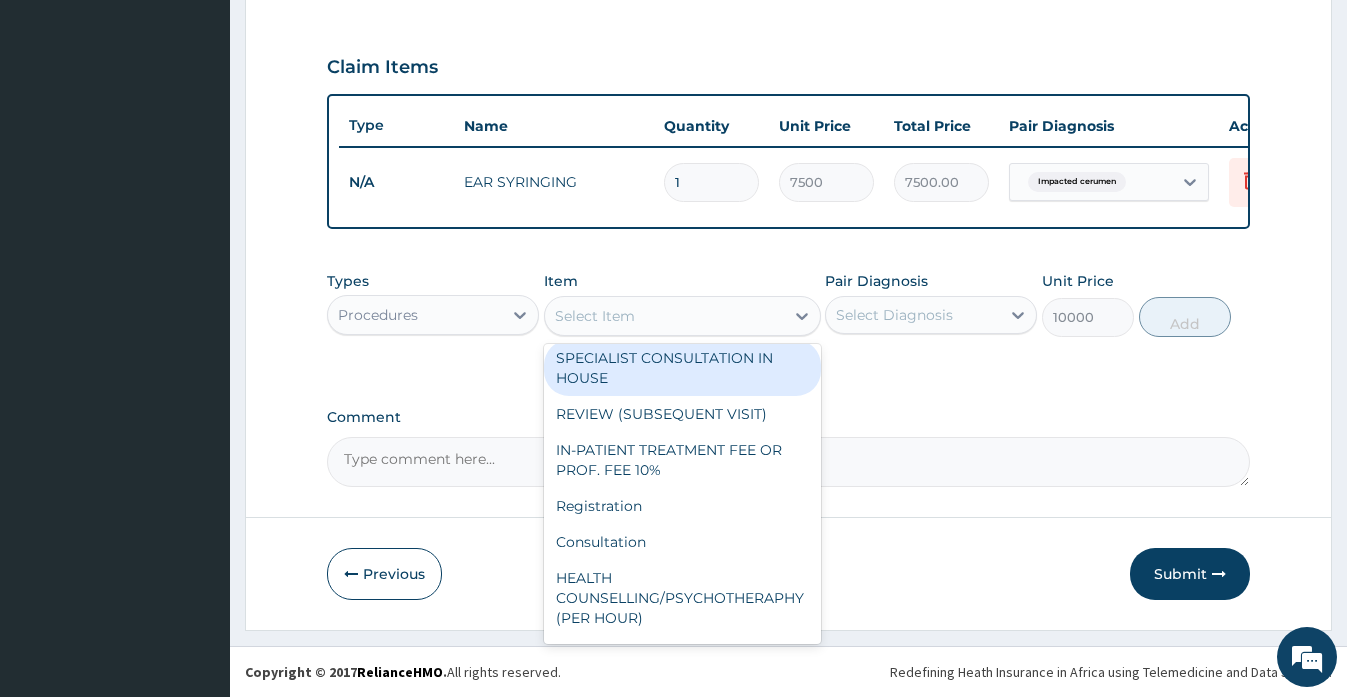click on "Types Procedures Item option EAR SYRINGING, selected. option SPECIALIST CONSULTATION IN HOUSE focused, 3 of 177. 177 results available. Use Up and Down to choose options, press Enter to select the currently focused option, press Escape to exit the menu, press Tab to select the option and exit the menu. Select Item REGISTRATION (NON RENEWABLE ) GENERAL CONSULTATION (GP) SPECIALIST CONSULTATION IN HOUSE REVIEW (SUBSEQUENT VISIT) IN-PATIENT TREATMENT FEE OR PROF. FEE 10%  Registration Consultation HEALTH COUNSELLING/PSYCHOTHERAPHY (PER HOUR) ANC PRIVATE WARD ONLY SEMI-PRIVATE WARD GENERAL WARD NORMAL DELIVERY NORMAL DELIVERY WITH EPISIOTOMY (UNILATERAL) NORMAL DELIVERY WITH EPISIOTOMY (BILATERAL) NORMAL MULTIPLE DELIVERY (TWINS) ASSISTED DELIVERY INDUCTION OF LABOUR AUGUMENTATION OF LABOUR REGULAR MEALS (PER DAY) SPECIAL MEALS (PER DAY) MINOR (PER DRESSING) MODERATE (PER DRESSING) MAJOR (PER DRESSING) EAR PIERCING INCUBATOR CARE (PER DAY) IUCD INSERTION INTRAVENOUS FLUIDS PER LITRE NASOGASTRIC INTUBATION 10000" at bounding box center [788, 319] 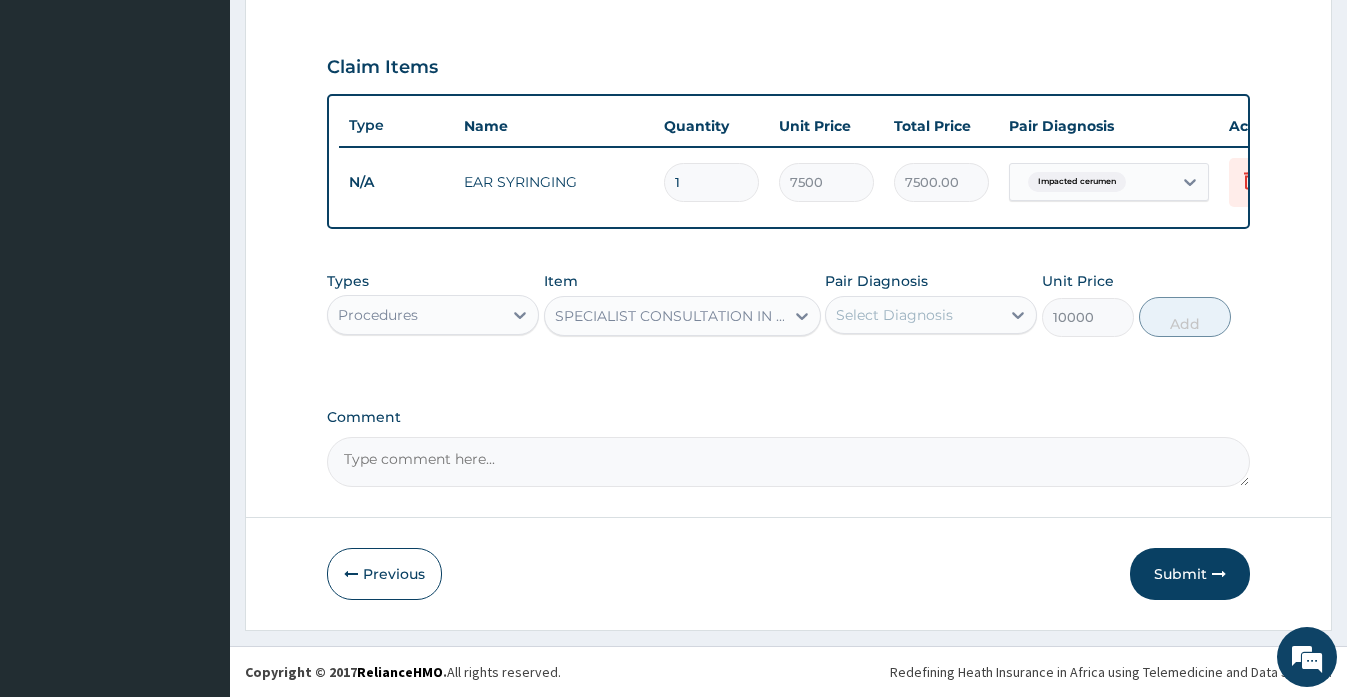 click on "Select Diagnosis" at bounding box center [894, 315] 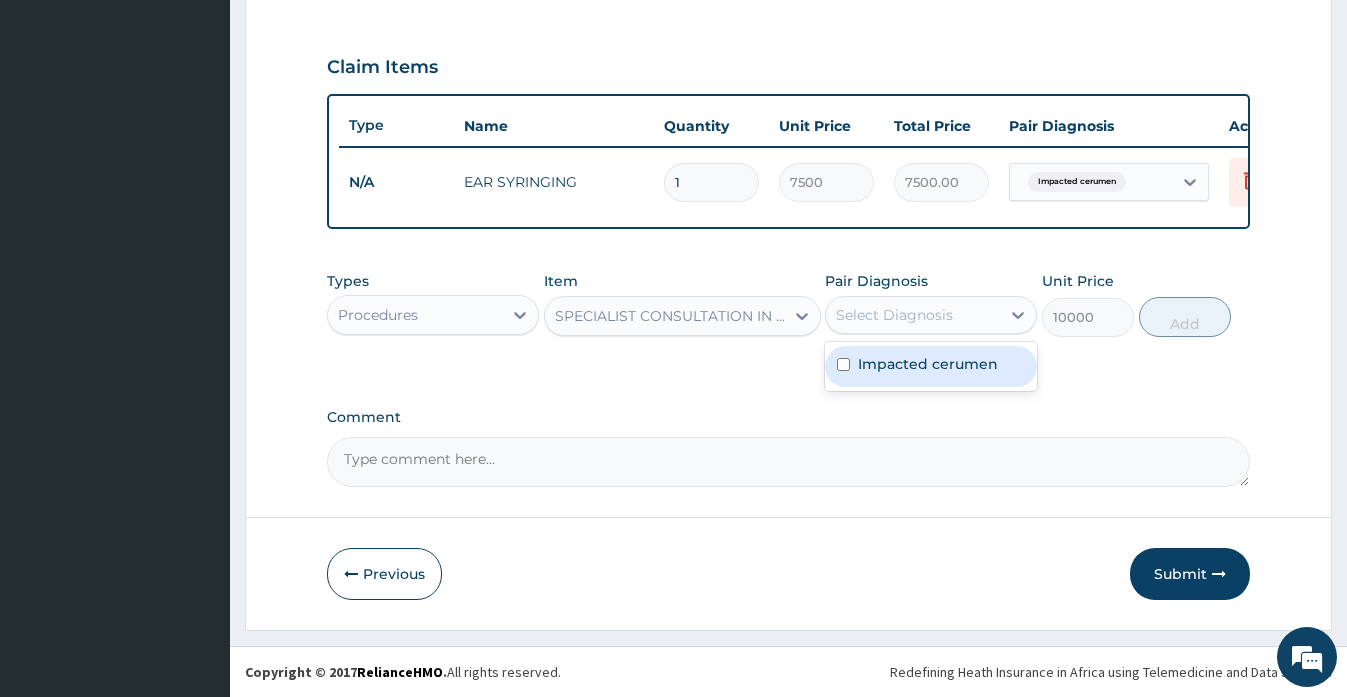 click on "Select Diagnosis" at bounding box center (894, 315) 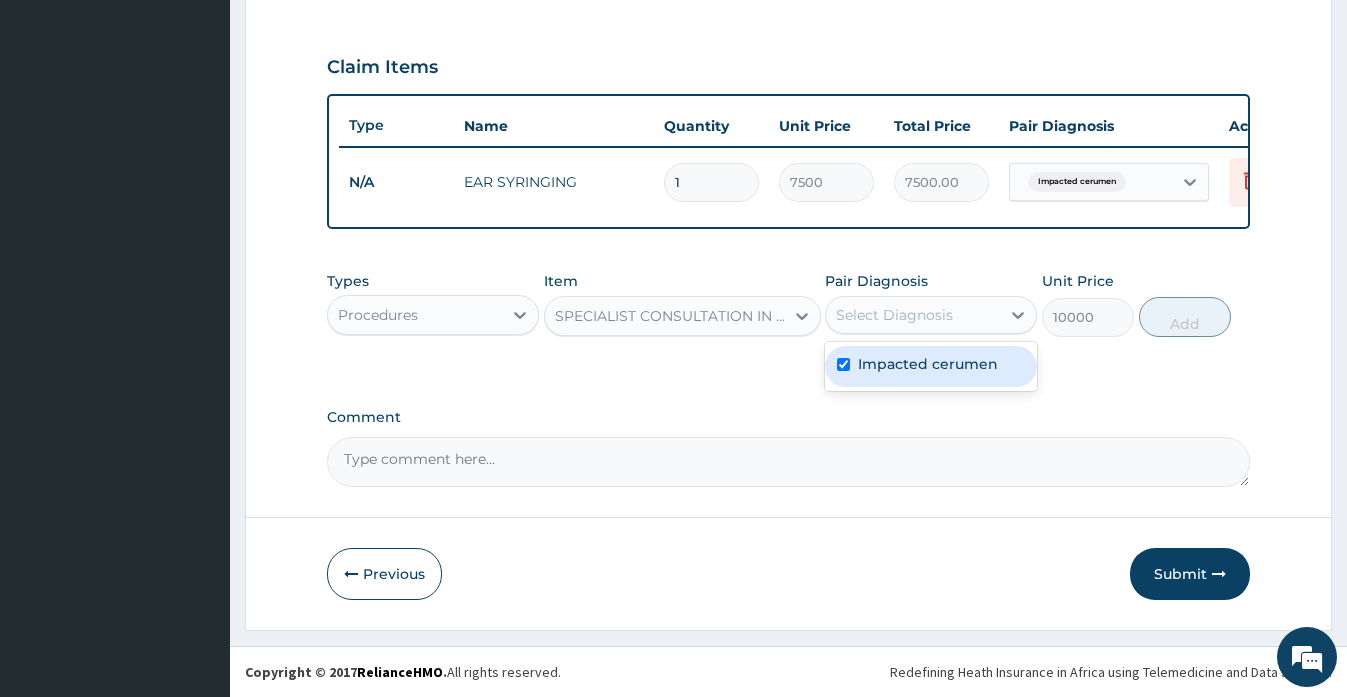 click on "Impacted cerumen" at bounding box center (928, 364) 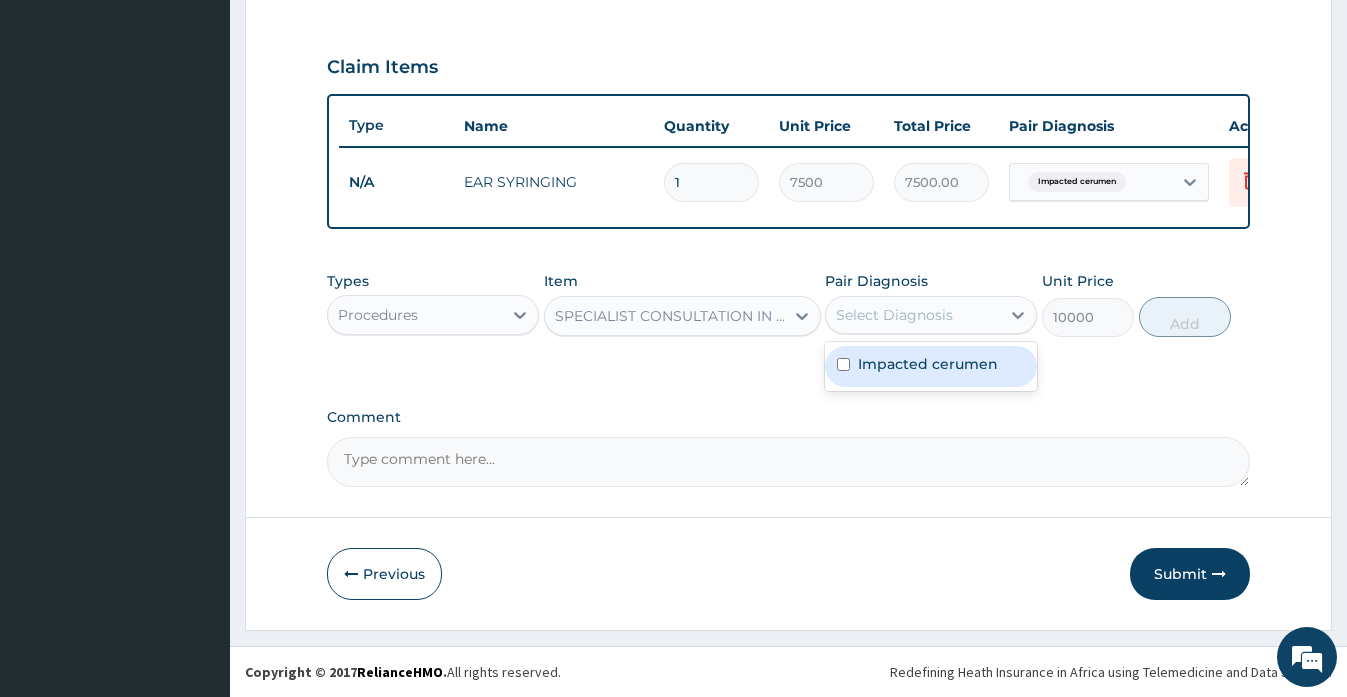 click on "Impacted cerumen" at bounding box center (928, 364) 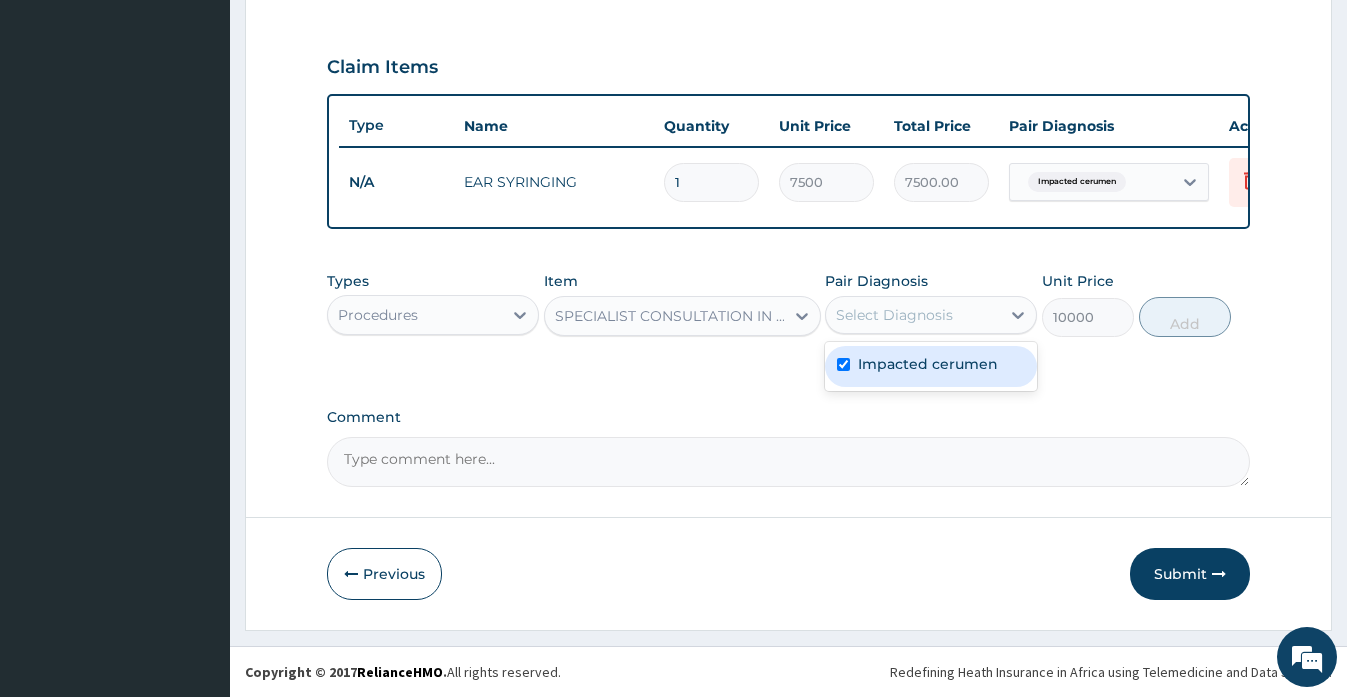 checkbox on "true" 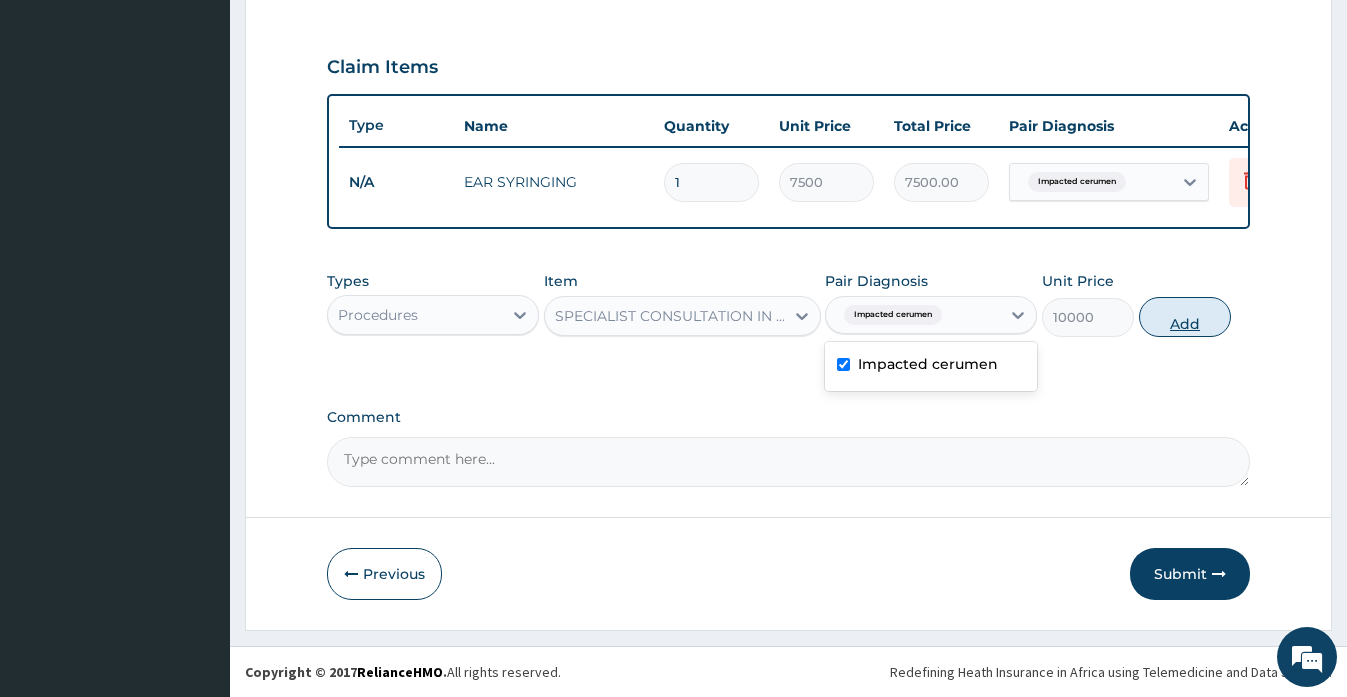 click on "Add" at bounding box center (1185, 317) 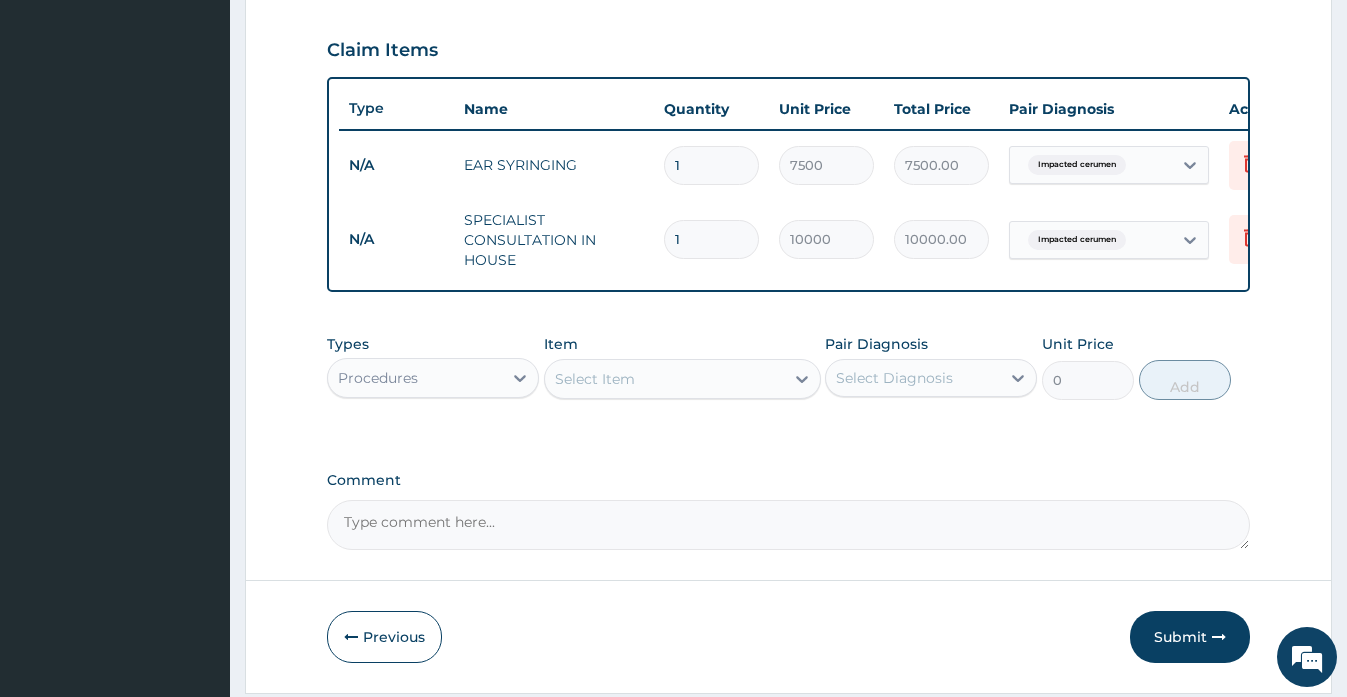 click on "Step  2  of 2 PA Code / Prescription Code Enter Code(Secondary Care Only) Encounter Date 13-08-2024 Important Notice Please enter PA codes before entering items that are not attached to a PA code   All diagnoses entered must be linked to a claim item. Diagnosis & Claim Items that are visible but inactive cannot be edited because they were imported from an already approved PA code. Diagnosis Impacted cerumen Confirmed NB: All diagnosis must be linked to a claim item Claim Items Type Name Quantity Unit Price Total Price Pair Diagnosis Actions N/A EAR SYRINGING 1 7500 7500.00 Impacted cerumen Delete N/A SPECIALIST CONSULTATION IN HOUSE 1 10000 10000.00 Impacted cerumen Delete Types Procedures Item Select Item Pair Diagnosis Select Diagnosis Unit Price 0 Add Comment     Previous   Submit" at bounding box center [788, 66] 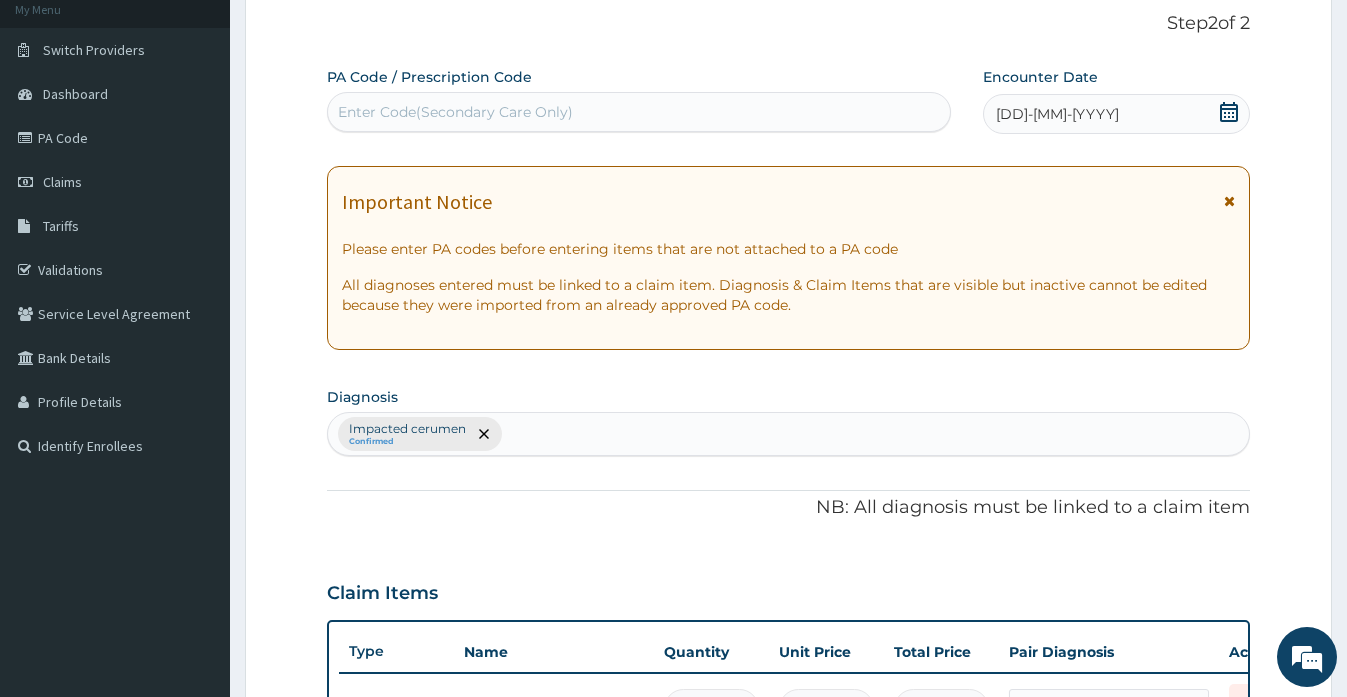 scroll, scrollTop: 67, scrollLeft: 0, axis: vertical 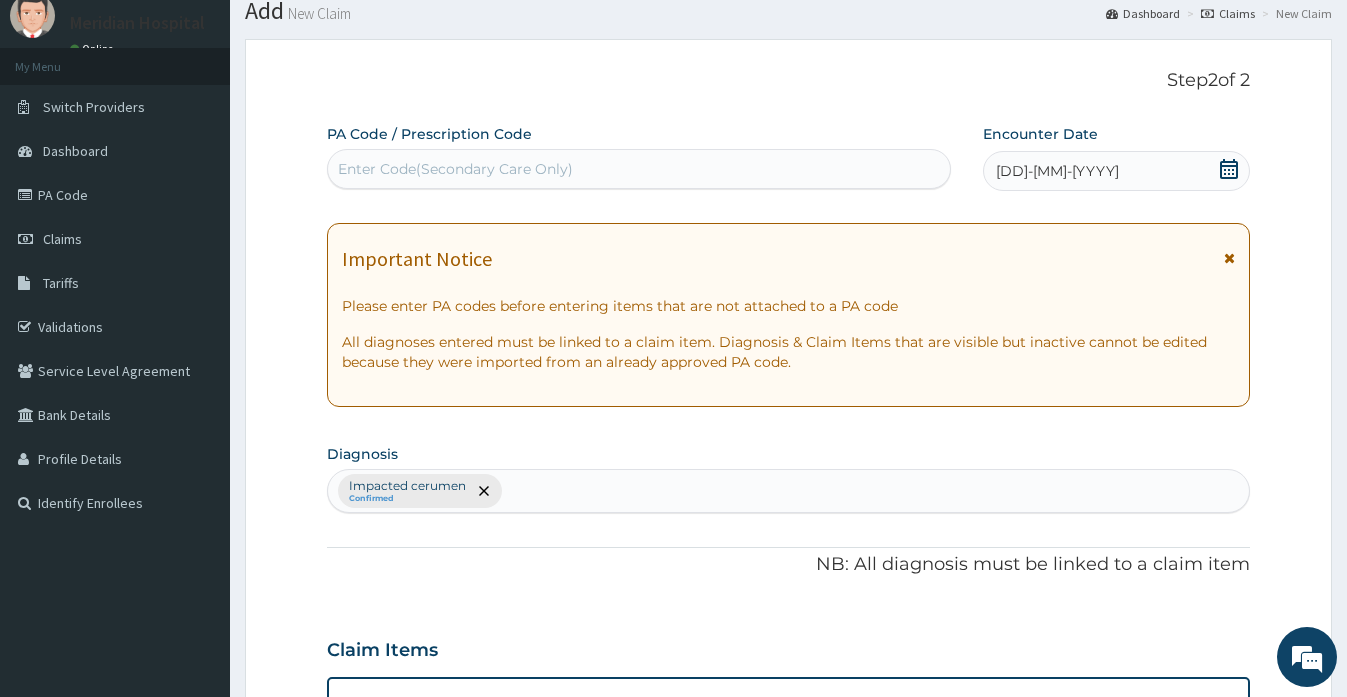 click on "Enter Code(Secondary Care Only)" at bounding box center [455, 169] 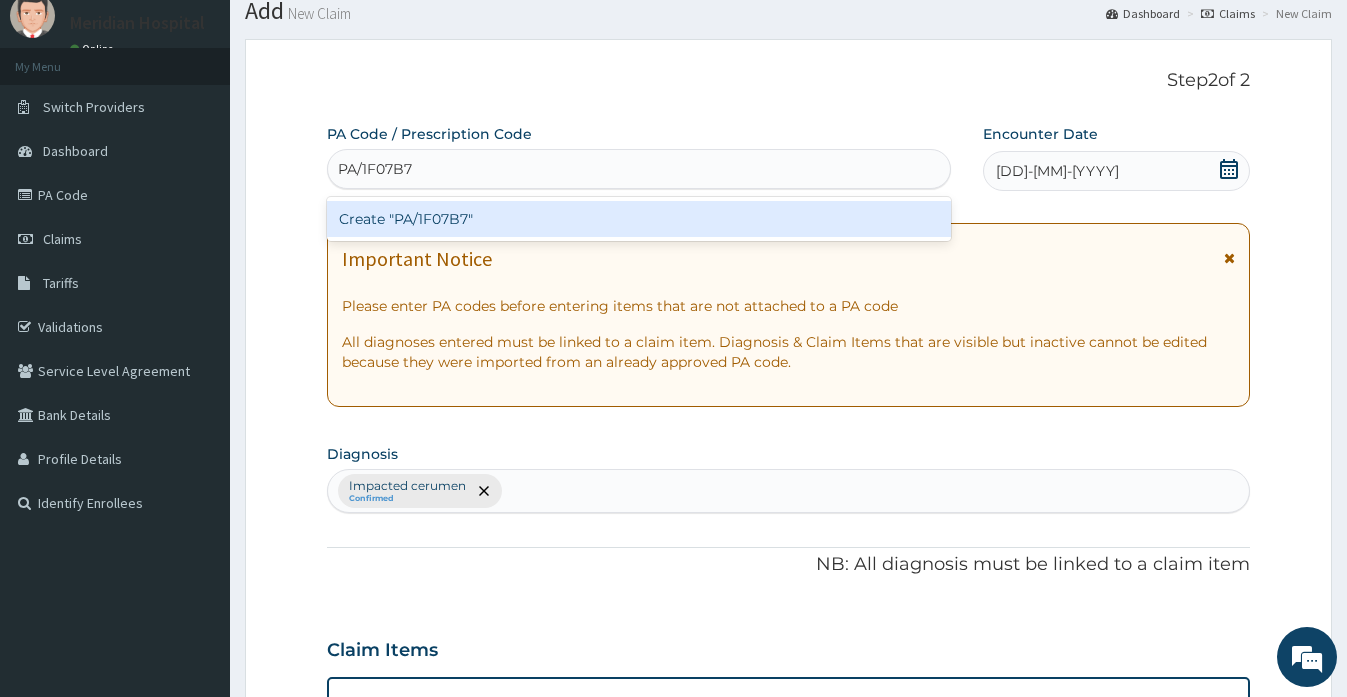 click on "Create "PA/1F07B7"" at bounding box center (638, 219) 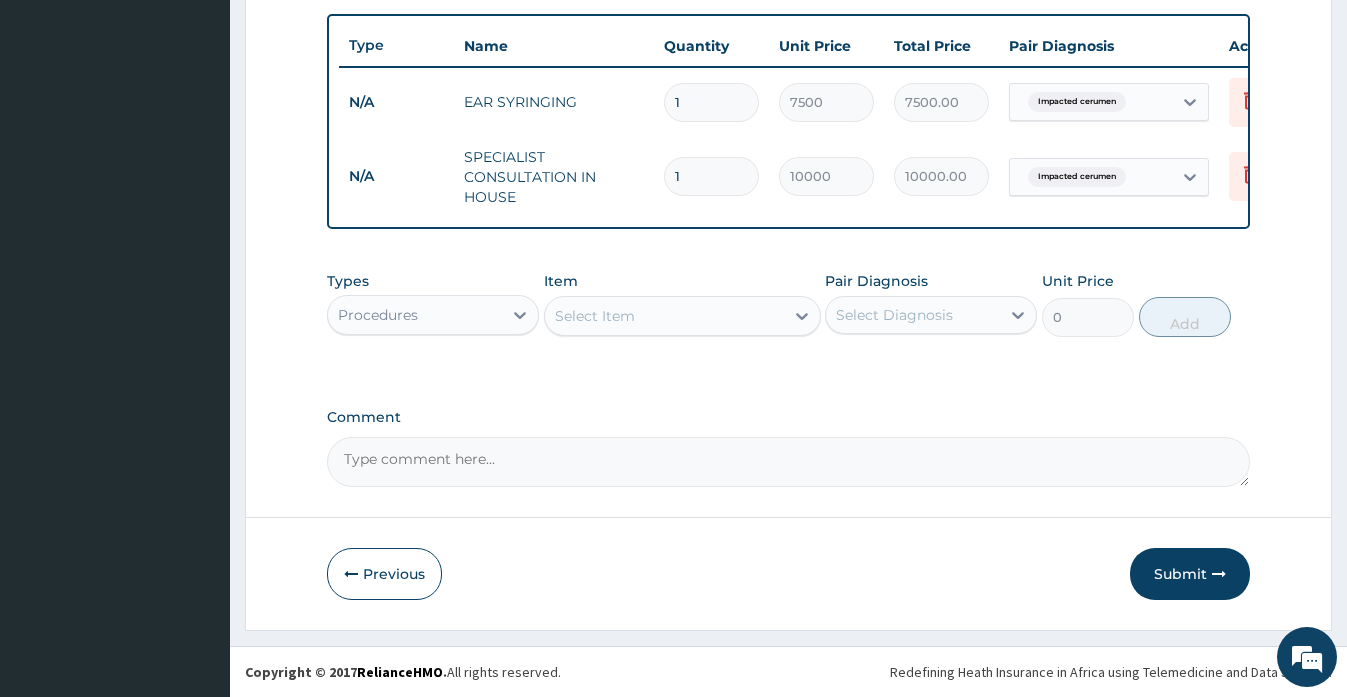 scroll, scrollTop: 747, scrollLeft: 0, axis: vertical 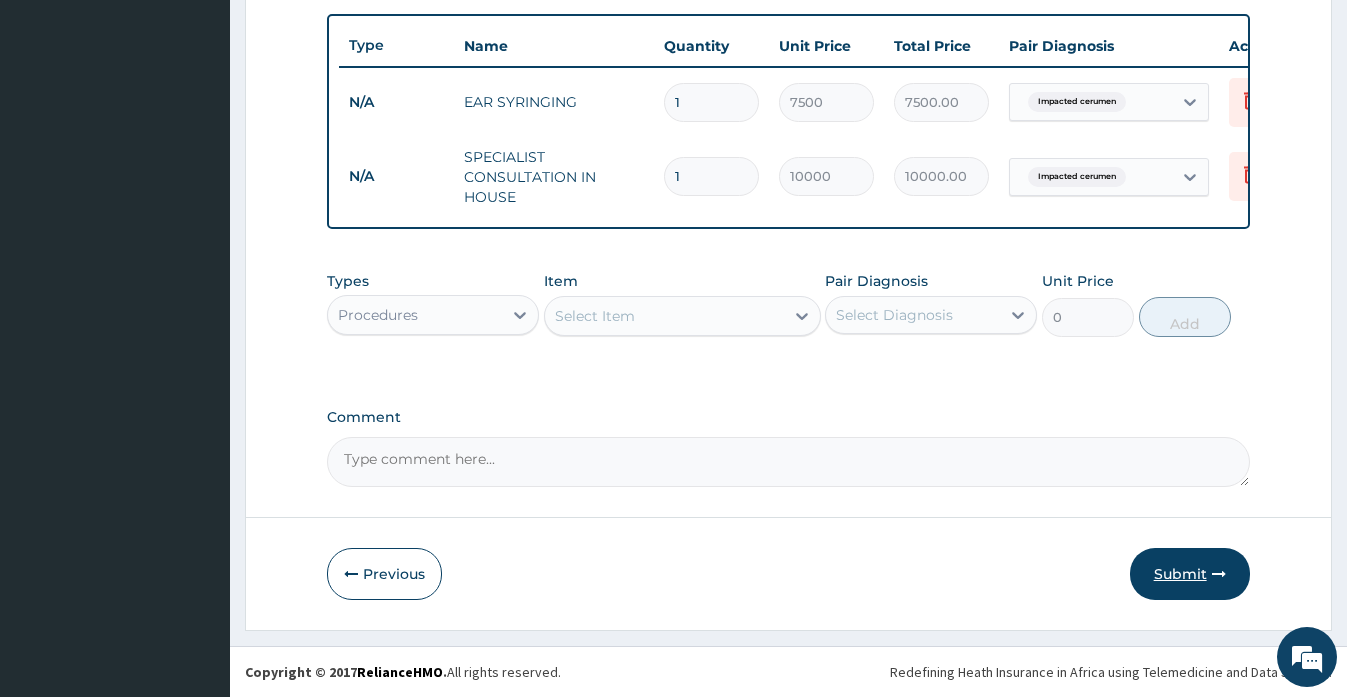 click on "Submit" at bounding box center [1190, 574] 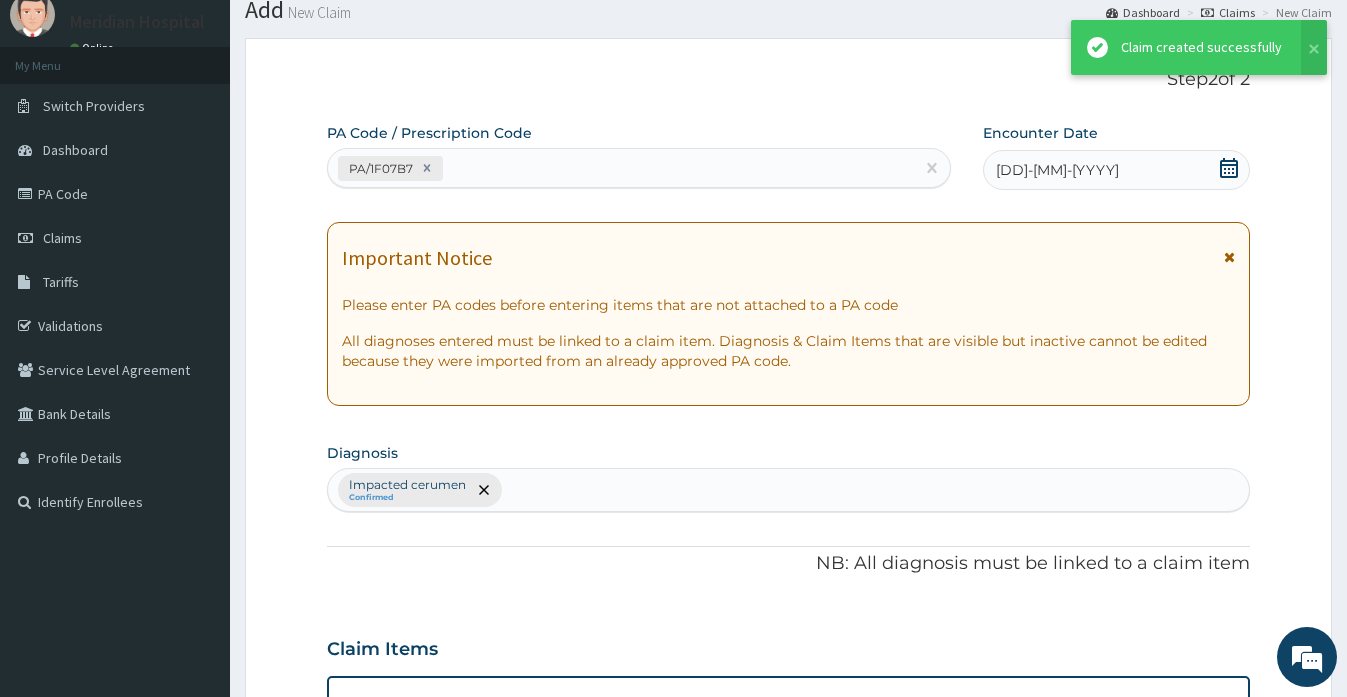 scroll, scrollTop: 747, scrollLeft: 0, axis: vertical 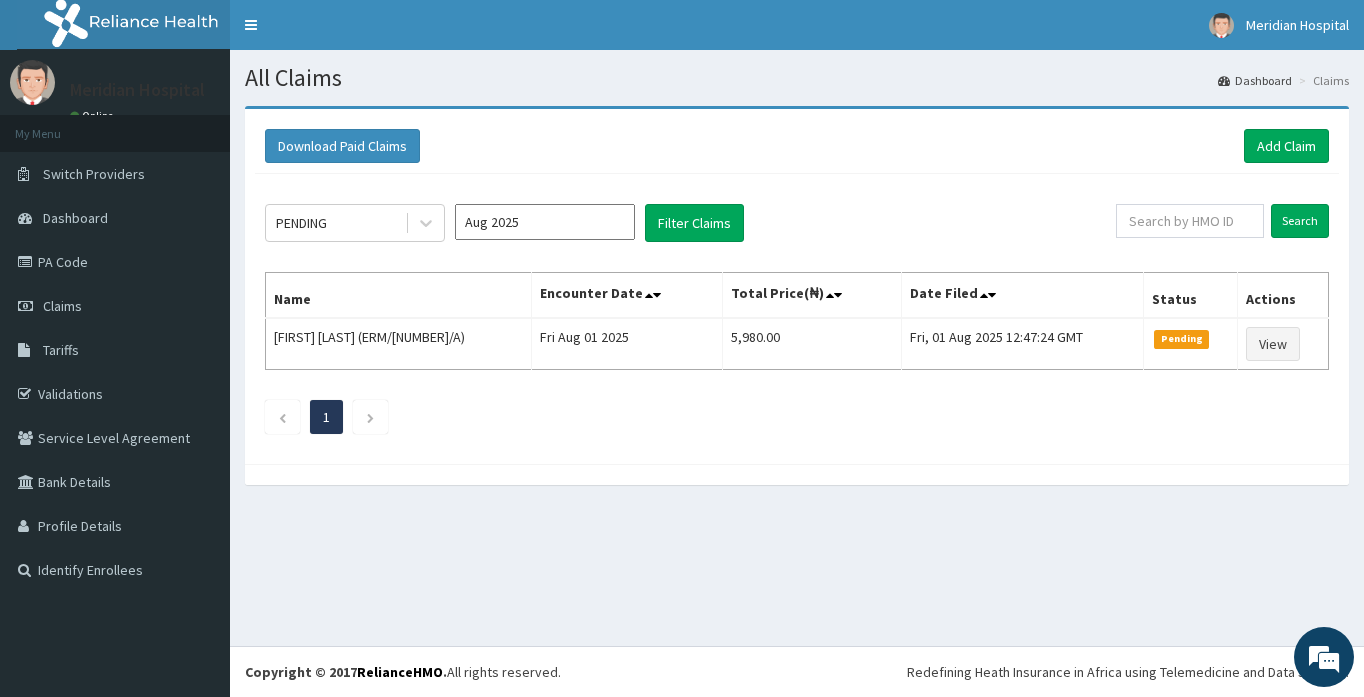 click on "1" at bounding box center (797, 417) 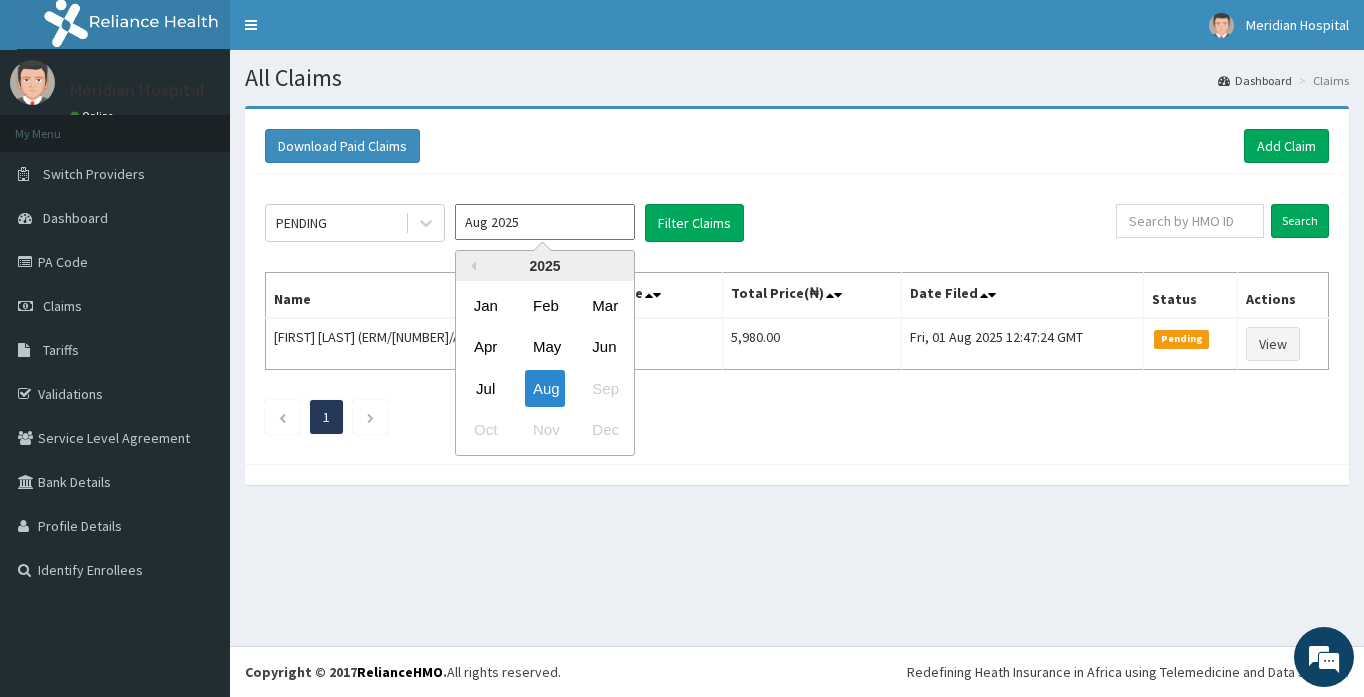 click on "Aug 2025" at bounding box center (545, 222) 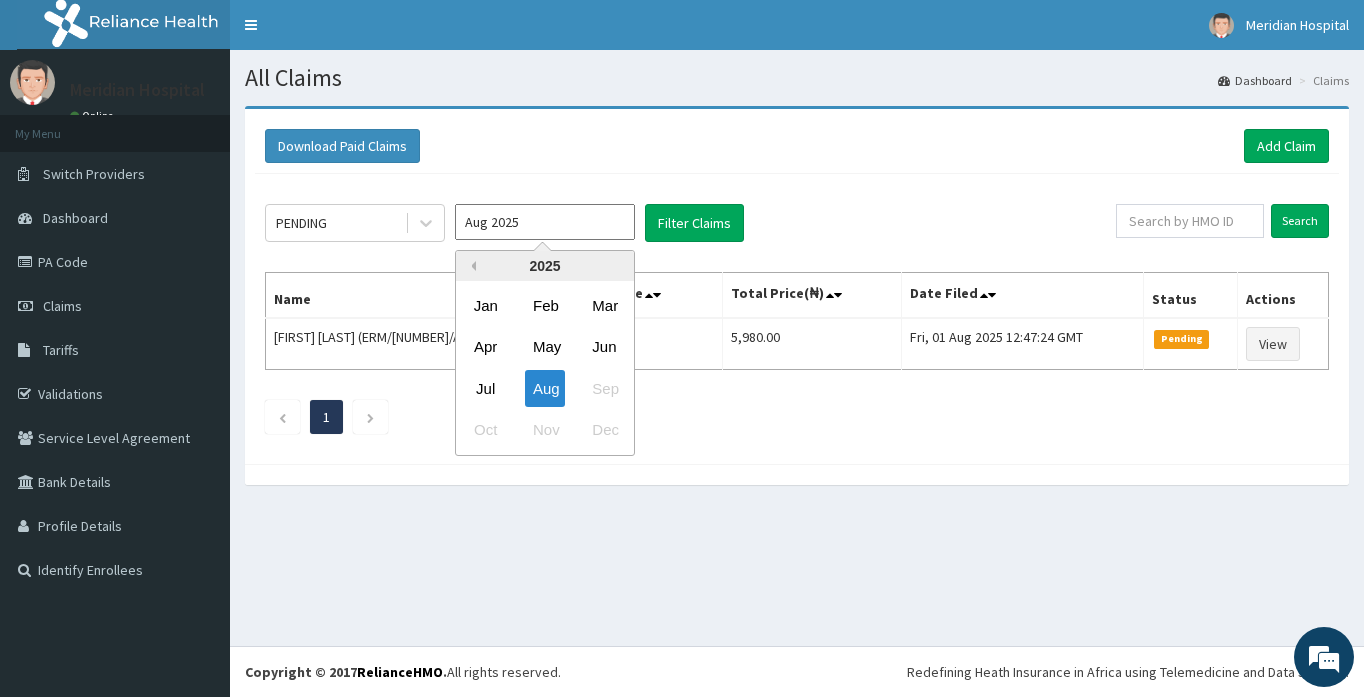 click on "Previous Year" at bounding box center (471, 266) 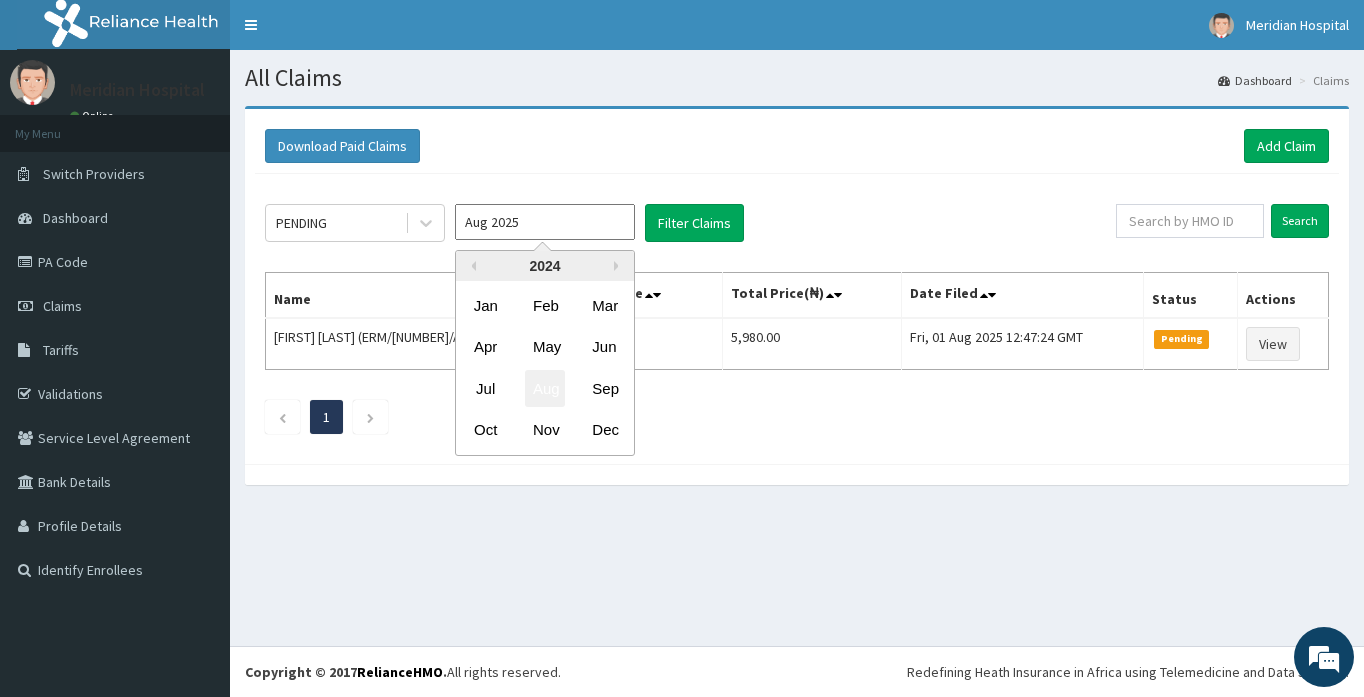 click on "Aug" at bounding box center [545, 388] 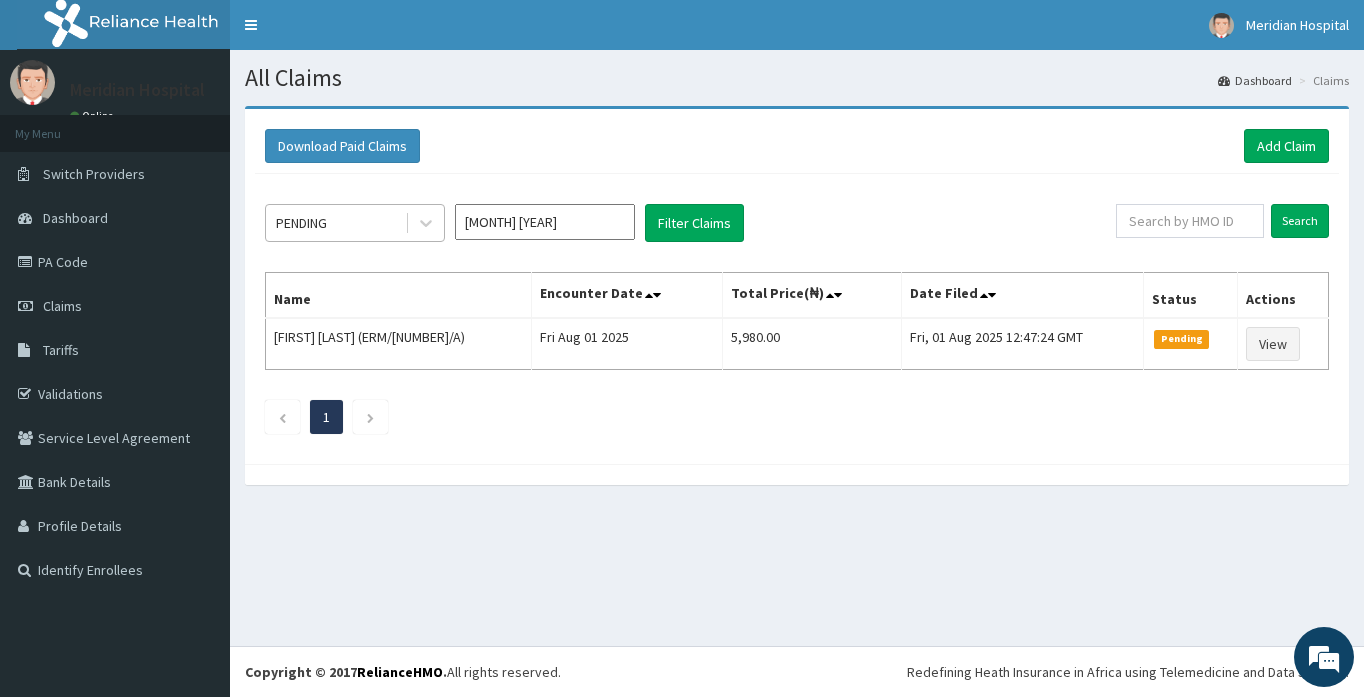 click on "PENDING" at bounding box center [301, 223] 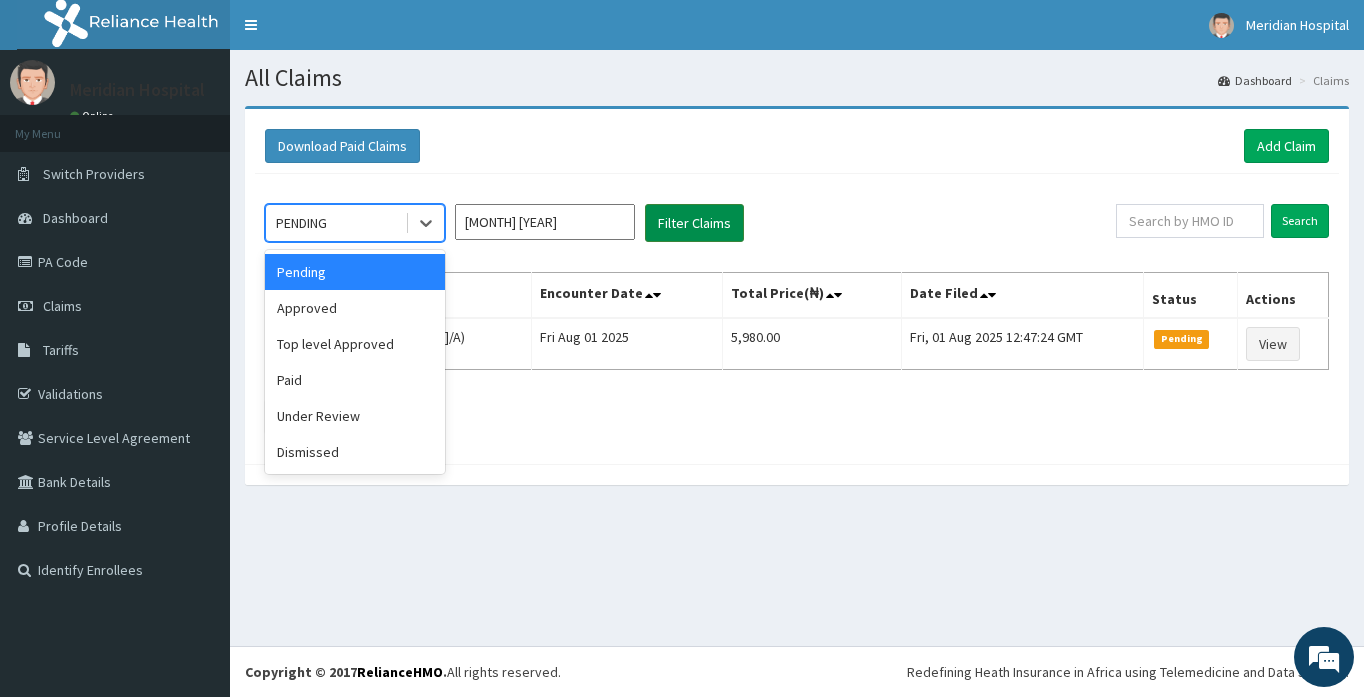 click on "Filter Claims" at bounding box center [694, 223] 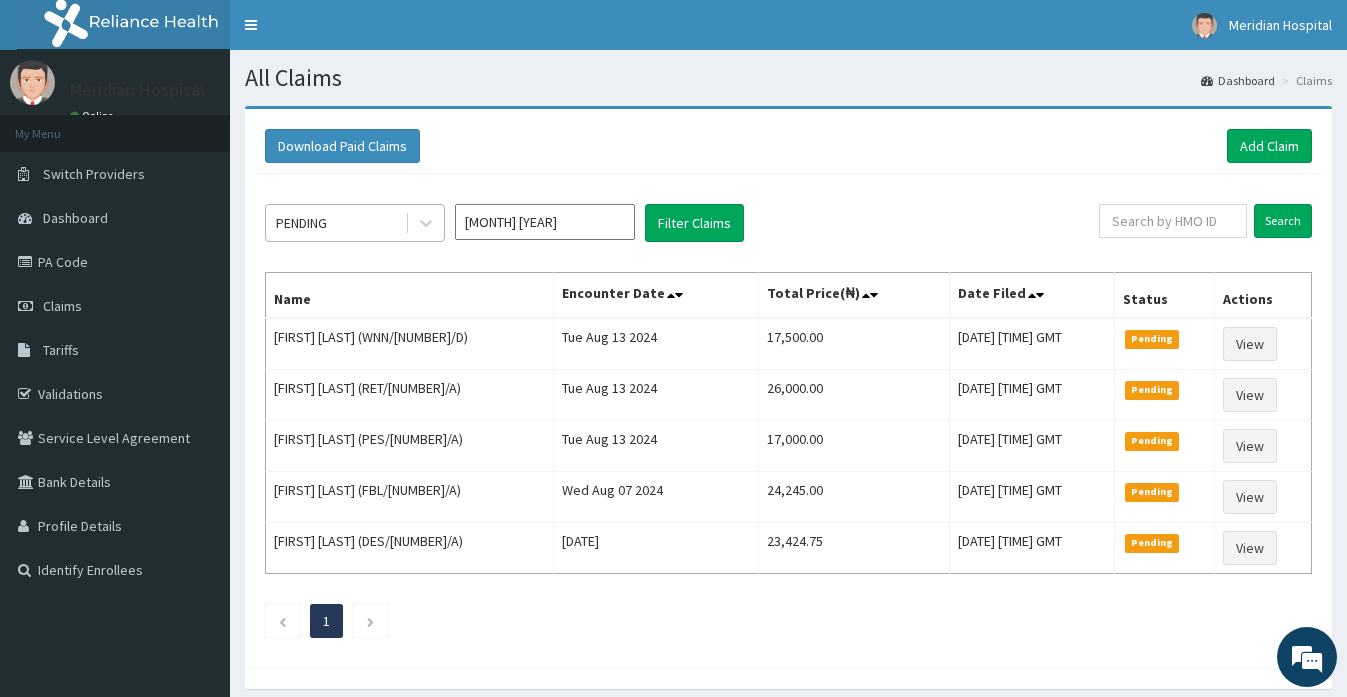 click on "PENDING" at bounding box center [335, 223] 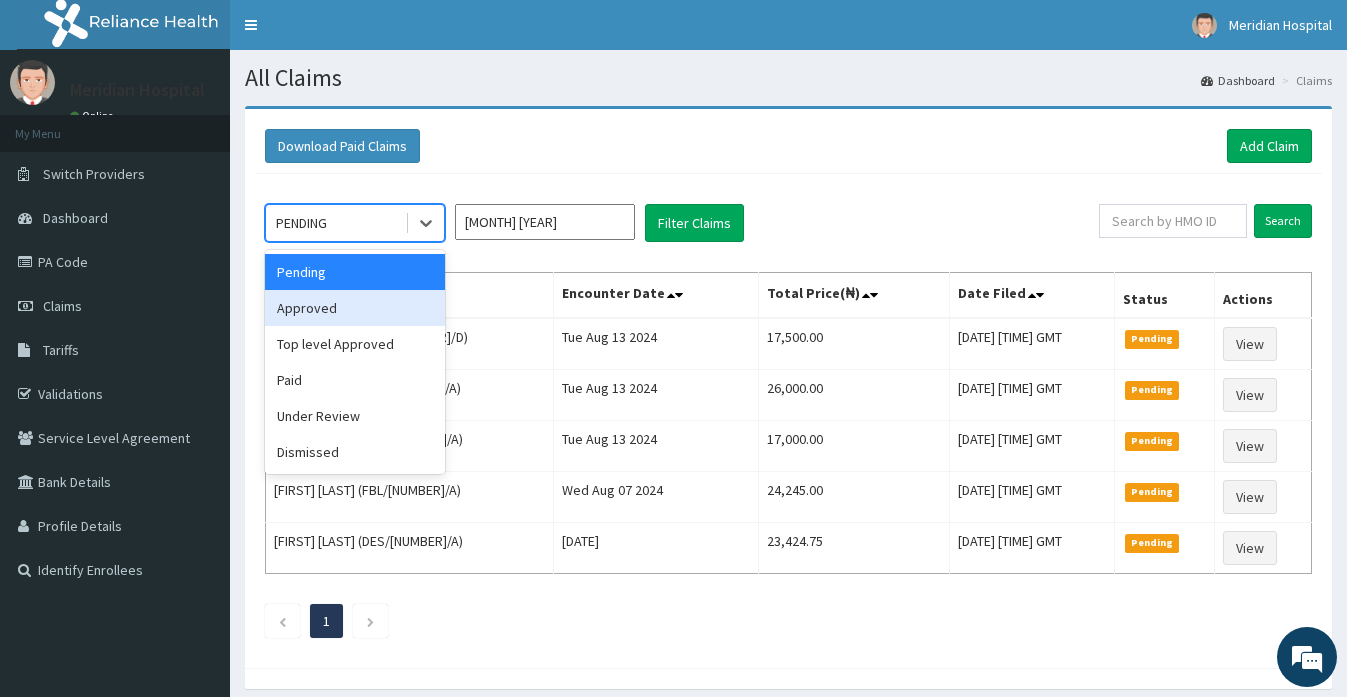 click on "Approved" at bounding box center [355, 308] 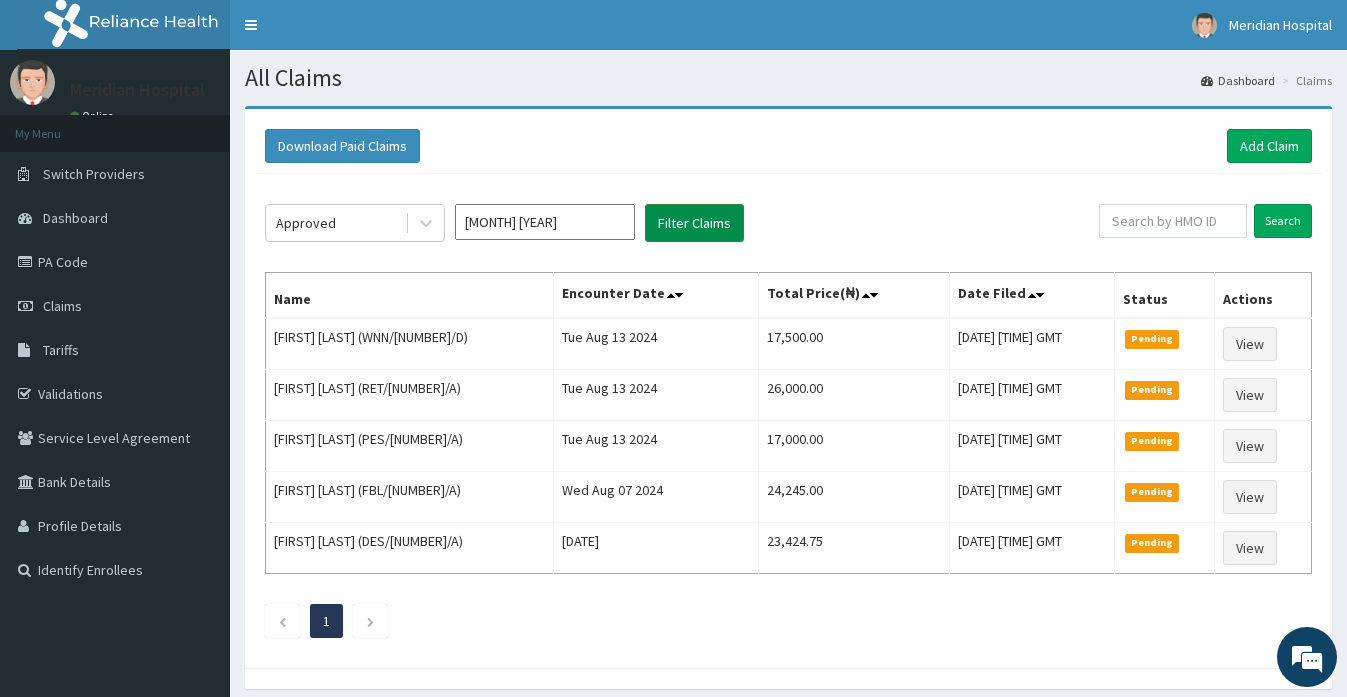 click on "Filter Claims" at bounding box center [694, 223] 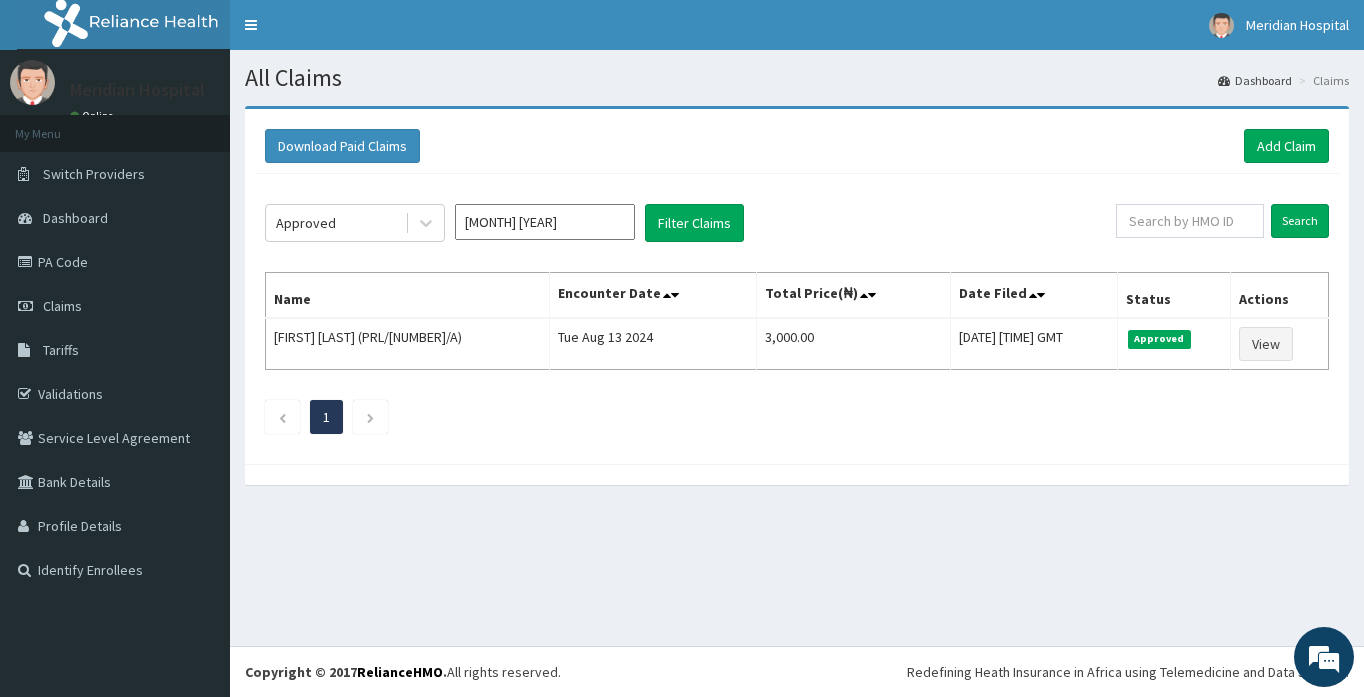 click on "Meridian Hospital
Online
My Menu
Switch Providers
Dashboard
PA Code
Claims
Tariffs
Validations
Service Level Agreement
Bank Details
Profile Details
Identify Enrollees" at bounding box center (115, 348) 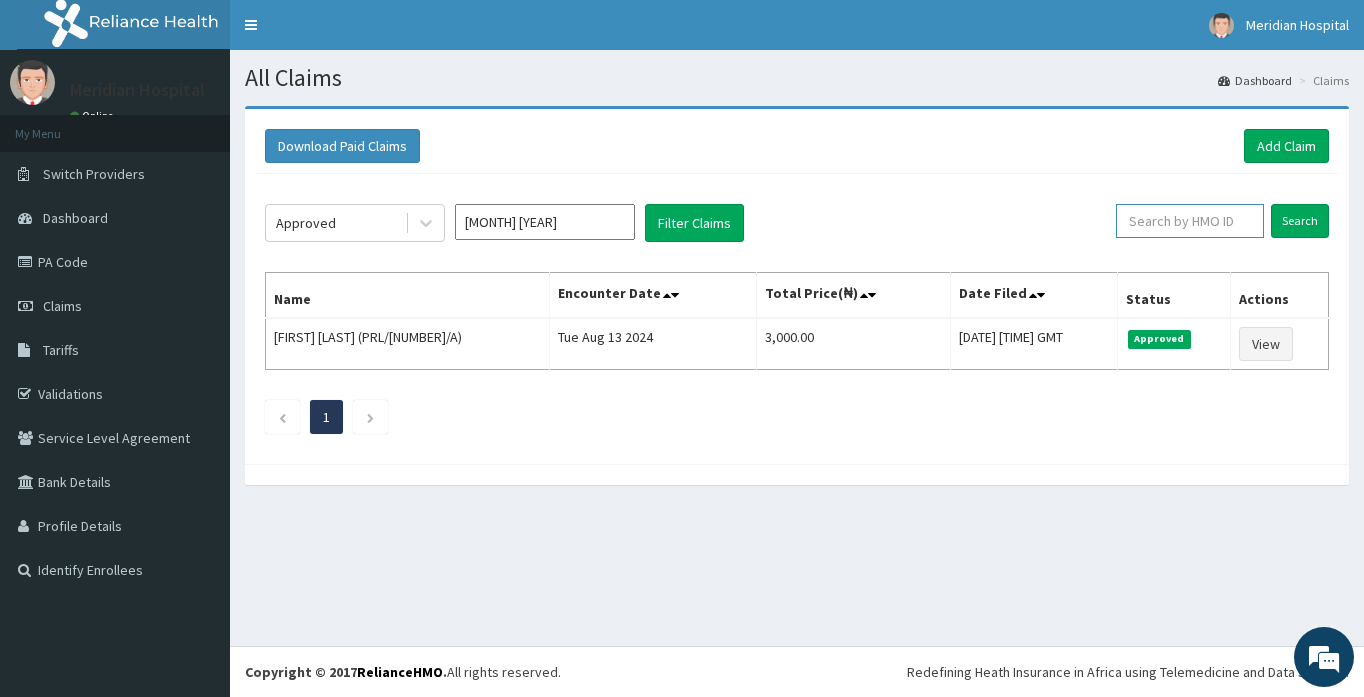 click at bounding box center [1190, 221] 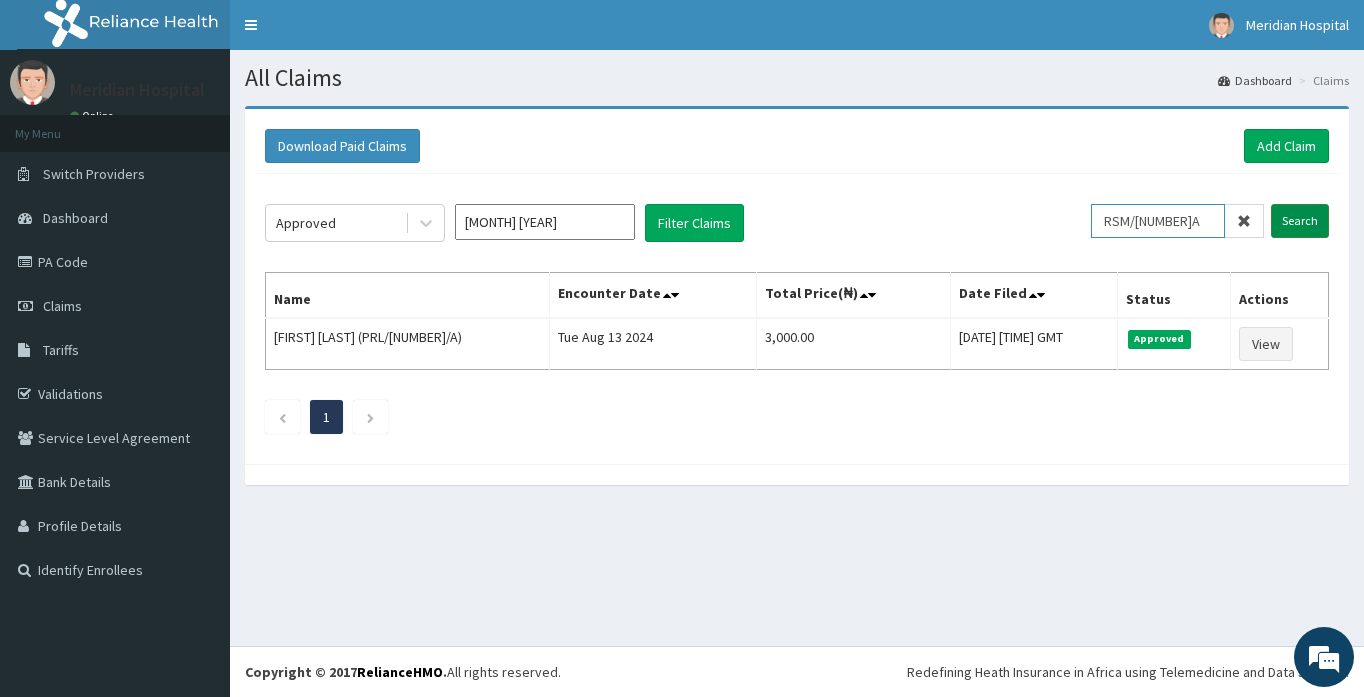 type on "RSM/10026A" 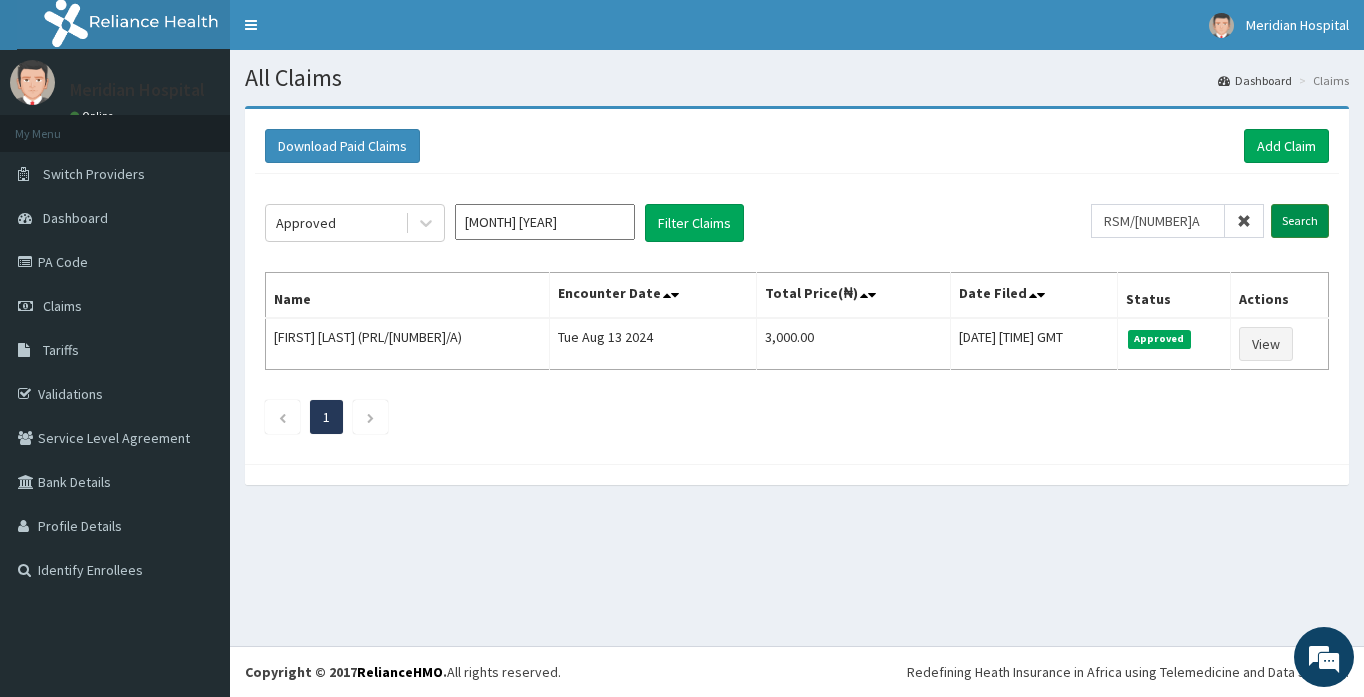 click on "Search" at bounding box center [1300, 221] 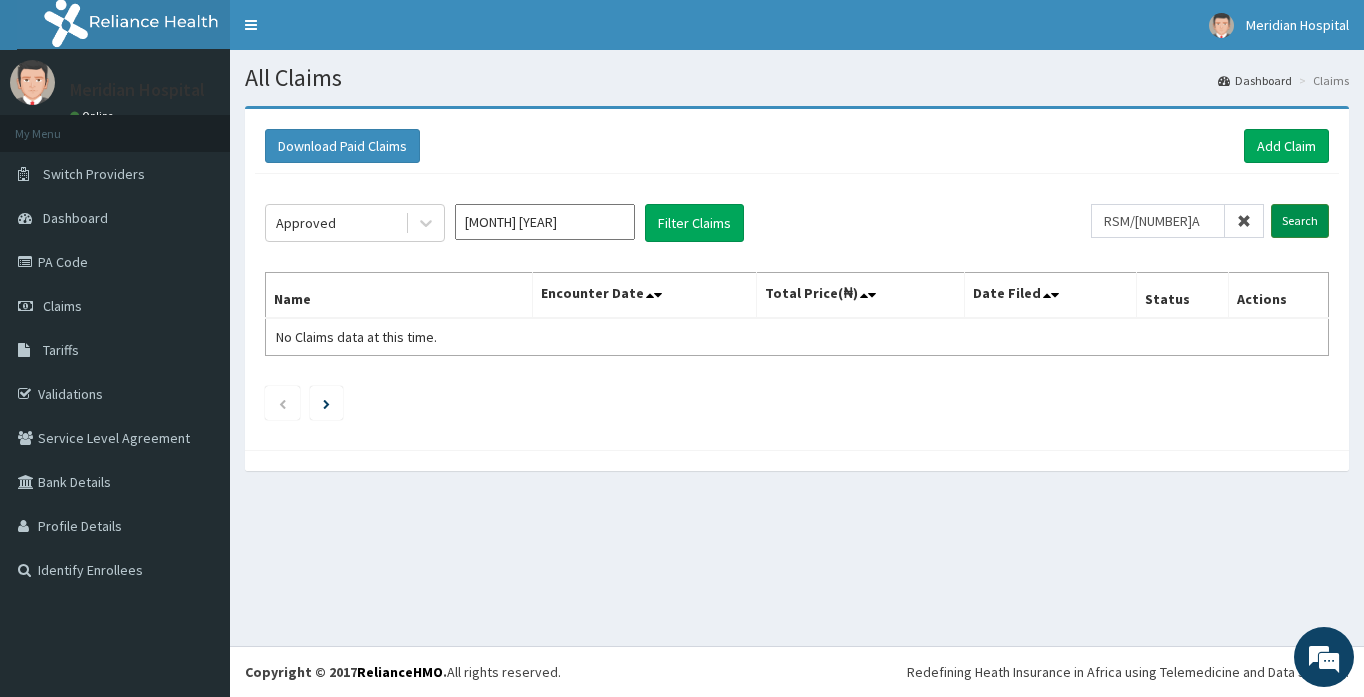click on "Search" at bounding box center [1300, 221] 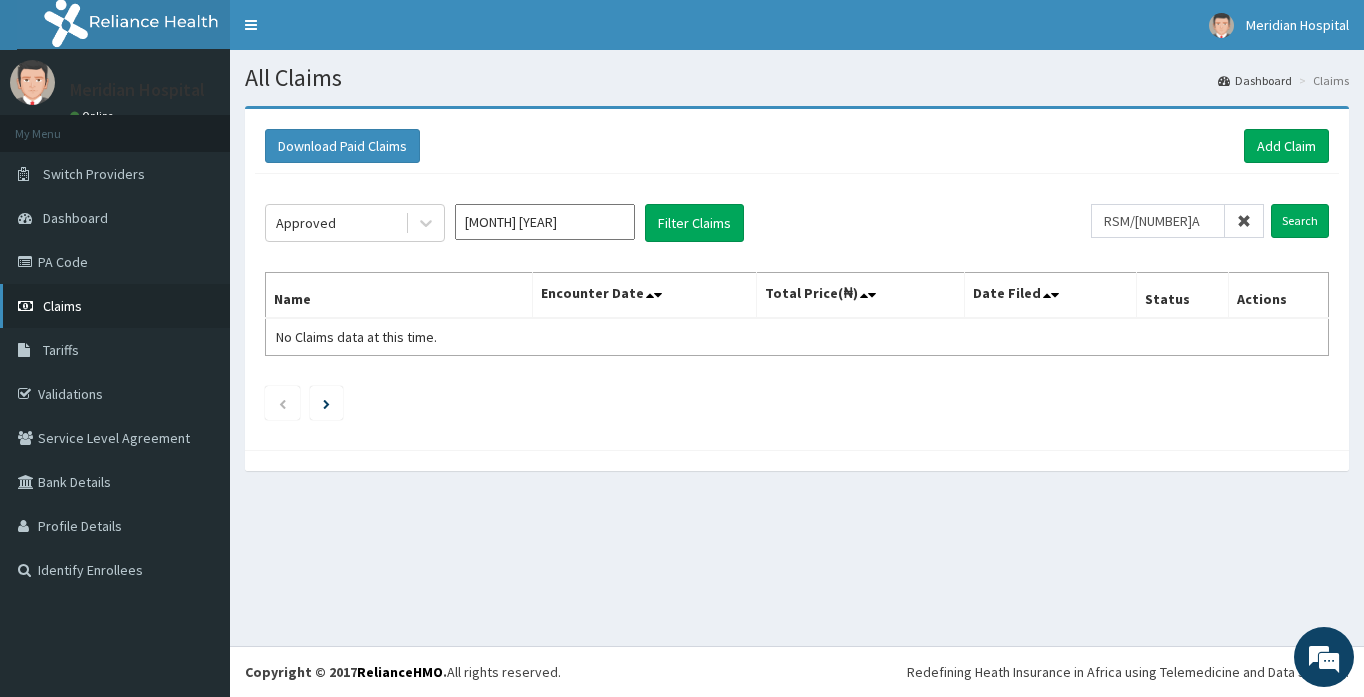click on "Claims" at bounding box center (62, 306) 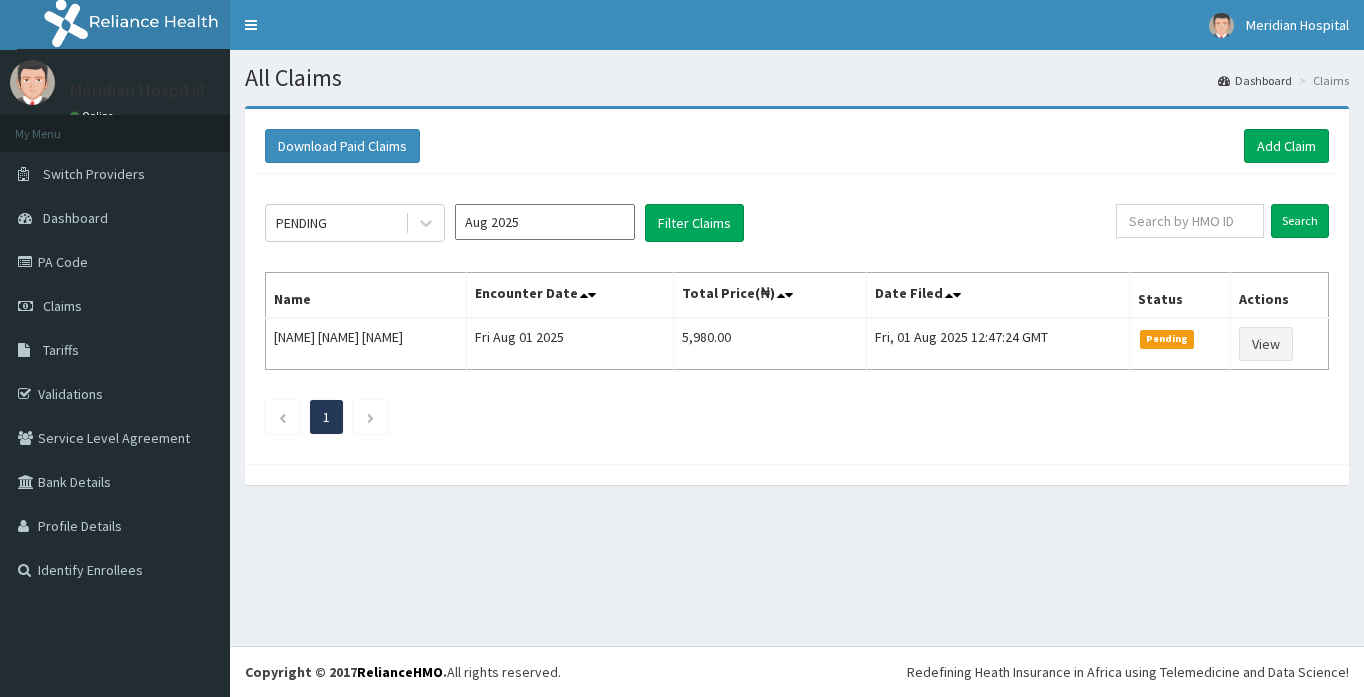 scroll, scrollTop: 0, scrollLeft: 0, axis: both 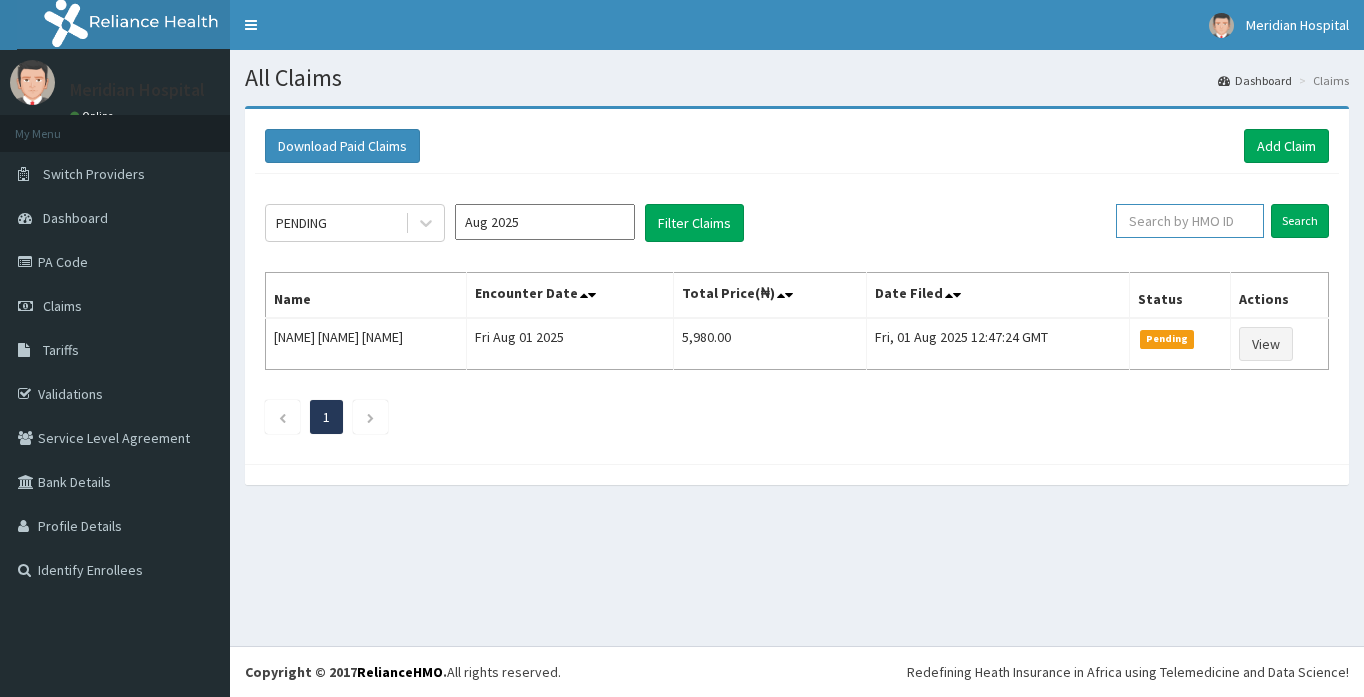 click at bounding box center (1190, 221) 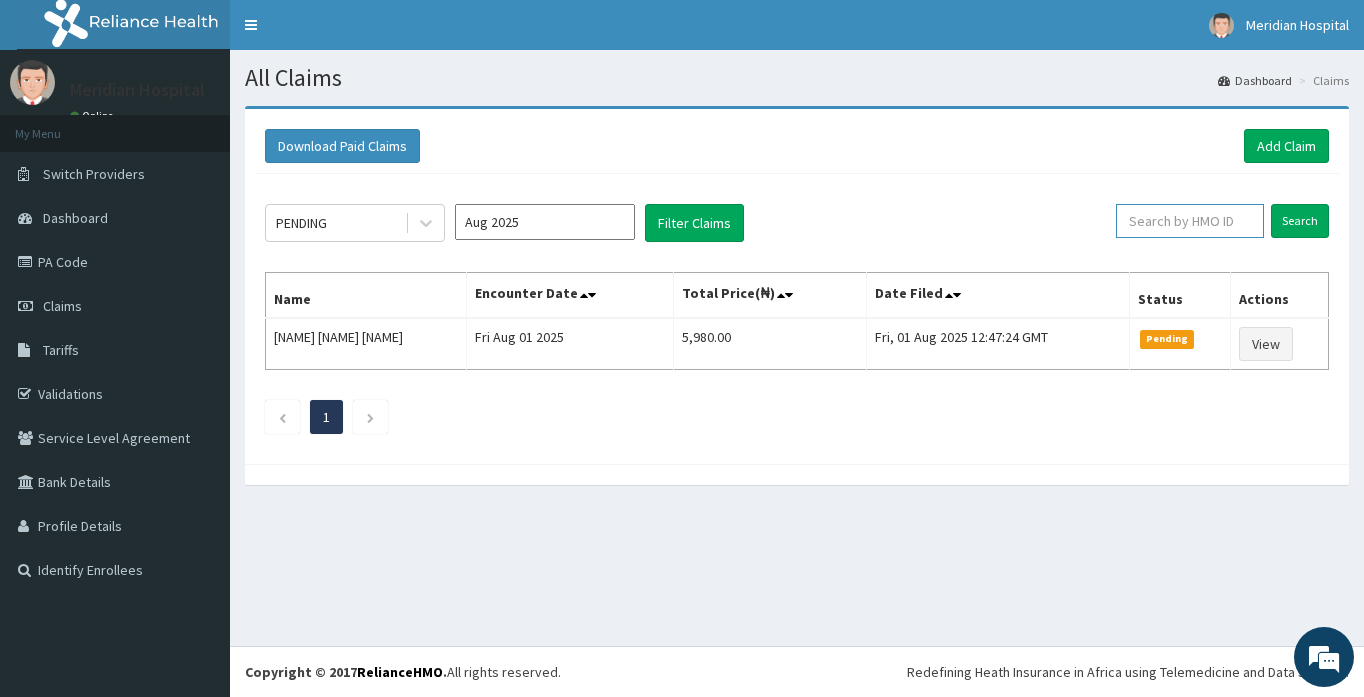 paste on "RSM/10026A" 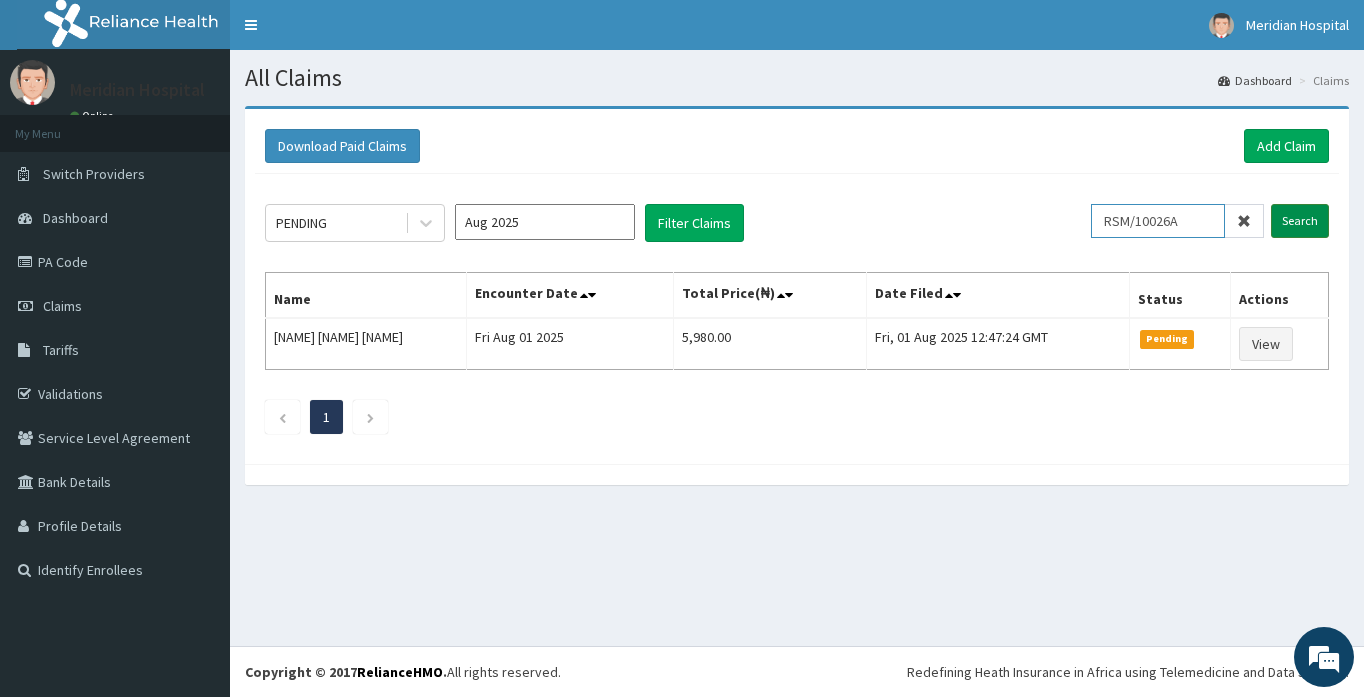 type on "RSM/10026A" 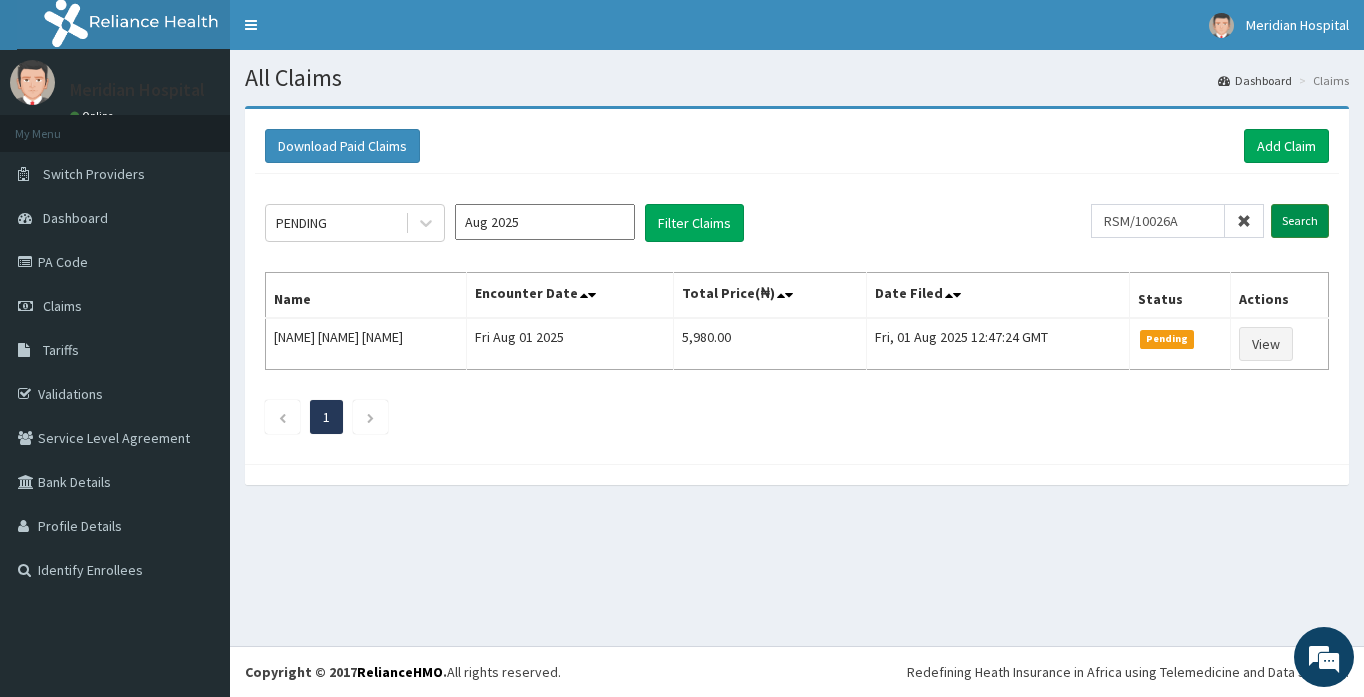 click on "Search" at bounding box center [1300, 221] 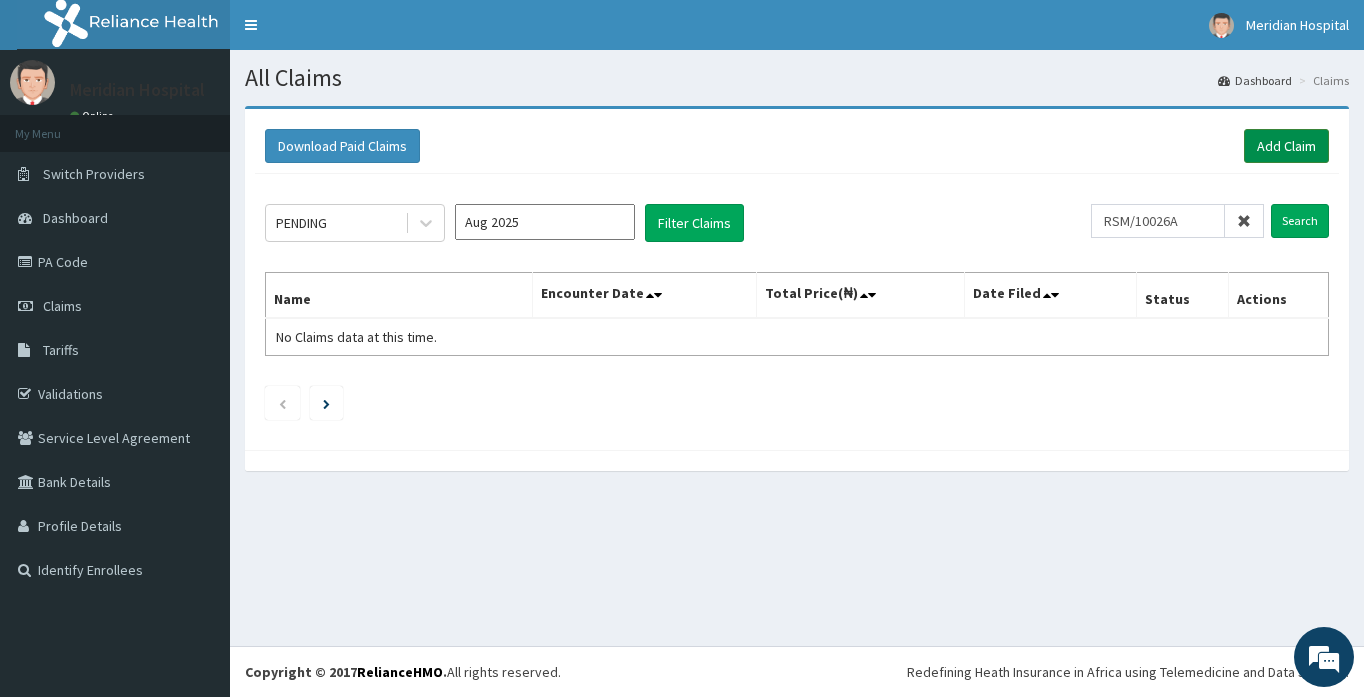 click on "Add Claim" at bounding box center (1286, 146) 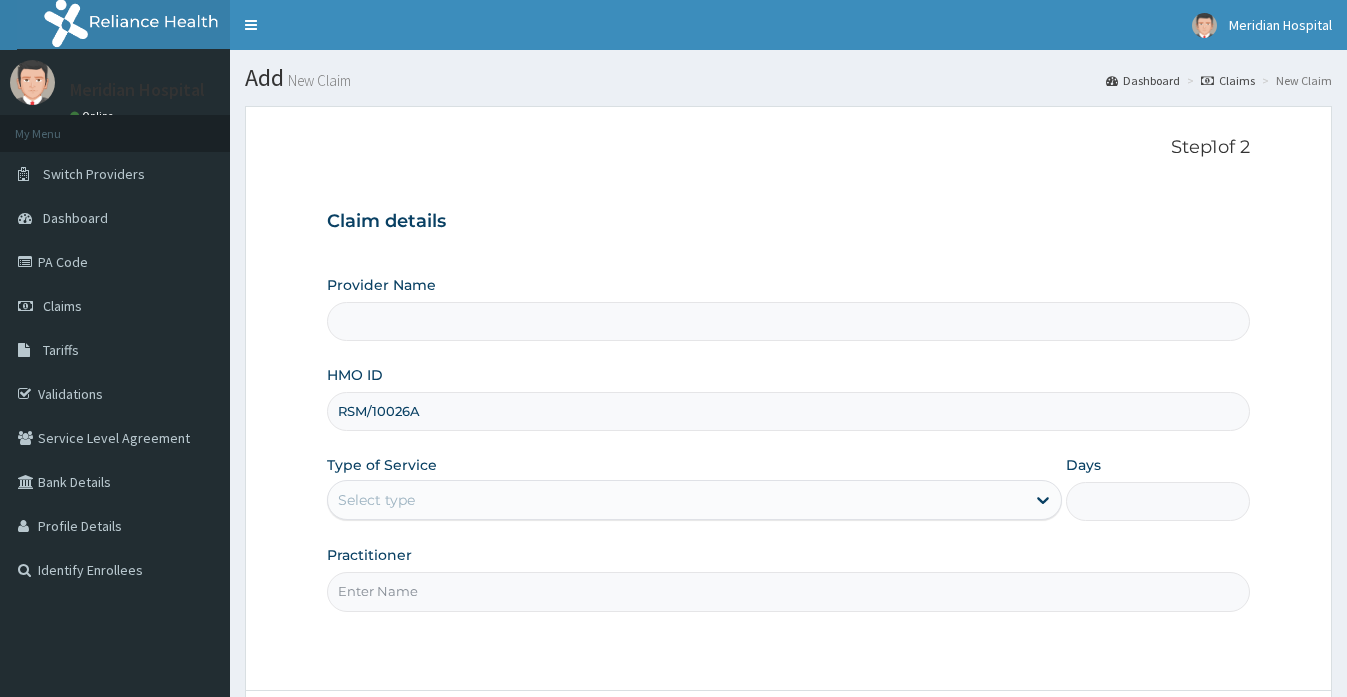 scroll, scrollTop: 0, scrollLeft: 0, axis: both 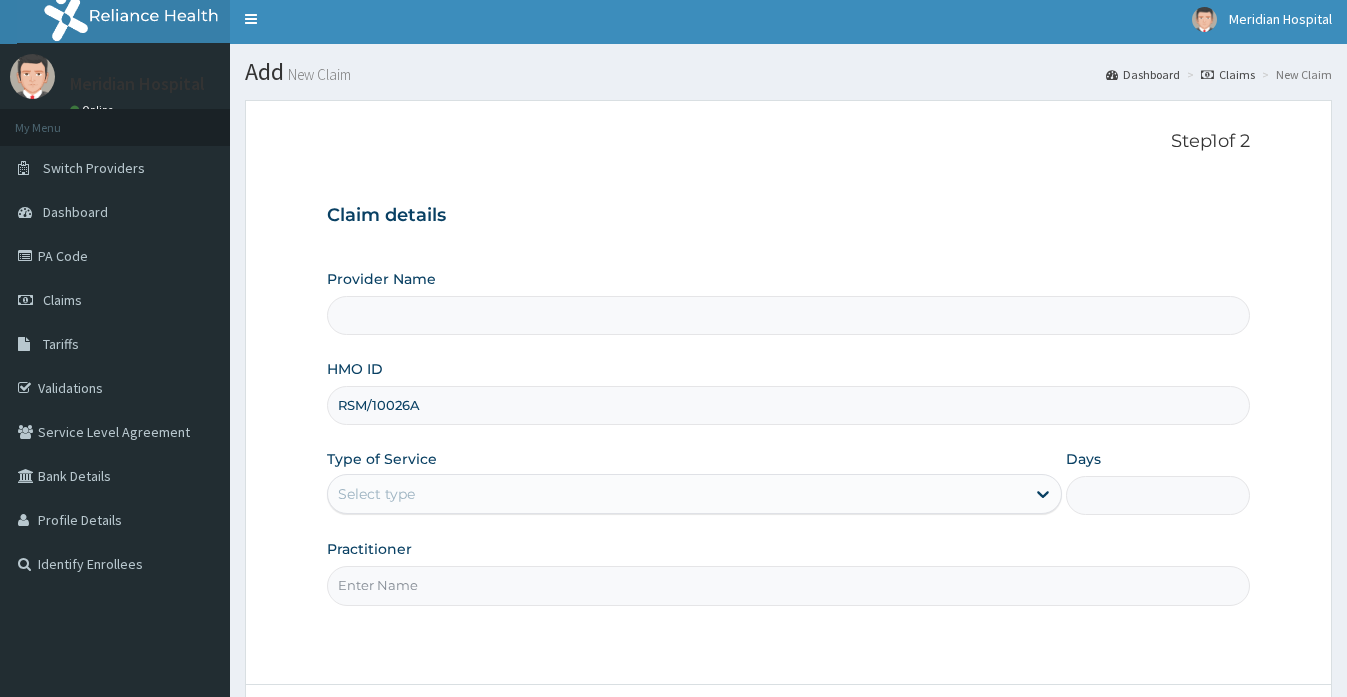 type on "Meridian Hospital" 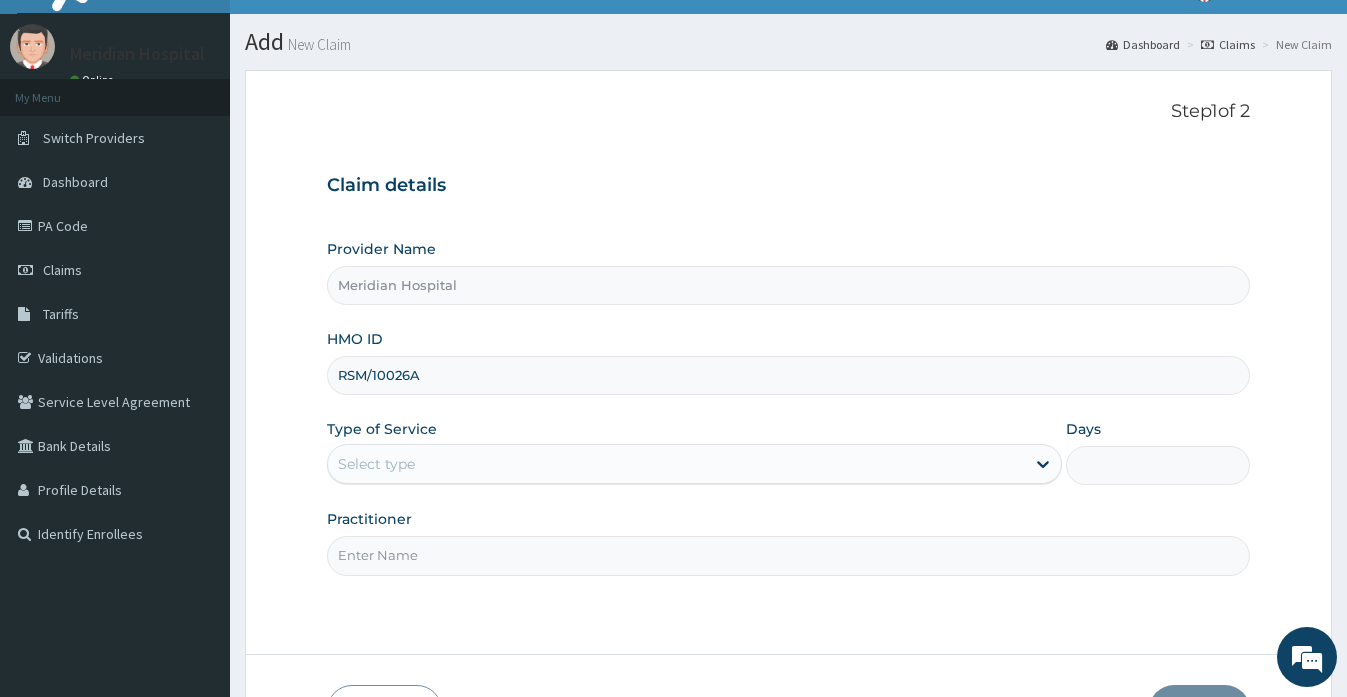 scroll, scrollTop: 173, scrollLeft: 0, axis: vertical 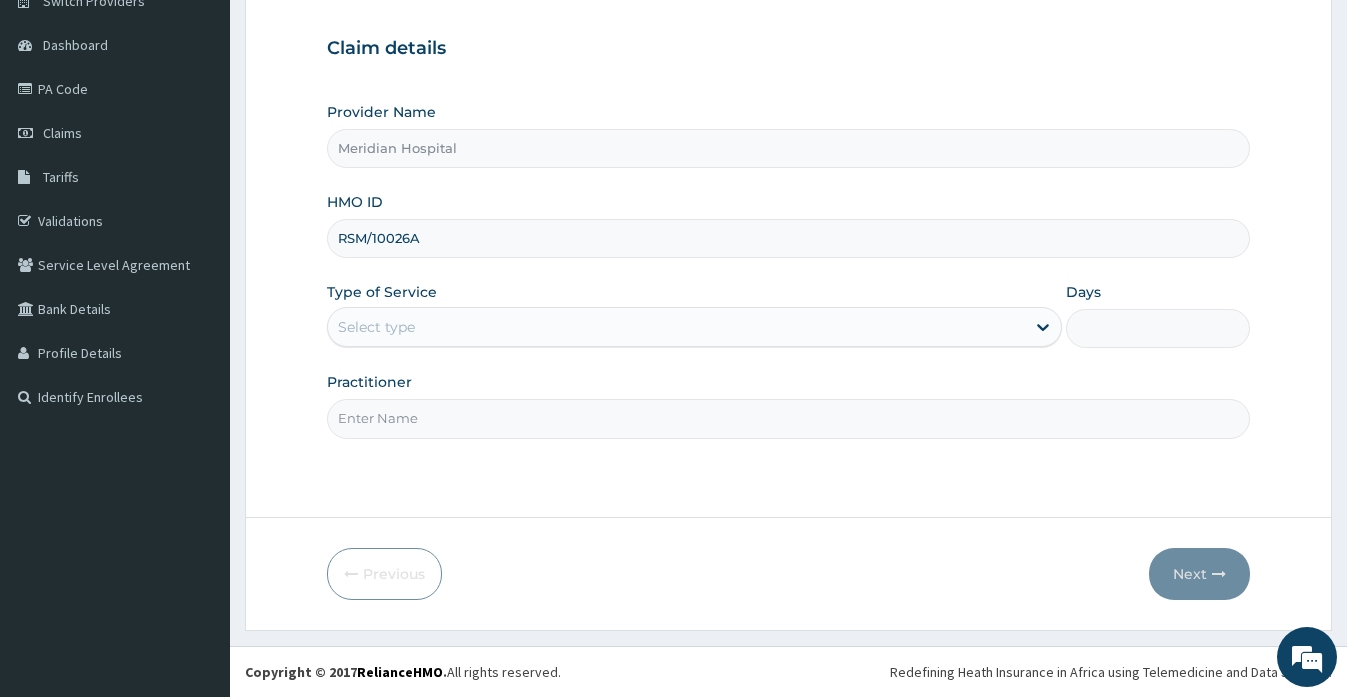 type on "RSM/10026A" 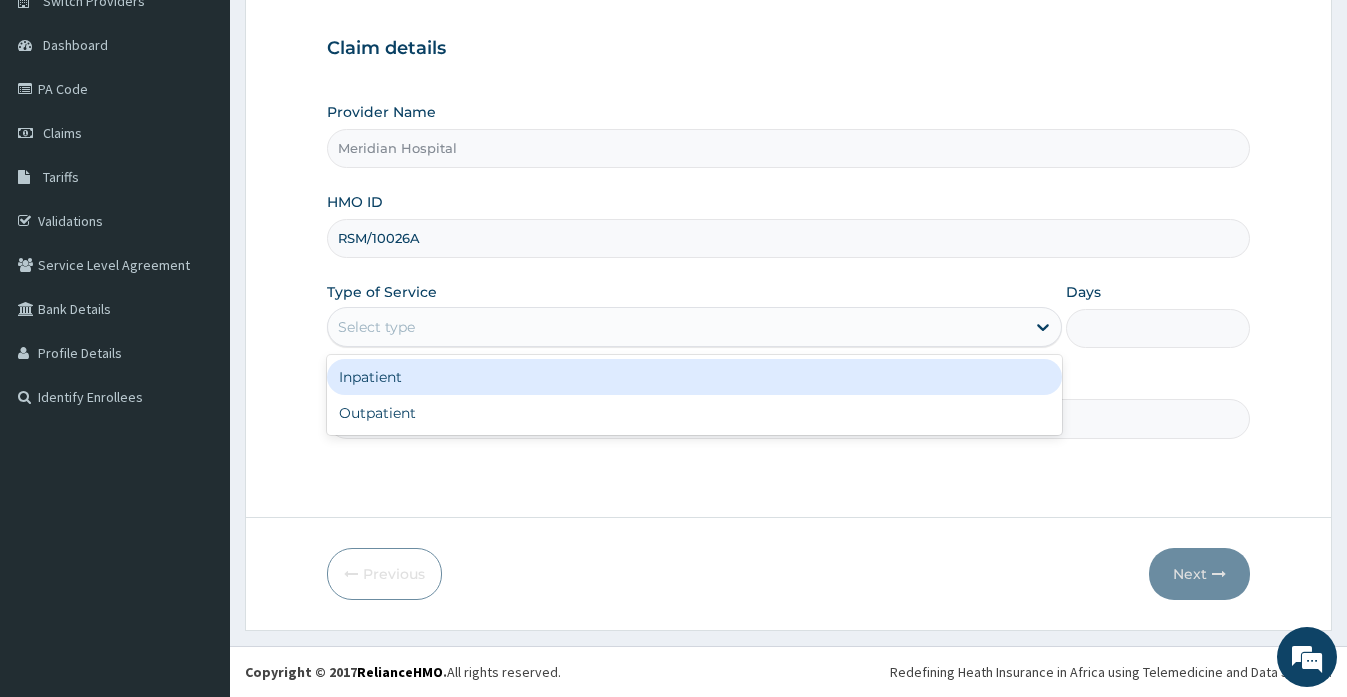 click on "Select type" at bounding box center [676, 327] 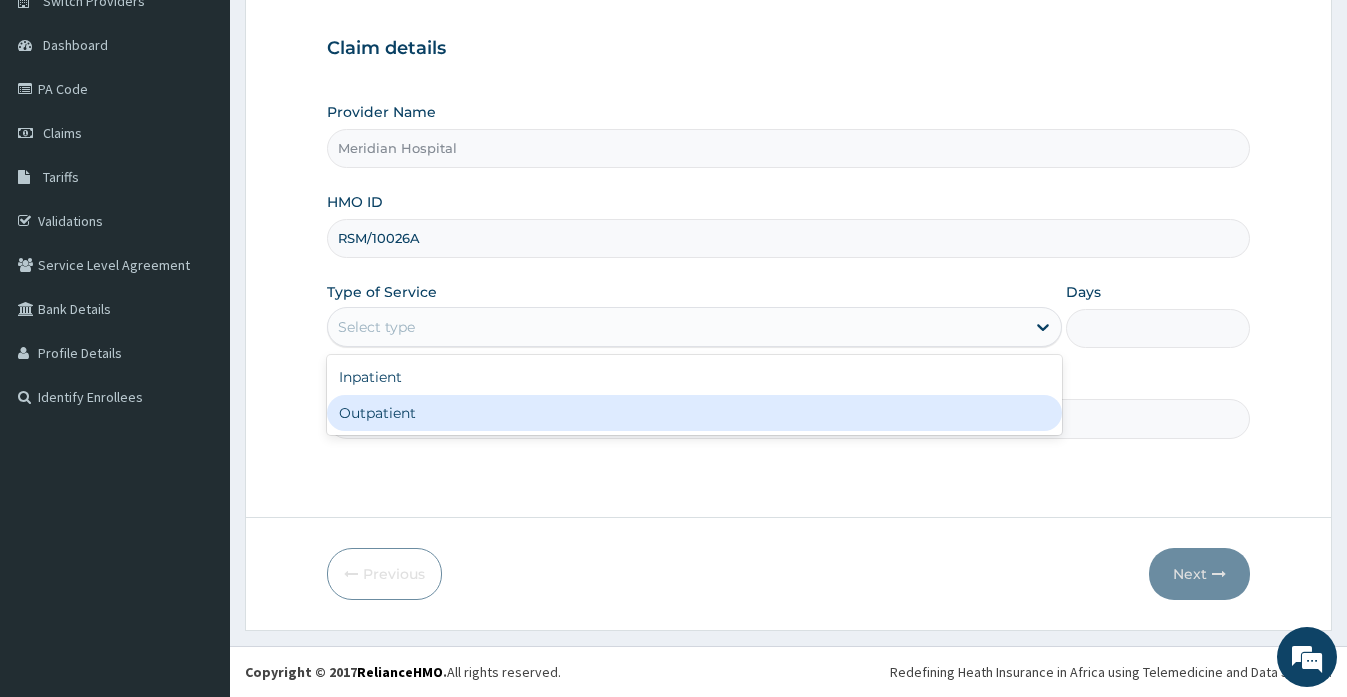 click on "Outpatient" at bounding box center [694, 413] 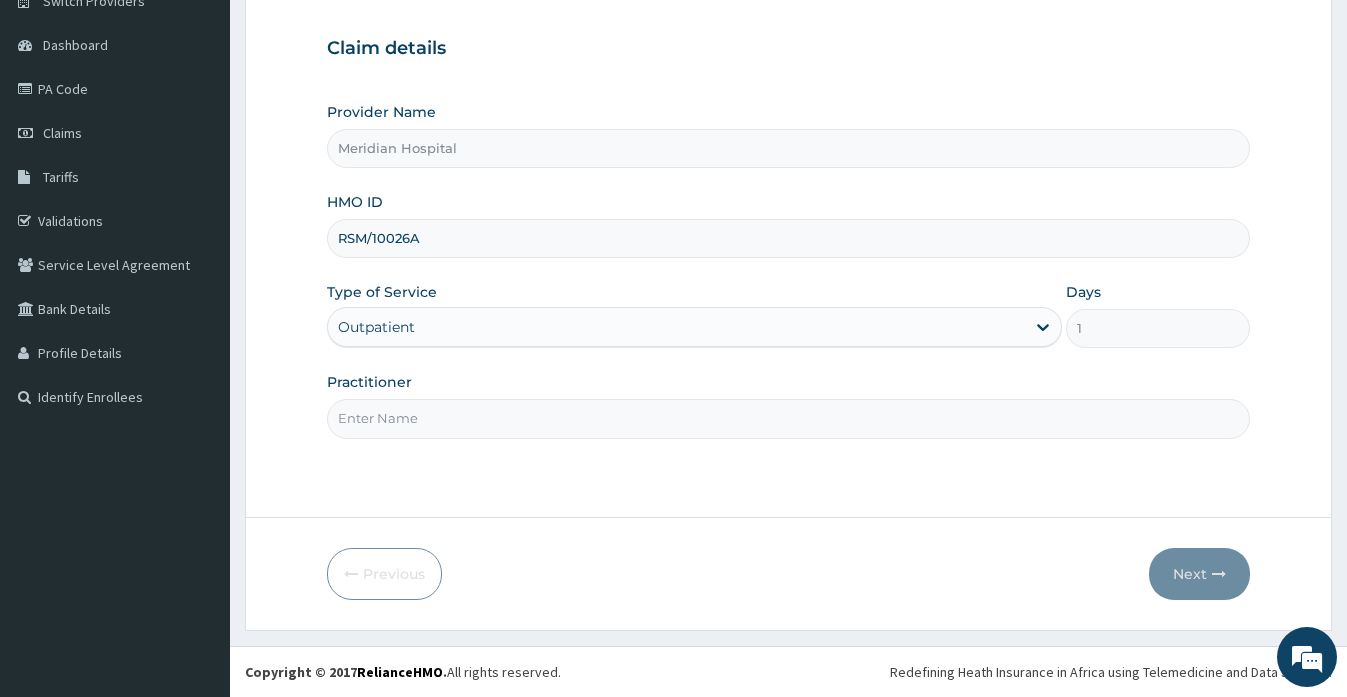 click on "Practitioner" at bounding box center (788, 418) 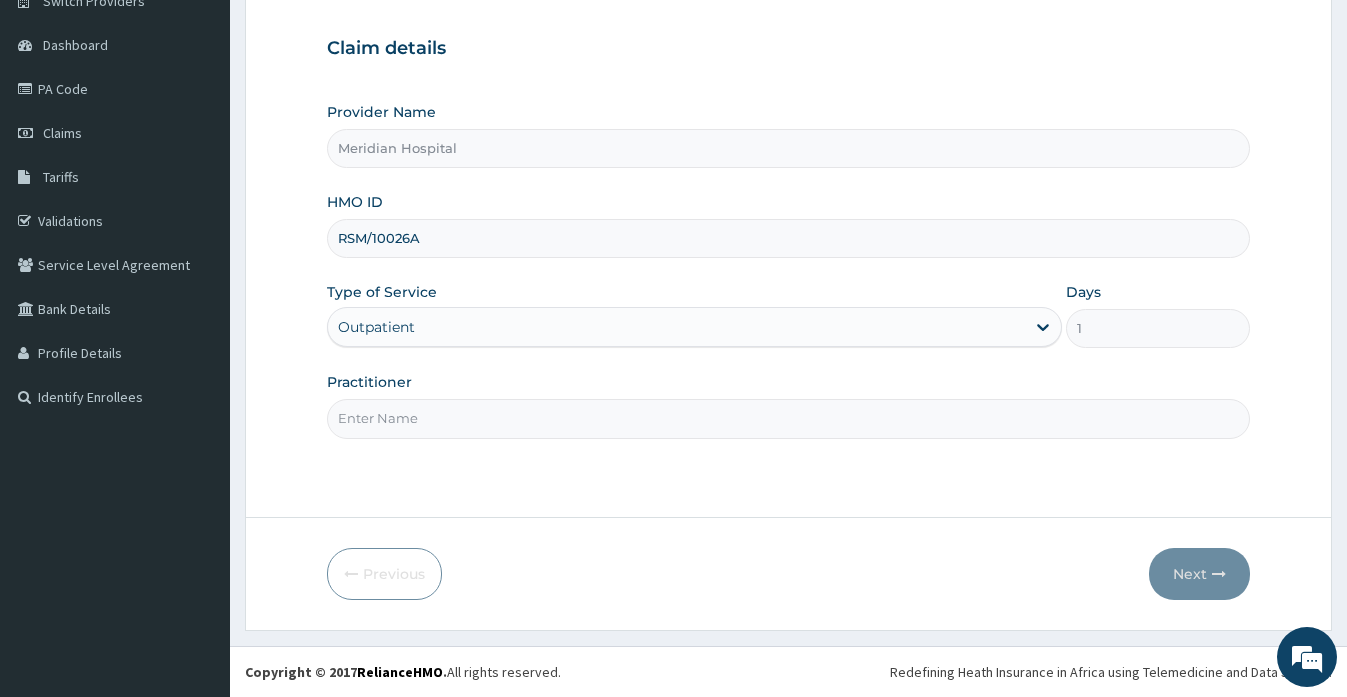 type on "[DR] [LAST] [FIRST] [MIDDLE]" 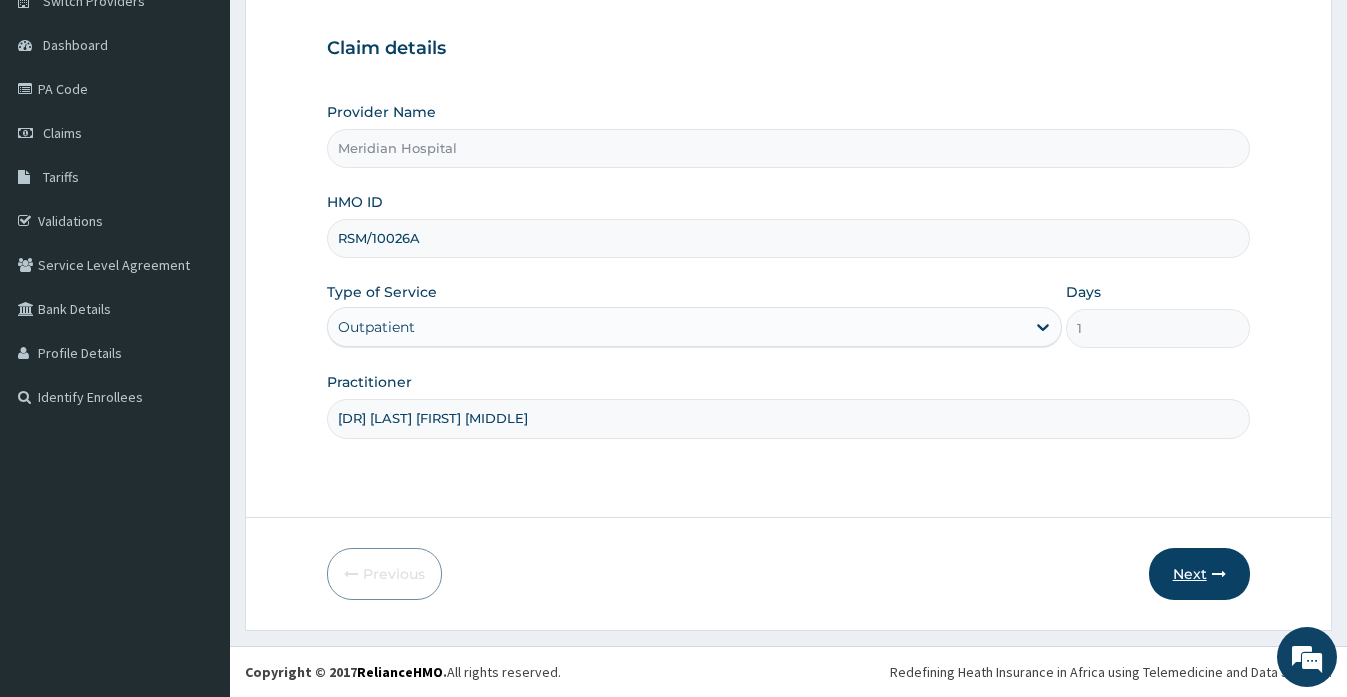 click on "Next" at bounding box center (1199, 574) 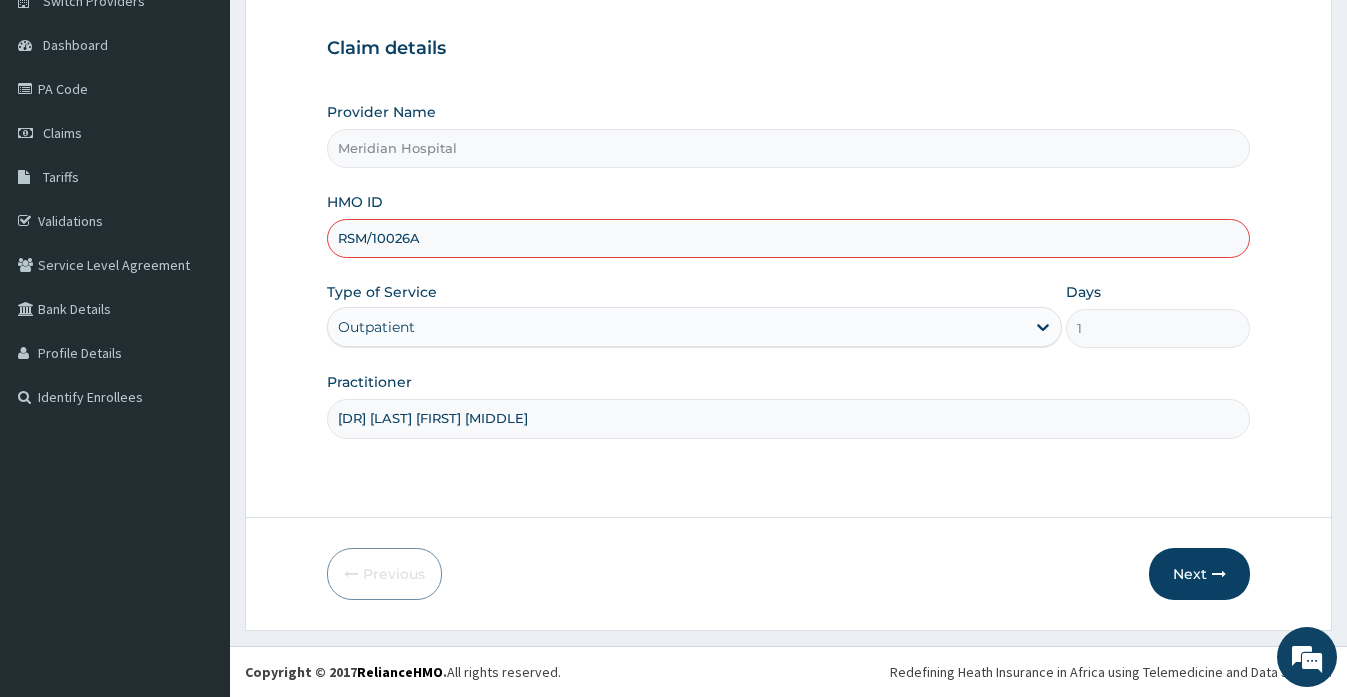 scroll, scrollTop: 0, scrollLeft: 0, axis: both 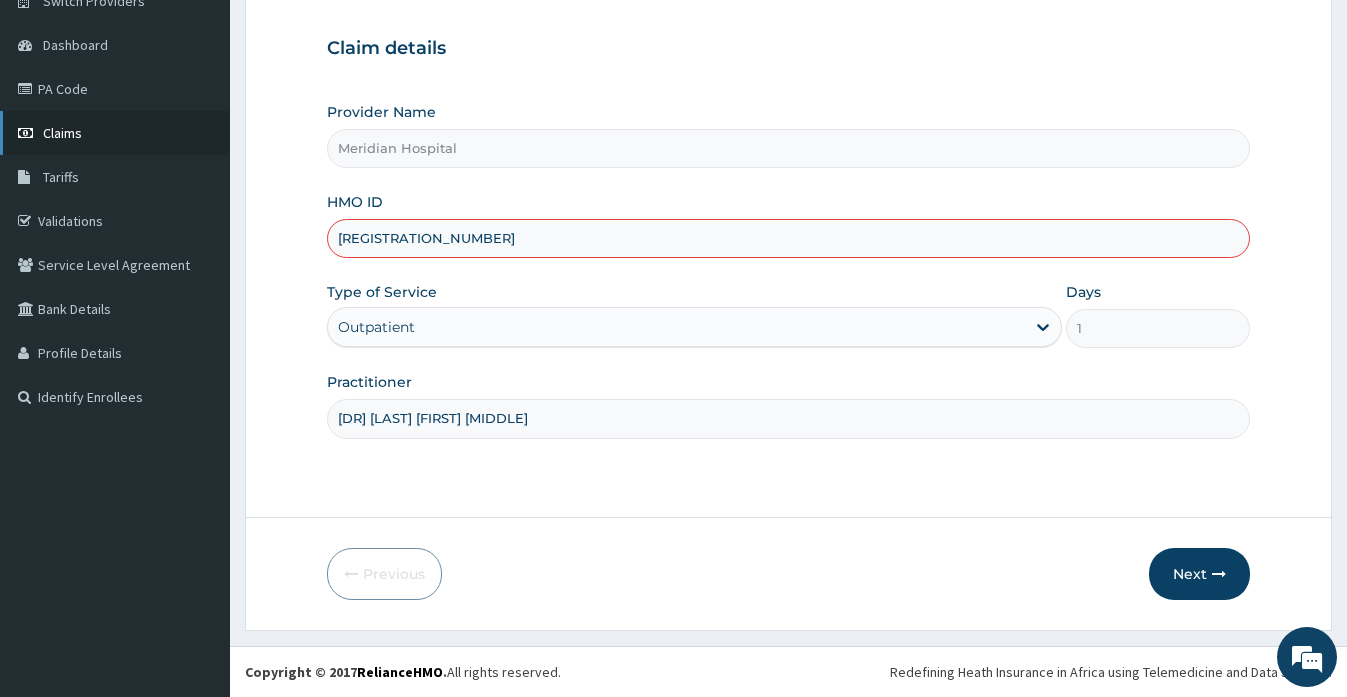 type on "RSM/10026/A" 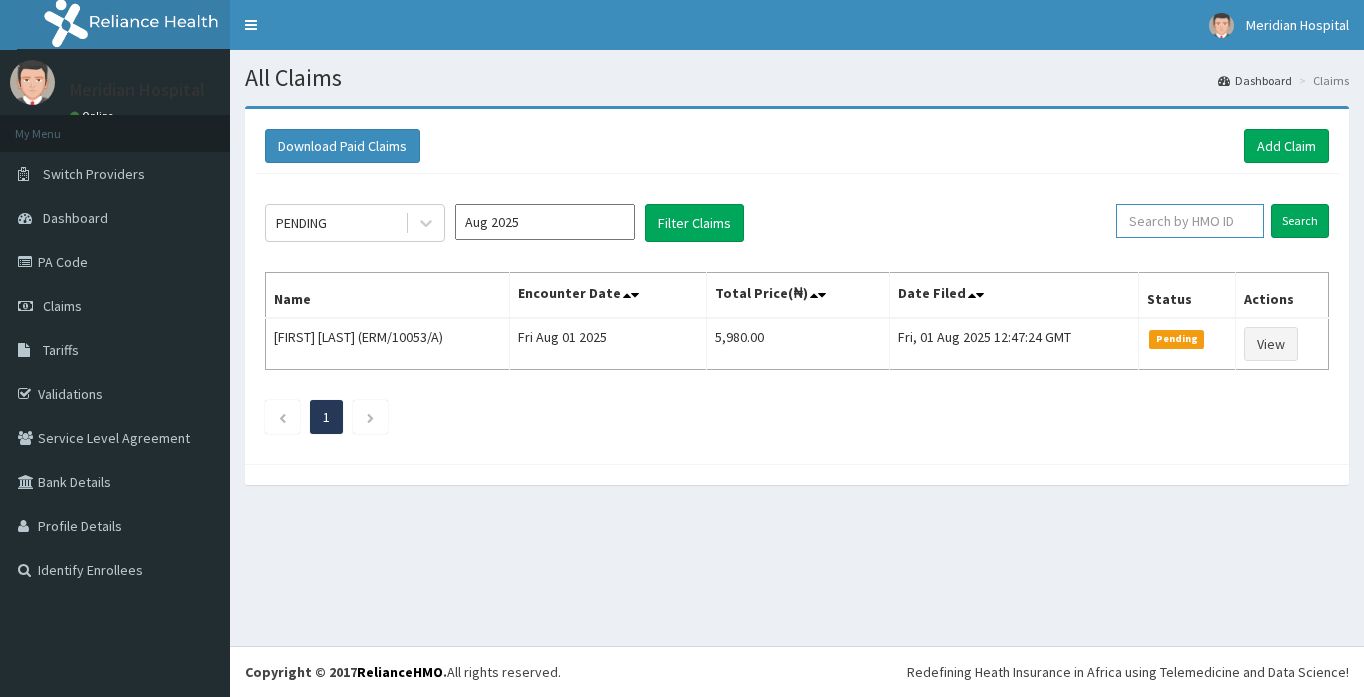 scroll, scrollTop: 0, scrollLeft: 0, axis: both 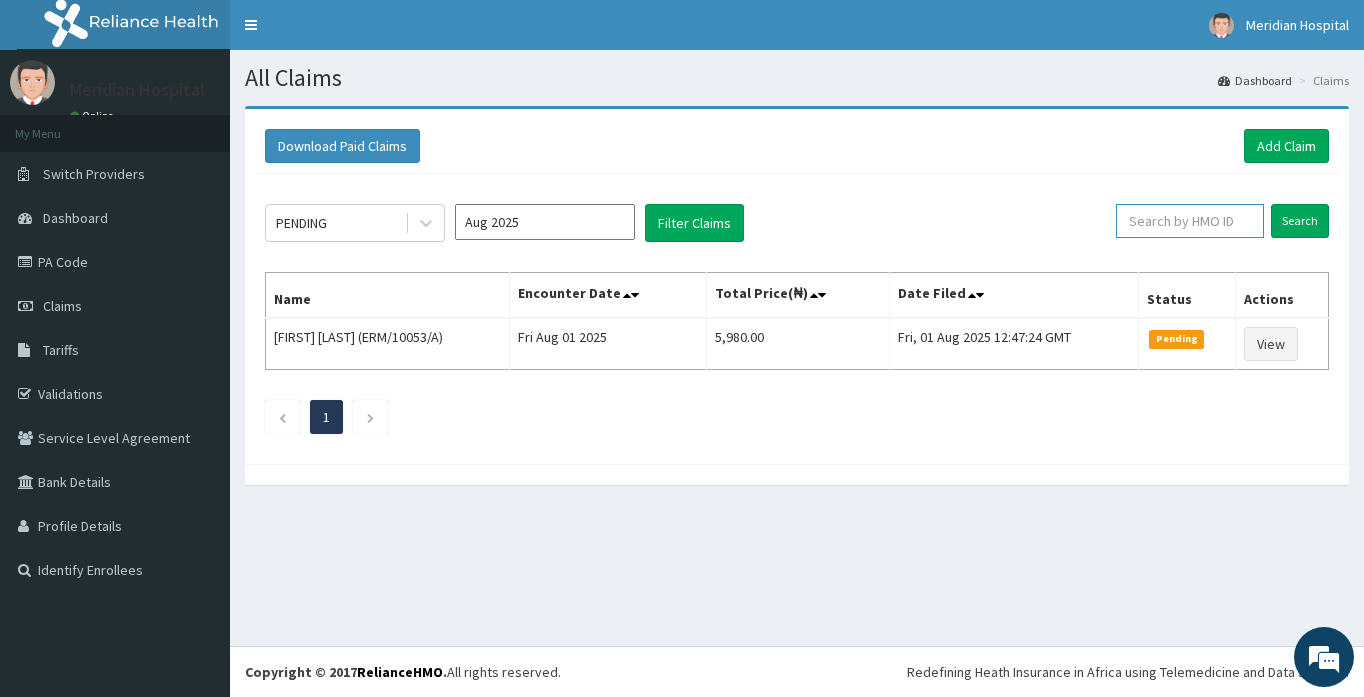 paste on "RSM/10026A" 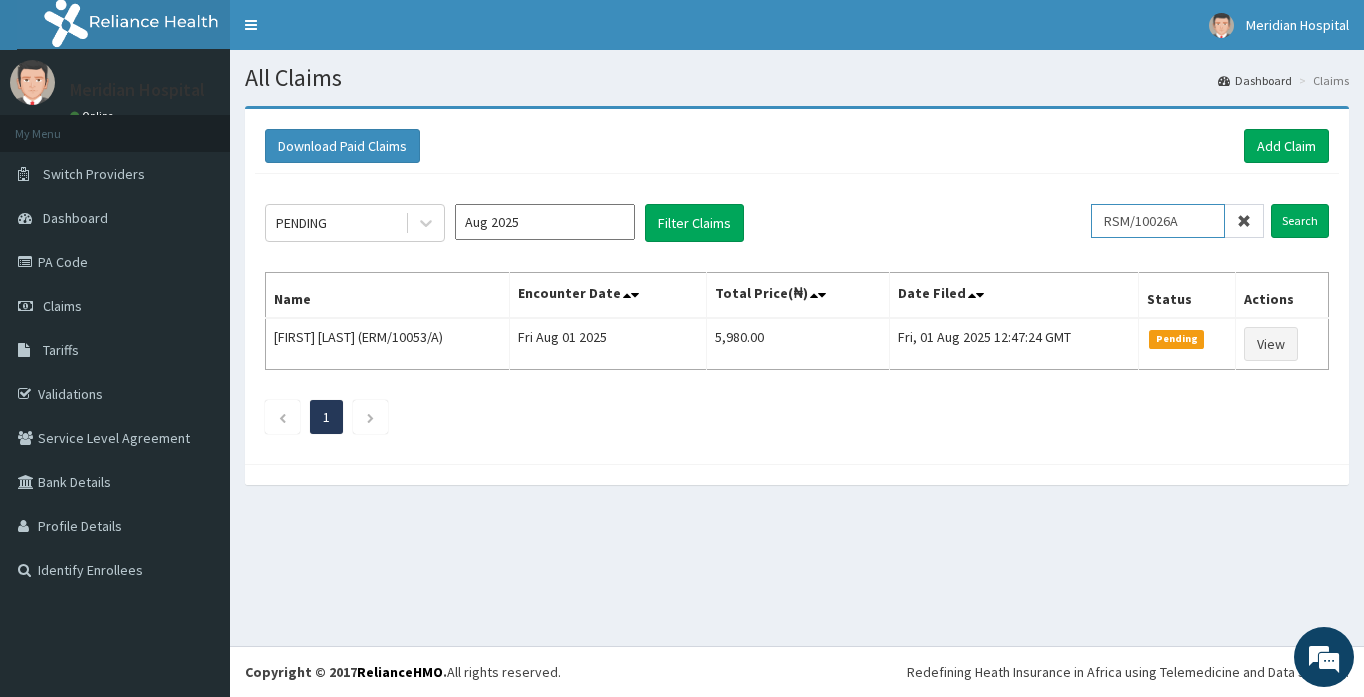 click on "RSM/10026A" at bounding box center (1158, 221) 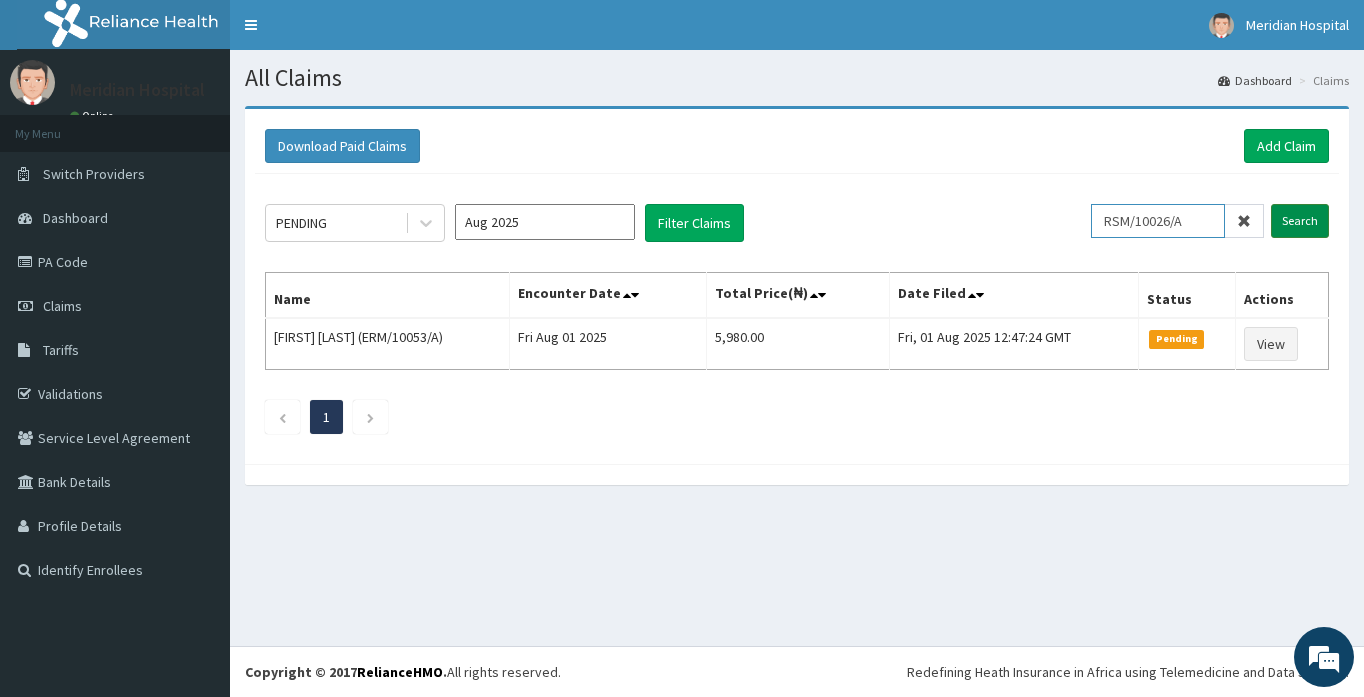 type on "RSM/10026/A" 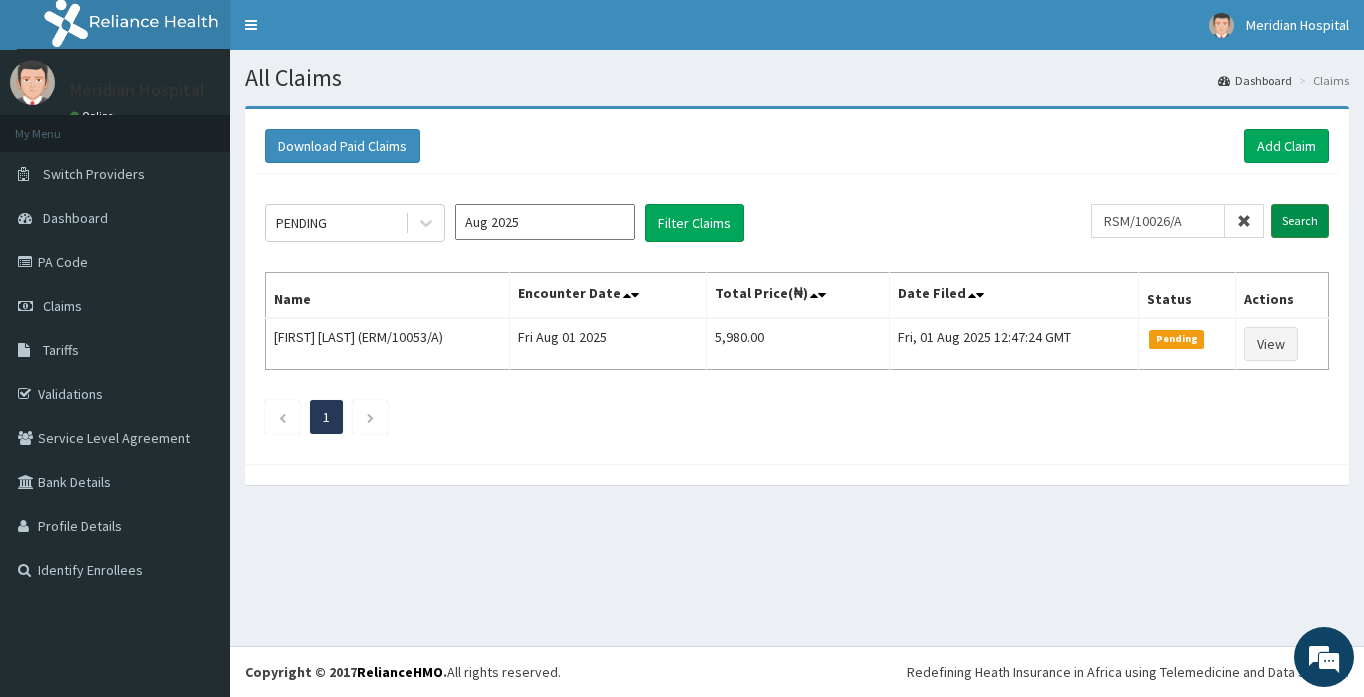 click on "Search" at bounding box center (1300, 221) 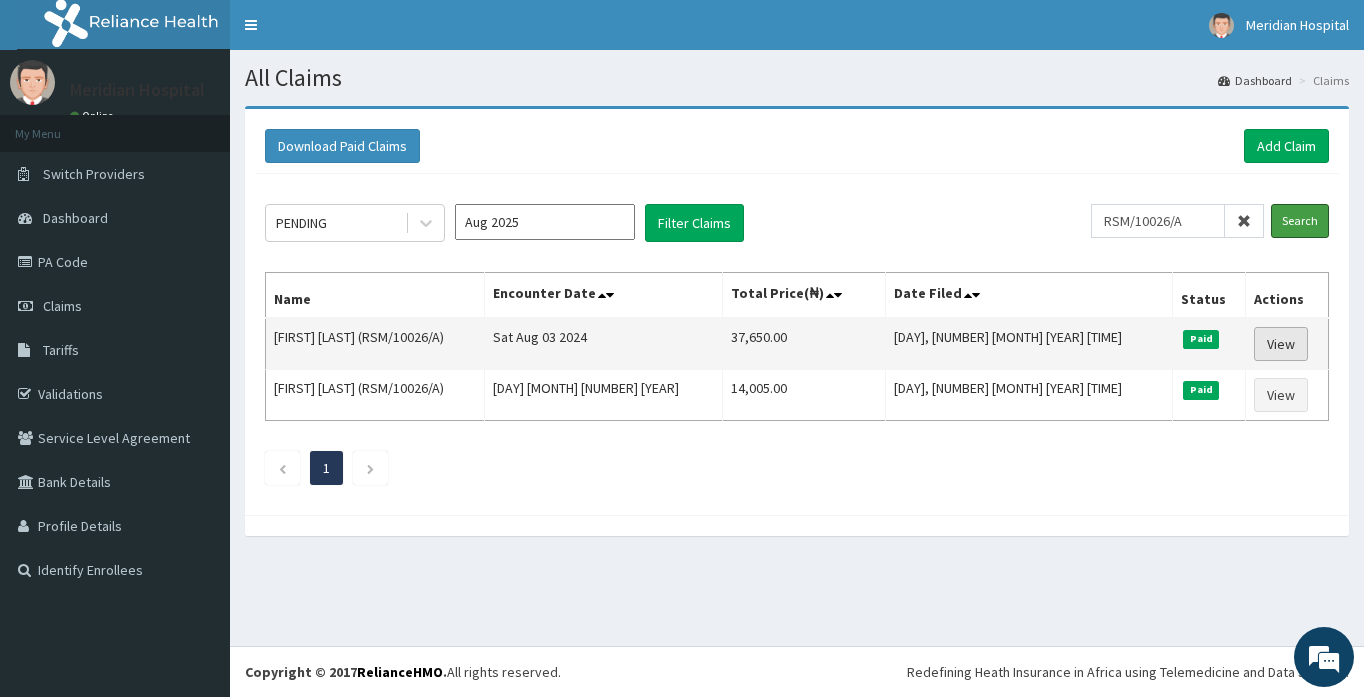 scroll, scrollTop: 0, scrollLeft: 0, axis: both 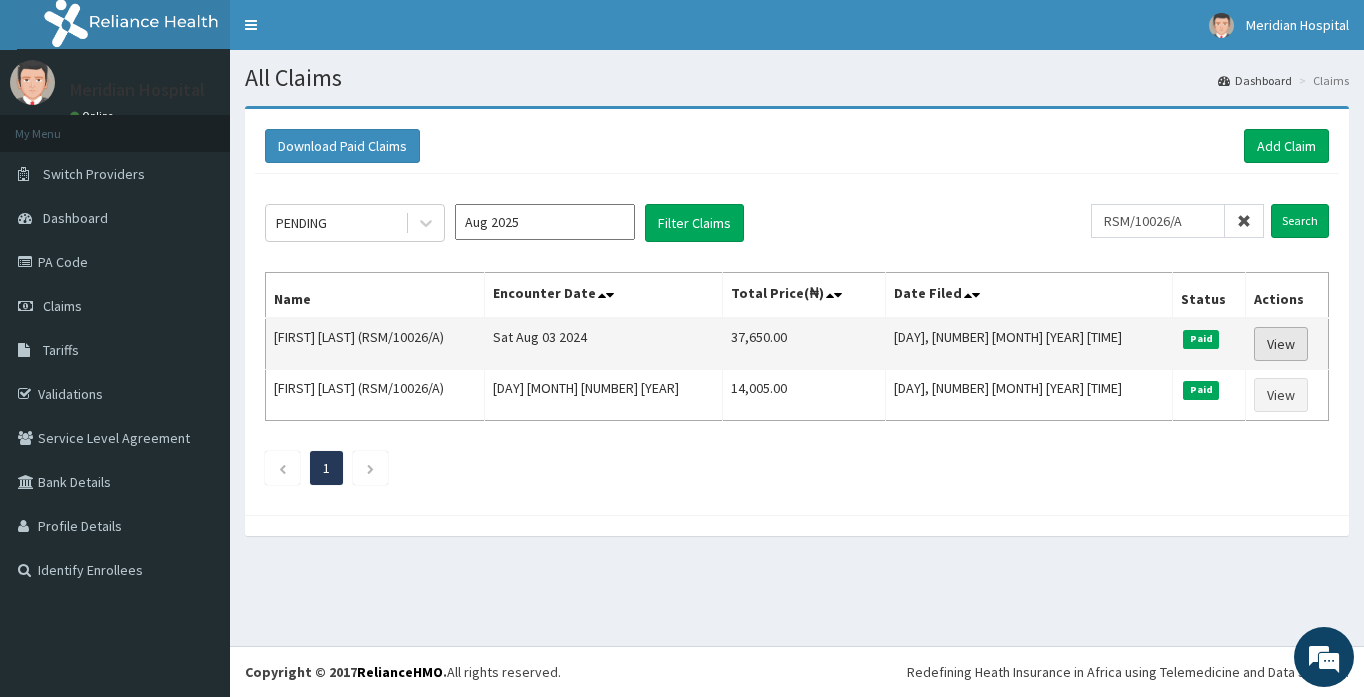 click on "View" at bounding box center (1281, 344) 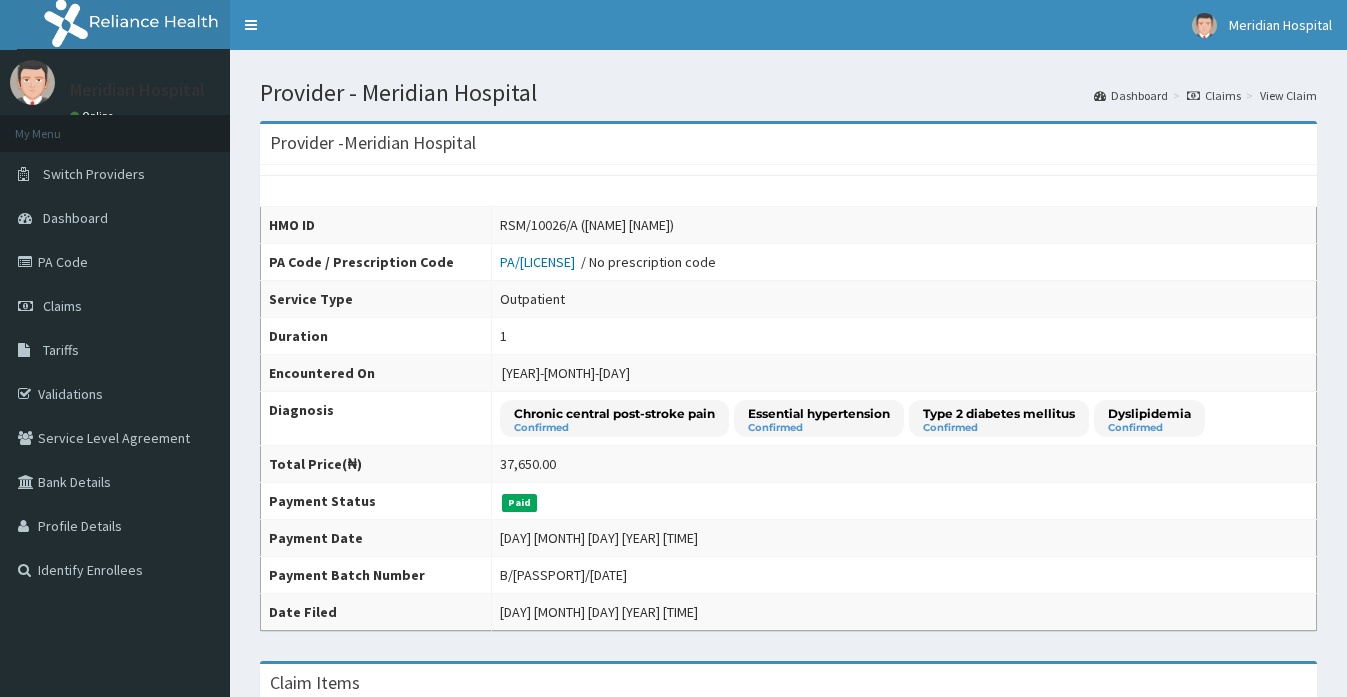 scroll, scrollTop: 0, scrollLeft: 0, axis: both 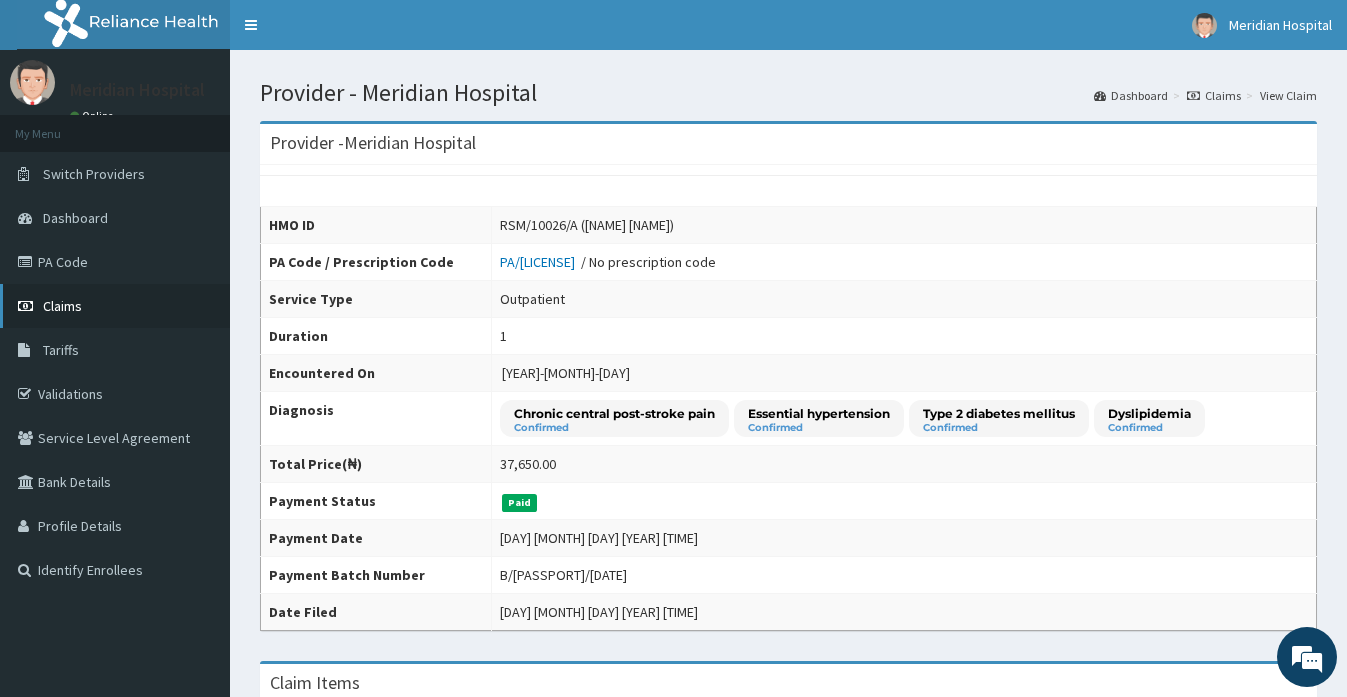 click on "Claims" at bounding box center [62, 306] 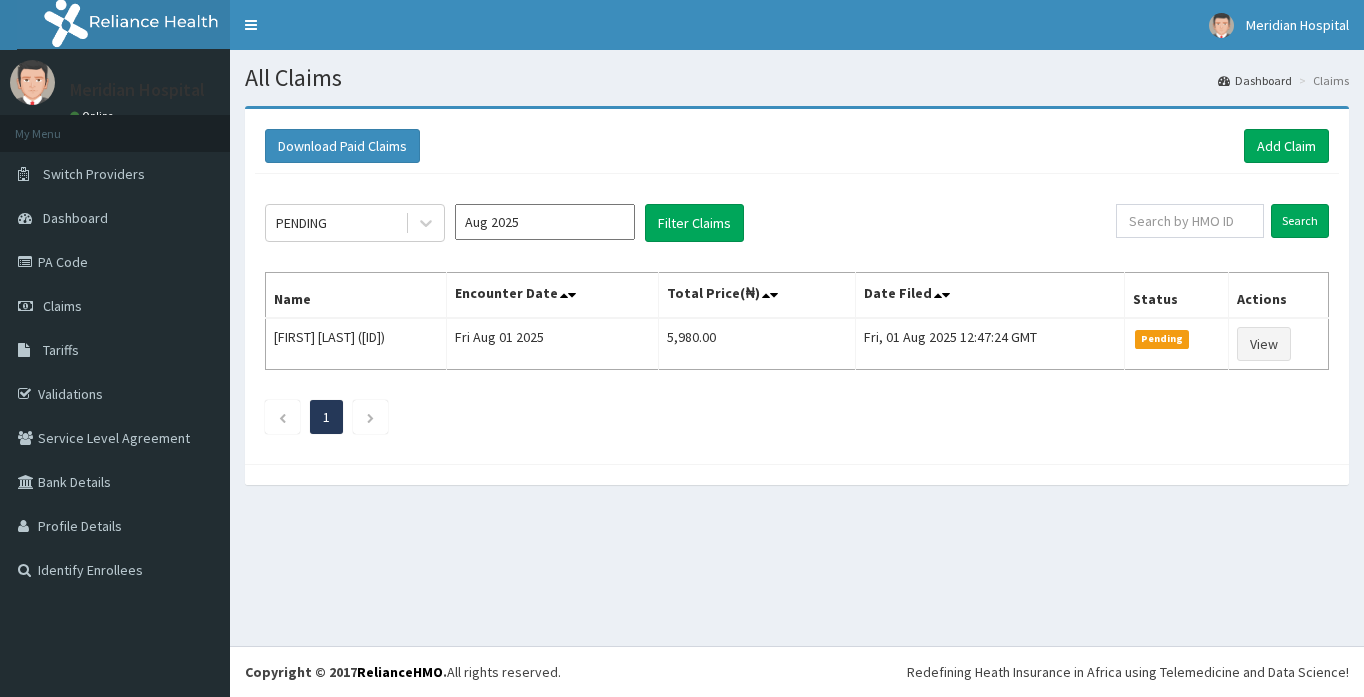 scroll, scrollTop: 0, scrollLeft: 0, axis: both 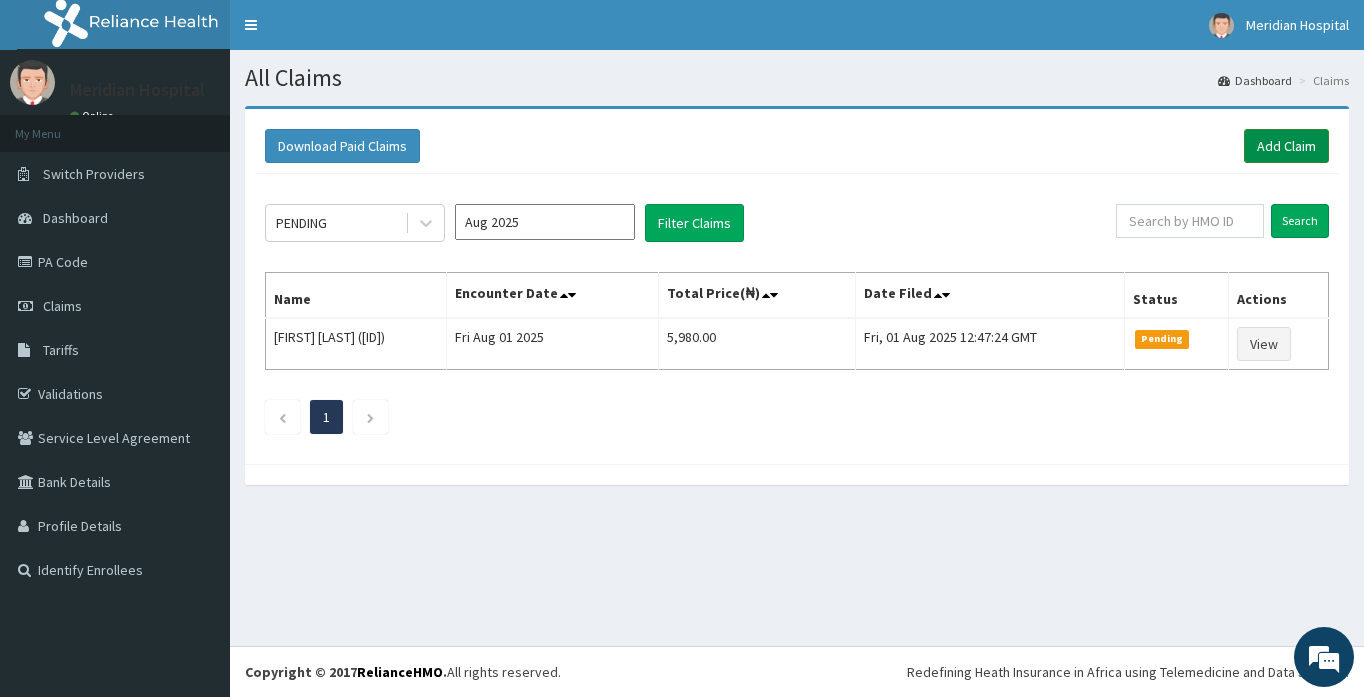click on "Add Claim" at bounding box center [1286, 146] 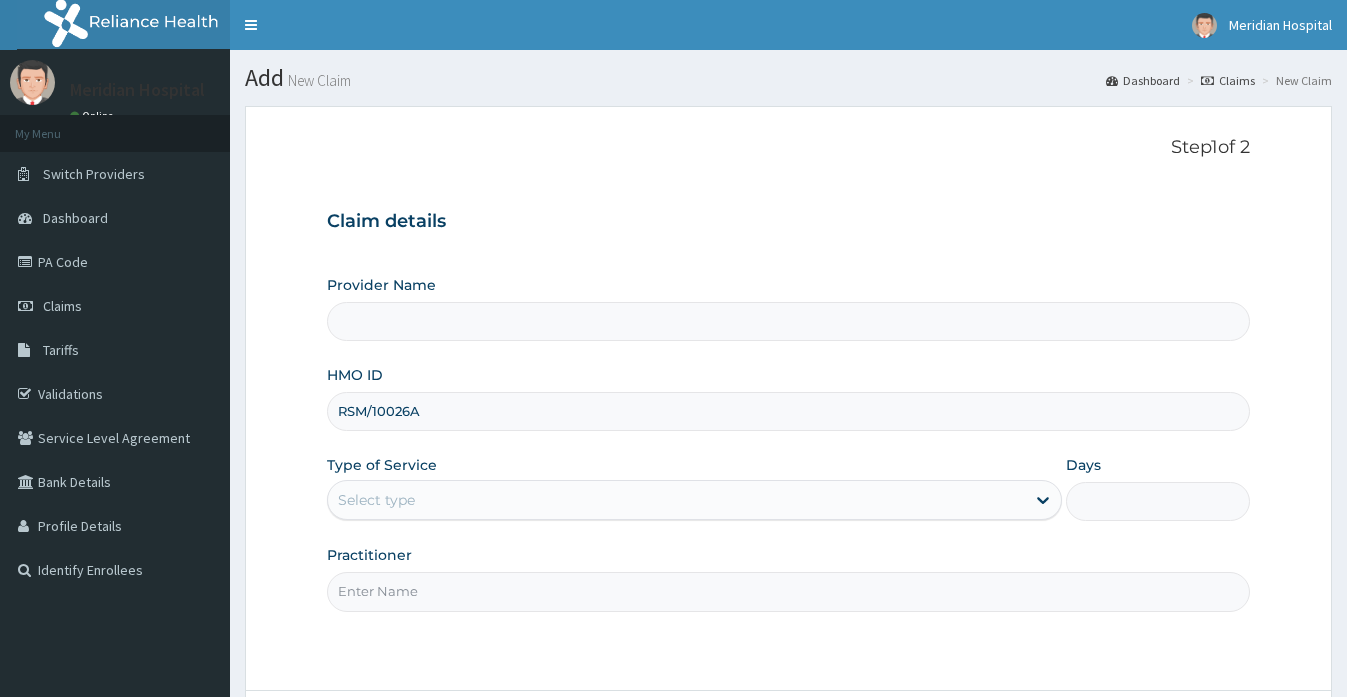 scroll, scrollTop: 0, scrollLeft: 0, axis: both 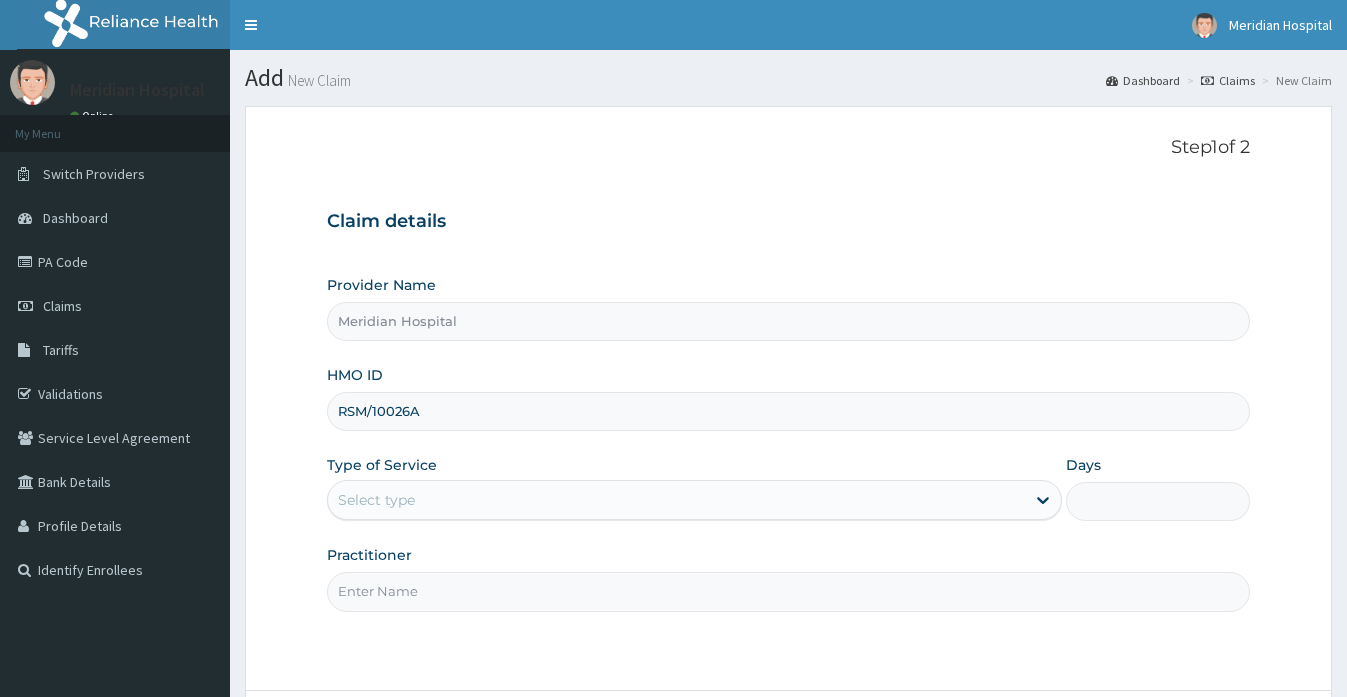 type on "Meridian Hospital" 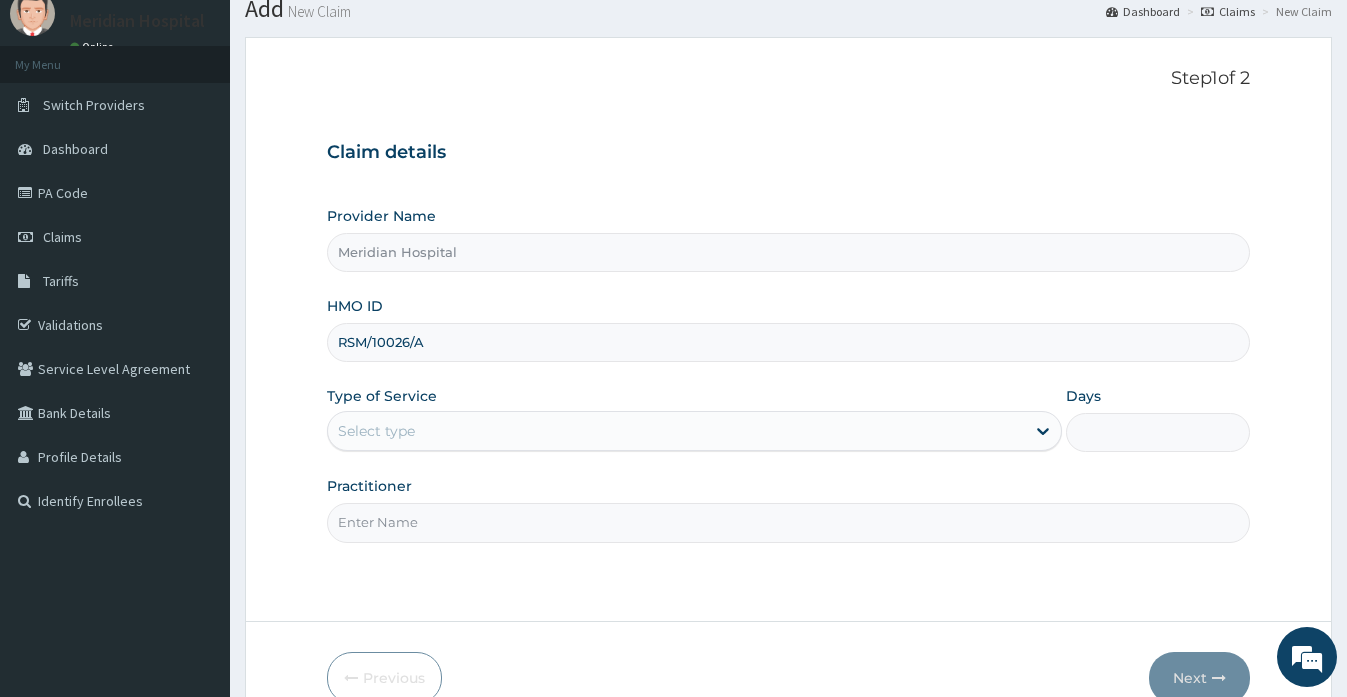 scroll, scrollTop: 173, scrollLeft: 0, axis: vertical 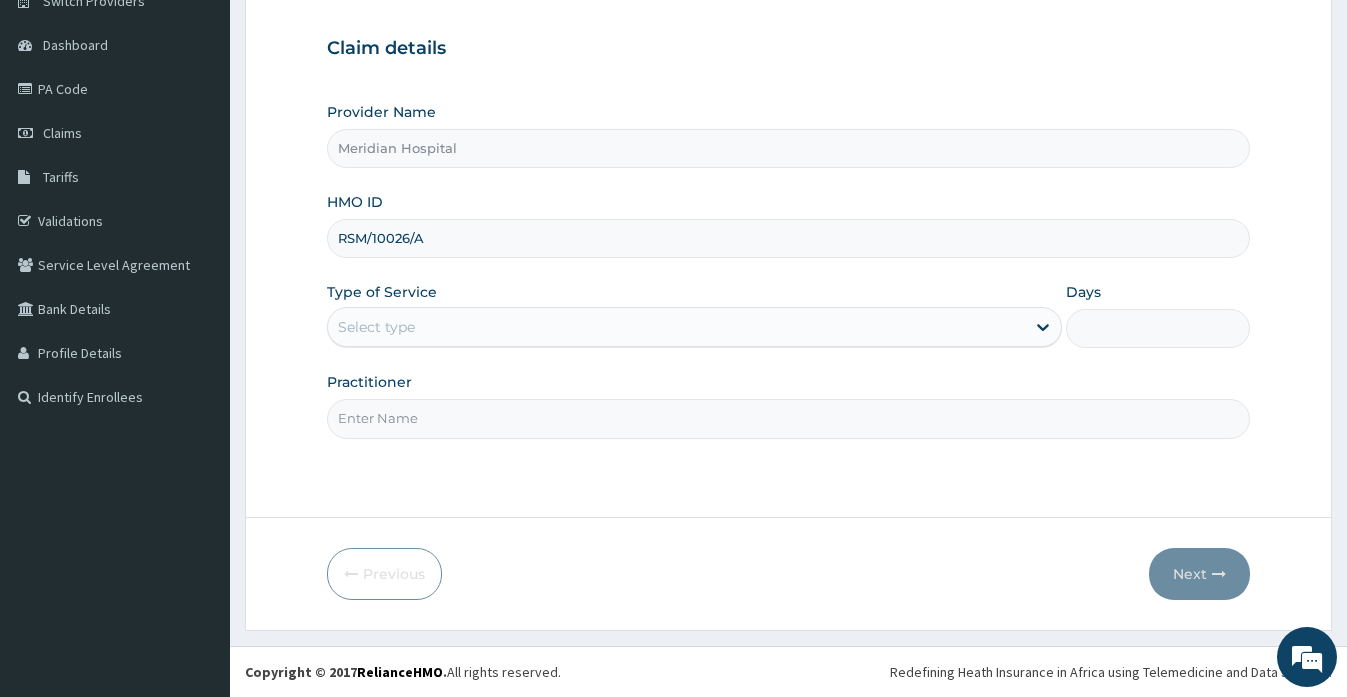 type on "RSM/10026/A" 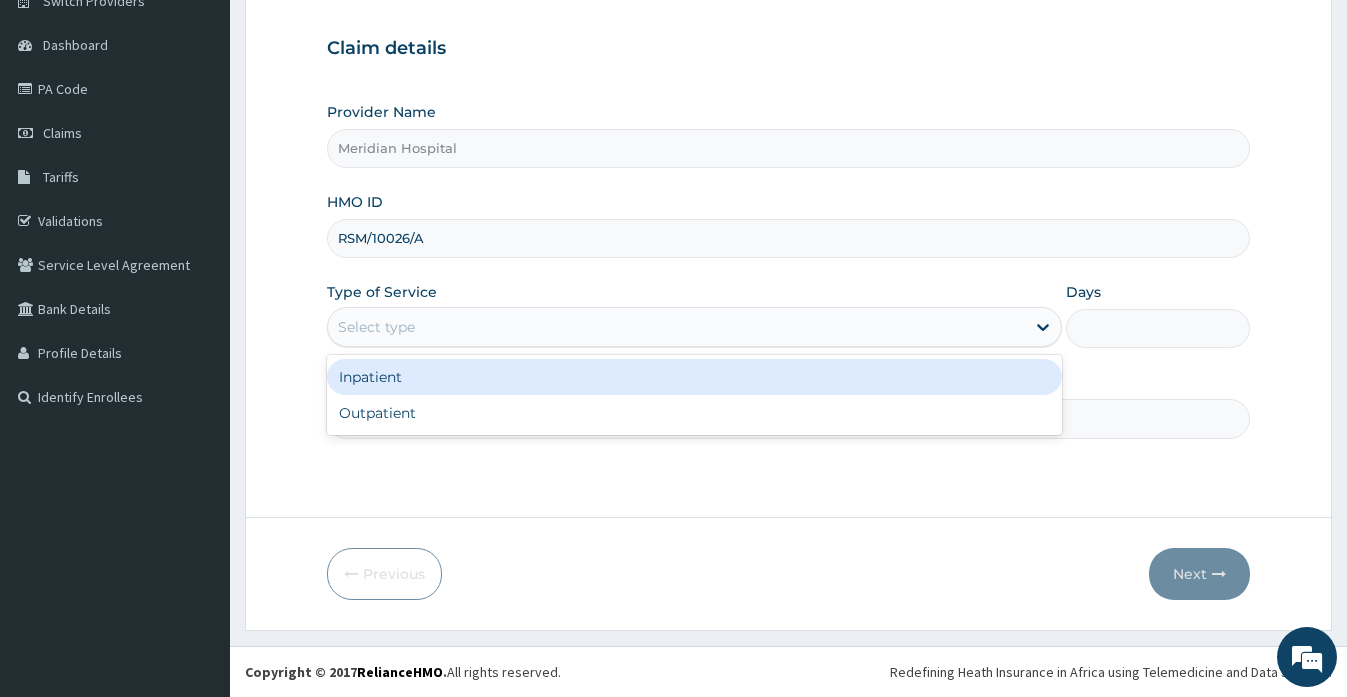 click on "Select type" at bounding box center (676, 327) 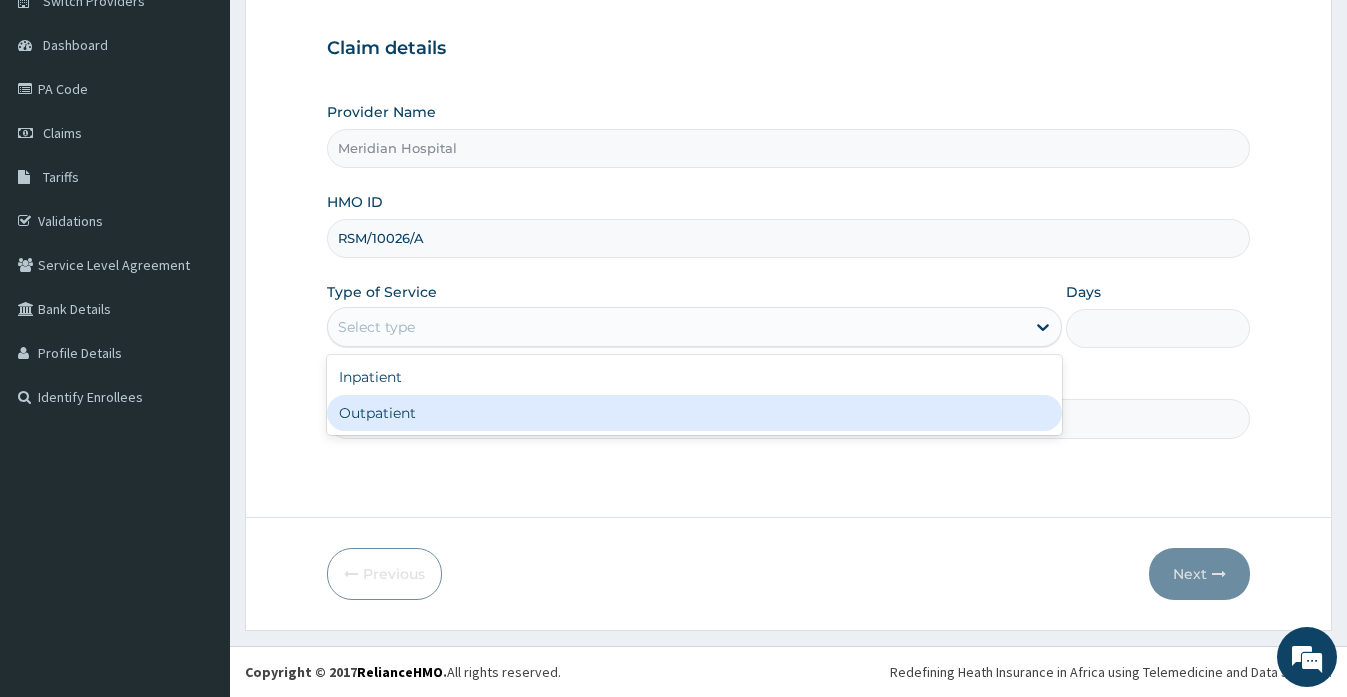 click on "Outpatient" at bounding box center (694, 413) 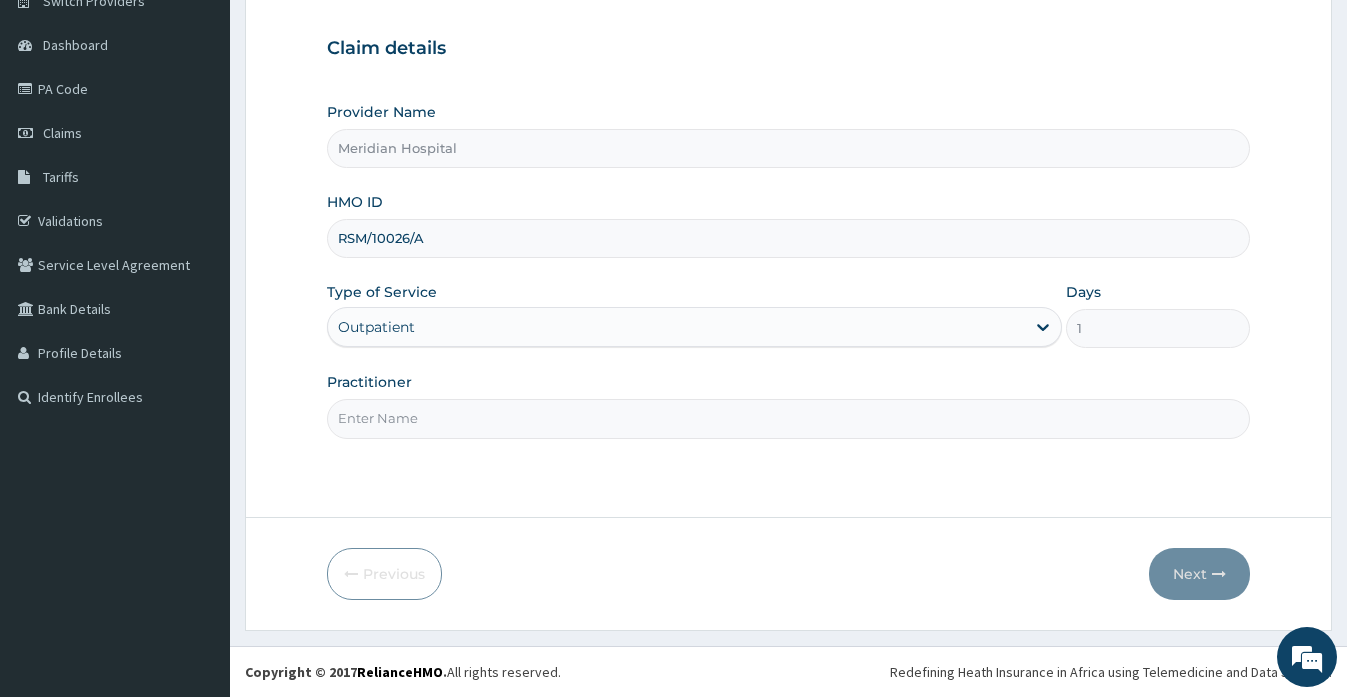click on "Practitioner" at bounding box center (788, 418) 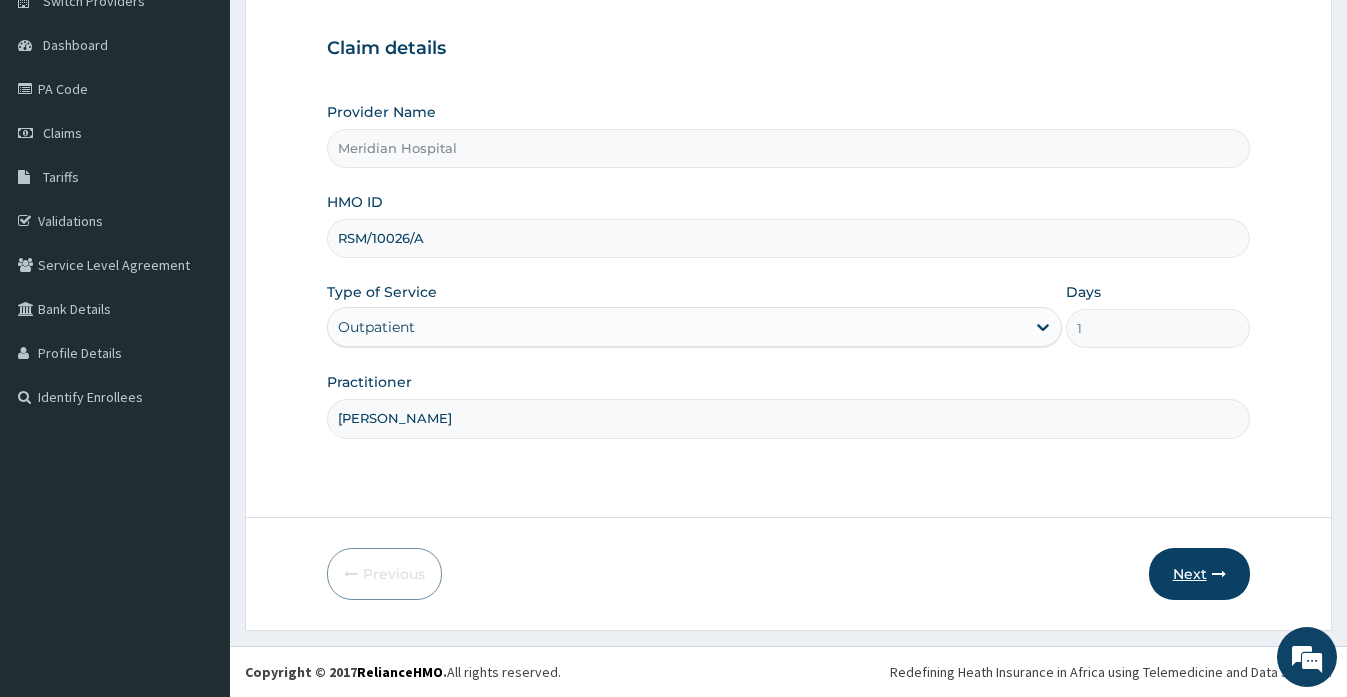 click on "Next" at bounding box center [1199, 574] 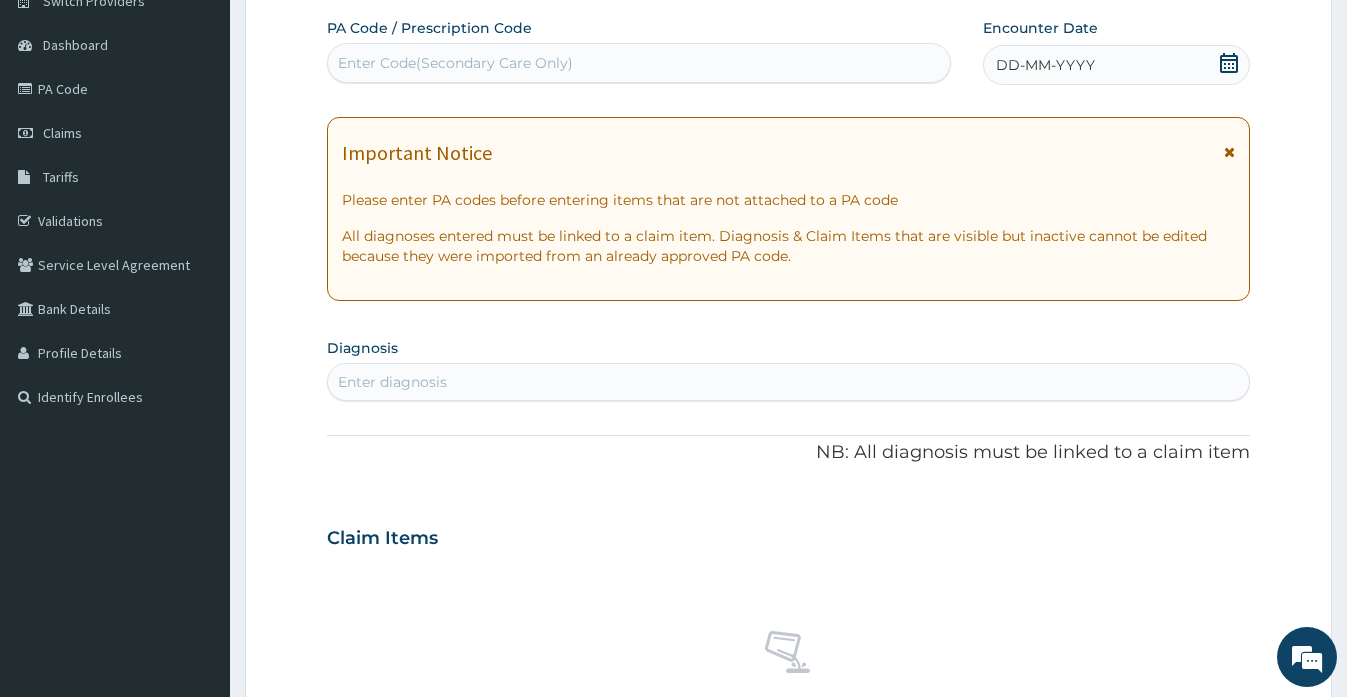 click 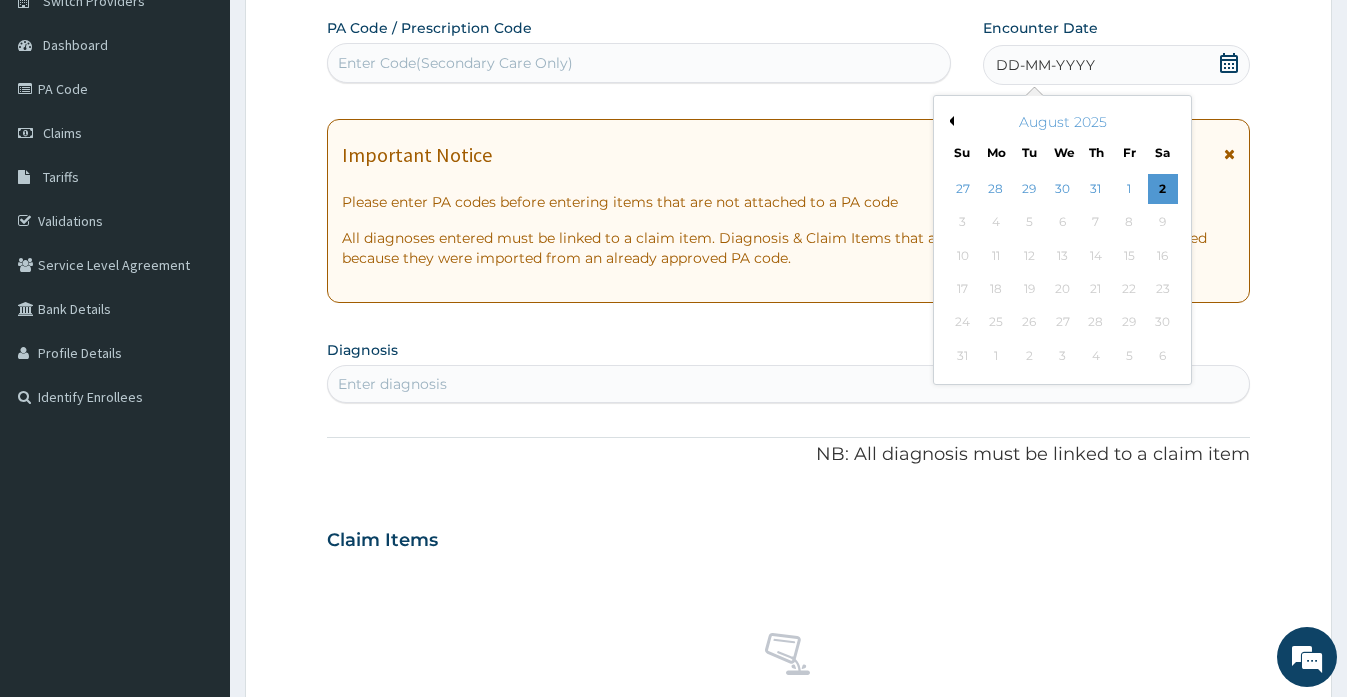scroll, scrollTop: 0, scrollLeft: 0, axis: both 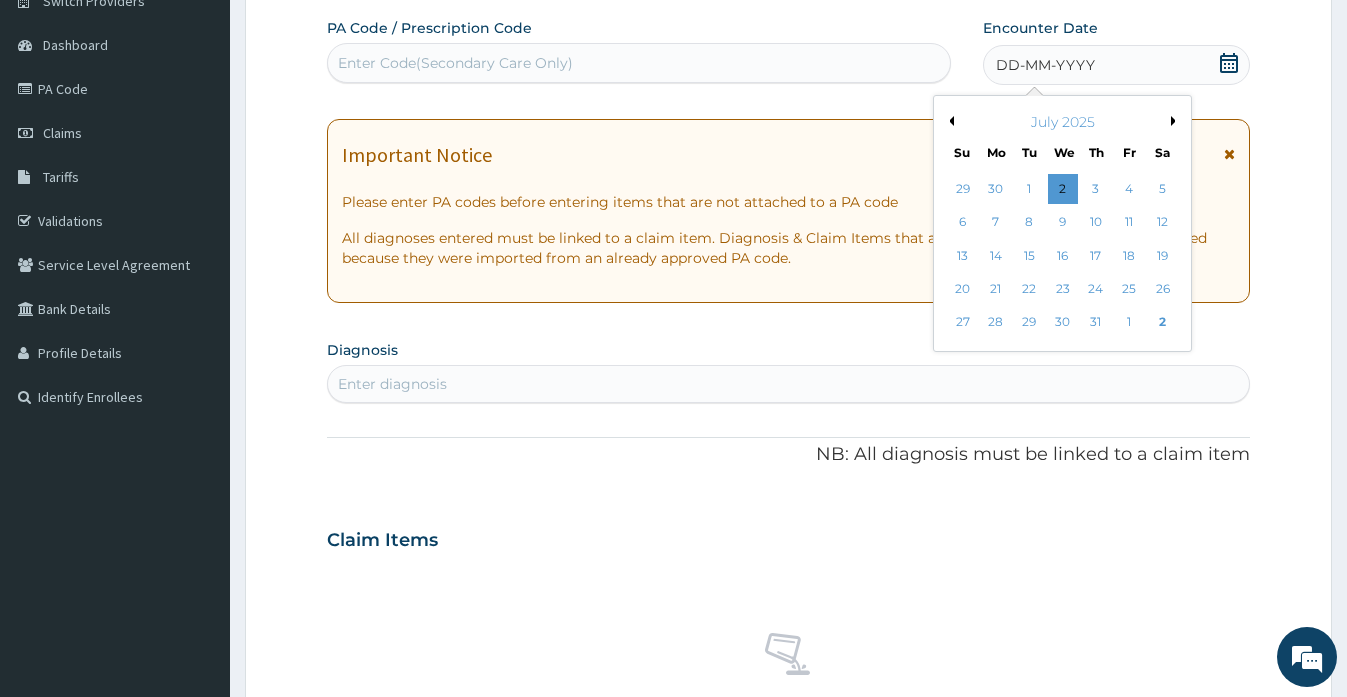 click on "Previous Month" at bounding box center [949, 121] 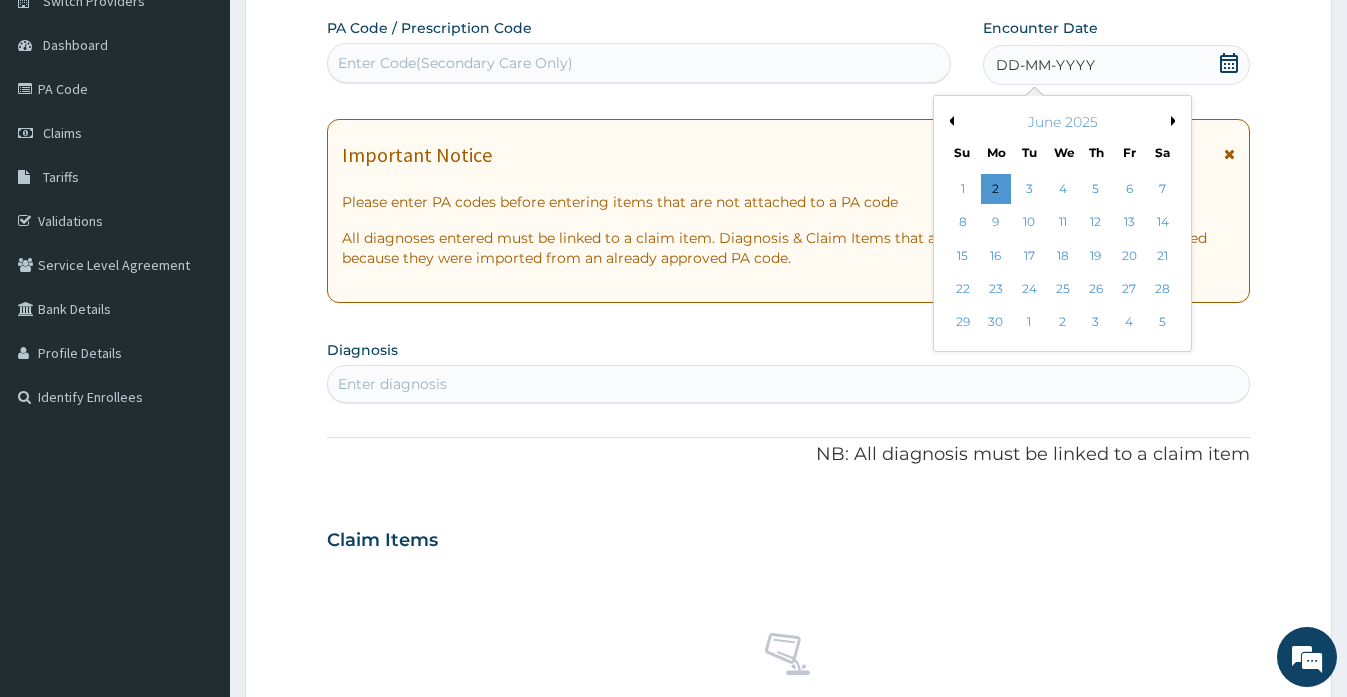 click on "Previous Month" at bounding box center [949, 121] 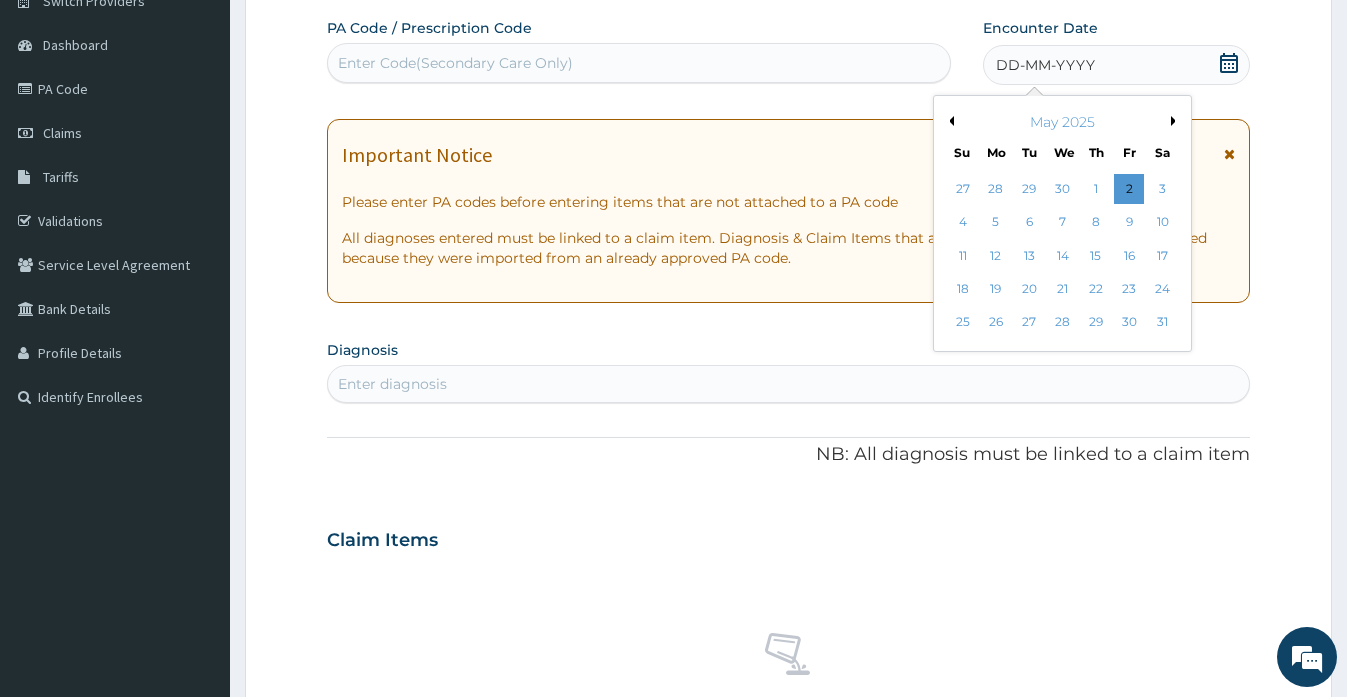 click on "Previous Month" at bounding box center [949, 121] 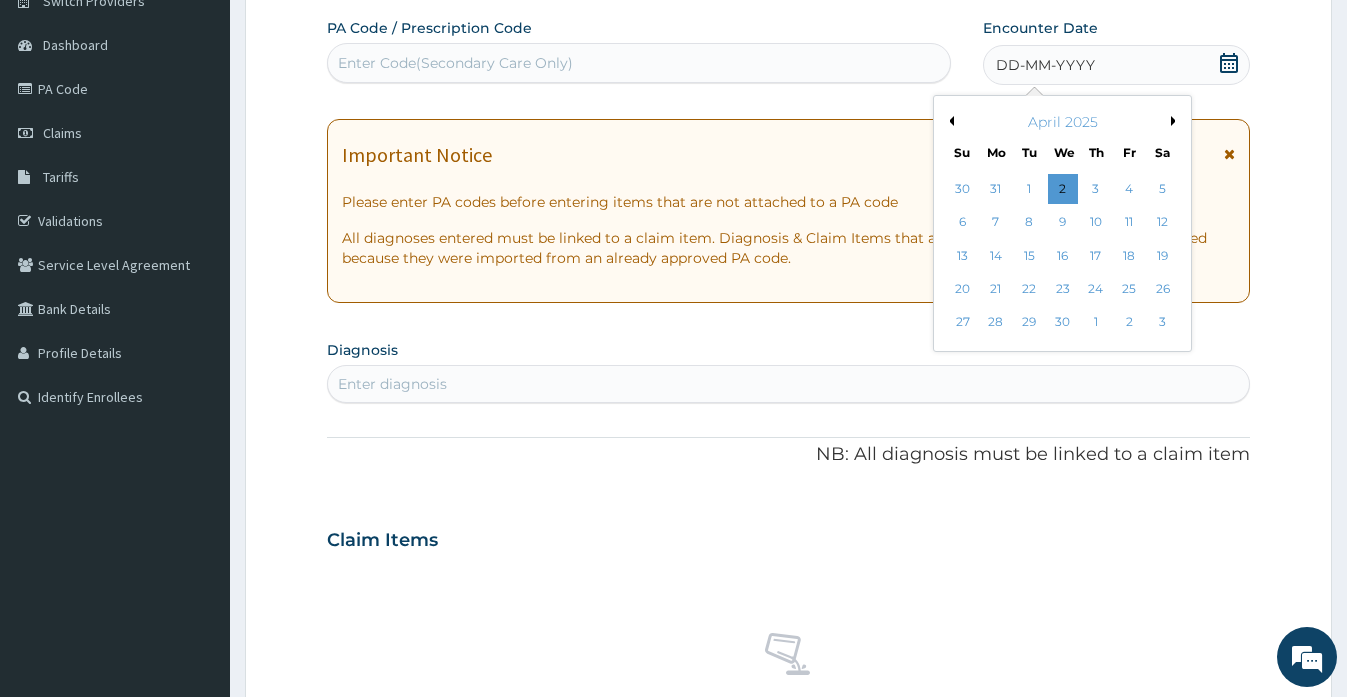 click on "Previous Month" at bounding box center [949, 121] 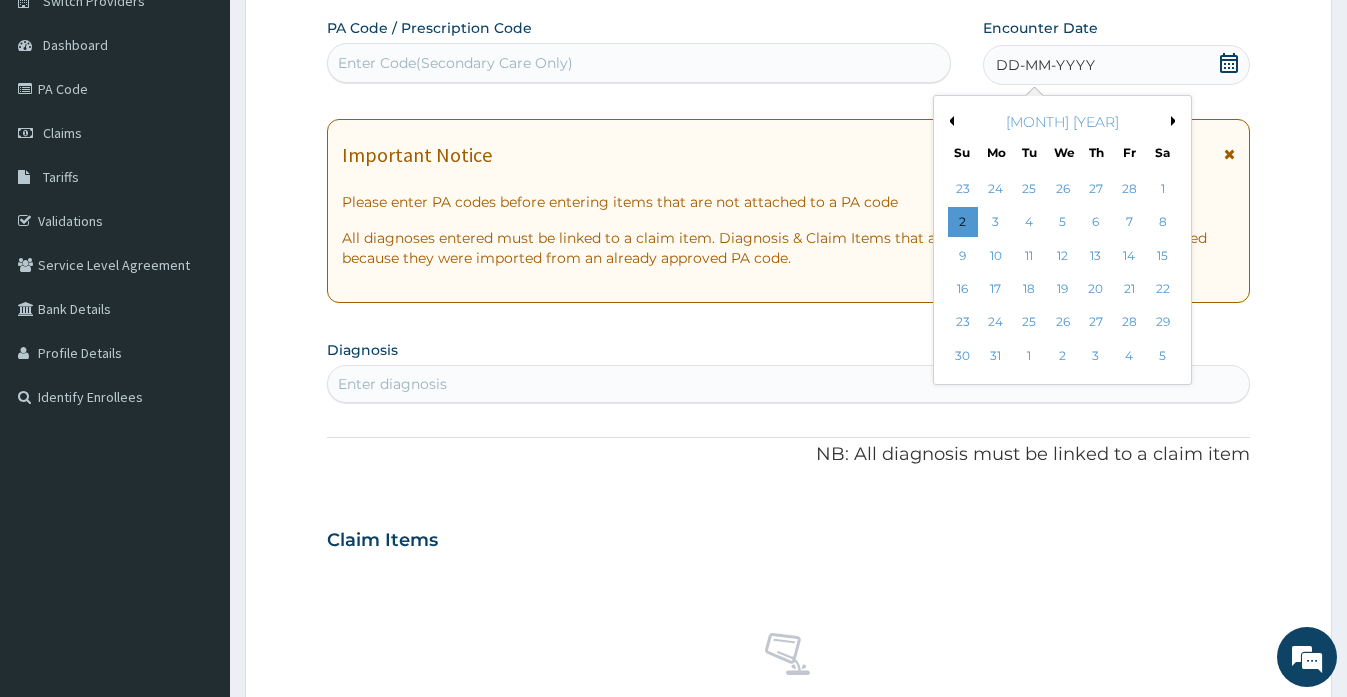click on "Previous Month" at bounding box center [949, 121] 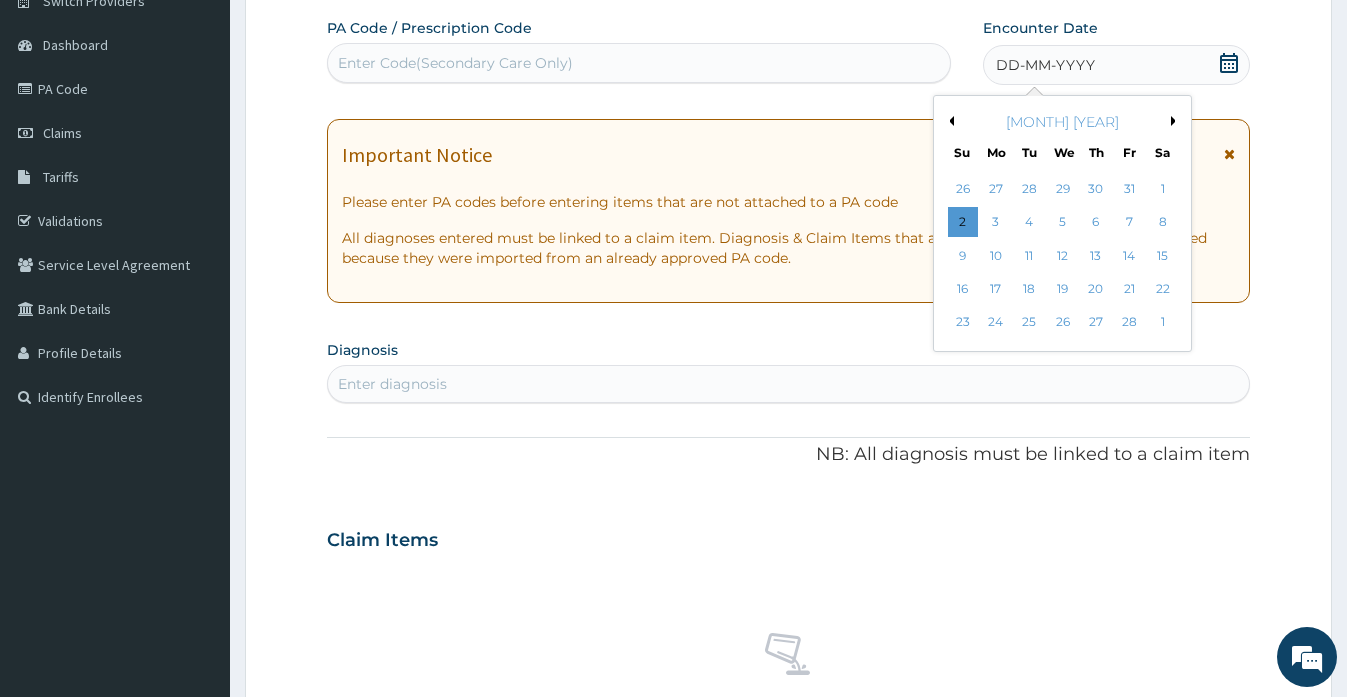 click on "Previous Month" at bounding box center [949, 121] 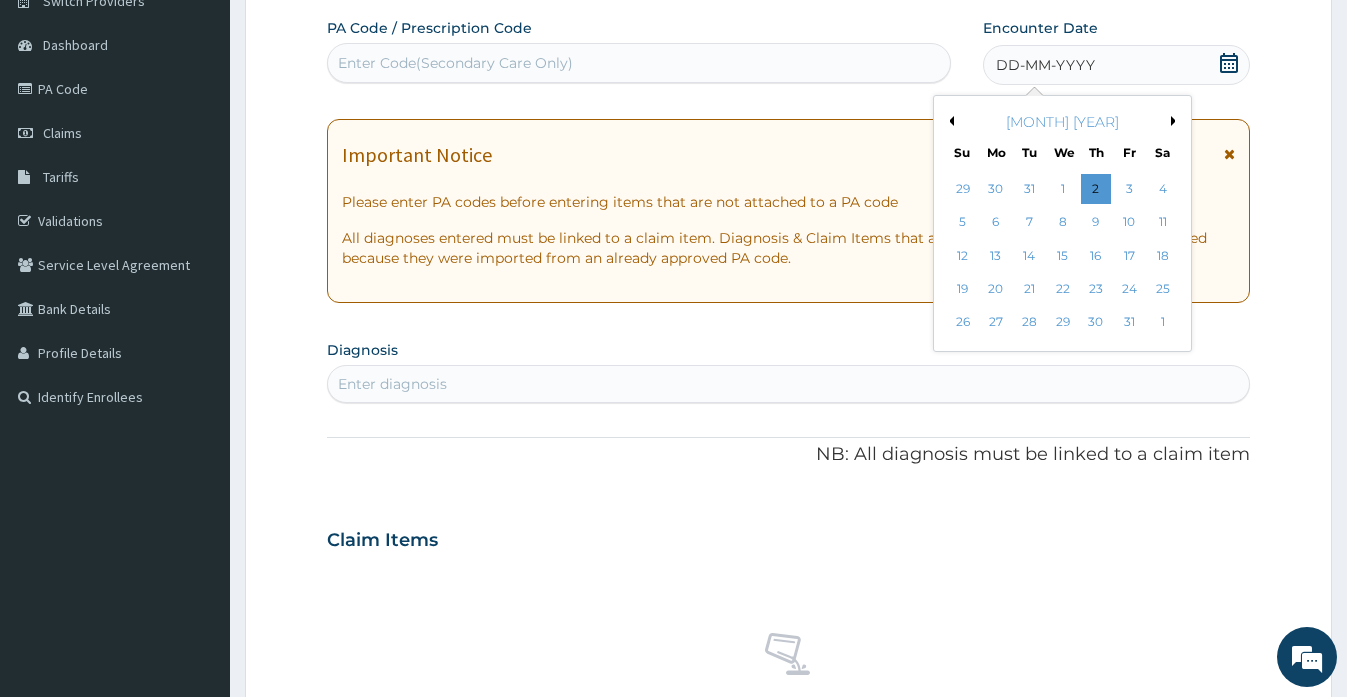 click on "Previous Month" at bounding box center (949, 121) 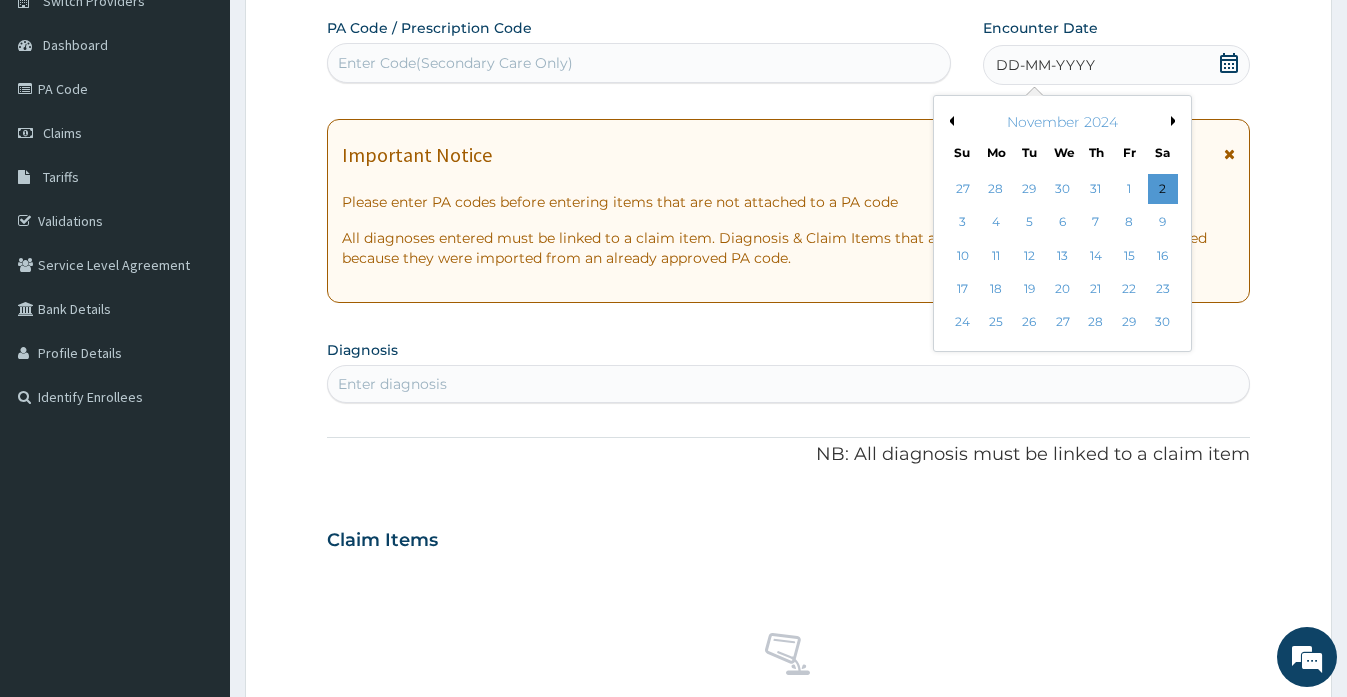 click on "Previous Month" at bounding box center [949, 121] 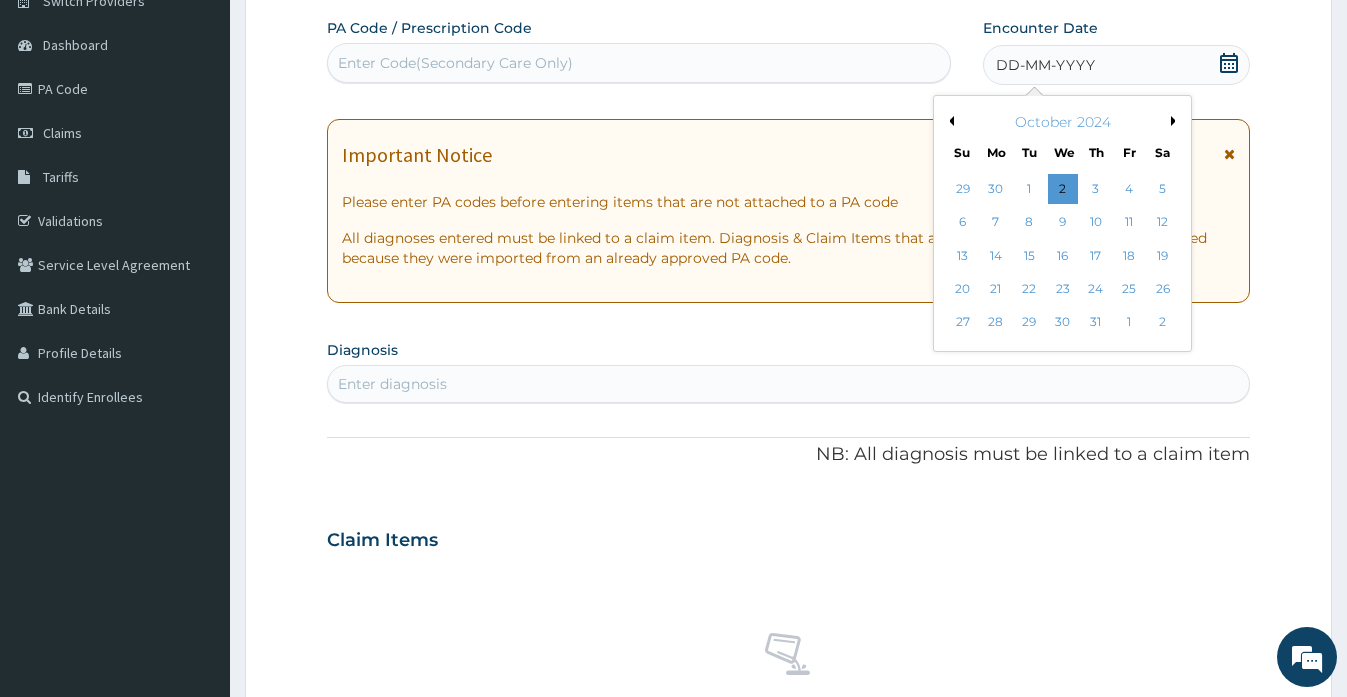 click on "Previous Month" at bounding box center (949, 121) 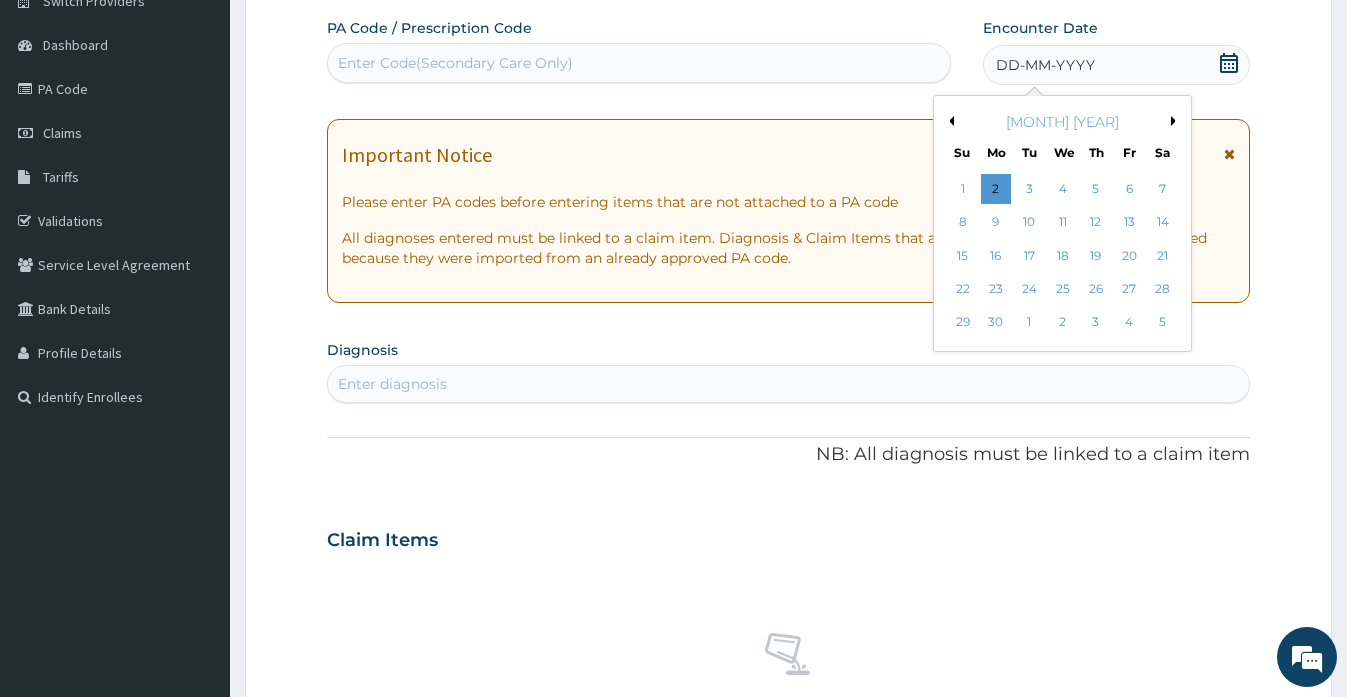 click on "Previous Month" at bounding box center (949, 121) 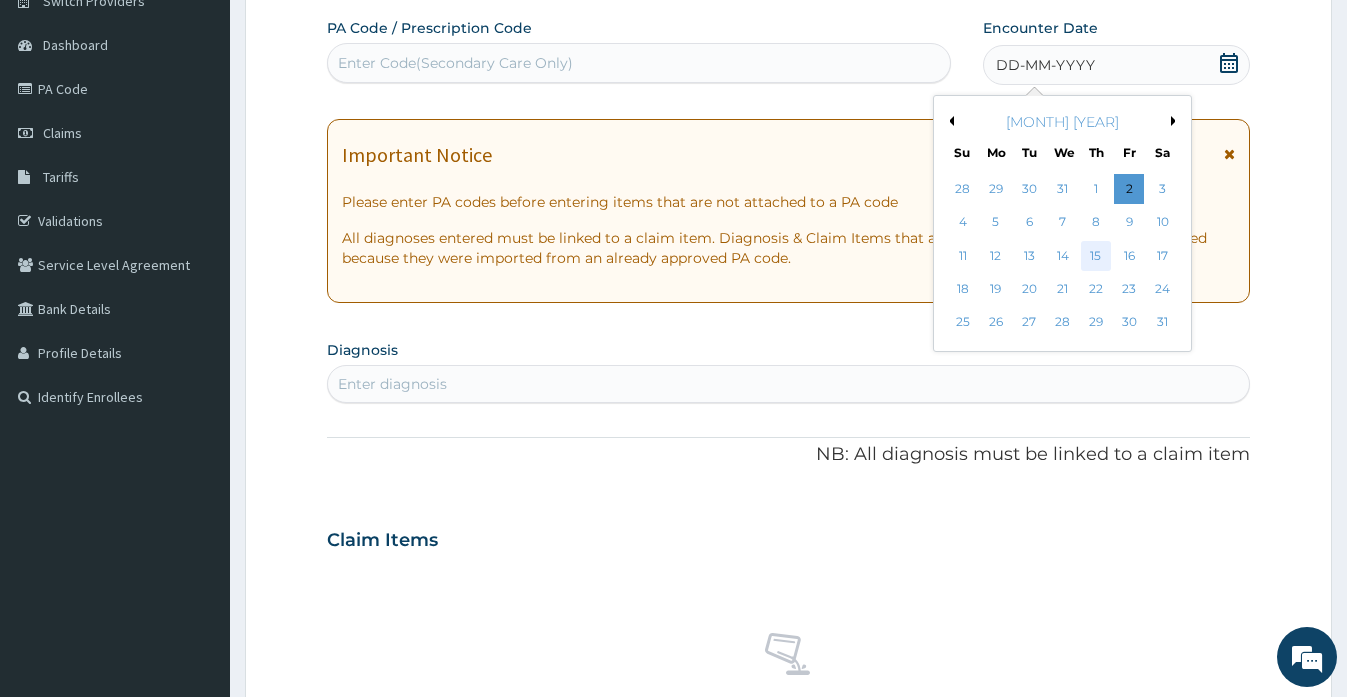 click on "15" at bounding box center (1095, 256) 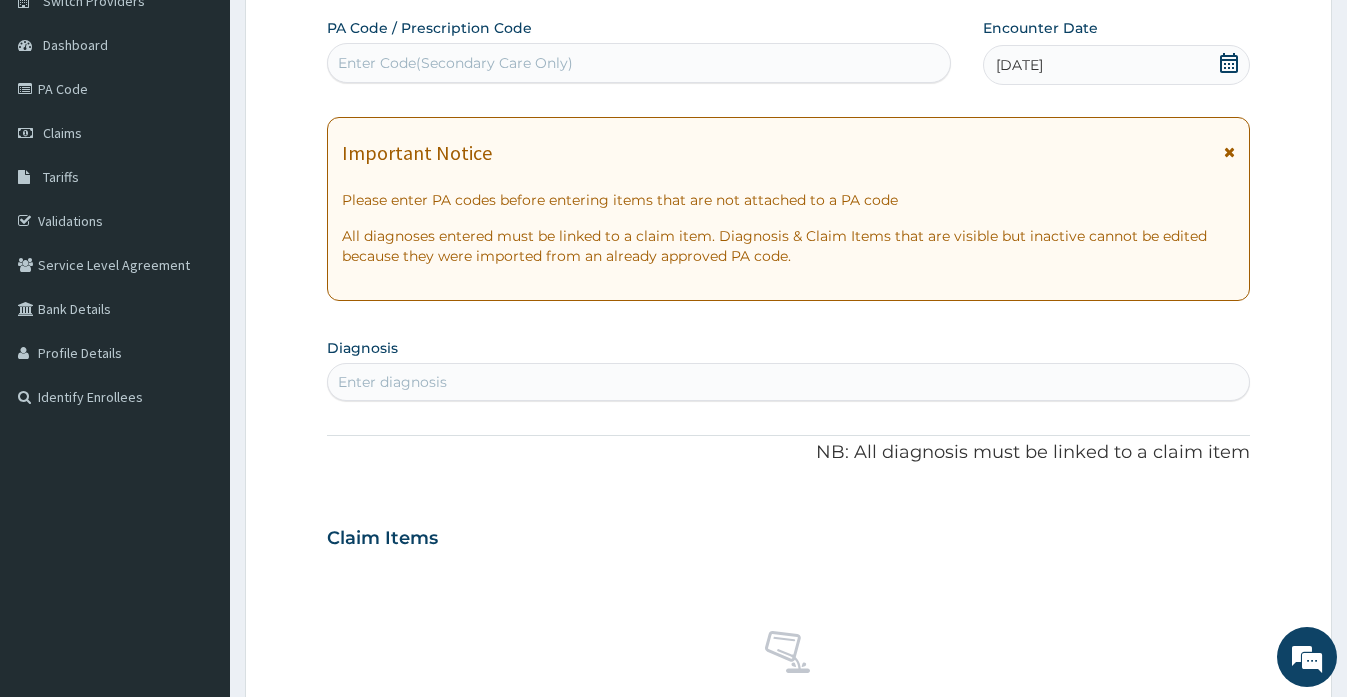 click on "Step  2  of 2 PA Code / Prescription Code Enter Code(Secondary Care Only) Encounter Date 15-08-2024 Important Notice Please enter PA codes before entering items that are not attached to a PA code   All diagnoses entered must be linked to a claim item. Diagnosis & Claim Items that are visible but inactive cannot be edited because they were imported from an already approved PA code. Diagnosis Enter diagnosis NB: All diagnosis must be linked to a claim item Claim Items No claim item Types Select Type Item Select Item Pair Diagnosis Select Diagnosis Unit Price 0 Add Comment     Previous   Submit" at bounding box center (788, 565) 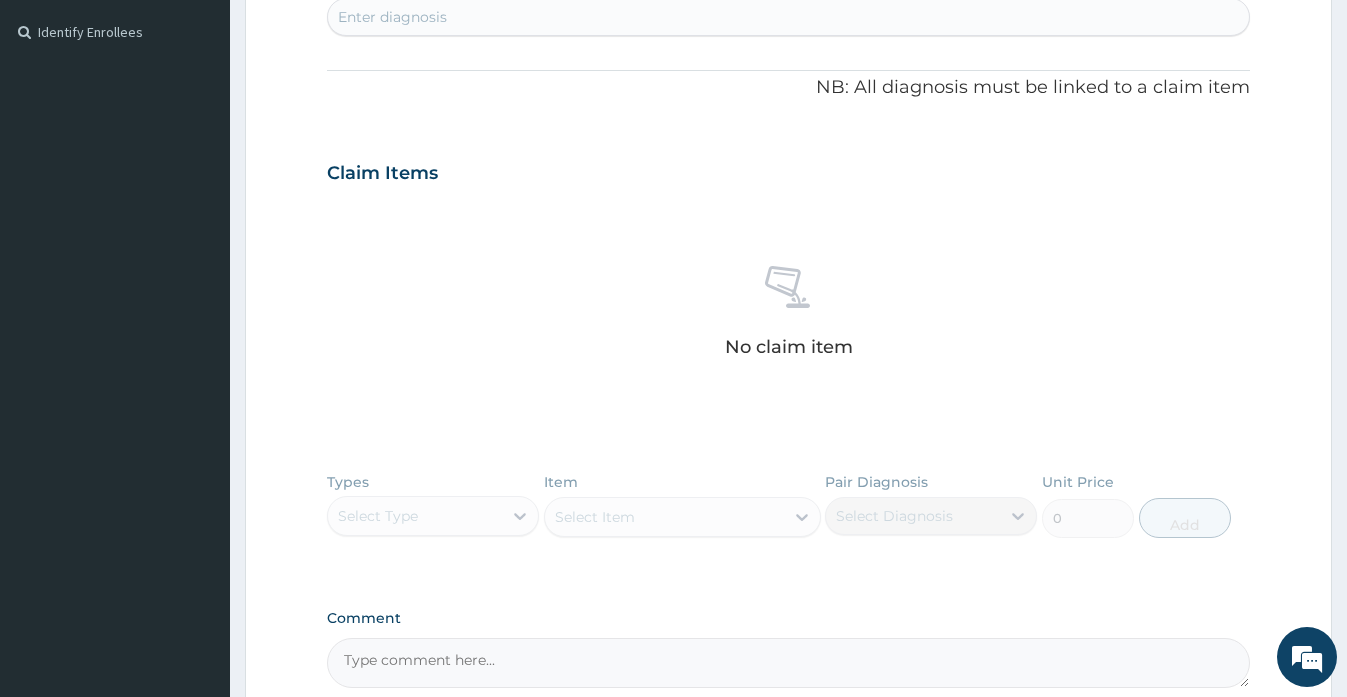 scroll, scrollTop: 573, scrollLeft: 0, axis: vertical 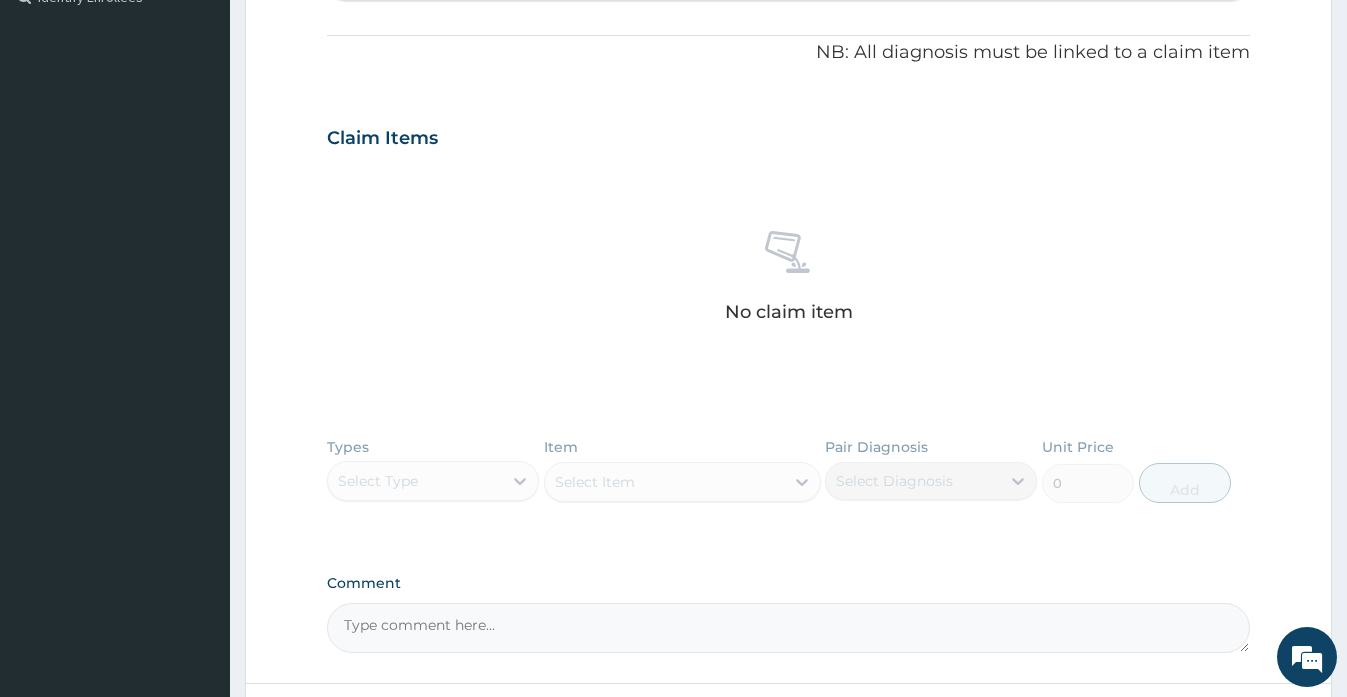 click on "Comment" at bounding box center [788, 628] 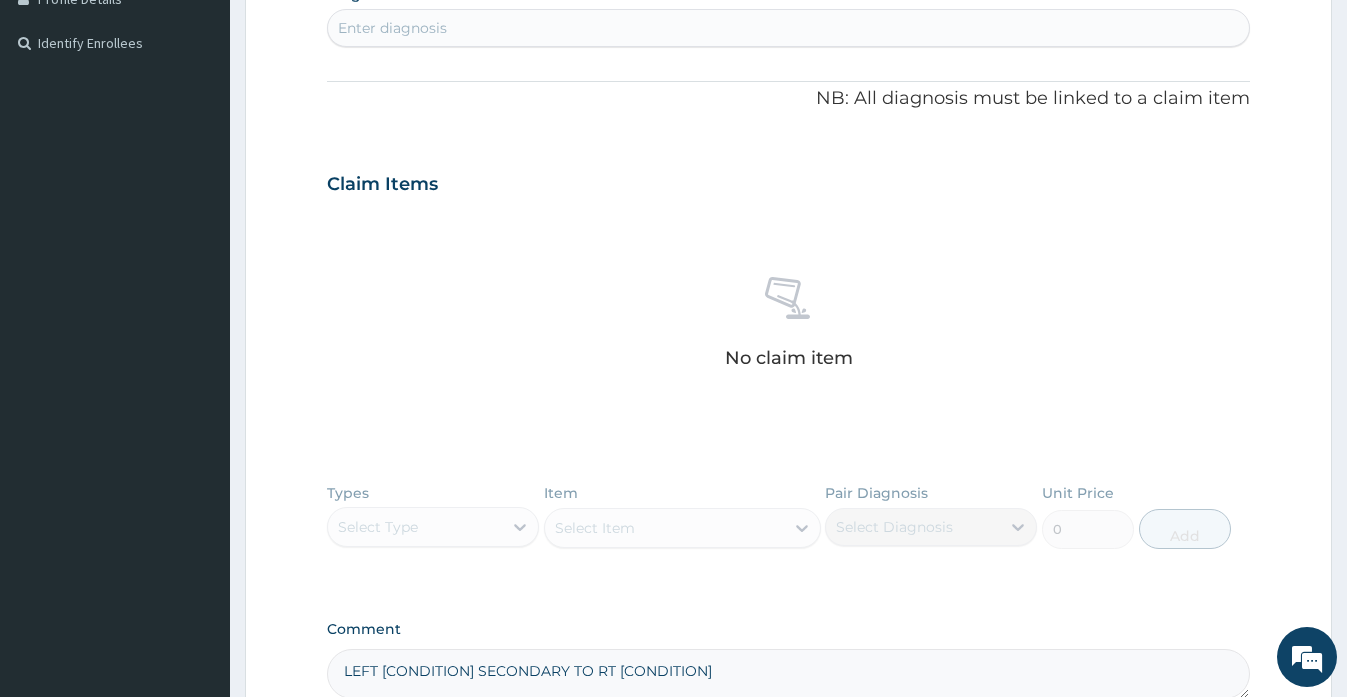 scroll, scrollTop: 525, scrollLeft: 0, axis: vertical 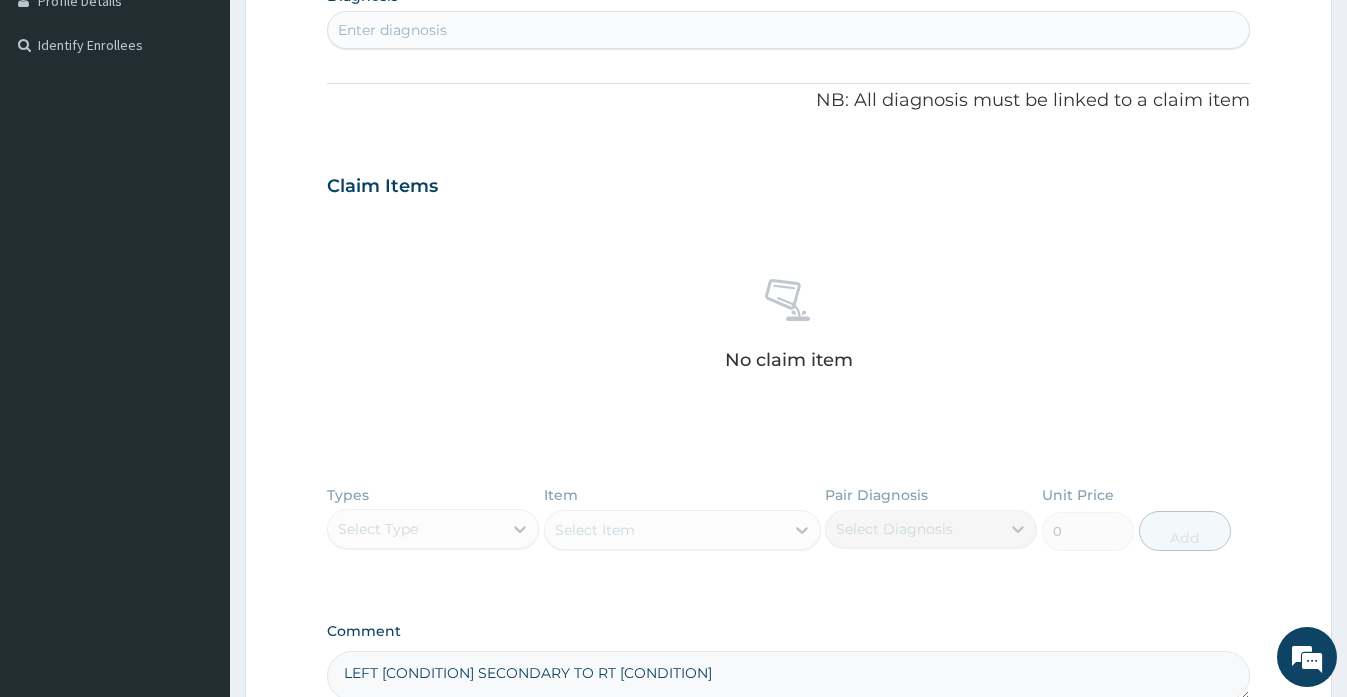 type on "LEFT HEMIPARESIS SECONDARY TO RT CVD" 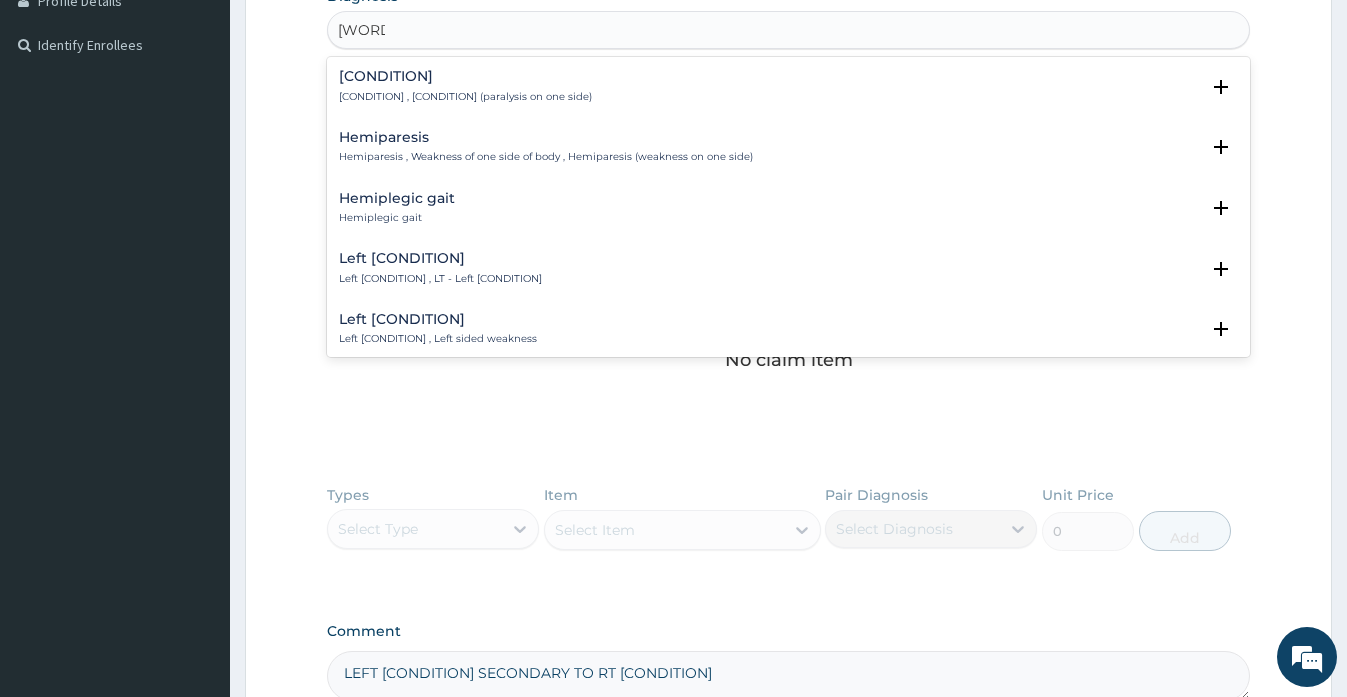 type on "hemipa" 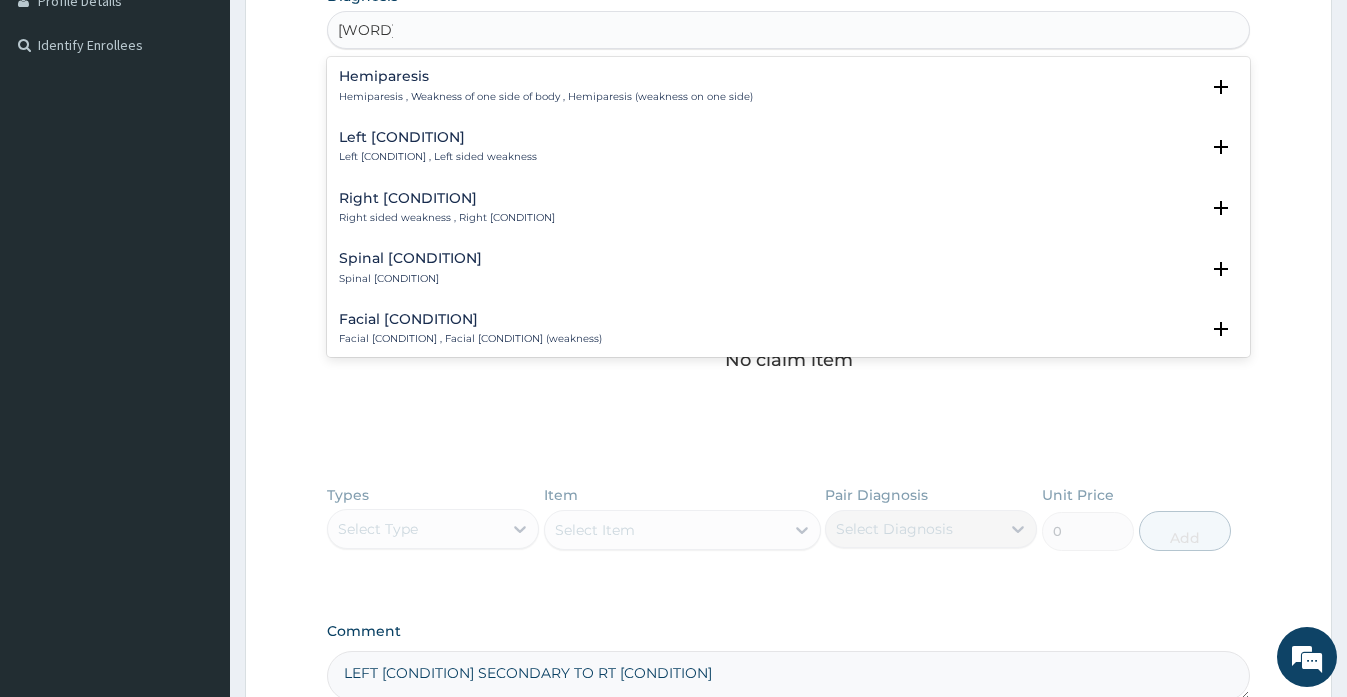 click on "Hemiparesis Hemiparesis , Weakness of one side of body , Hemiparesis (weakness on one side)" at bounding box center (546, 86) 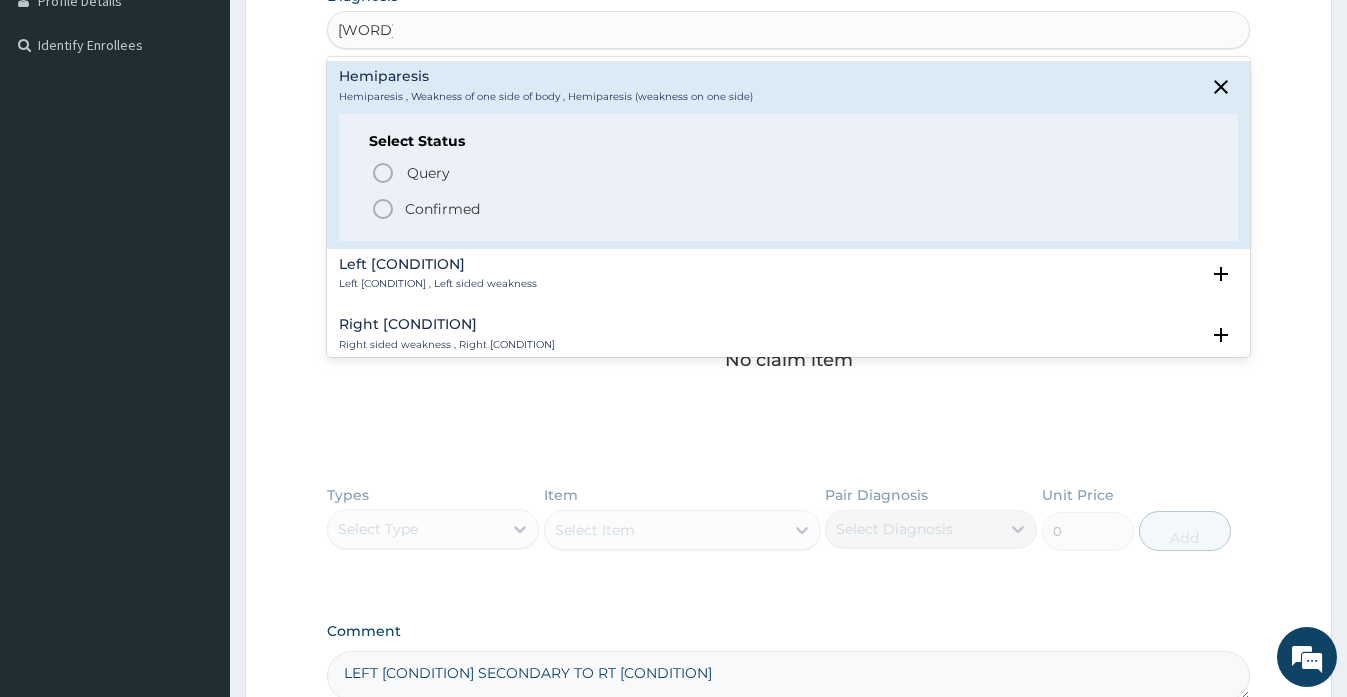 click on "Confirmed" at bounding box center (789, 209) 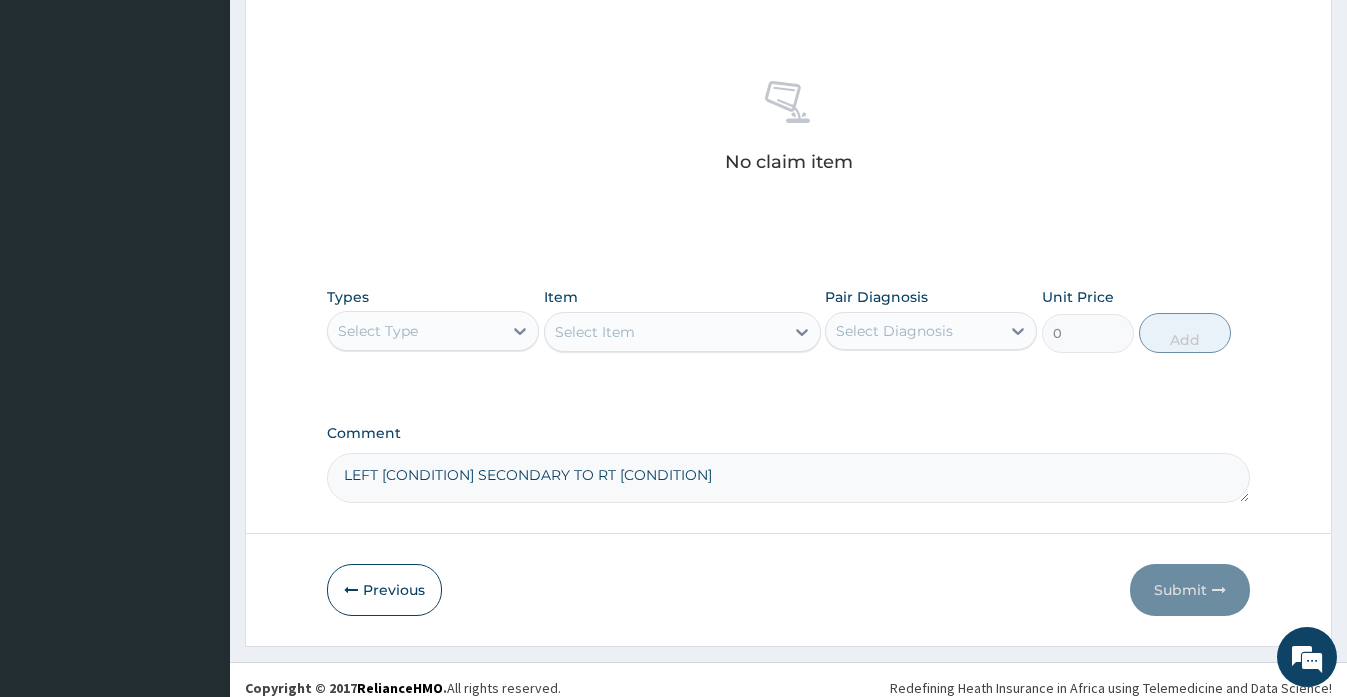 scroll, scrollTop: 745, scrollLeft: 0, axis: vertical 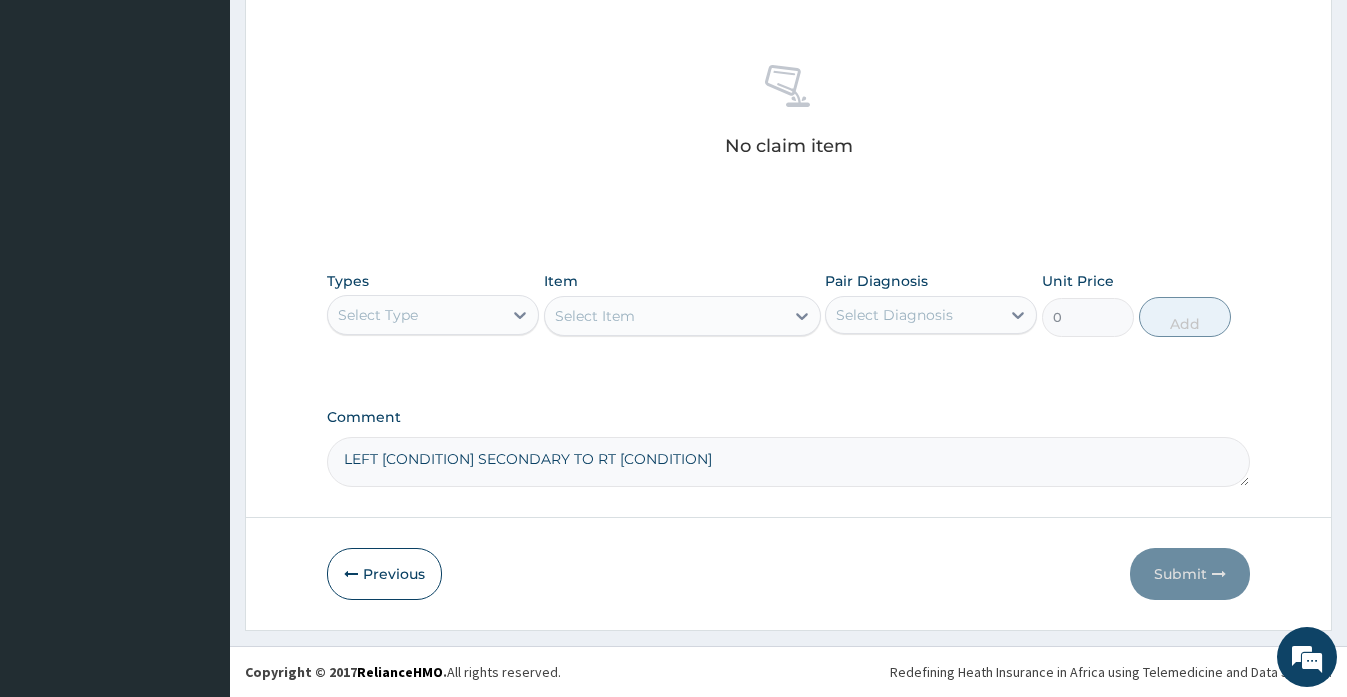 click on "Select Type" at bounding box center [415, 315] 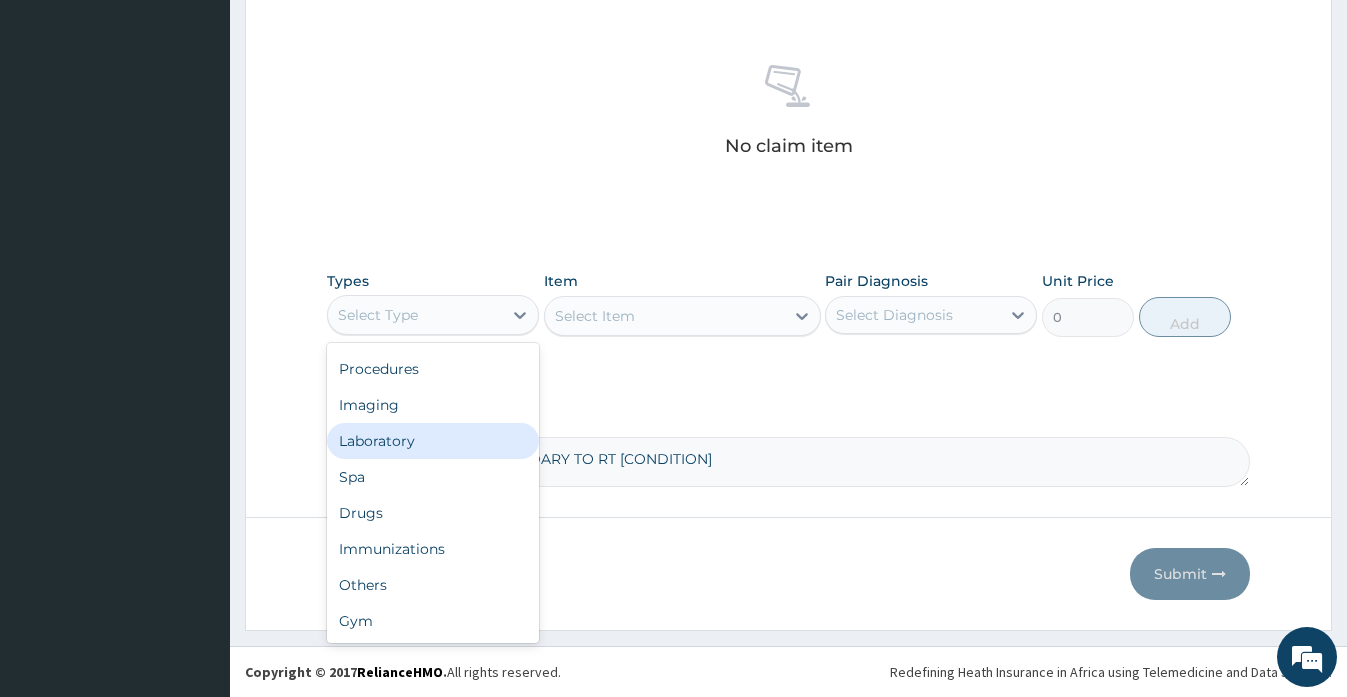 scroll, scrollTop: 0, scrollLeft: 0, axis: both 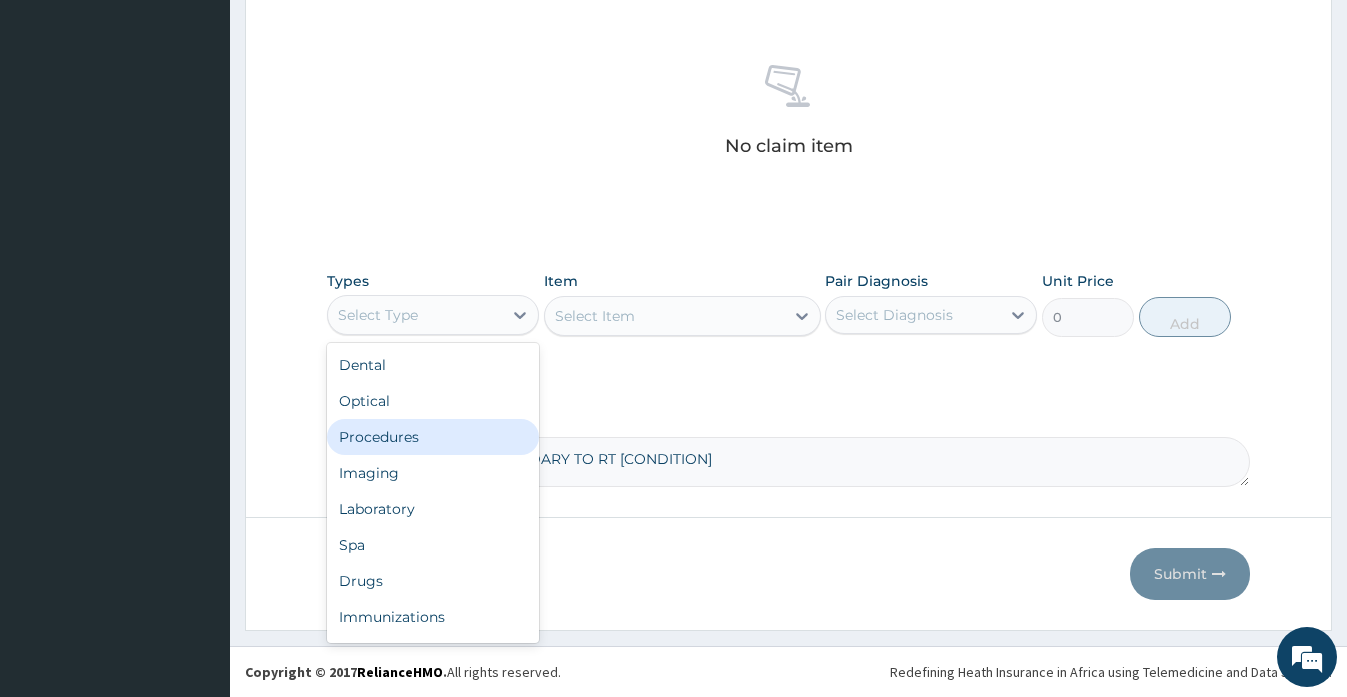 click on "Procedures" at bounding box center [433, 437] 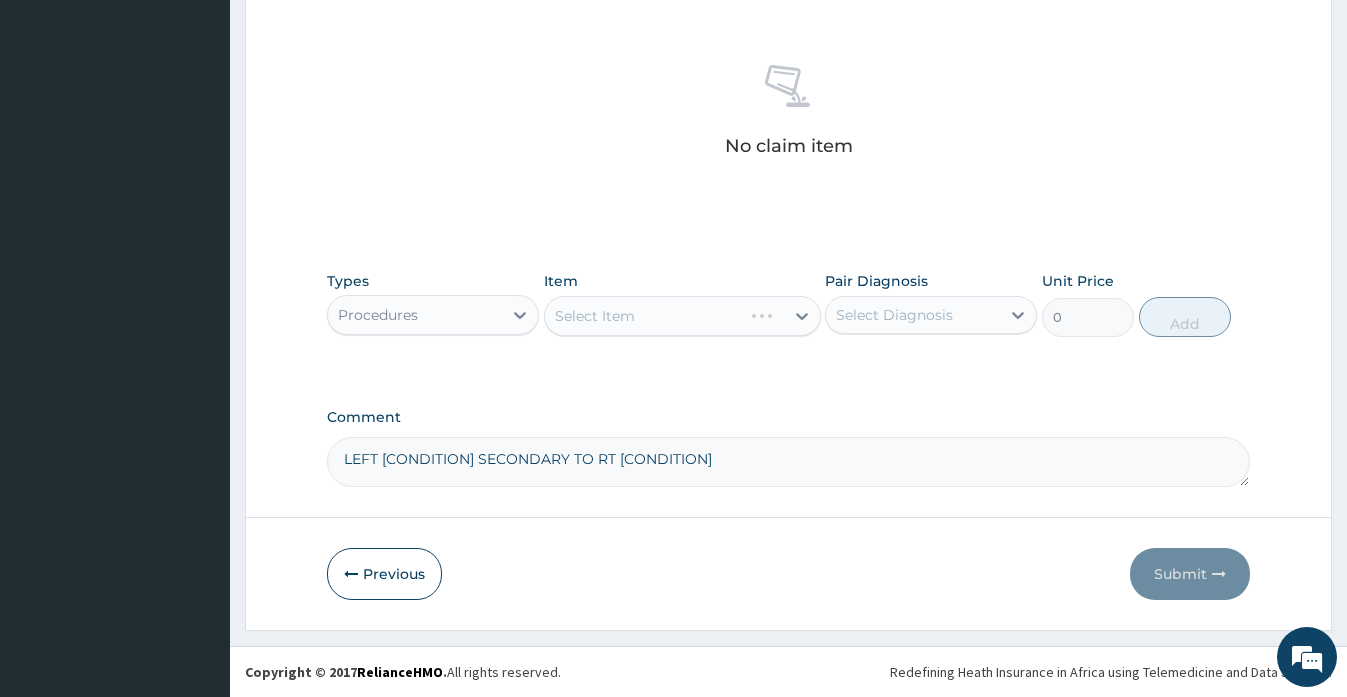 click on "Select Diagnosis" at bounding box center (894, 315) 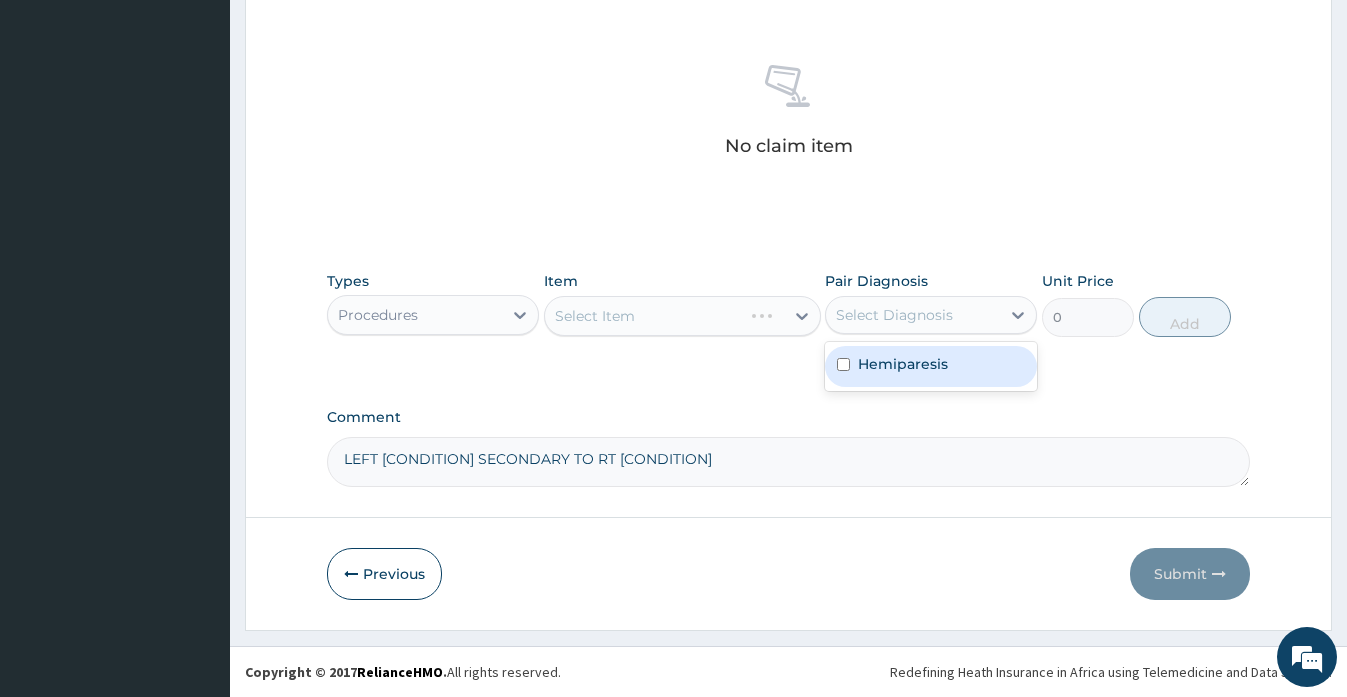 click on "Hemiparesis" at bounding box center [903, 364] 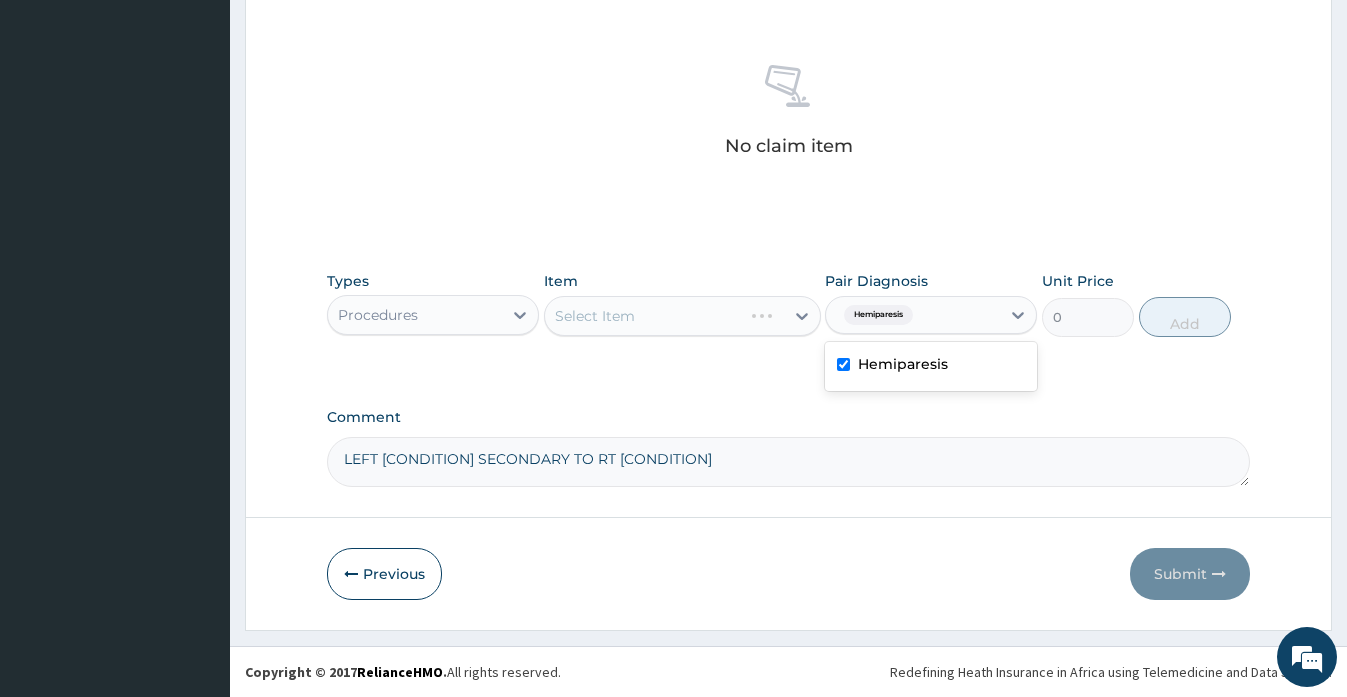 click on "Hemiparesis" at bounding box center (903, 364) 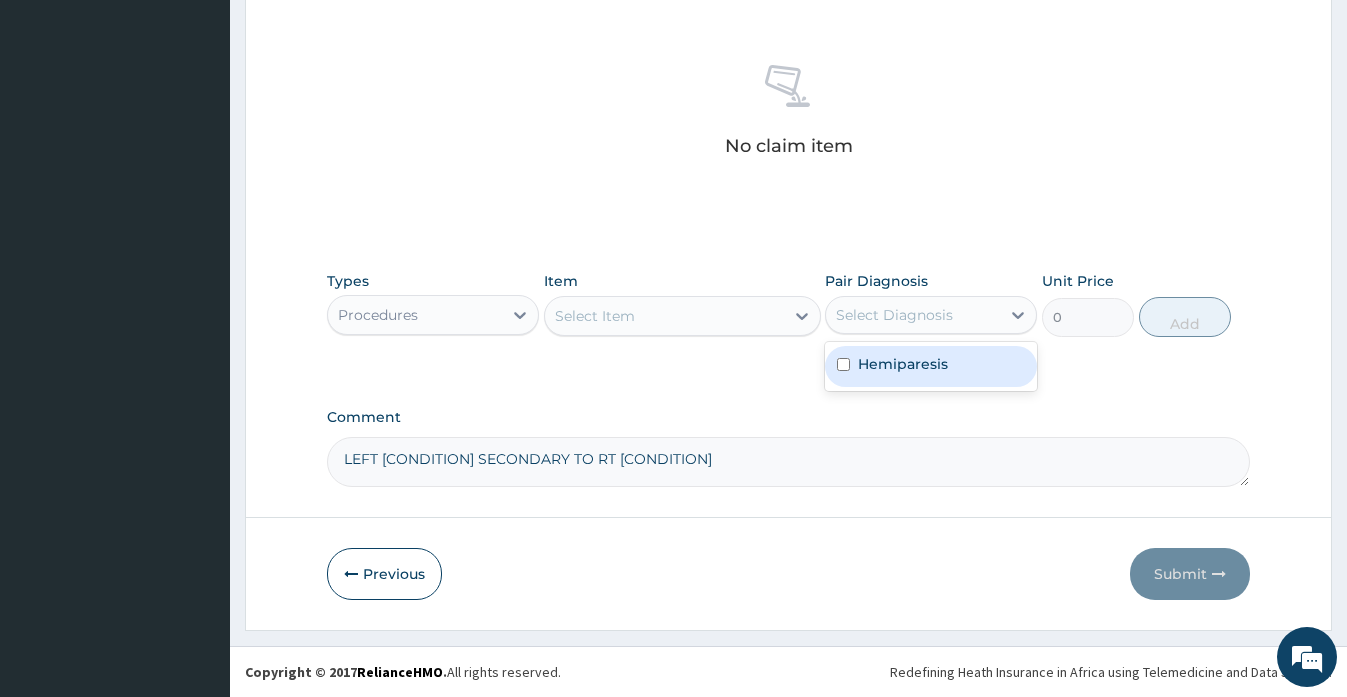 click on "Hemiparesis" at bounding box center (903, 364) 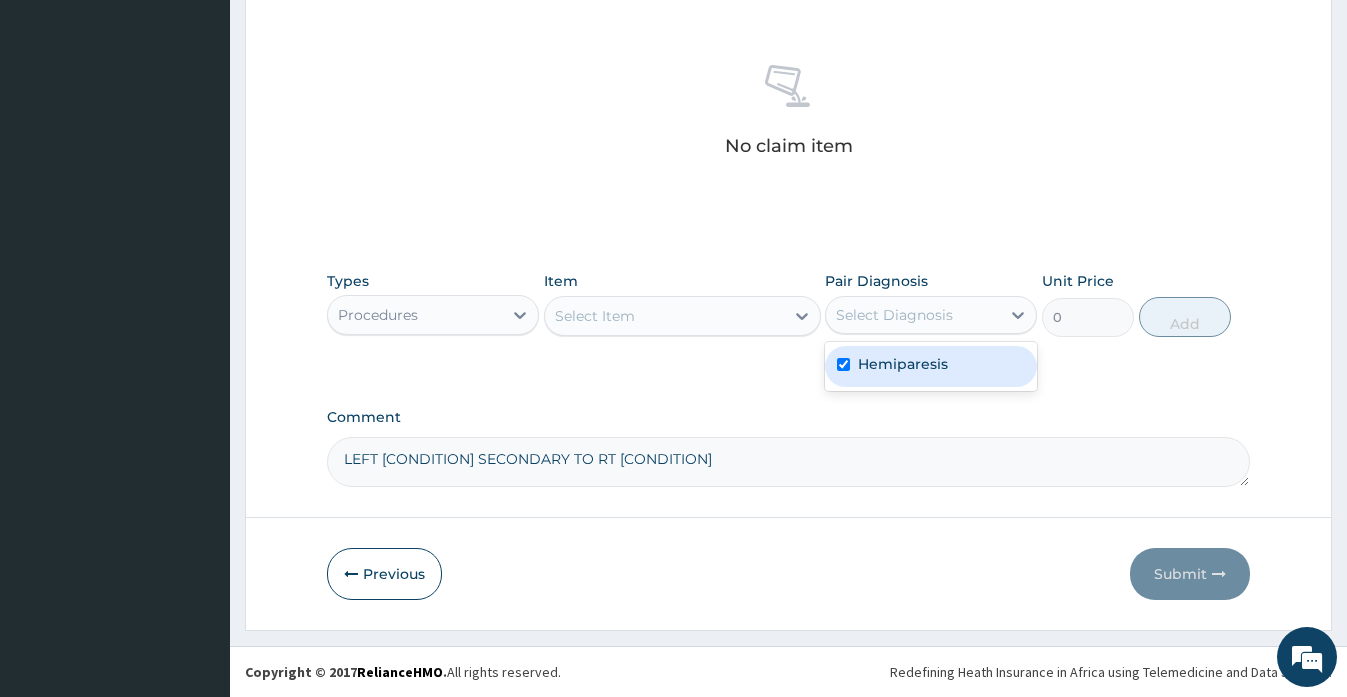 checkbox on "true" 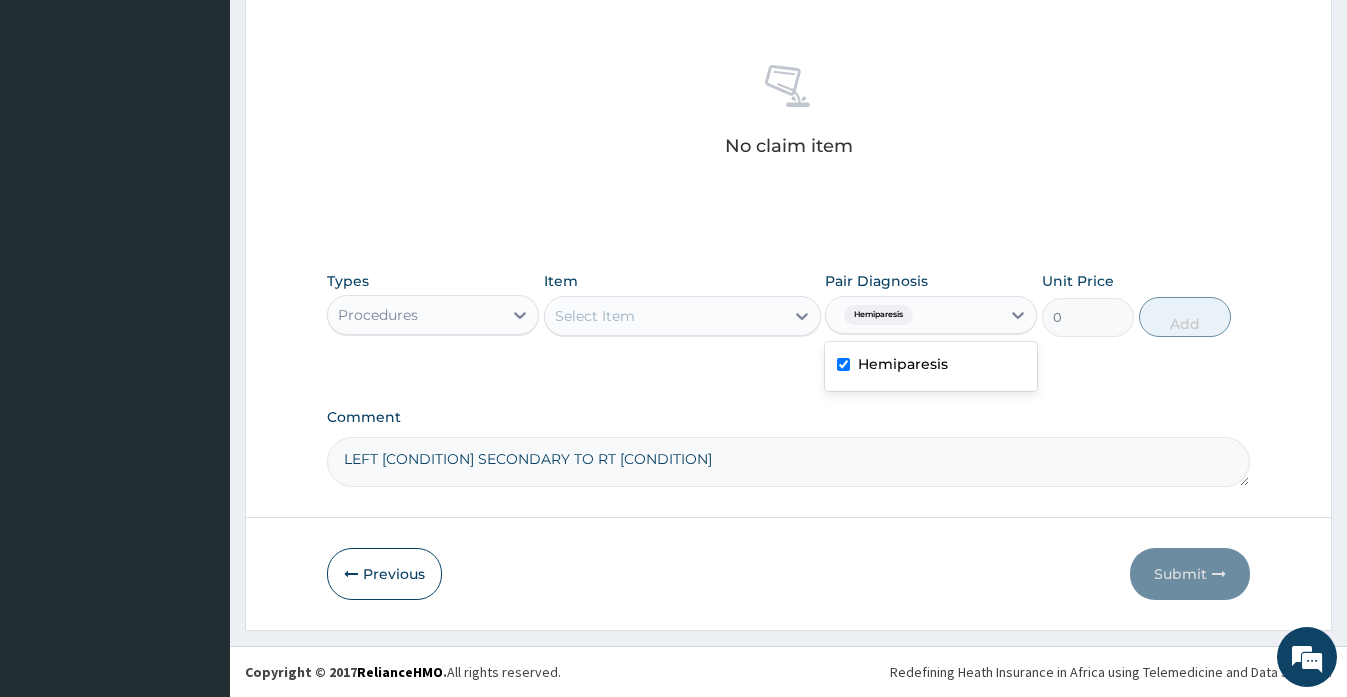 click on "Select Item" at bounding box center [664, 316] 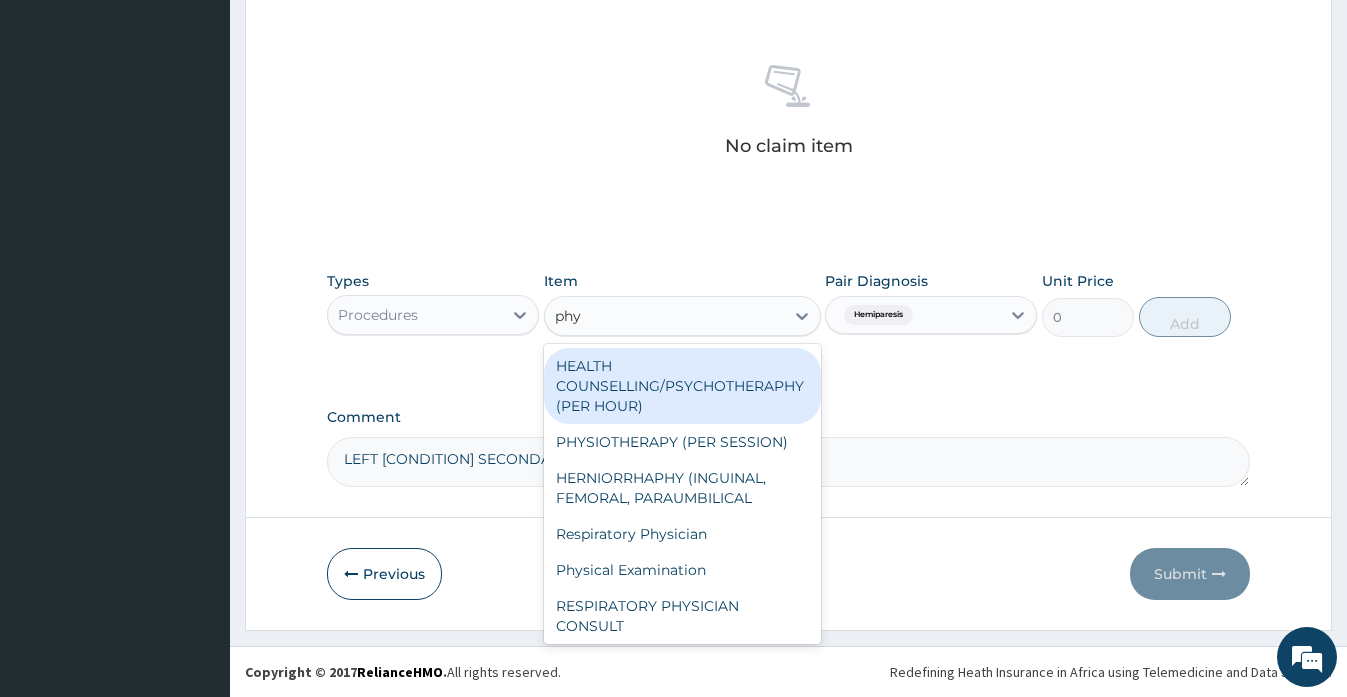 type on "phys" 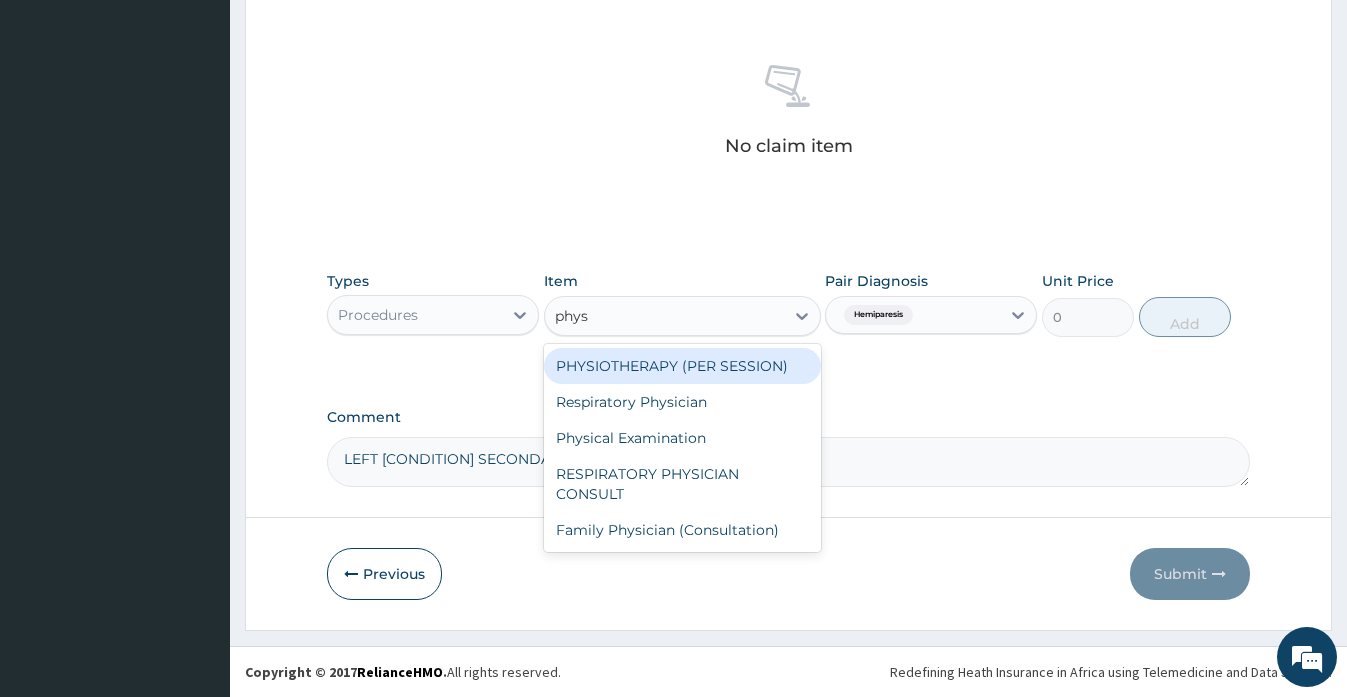 click on "PHYSIOTHERAPY (PER SESSION)" at bounding box center [682, 366] 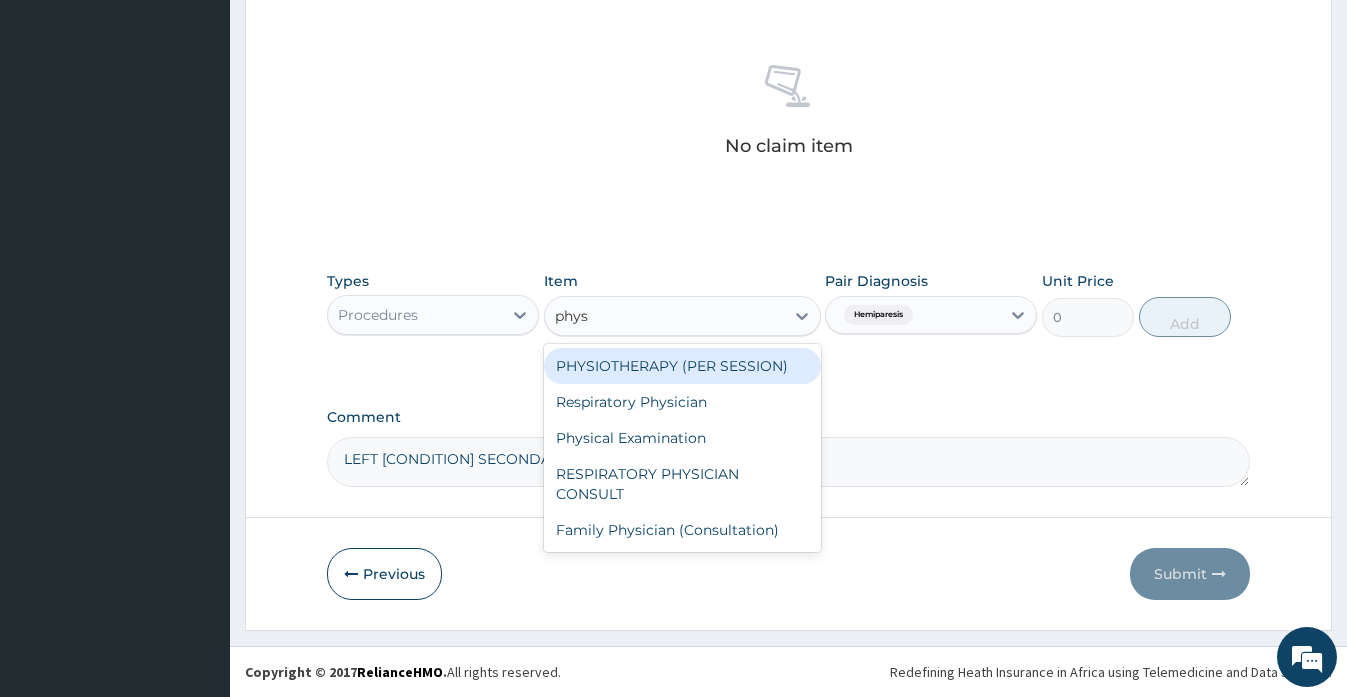 type 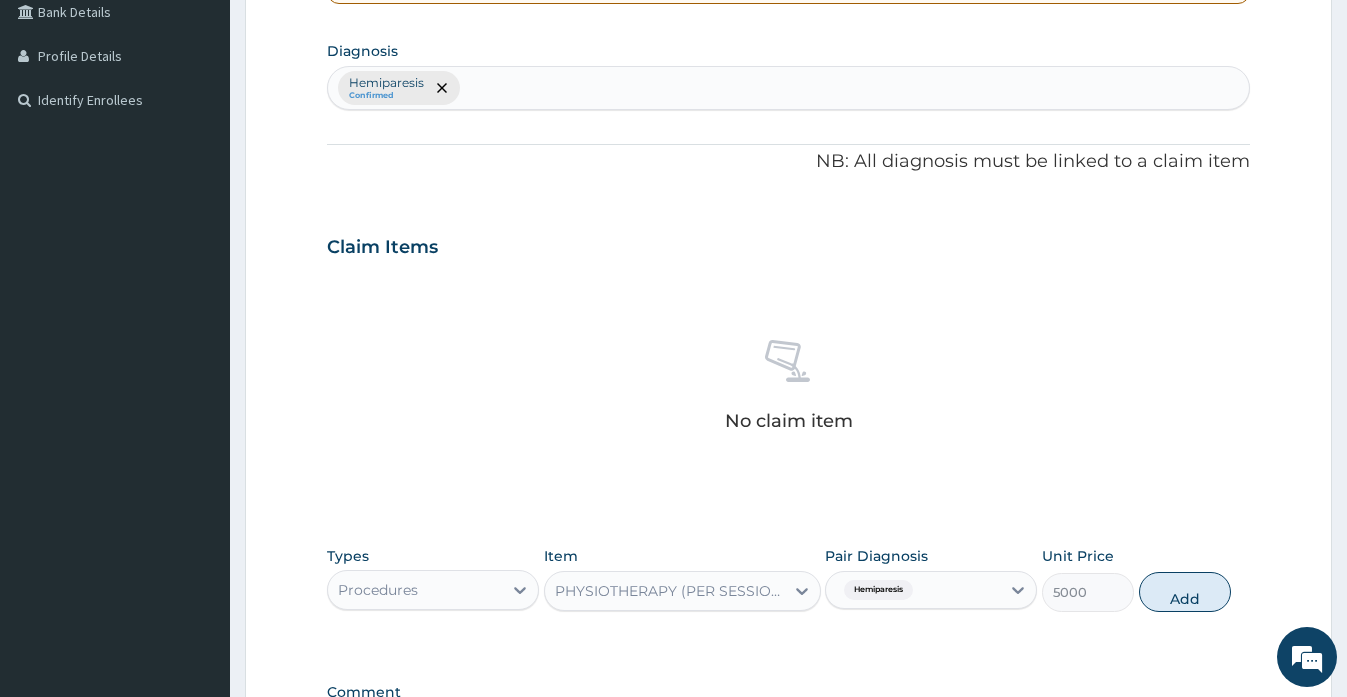 scroll, scrollTop: 145, scrollLeft: 0, axis: vertical 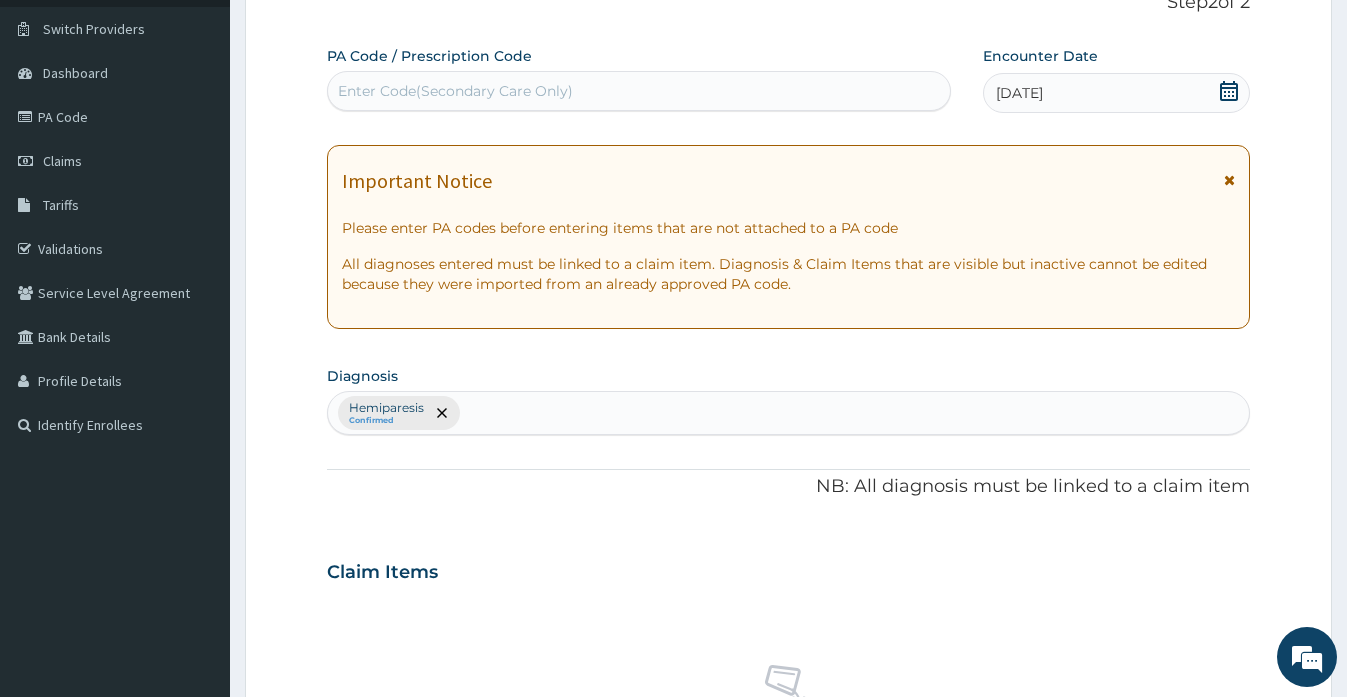 click on "Enter Code(Secondary Care Only)" at bounding box center [455, 91] 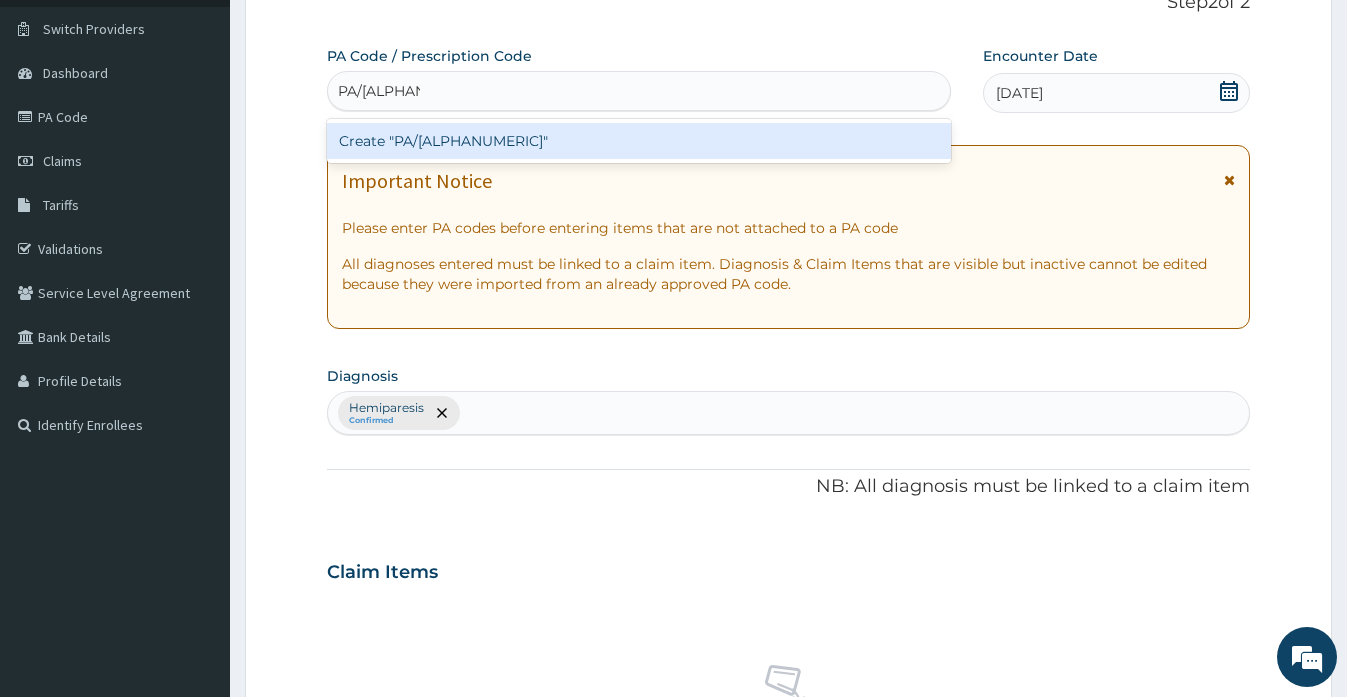 click on "Create "PA/04ACF7"" at bounding box center [638, 141] 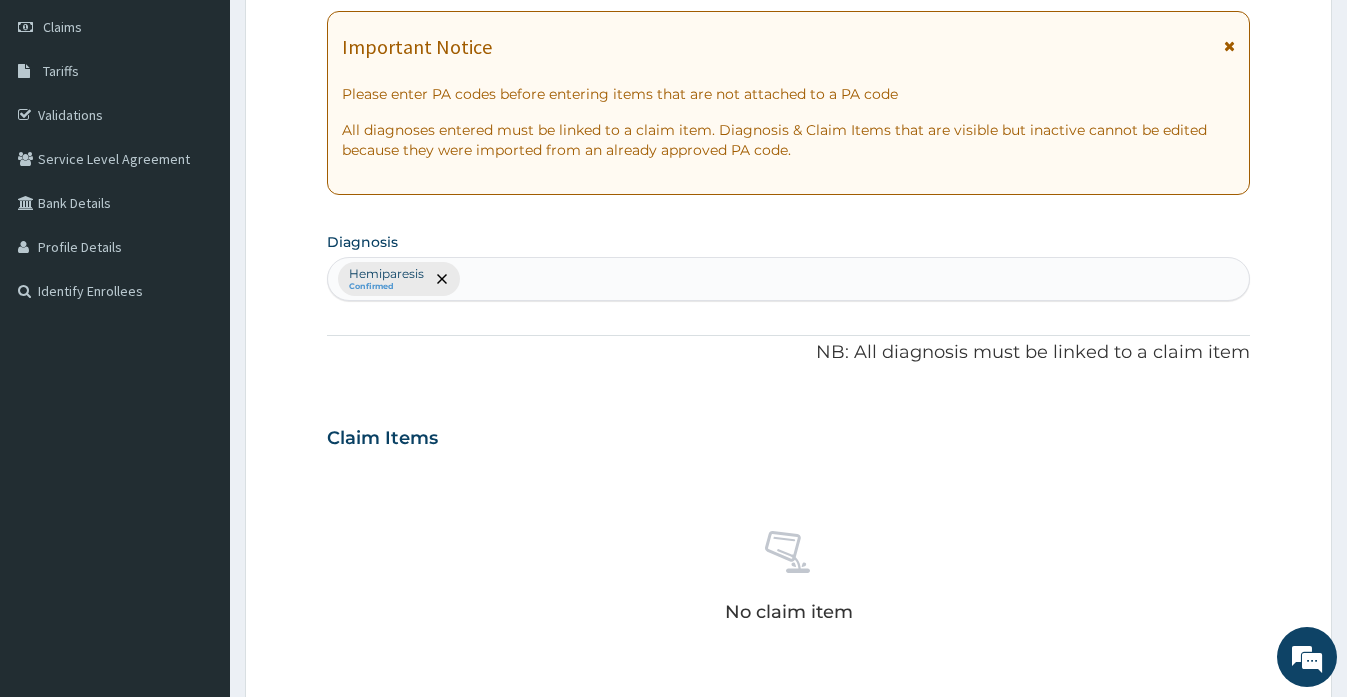 scroll, scrollTop: 500, scrollLeft: 0, axis: vertical 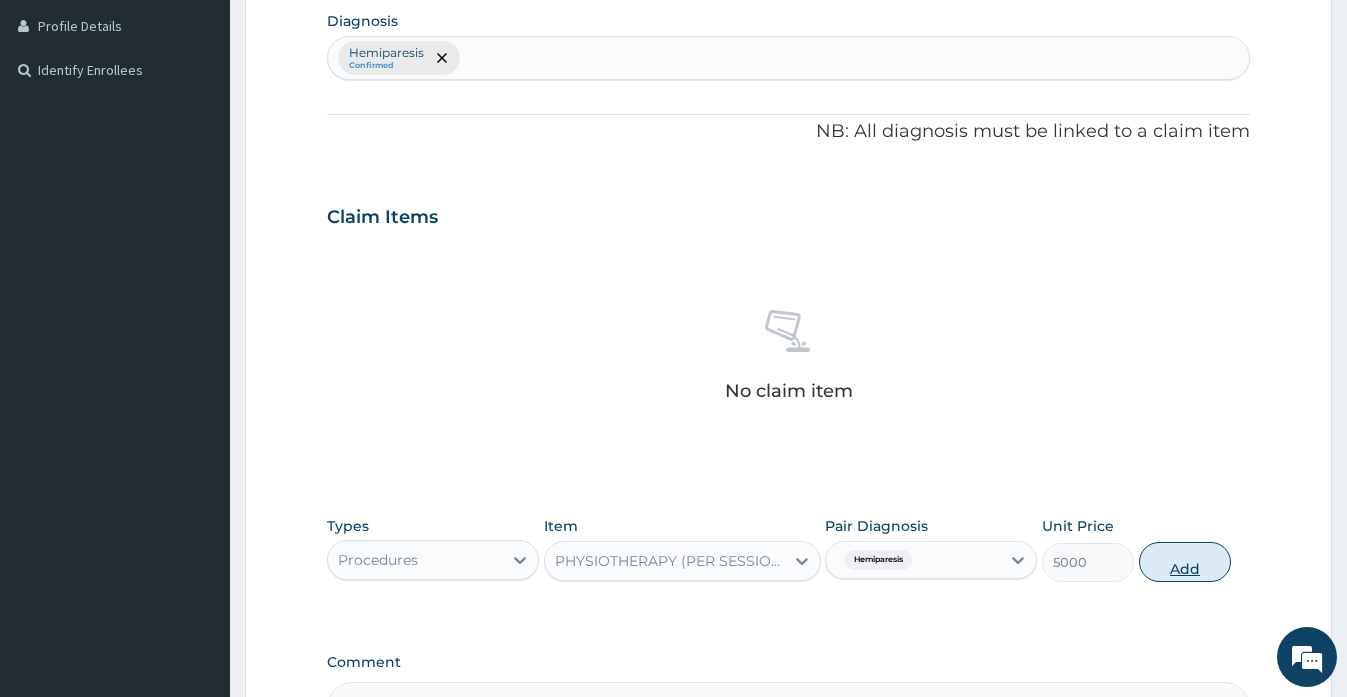 click on "Add" at bounding box center [1185, 562] 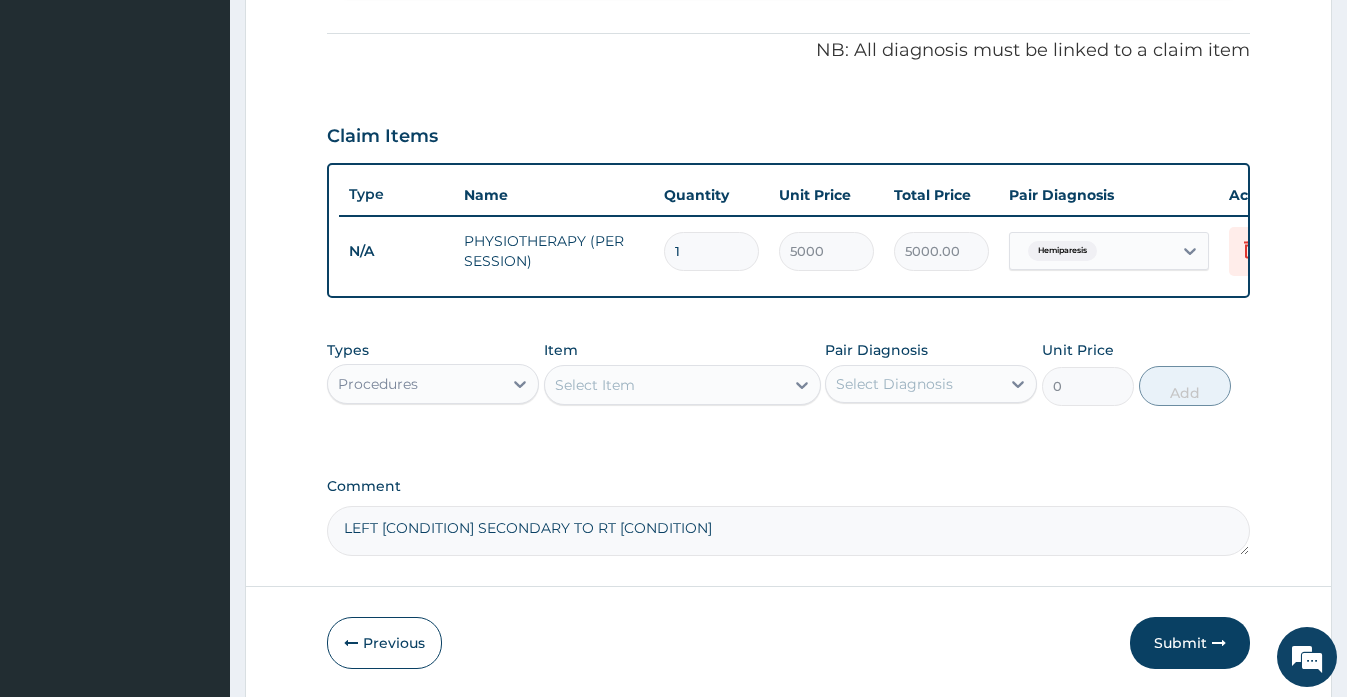 scroll, scrollTop: 667, scrollLeft: 0, axis: vertical 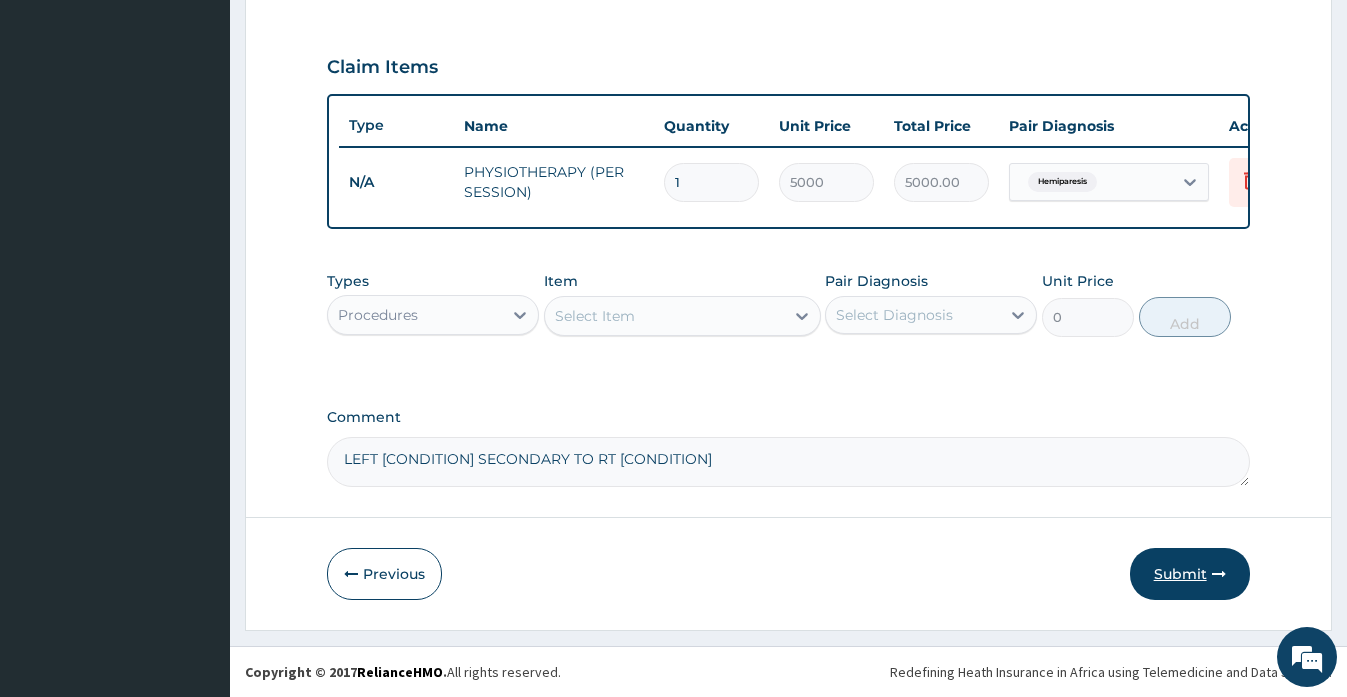 click on "Submit" at bounding box center (1190, 574) 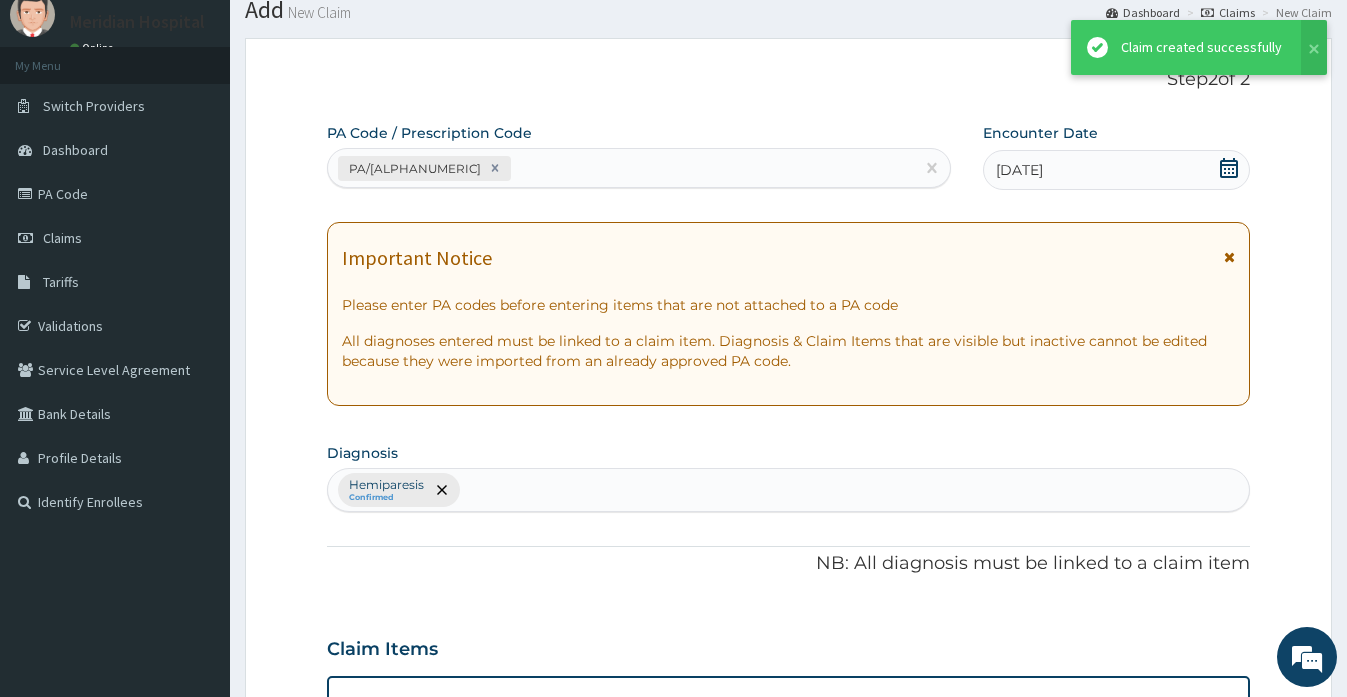 scroll, scrollTop: 667, scrollLeft: 0, axis: vertical 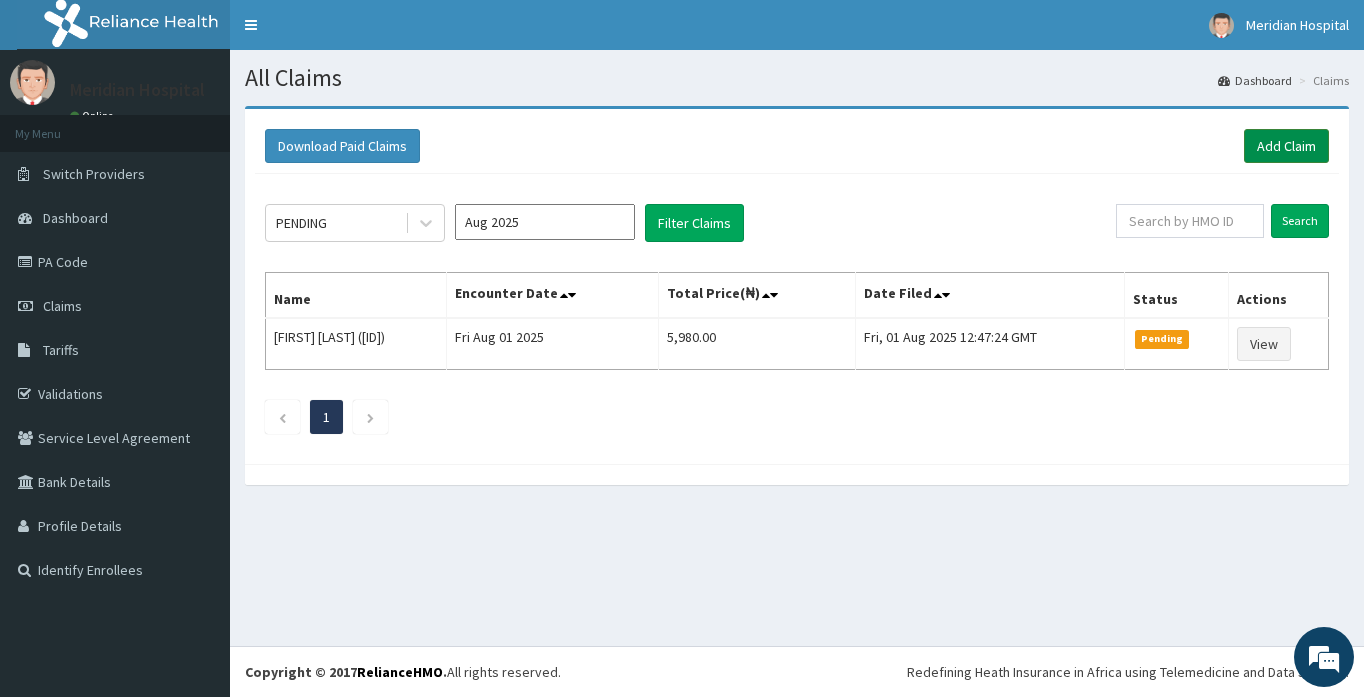 click on "Add Claim" at bounding box center [1286, 146] 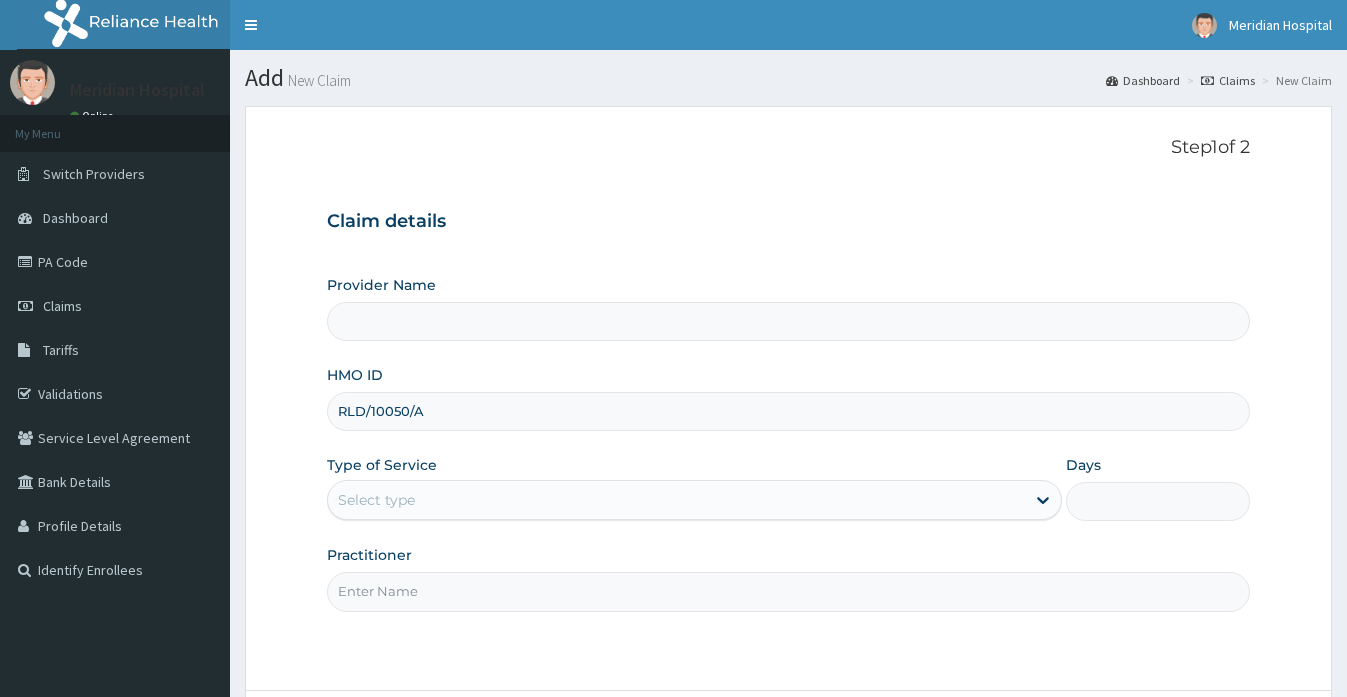 scroll, scrollTop: 0, scrollLeft: 0, axis: both 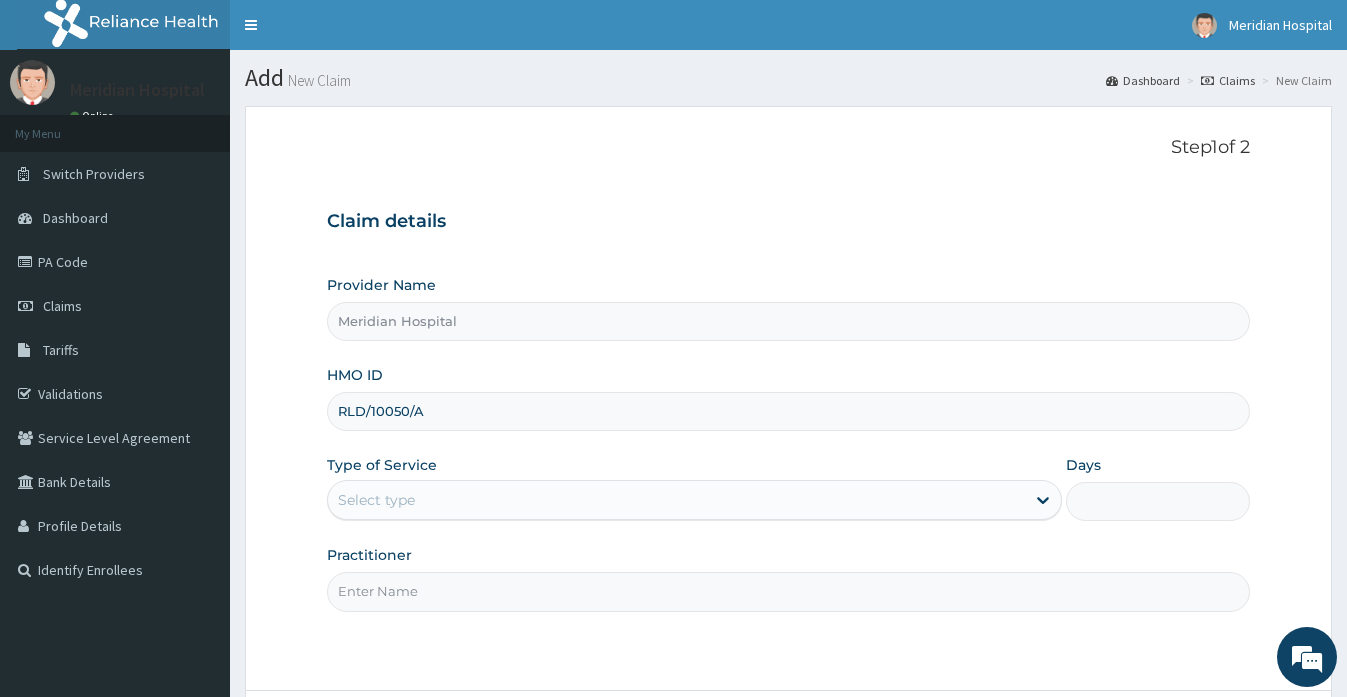 type on "RLD/10050/A" 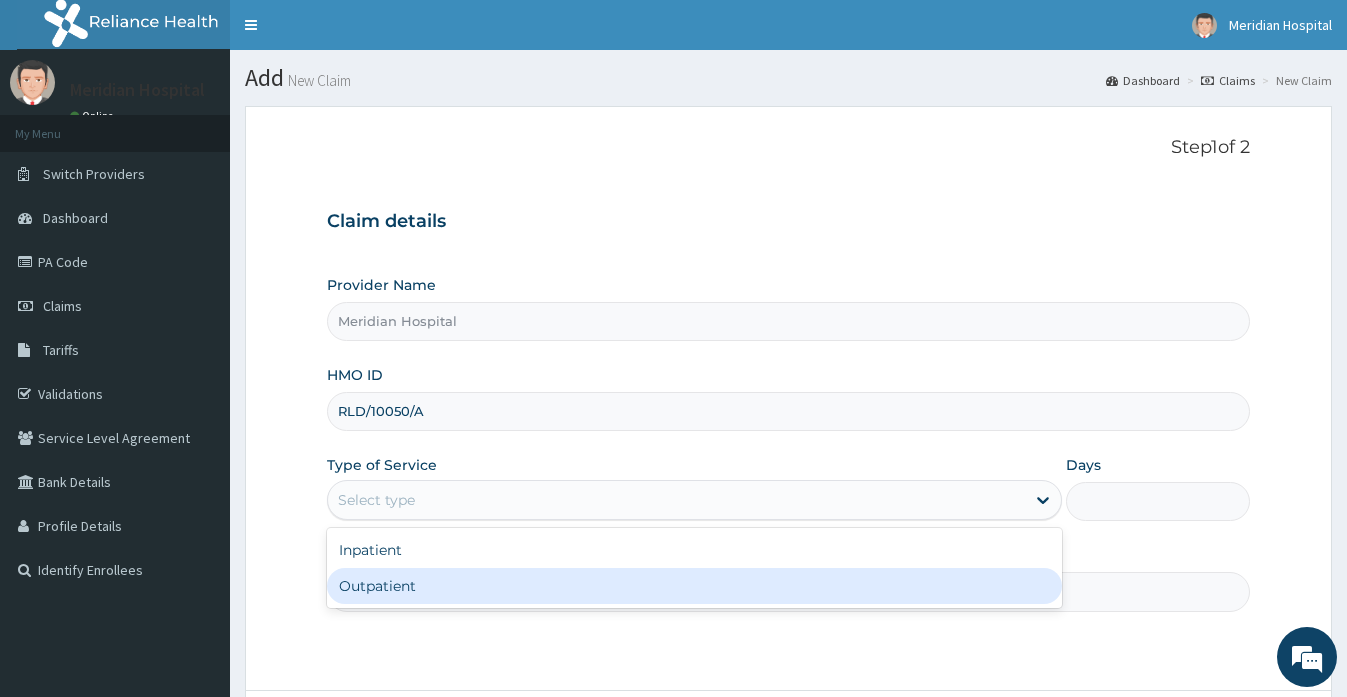 click on "Outpatient" at bounding box center [694, 586] 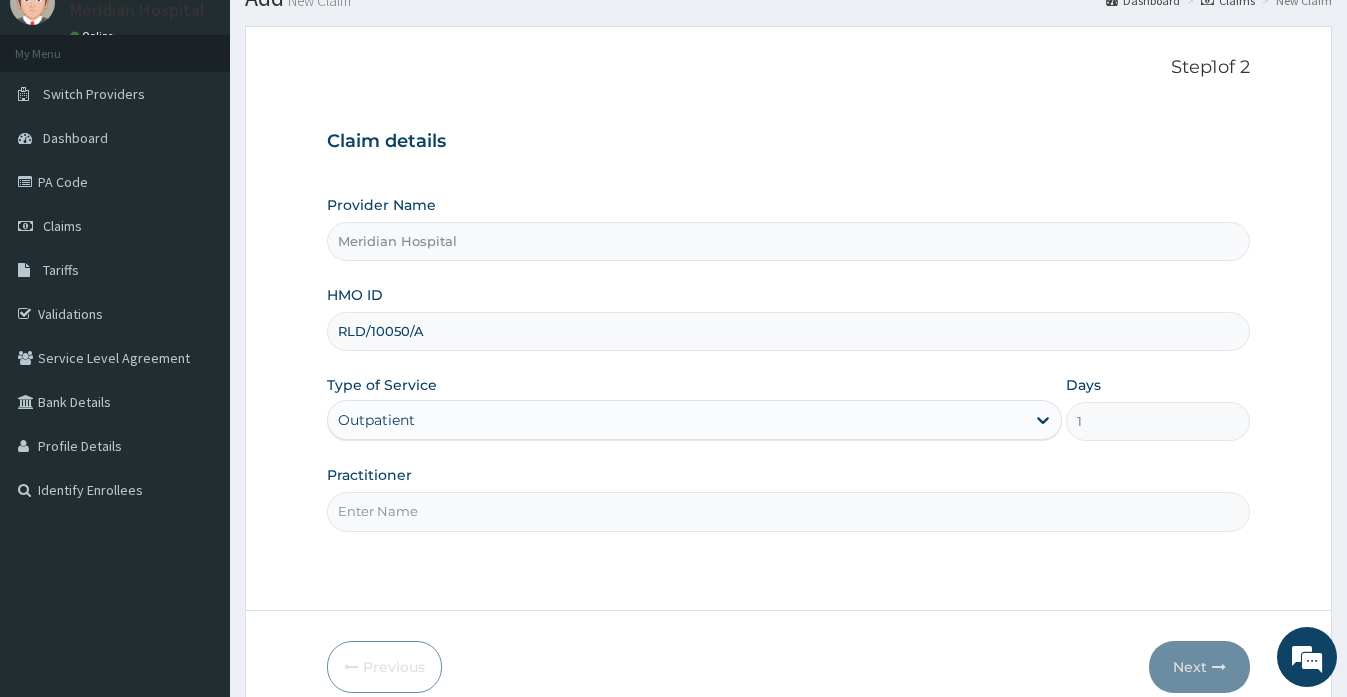 scroll, scrollTop: 173, scrollLeft: 0, axis: vertical 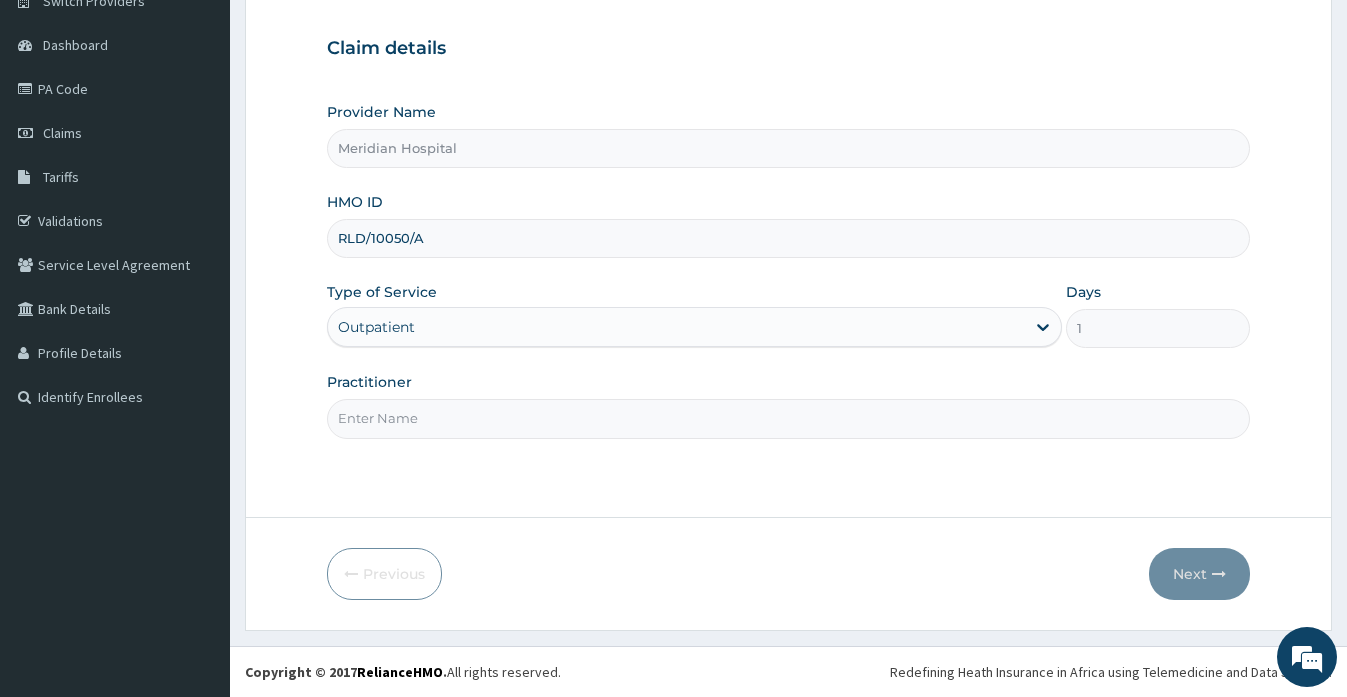 click on "Practitioner" at bounding box center (788, 418) 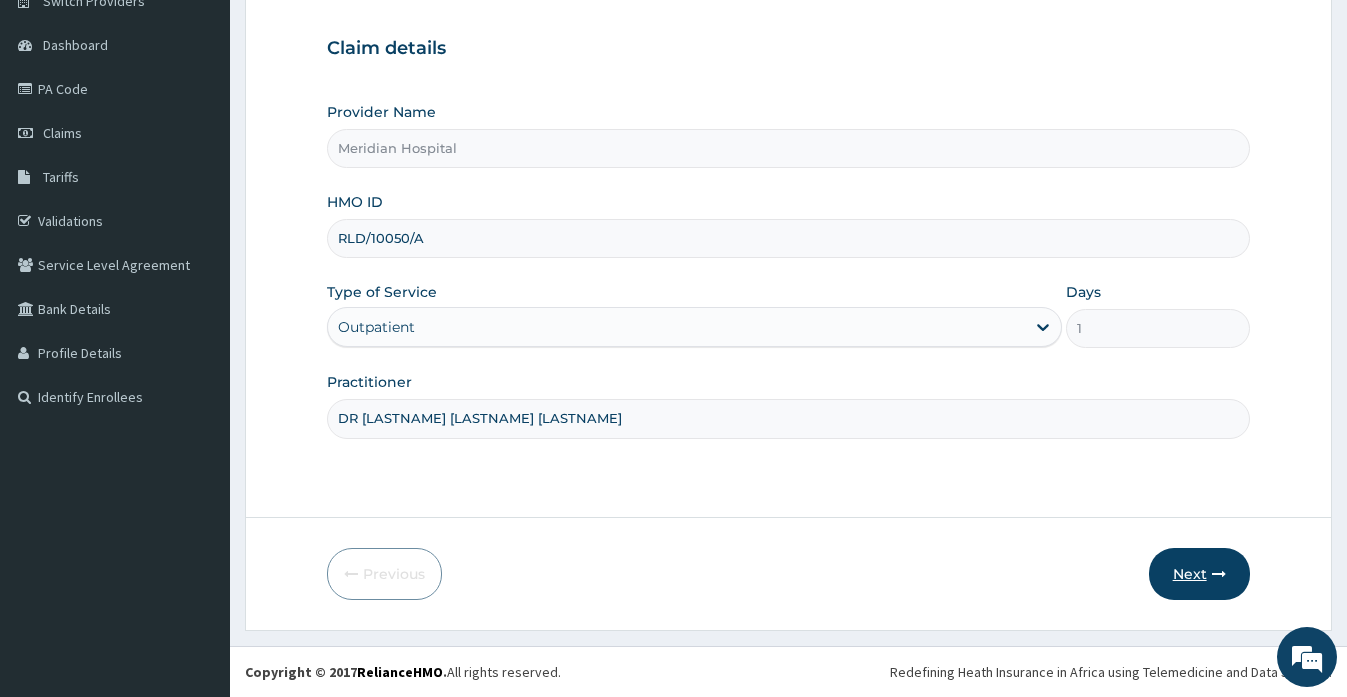 click on "Next" at bounding box center (1199, 574) 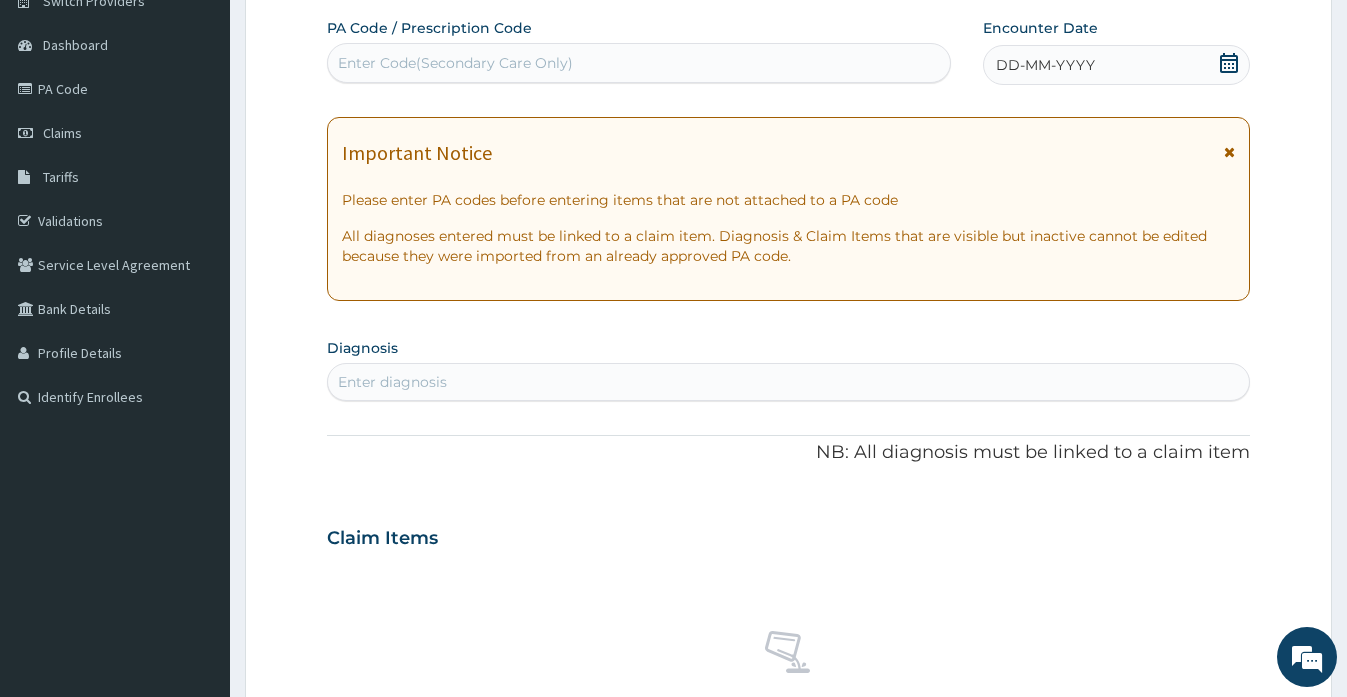 click on "[BRAND]
Online
My Menu
Switch Providers
Dashboard
PA Code
Claims
Tariffs
Validations
Service Level Agreement
Bank Details
Profile Details
Identify Enrollees" at bounding box center [115, 545] 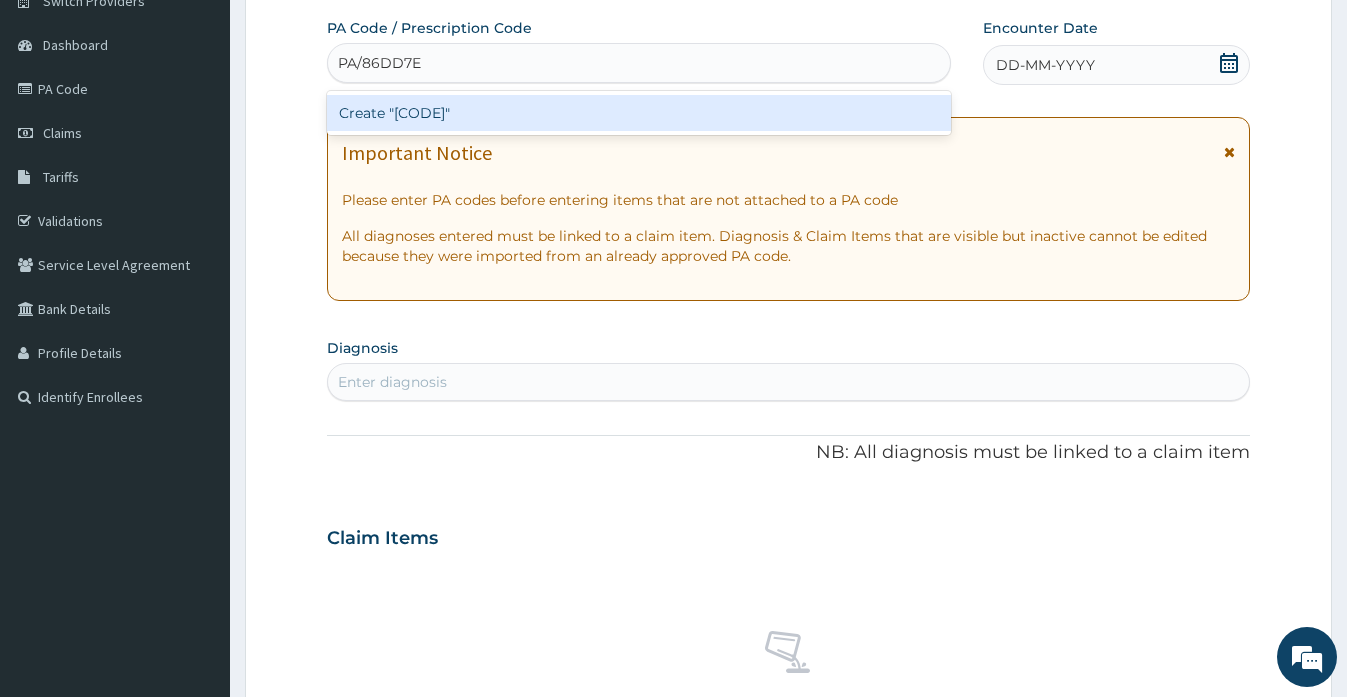 click on "Create "[CODE]"" at bounding box center [638, 113] 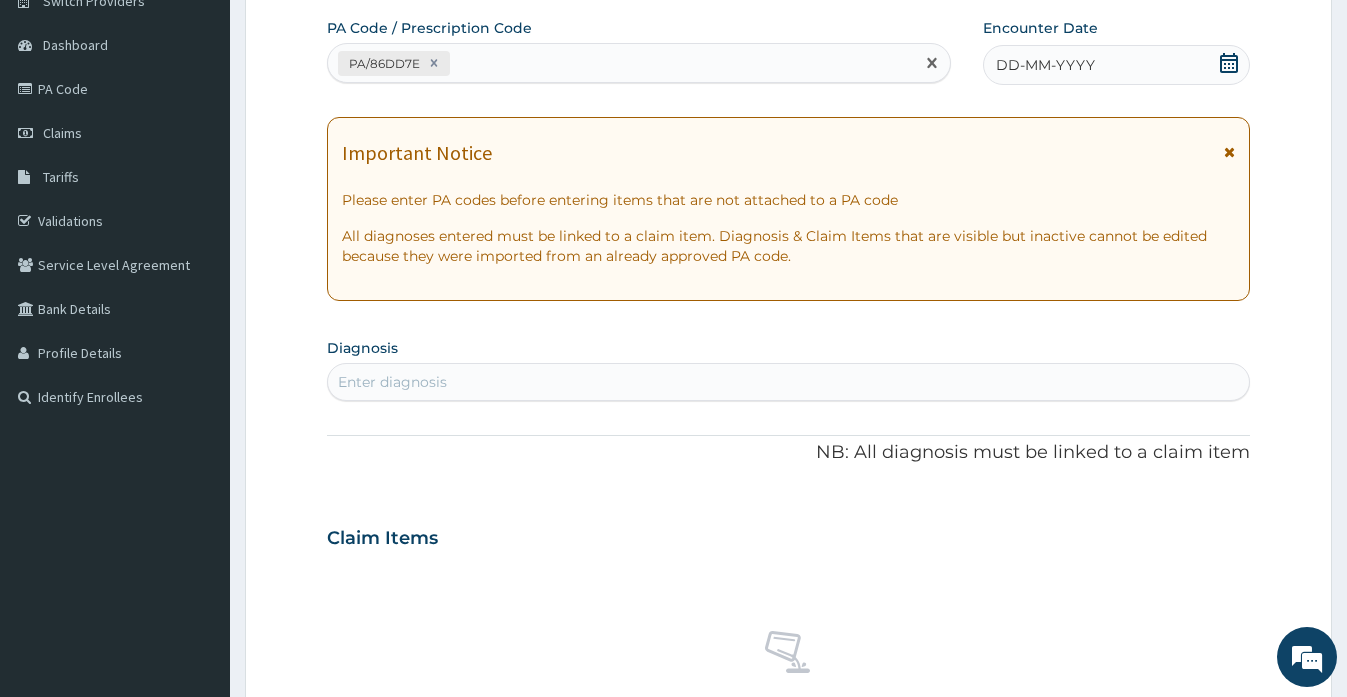 click 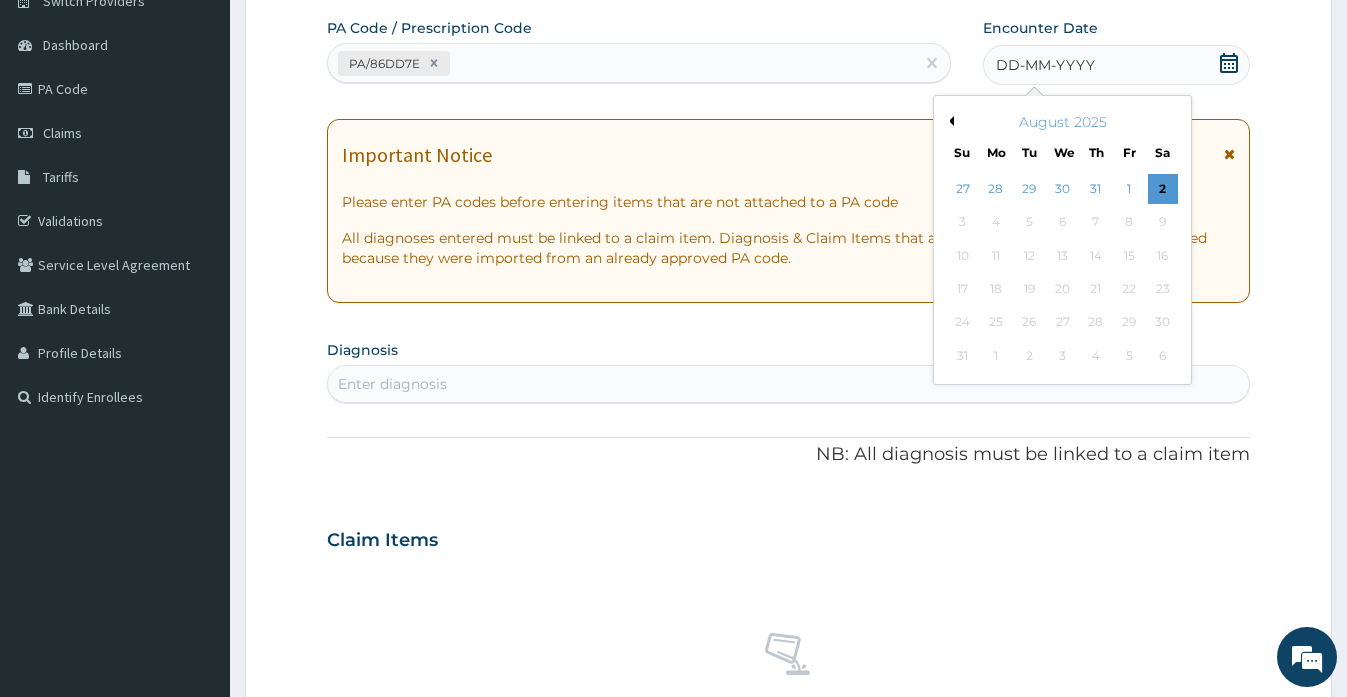 click on "Previous Month" at bounding box center [949, 121] 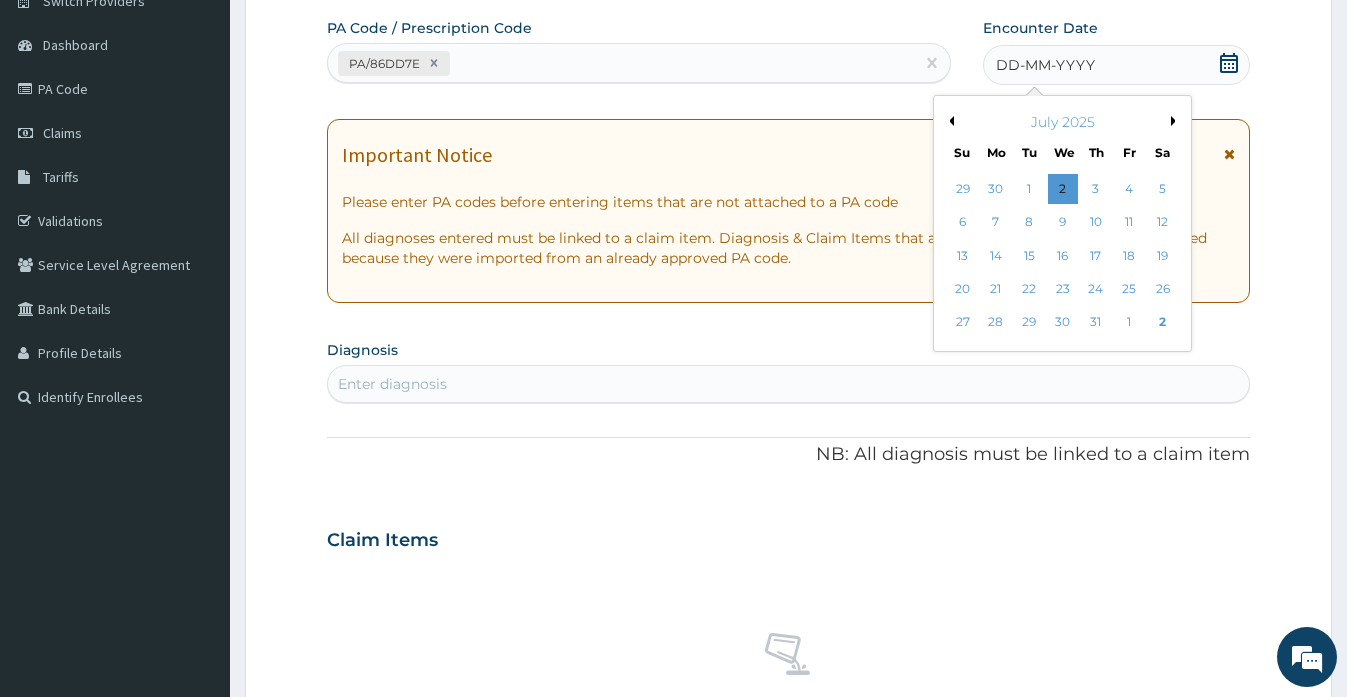 click on "Previous Month" at bounding box center [949, 121] 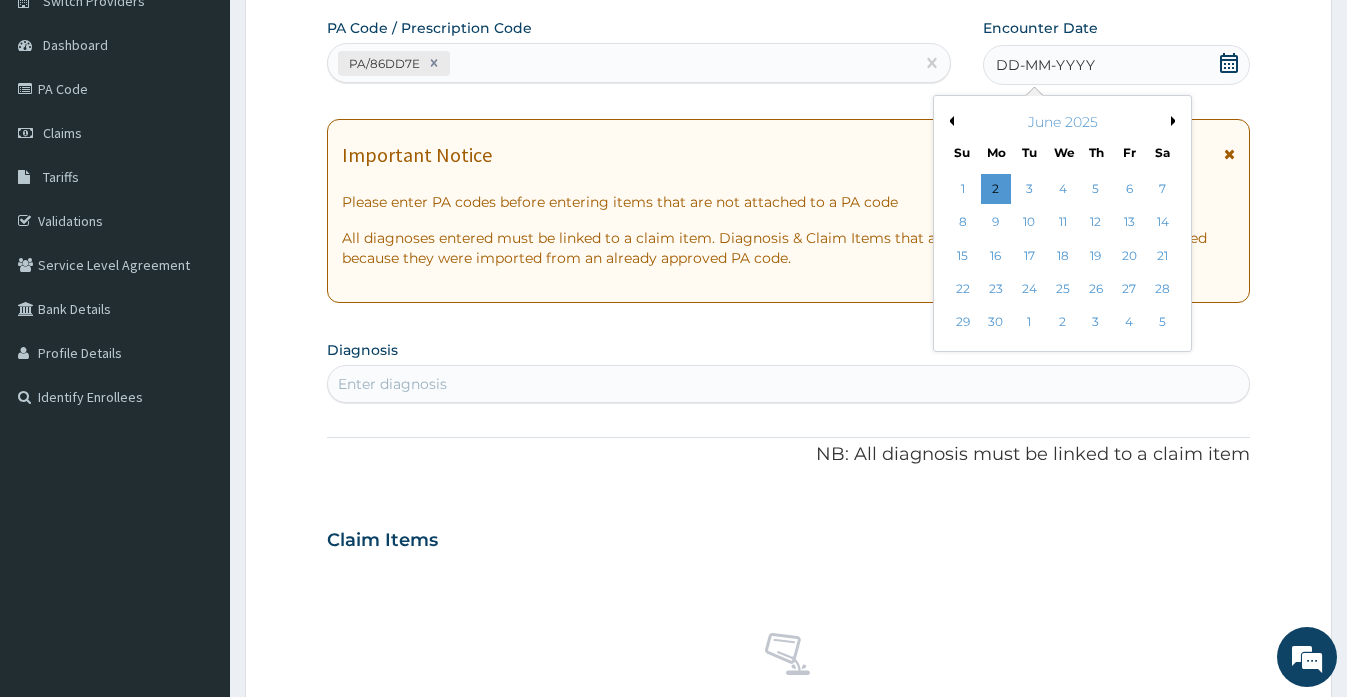 click on "Previous Month" at bounding box center [949, 121] 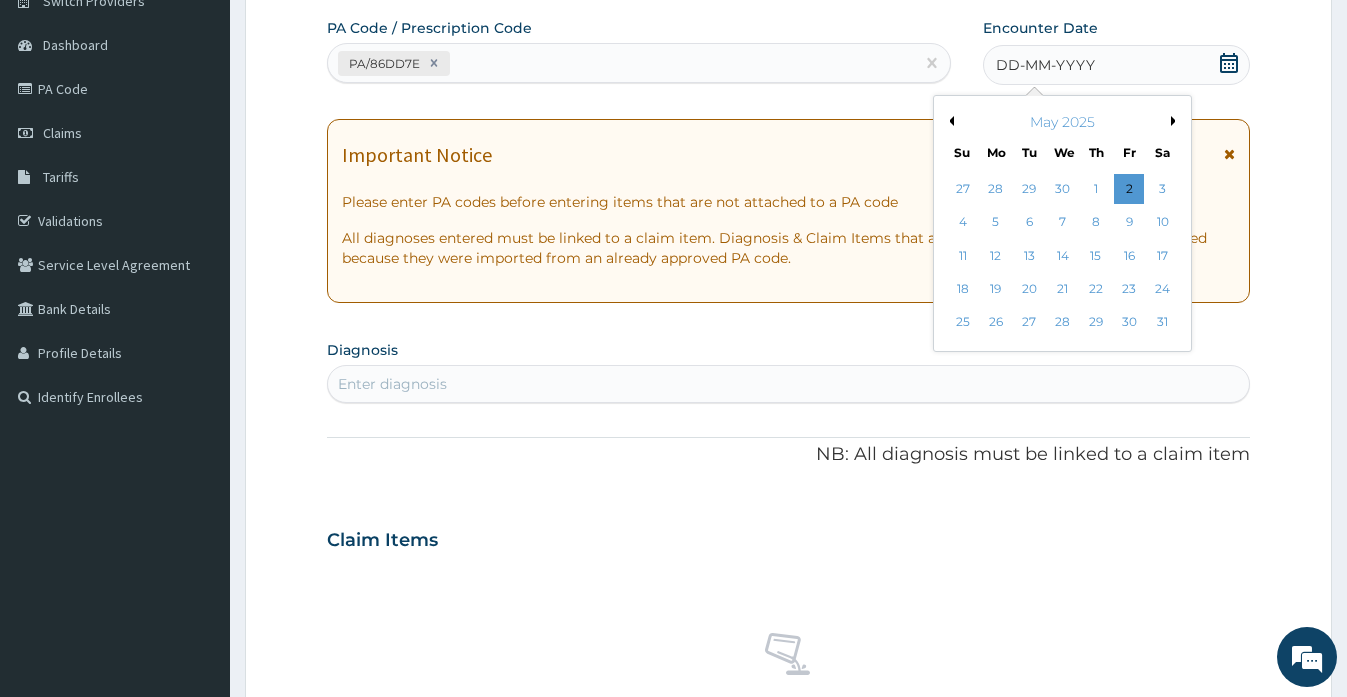 click on "Previous Month" at bounding box center [949, 121] 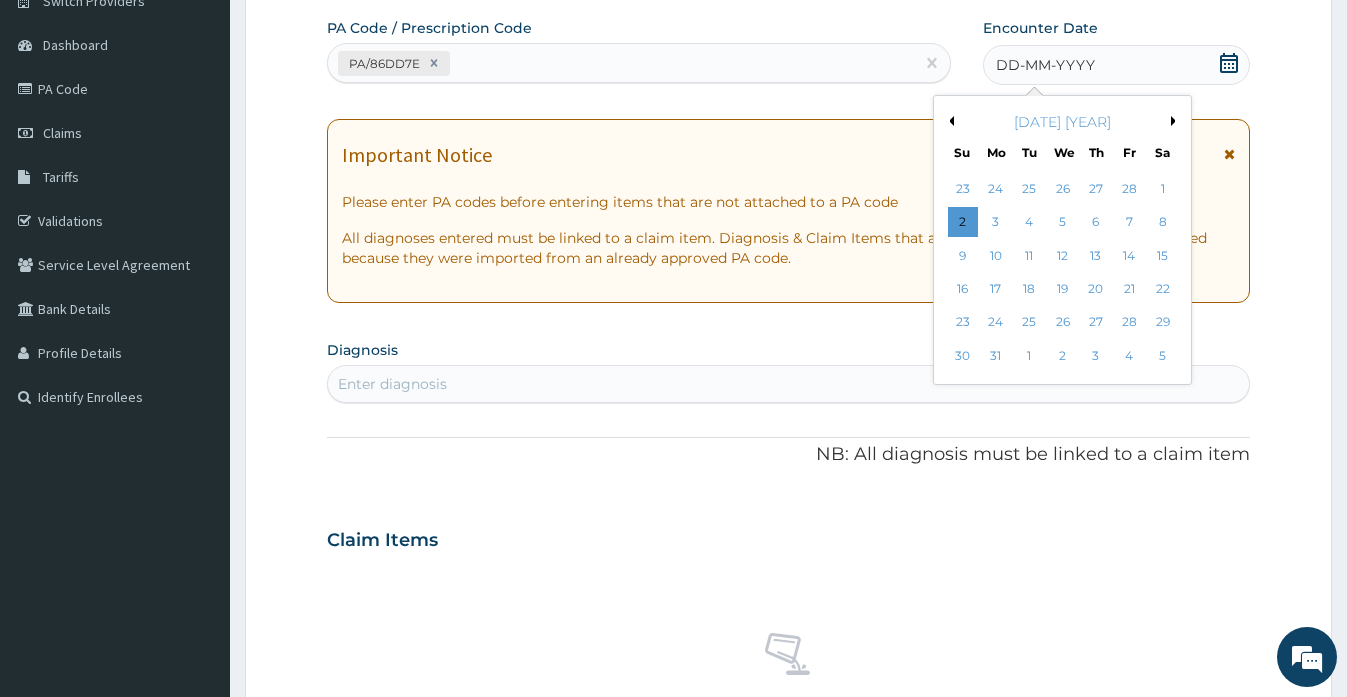 click on "Previous Month" at bounding box center (949, 121) 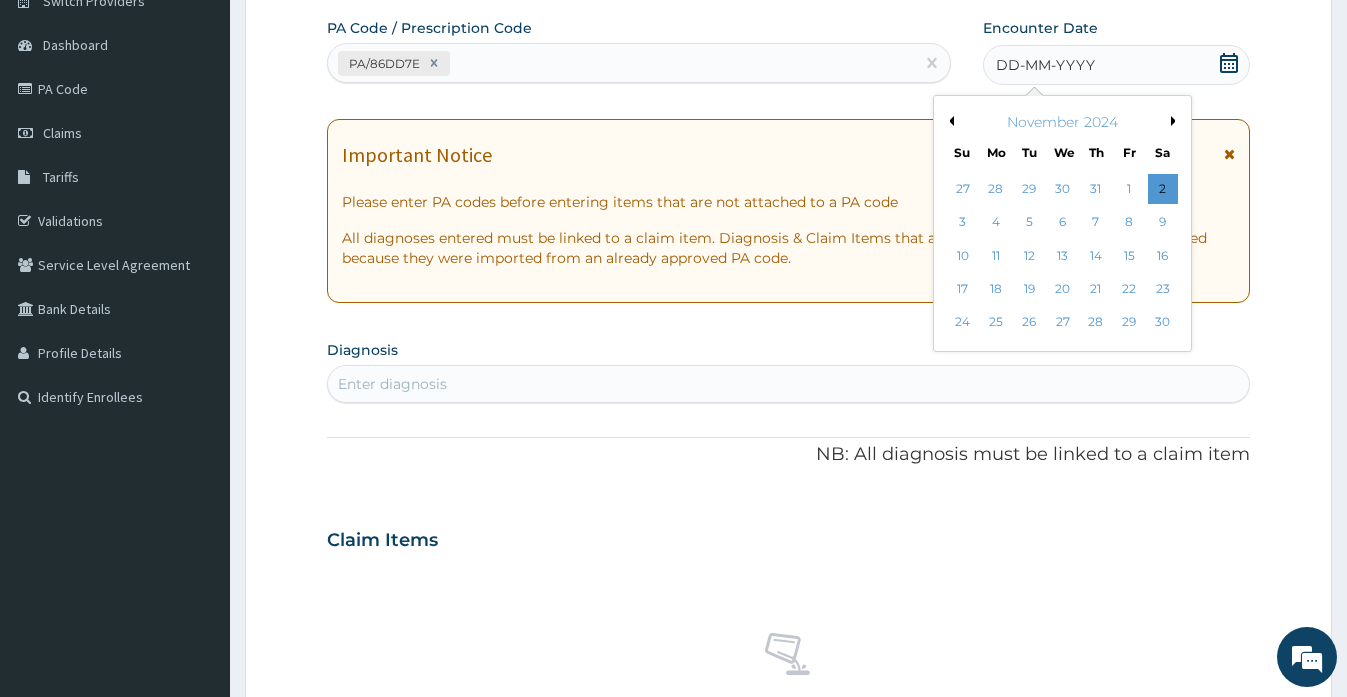 click on "Previous Month" at bounding box center (949, 121) 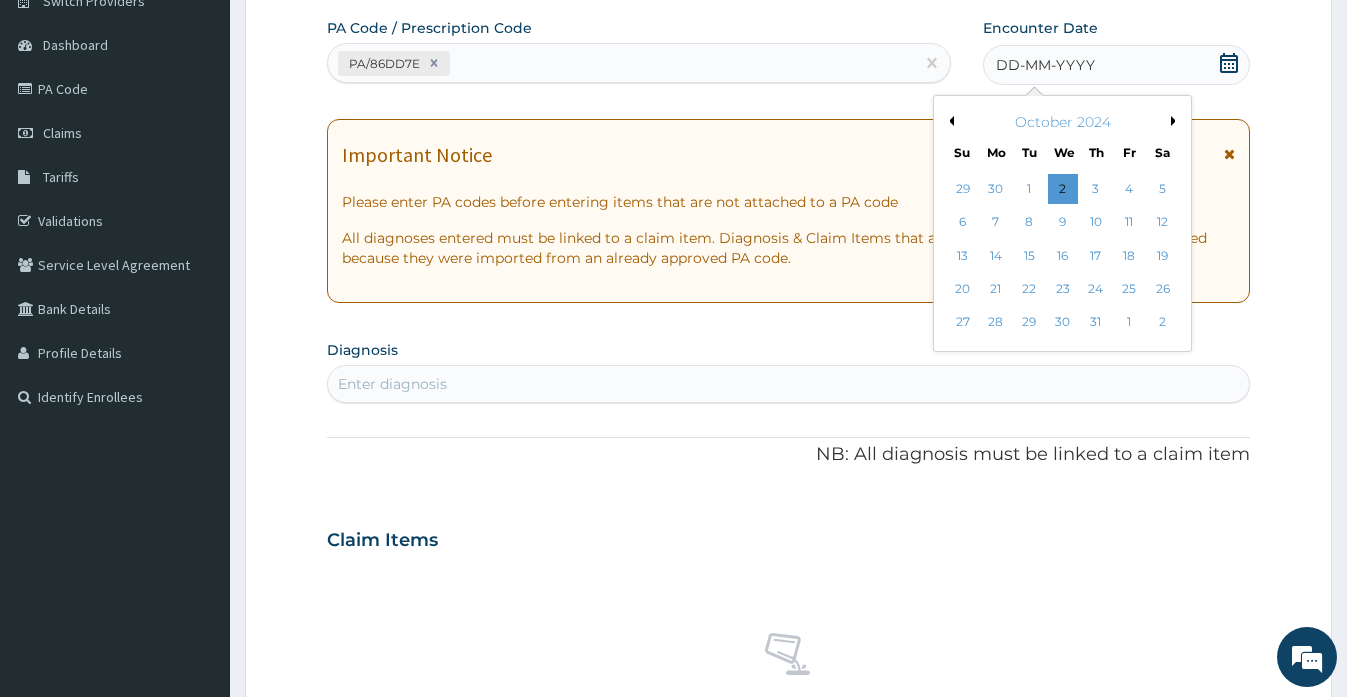 click on "Previous Month" at bounding box center [949, 121] 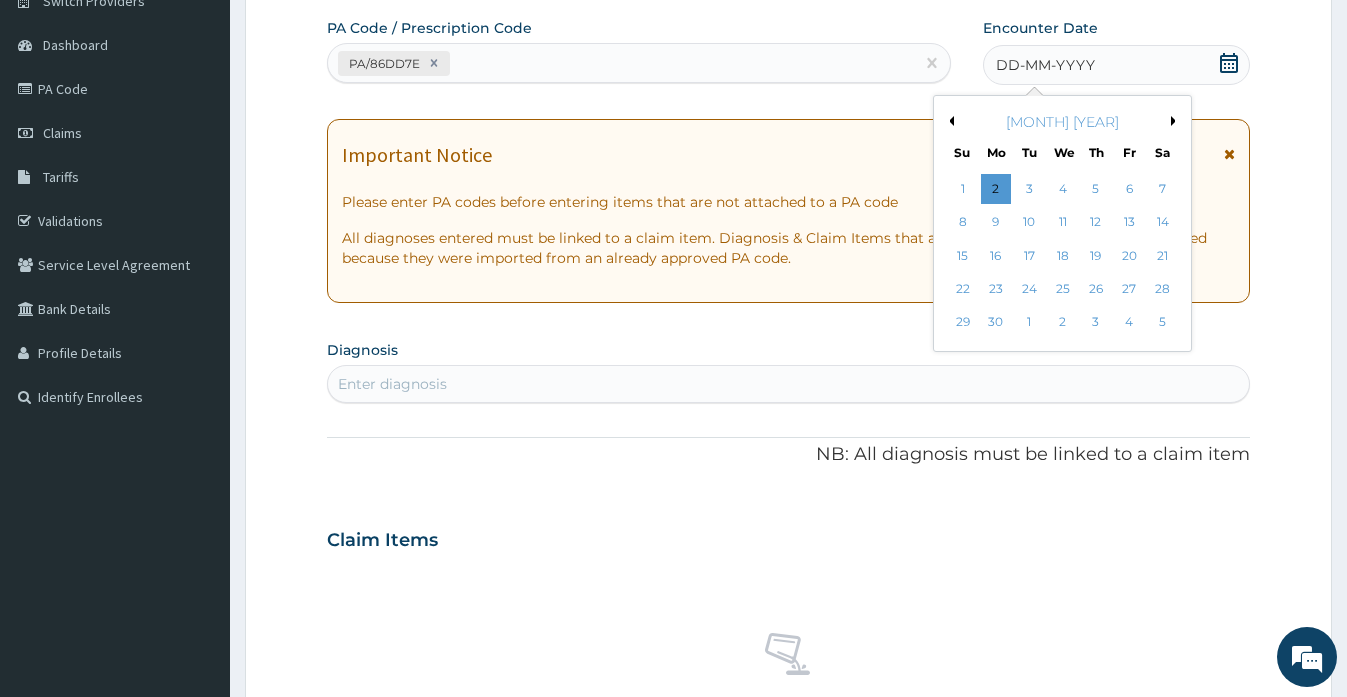 click on "Previous Month" at bounding box center (949, 121) 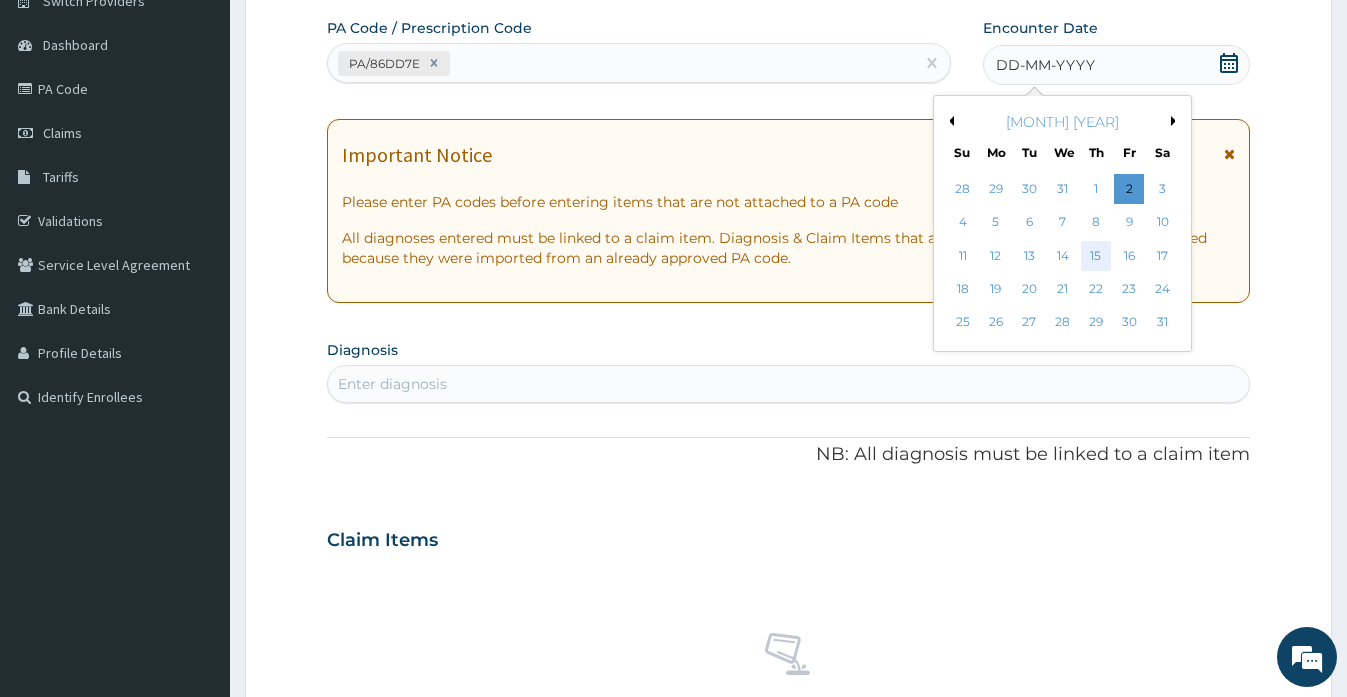 click on "15" at bounding box center (1095, 256) 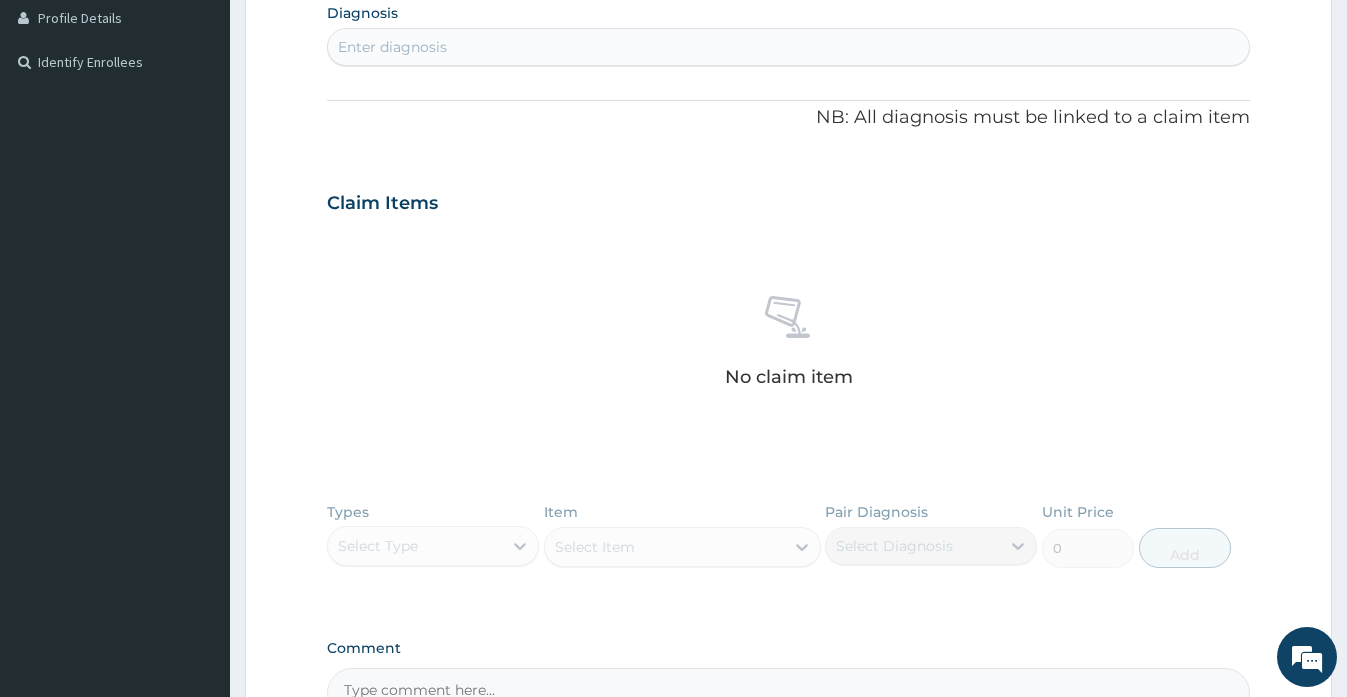 scroll, scrollTop: 473, scrollLeft: 0, axis: vertical 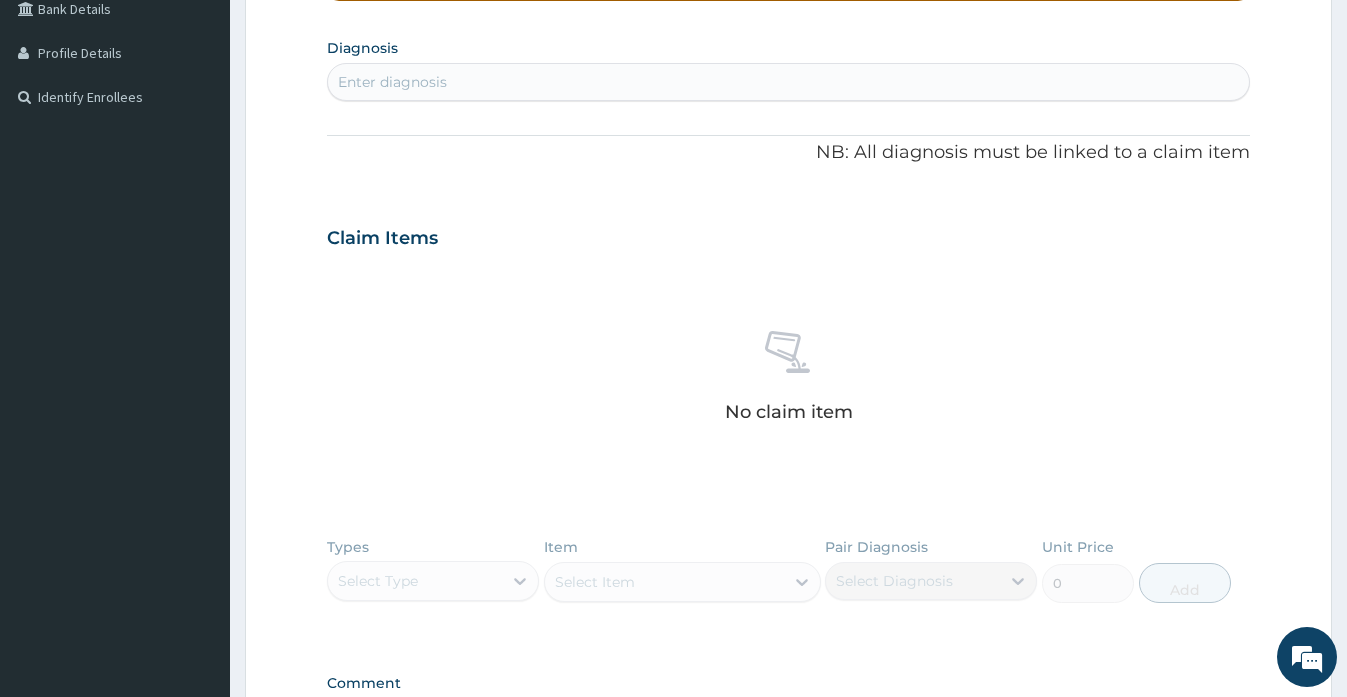 click on "No claim item" at bounding box center [788, 380] 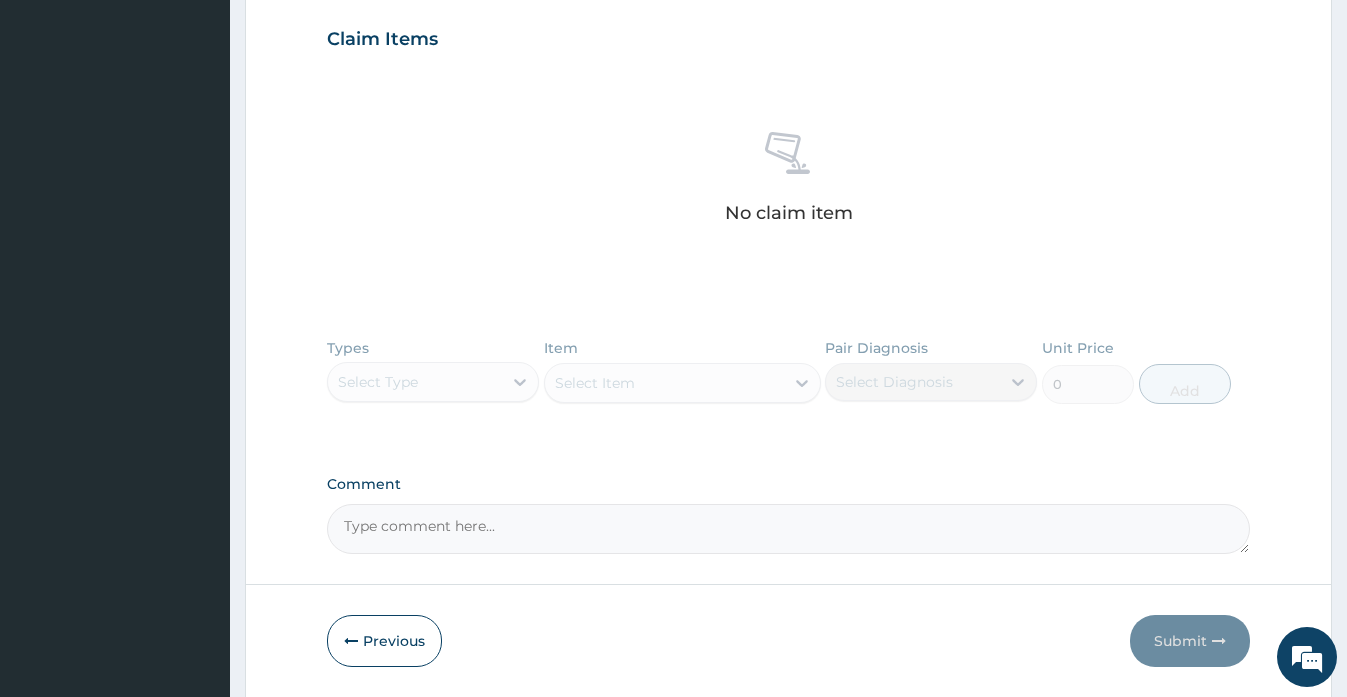 scroll, scrollTop: 673, scrollLeft: 0, axis: vertical 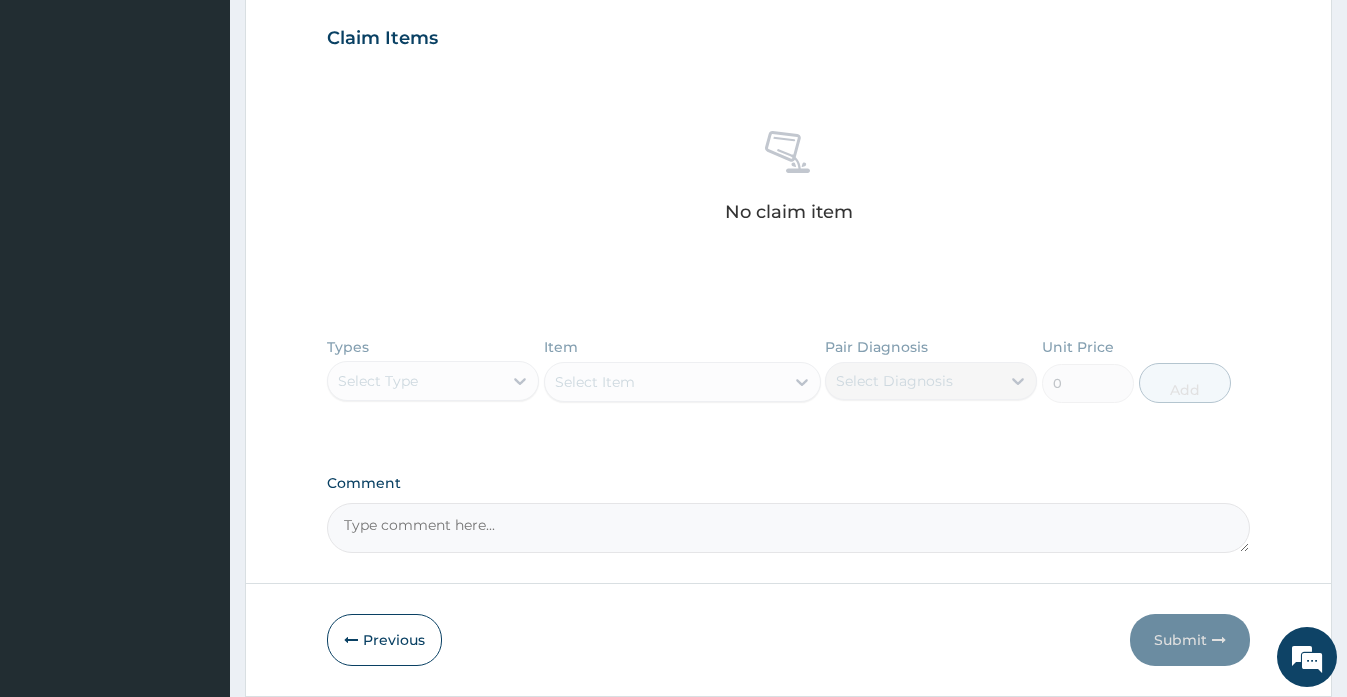 click on "Comment" at bounding box center (788, 528) 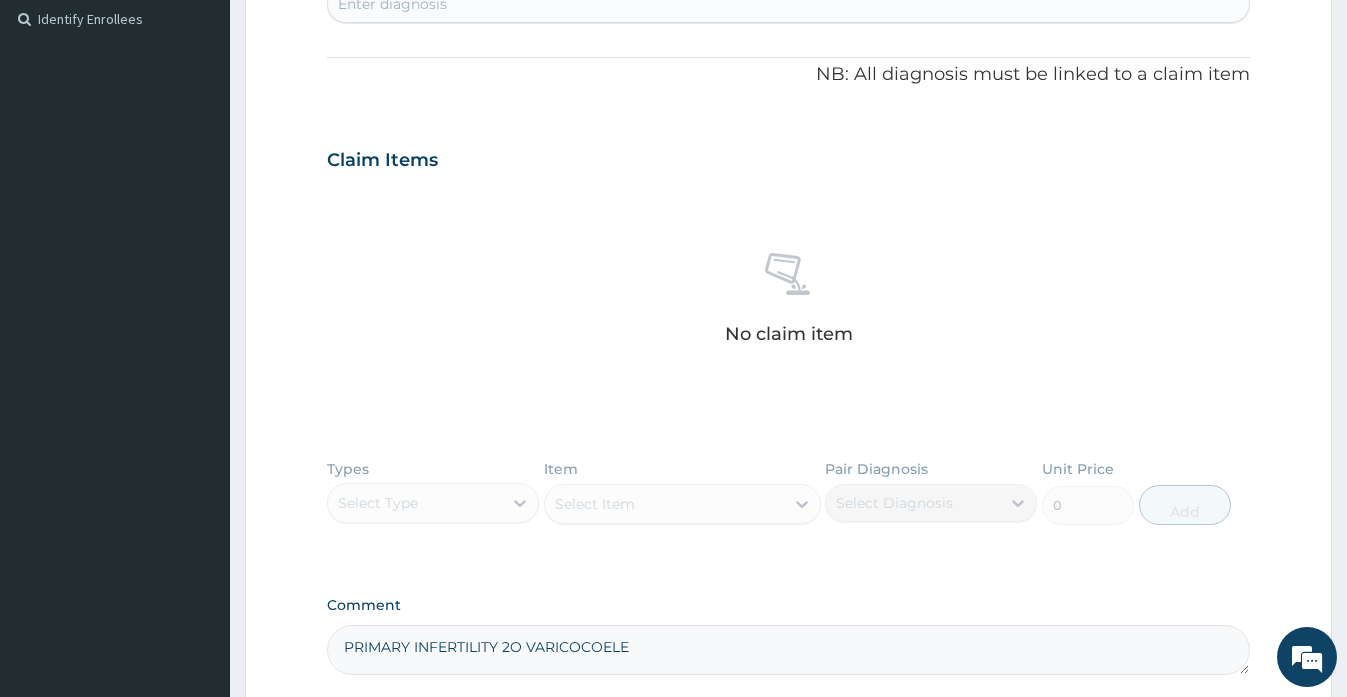 scroll, scrollTop: 538, scrollLeft: 0, axis: vertical 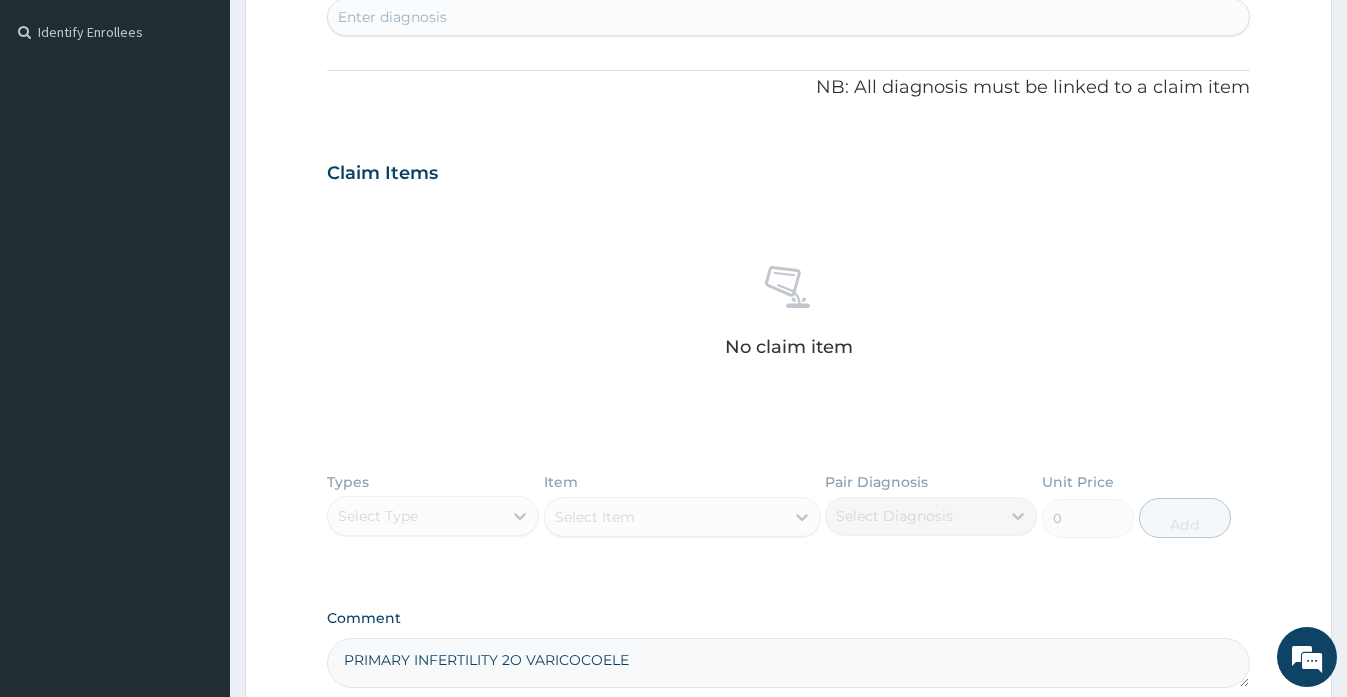 type on "PRIMARY INFERTILITY 2O VARICOCOELE" 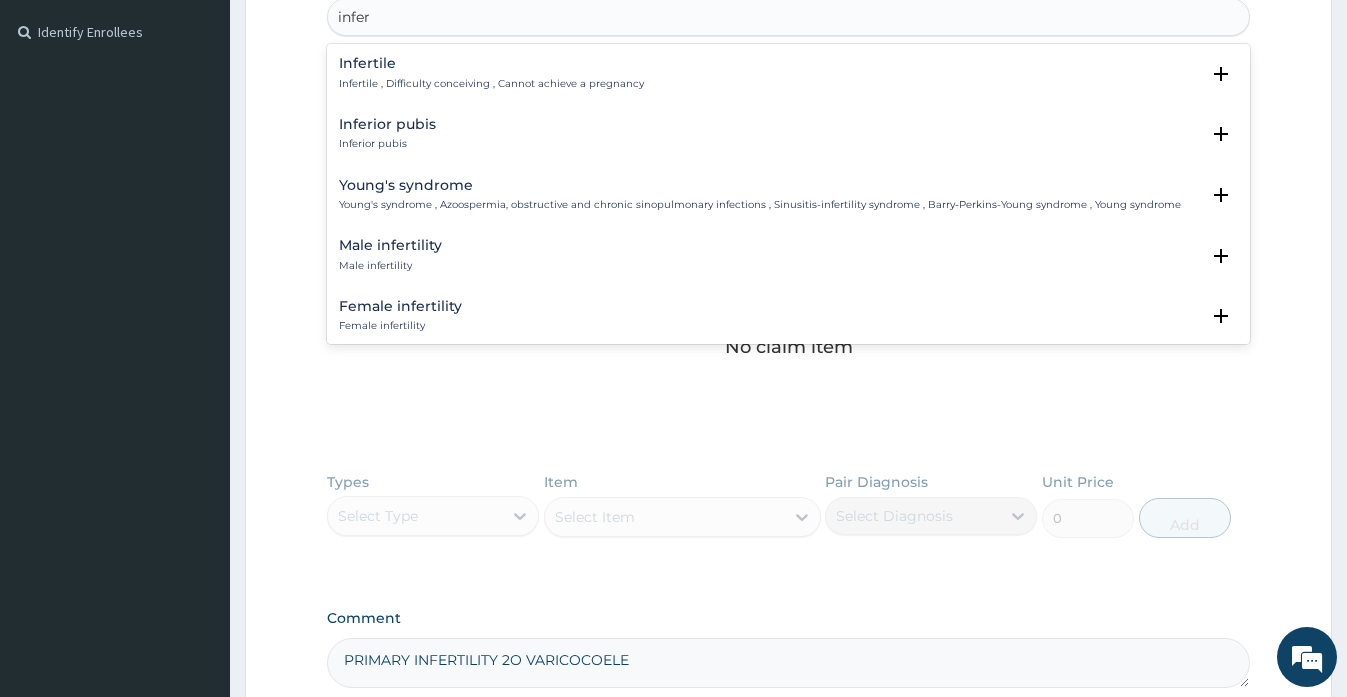 type on "infer" 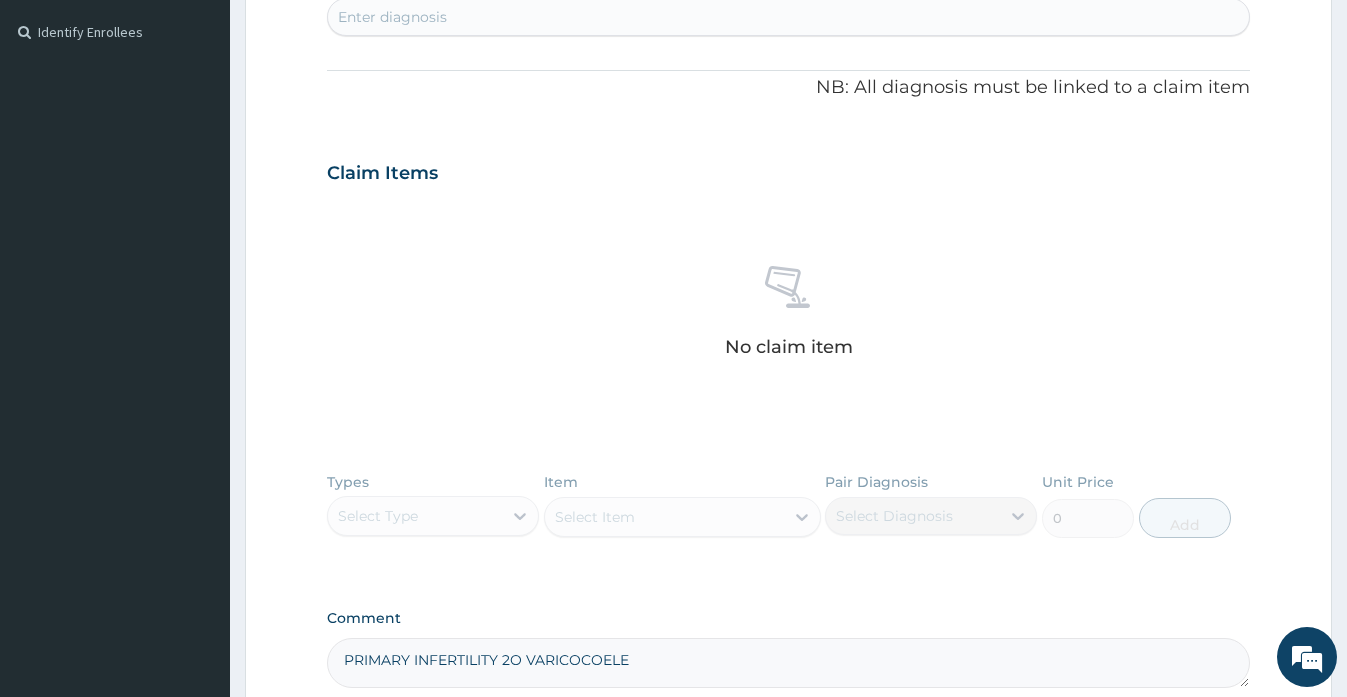 click on "PA Code / Prescription Code PA/86DD7E Encounter Date 15-08-2024 Important Notice Please enter PA codes before entering items that are not attached to a PA code   All diagnoses entered must be linked to a claim item. Diagnosis & Claim Items that are visible but inactive cannot be edited because they were imported from an already approved PA code. Diagnosis Enter diagnosis NB: All diagnosis must be linked to a claim item Claim Items No claim item Types Select Type Item Select Item Pair Diagnosis Select Diagnosis Unit Price 0 Add Comment PRIMARY INFERTILITY 2O VARICOCOELE" at bounding box center [788, 170] 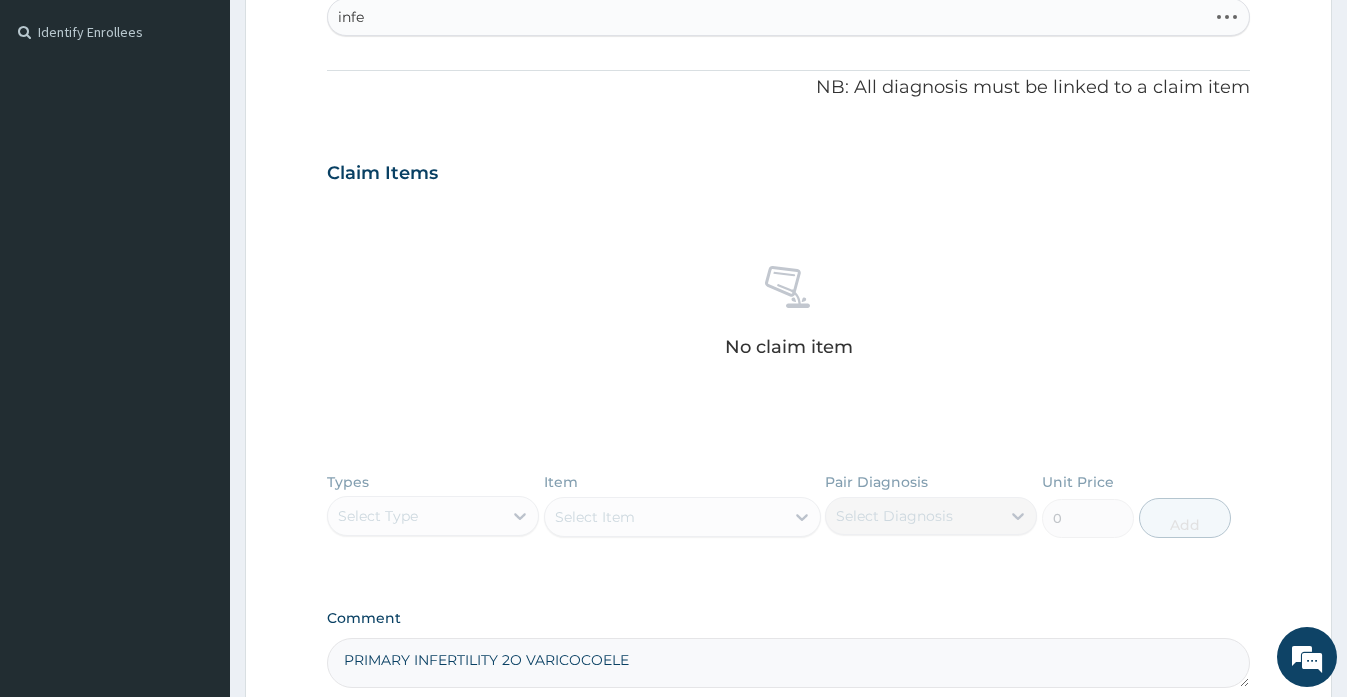 type on "infer" 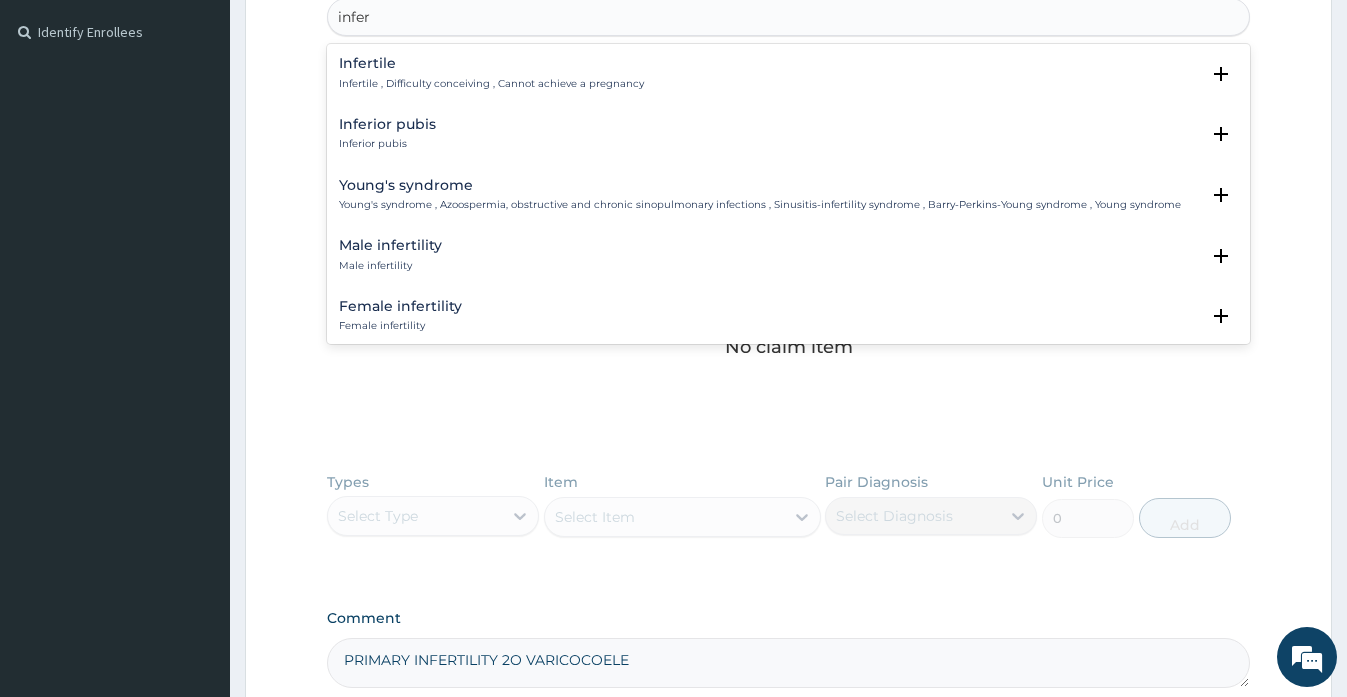 click on "Male infertility" at bounding box center (390, 245) 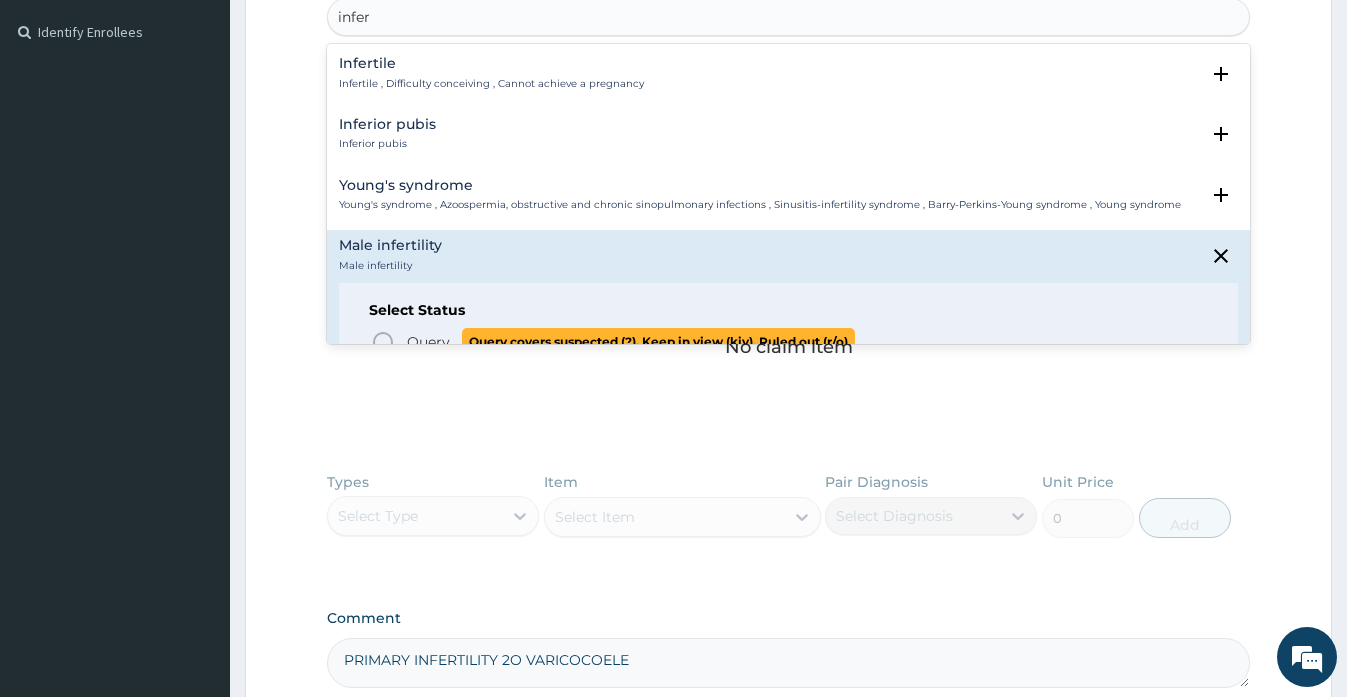 click on "Query" at bounding box center [428, 342] 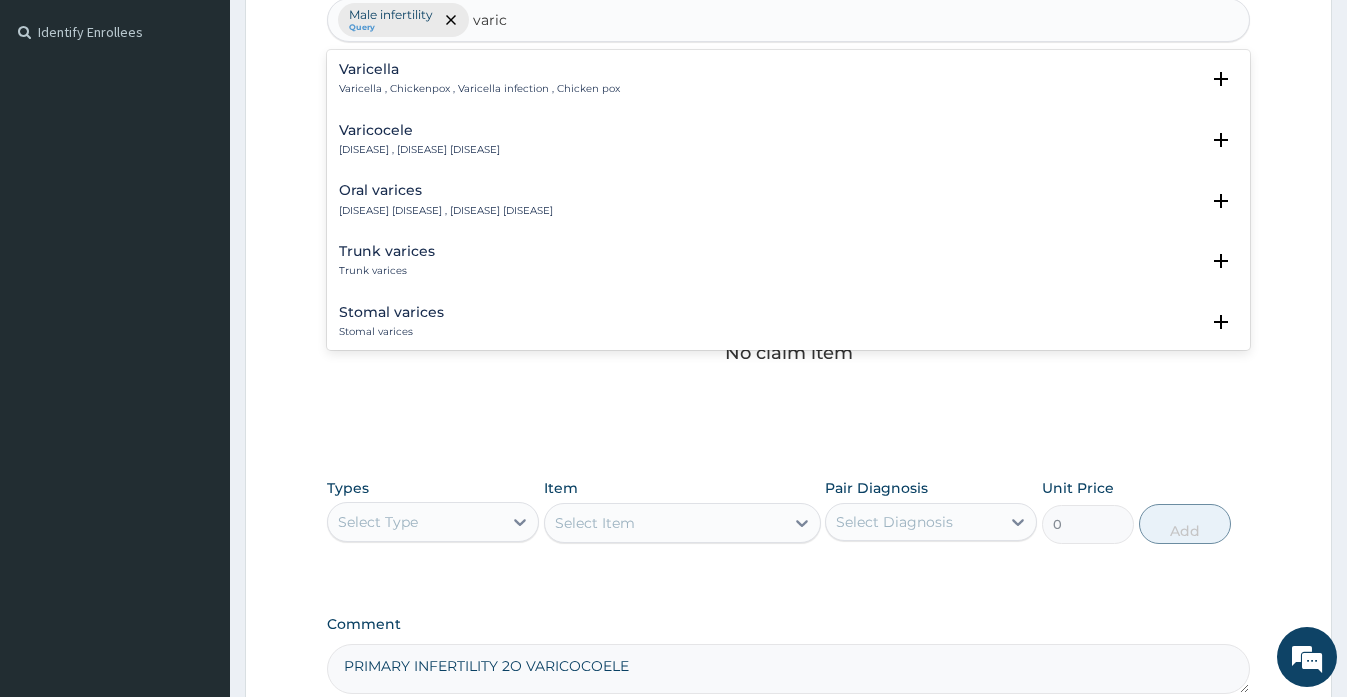 type on "varico" 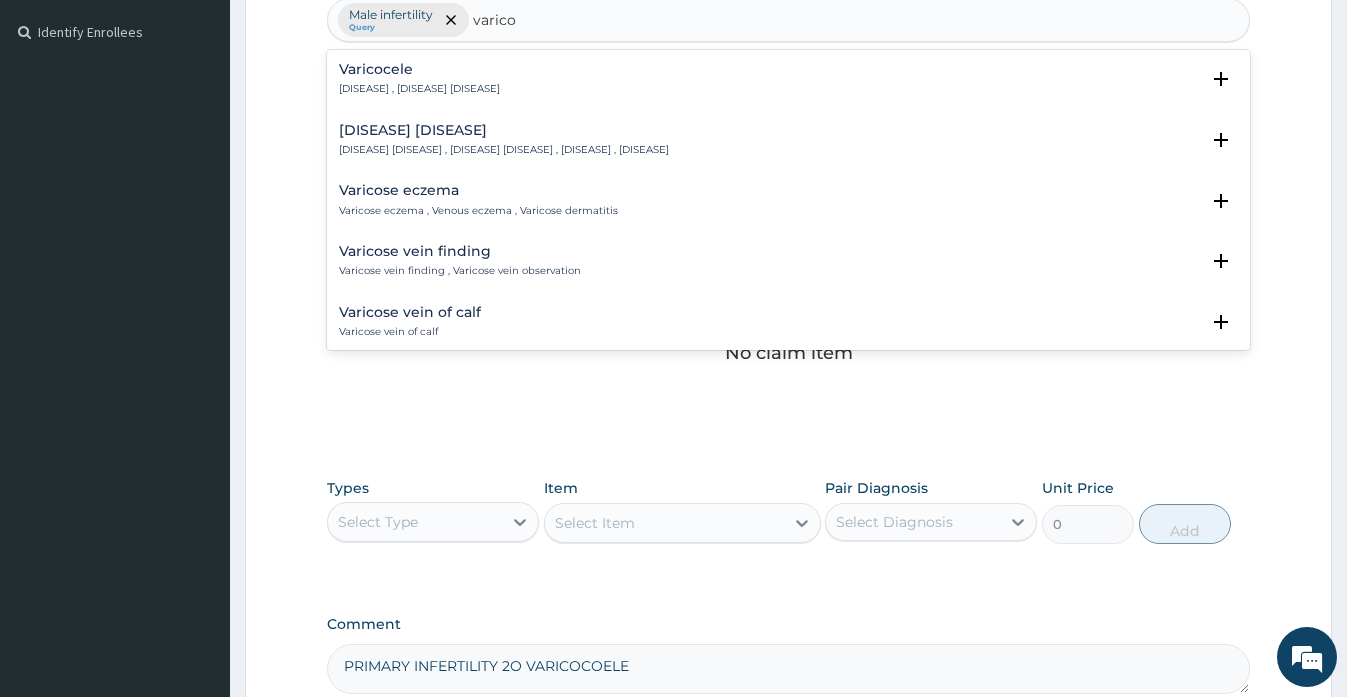 click on "Varicocele Varicocele , Scrotal varices" at bounding box center (419, 79) 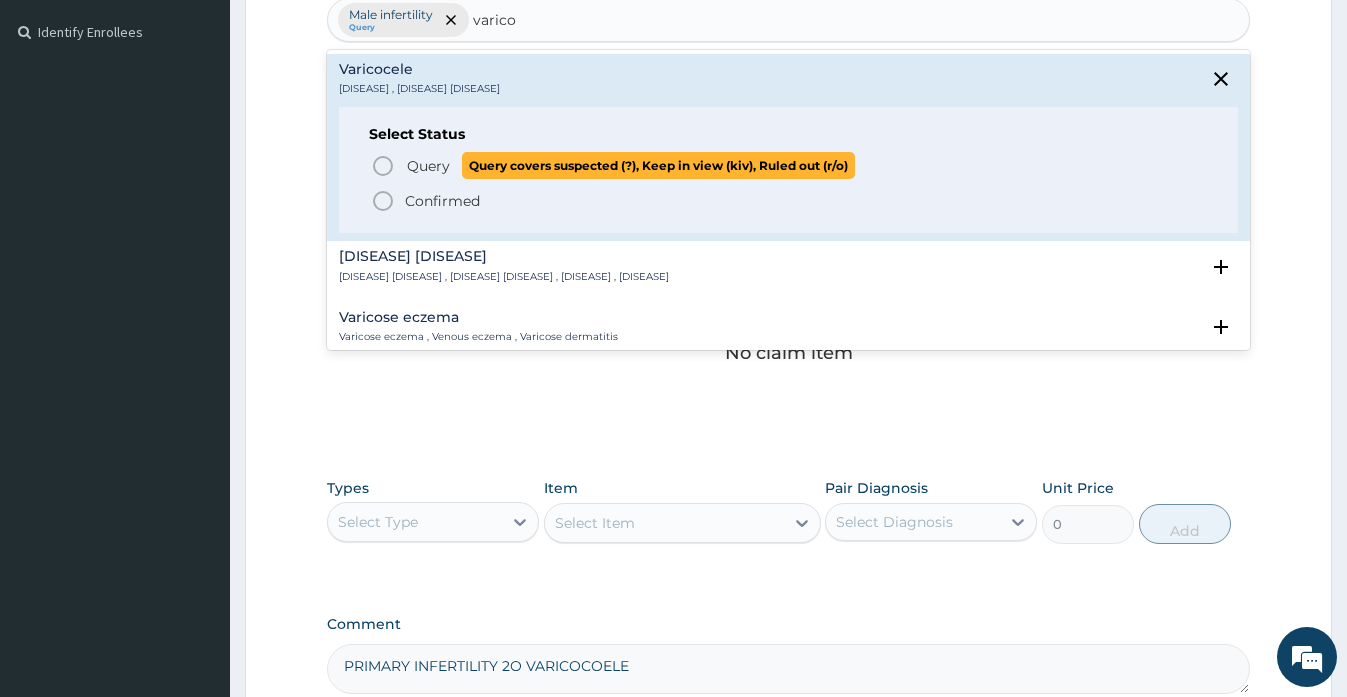 click on "Query" at bounding box center (428, 166) 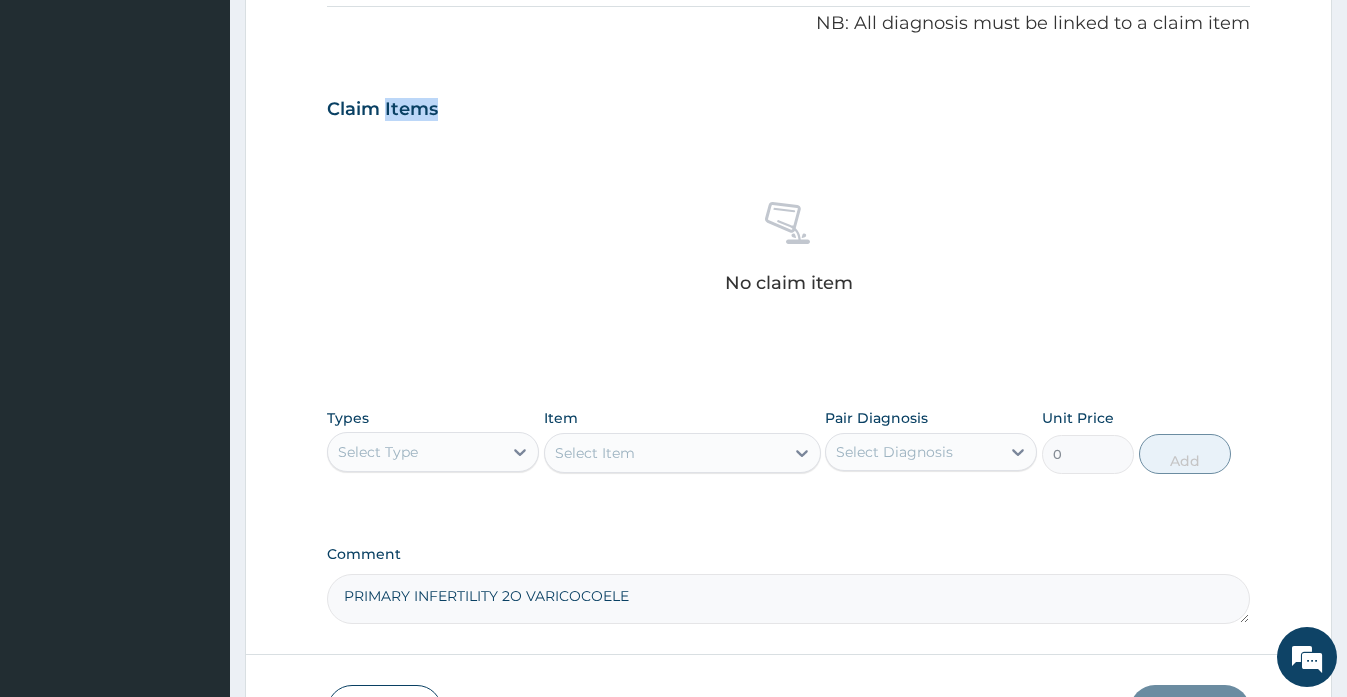 scroll, scrollTop: 745, scrollLeft: 0, axis: vertical 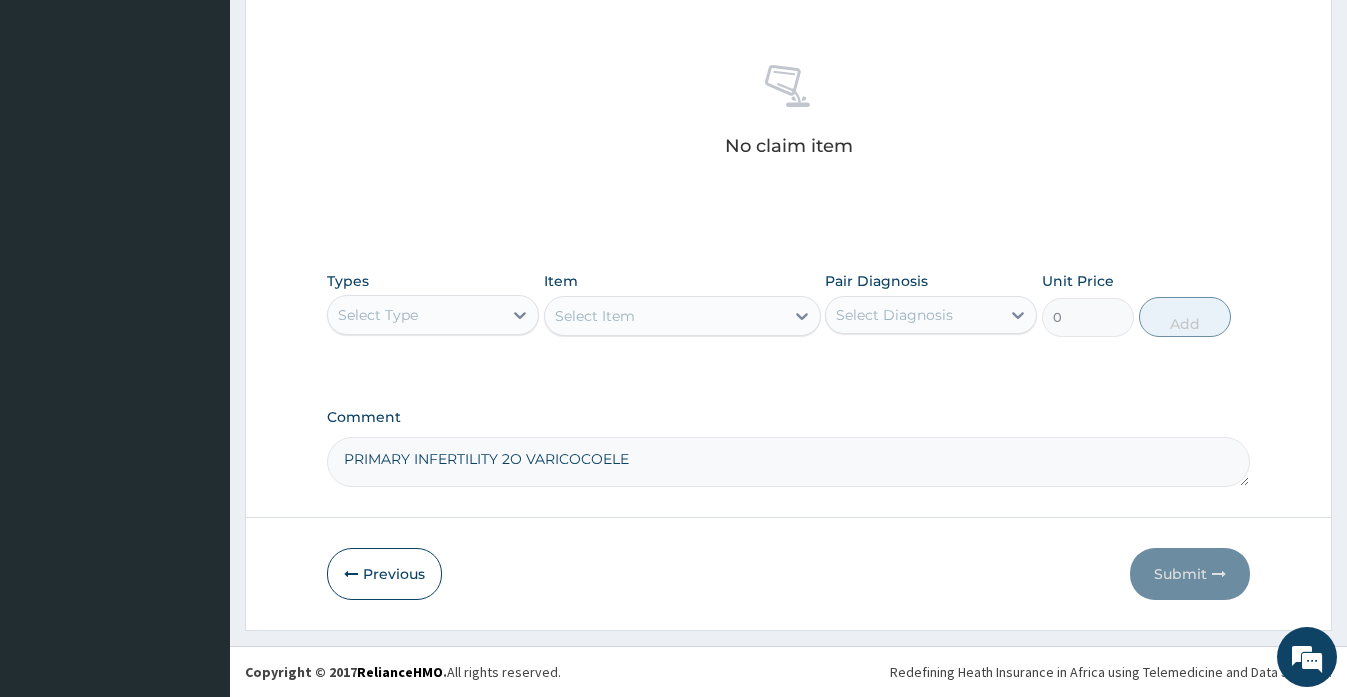 click on "Select Type" at bounding box center [415, 315] 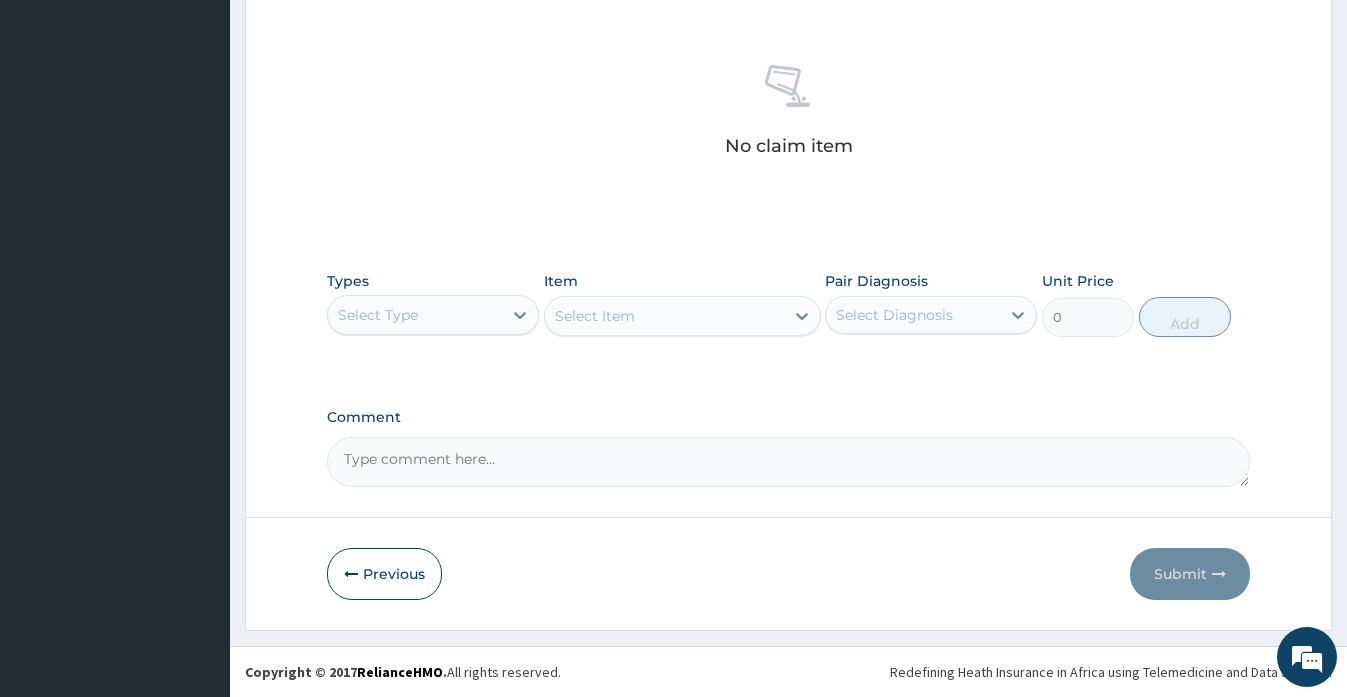 type 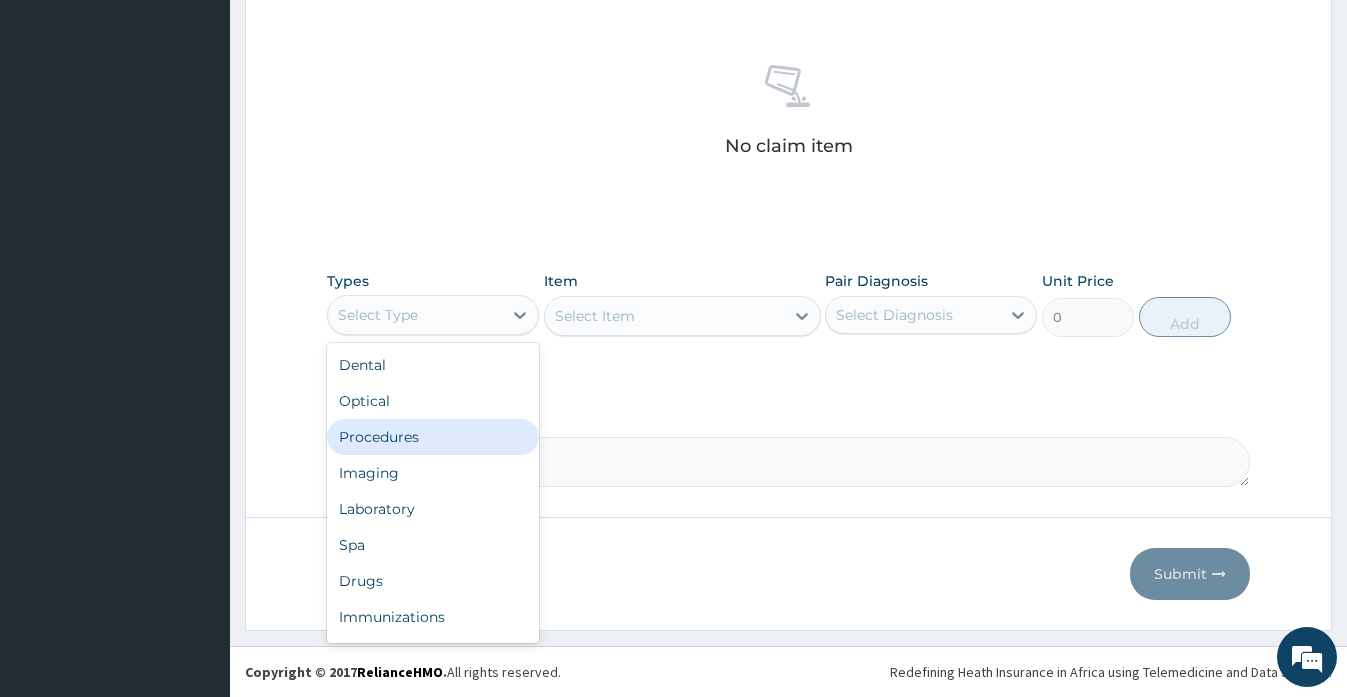 click on "Procedures" at bounding box center (433, 437) 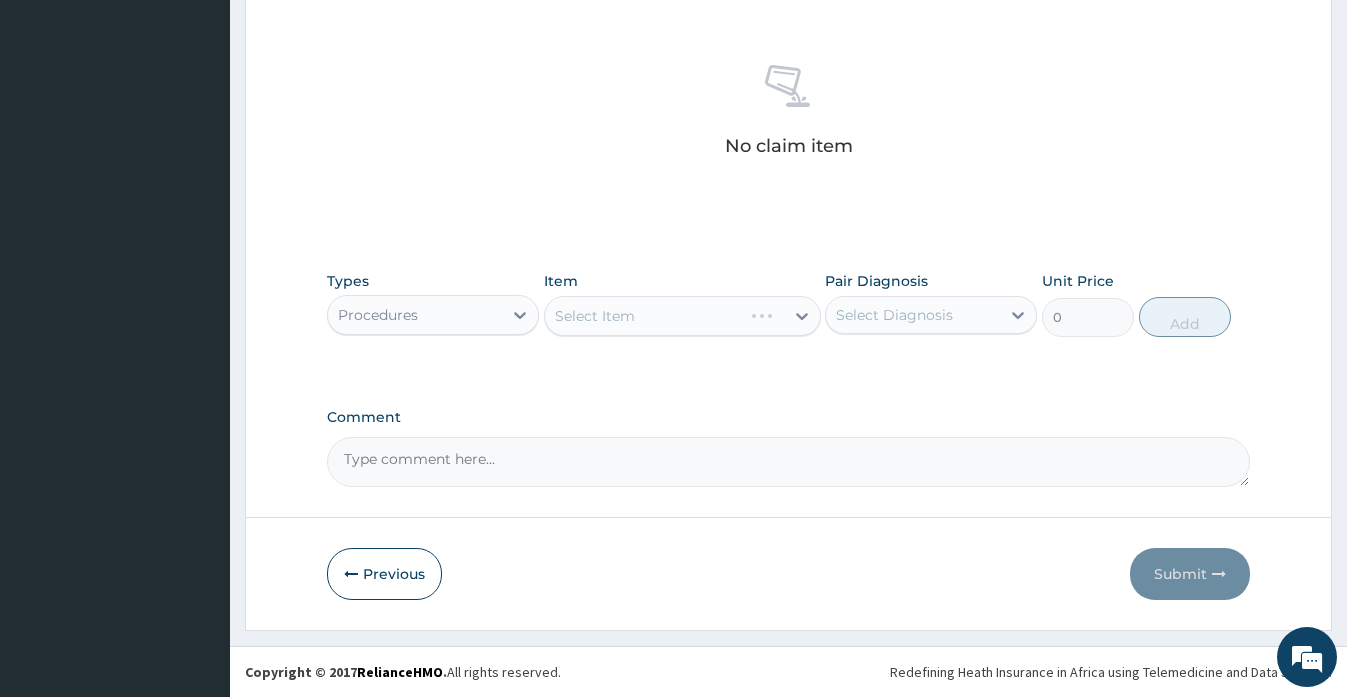 click on "Select Diagnosis" at bounding box center (894, 315) 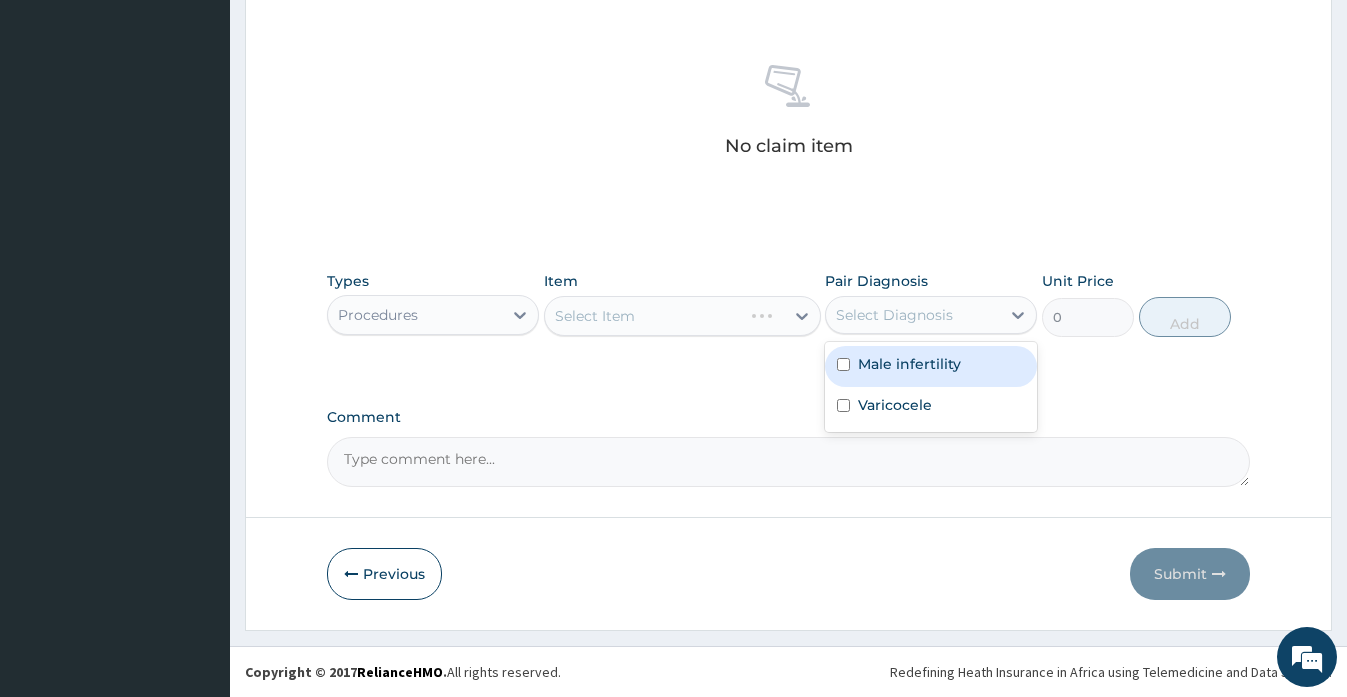click on "Male infertility" at bounding box center [909, 364] 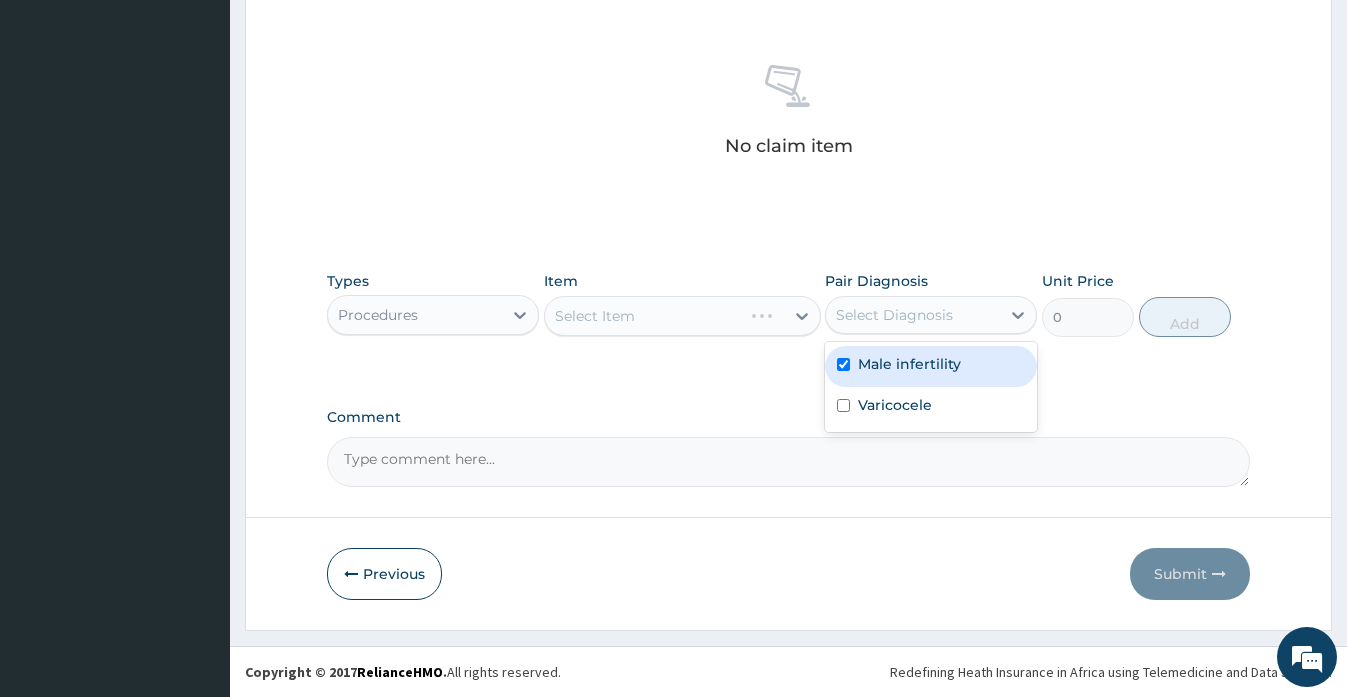 checkbox on "true" 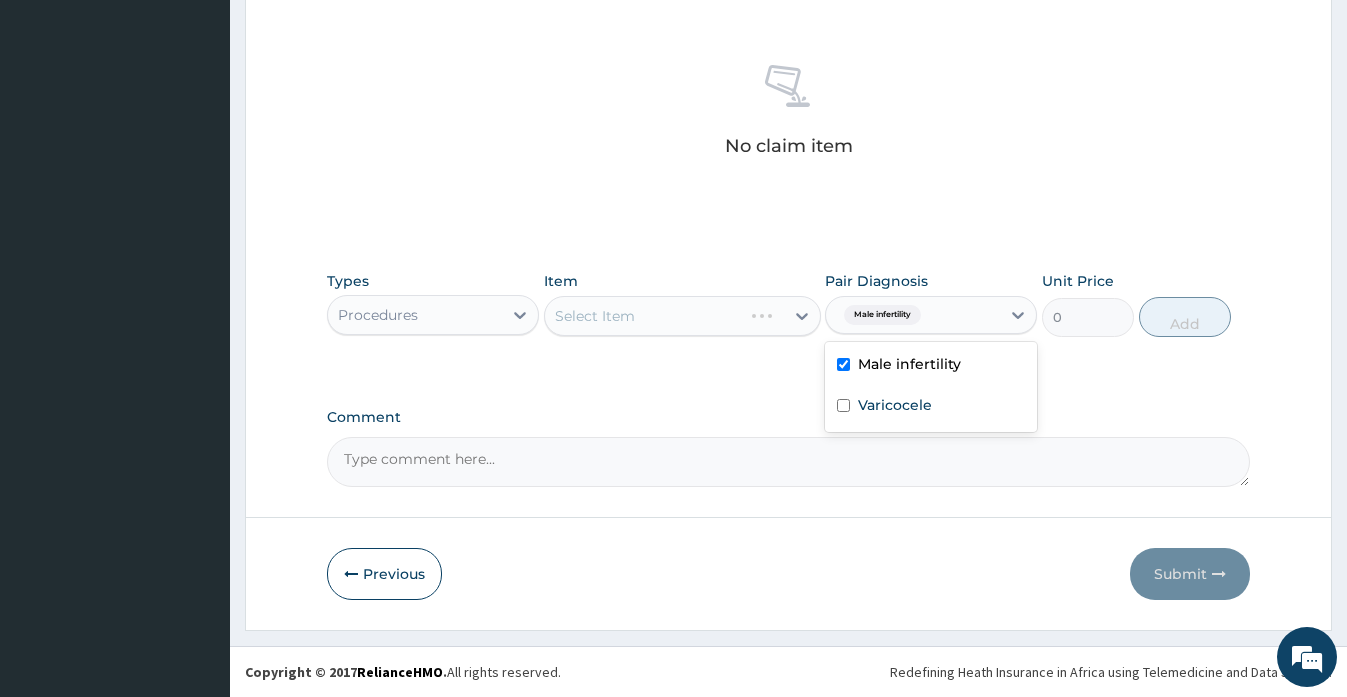 click on "Male infertility" at bounding box center [913, 315] 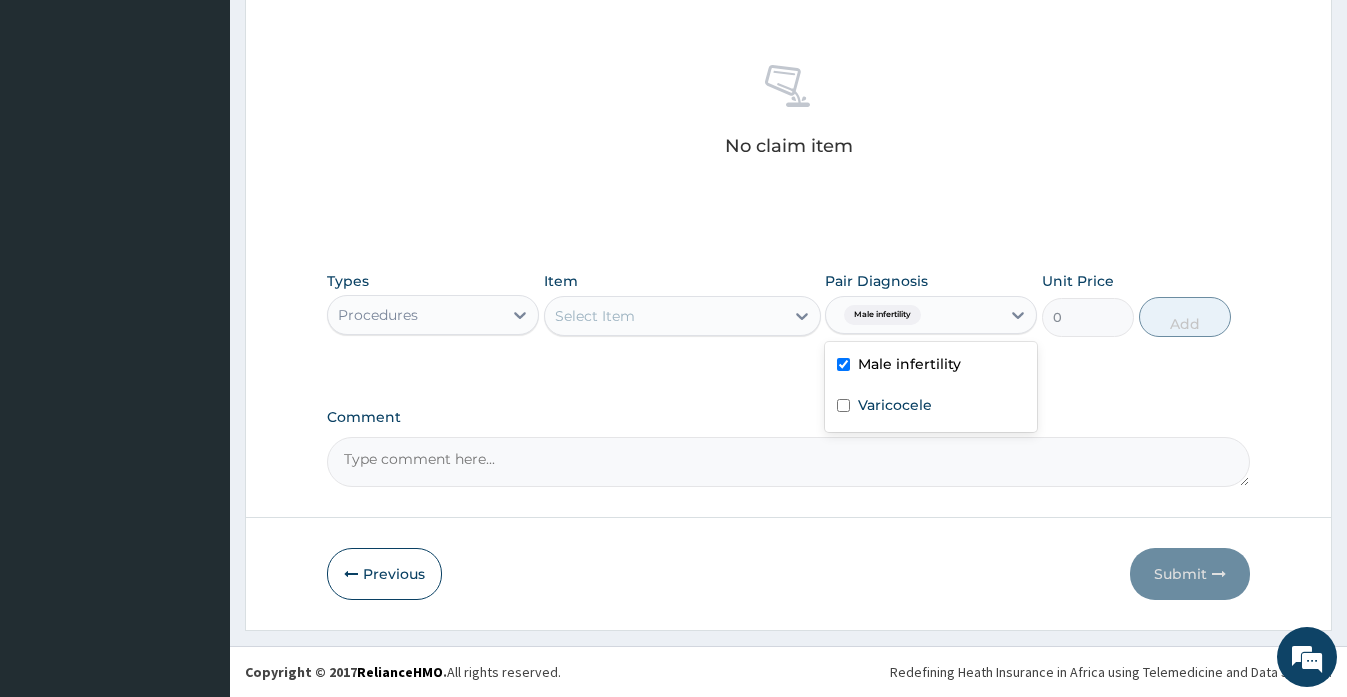 click on "Male infertility" at bounding box center [913, 315] 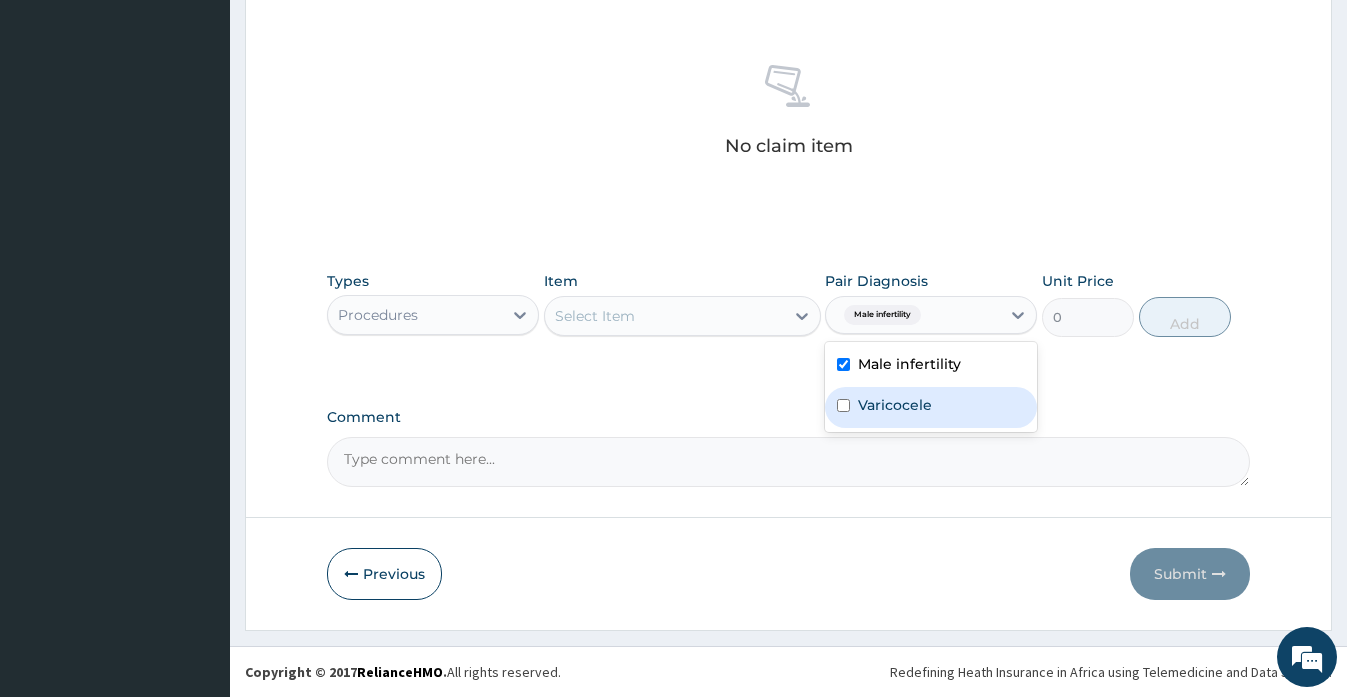 click on "Varicocele" at bounding box center [895, 405] 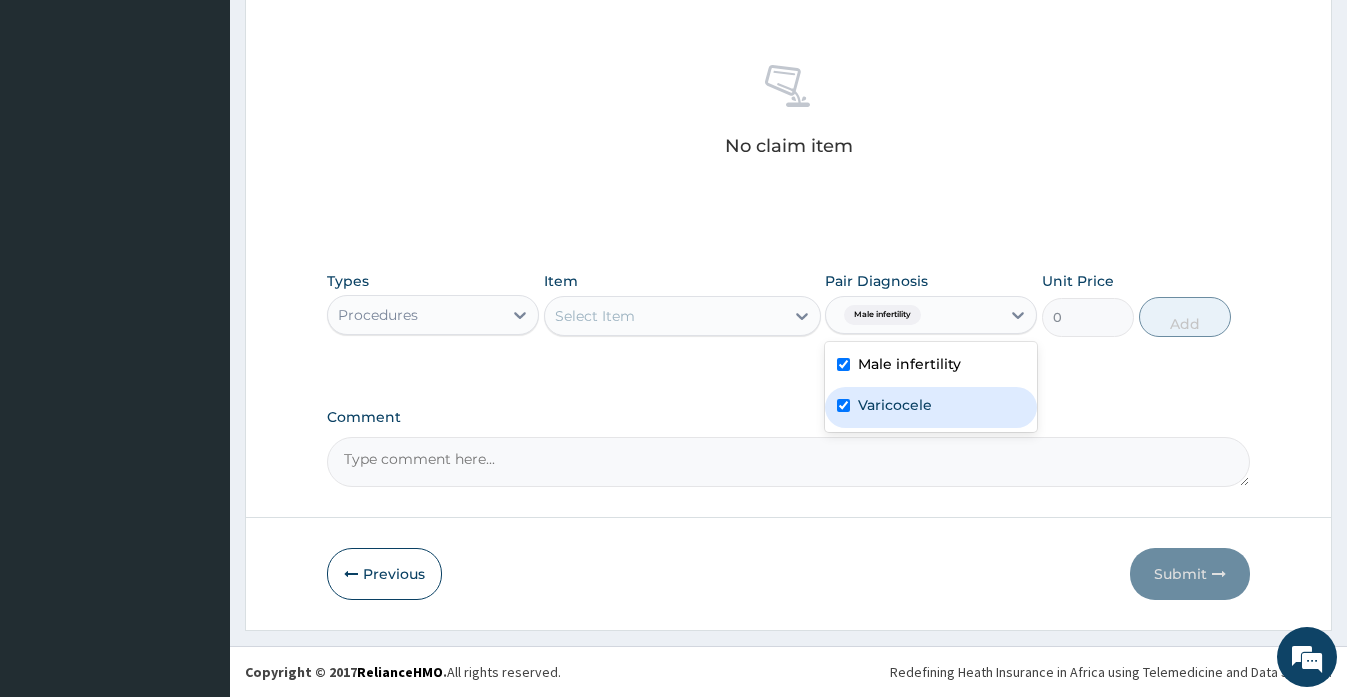 checkbox on "true" 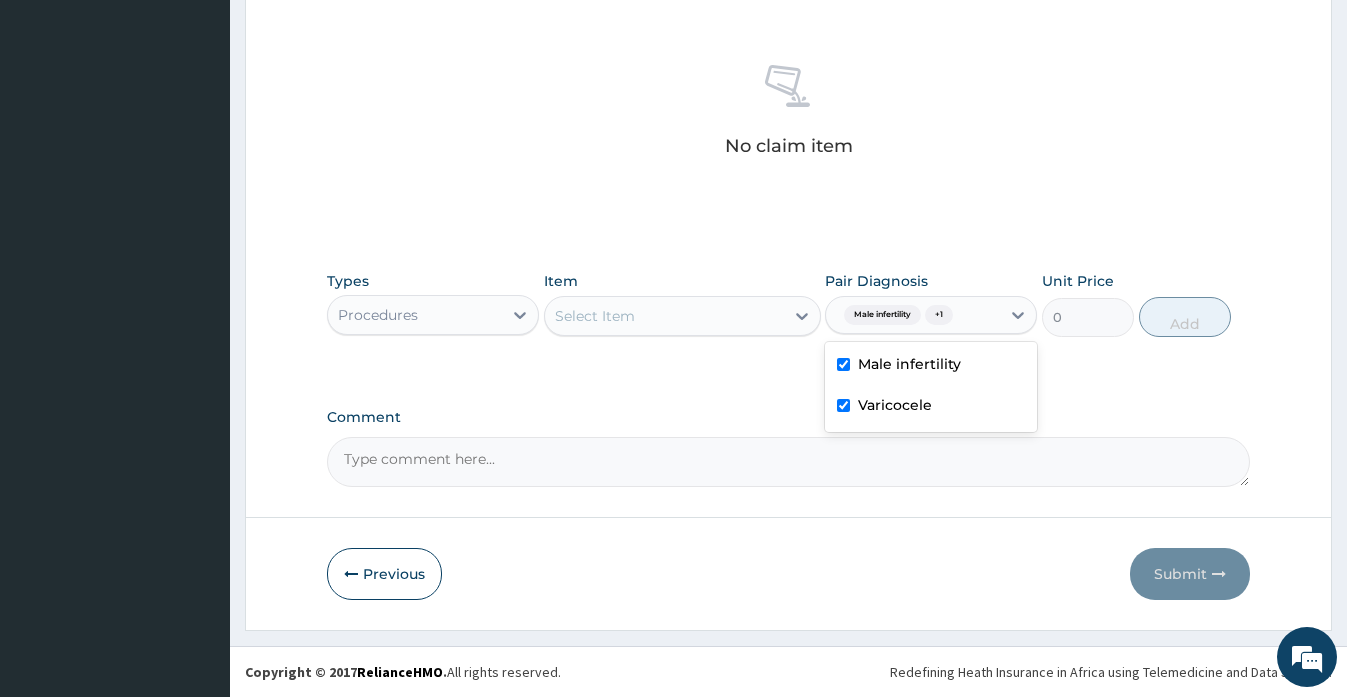 click on "Select Item" at bounding box center (664, 316) 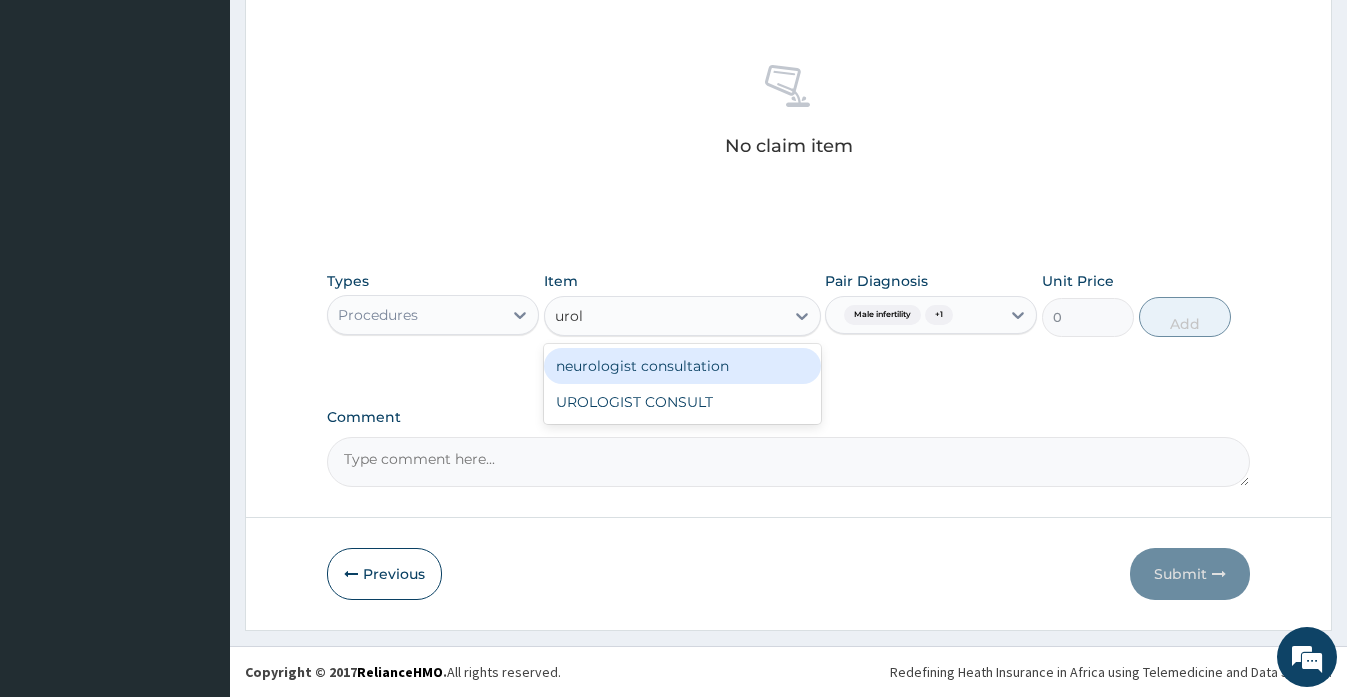 type on "urolo" 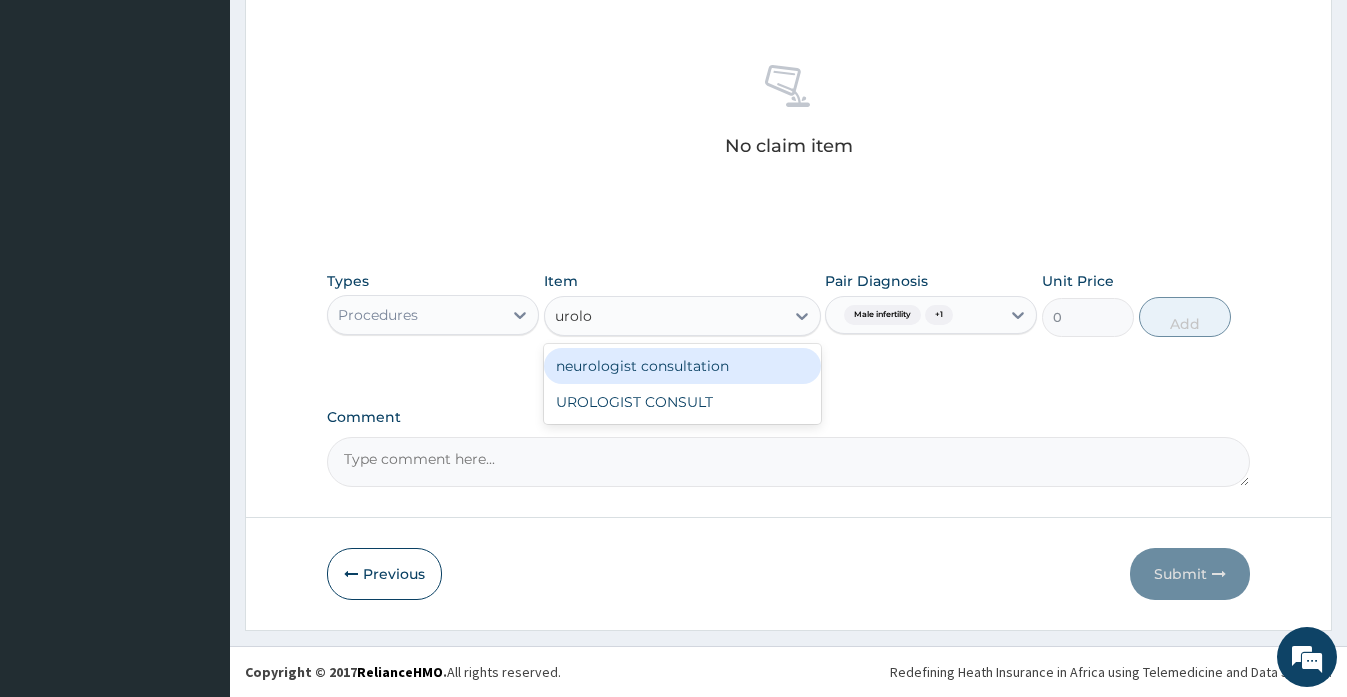 click on "neurologist consultation" at bounding box center [682, 366] 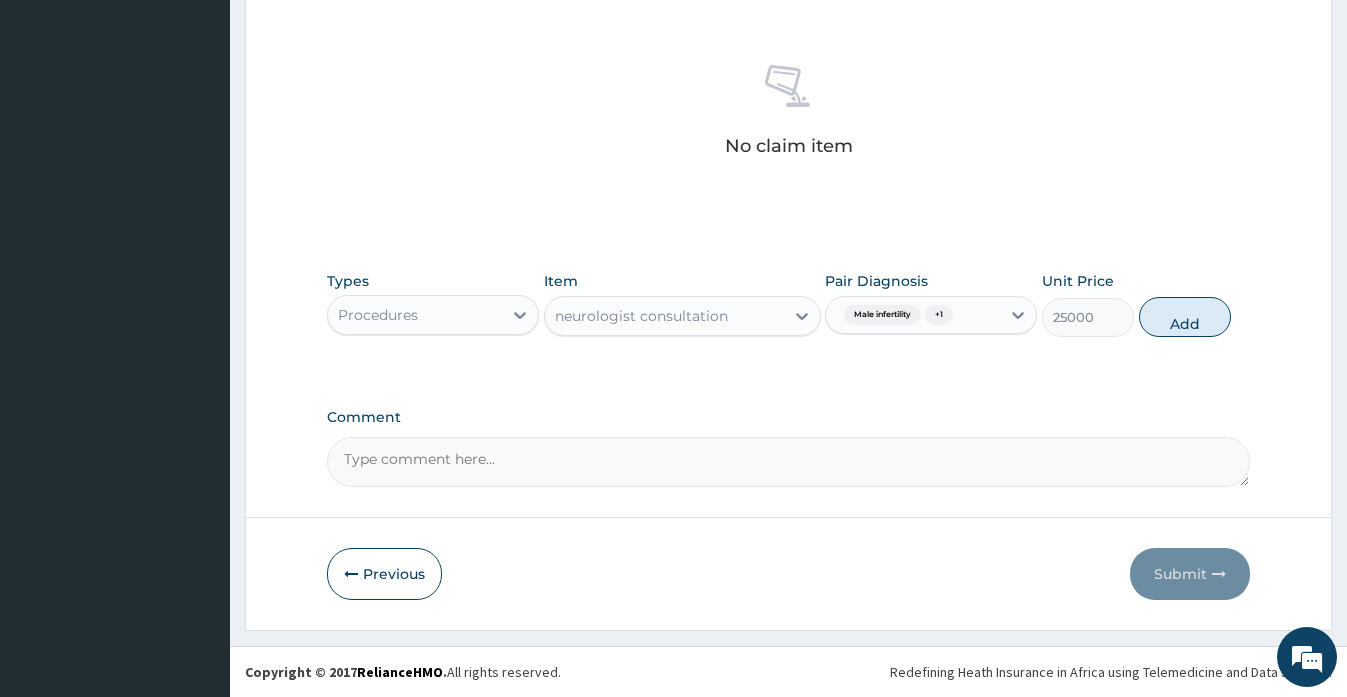 click on "neurologist consultation" at bounding box center [641, 316] 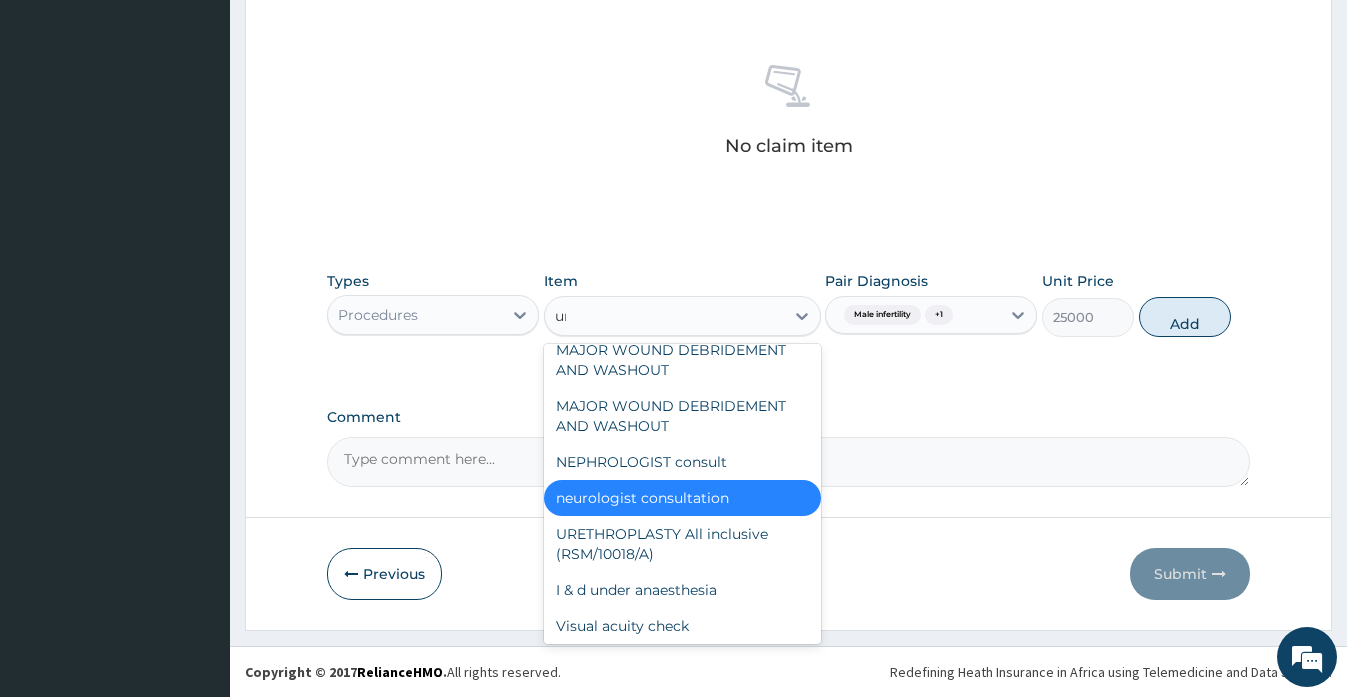 scroll, scrollTop: 508, scrollLeft: 0, axis: vertical 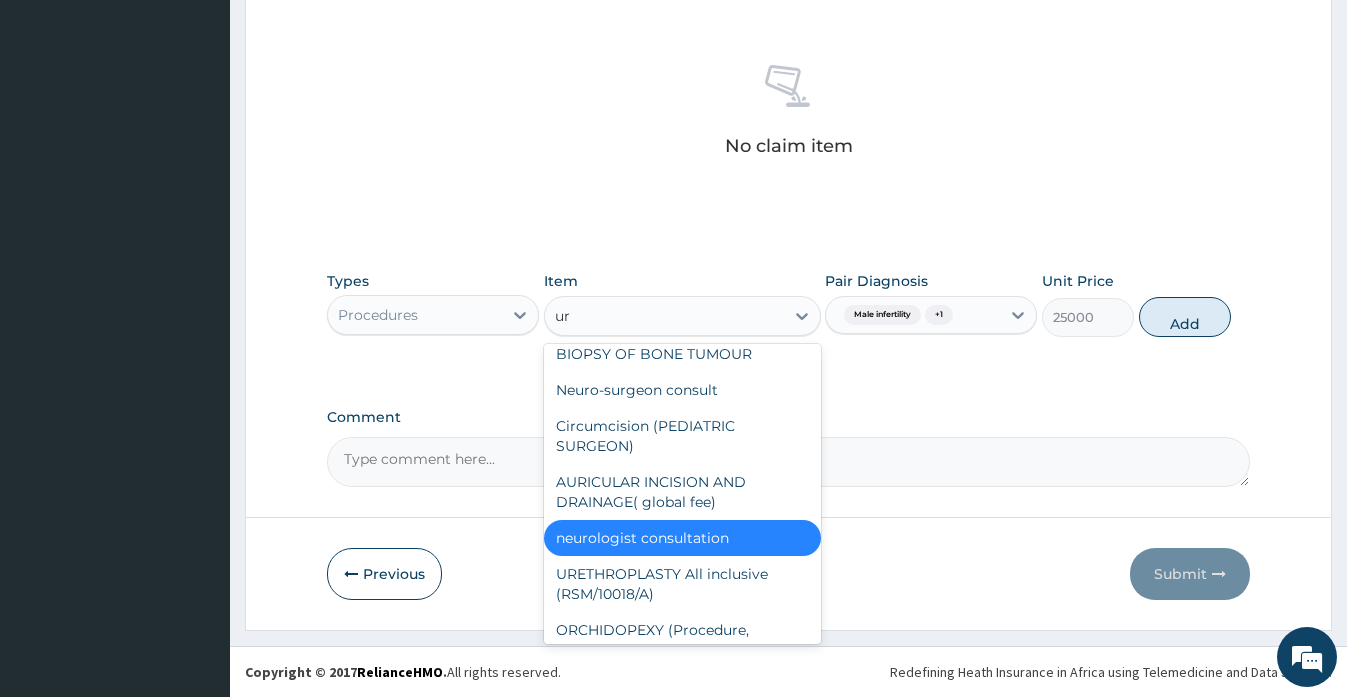 type on "uro" 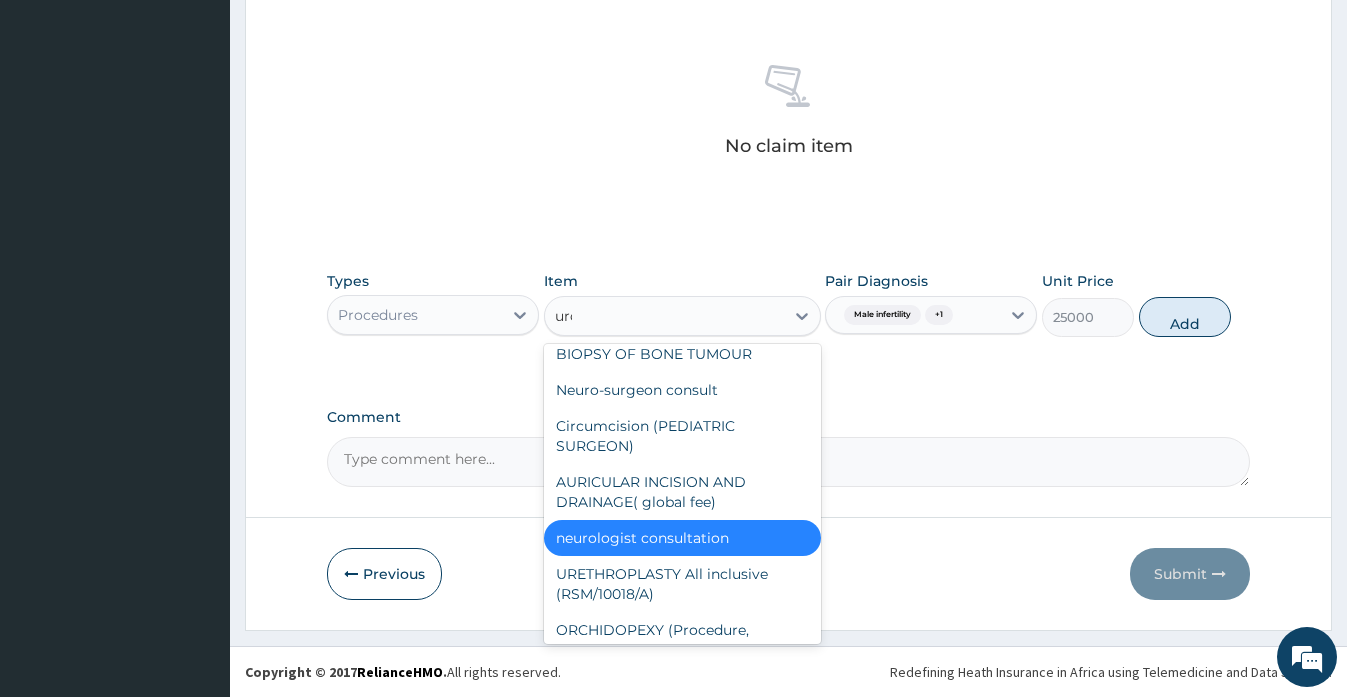 scroll, scrollTop: 0, scrollLeft: 0, axis: both 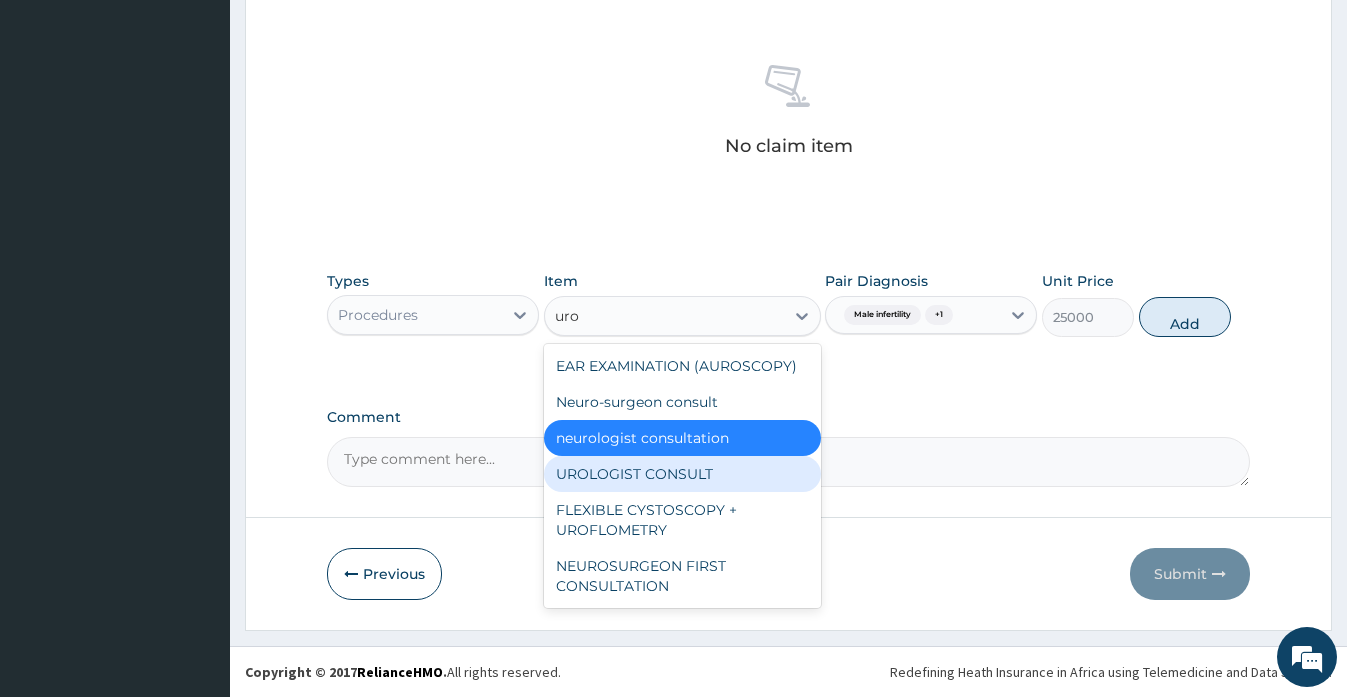 click on "UROLOGIST CONSULT" at bounding box center [682, 474] 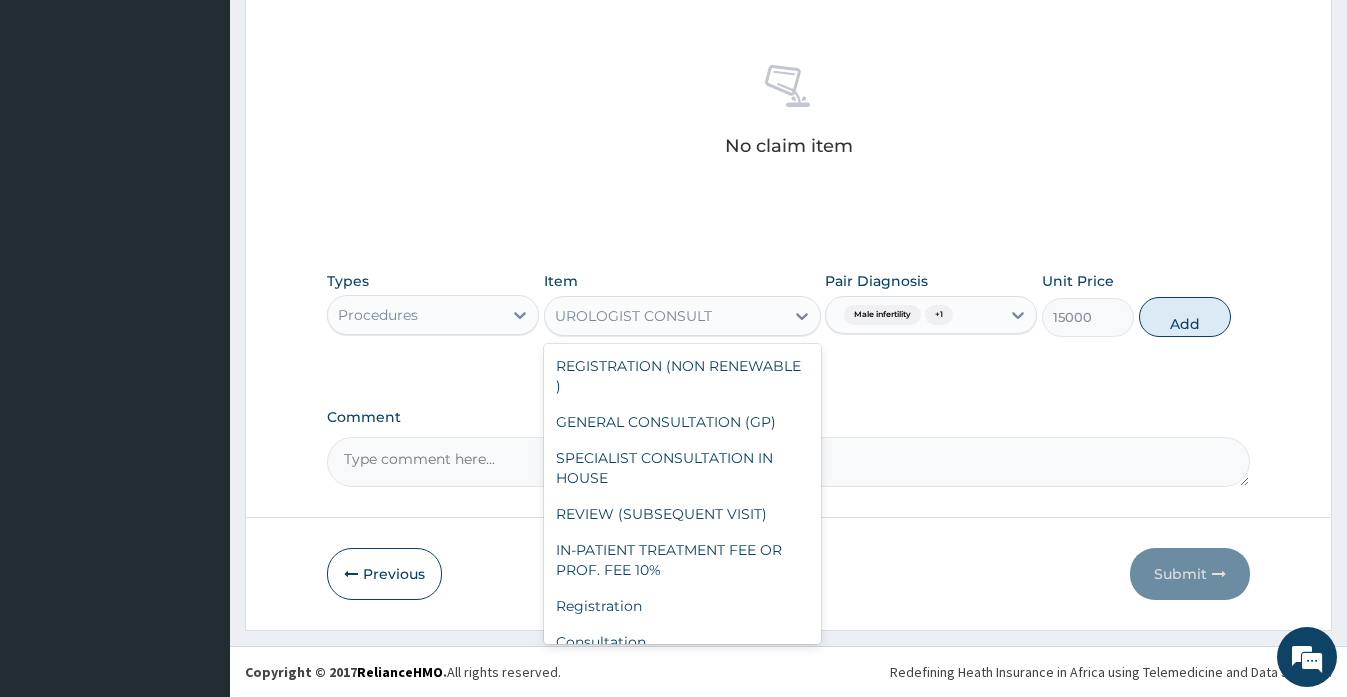 click on "UROLOGIST CONSULT" at bounding box center [633, 316] 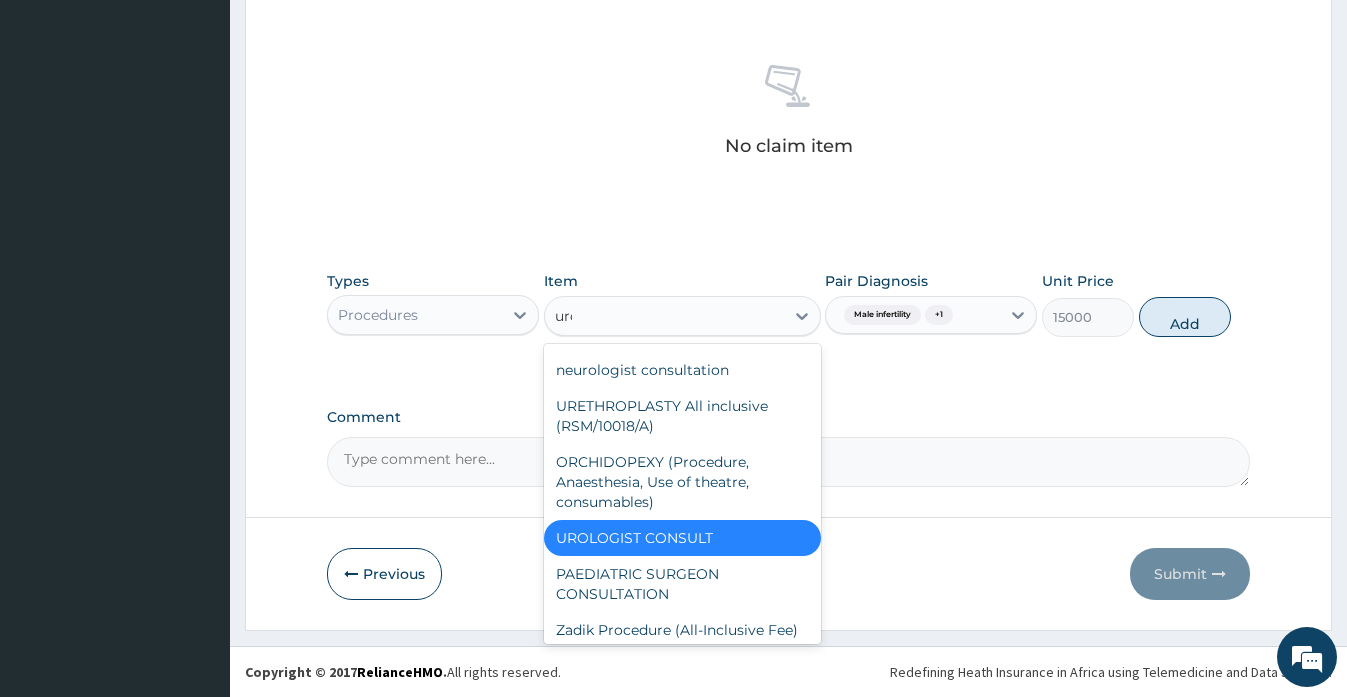 scroll, scrollTop: 0, scrollLeft: 0, axis: both 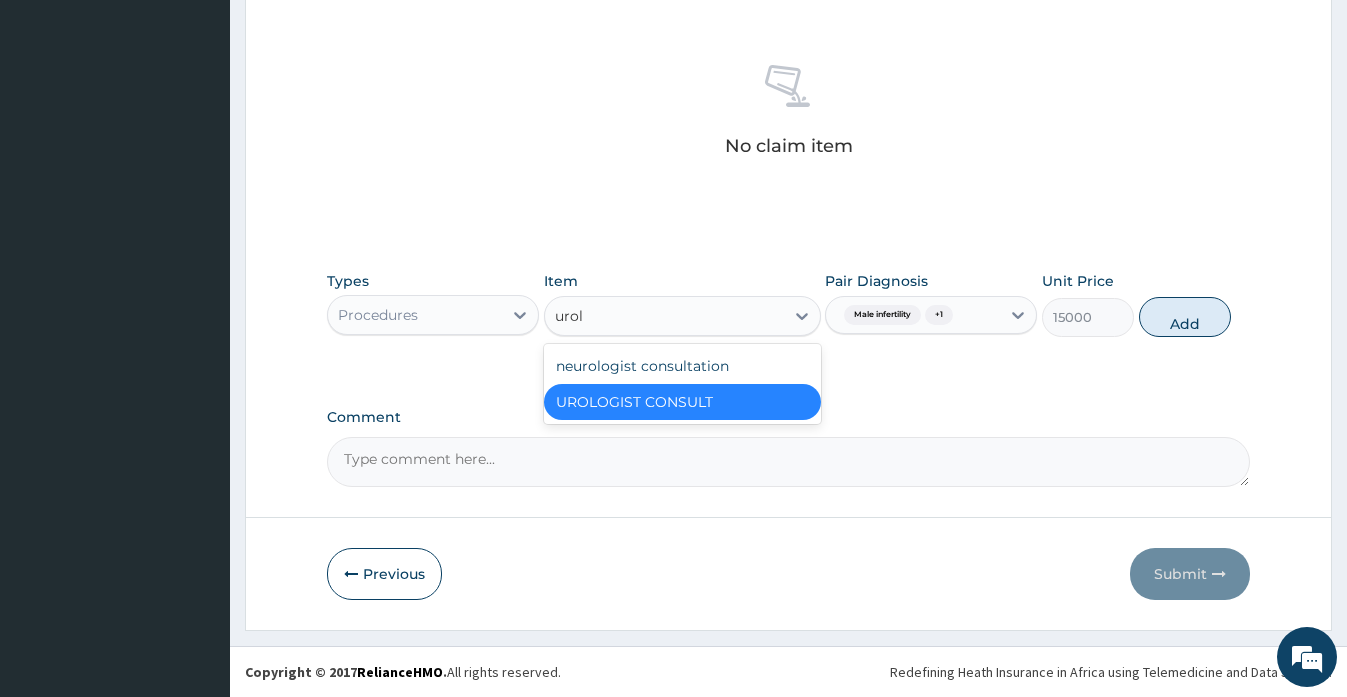 type on "urolo" 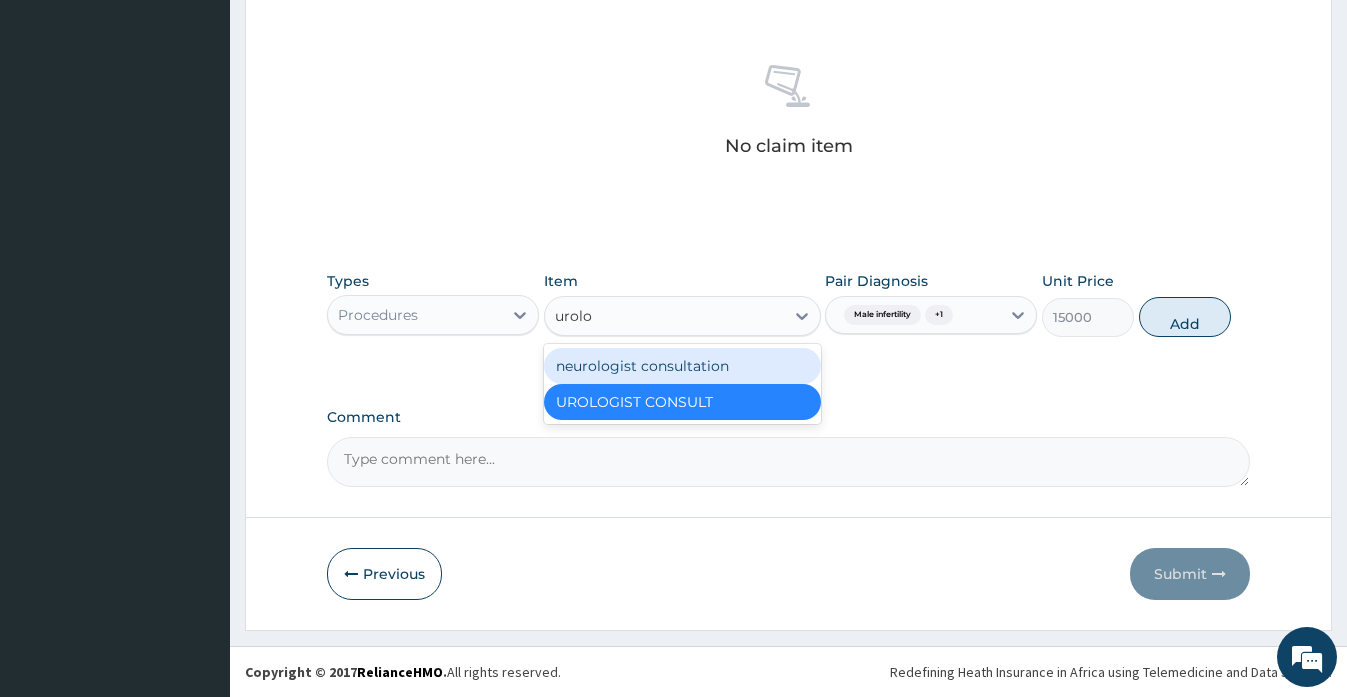 click on "neurologist consultation" at bounding box center (682, 366) 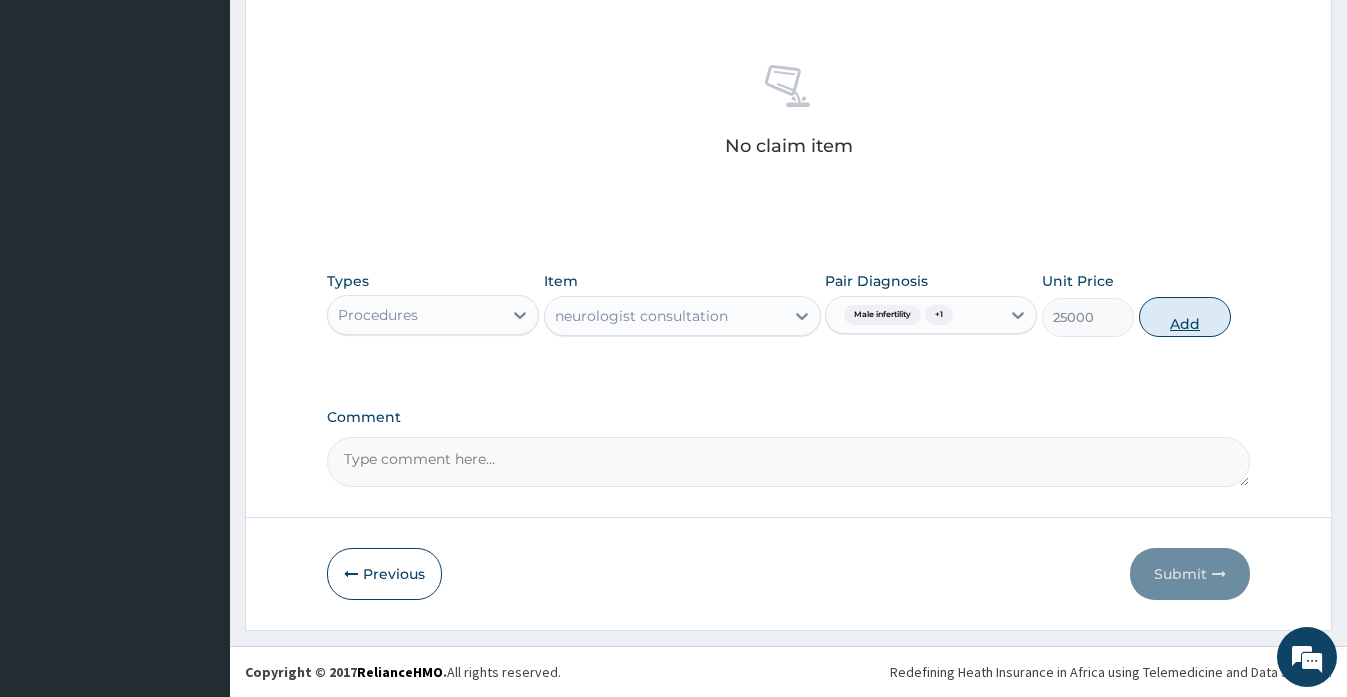 click on "Add" at bounding box center (1185, 317) 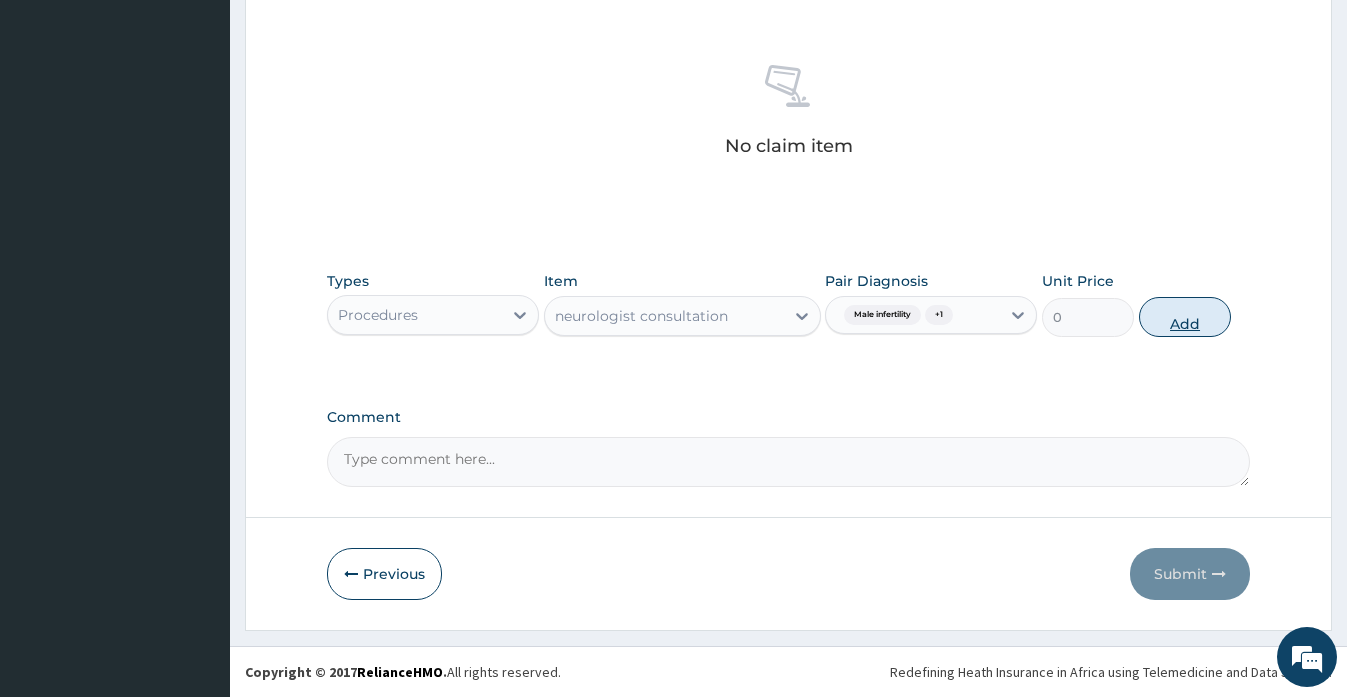 scroll, scrollTop: 667, scrollLeft: 0, axis: vertical 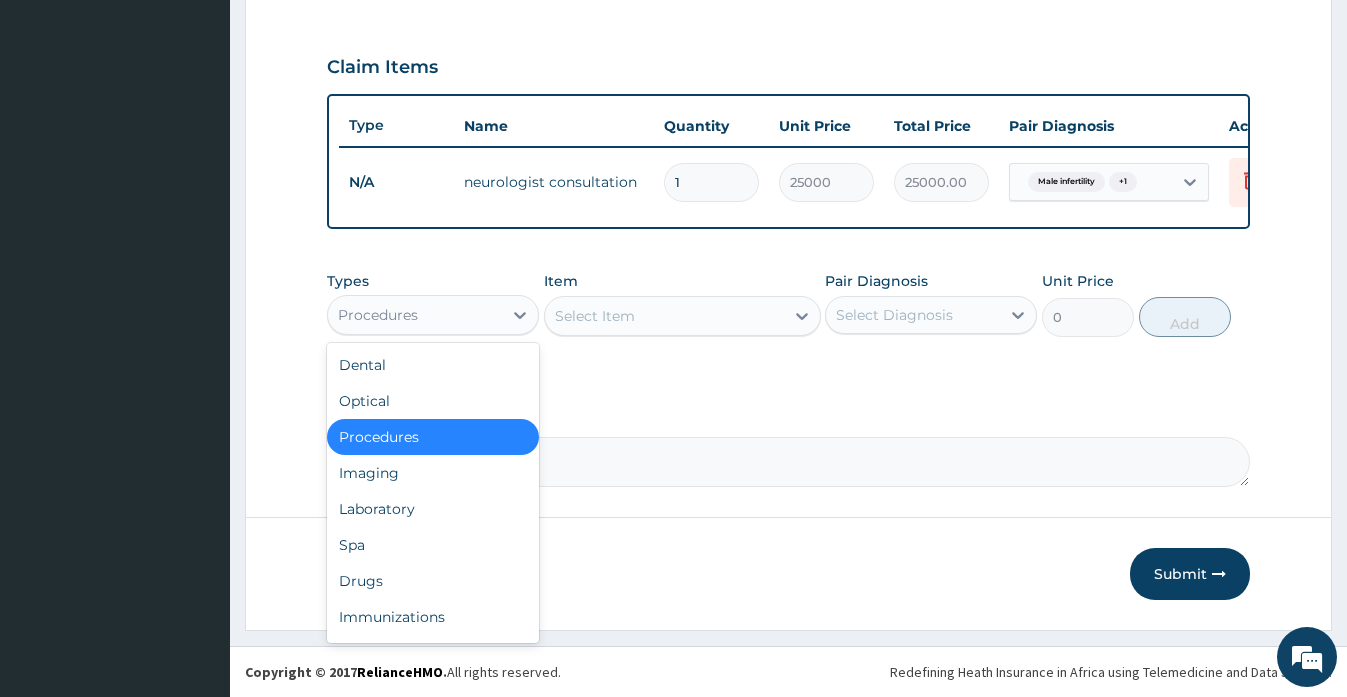 click on "Procedures" at bounding box center (415, 315) 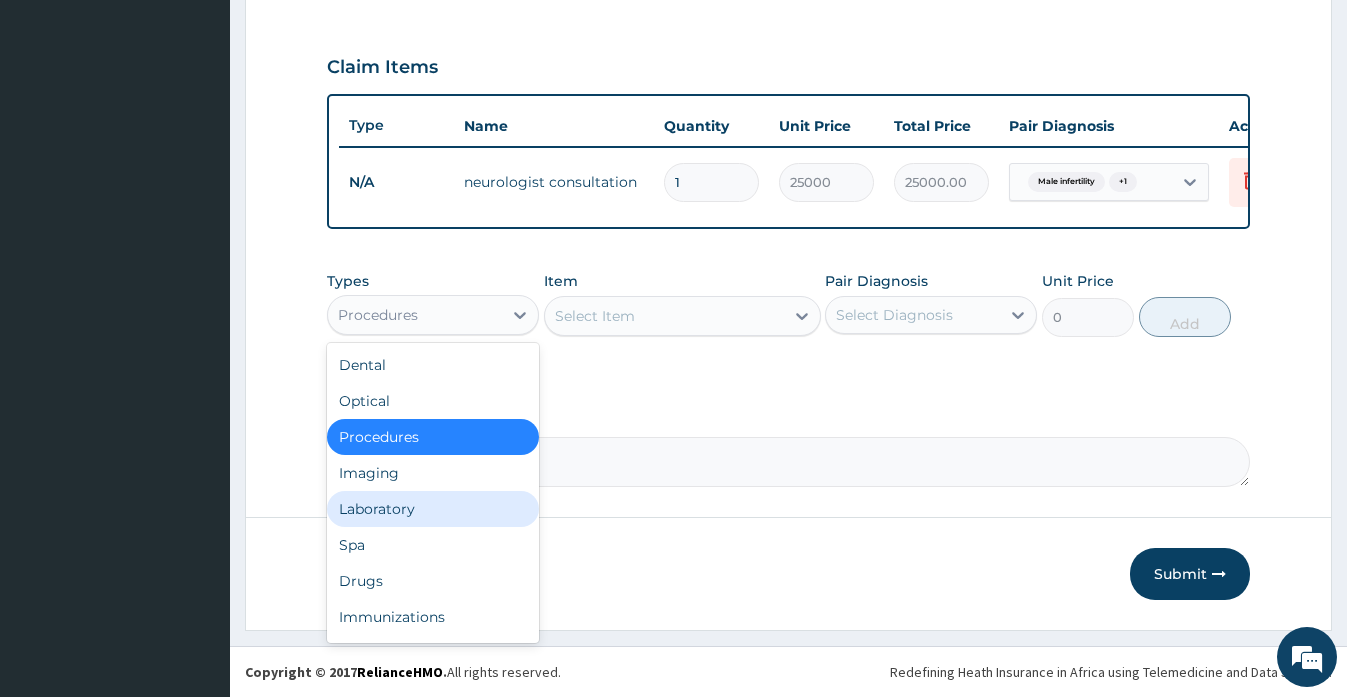 click on "Laboratory" at bounding box center (433, 509) 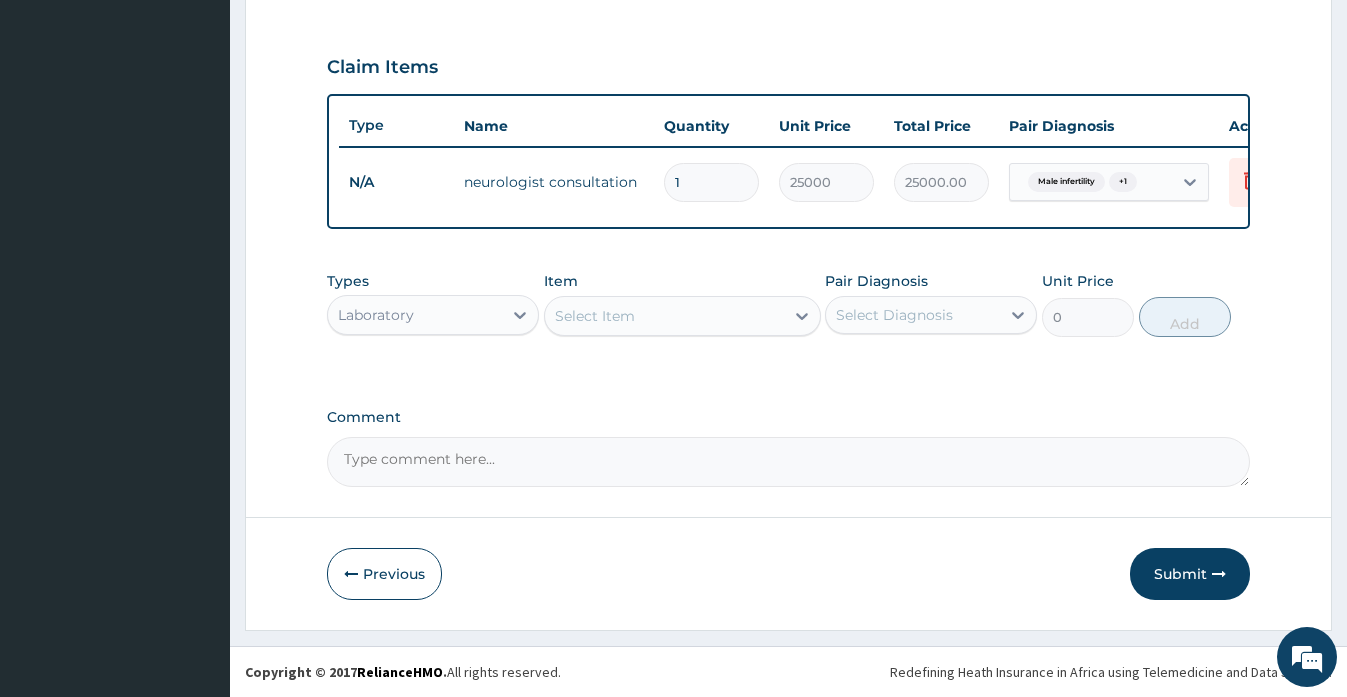 click on "Step  2  of 2 PA Code / Prescription Code PA/86DD7E Encounter Date 15-08-2024 Important Notice Please enter PA codes before entering items that are not attached to a PA code   All diagnoses entered must be linked to a claim item. Diagnosis & Claim Items that are visible but inactive cannot be edited because they were imported from an already approved PA code. Diagnosis Male infertility Query Varicocele Query NB: All diagnosis must be linked to a claim item Claim Items Type Name Quantity Unit Price Total Price Pair Diagnosis Actions N/A neurologist consultation 1 25000 25000.00 Male infertility  + 1 Delete Types Laboratory Item Select Item Pair Diagnosis Select Diagnosis Unit Price 0 Add Comment     Previous   Submit" at bounding box center (788, 43) 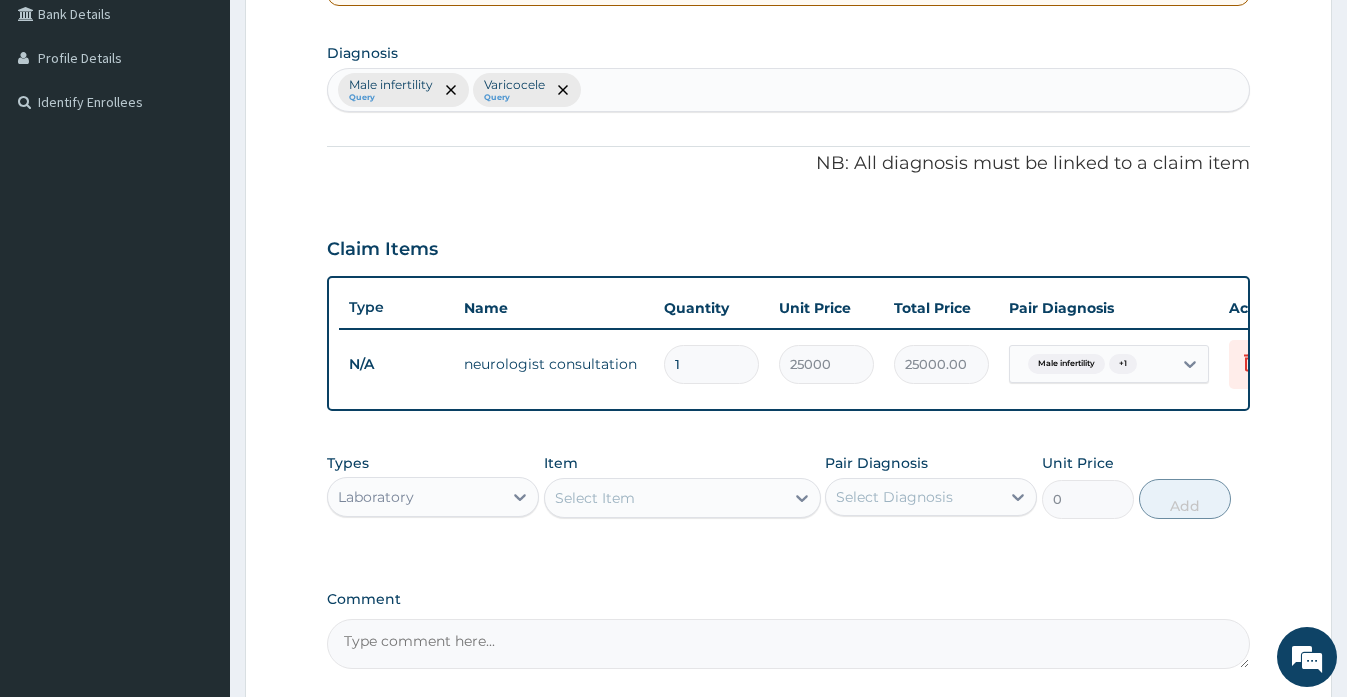 scroll, scrollTop: 467, scrollLeft: 0, axis: vertical 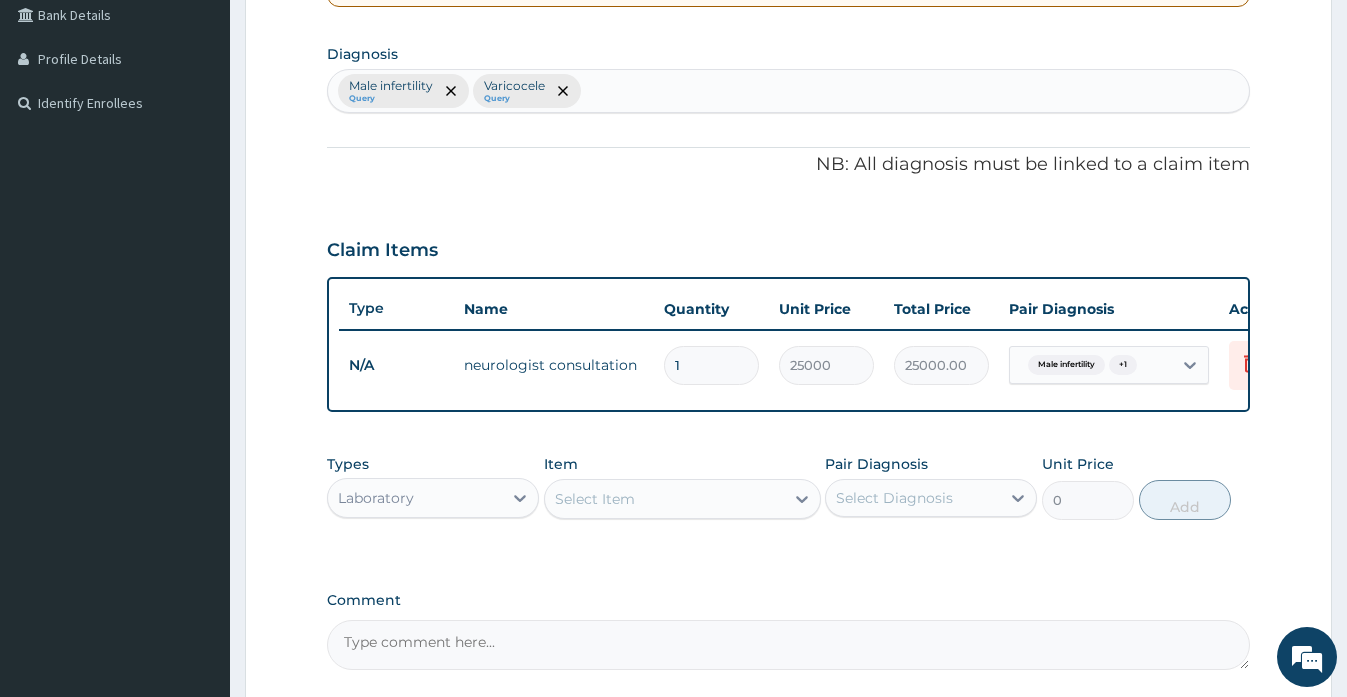 click on "Male infertility Query Varicocele Query" at bounding box center (788, 91) 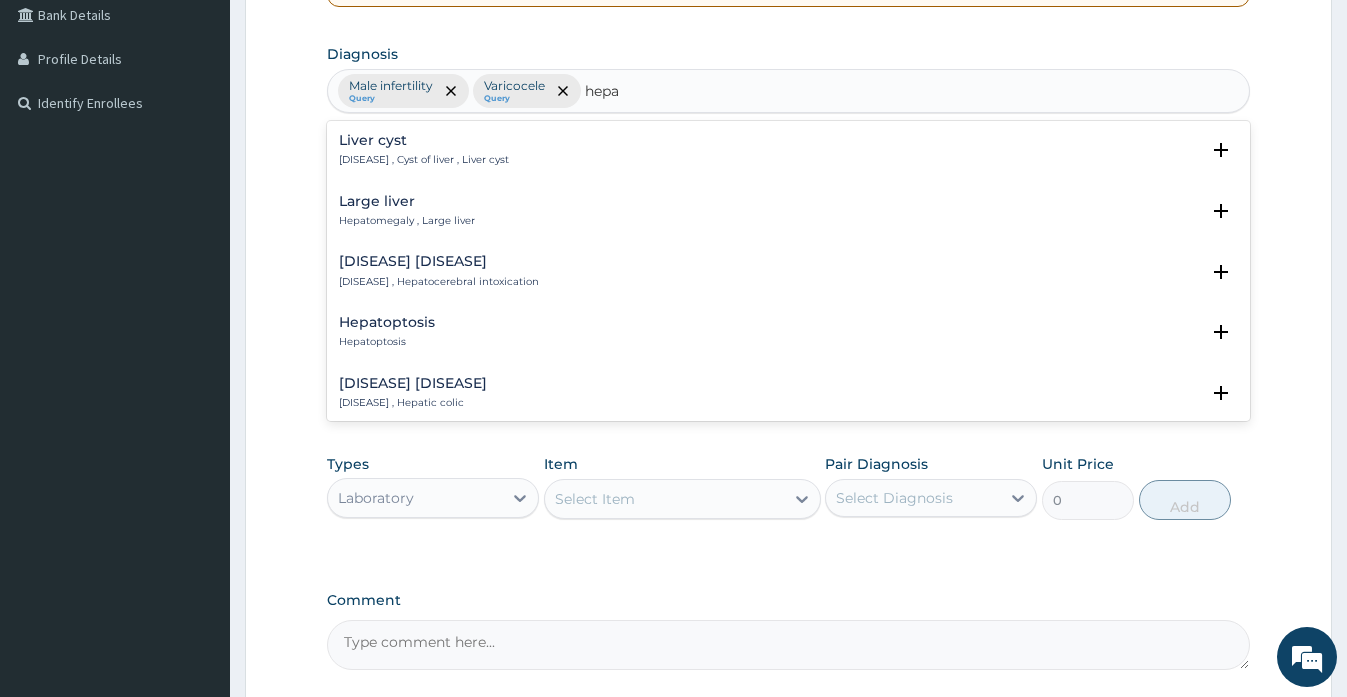 type on "hepat" 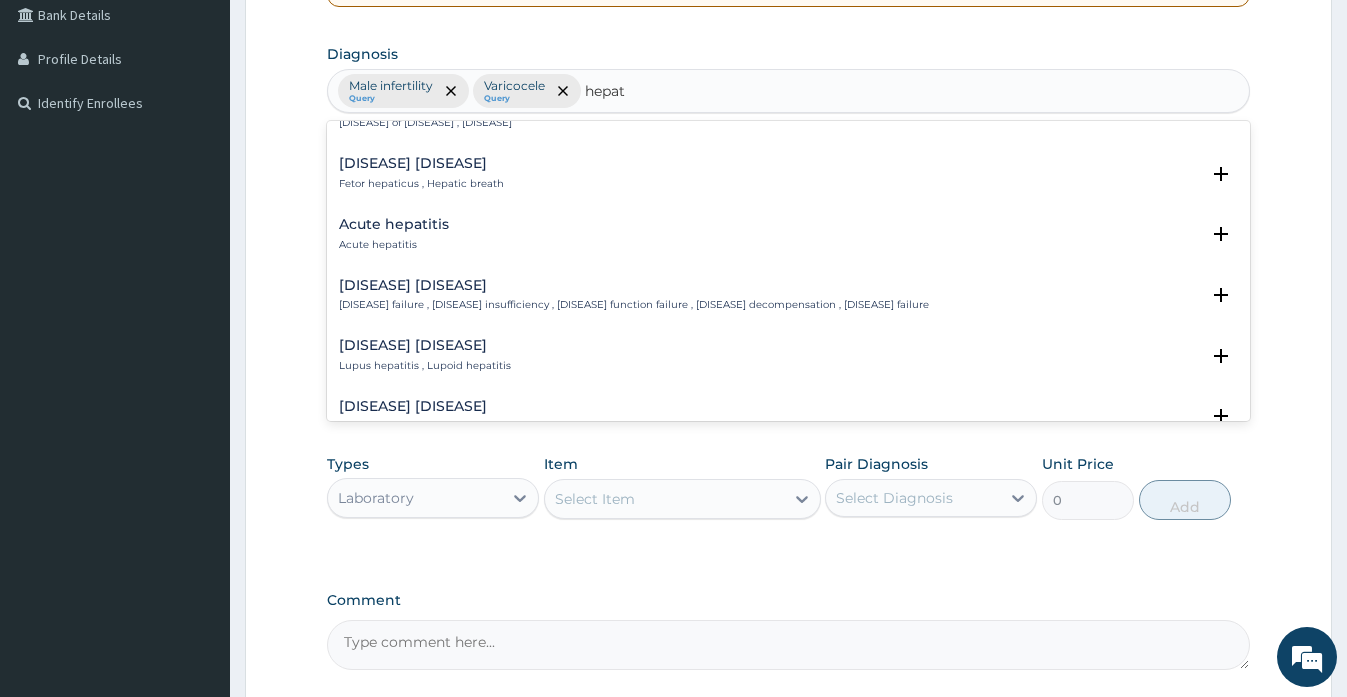 scroll, scrollTop: 485, scrollLeft: 0, axis: vertical 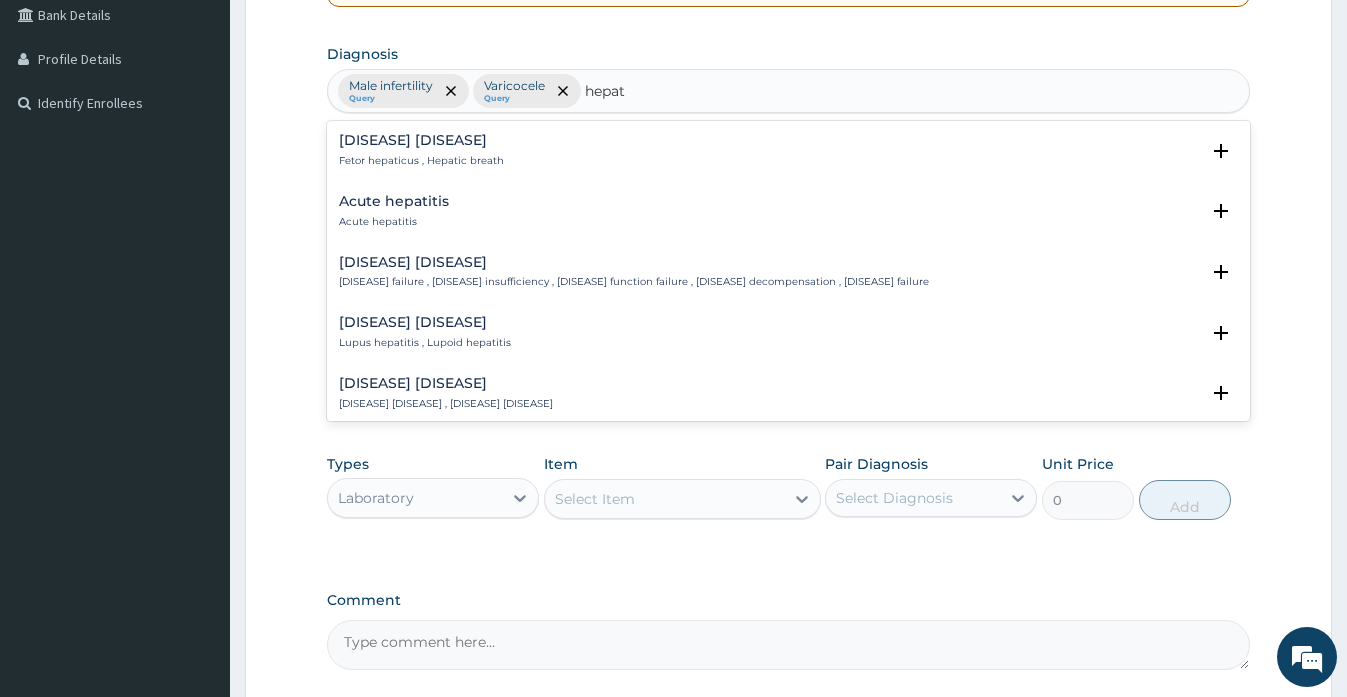 click on "Acute hepatitis" at bounding box center [394, 201] 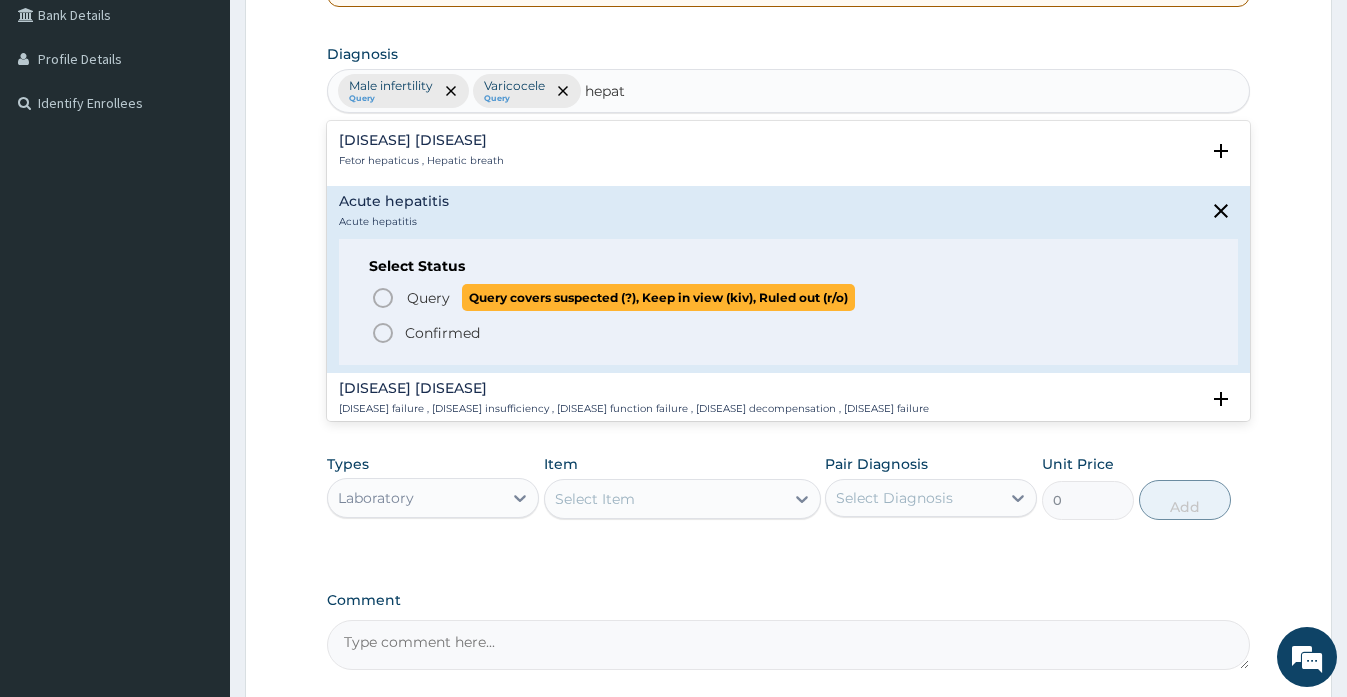 click on "Query" at bounding box center (428, 298) 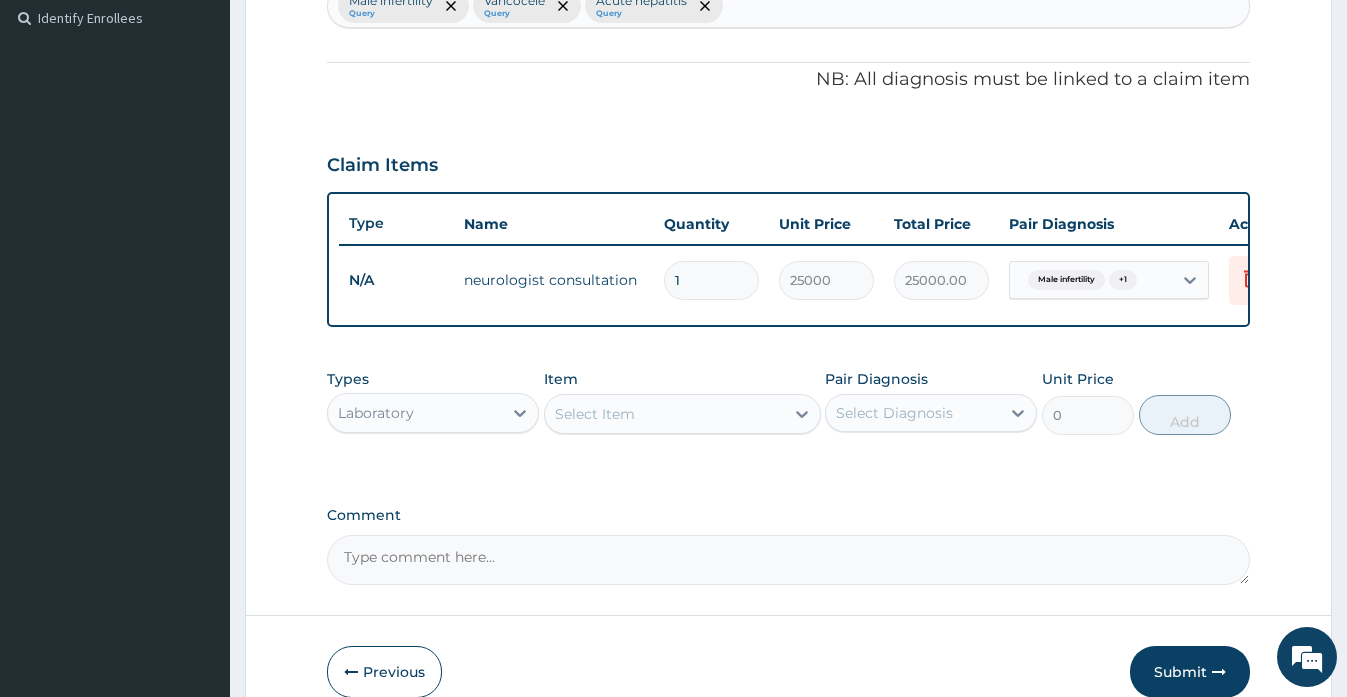 scroll, scrollTop: 667, scrollLeft: 0, axis: vertical 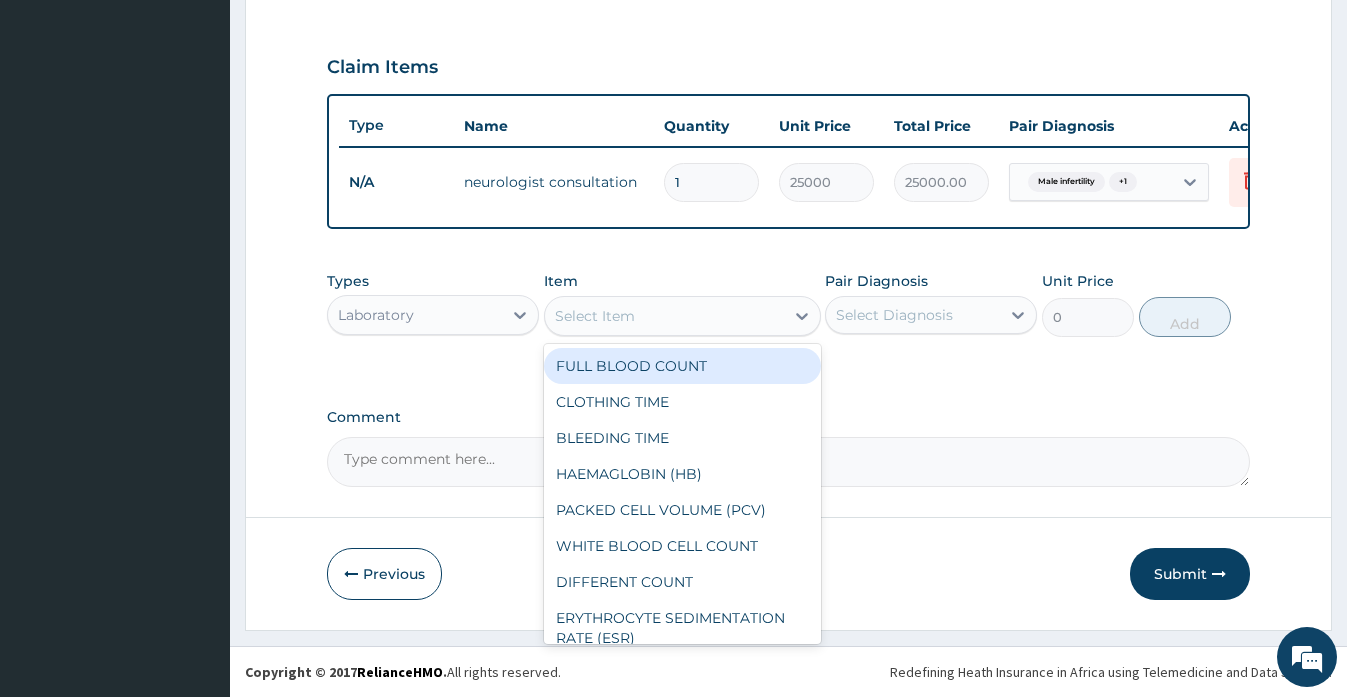 click on "Select Item" at bounding box center [664, 316] 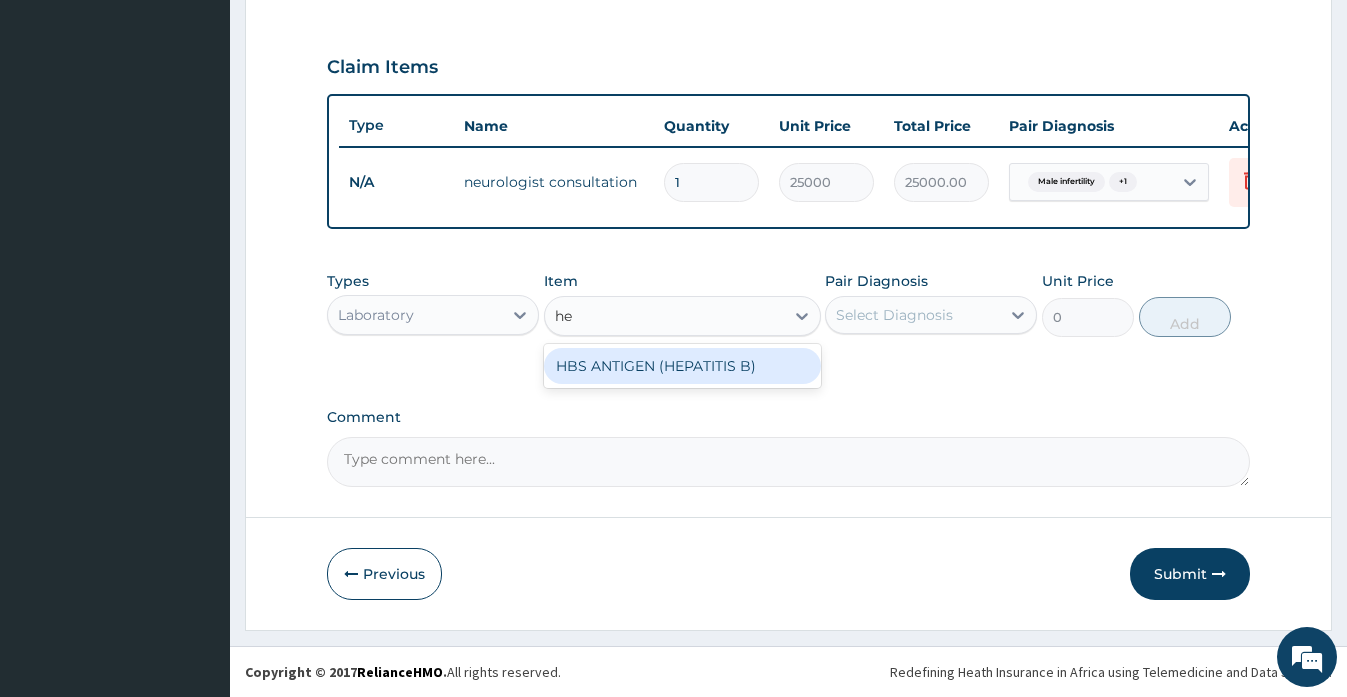 type on "hep" 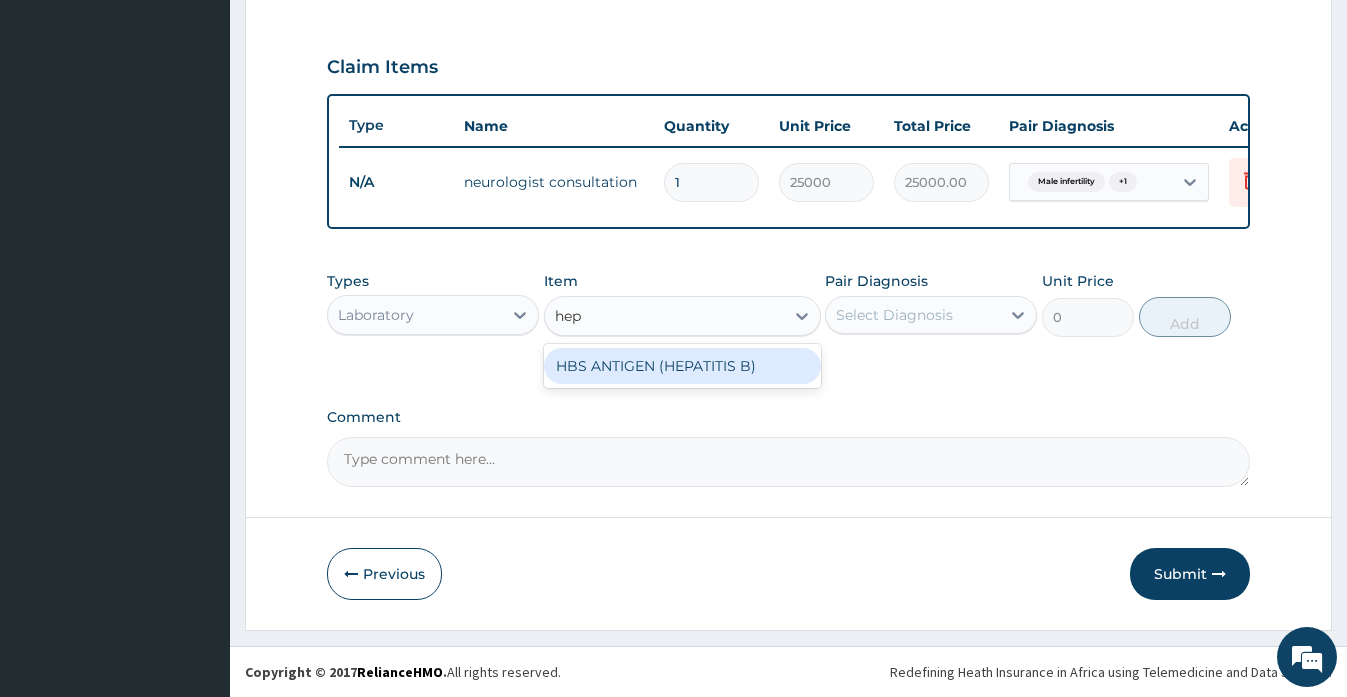click on "HBS ANTIGEN (HEPATITIS B)" at bounding box center [682, 366] 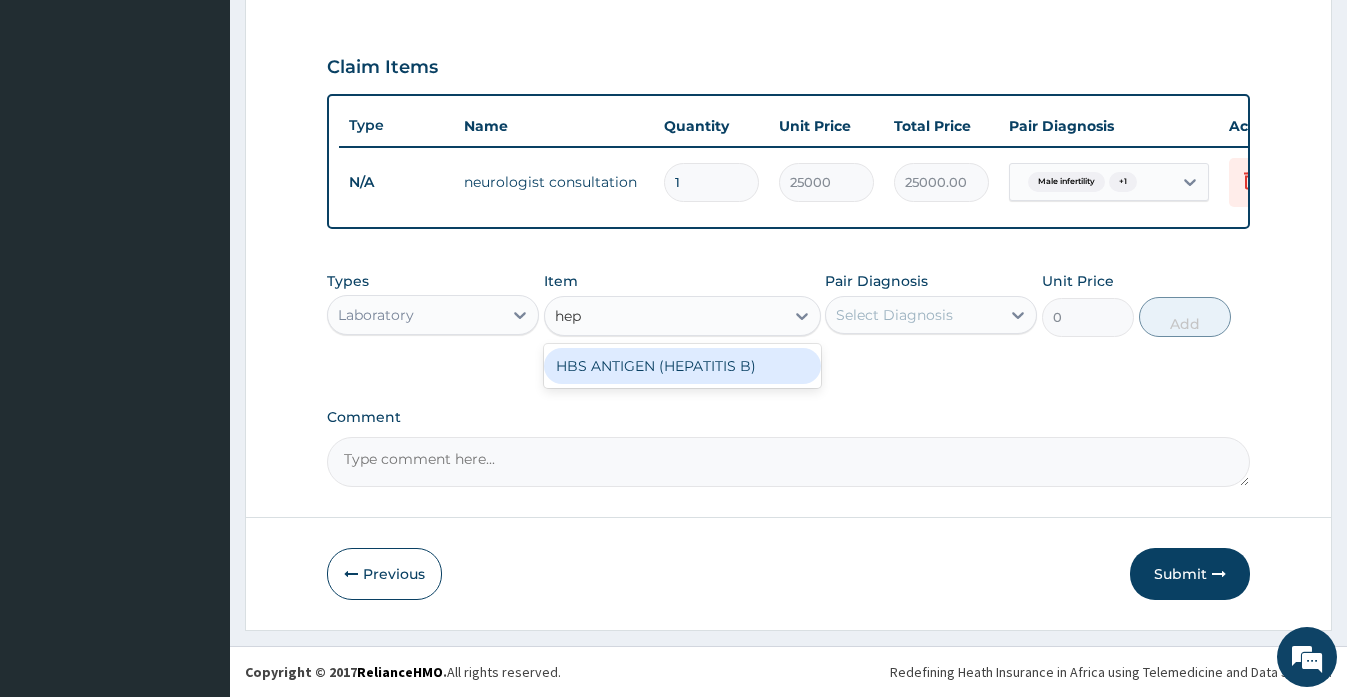 click on "Types Laboratory Item option neurologist consultation, selected. option HBS ANTIGEN (HEPATITIS B) focused, 48 of 107. 1 result available for search term hep. Use Up and Down to choose options, press Enter to select the currently focused option, press Escape to exit the menu, press Tab to select the option and exit the menu. hep hep HBS ANTIGEN (HEPATITIS B) Pair Diagnosis Select Diagnosis Unit Price 0 Add" at bounding box center (788, 319) 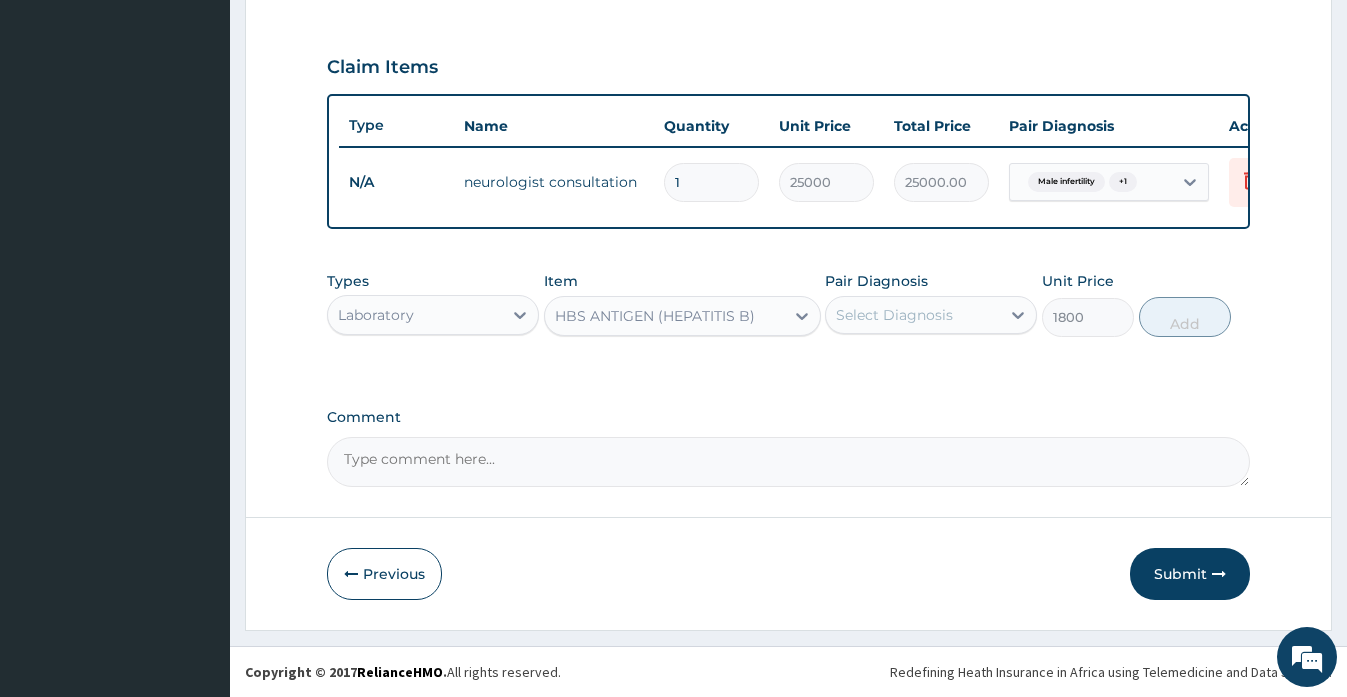 click on "Select Diagnosis" at bounding box center (894, 315) 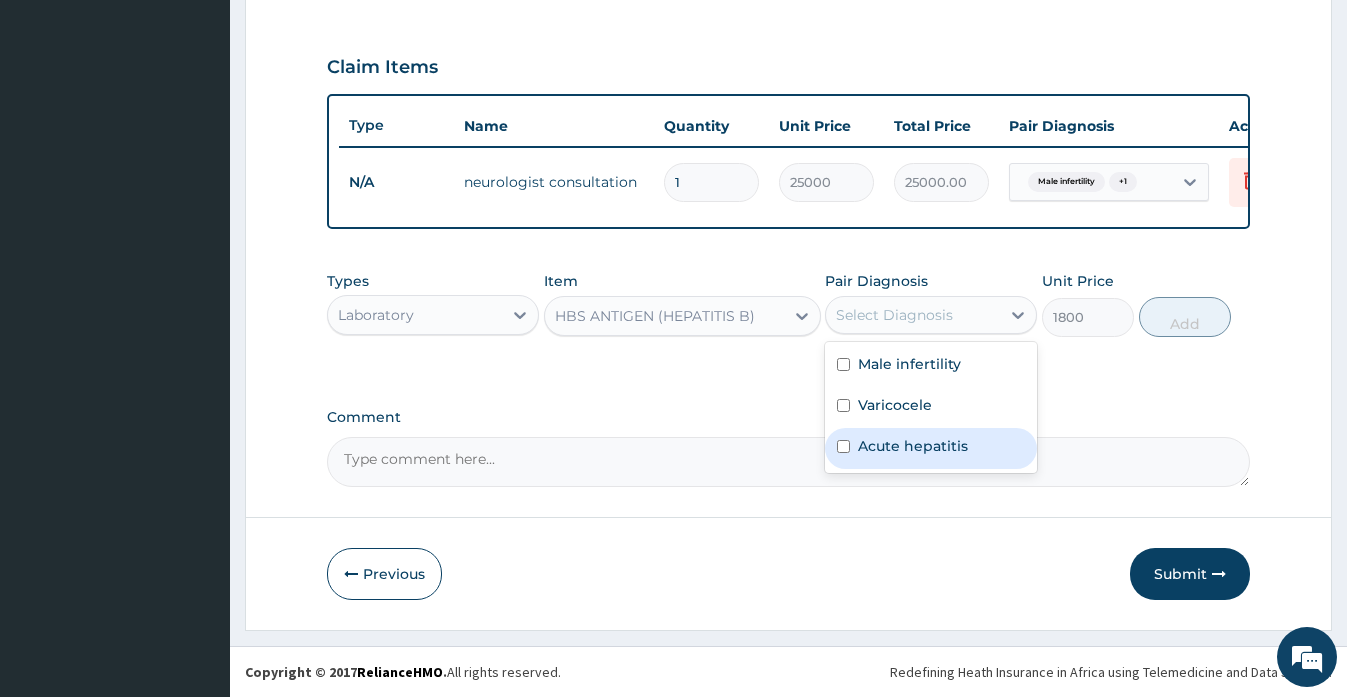 click on "Acute hepatitis" at bounding box center (913, 446) 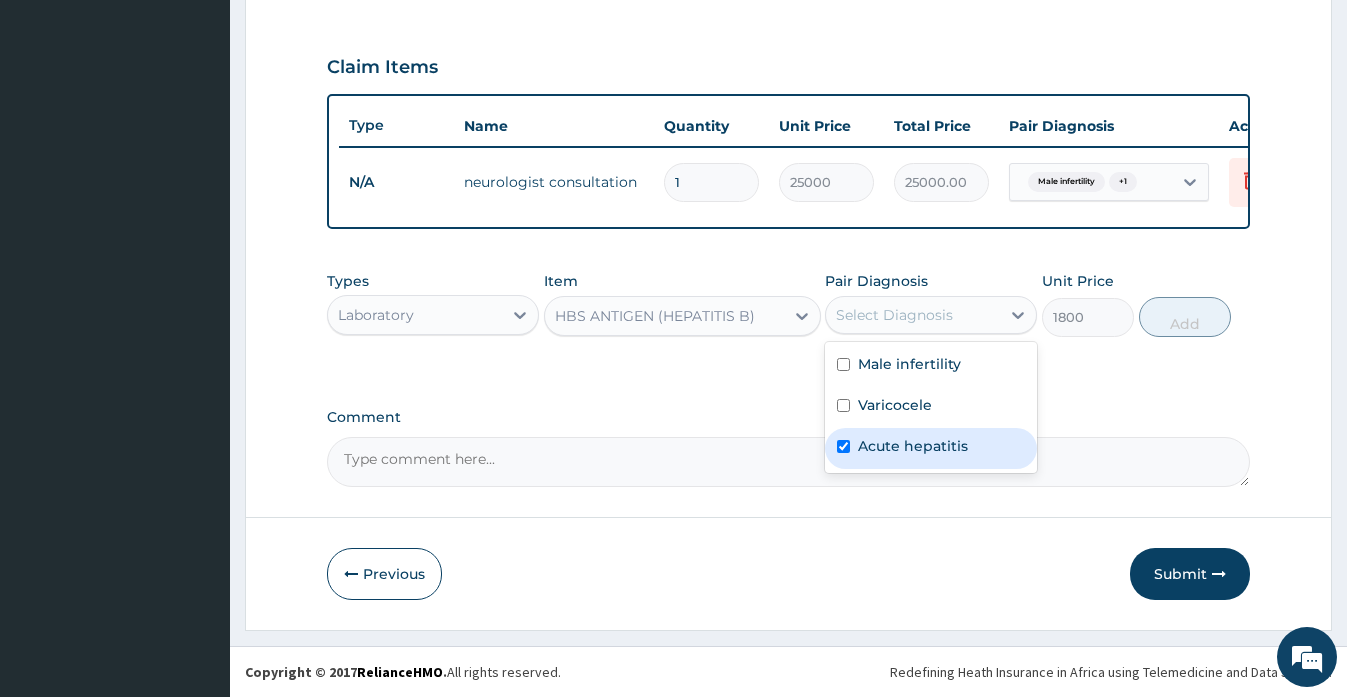 checkbox on "true" 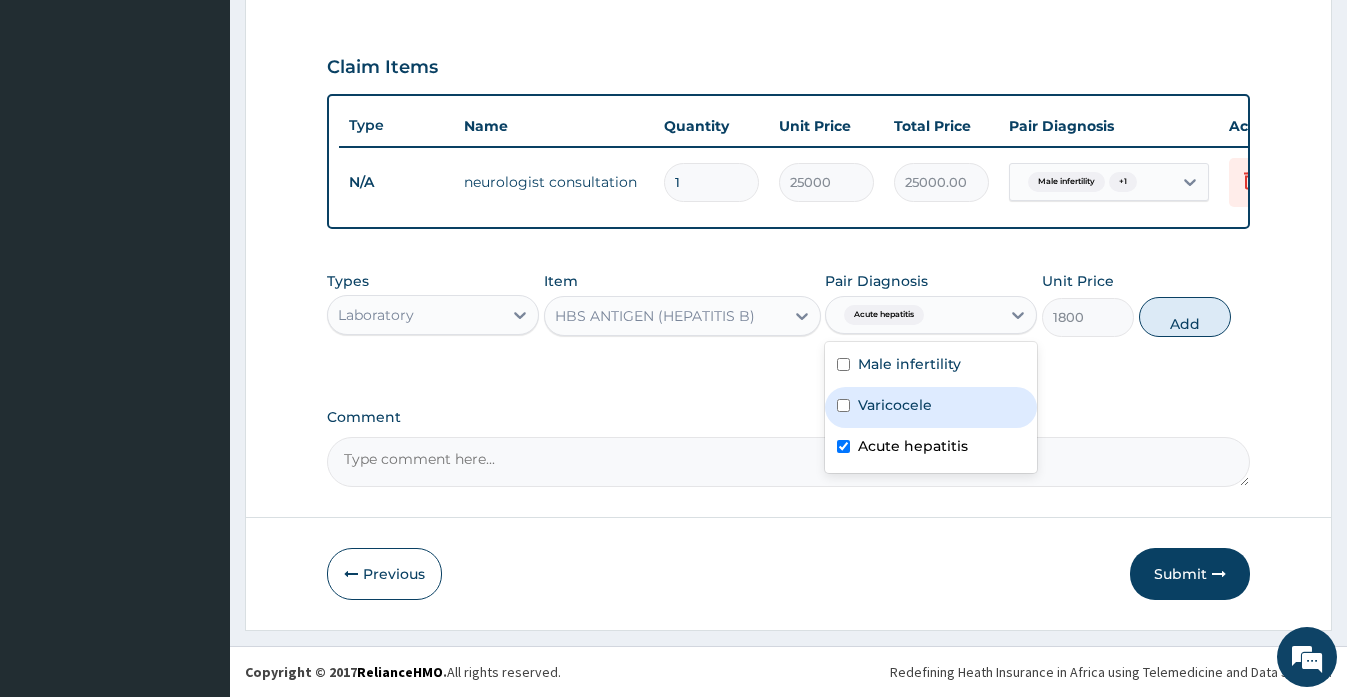 click on "Varicocele" at bounding box center (895, 405) 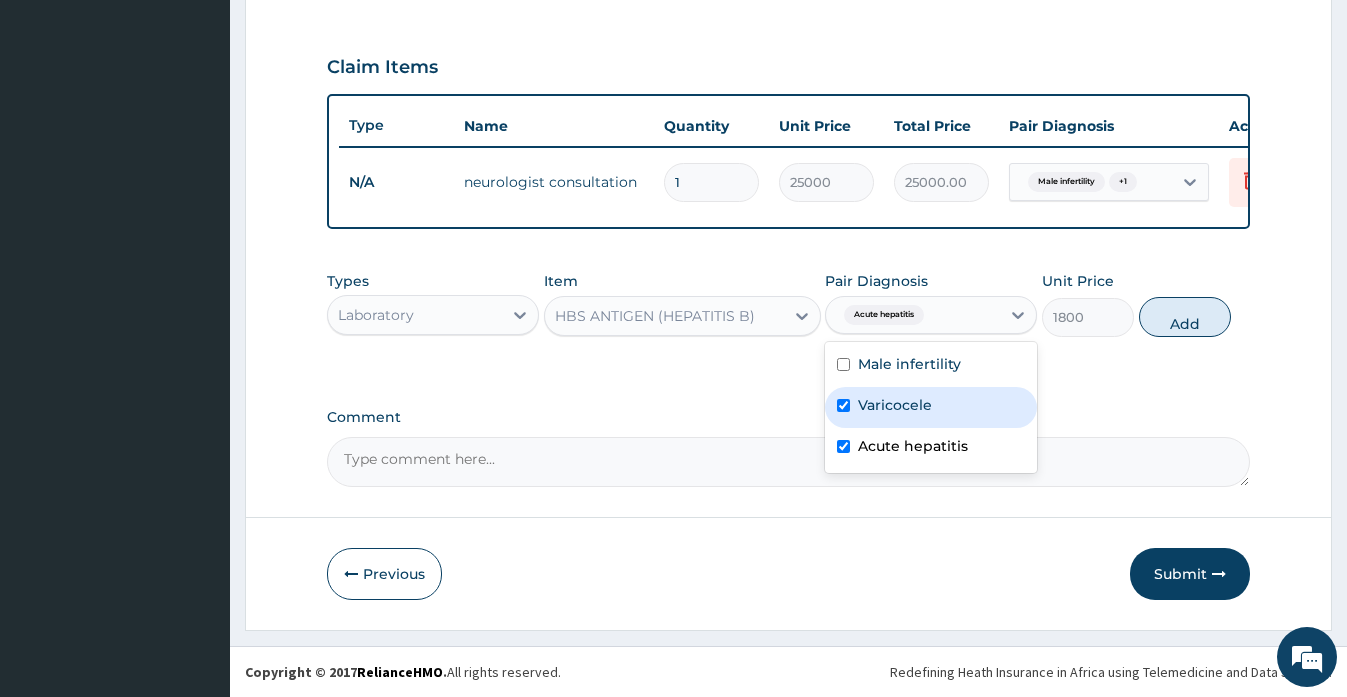 checkbox on "true" 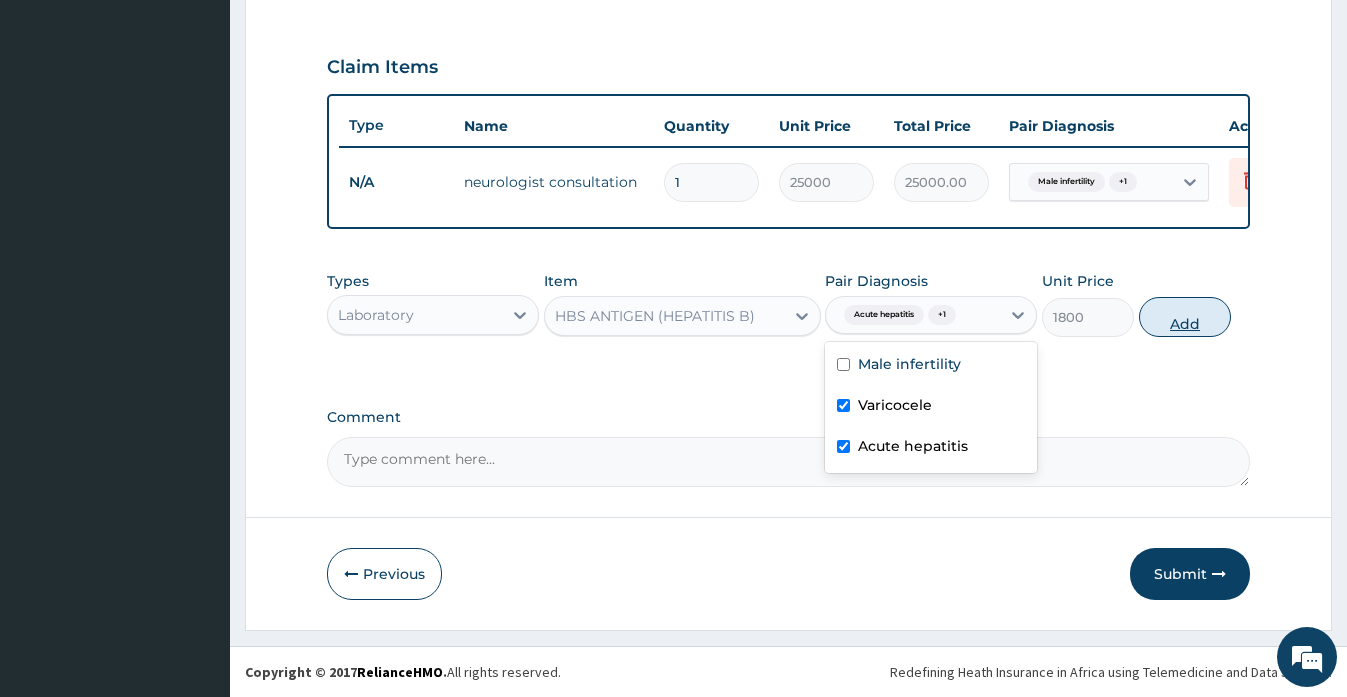 click on "Add" at bounding box center (1185, 317) 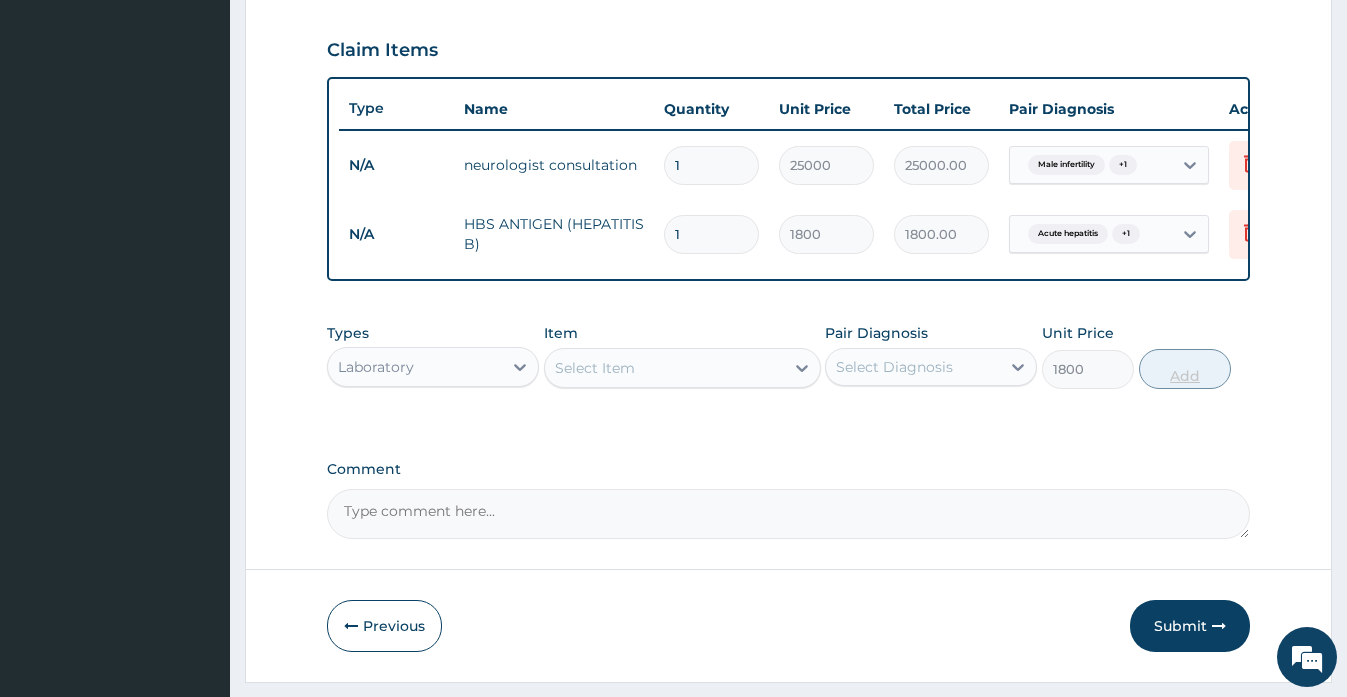 type on "0" 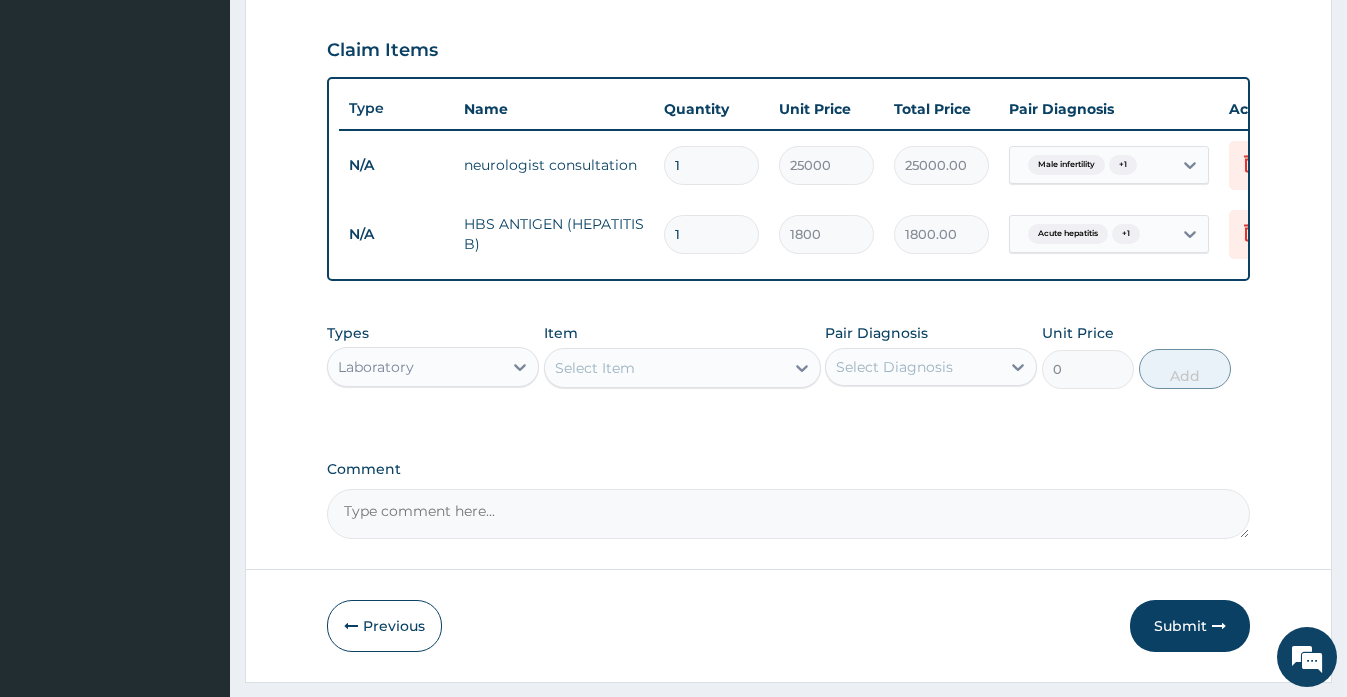 click on "Types Laboratory Item Select Item Pair Diagnosis Select Diagnosis Unit Price 0 Add" at bounding box center [788, 371] 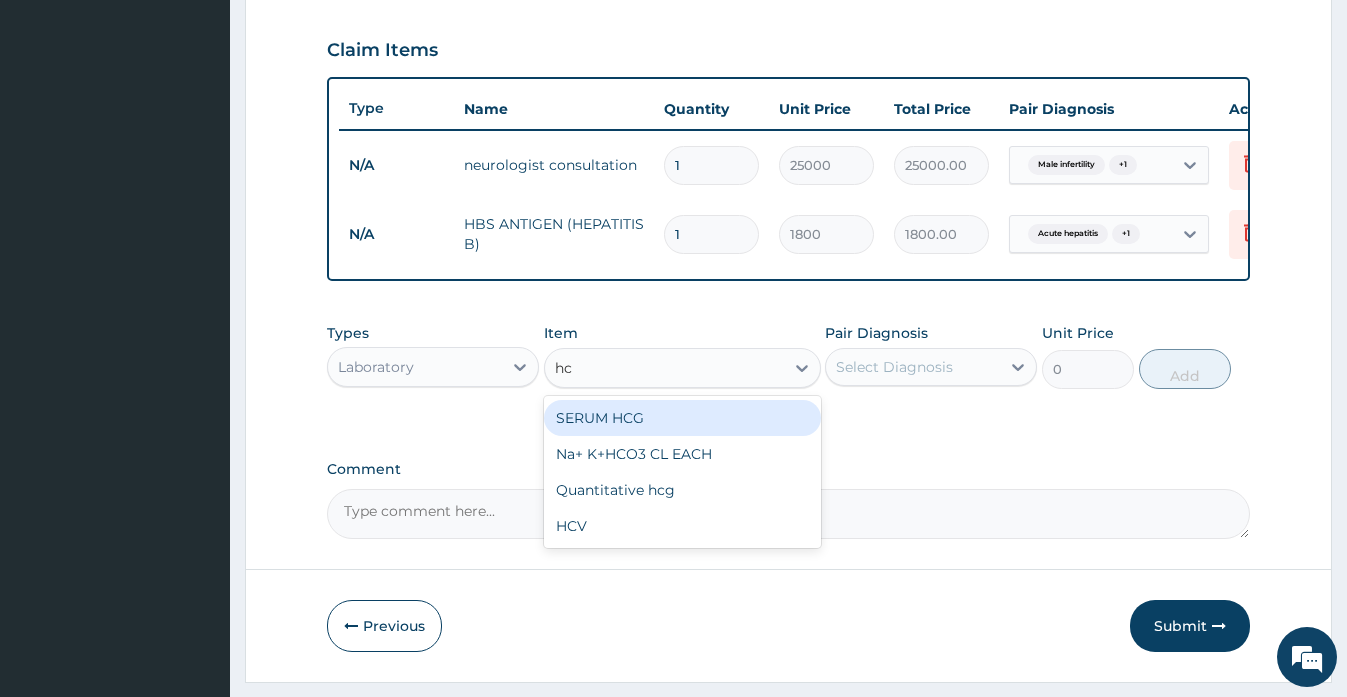 type on "hcv" 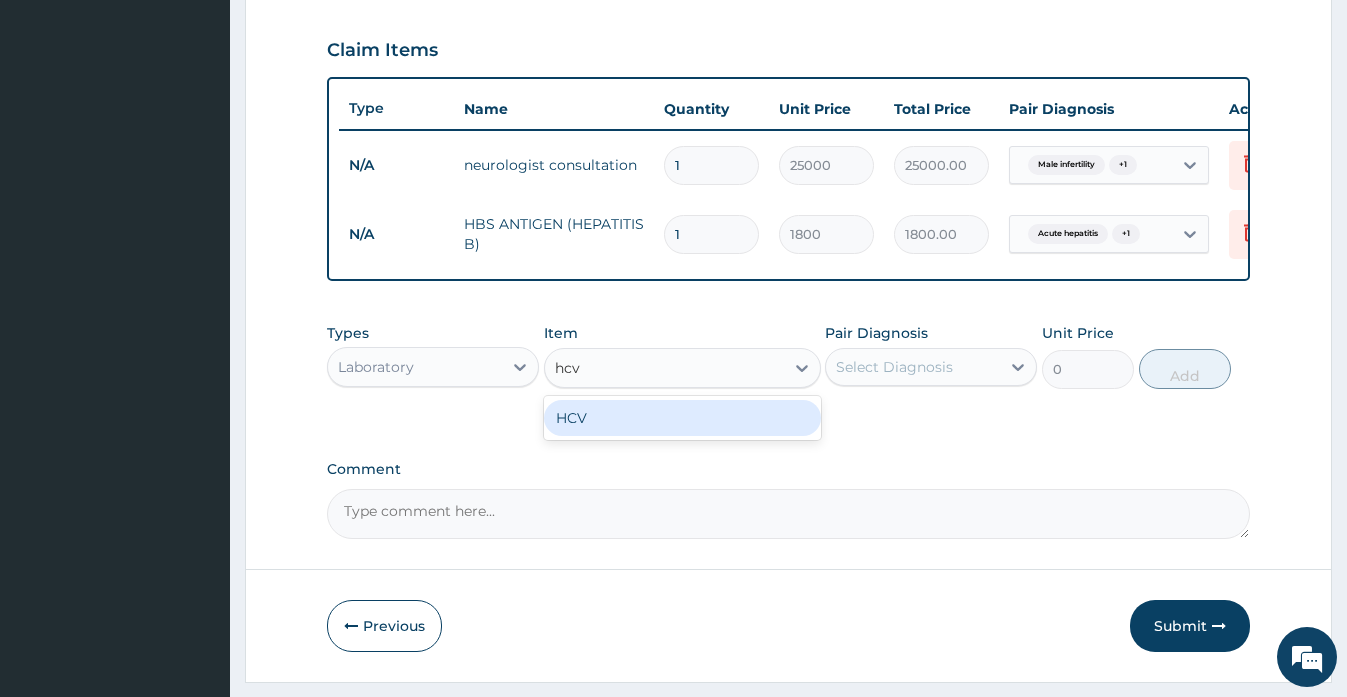 click on "HCV" at bounding box center (682, 418) 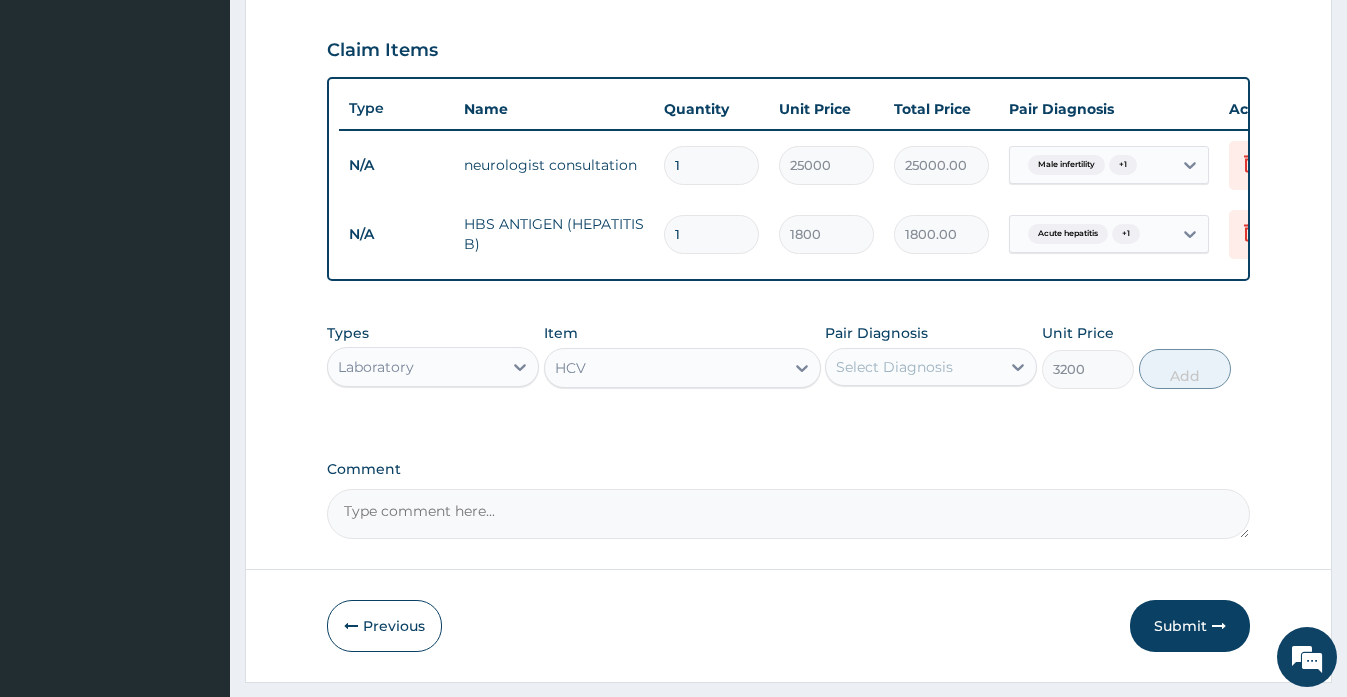 click on "Select Diagnosis" at bounding box center [894, 367] 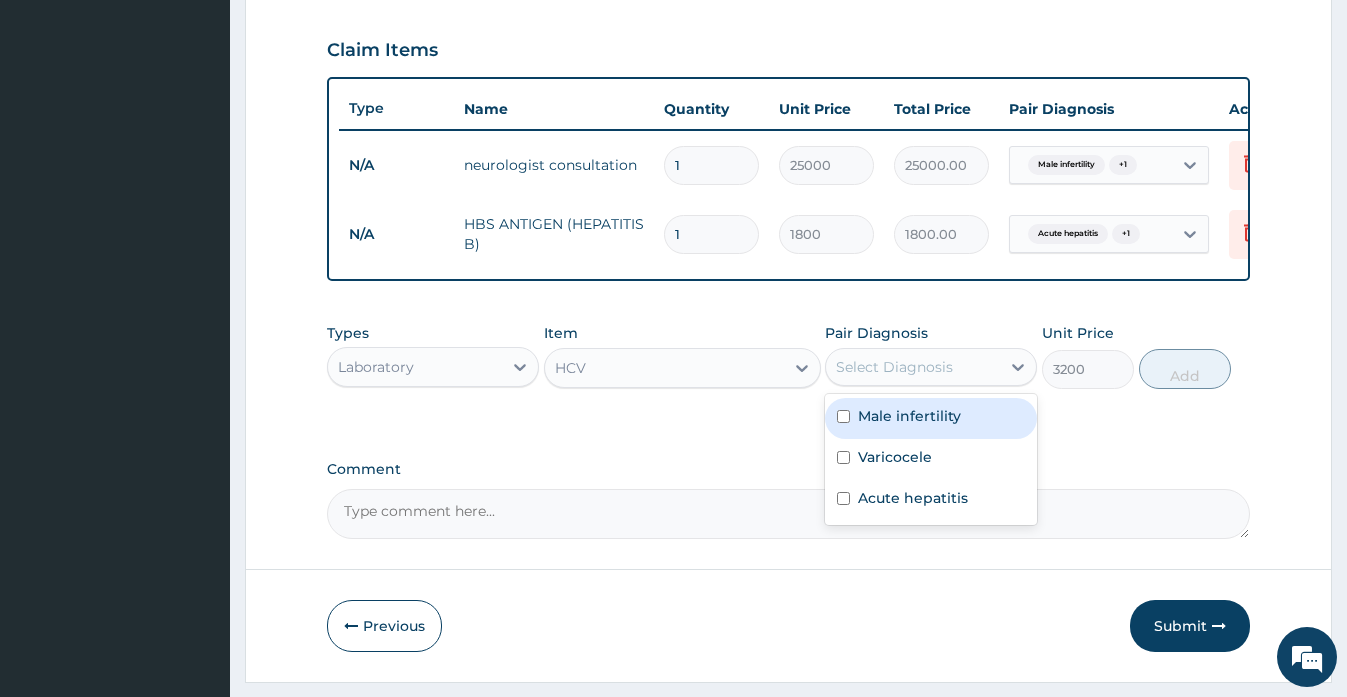 click on "Select Diagnosis" at bounding box center [894, 367] 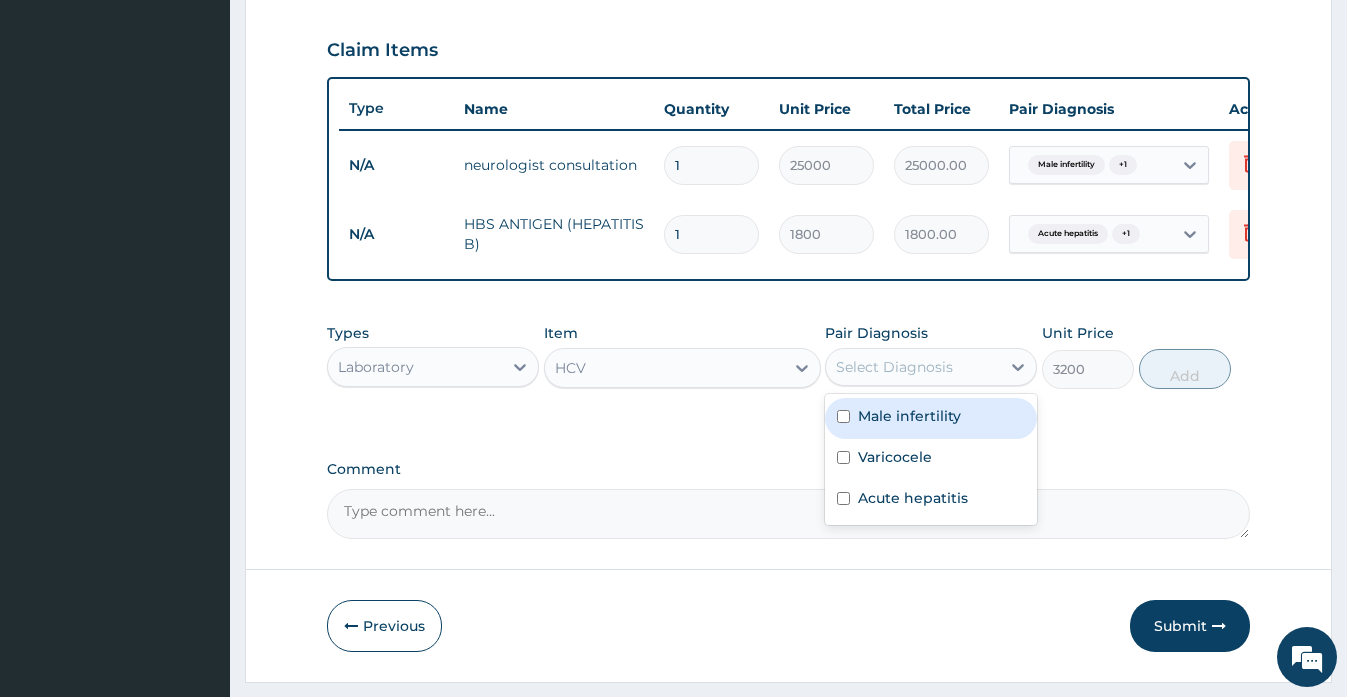 click on "Select Diagnosis" at bounding box center (894, 367) 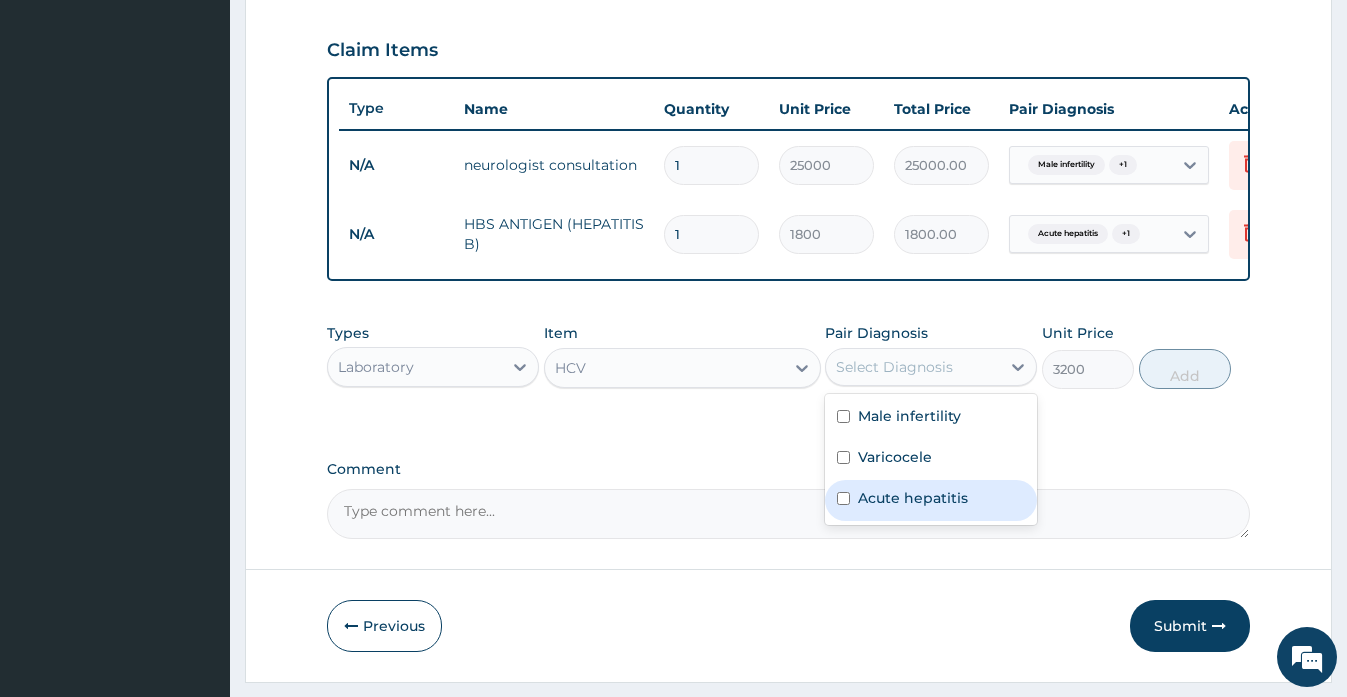 click on "Acute hepatitis" at bounding box center (913, 498) 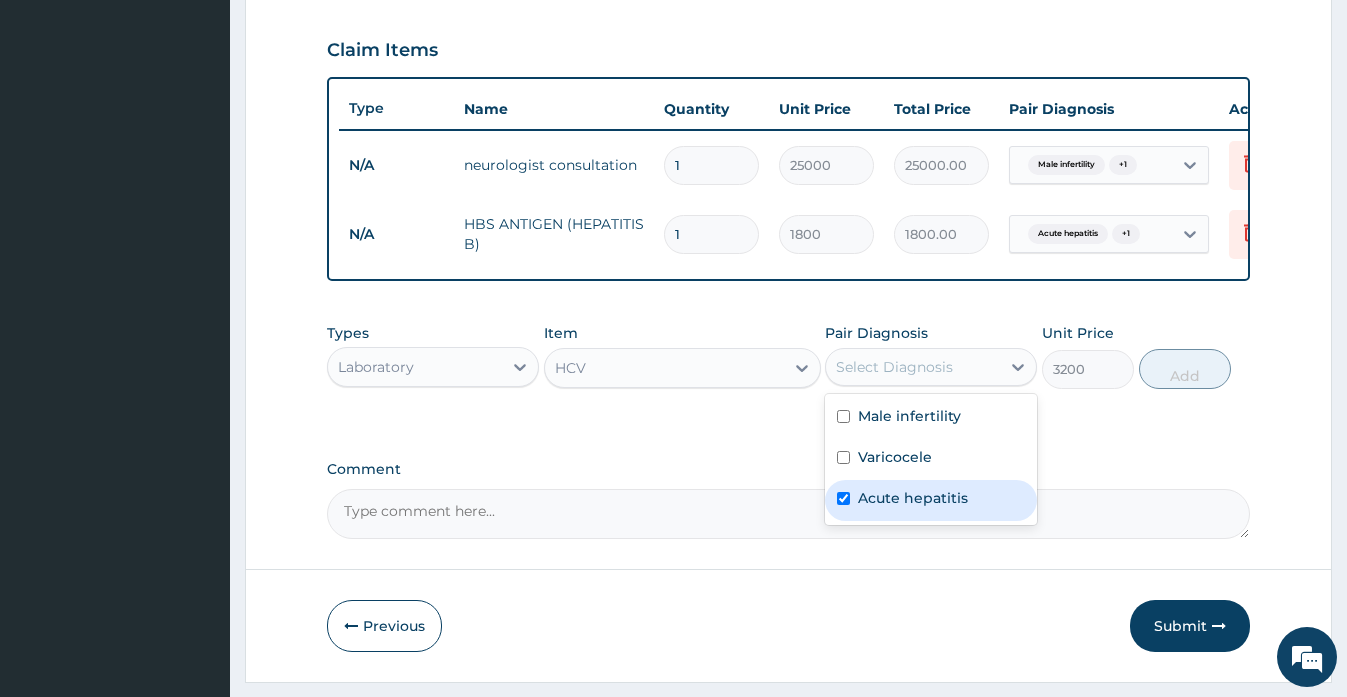 checkbox on "true" 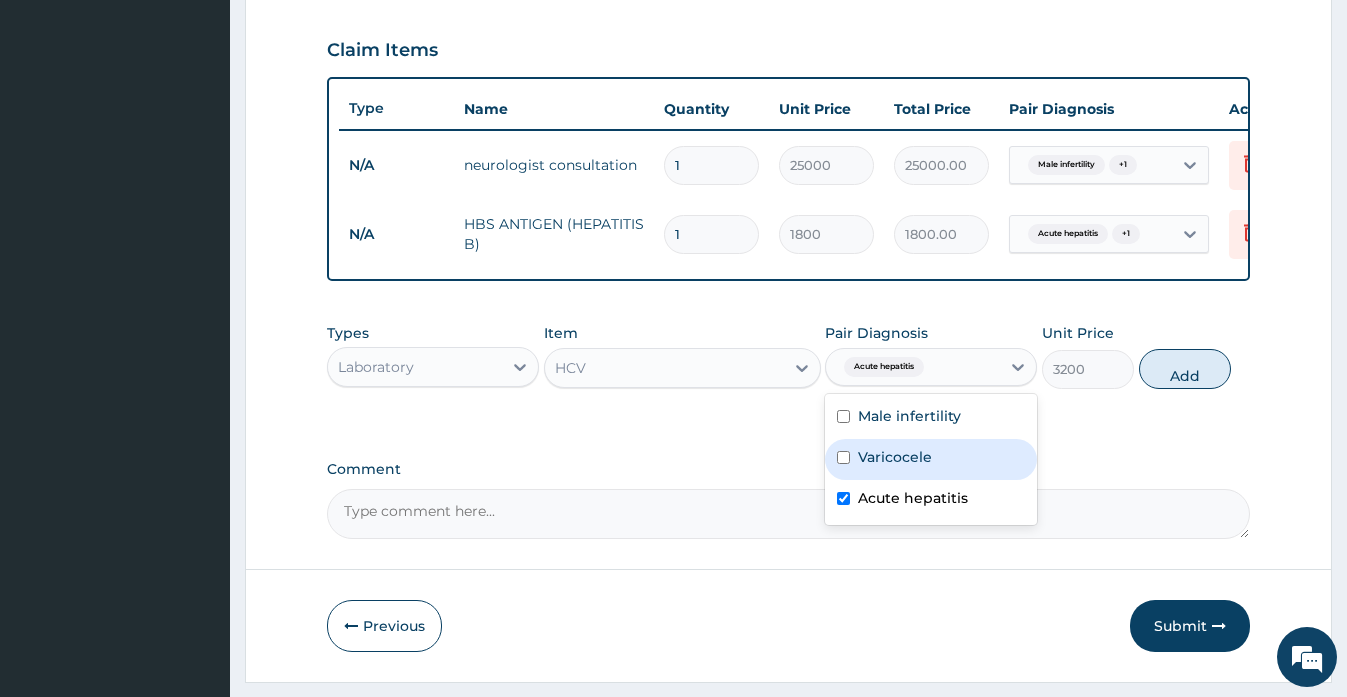 click on "Varicocele" at bounding box center (895, 457) 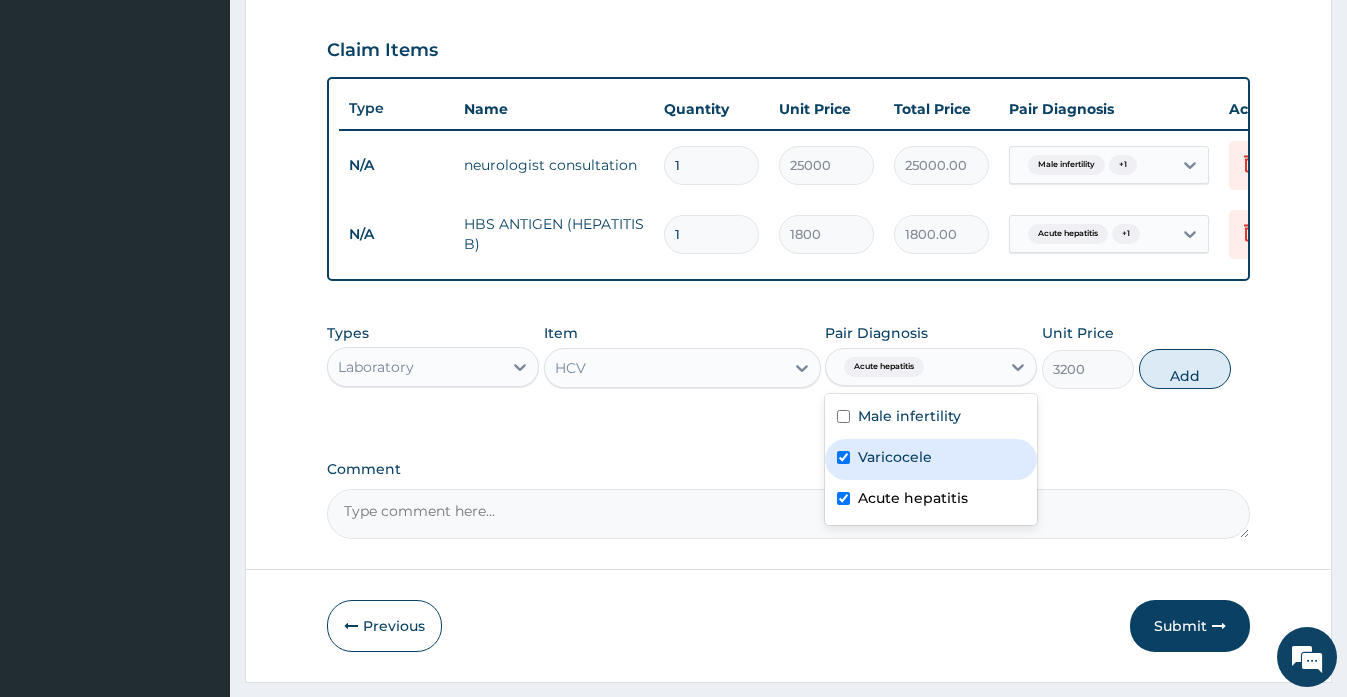 checkbox on "true" 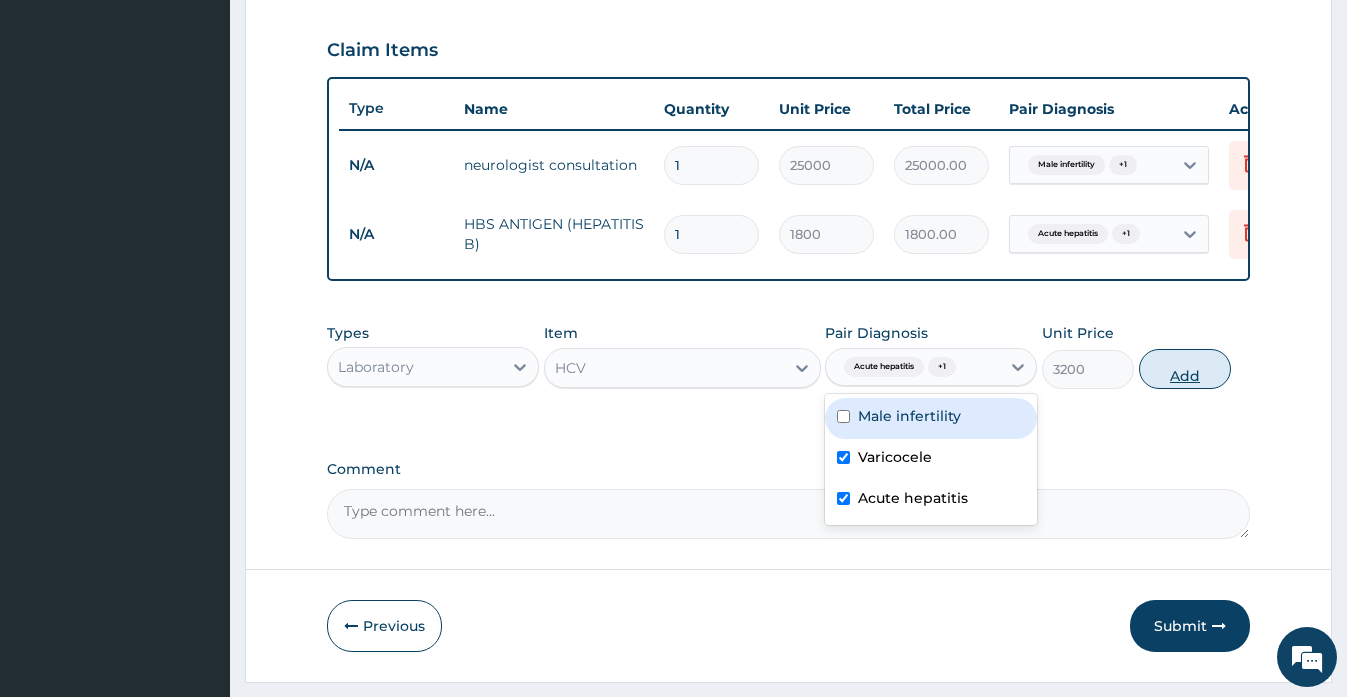 click on "Add" at bounding box center (1185, 369) 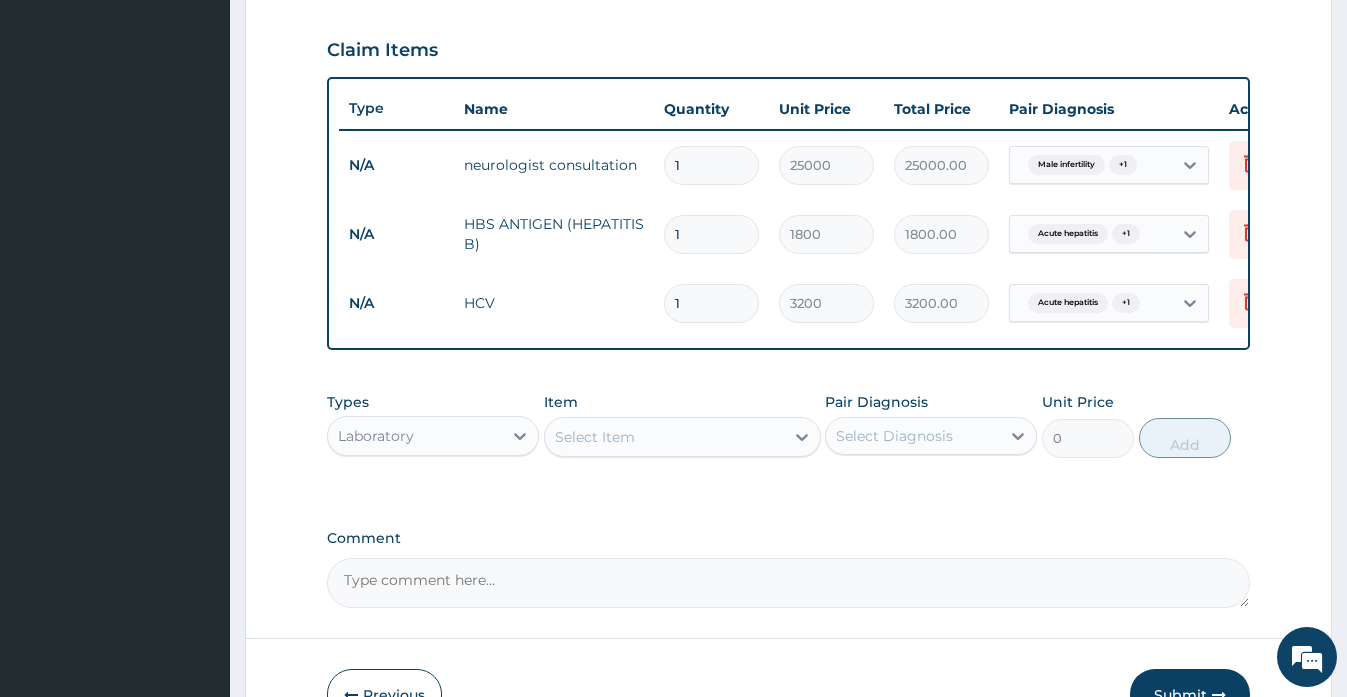 click on "Select Item" at bounding box center (664, 437) 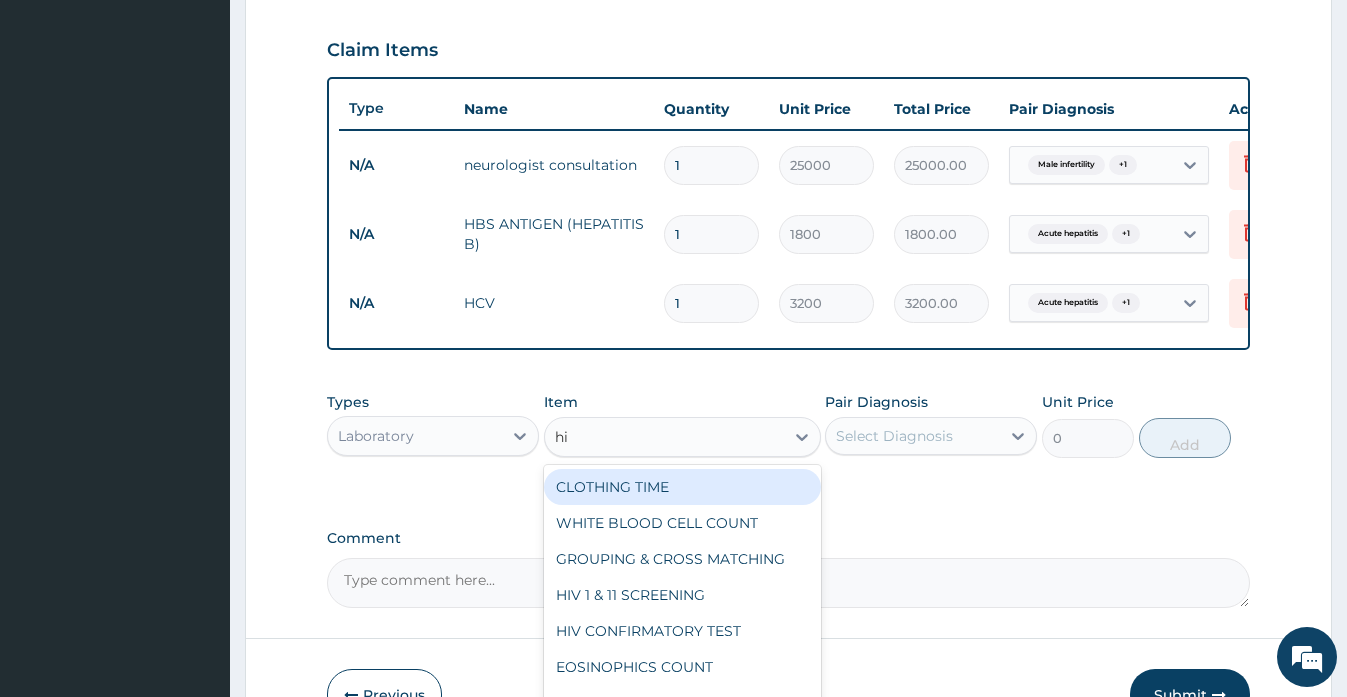 type on "hiv" 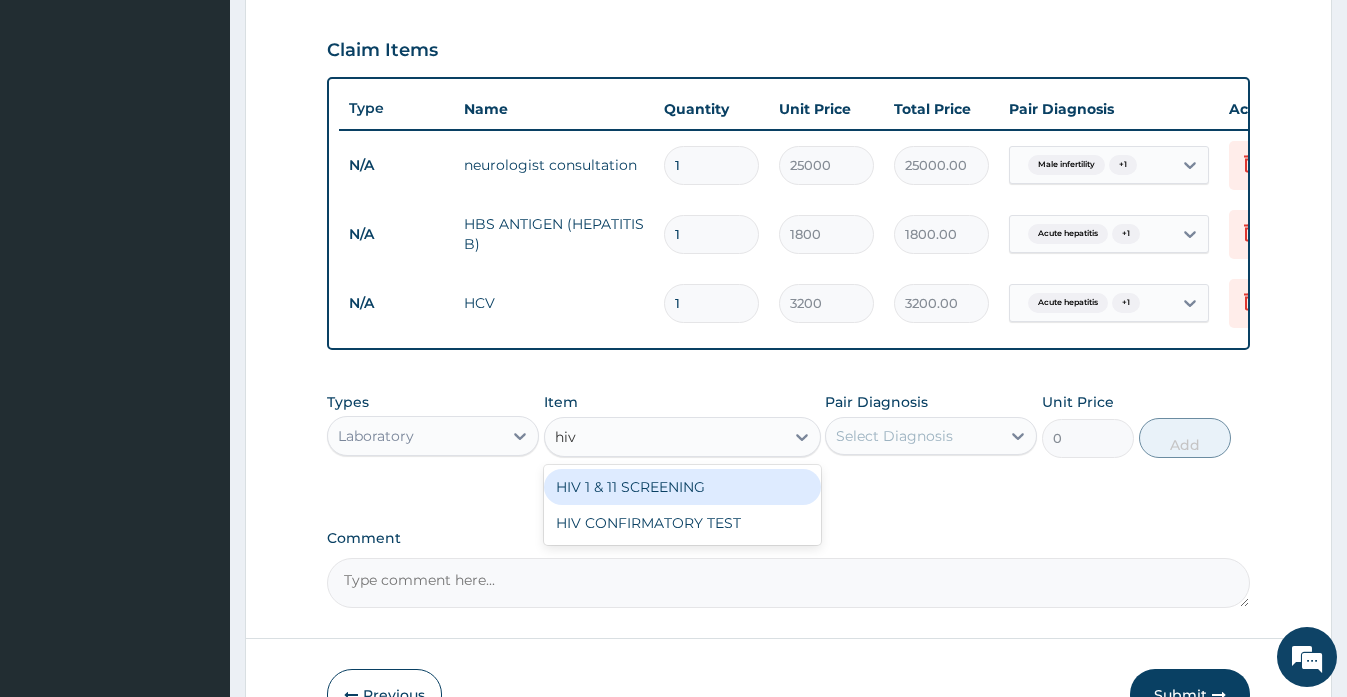 click on "HIV 1 & 11 SCREENING" at bounding box center [682, 487] 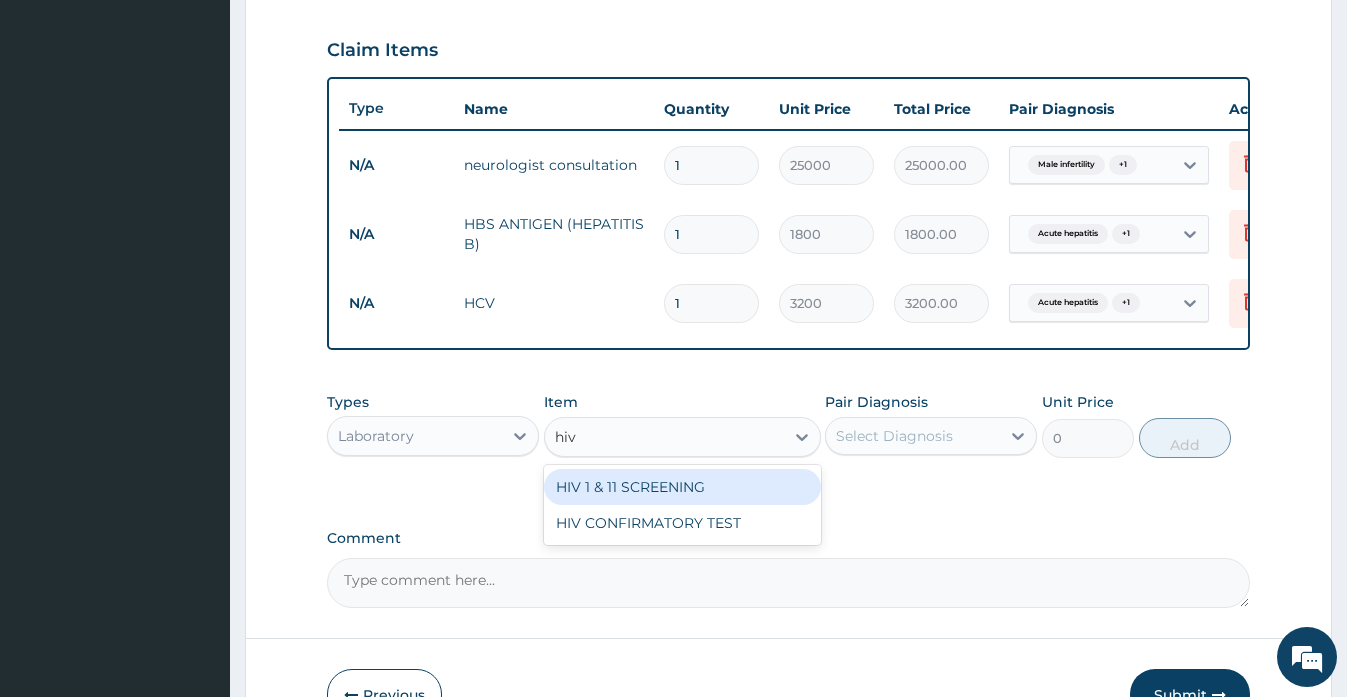 type 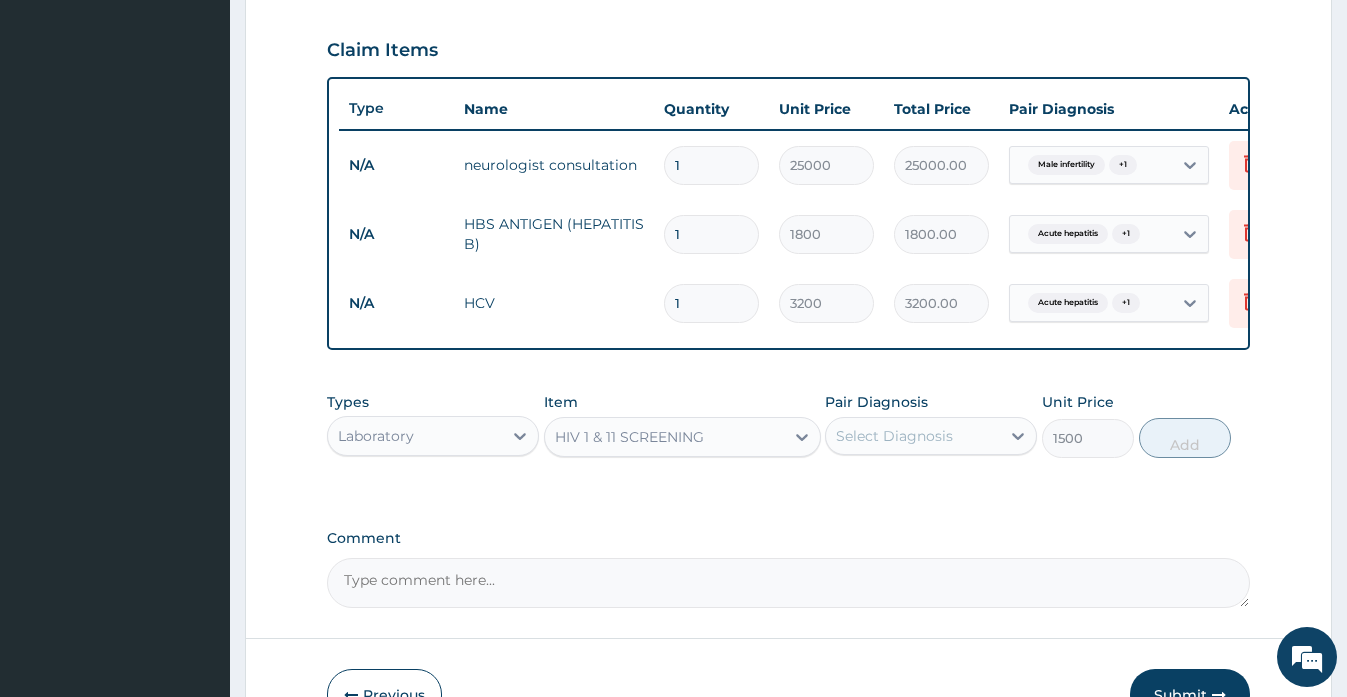 click on "Types Laboratory Item HIV 1 & 11 SCREENING Pair Diagnosis Select Diagnosis Unit Price 1500 Add" at bounding box center (788, 440) 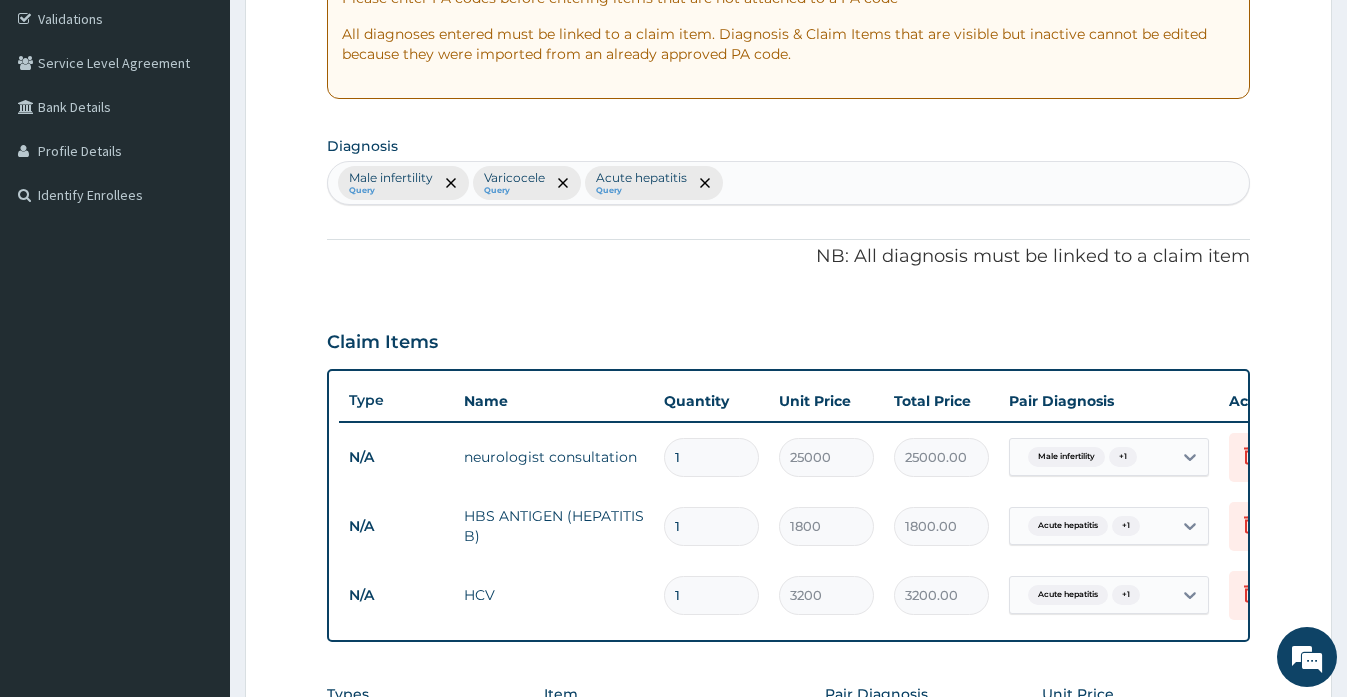 scroll, scrollTop: 367, scrollLeft: 0, axis: vertical 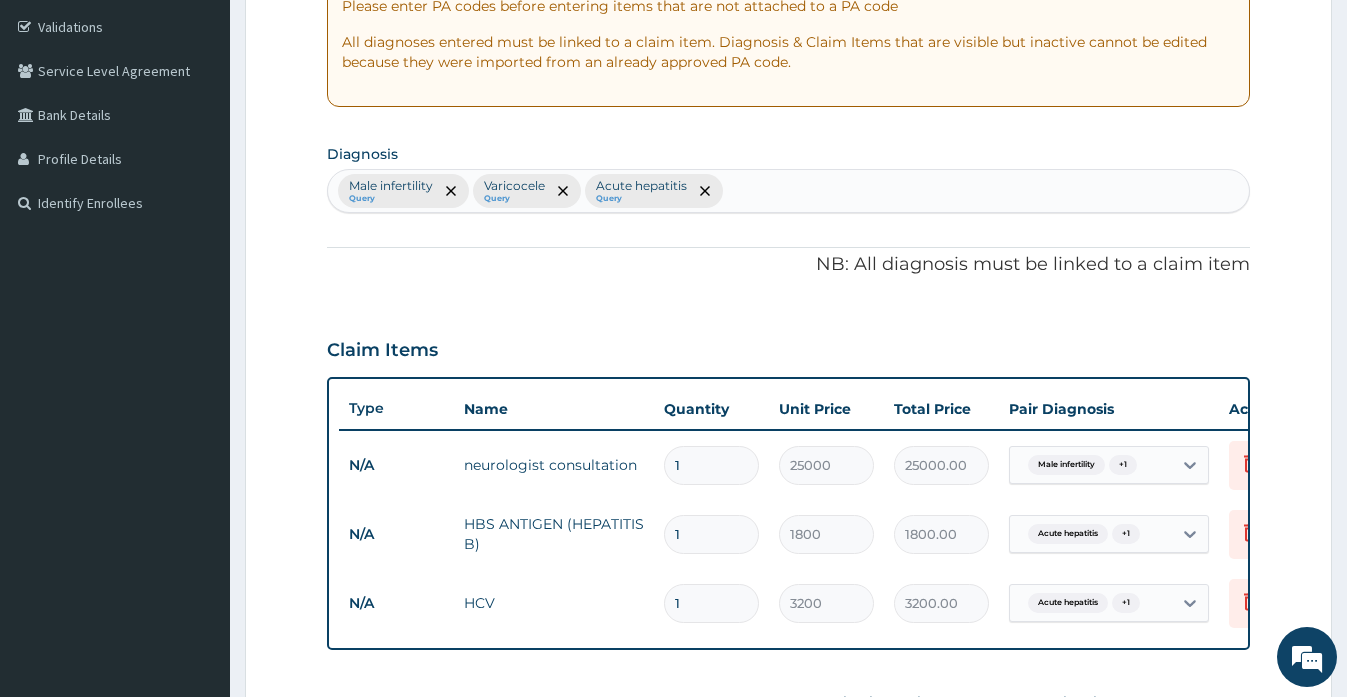 click on "Male infertility Query Varicocele Query Acute hepatitis Query" at bounding box center [788, 191] 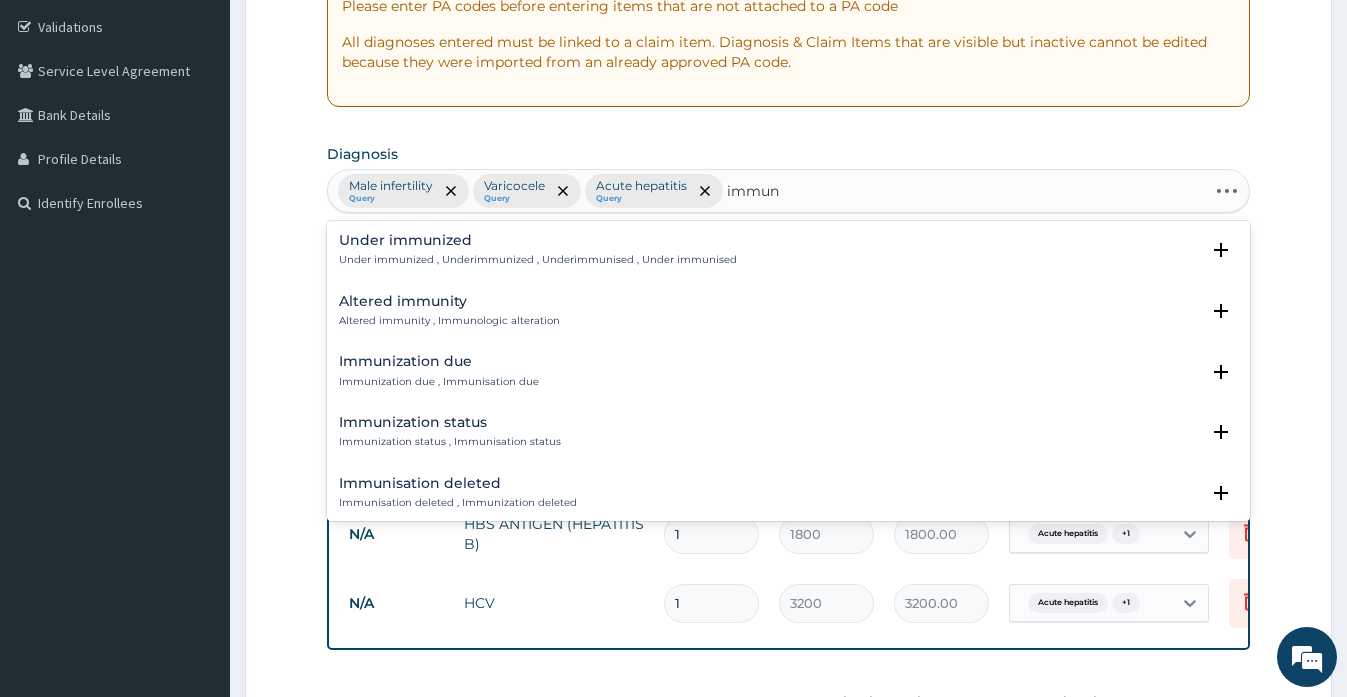 type on "immuno" 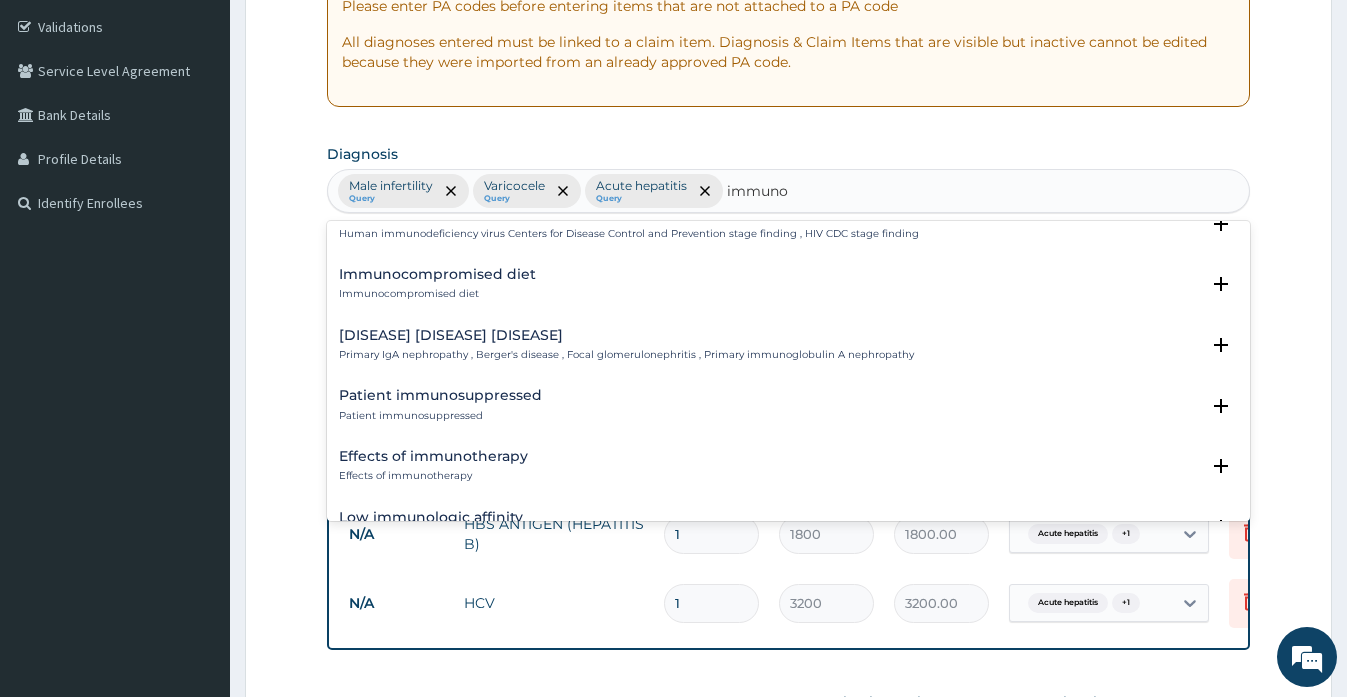 scroll, scrollTop: 1800, scrollLeft: 0, axis: vertical 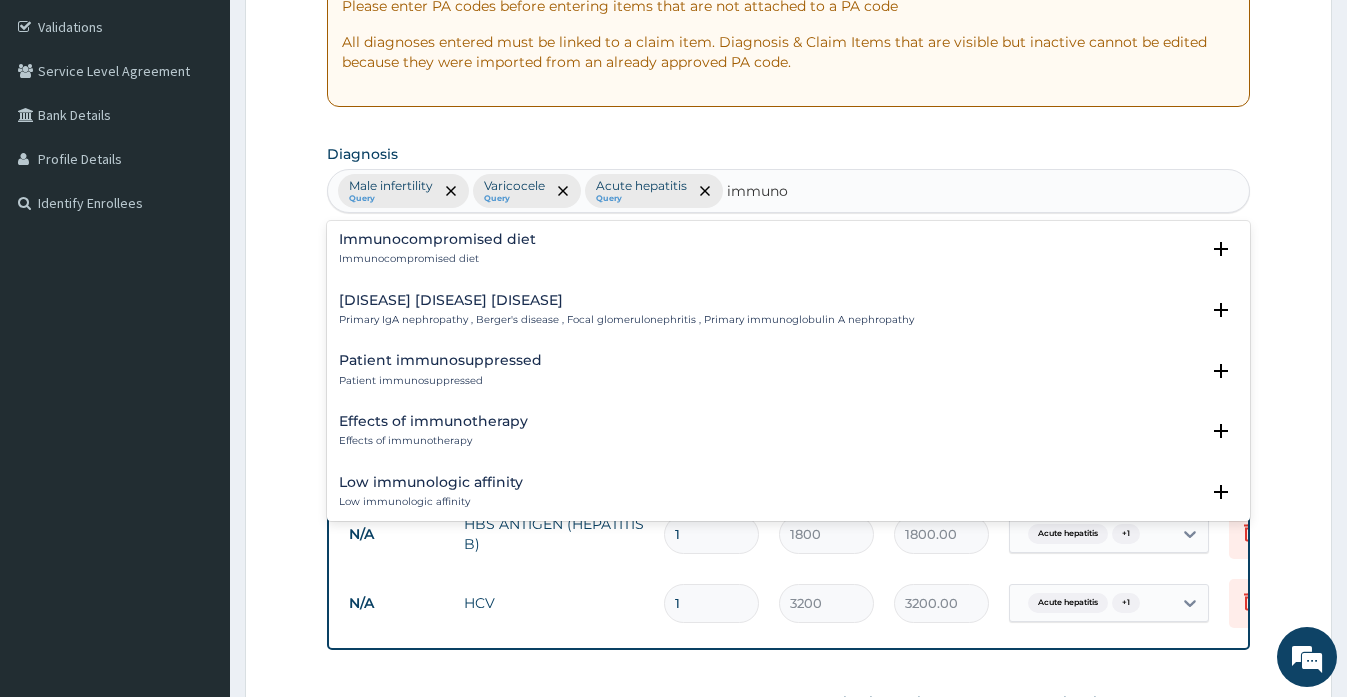 click on "Patient immunosuppressed" at bounding box center [440, 360] 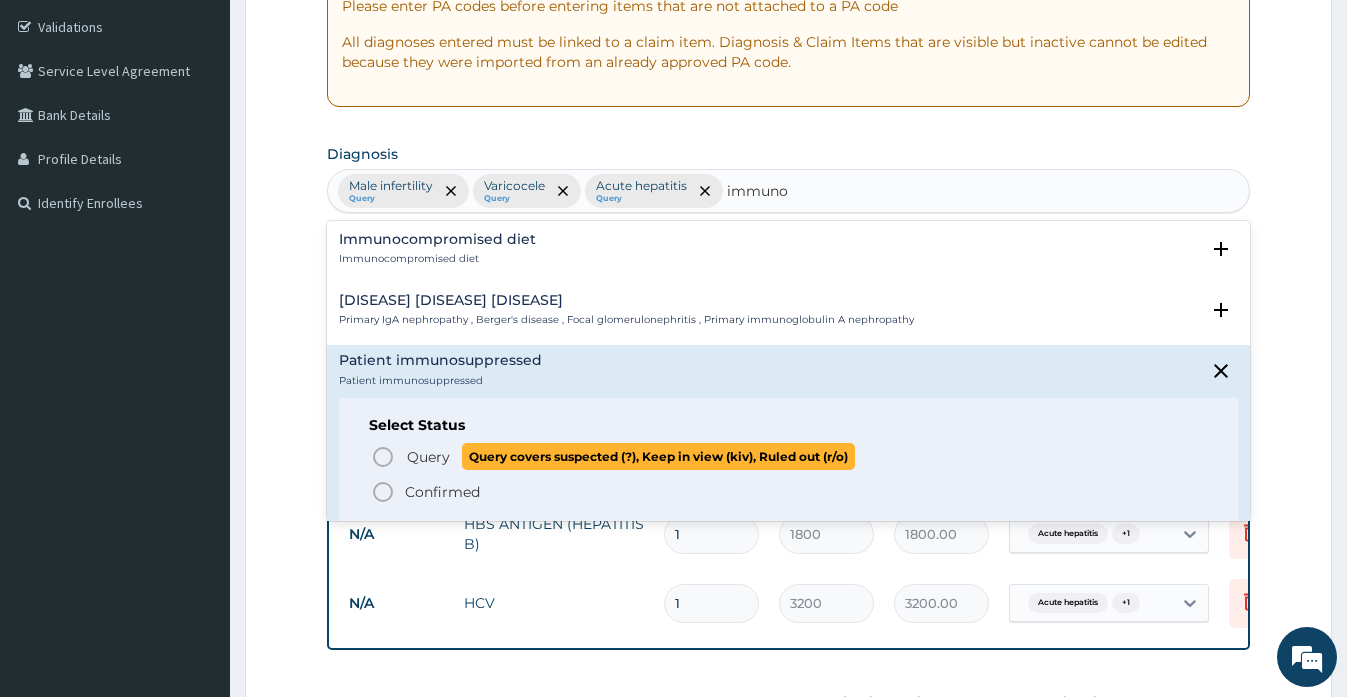 click on "Query" at bounding box center [428, 457] 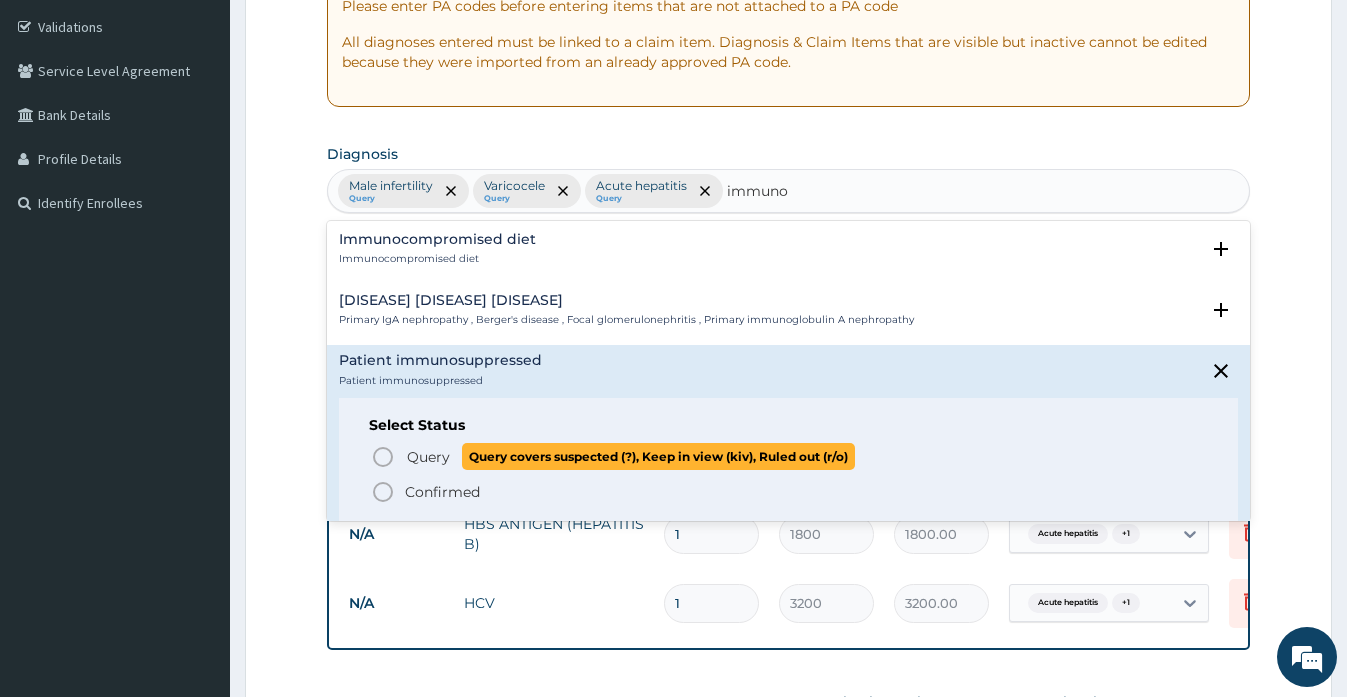 type 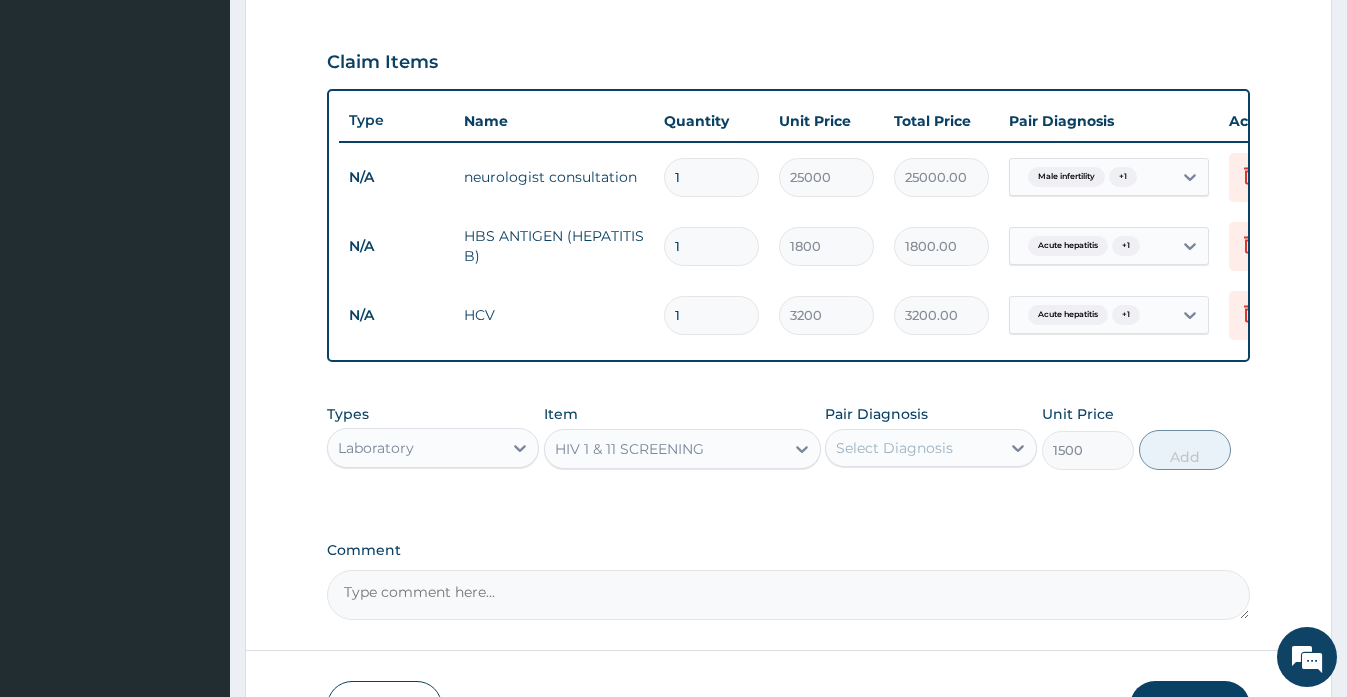 scroll, scrollTop: 667, scrollLeft: 0, axis: vertical 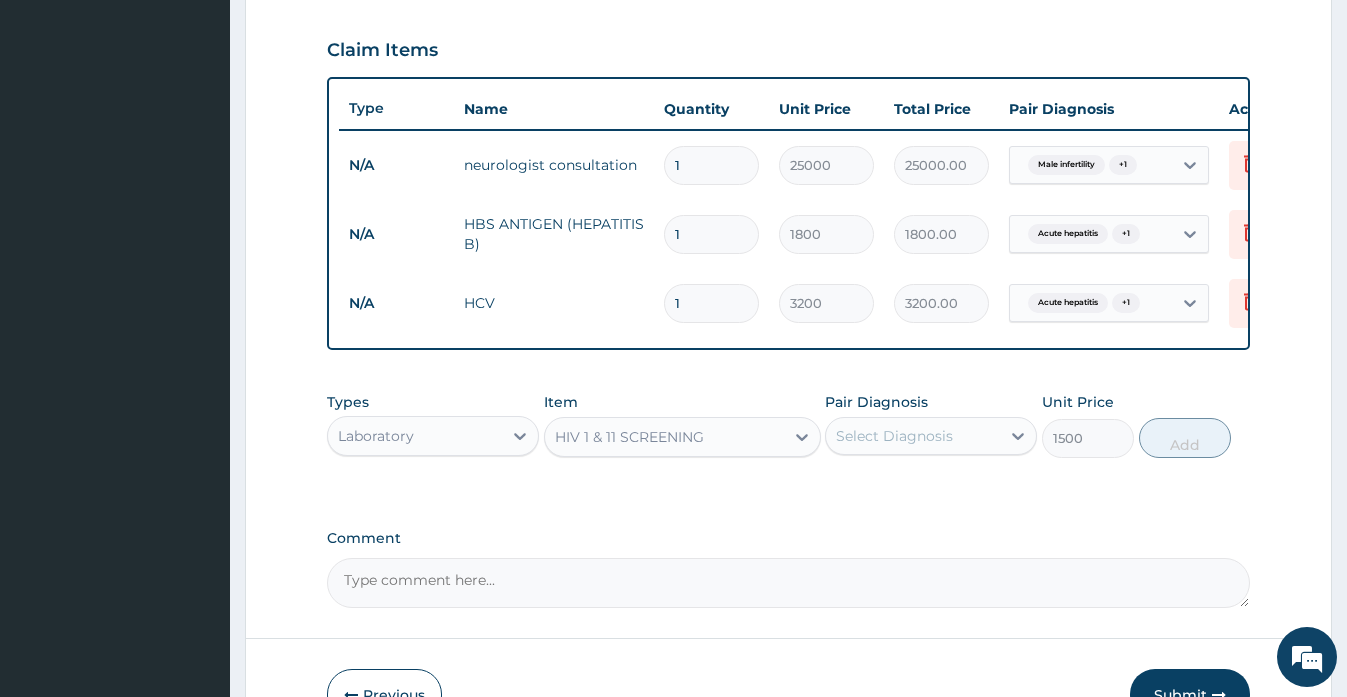 click on "Select Diagnosis" at bounding box center (894, 436) 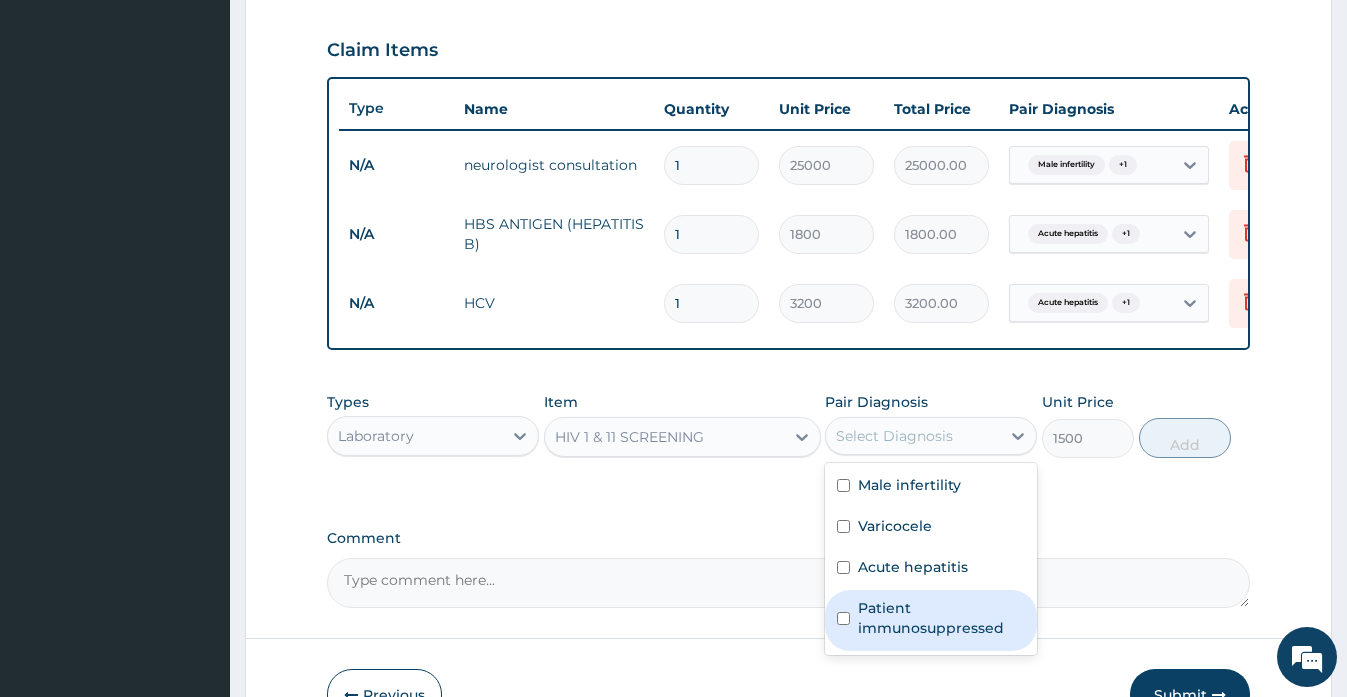click on "Patient immunosuppressed" at bounding box center (941, 618) 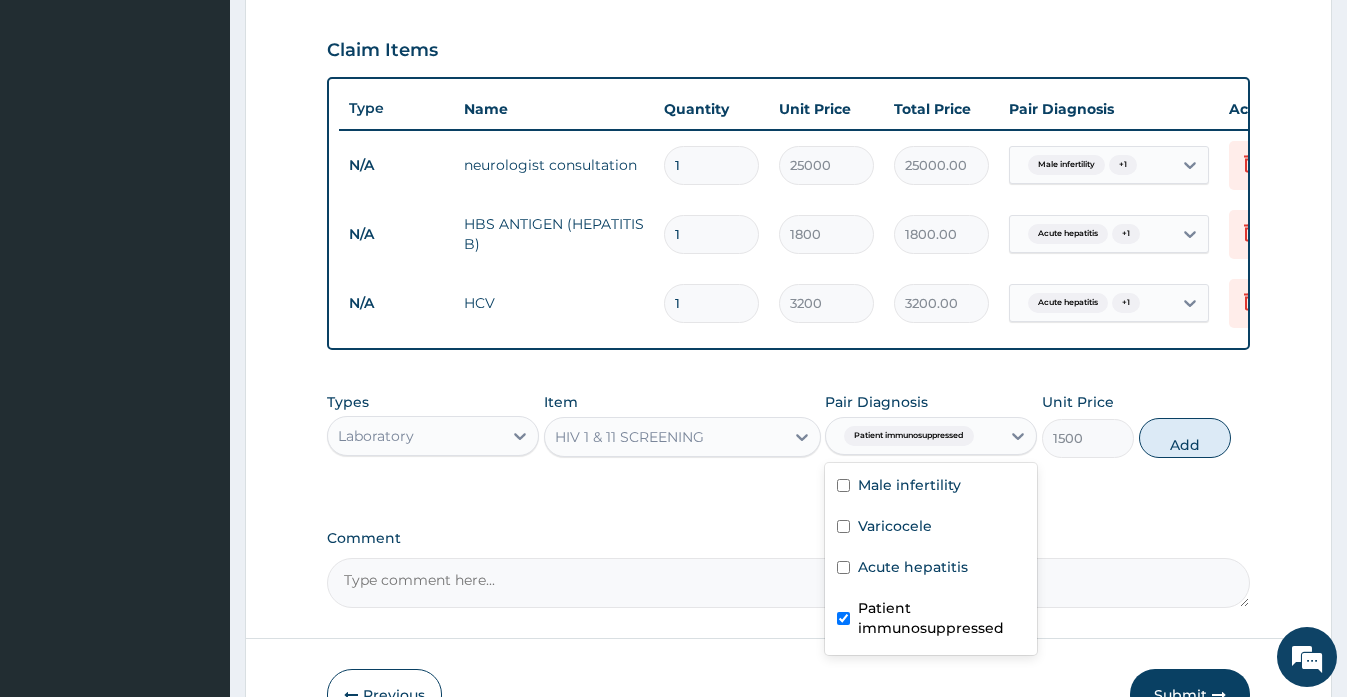 click on "Patient immunosuppressed" at bounding box center (941, 618) 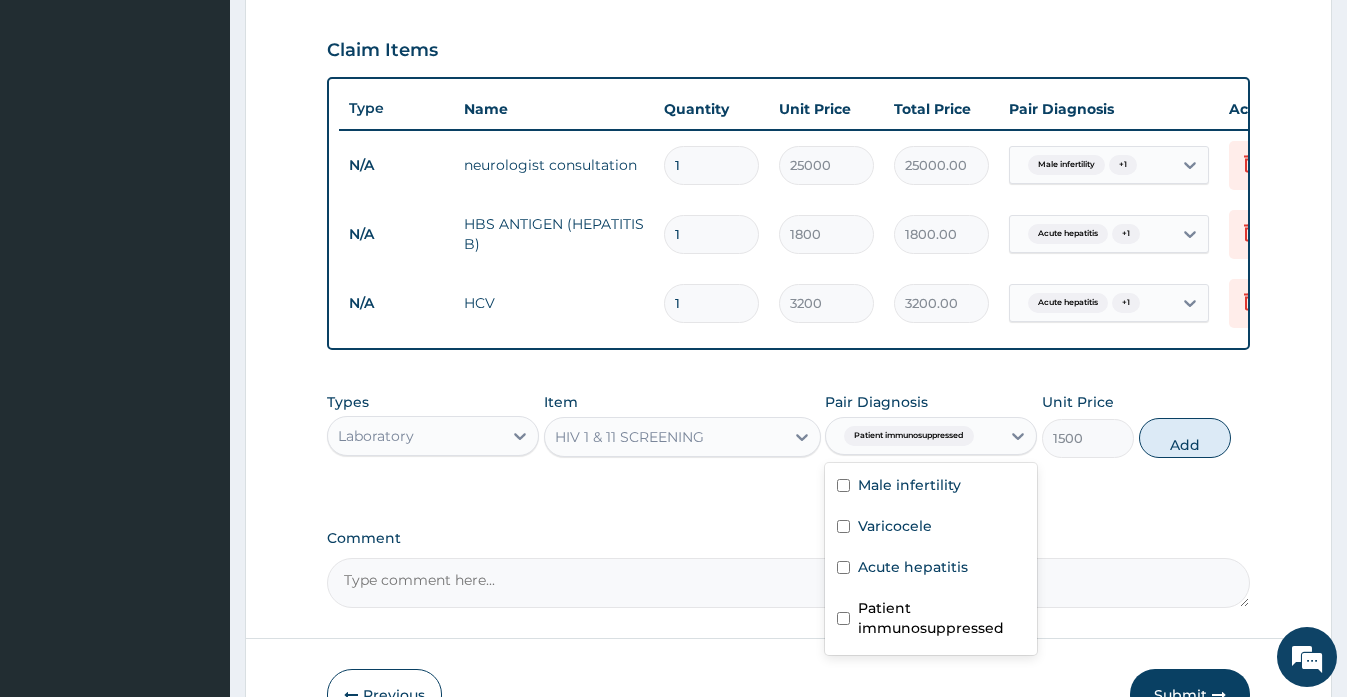 checkbox on "false" 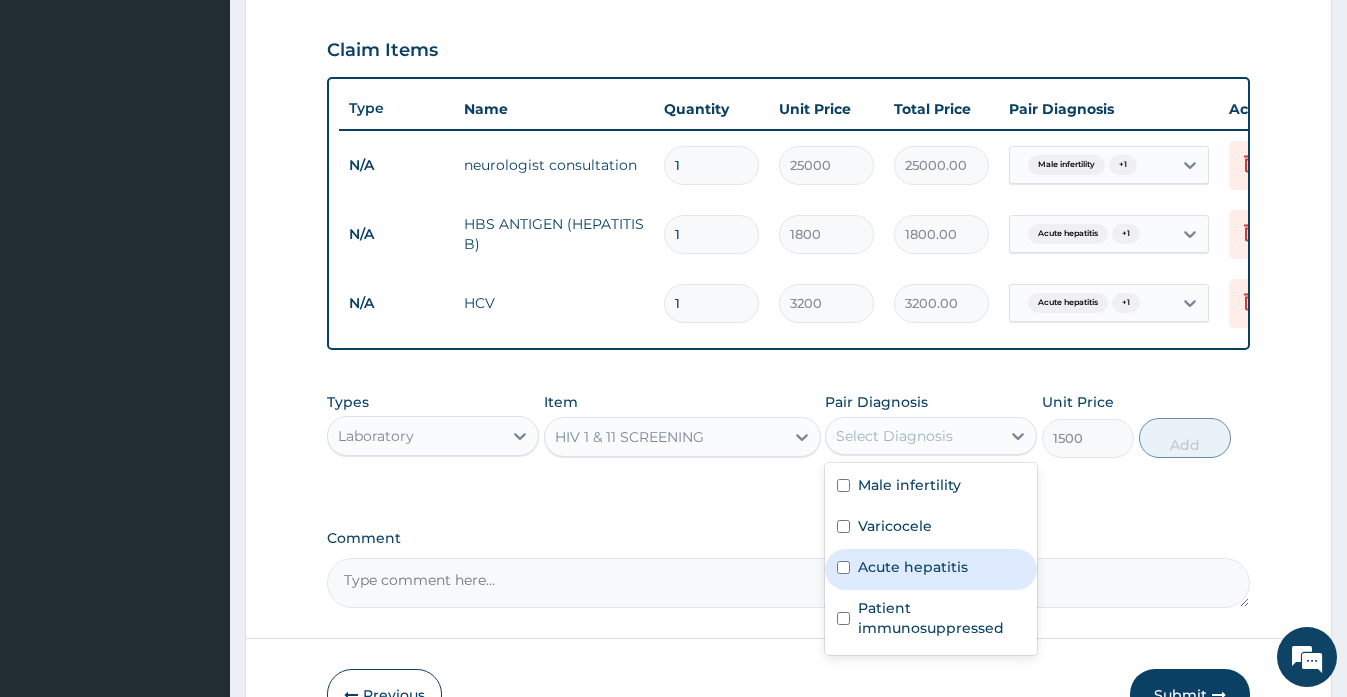 click on "Acute hepatitis" at bounding box center [913, 567] 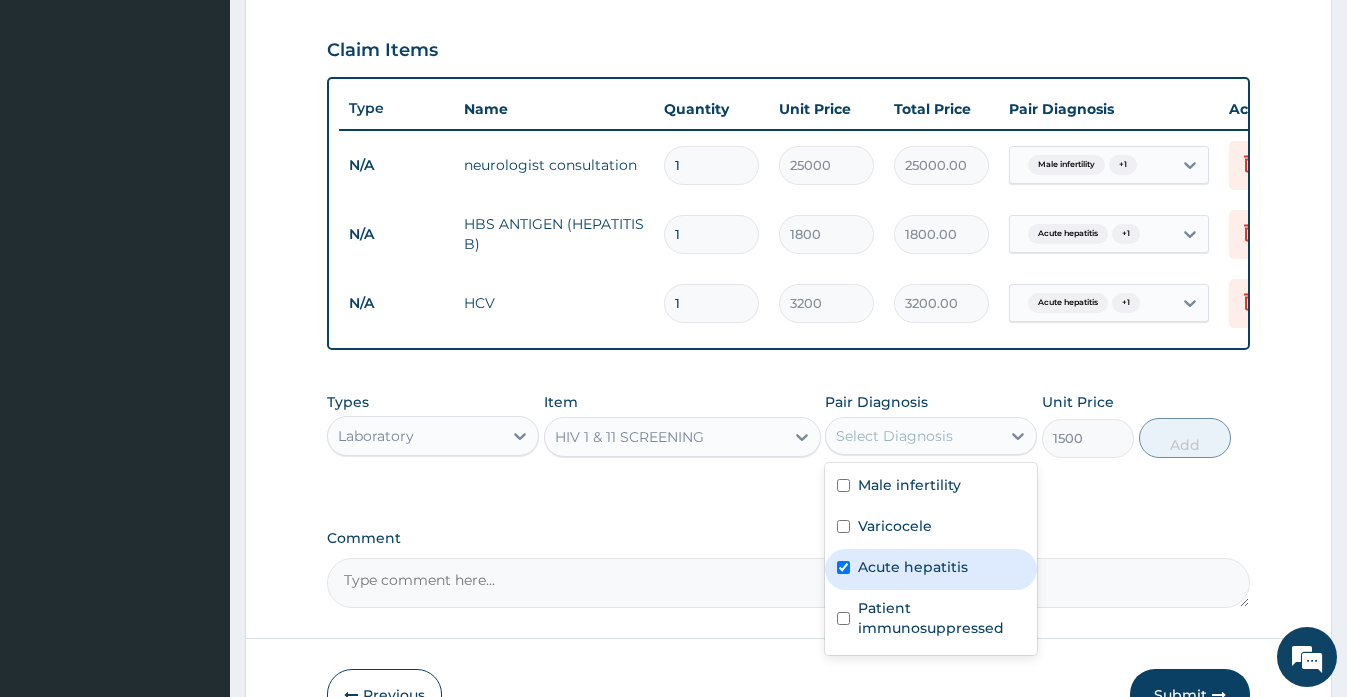 checkbox on "true" 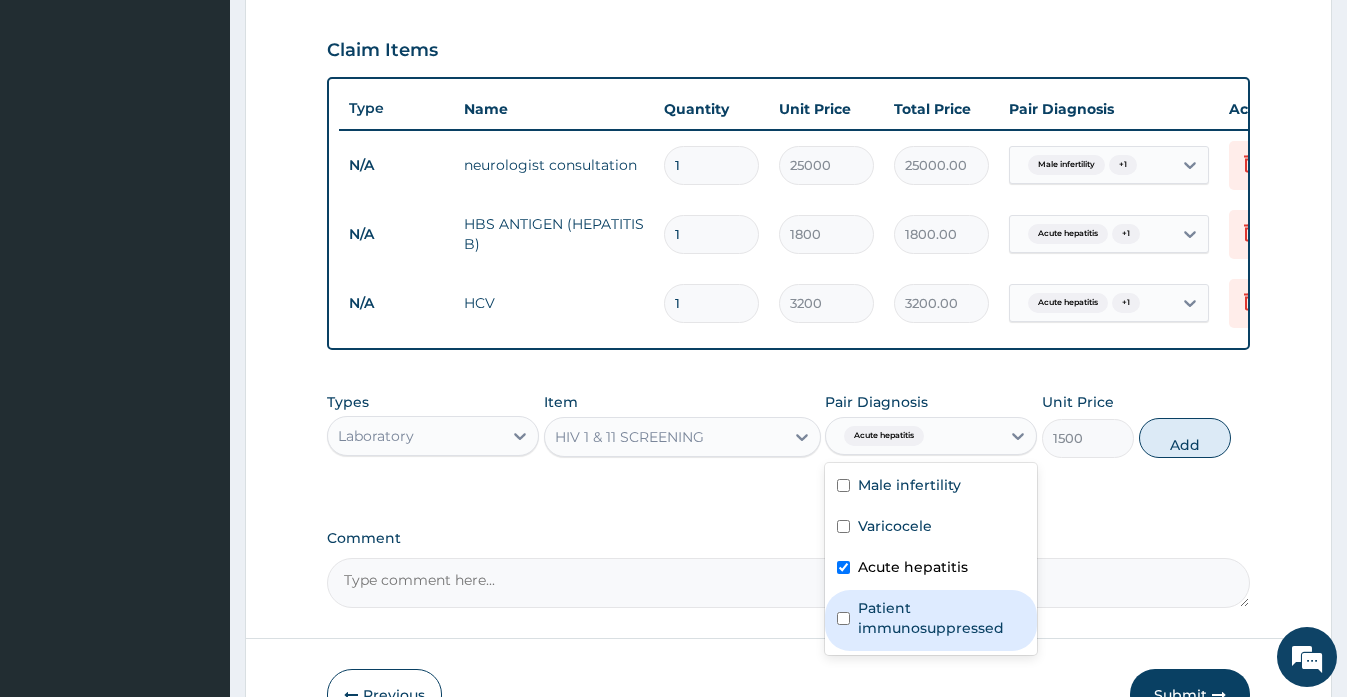 click on "Patient immunosuppressed" at bounding box center [941, 618] 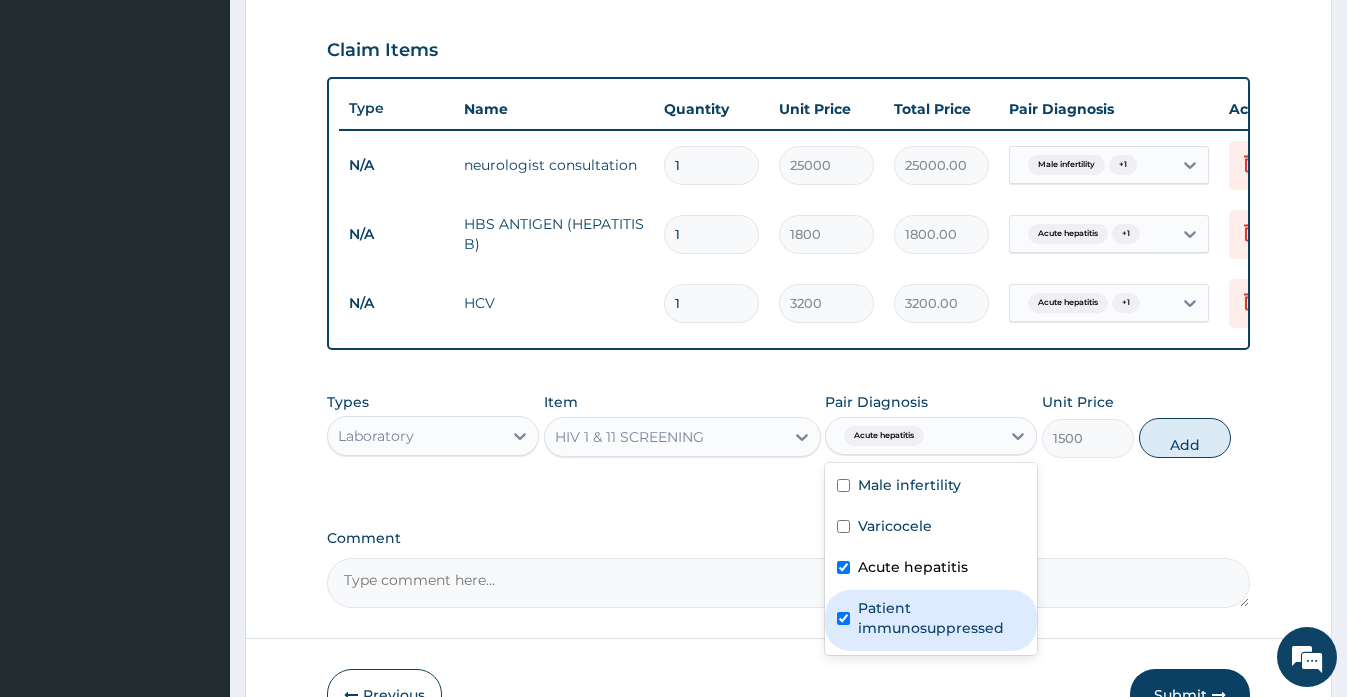 checkbox on "true" 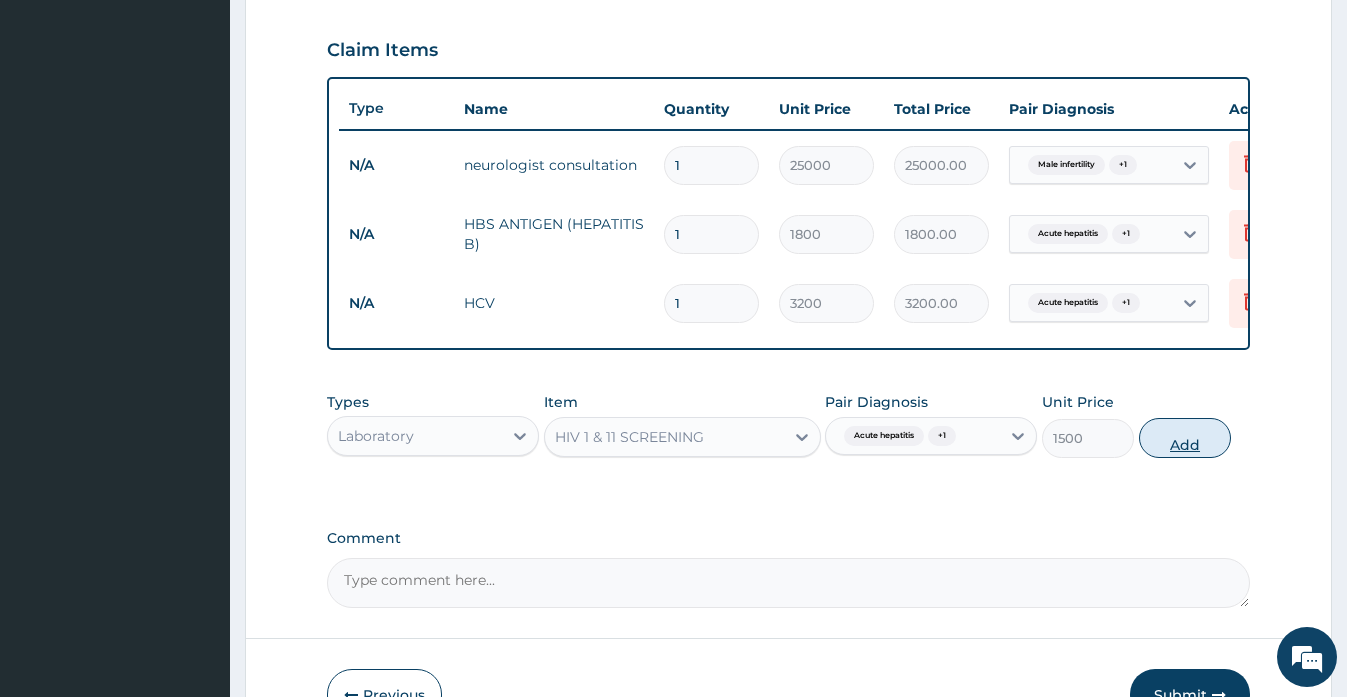 click on "Add" at bounding box center (1185, 438) 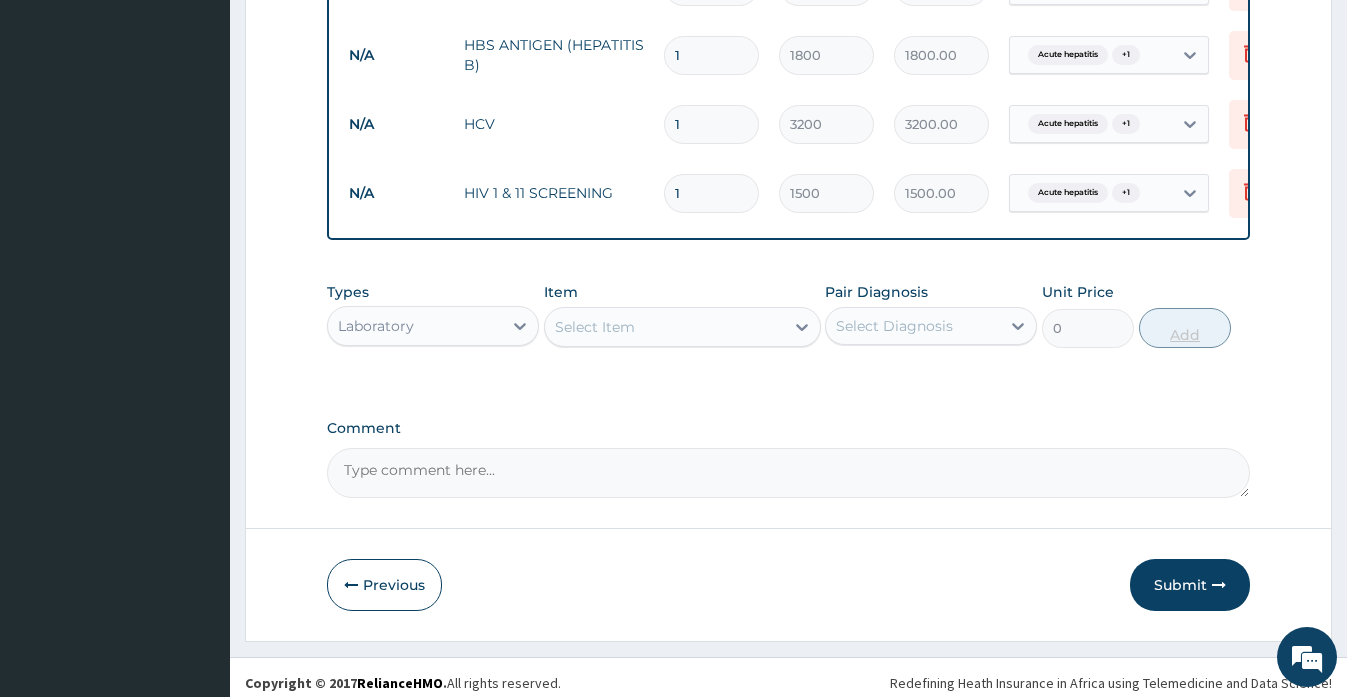 scroll, scrollTop: 874, scrollLeft: 0, axis: vertical 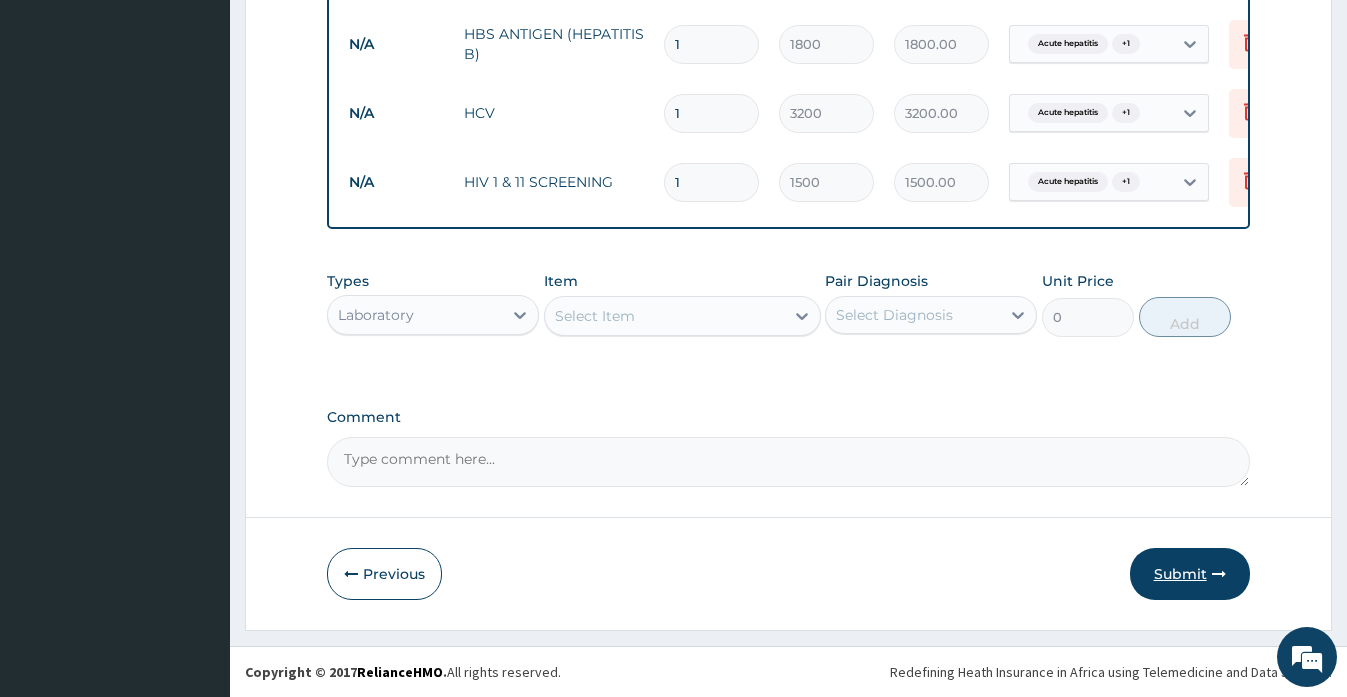 click on "Submit" at bounding box center (1190, 574) 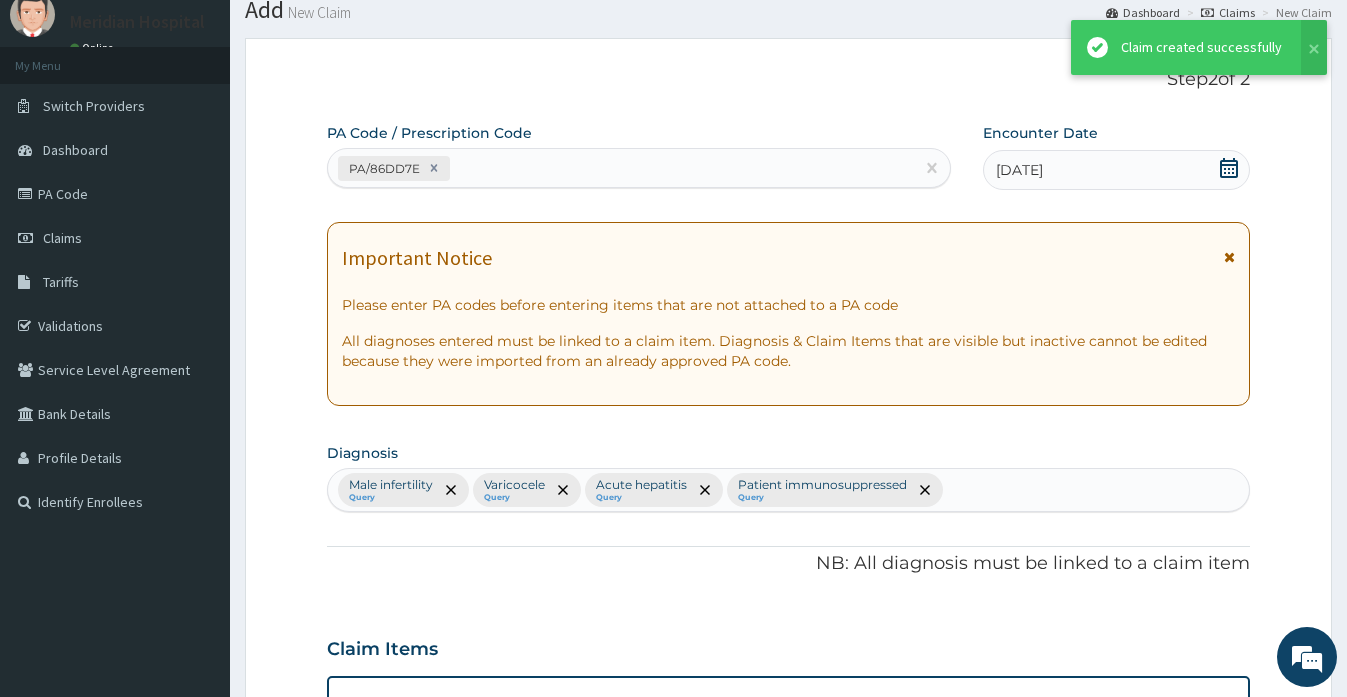 scroll, scrollTop: 874, scrollLeft: 0, axis: vertical 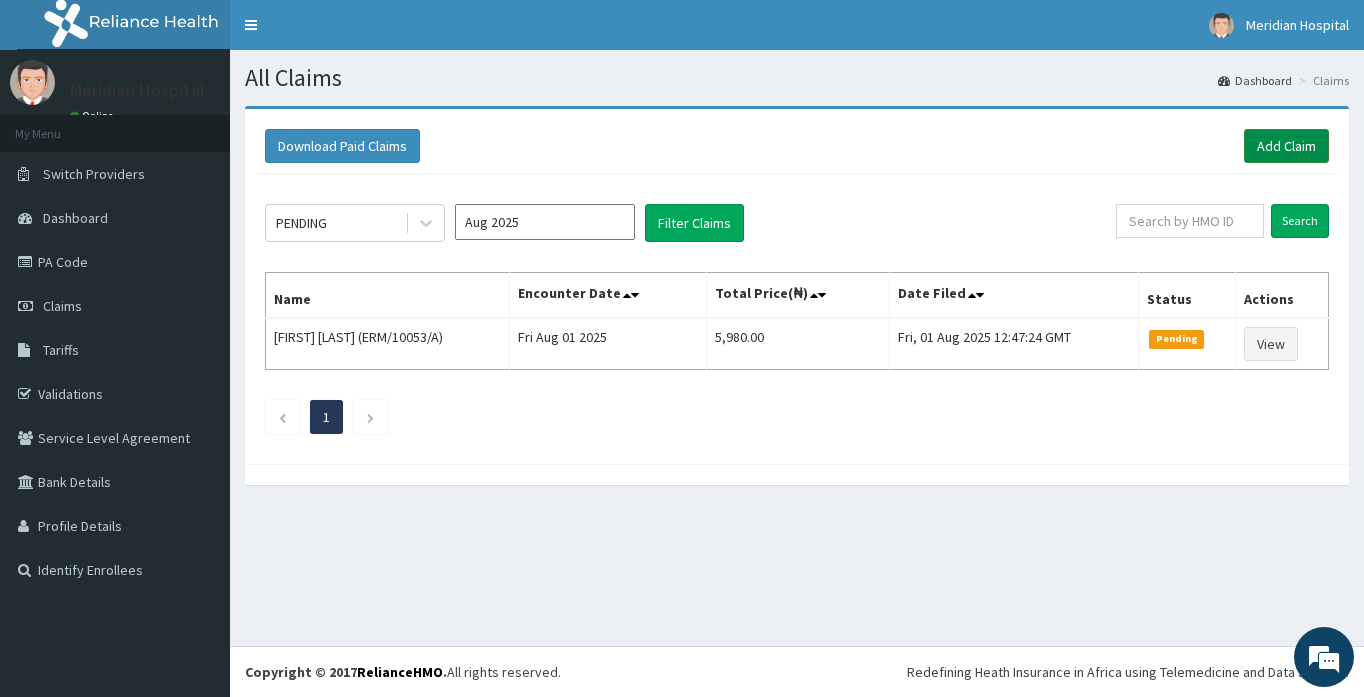 click on "Add Claim" at bounding box center [1286, 146] 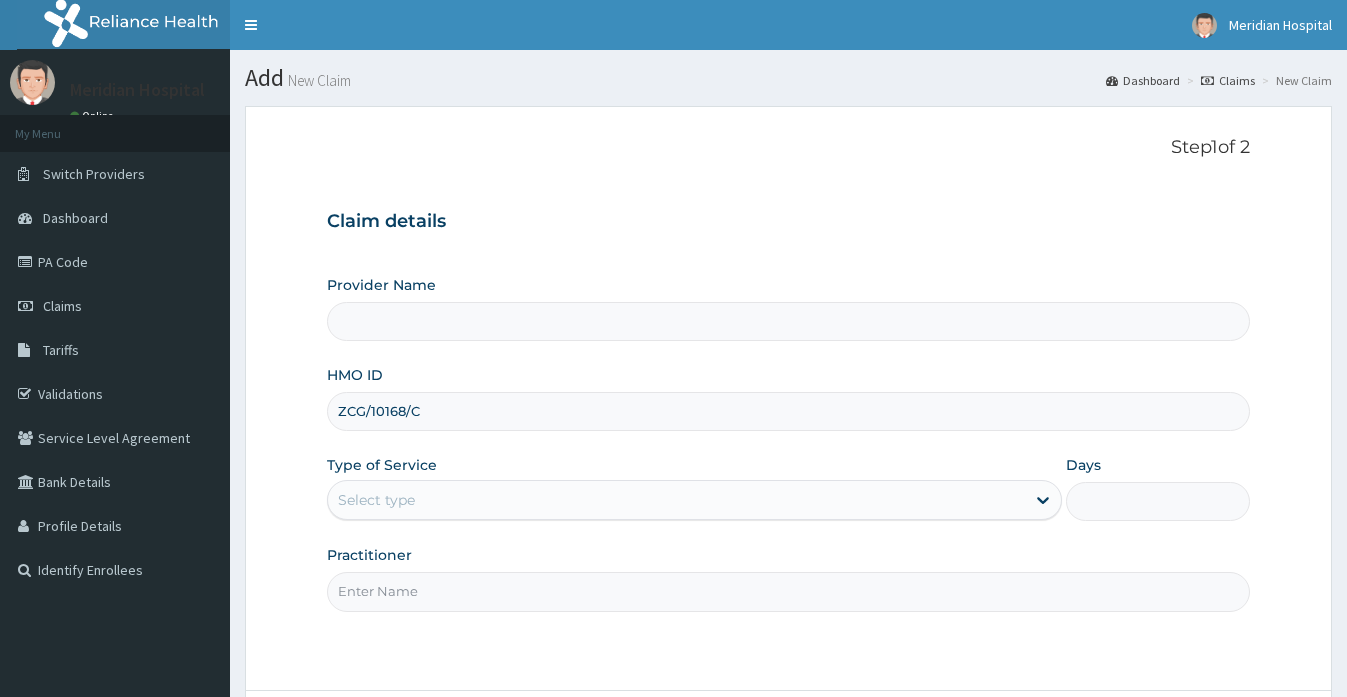 scroll, scrollTop: 0, scrollLeft: 0, axis: both 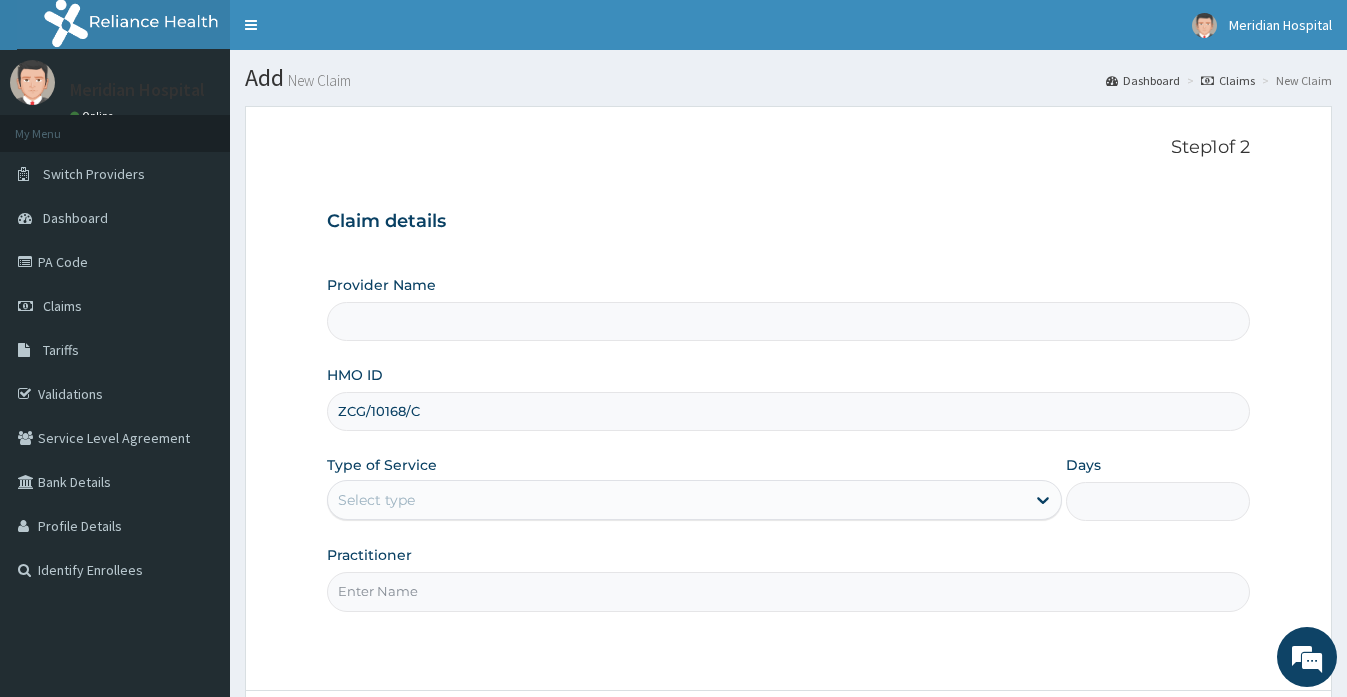 type on "Meridian Hospital" 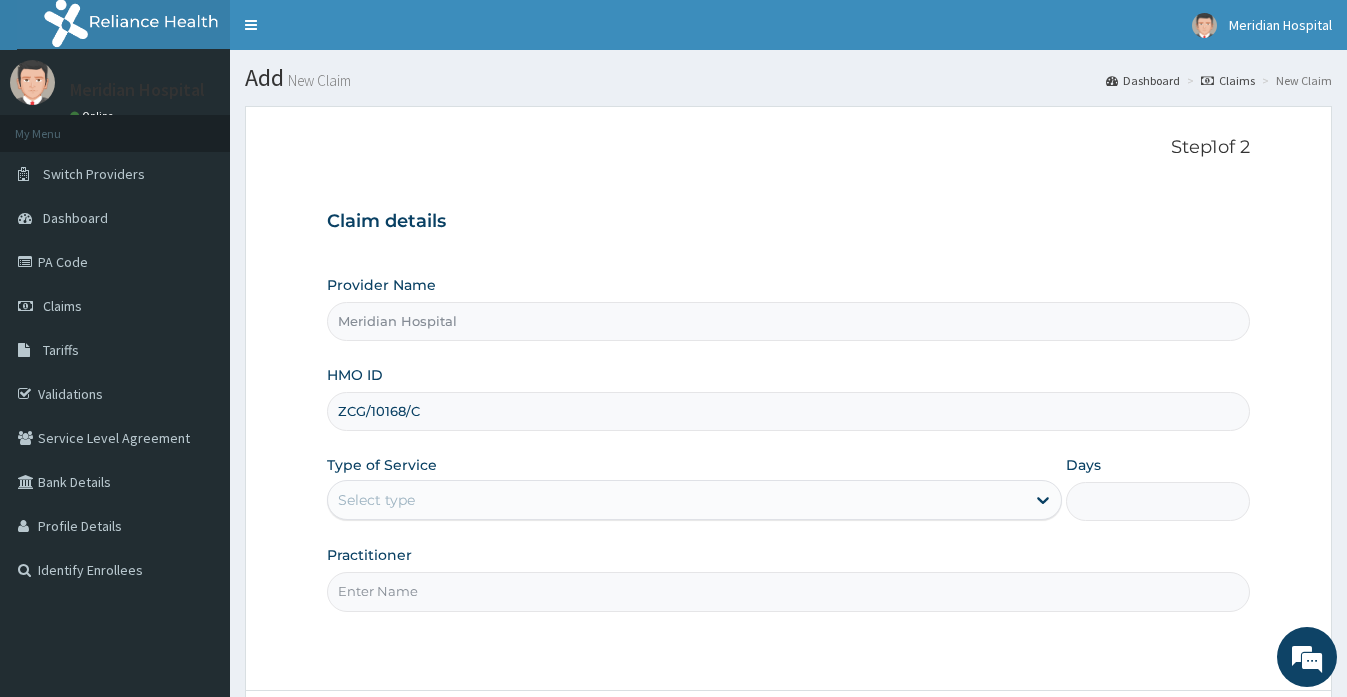 type on "ZCG/10168/C" 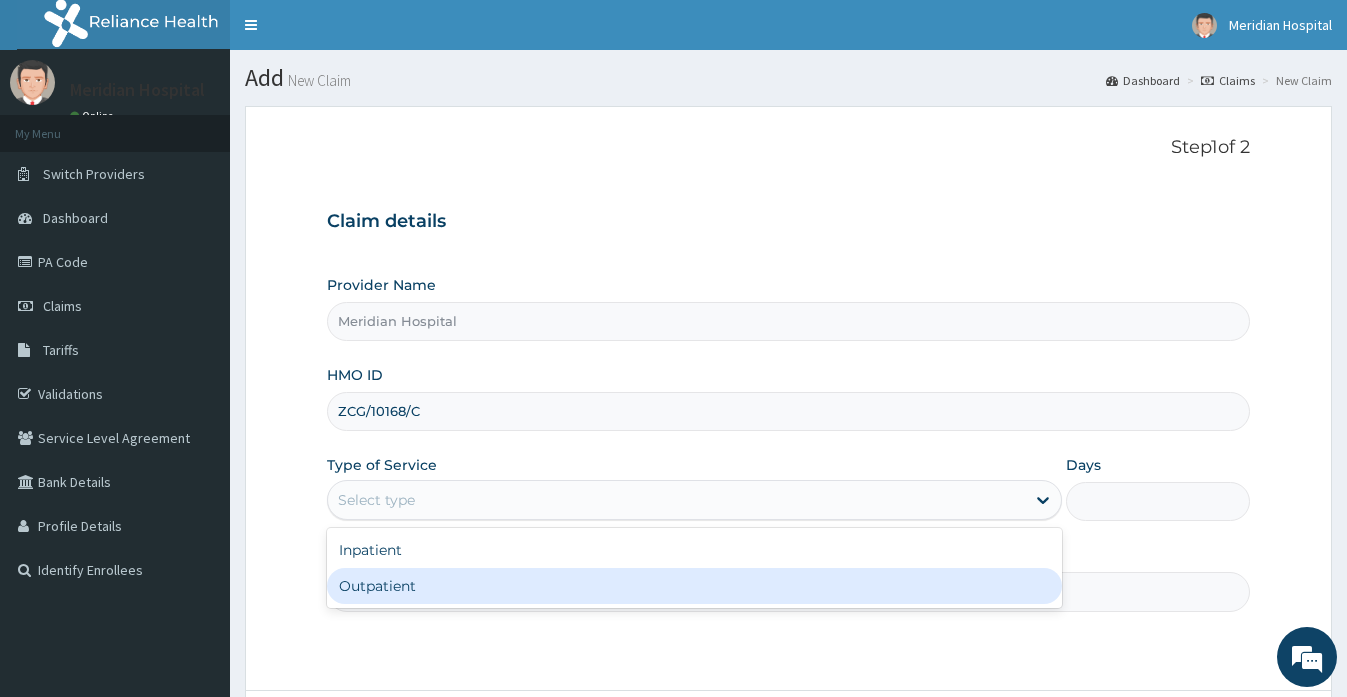 click on "Outpatient" at bounding box center (694, 586) 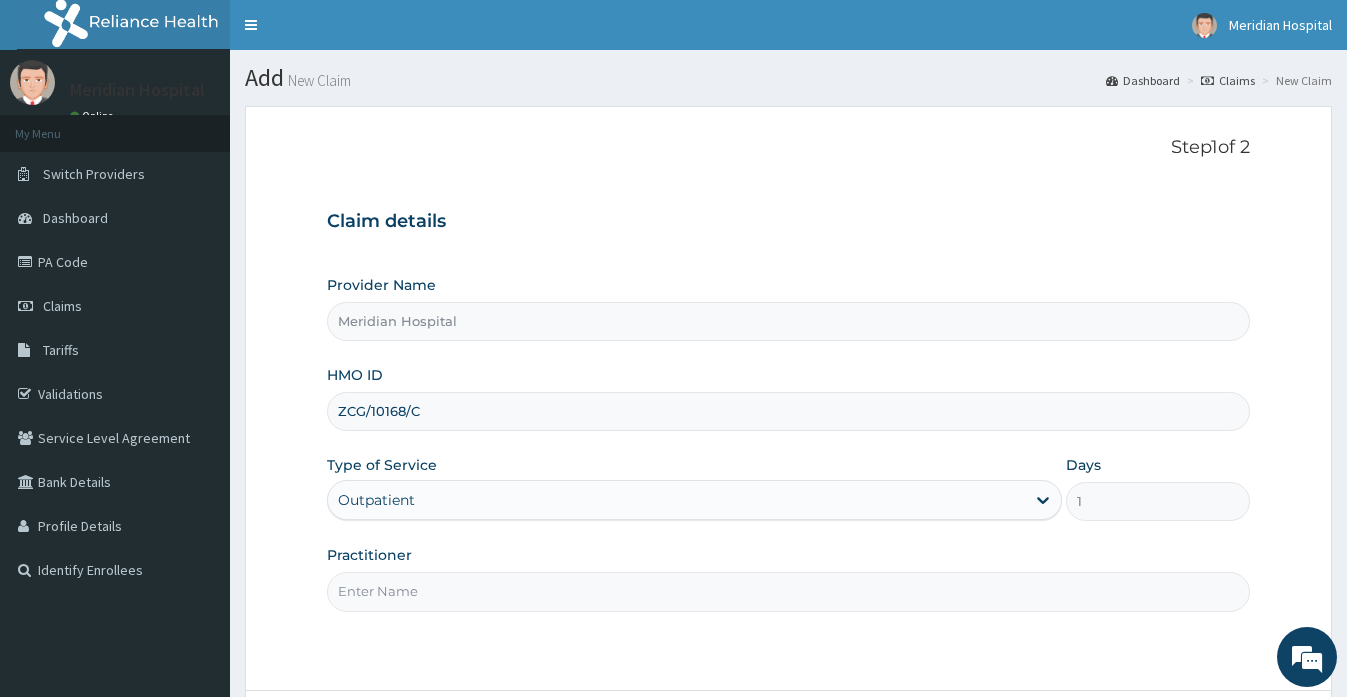 click on "Practitioner" at bounding box center [788, 591] 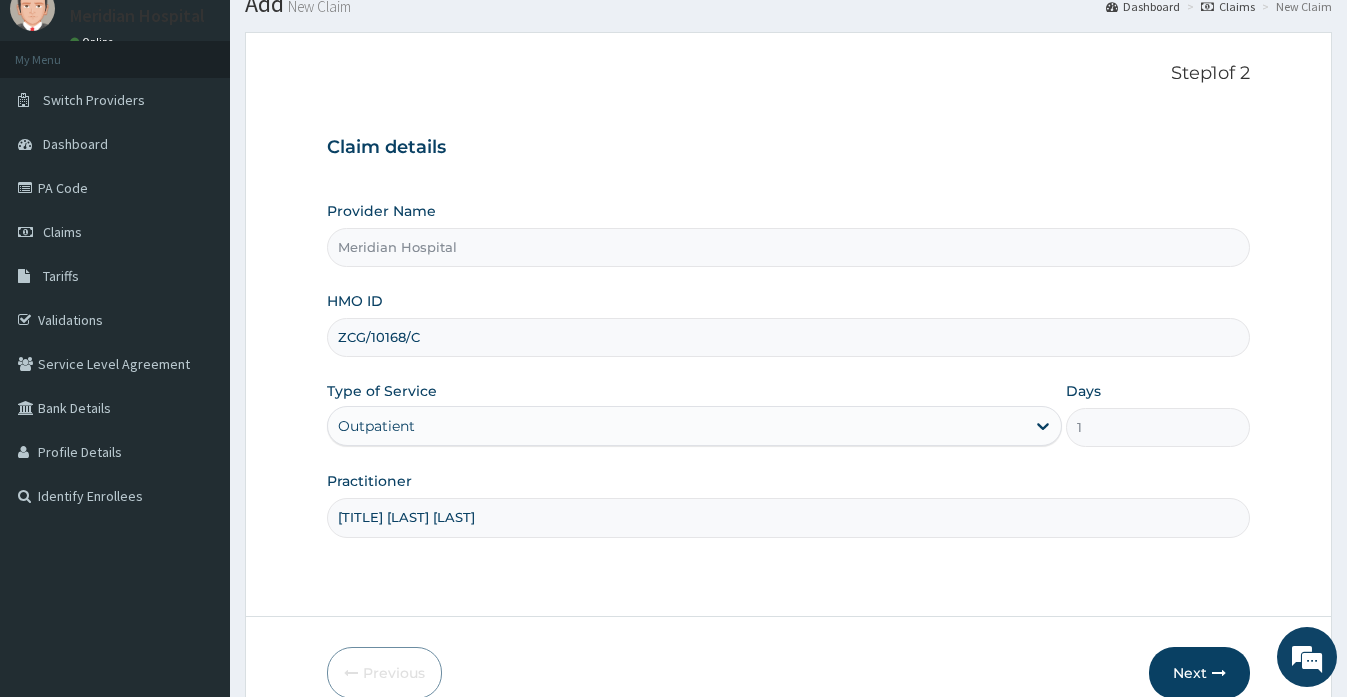 scroll, scrollTop: 173, scrollLeft: 0, axis: vertical 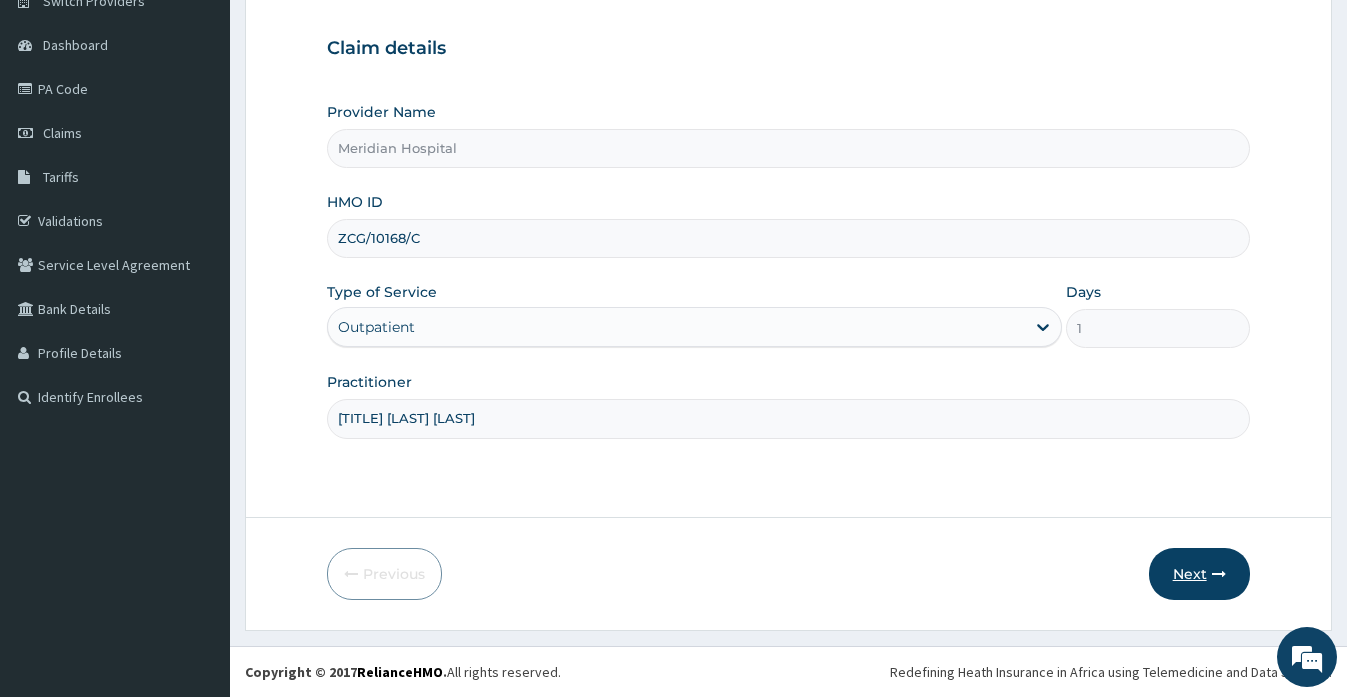 click on "Next" at bounding box center (1199, 574) 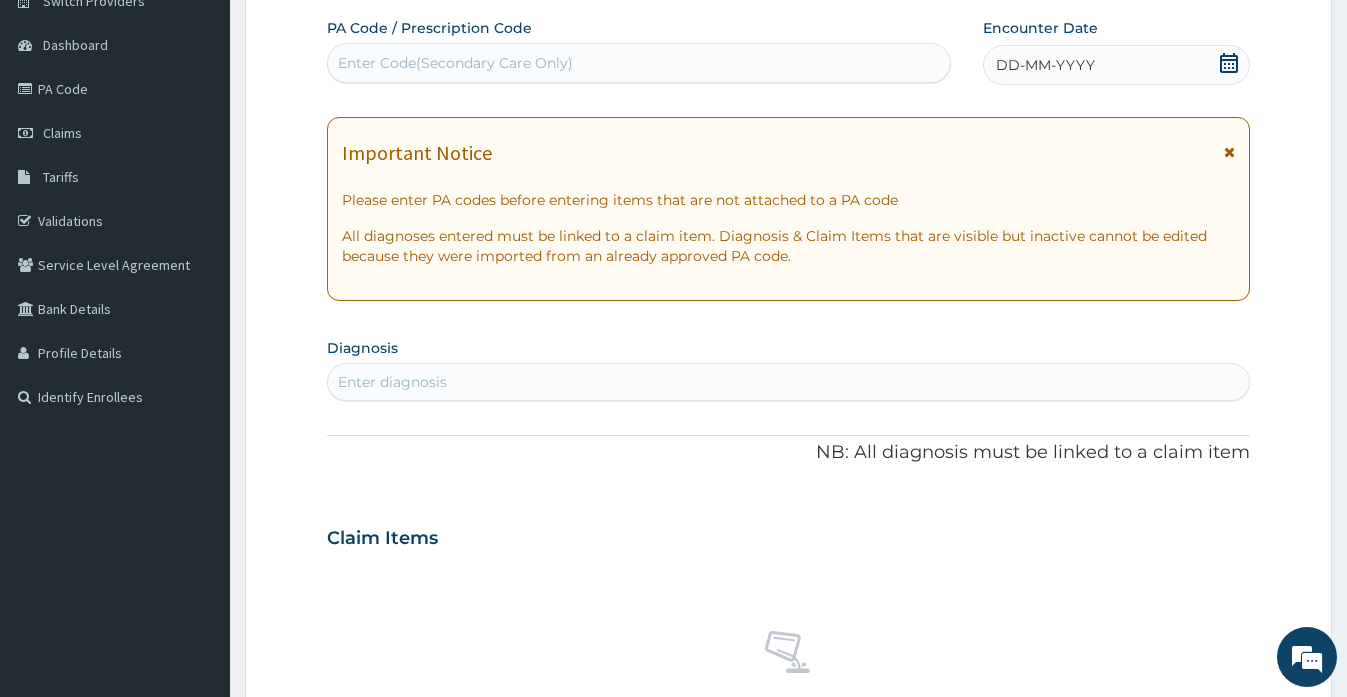 click 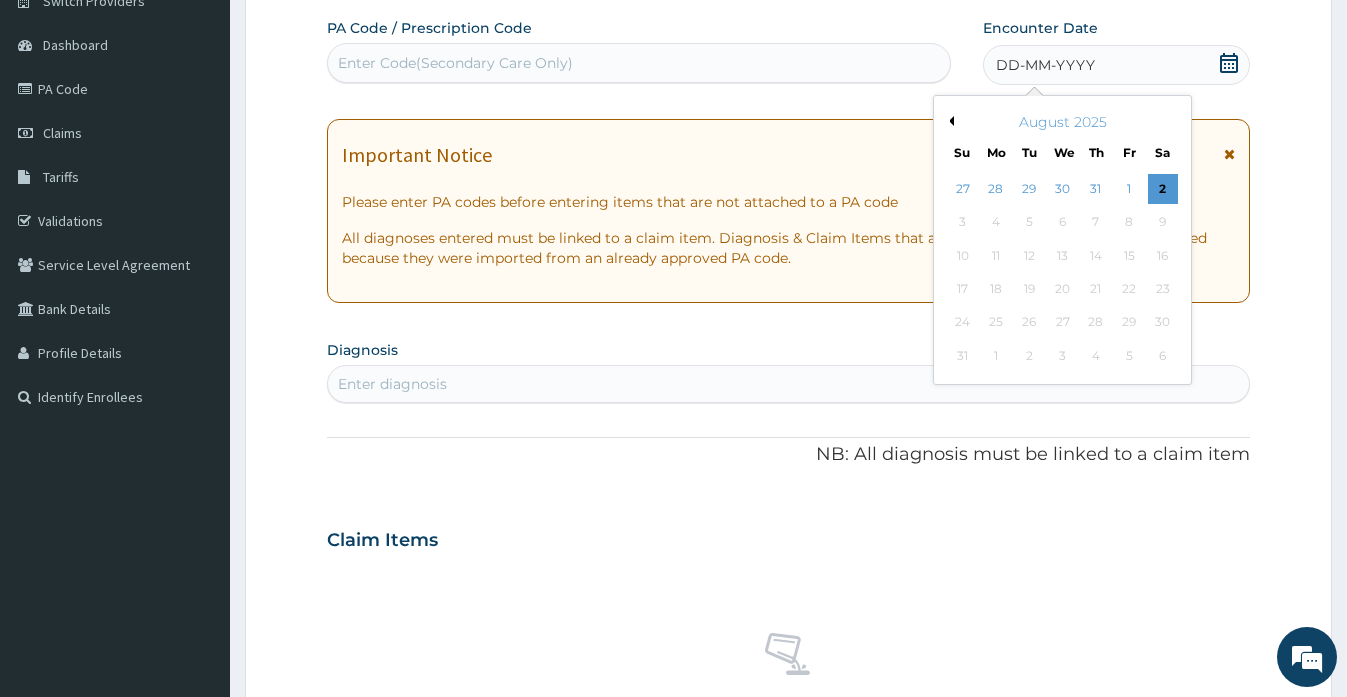 click on "Previous Month" at bounding box center [949, 121] 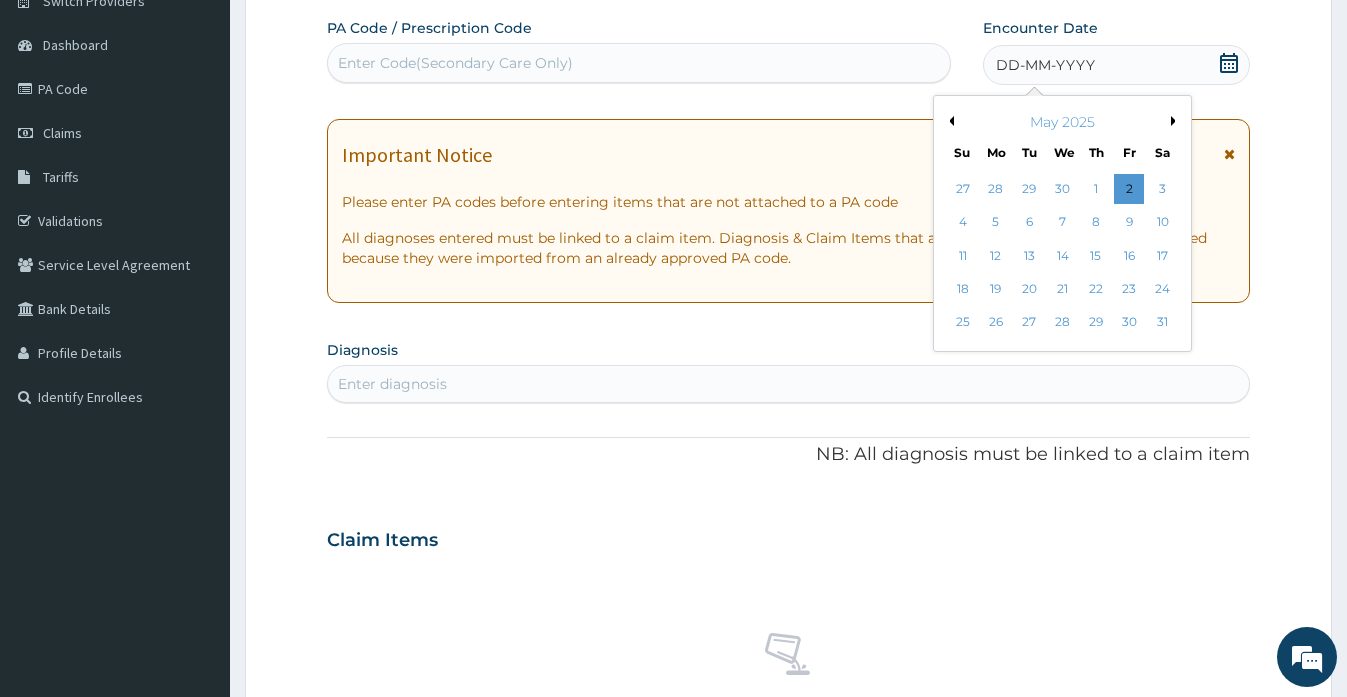 click on "Previous Month" at bounding box center (949, 121) 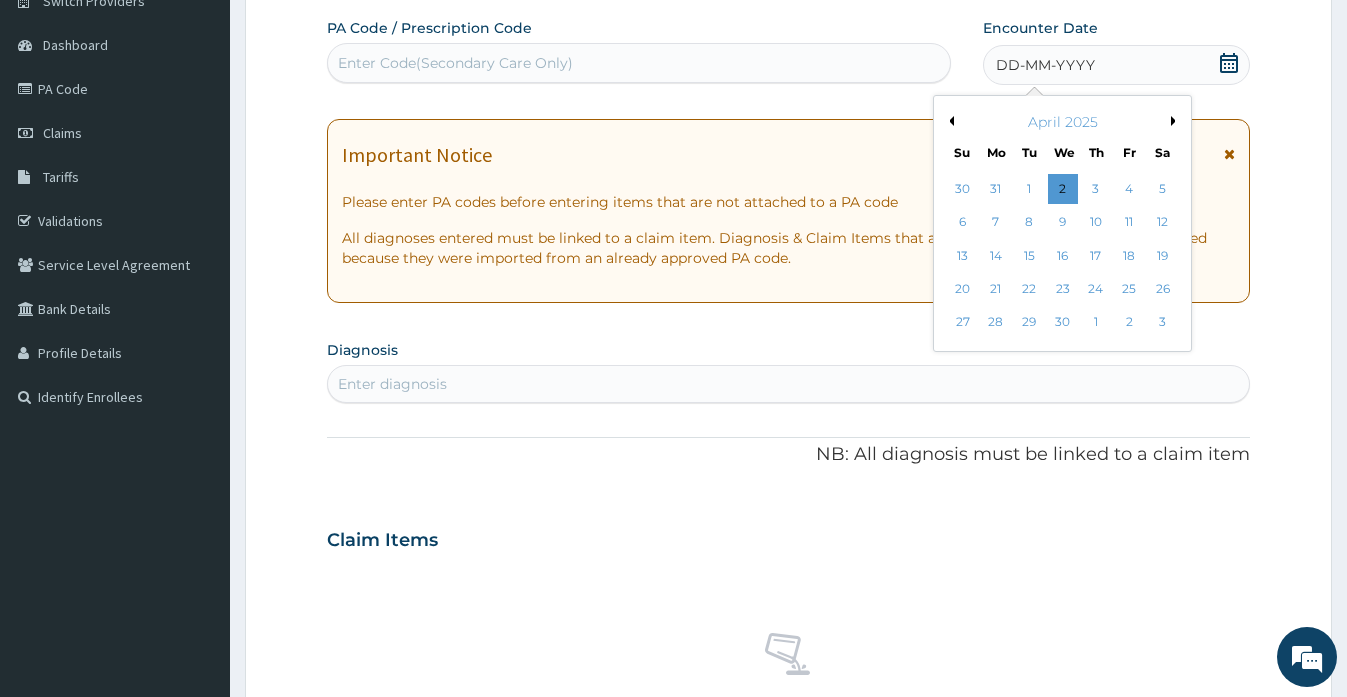 click on "Previous Month" at bounding box center (949, 121) 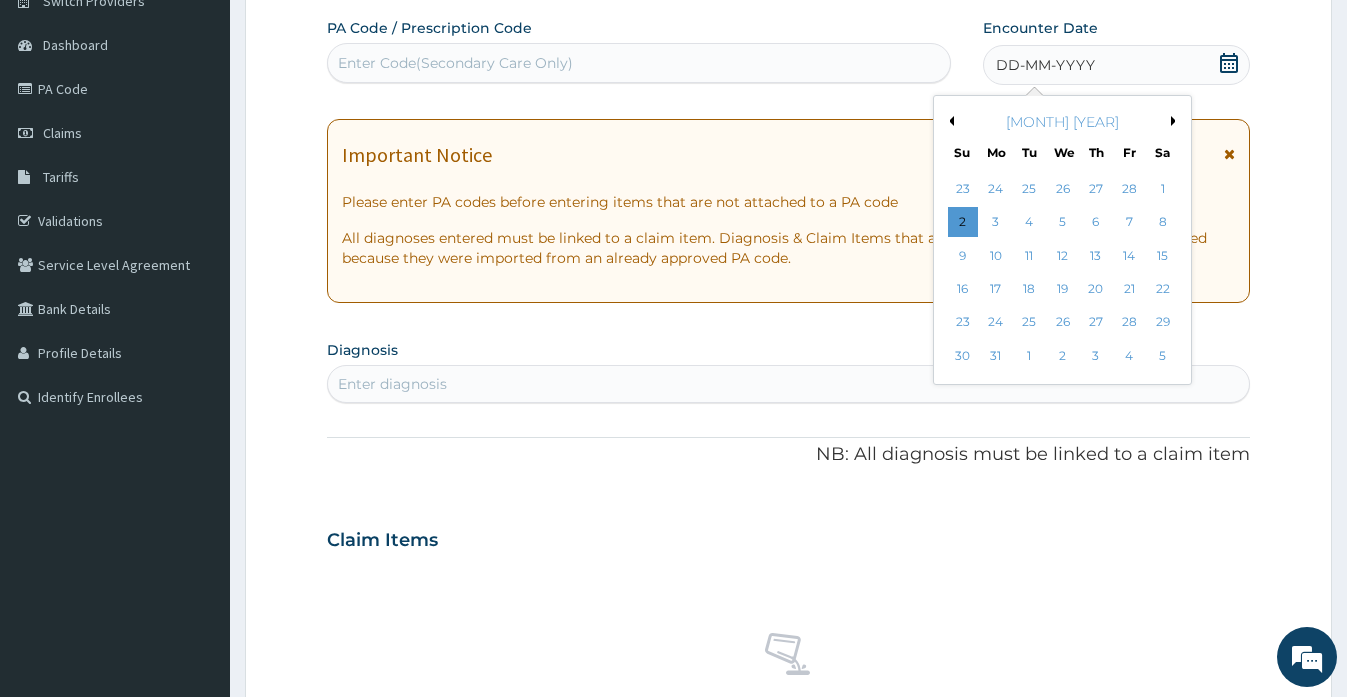 click on "Previous Month" at bounding box center (949, 121) 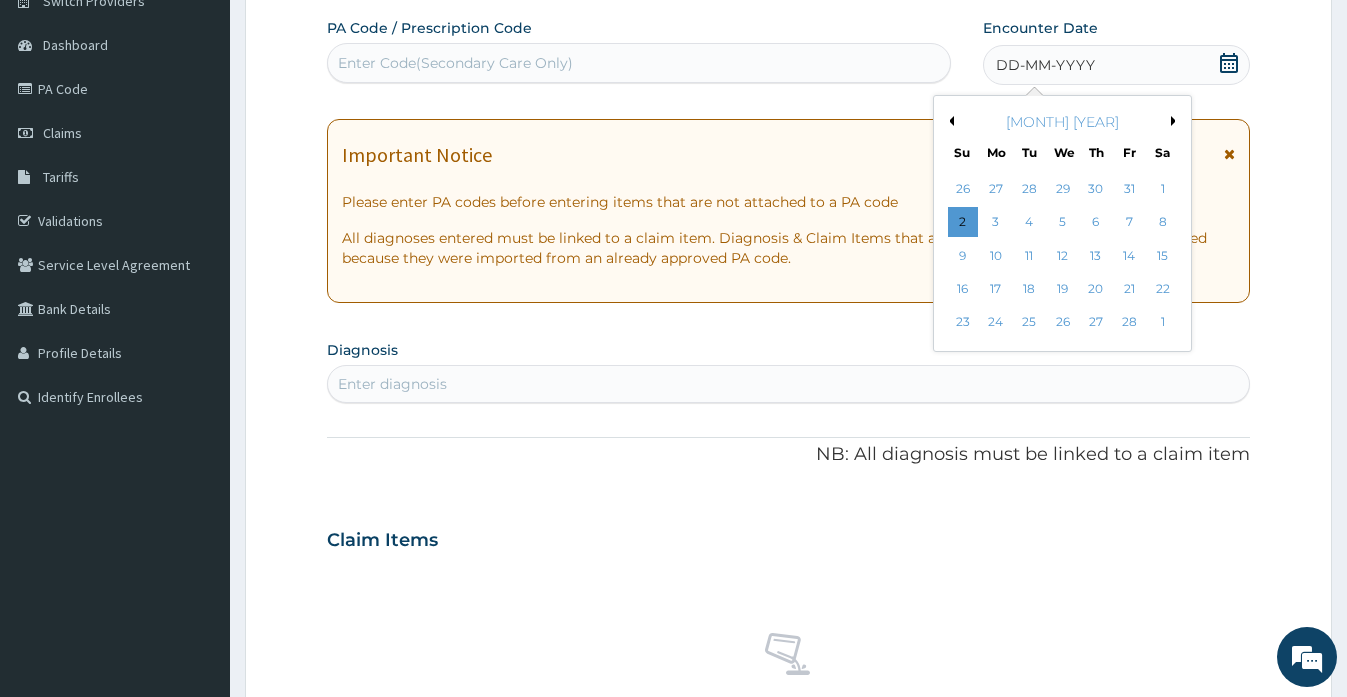 click on "Previous Month" at bounding box center [949, 121] 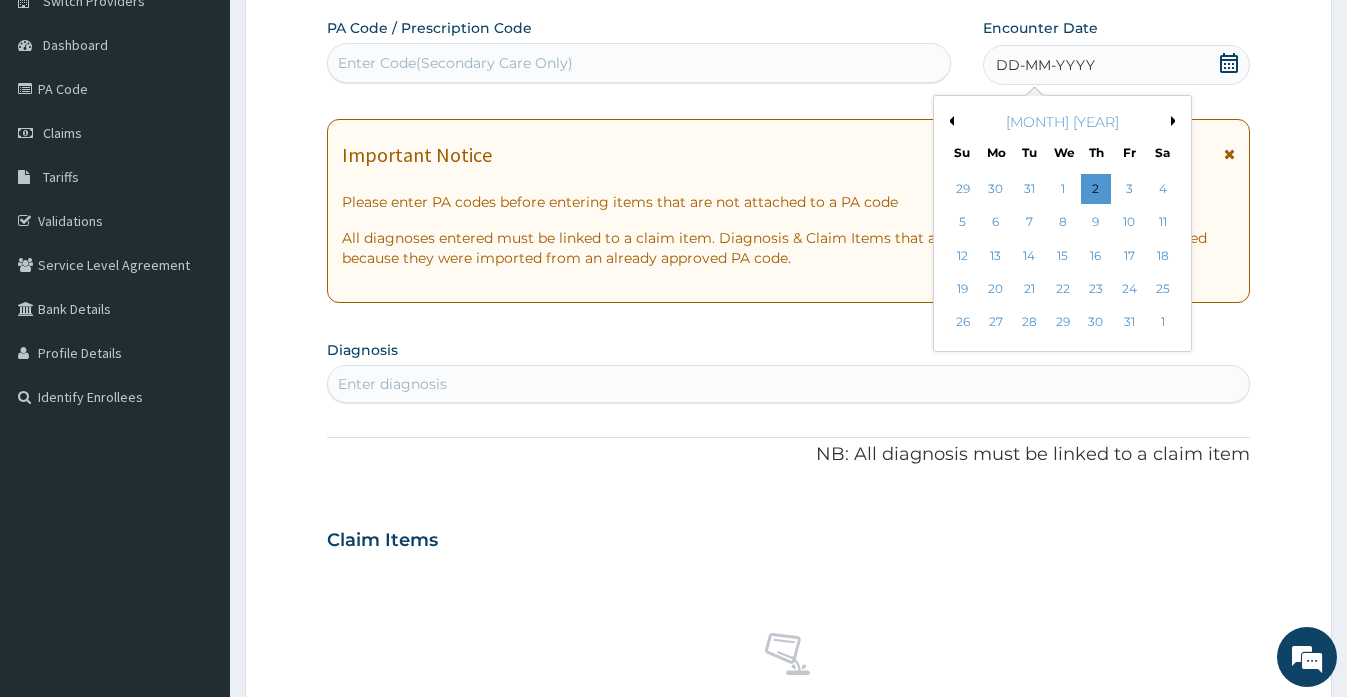 click on "Previous Month" at bounding box center [949, 121] 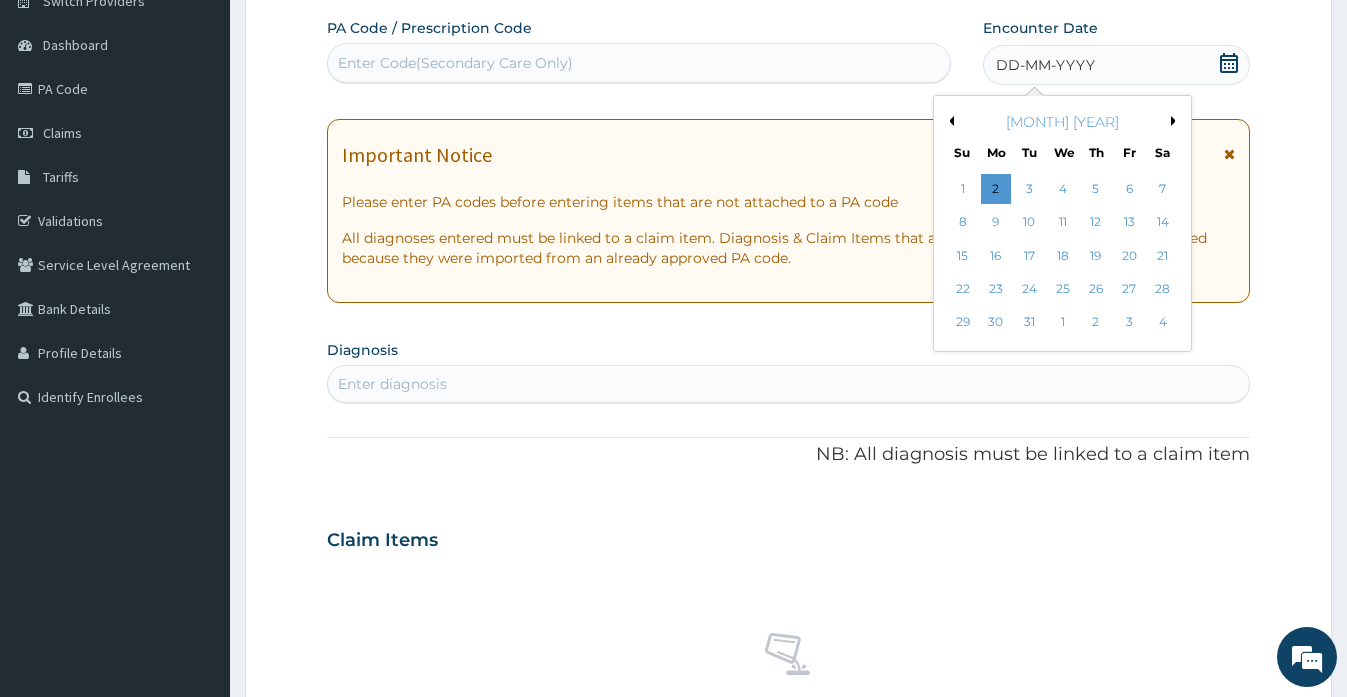 click on "Previous Month" at bounding box center (949, 121) 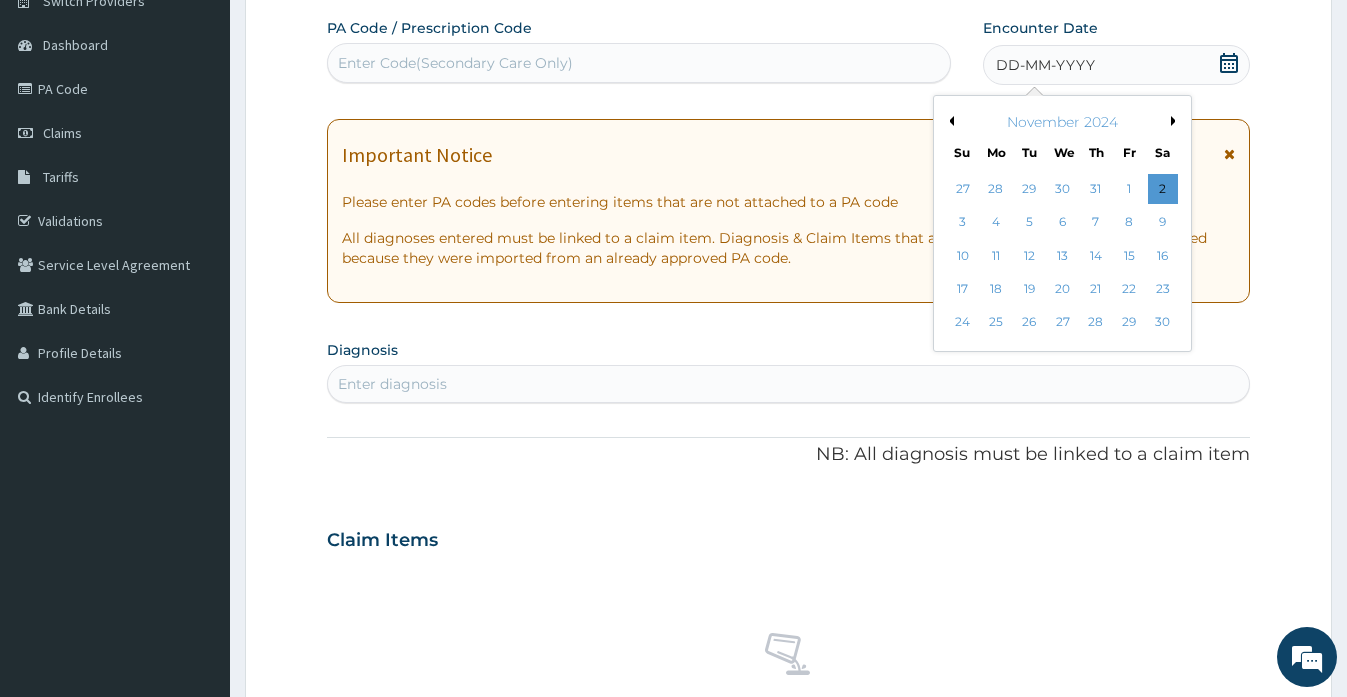 click on "Previous Month" at bounding box center [949, 121] 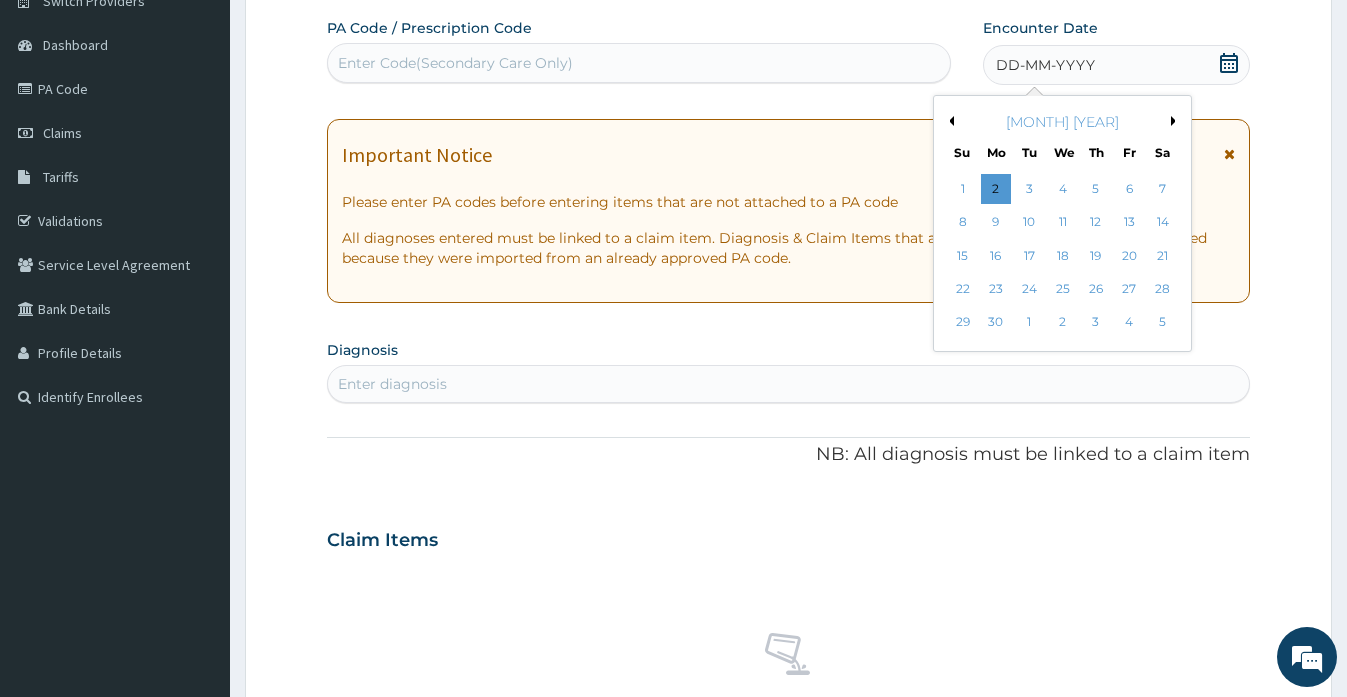 click on "Previous Month" at bounding box center (949, 121) 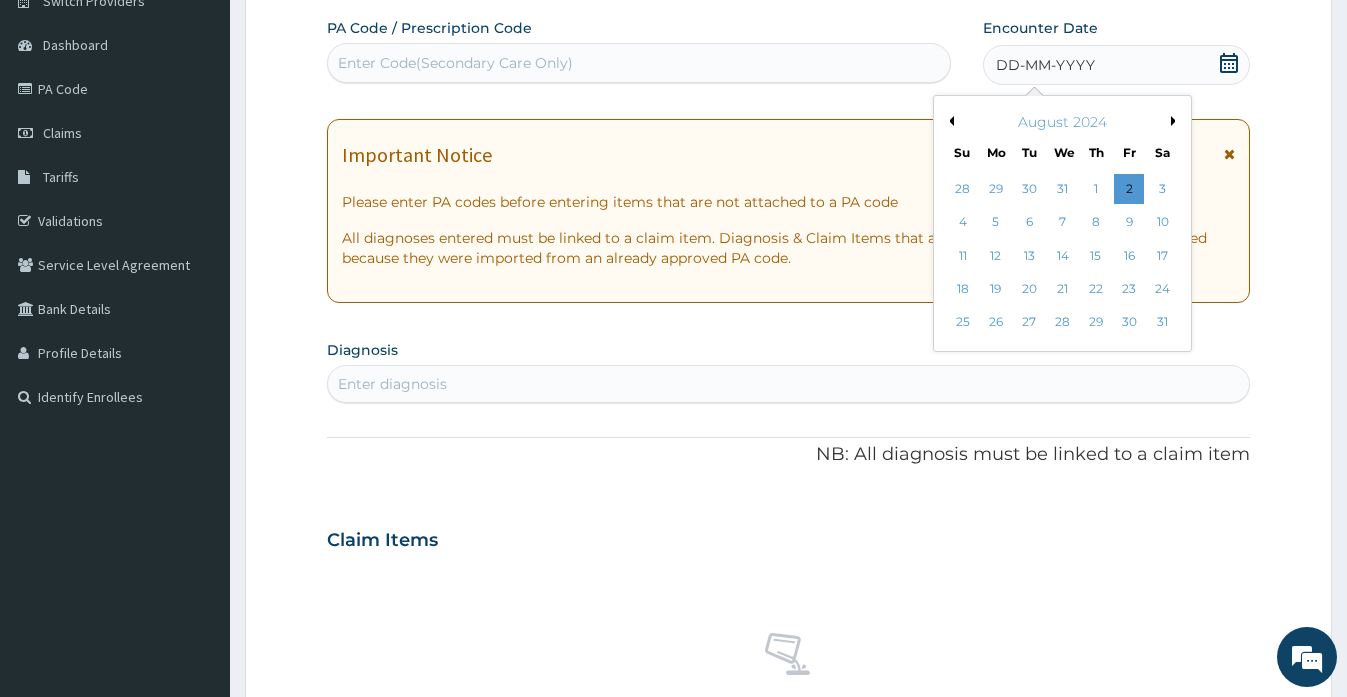 scroll, scrollTop: 0, scrollLeft: 0, axis: both 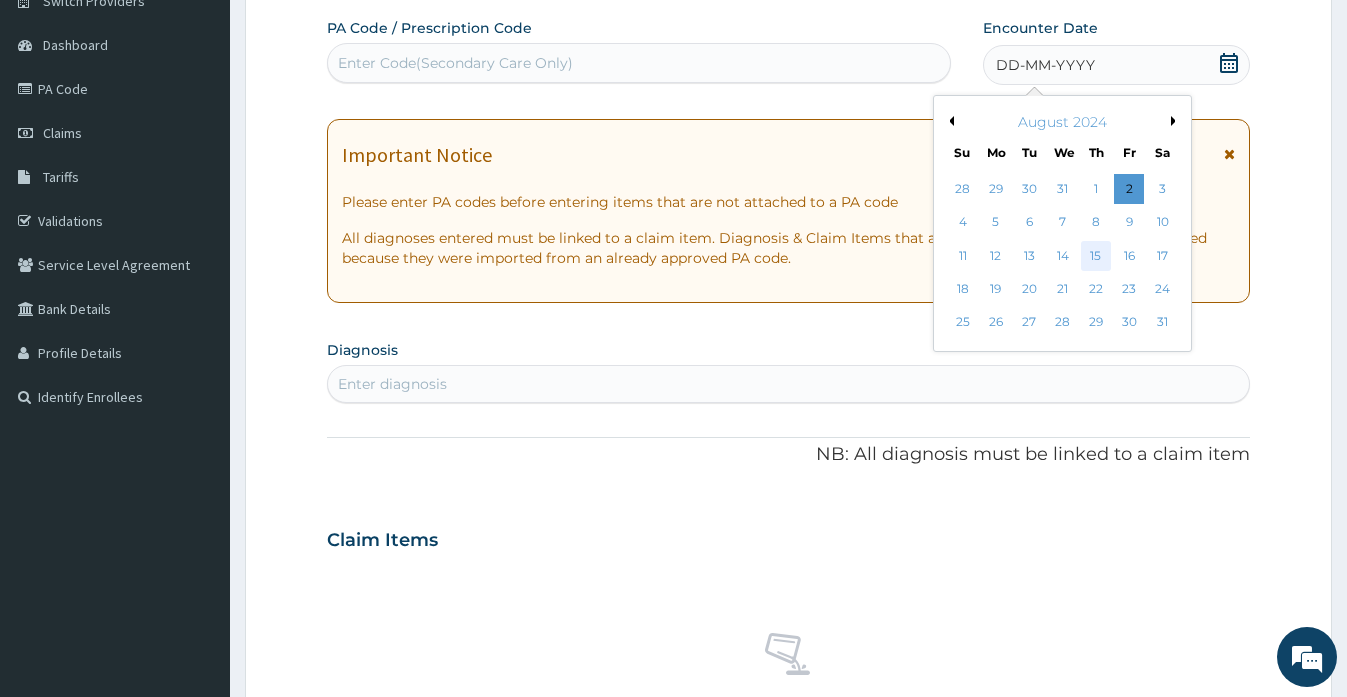 click on "15" at bounding box center [1095, 256] 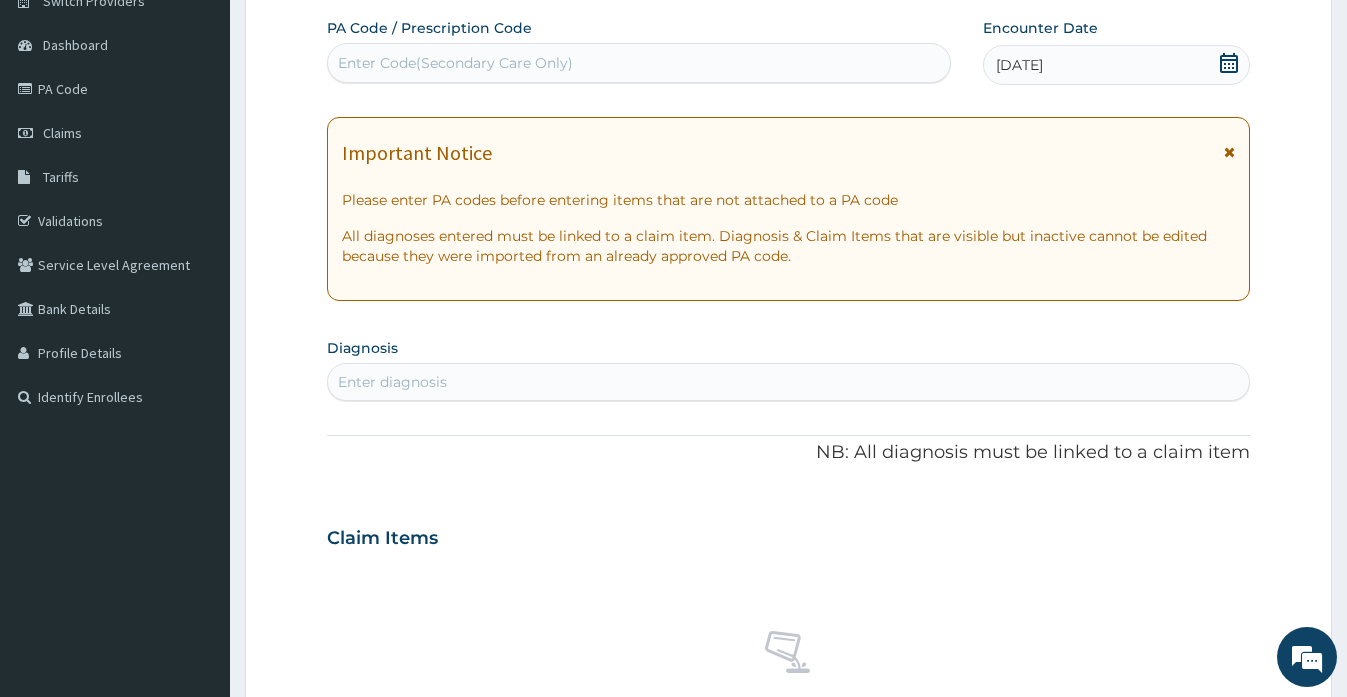 click on "Enter Code(Secondary Care Only)" at bounding box center (455, 63) 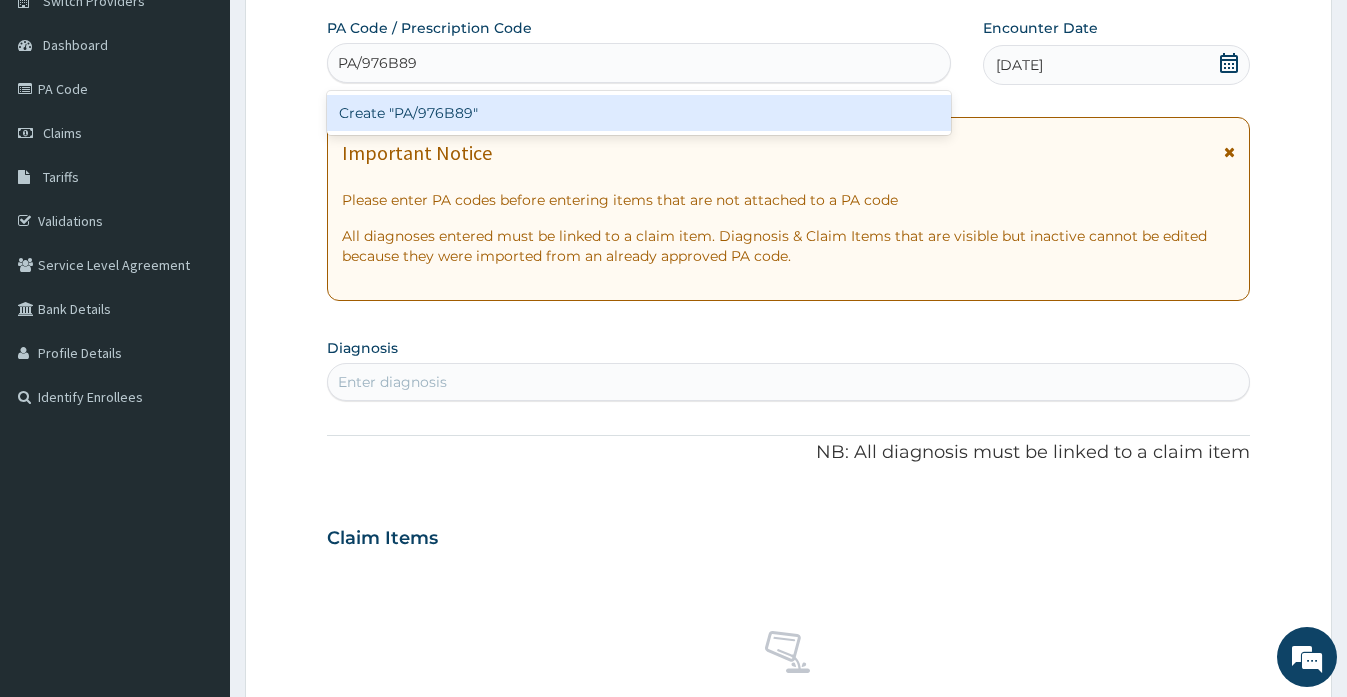 click on "Create "PA/976B89"" at bounding box center (638, 113) 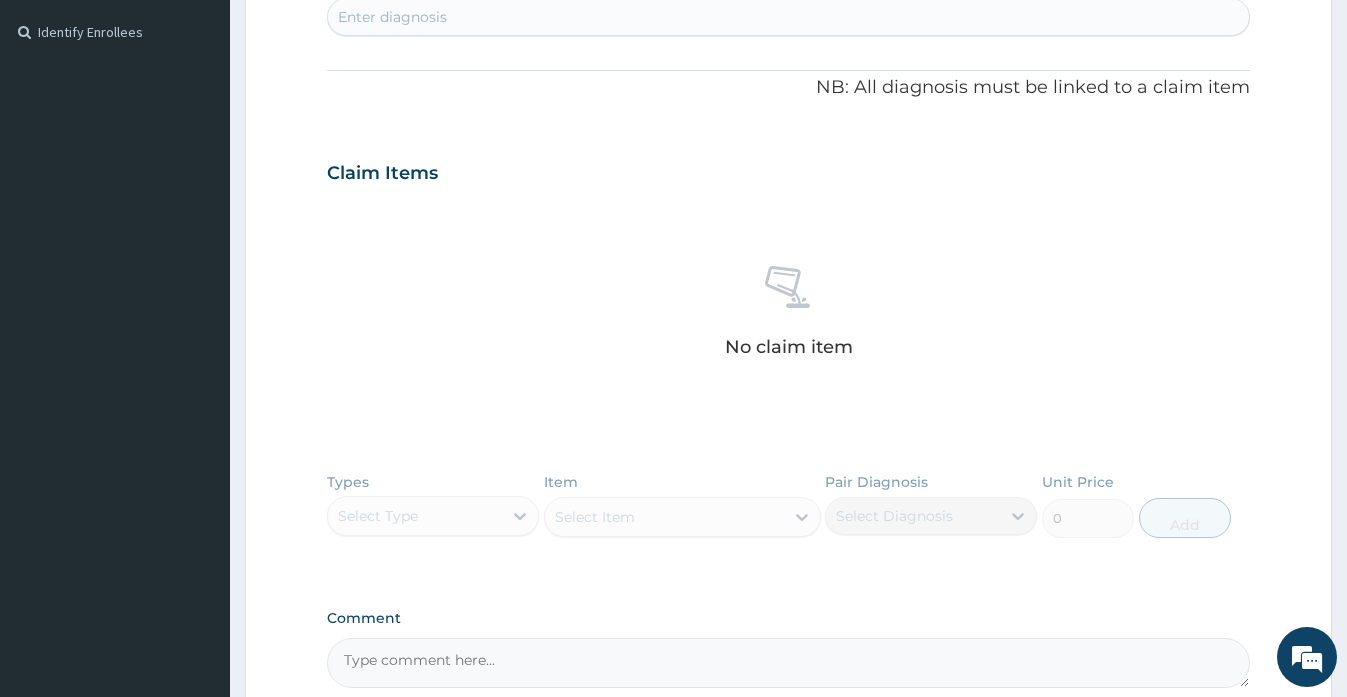 scroll, scrollTop: 573, scrollLeft: 0, axis: vertical 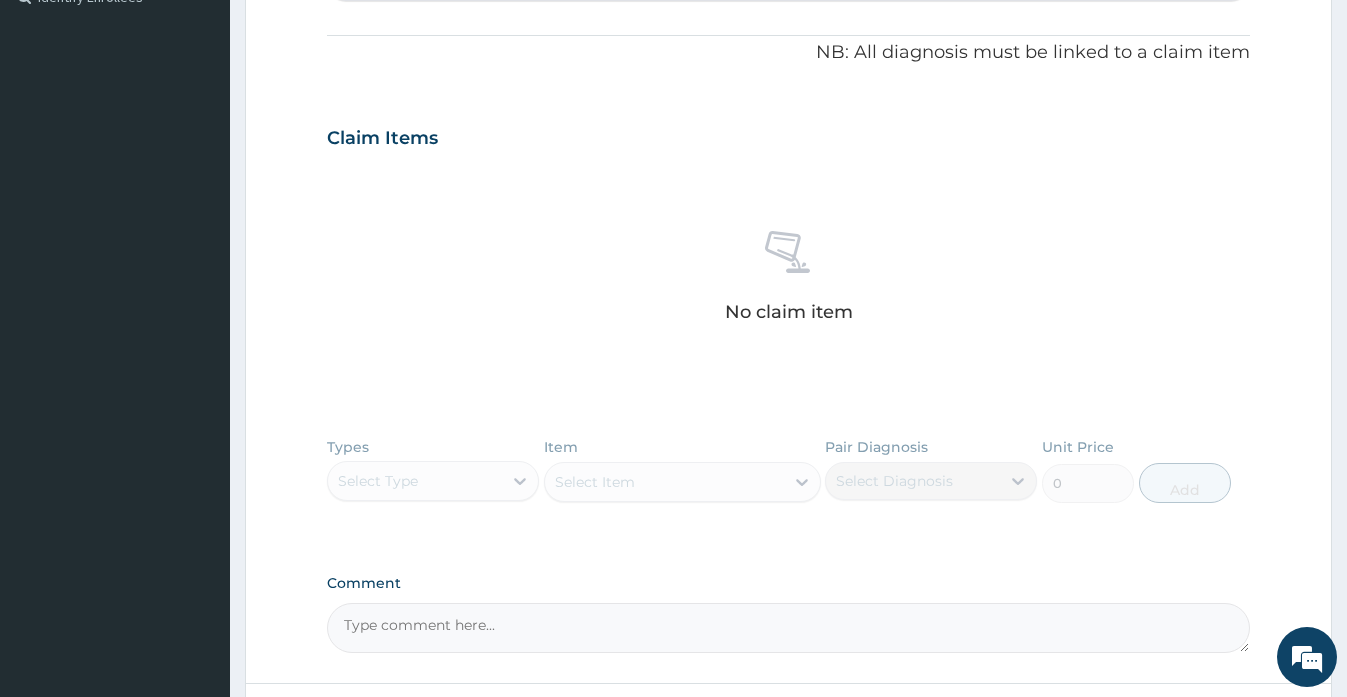 click on "Comment" at bounding box center (788, 628) 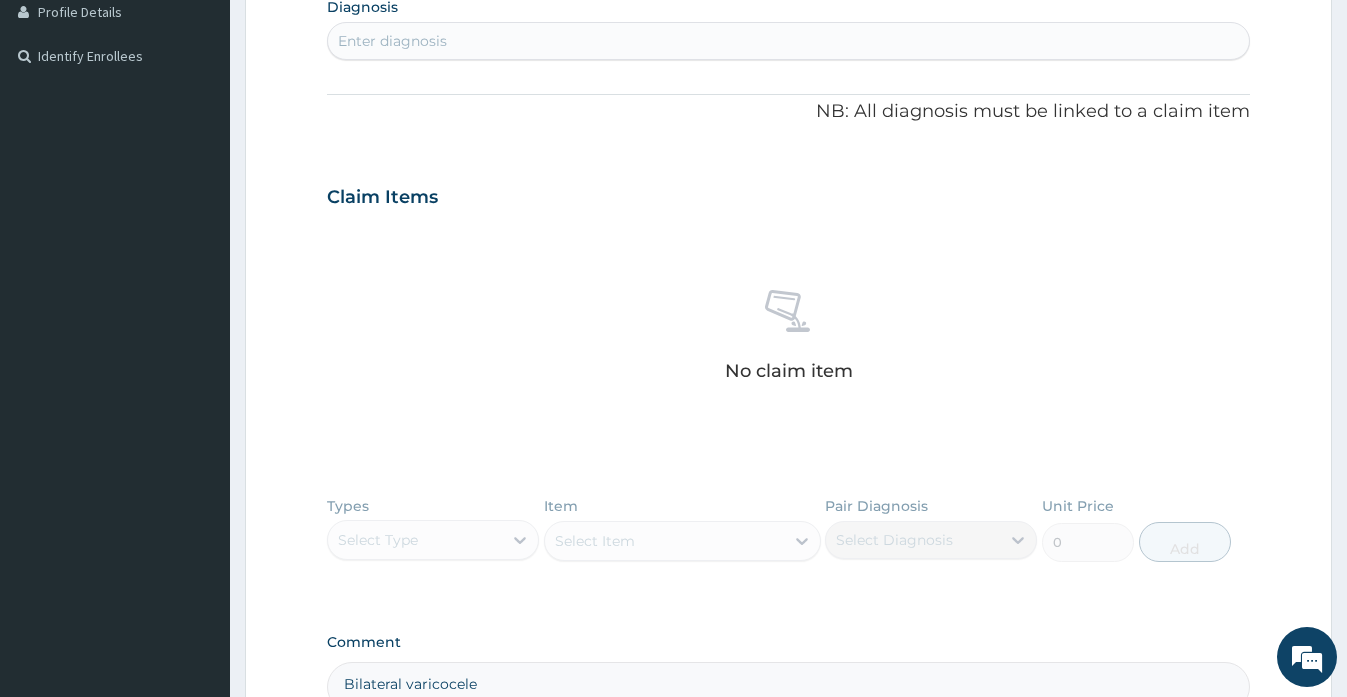 scroll, scrollTop: 529, scrollLeft: 0, axis: vertical 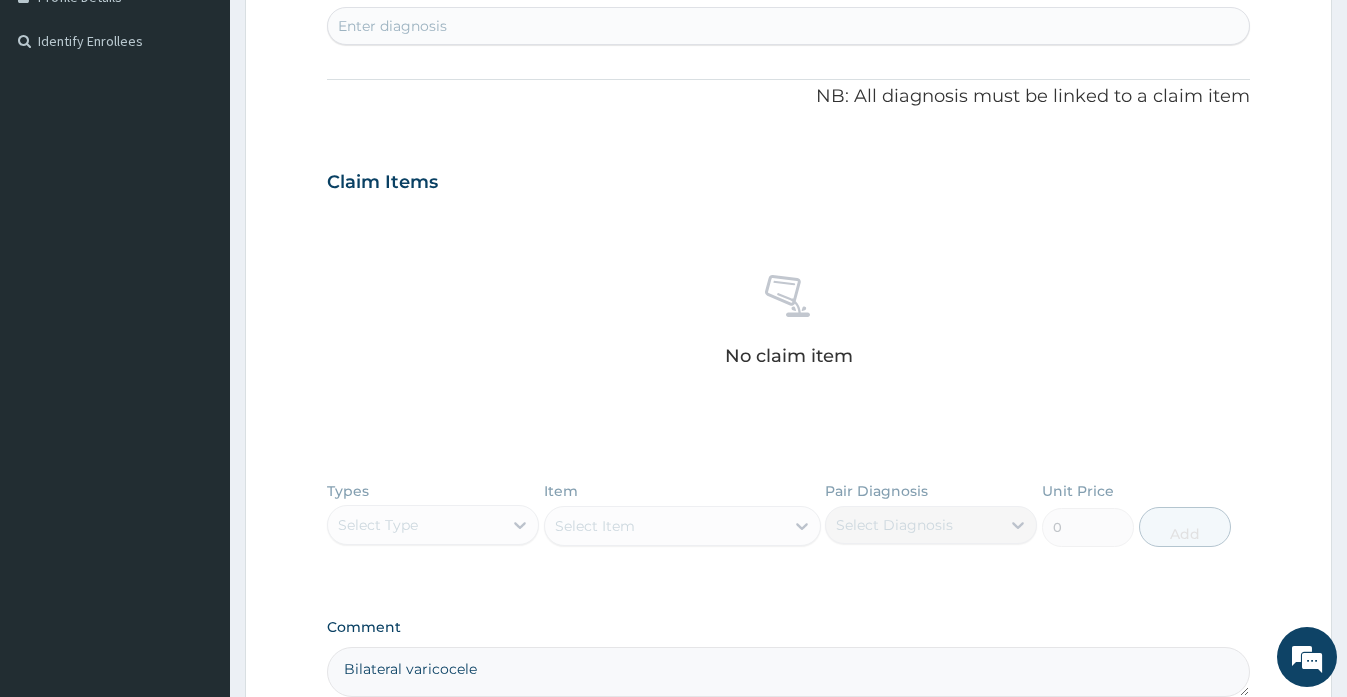 type on "Bilateral varicocele" 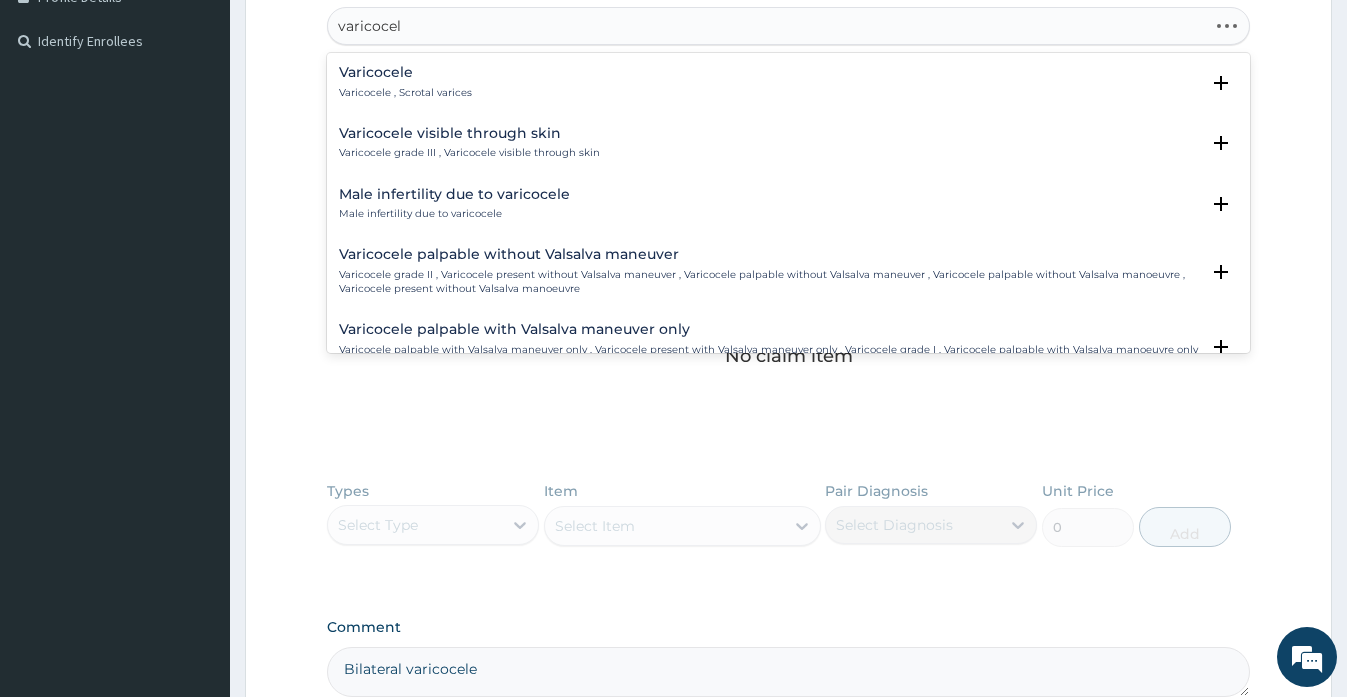type on "varicocele" 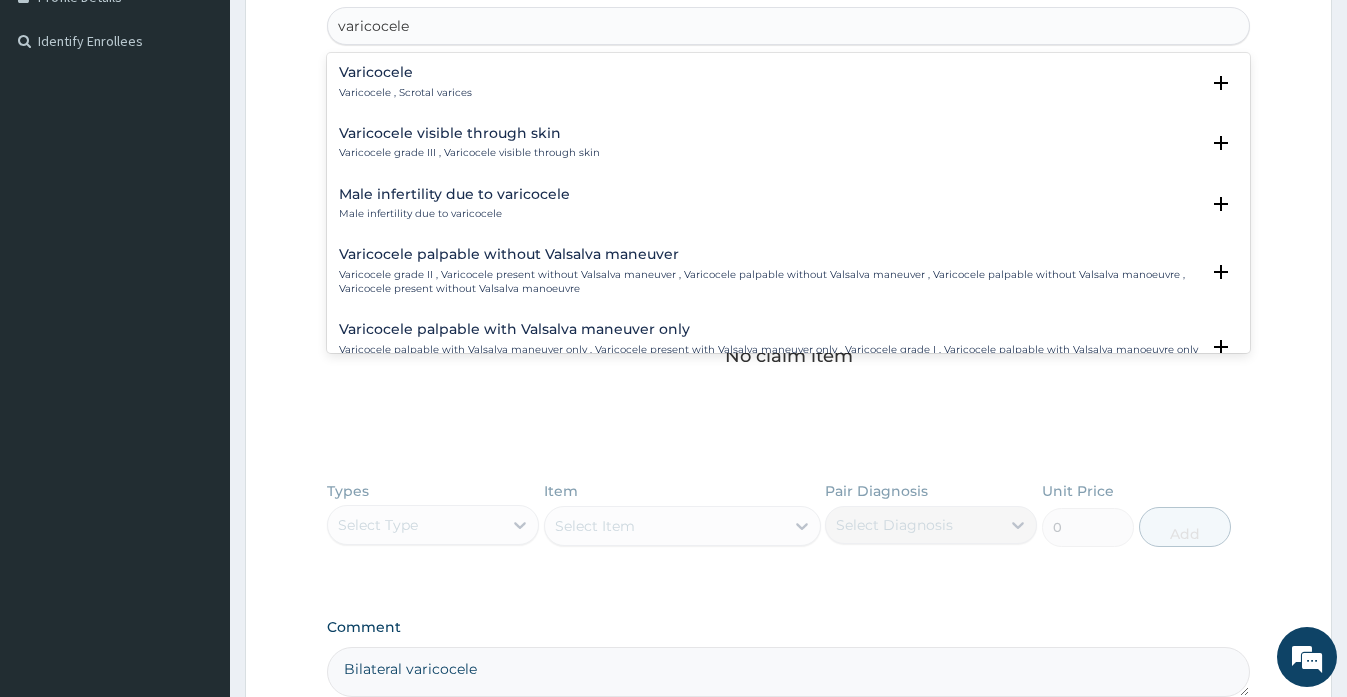 click on "Varicocele , Scrotal varices" at bounding box center [405, 93] 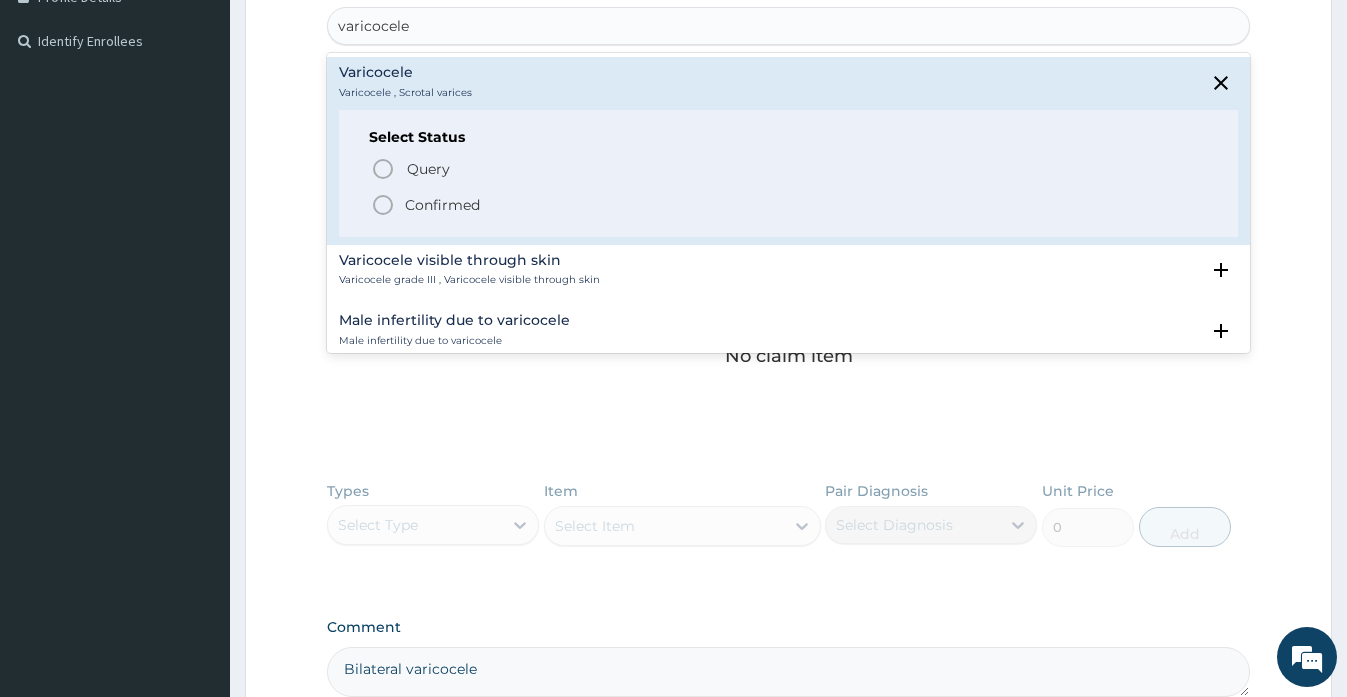 click on "Confirmed" at bounding box center (442, 205) 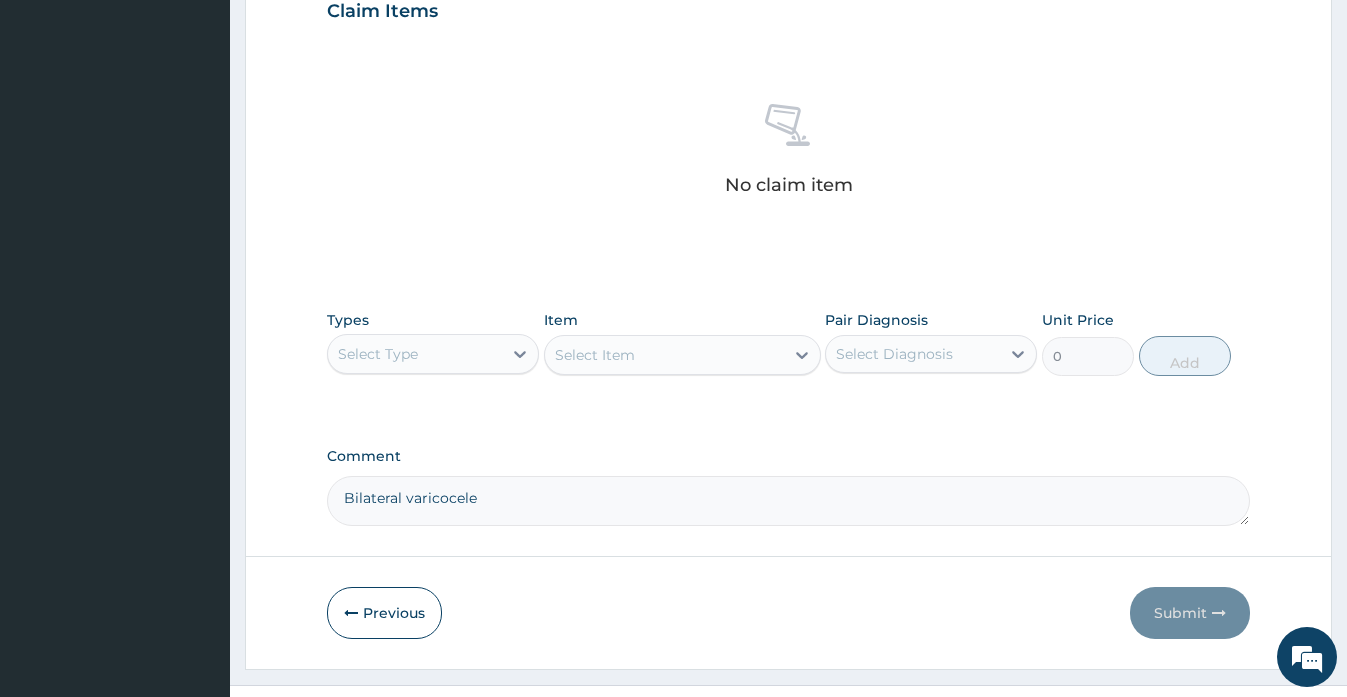 scroll, scrollTop: 745, scrollLeft: 0, axis: vertical 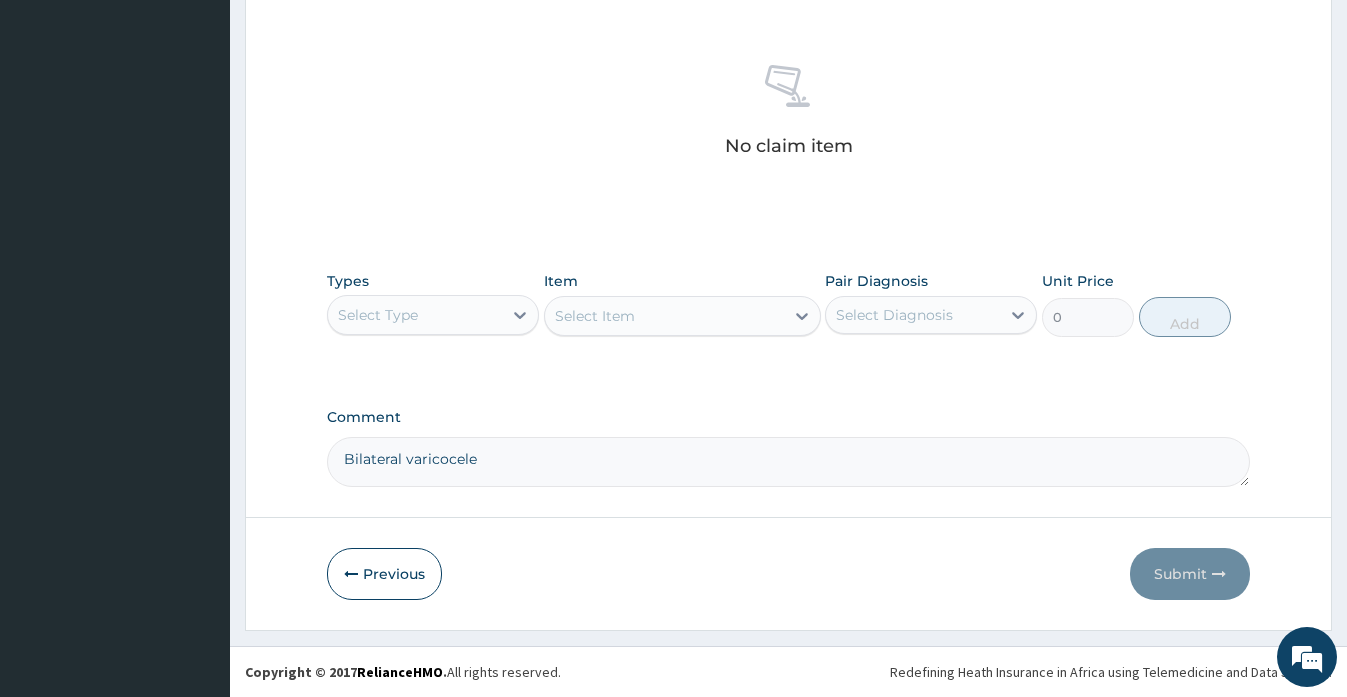 click on "Select Type" at bounding box center [415, 315] 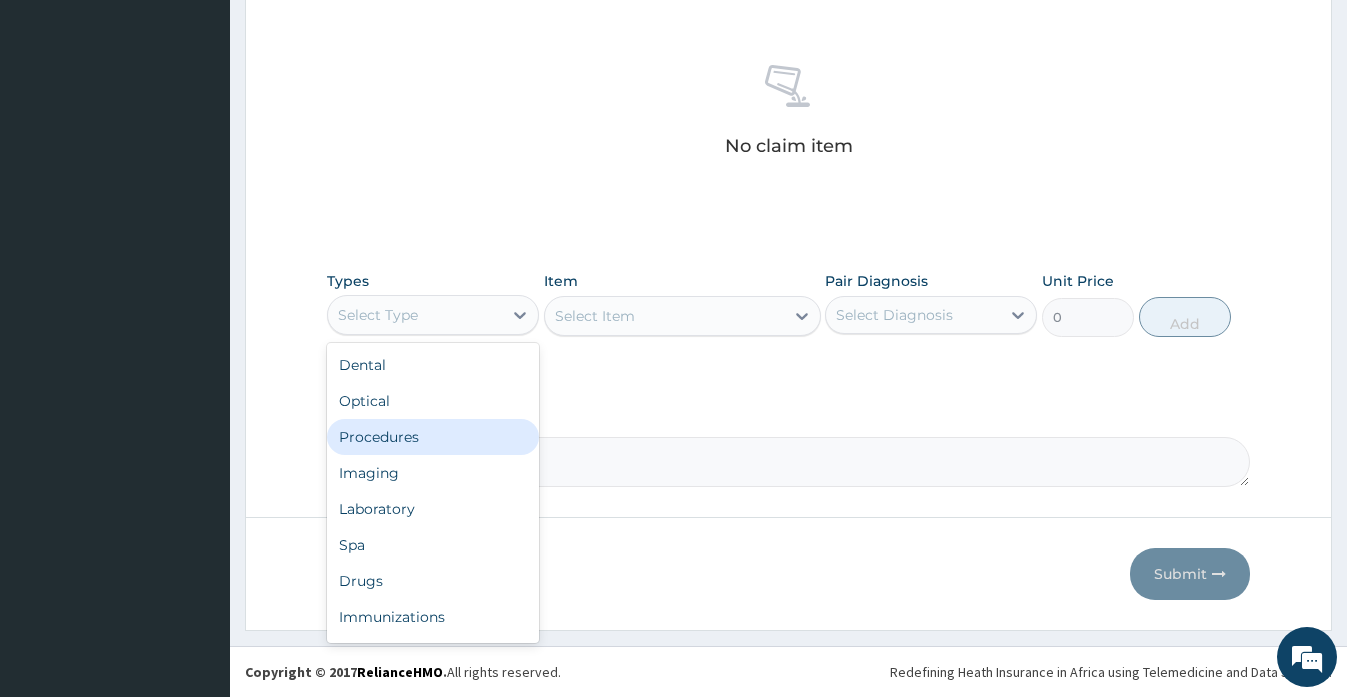 click on "Procedures" at bounding box center (433, 437) 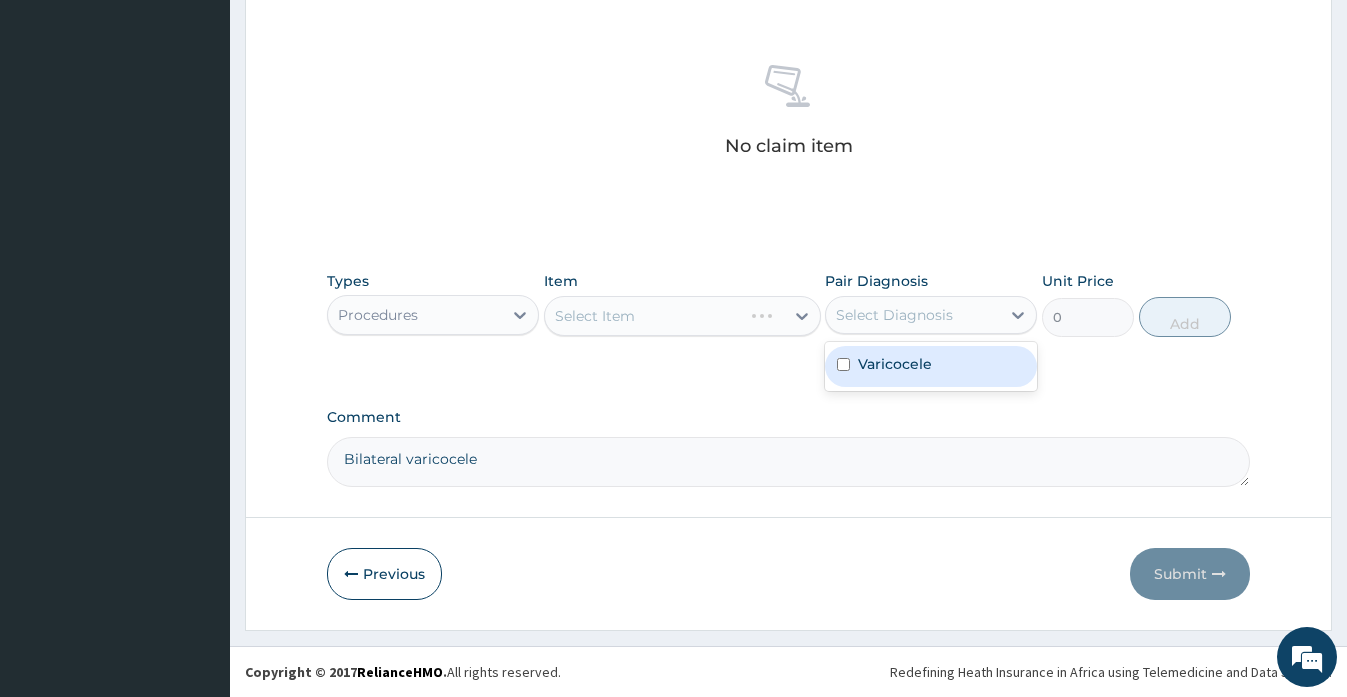 click on "Select Diagnosis" at bounding box center (894, 315) 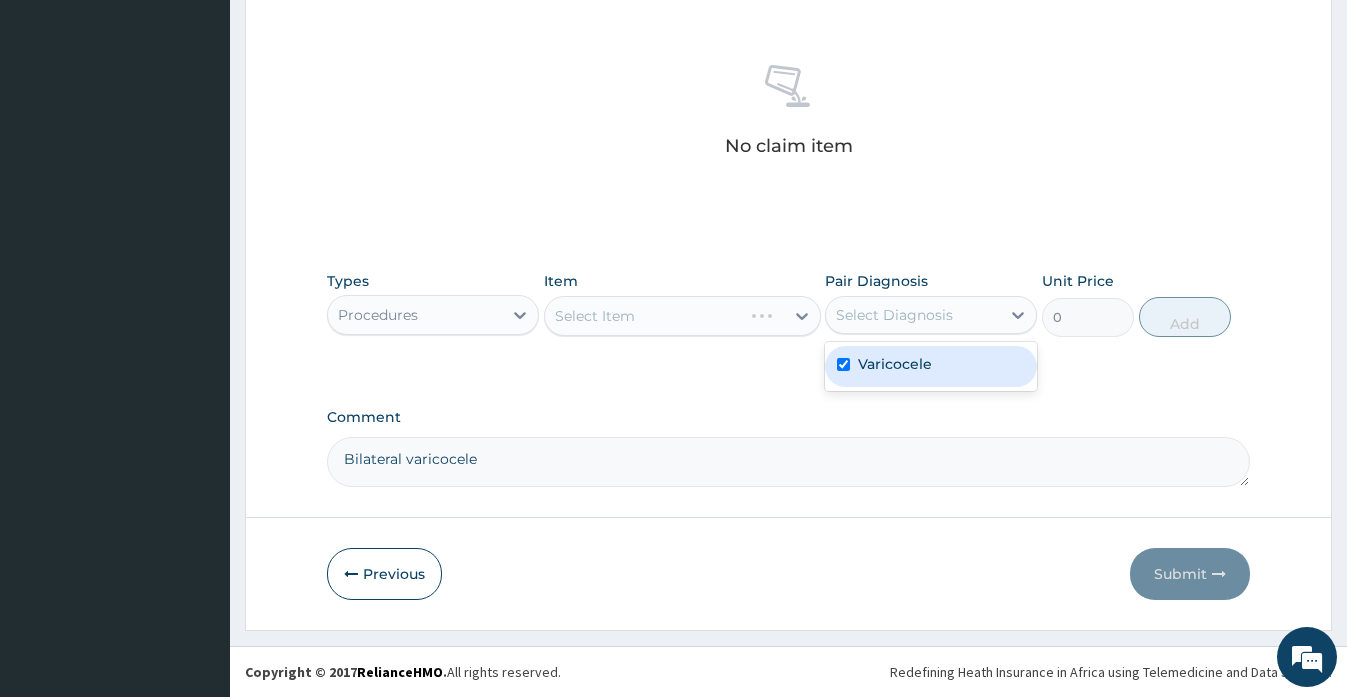 checkbox on "true" 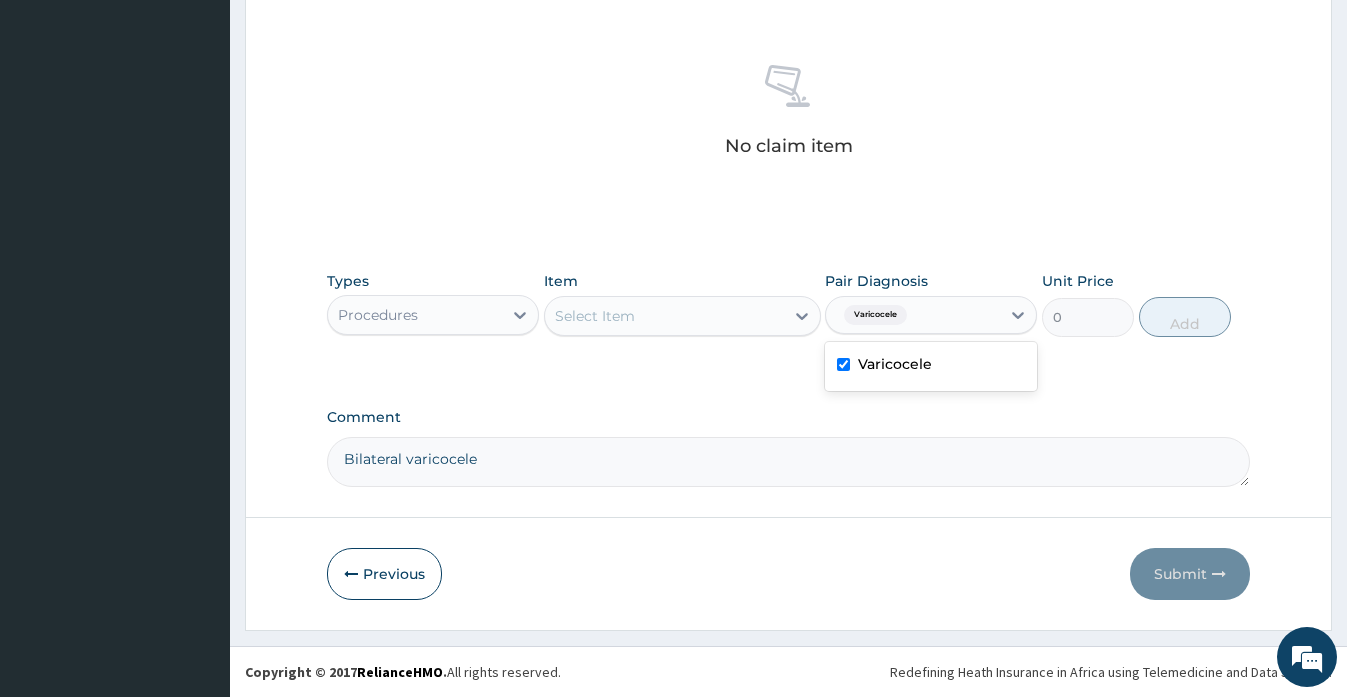 click on "Select Item" at bounding box center (664, 316) 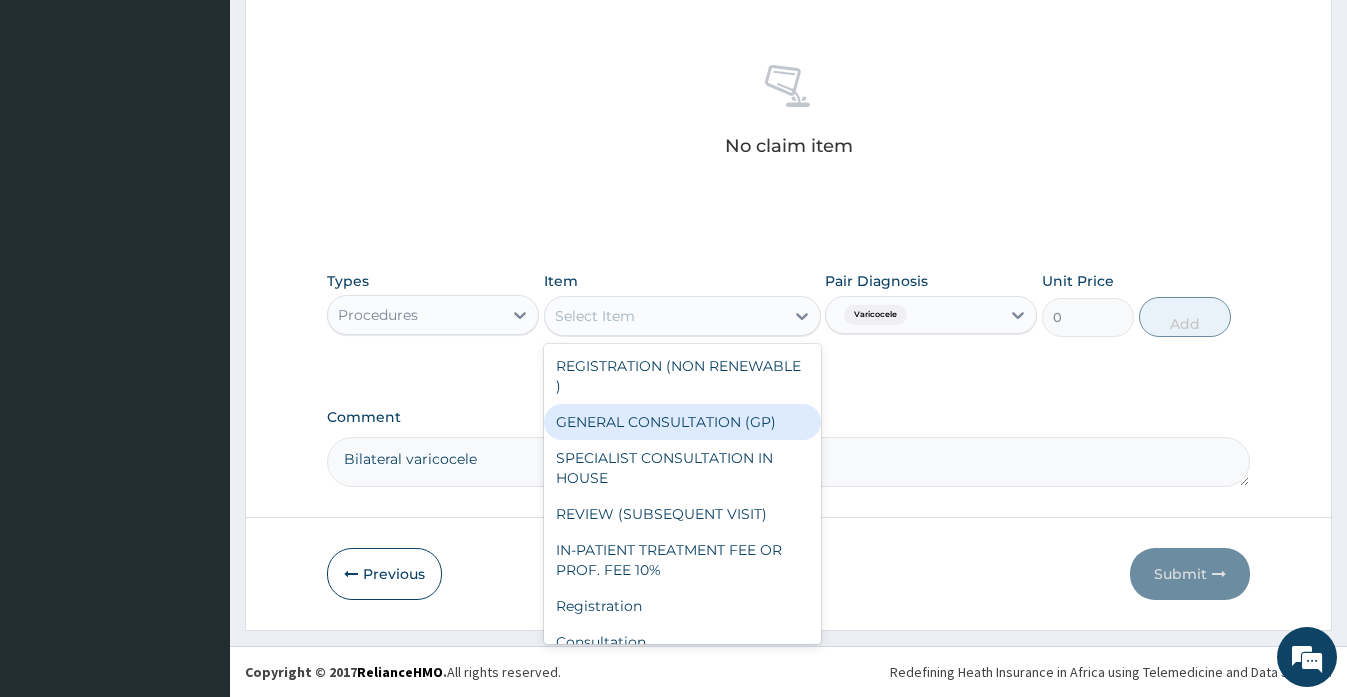 click on "GENERAL CONSULTATION (GP)" at bounding box center (682, 422) 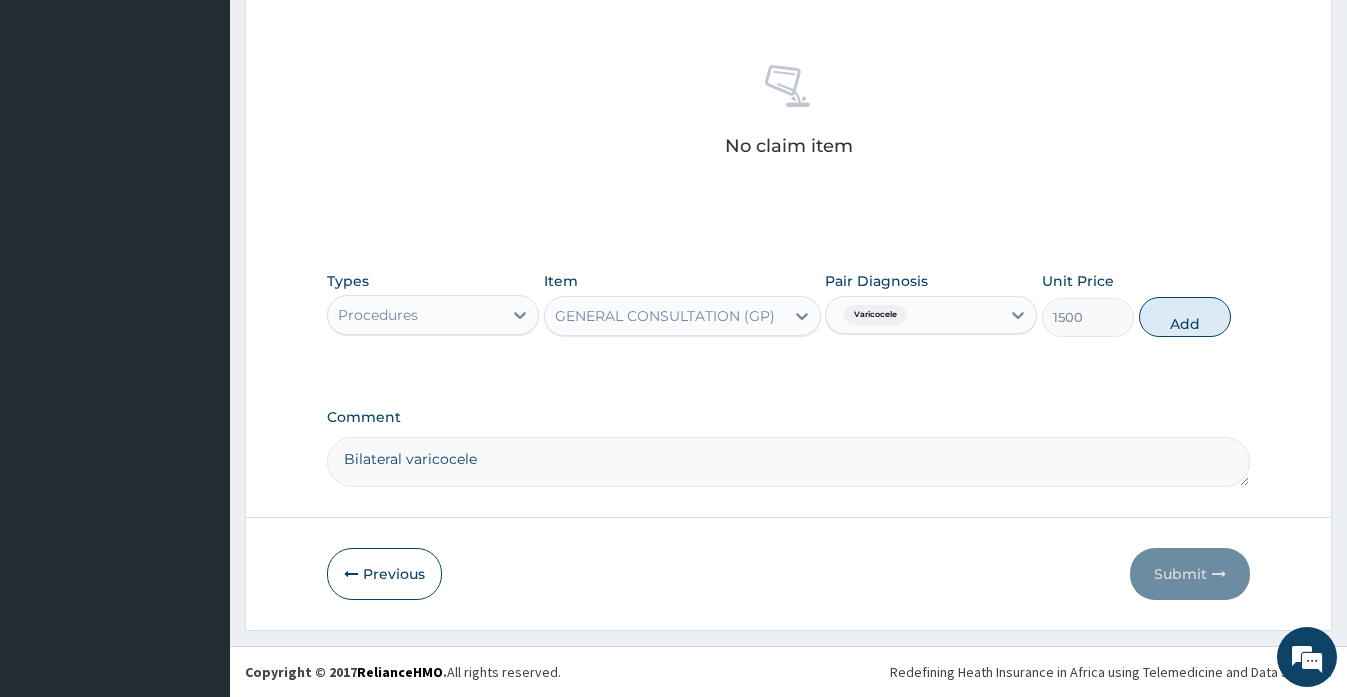 click on "GENERAL CONSULTATION (GP)" at bounding box center (664, 316) 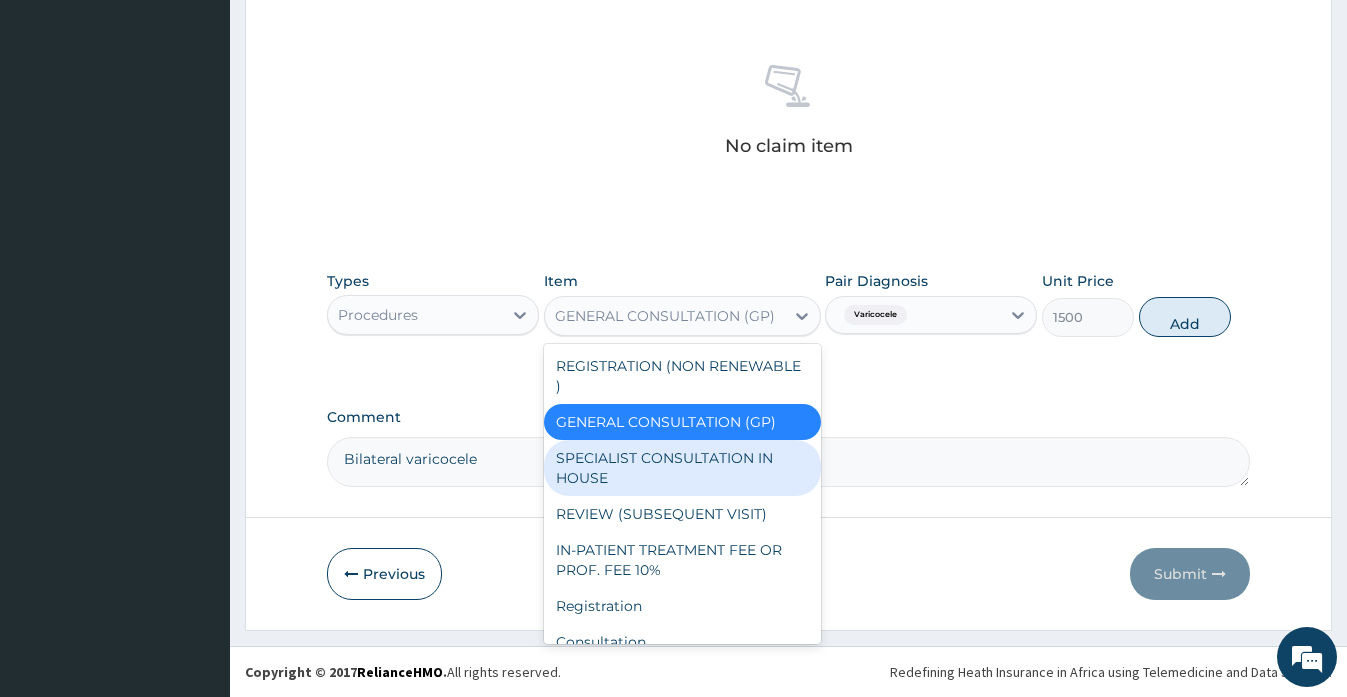 click on "SPECIALIST CONSULTATION IN HOUSE" at bounding box center (682, 468) 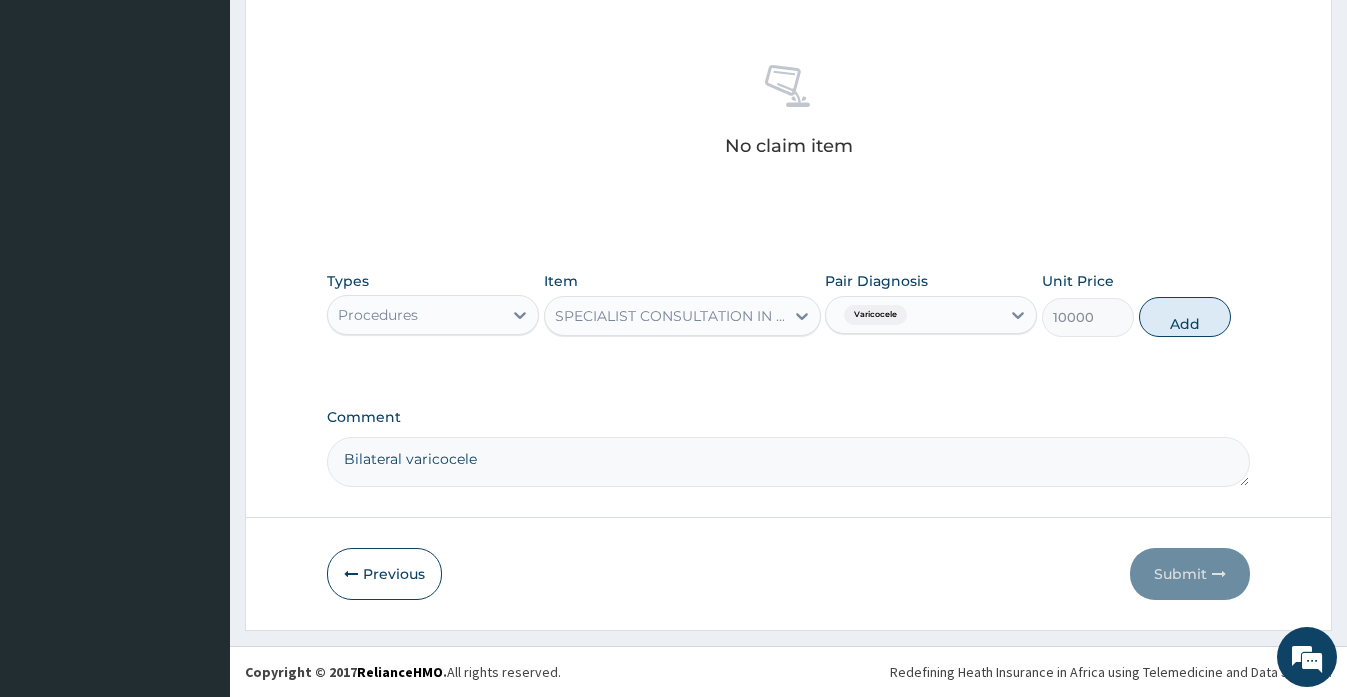drag, startPoint x: 498, startPoint y: 458, endPoint x: 324, endPoint y: 461, distance: 174.02586 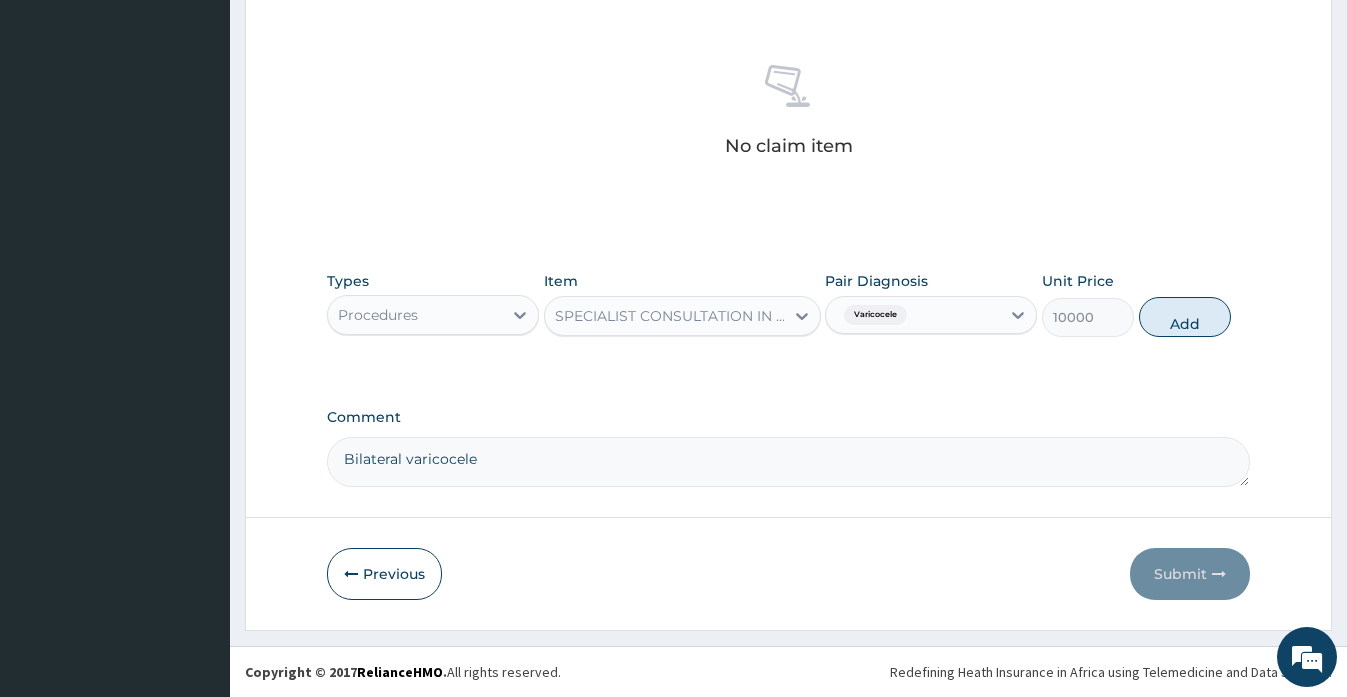 click on "Bilateral varicocele" at bounding box center [788, 462] 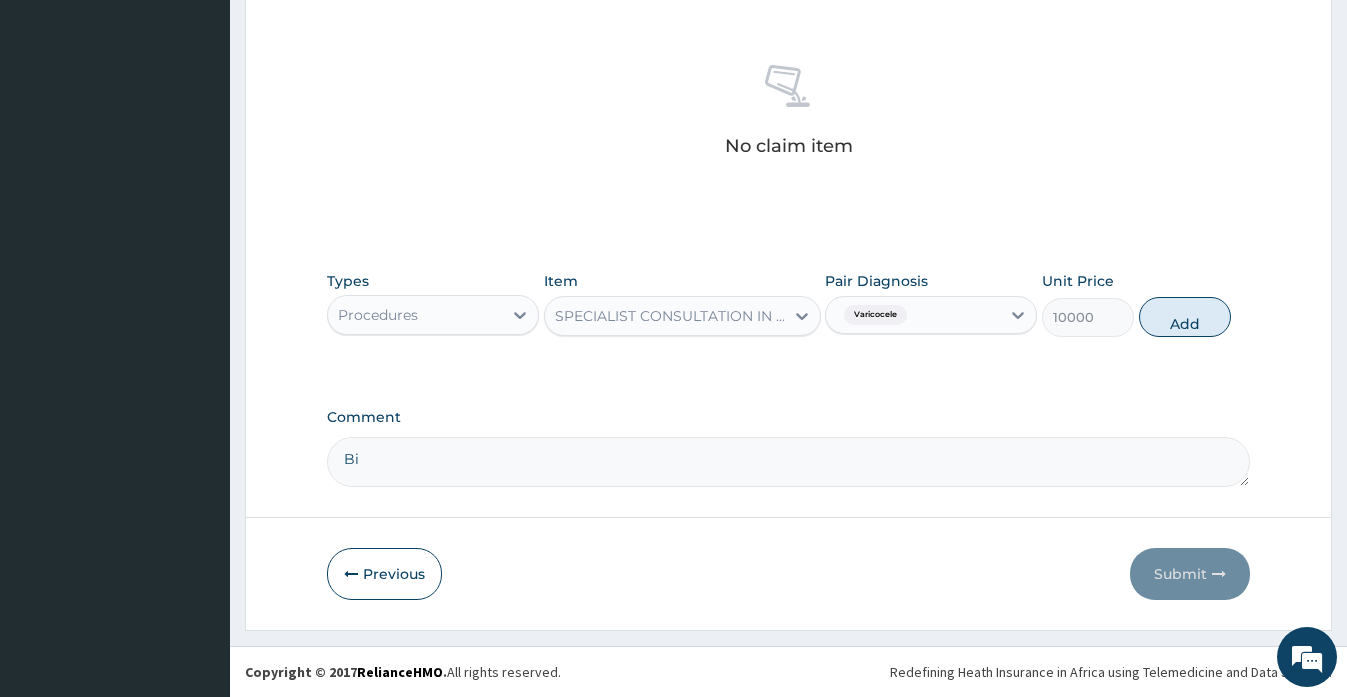 type on "B" 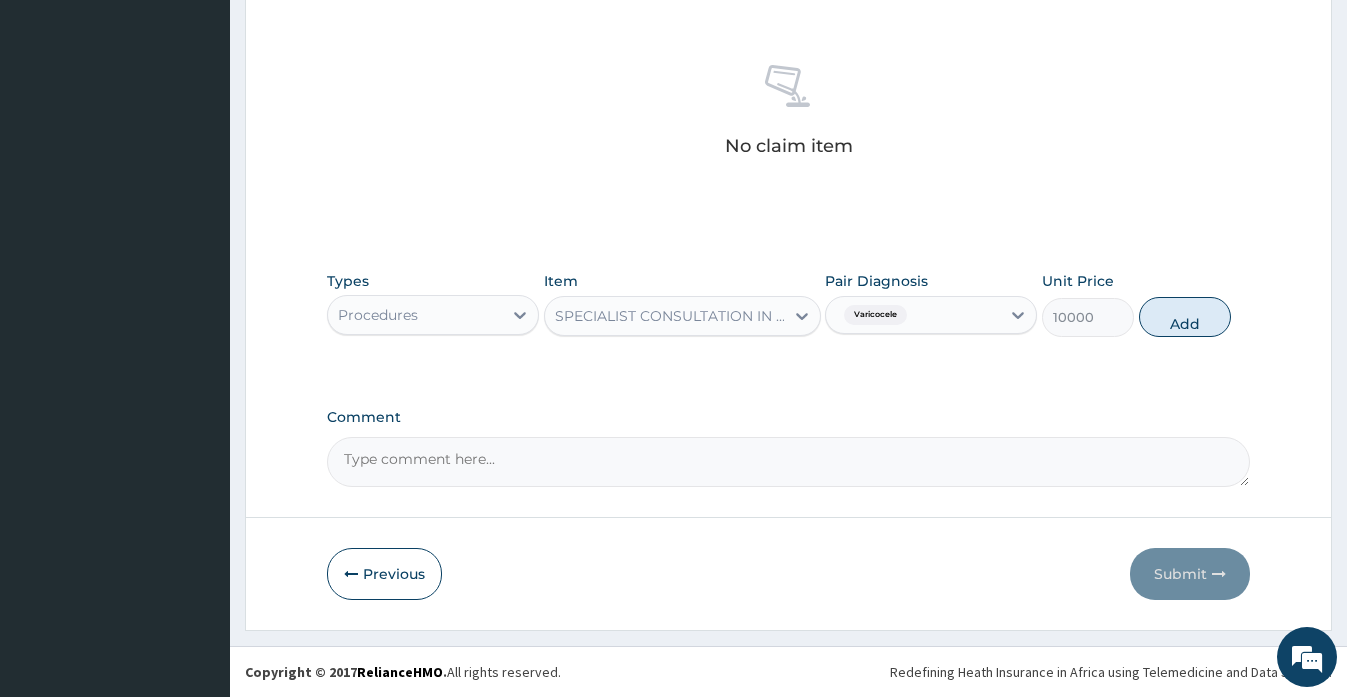paste on "GENERAL SURGEON CONSULT" 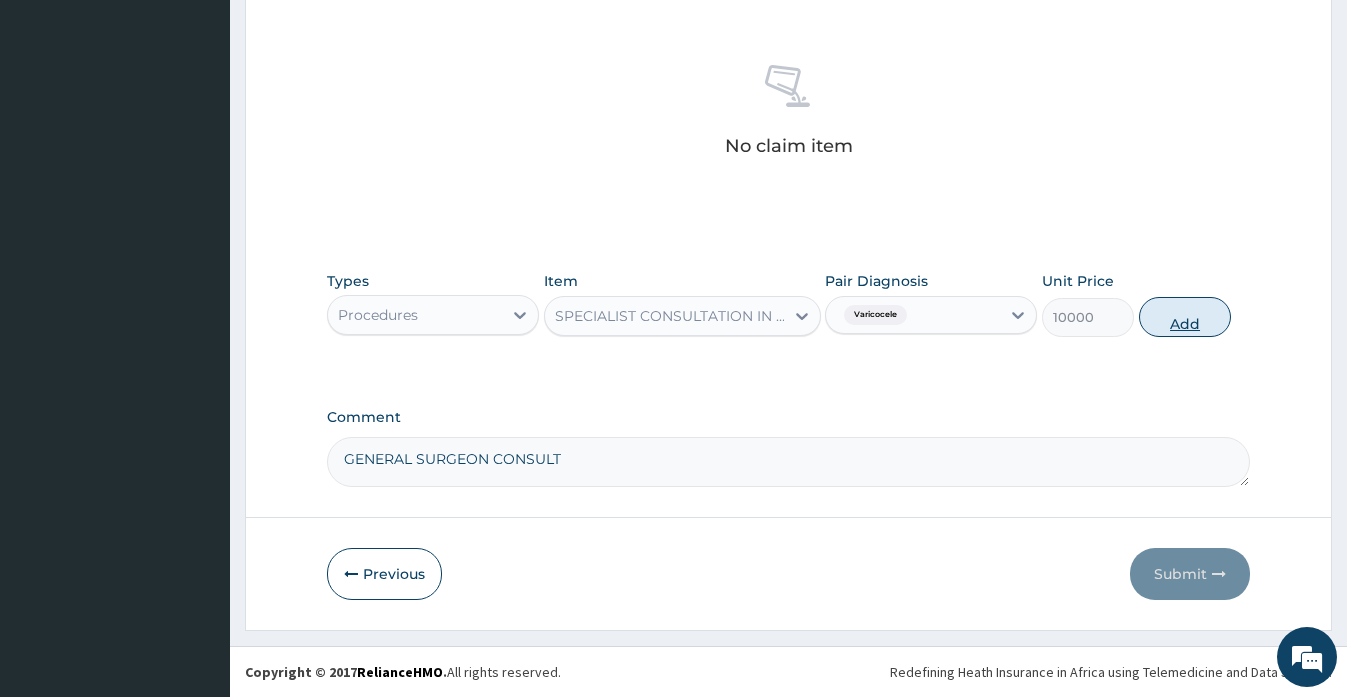 type on "GENERAL SURGEON CONSULT" 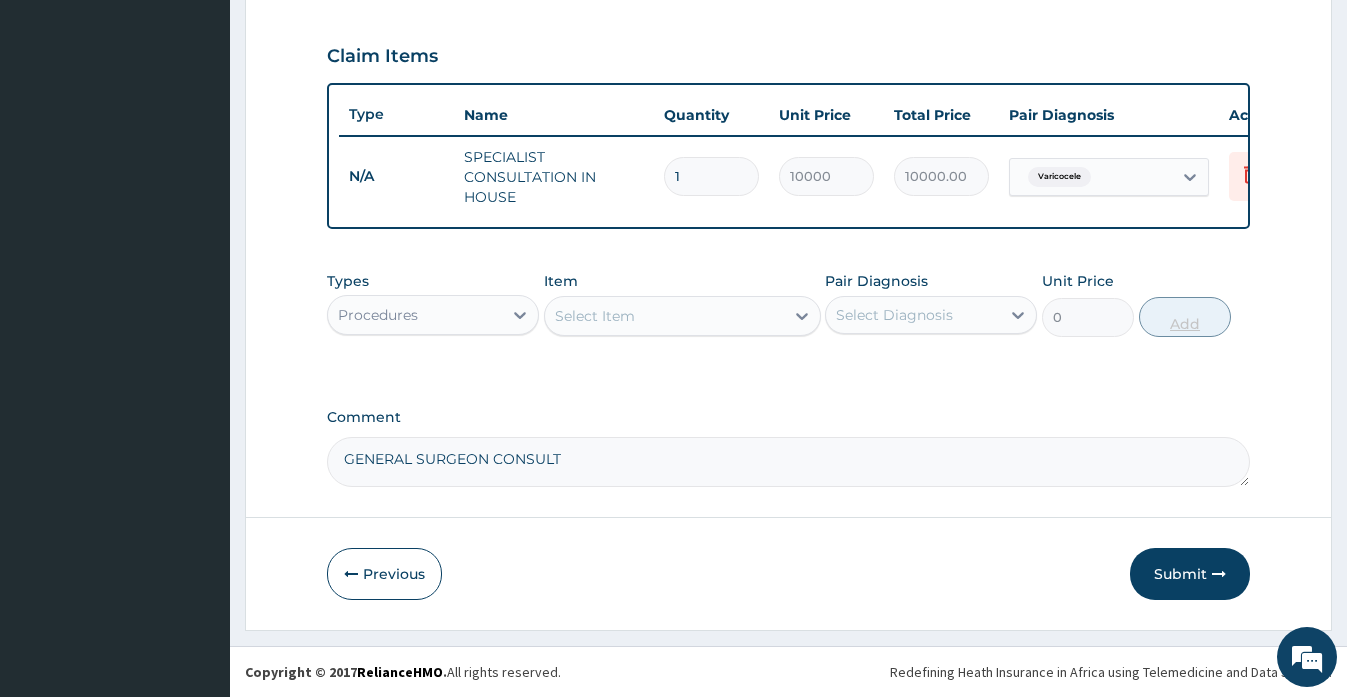 scroll, scrollTop: 678, scrollLeft: 0, axis: vertical 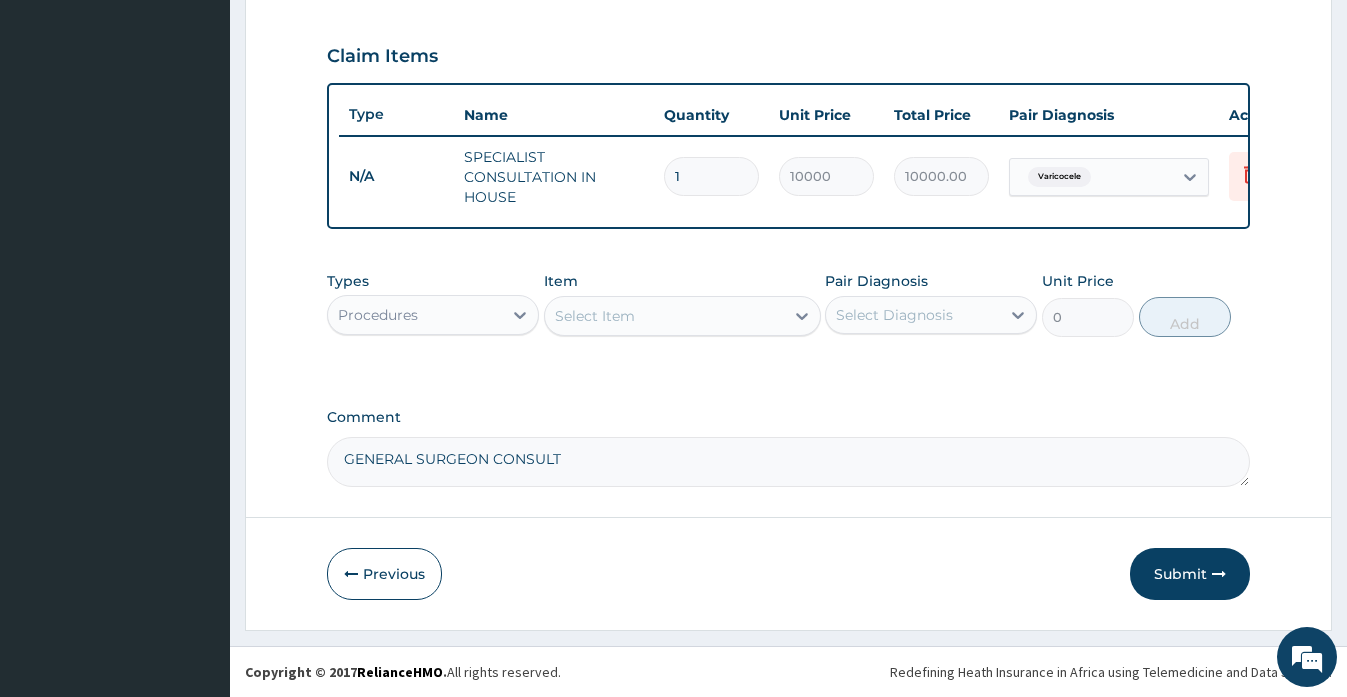 click on "Select Item" at bounding box center (664, 316) 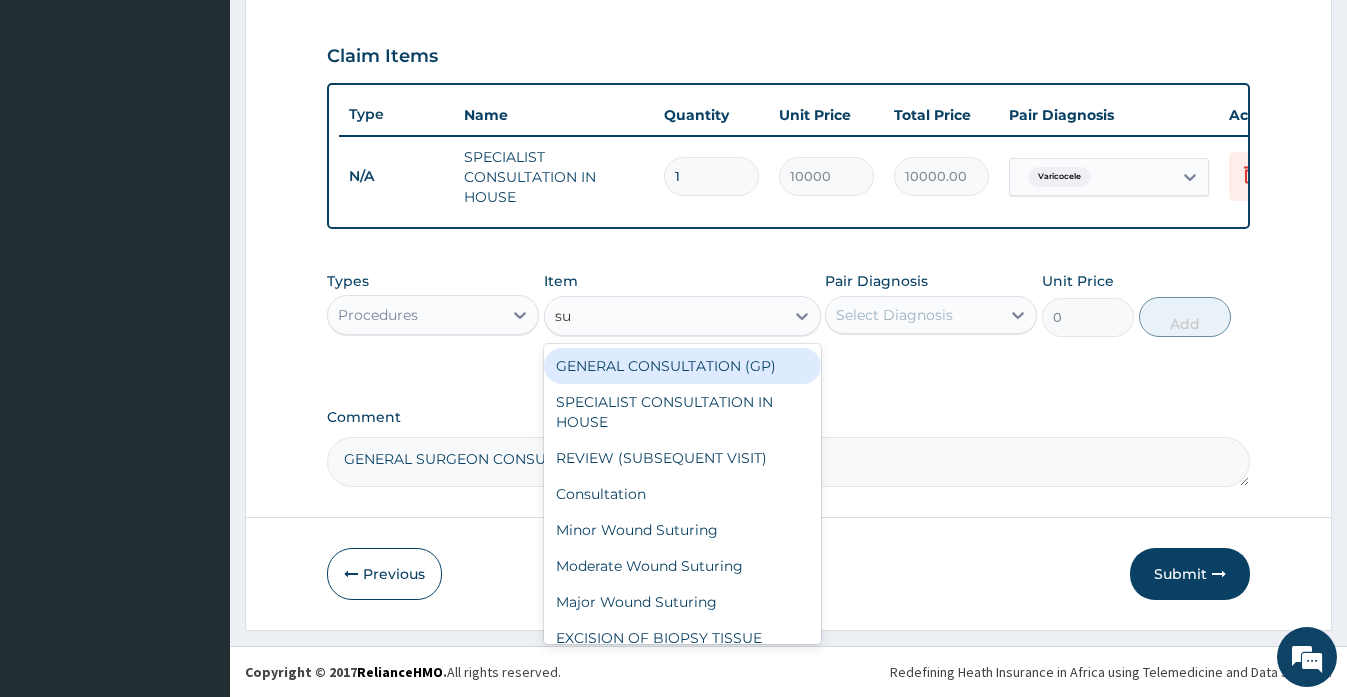 type on "sur" 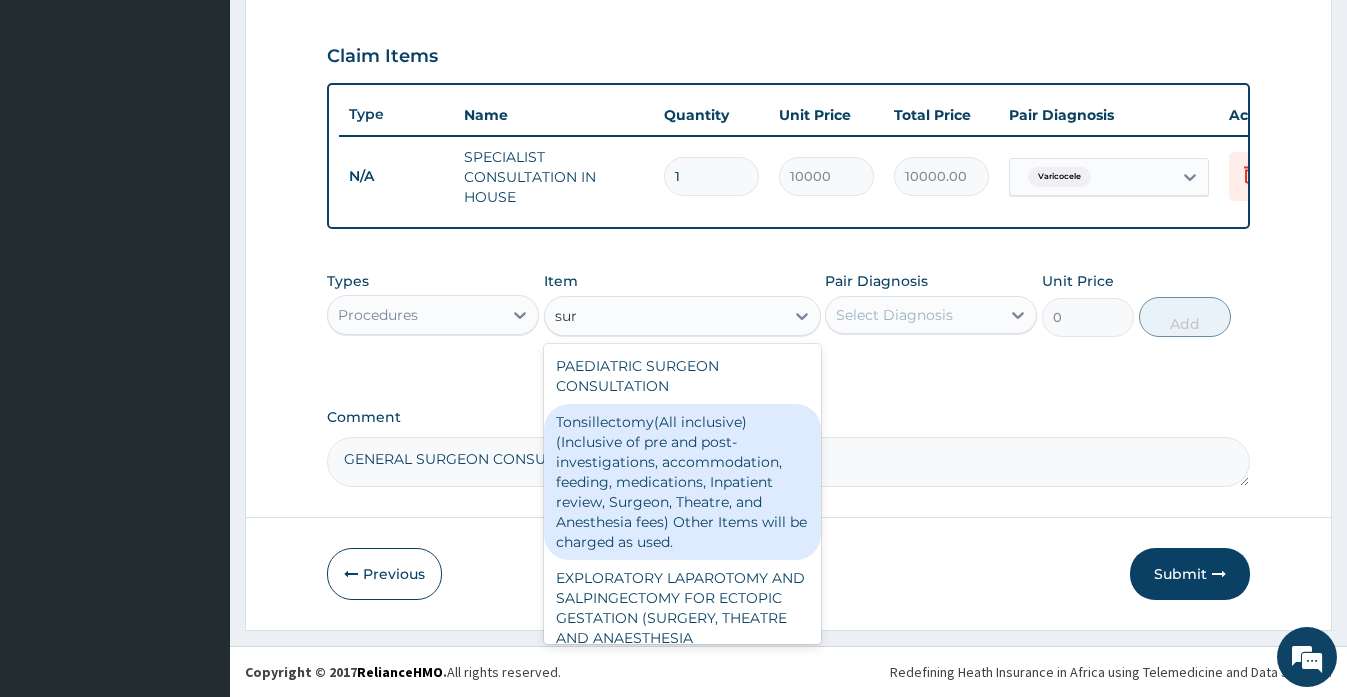 scroll, scrollTop: 0, scrollLeft: 0, axis: both 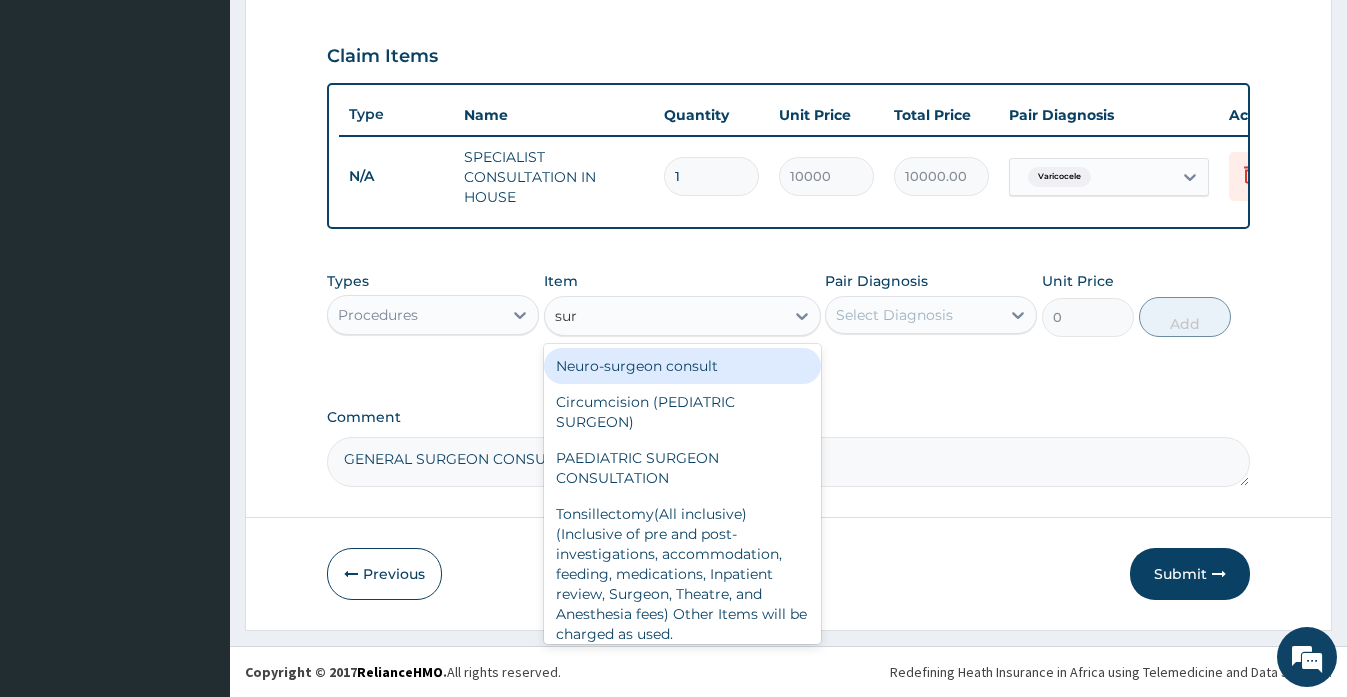 type 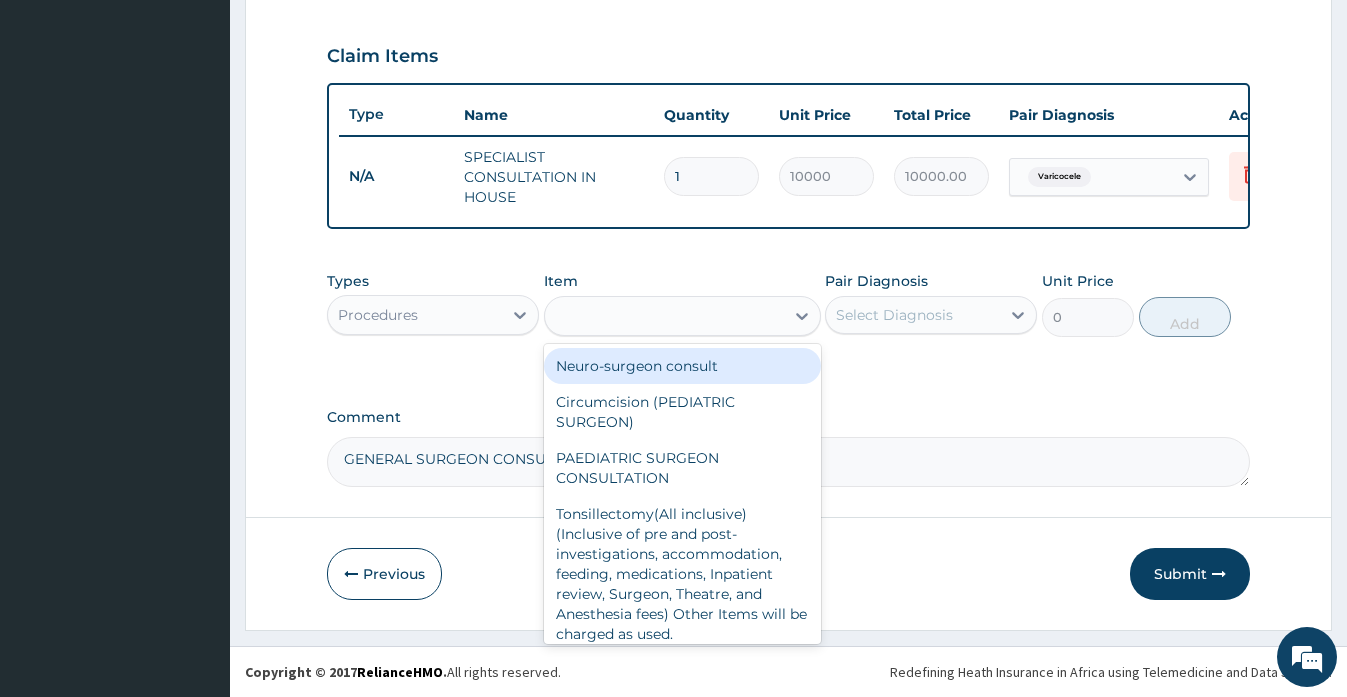 click on "sur" at bounding box center (664, 316) 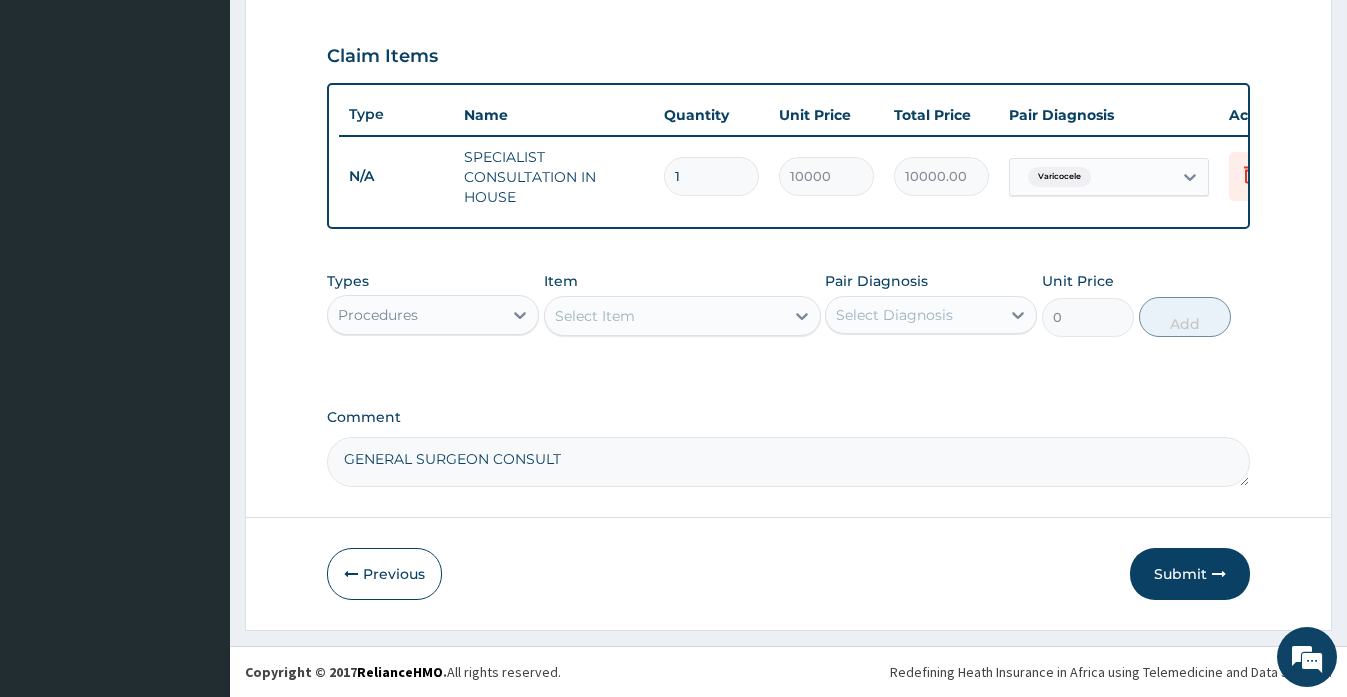 click on "PA Code / Prescription Code PA/976B89 Encounter Date 15-08-2024 Important Notice Please enter PA codes before entering items that are not attached to a PA code   All diagnoses entered must be linked to a claim item. Diagnosis & Claim Items that are visible but inactive cannot be edited because they were imported from an already approved PA code. Diagnosis Varicocele Confirmed NB: All diagnosis must be linked to a claim item Claim Items Type Name Quantity Unit Price Total Price Pair Diagnosis Actions N/A SPECIALIST CONSULTATION IN HOUSE 1 10000 10000.00 Varicocele Delete Types Procedures Item option SPECIALIST CONSULTATION IN HOUSE, selected.   Select is focused ,type to refine list, press Down to open the menu,  Select Item Pair Diagnosis Select Diagnosis Unit Price 0 Add Comment GENERAL SURGEON CONSULT" at bounding box center (788, 8) 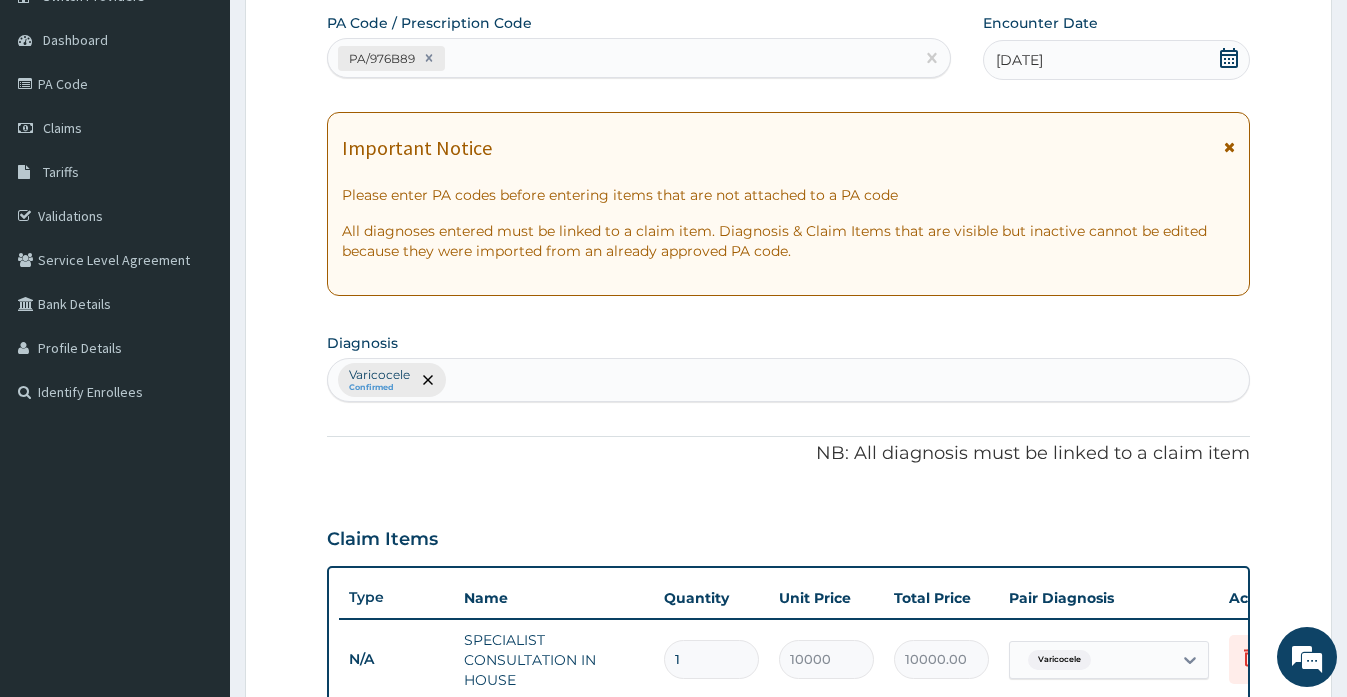 scroll, scrollTop: 0, scrollLeft: 0, axis: both 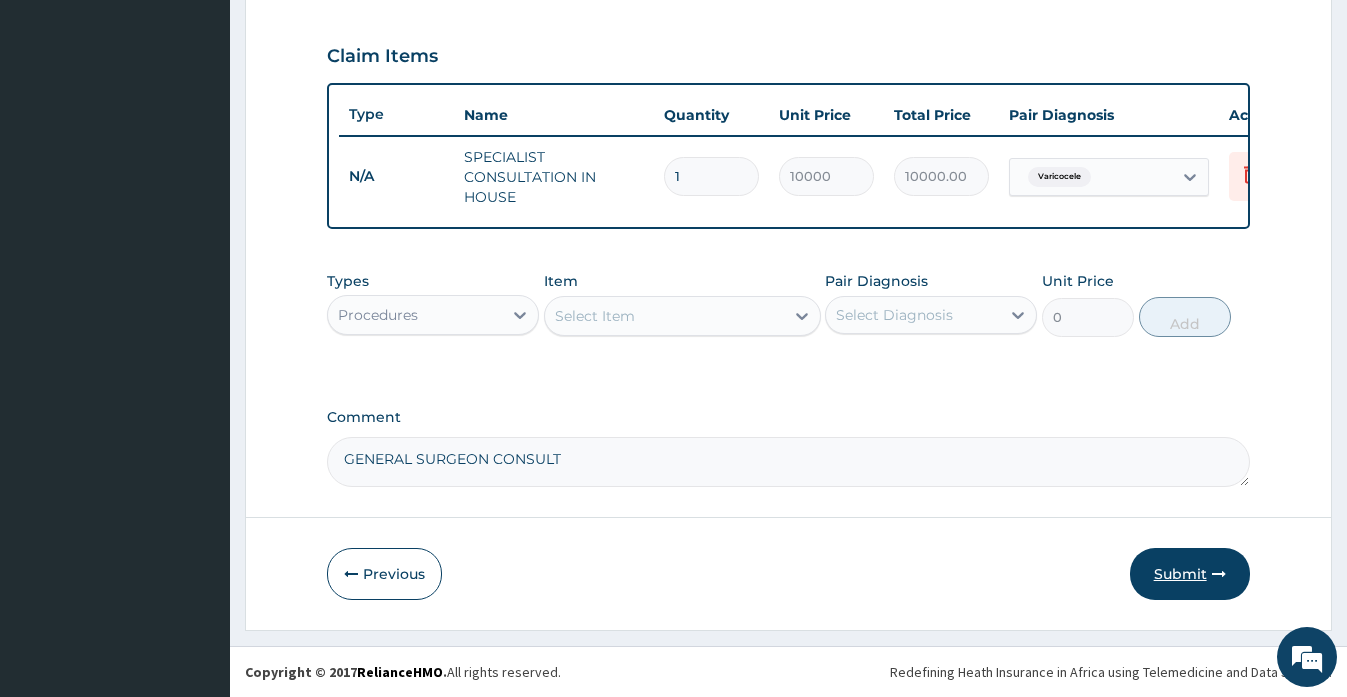 click on "Submit" at bounding box center (1190, 574) 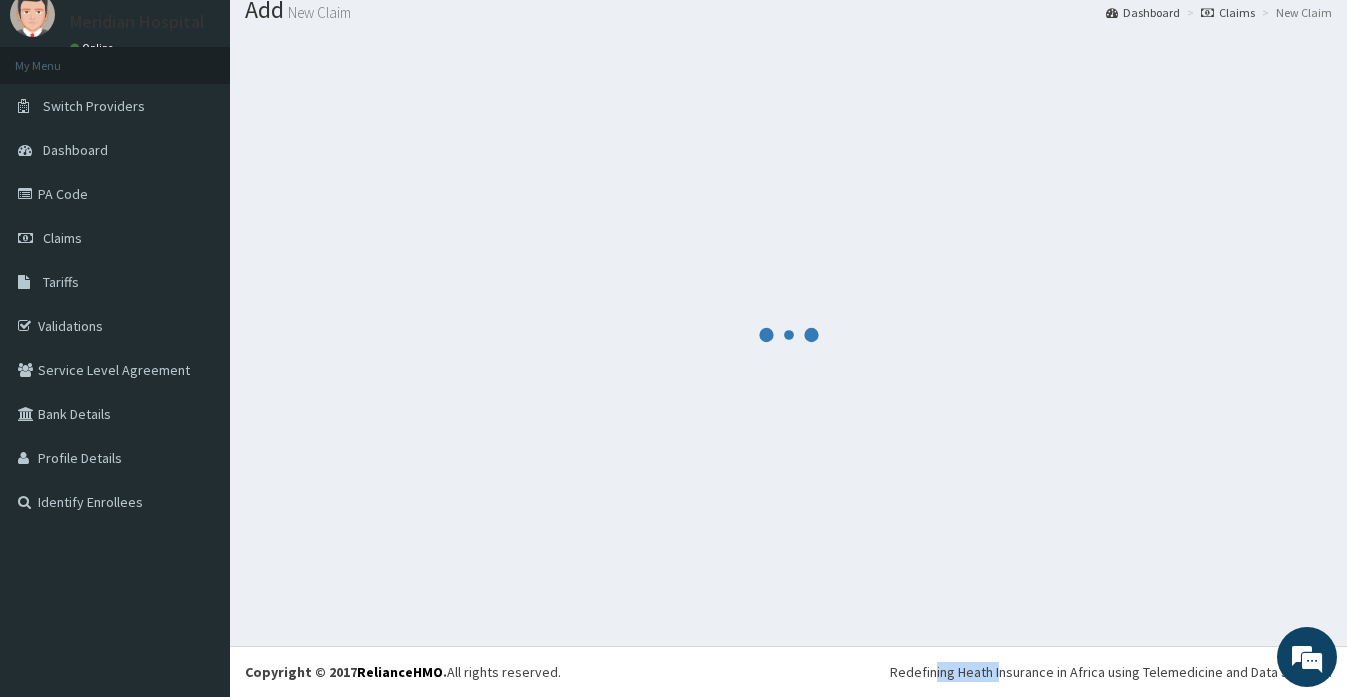 scroll, scrollTop: 678, scrollLeft: 0, axis: vertical 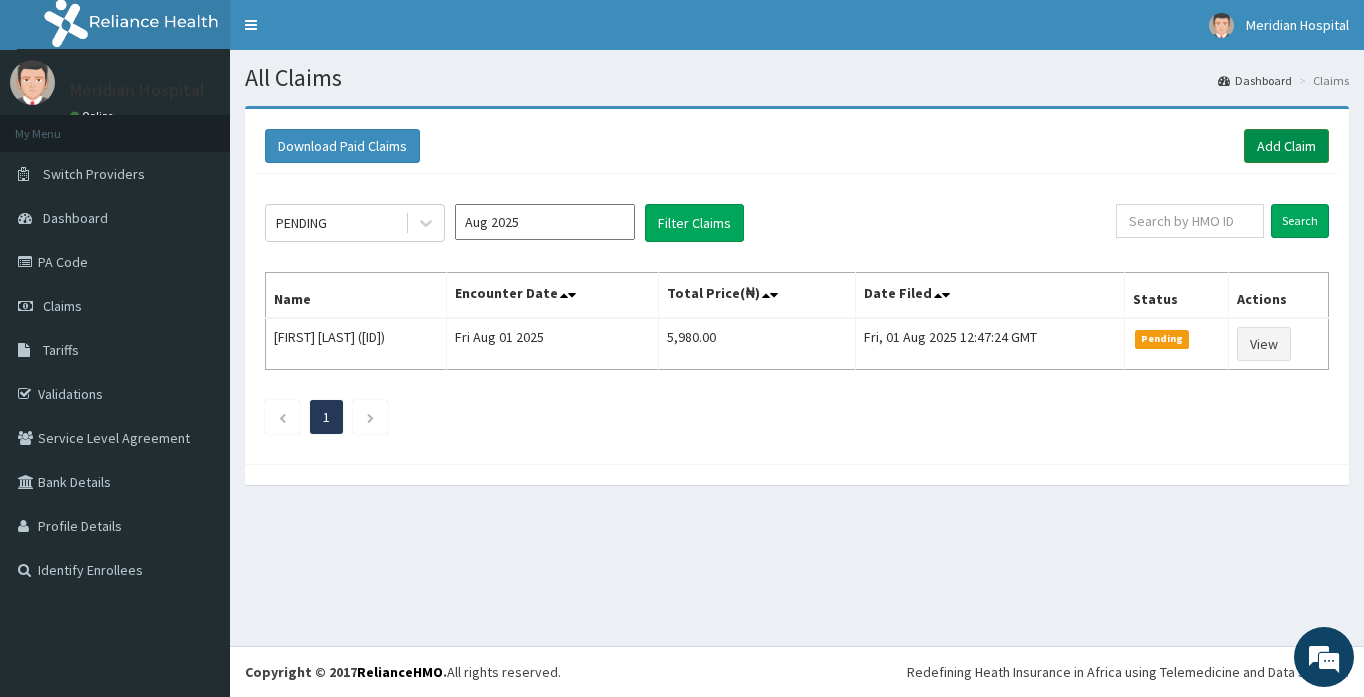 click on "Add Claim" at bounding box center (1286, 146) 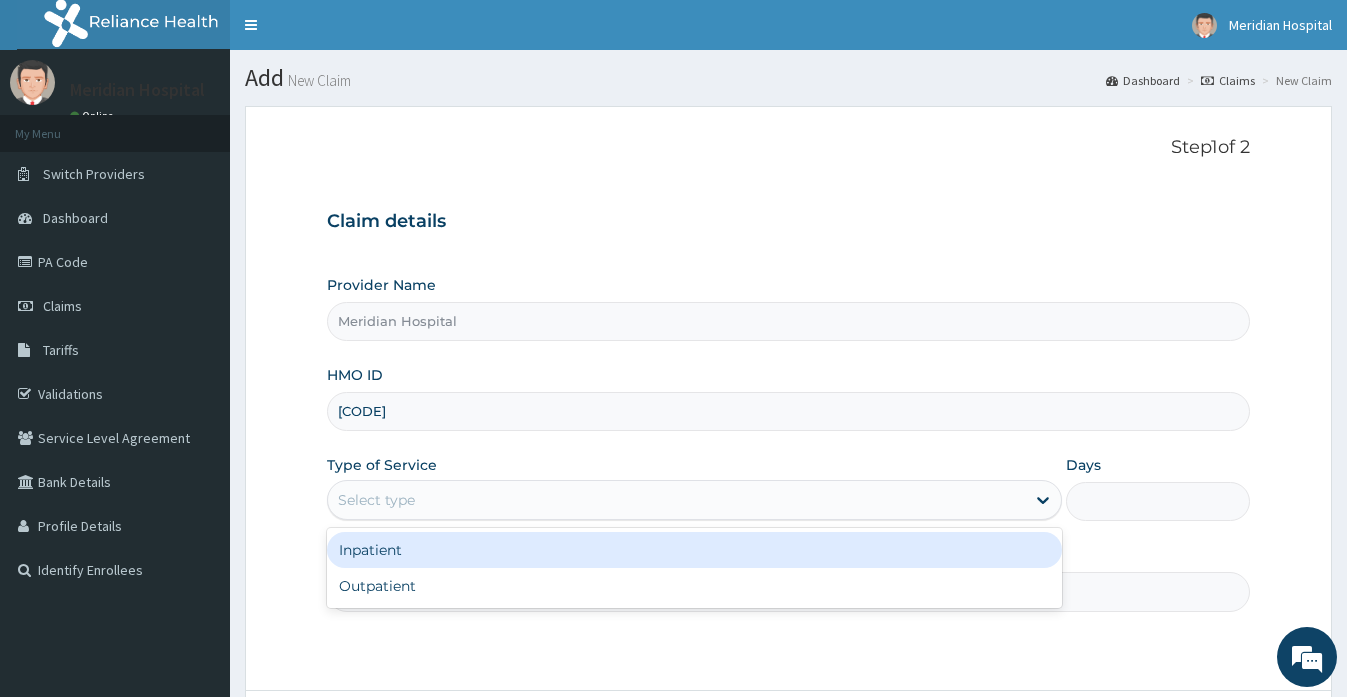 scroll, scrollTop: 0, scrollLeft: 0, axis: both 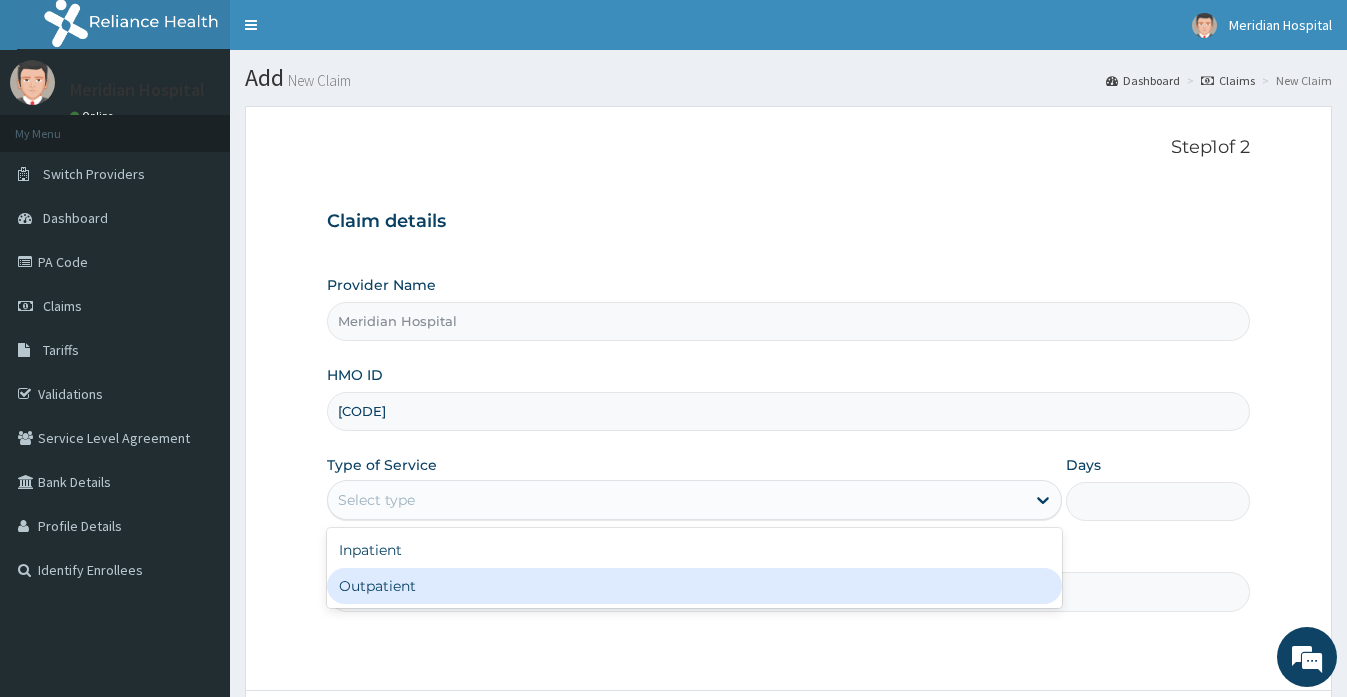 click on "Outpatient" at bounding box center [694, 586] 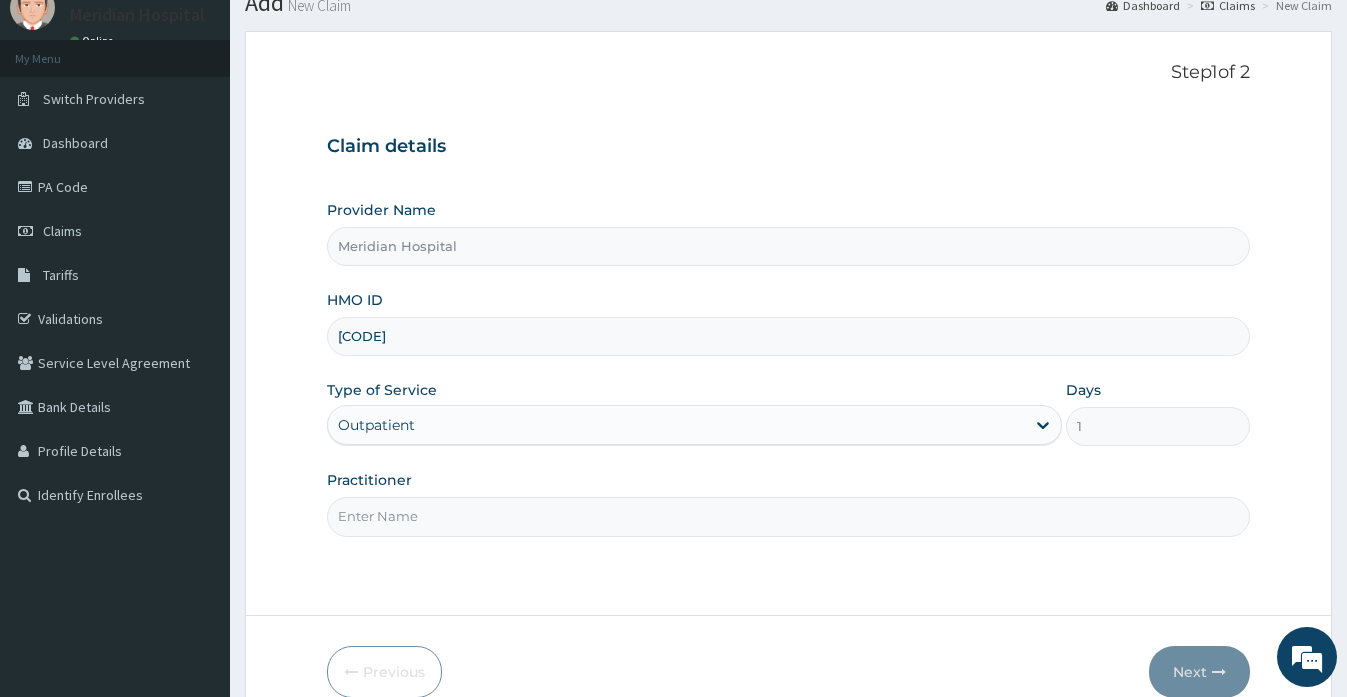 scroll, scrollTop: 173, scrollLeft: 0, axis: vertical 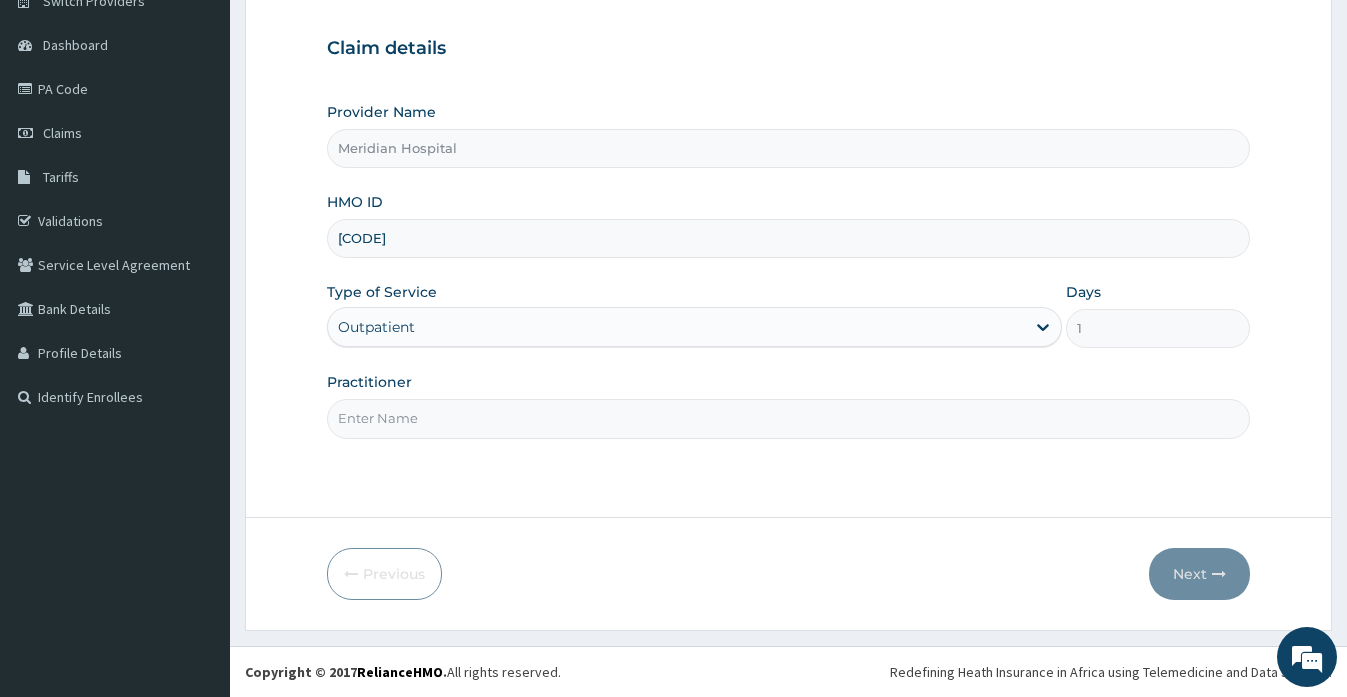 click on "Practitioner" at bounding box center [788, 418] 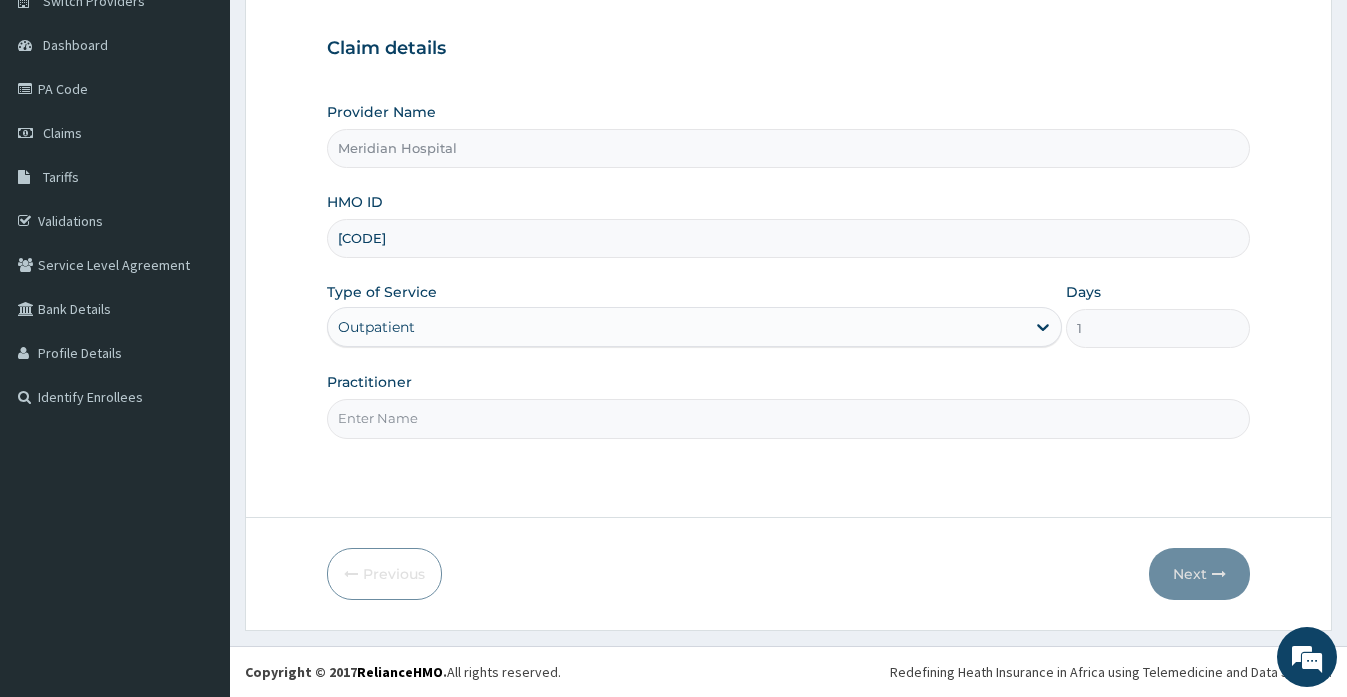 type on "DR [LAST]" 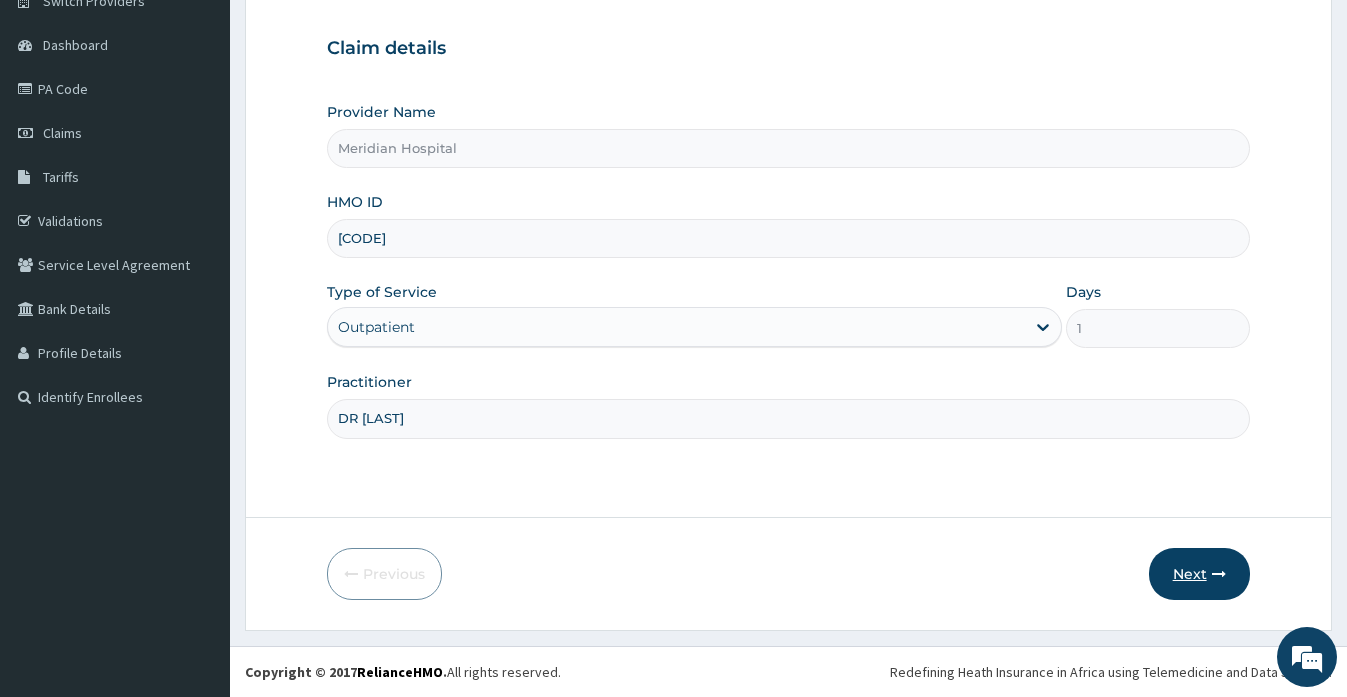 click on "Next" at bounding box center [1199, 574] 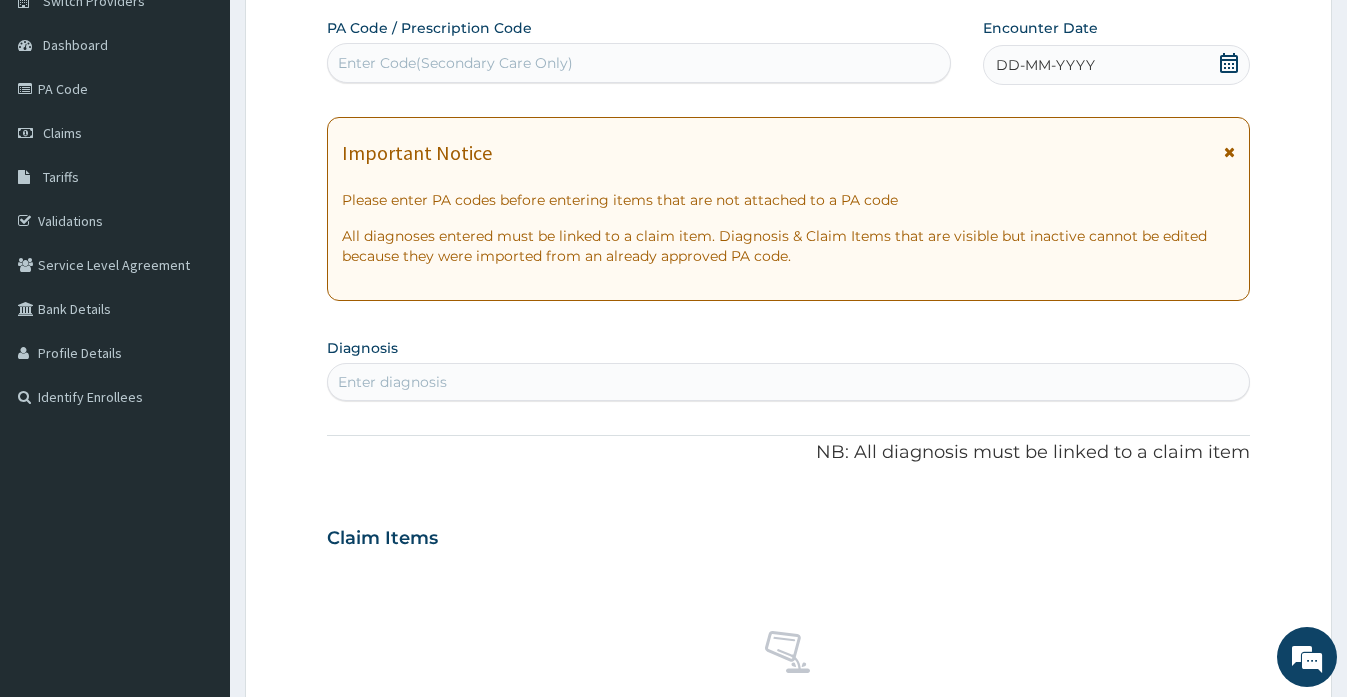 click 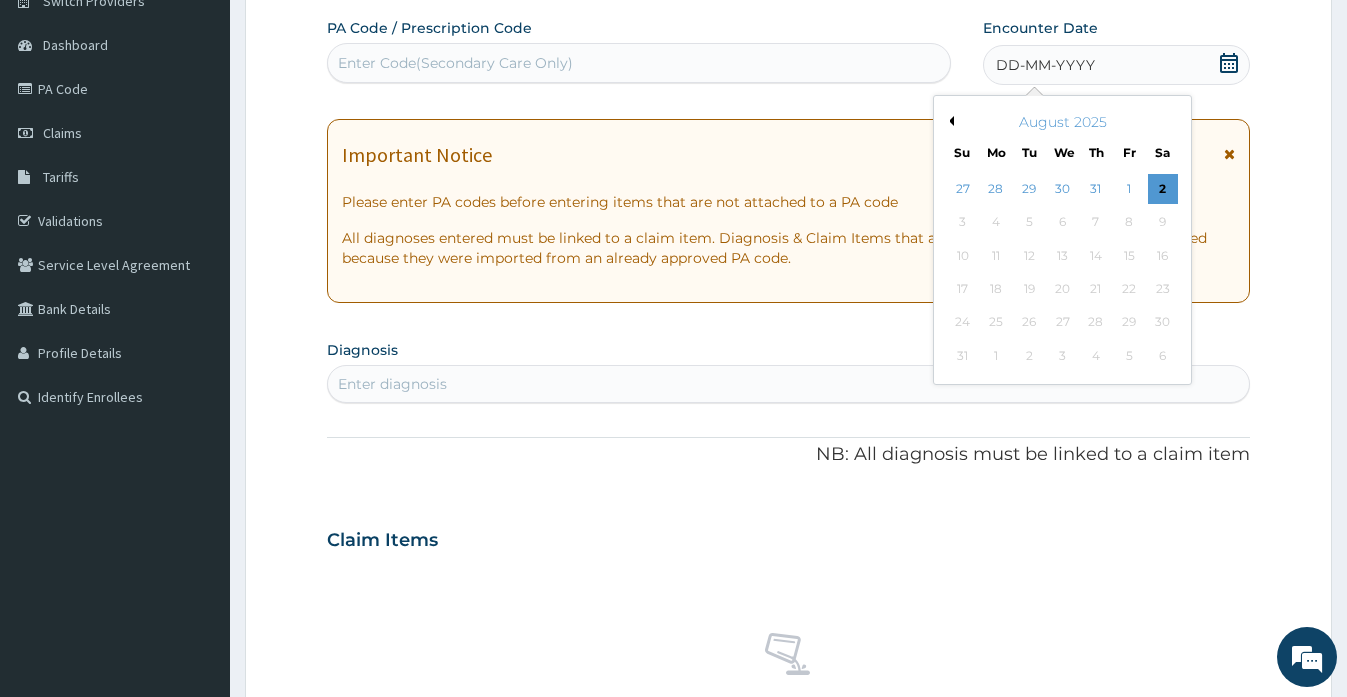 click on "Previous Month" at bounding box center (949, 121) 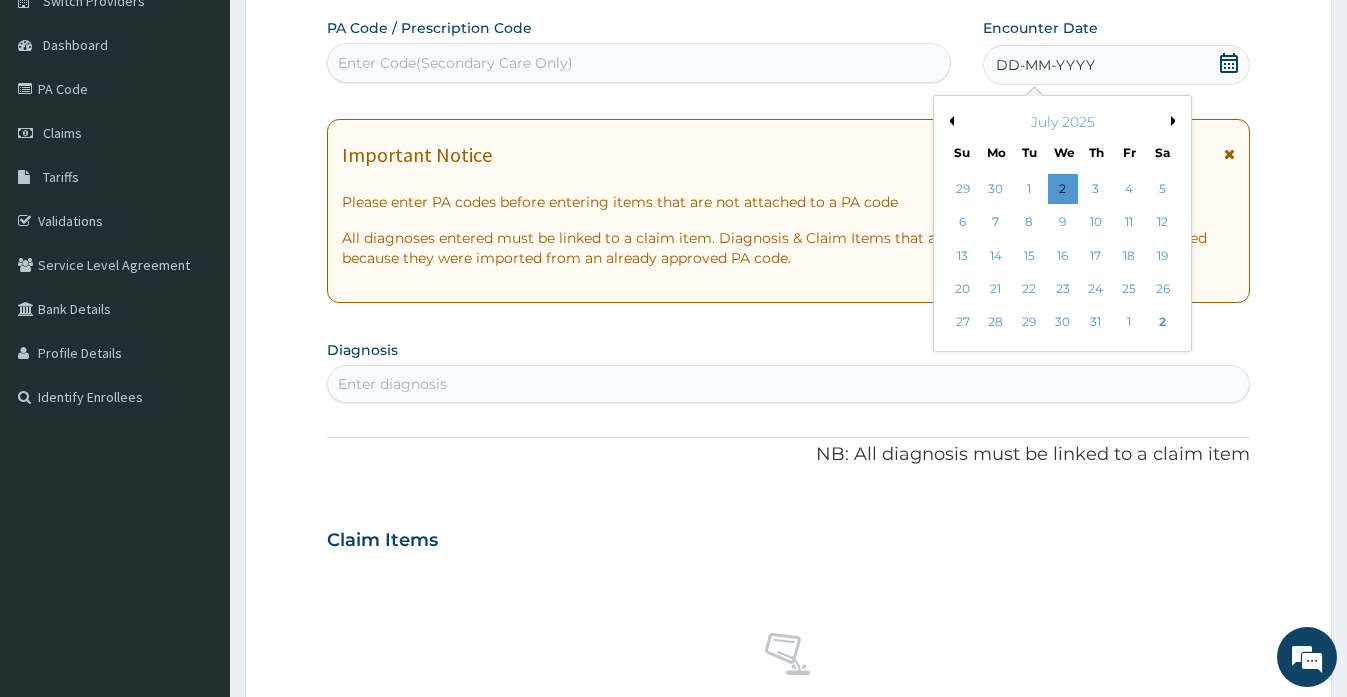 click on "Previous Month" at bounding box center (949, 121) 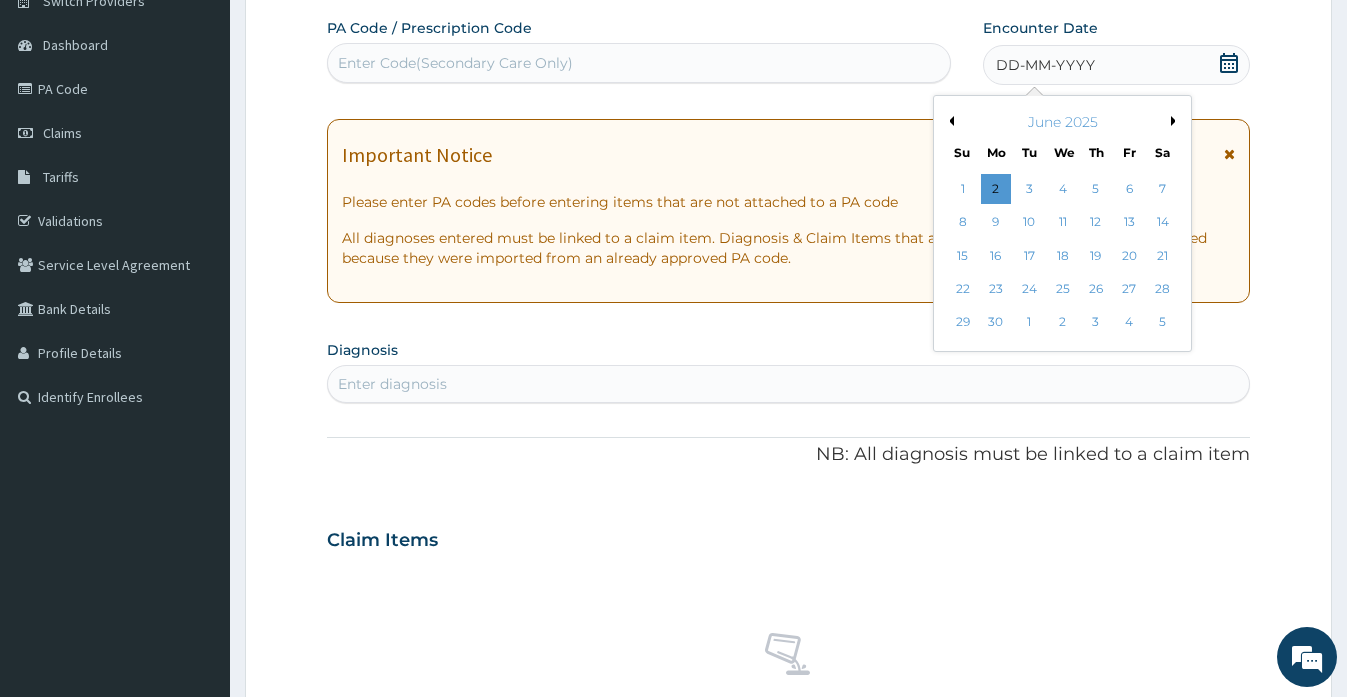 click on "Previous Month" at bounding box center (949, 121) 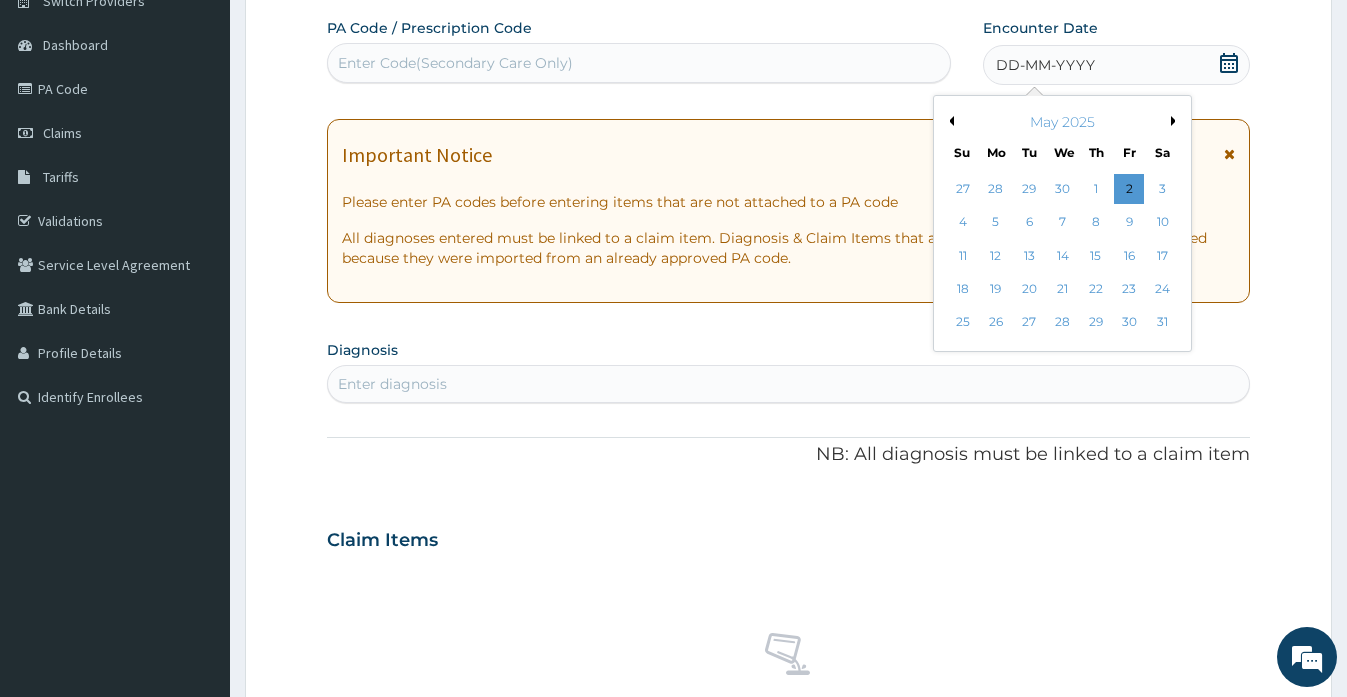 click on "Previous Month" at bounding box center (949, 121) 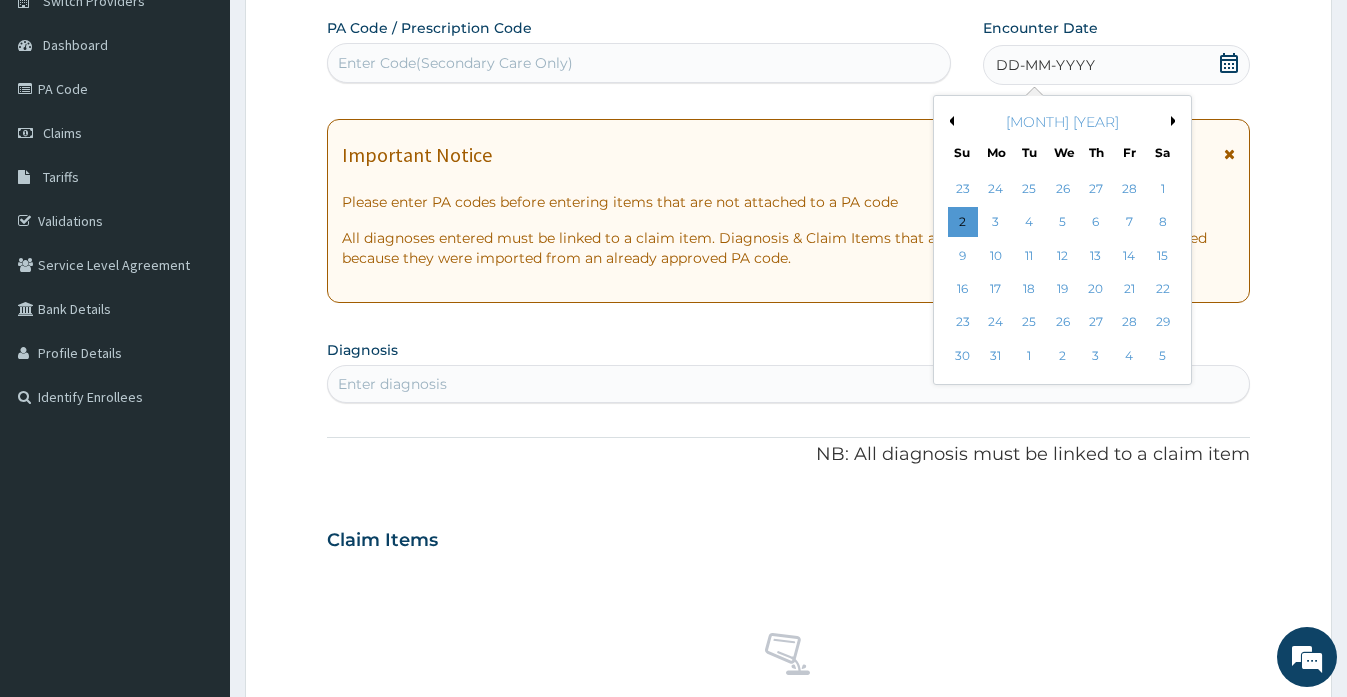 click on "Previous Month" at bounding box center (949, 121) 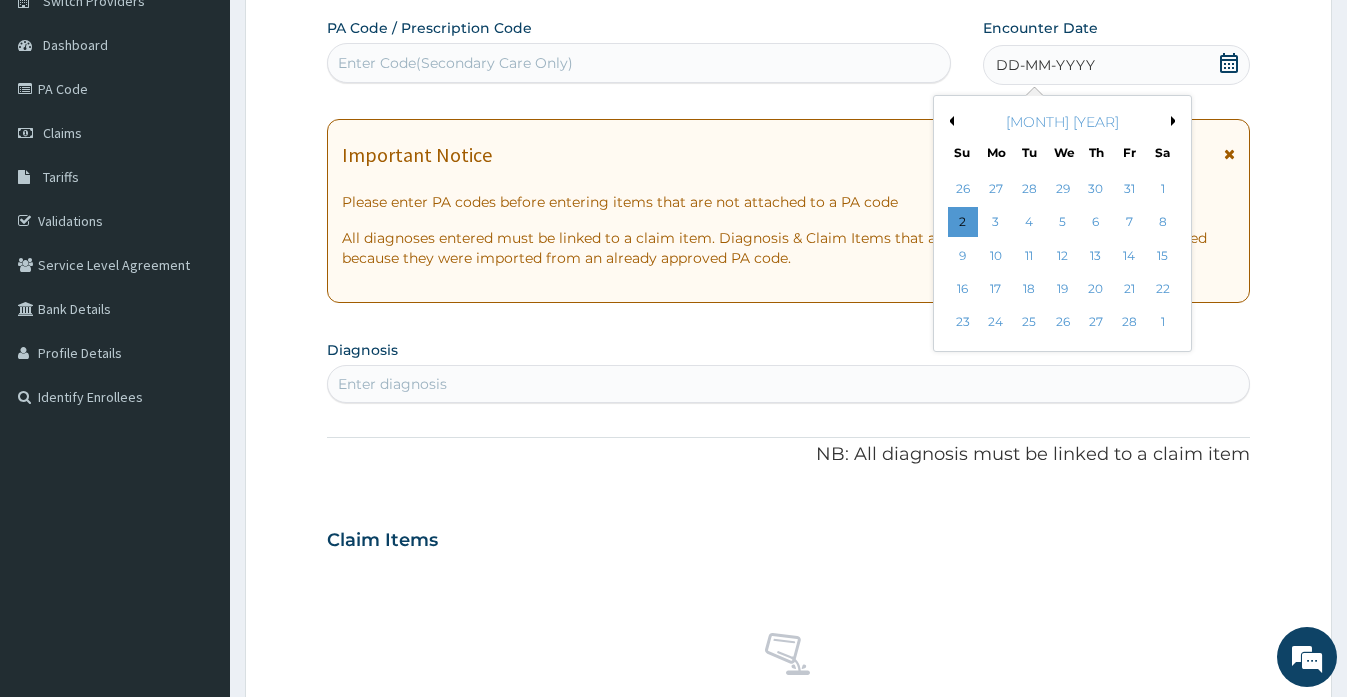click on "Previous Month" at bounding box center [949, 121] 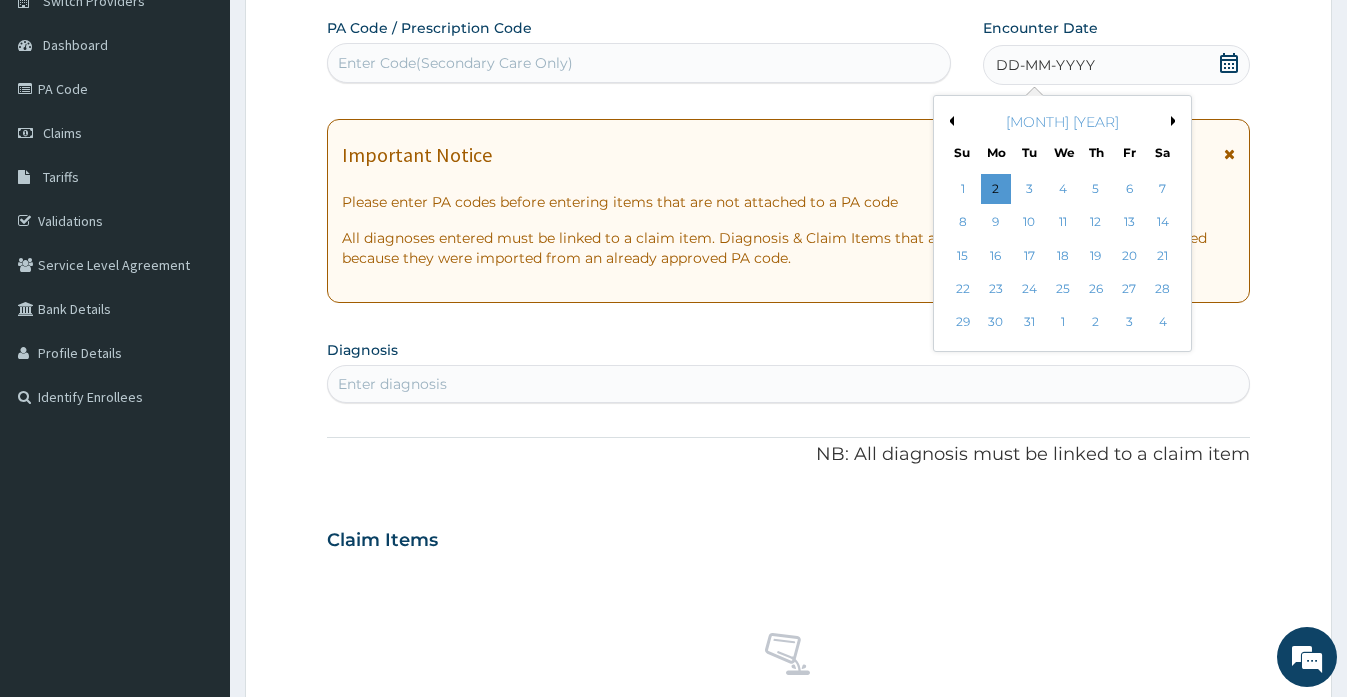 click on "Previous Month" at bounding box center [949, 121] 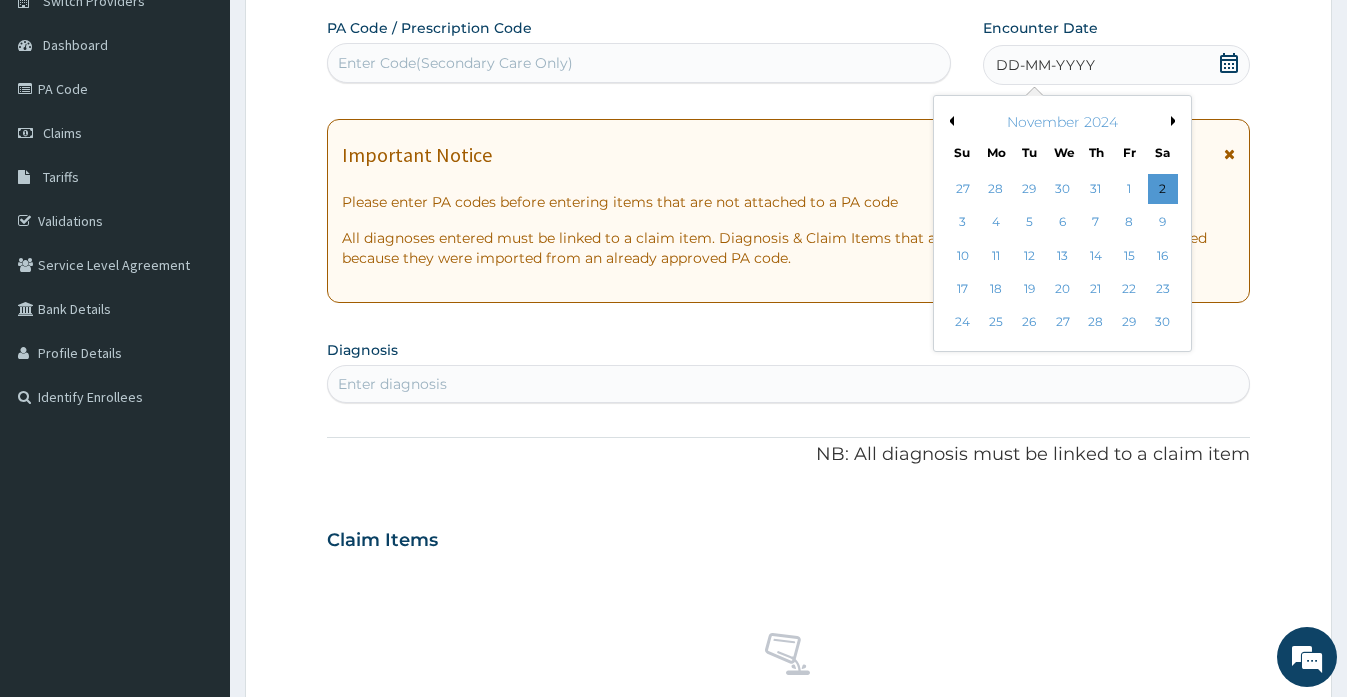 click on "Previous Month" at bounding box center (949, 121) 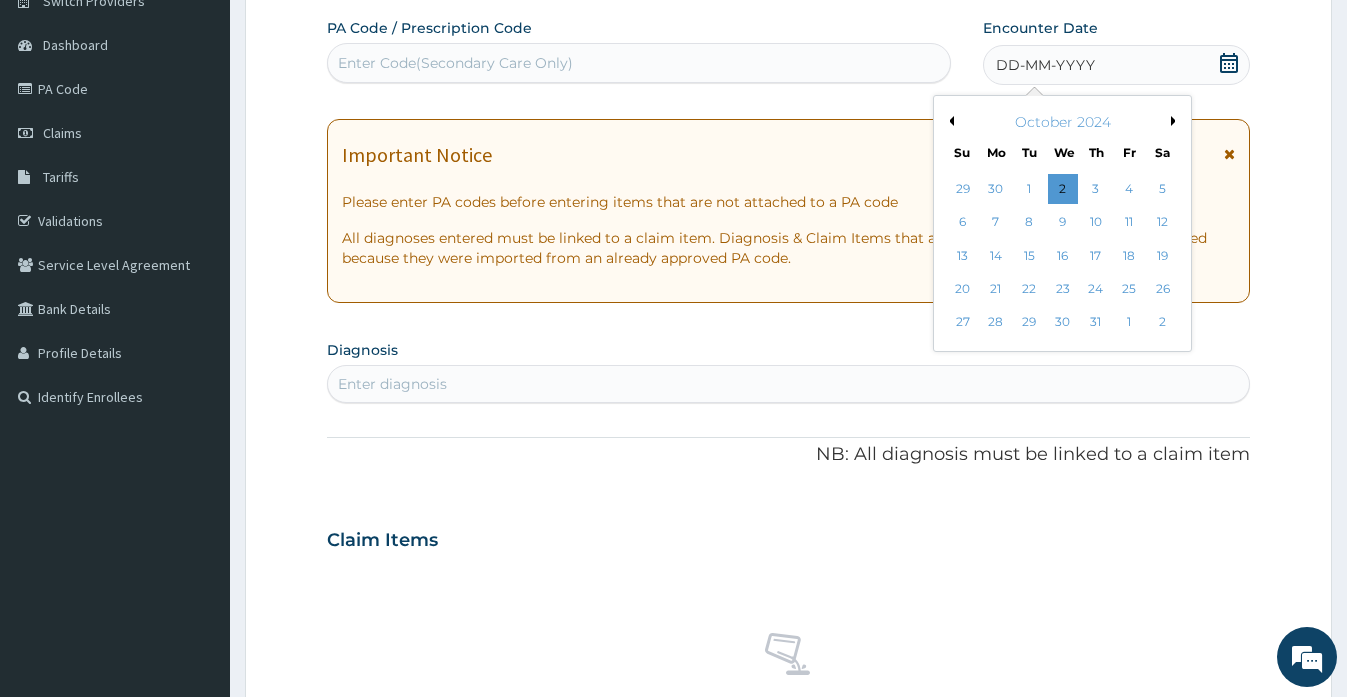 click on "Previous Month" at bounding box center [949, 121] 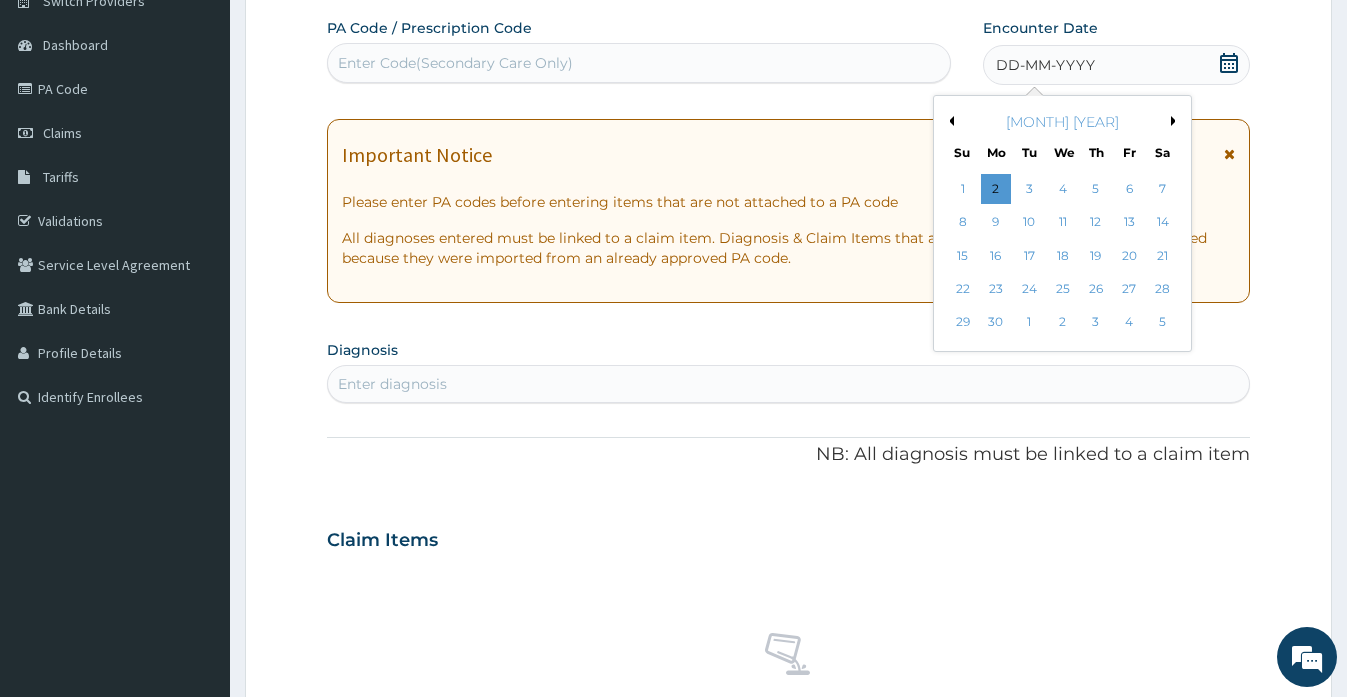 scroll, scrollTop: 0, scrollLeft: 0, axis: both 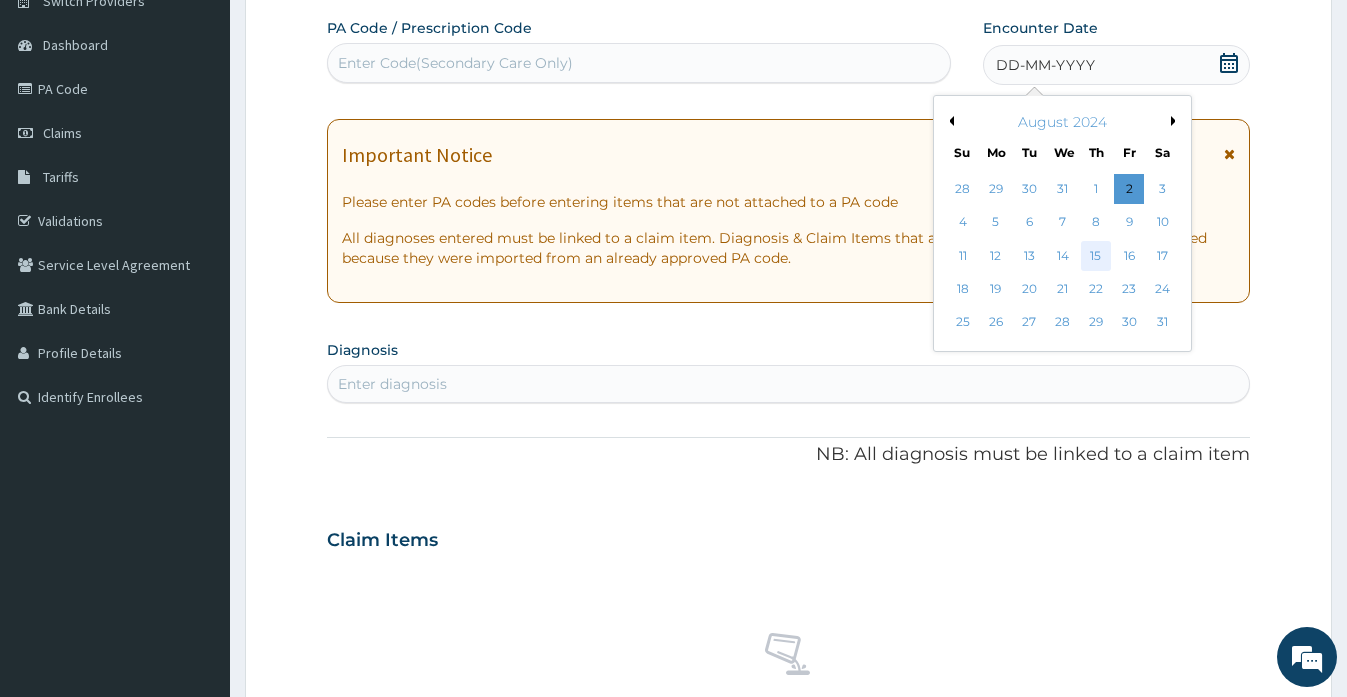 click on "15" at bounding box center (1095, 256) 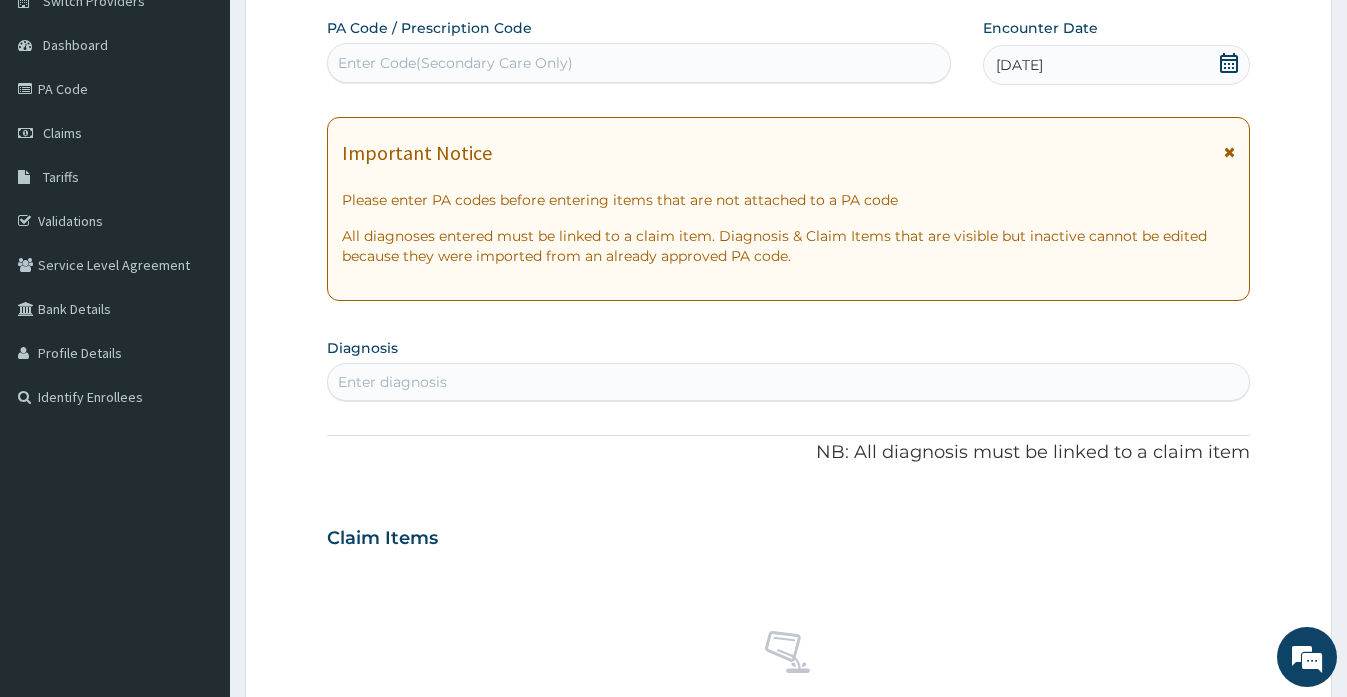 click on "Enter Code(Secondary Care Only)" at bounding box center [455, 63] 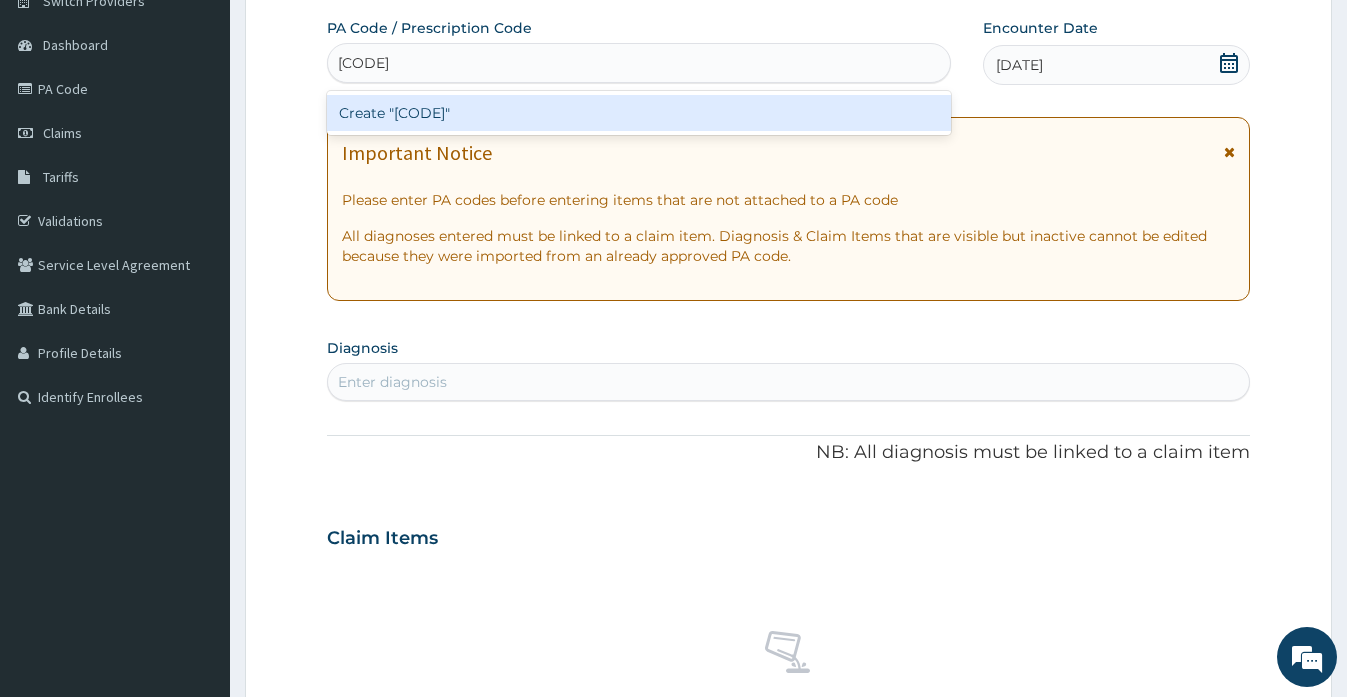click on "Create "[CODE]"" at bounding box center [638, 113] 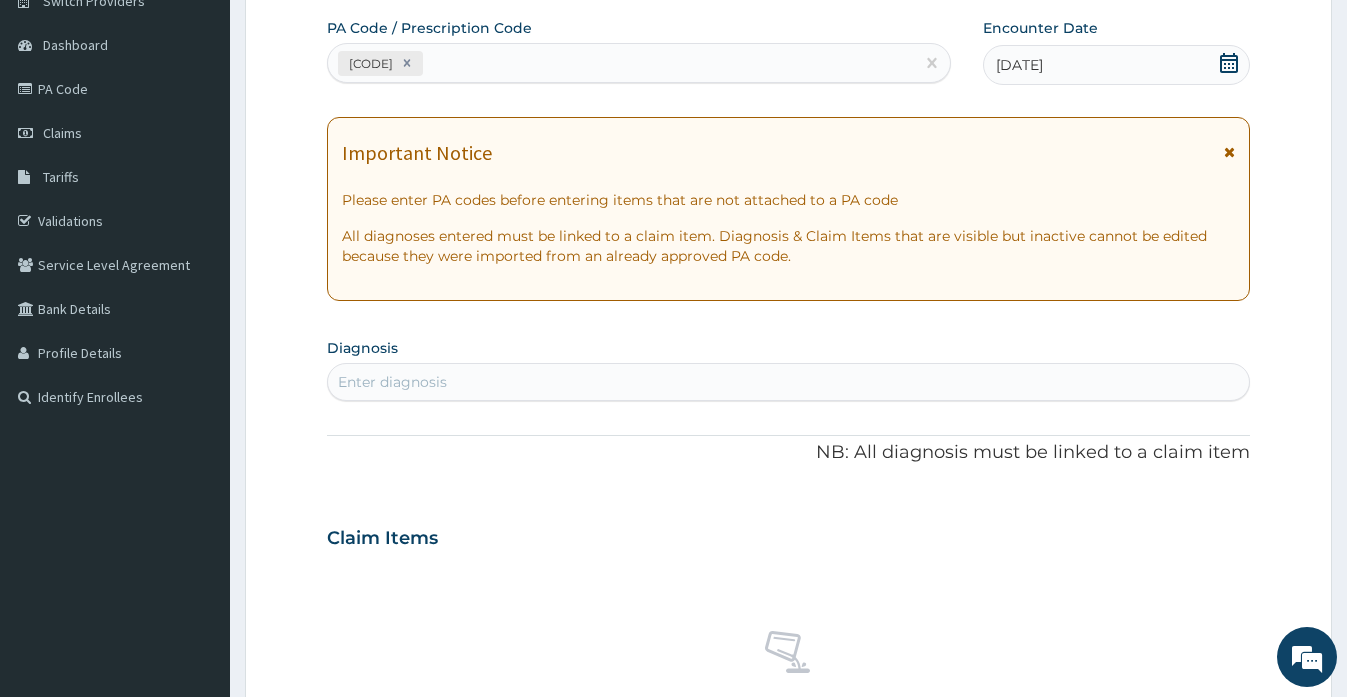 click on "Step  2  of 2 PA Code / Prescription Code [CODE] Encounter Date [DATE] Important Notice Please enter PA codes before entering items that are not attached to a PA code   All diagnoses entered must be linked to a claim item. Diagnosis & Claim Items that are visible but inactive cannot be edited because they were imported from an already approved PA code. Diagnosis Enter diagnosis NB: All diagnosis must be linked to a claim item Claim Items No claim item Types Select Type Item Select Item Pair Diagnosis Select Diagnosis Unit Price 0 Add Comment     Previous   Submit" at bounding box center [788, 565] 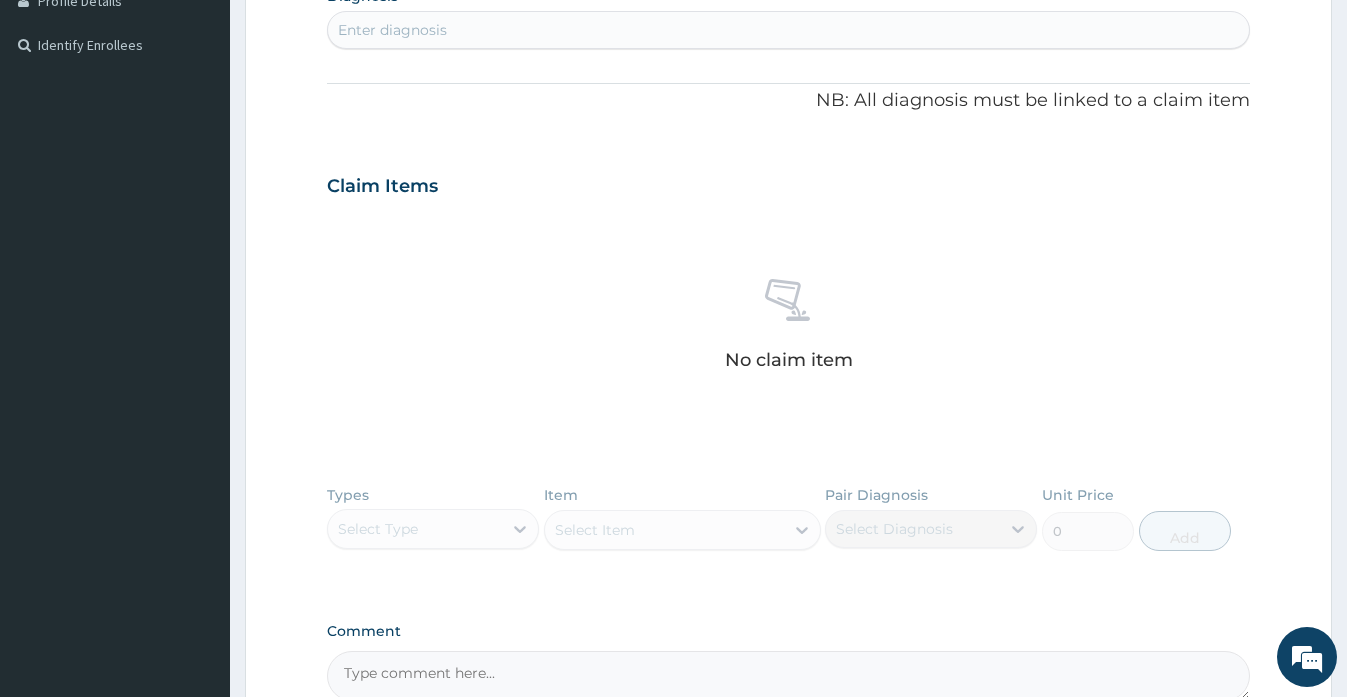 scroll, scrollTop: 529, scrollLeft: 0, axis: vertical 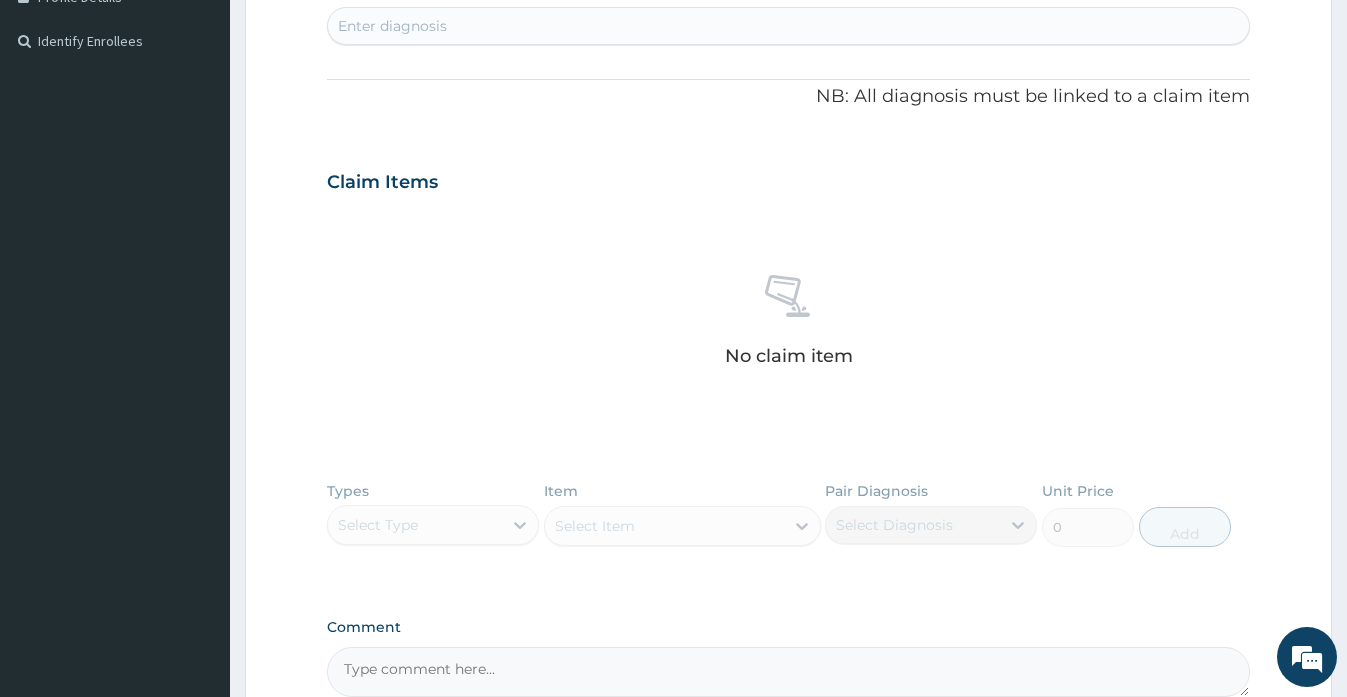 click on "Comment" at bounding box center (788, 672) 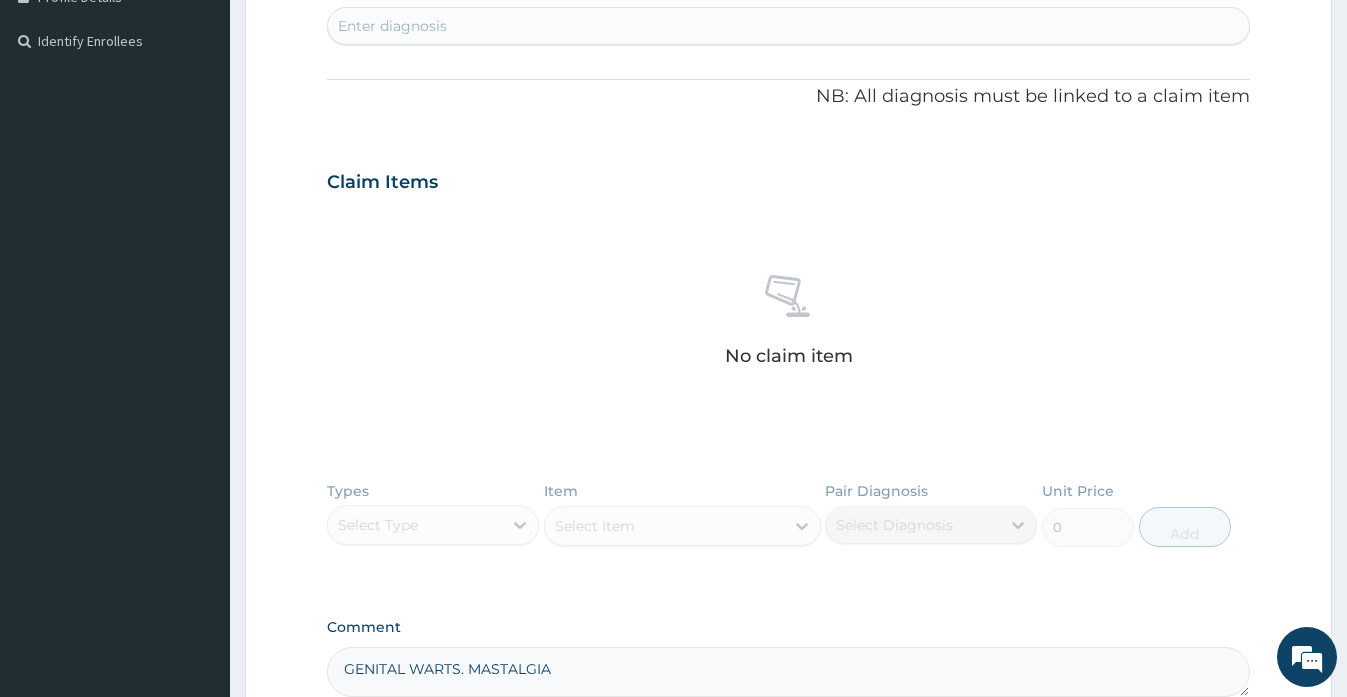 type on "GENITAL WARTS. MASTALGIA" 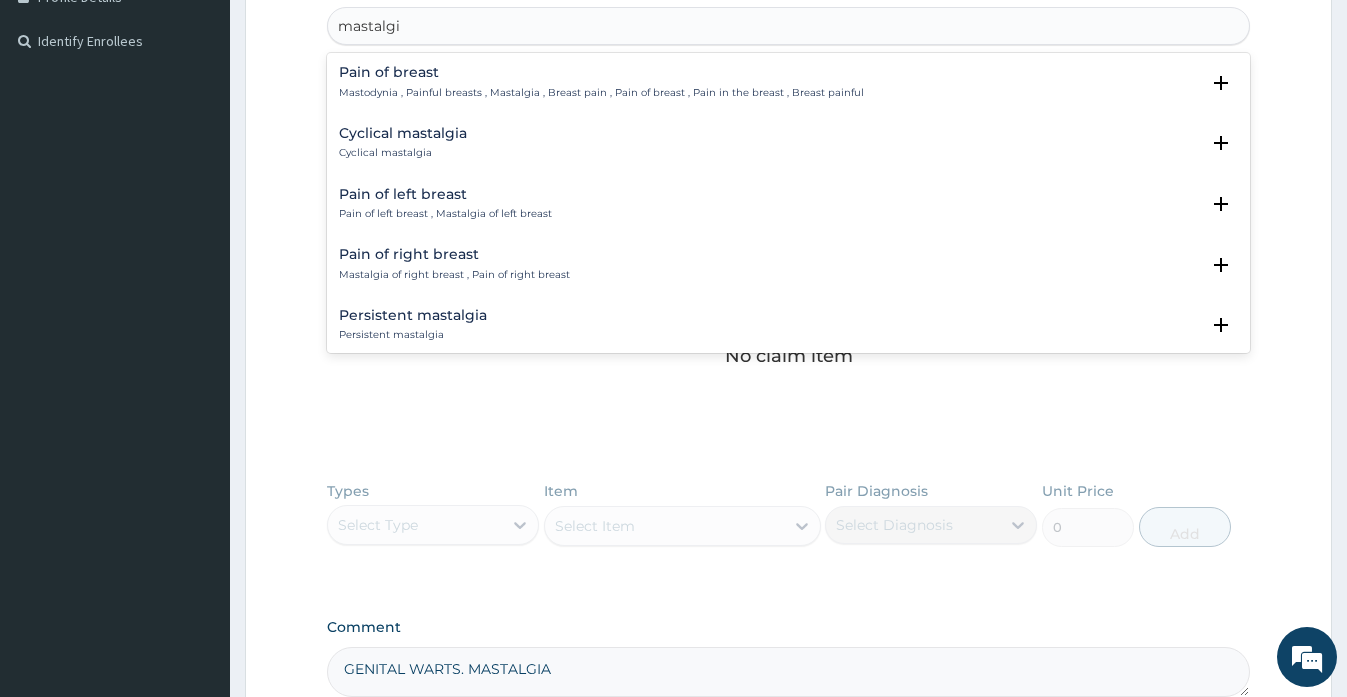 type on "mastalgia" 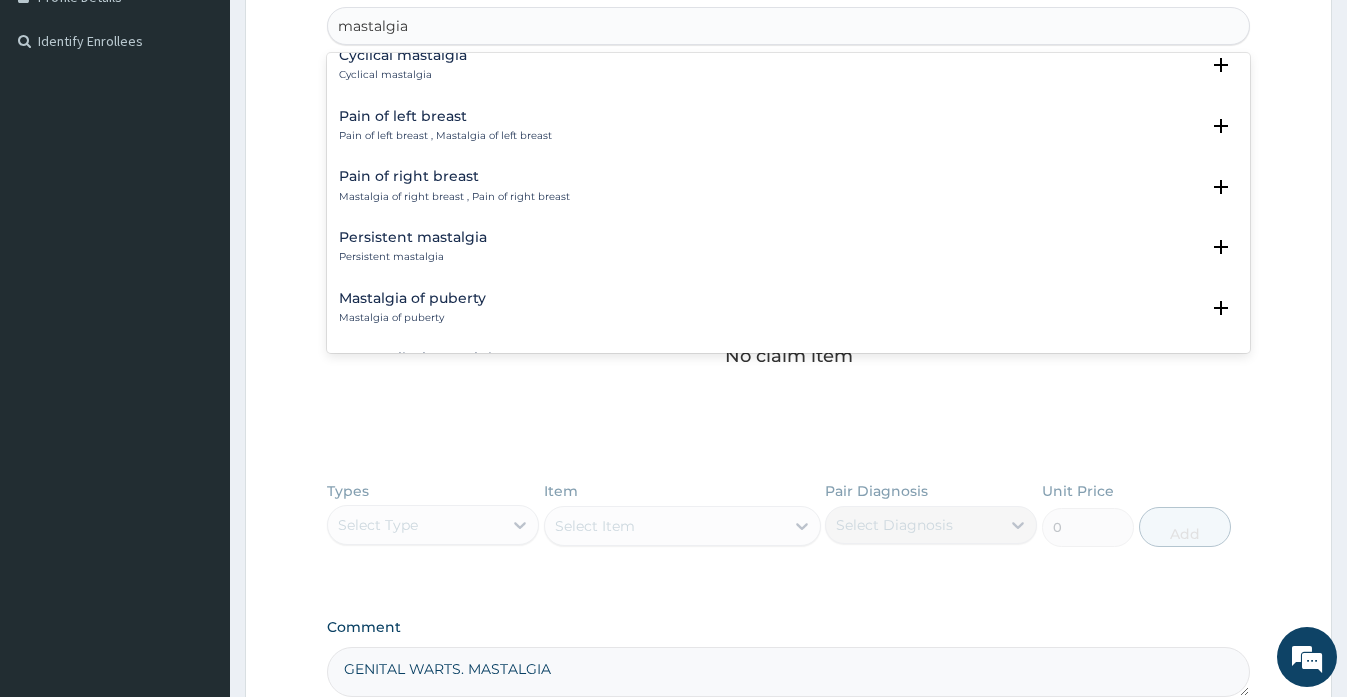 scroll, scrollTop: 80, scrollLeft: 0, axis: vertical 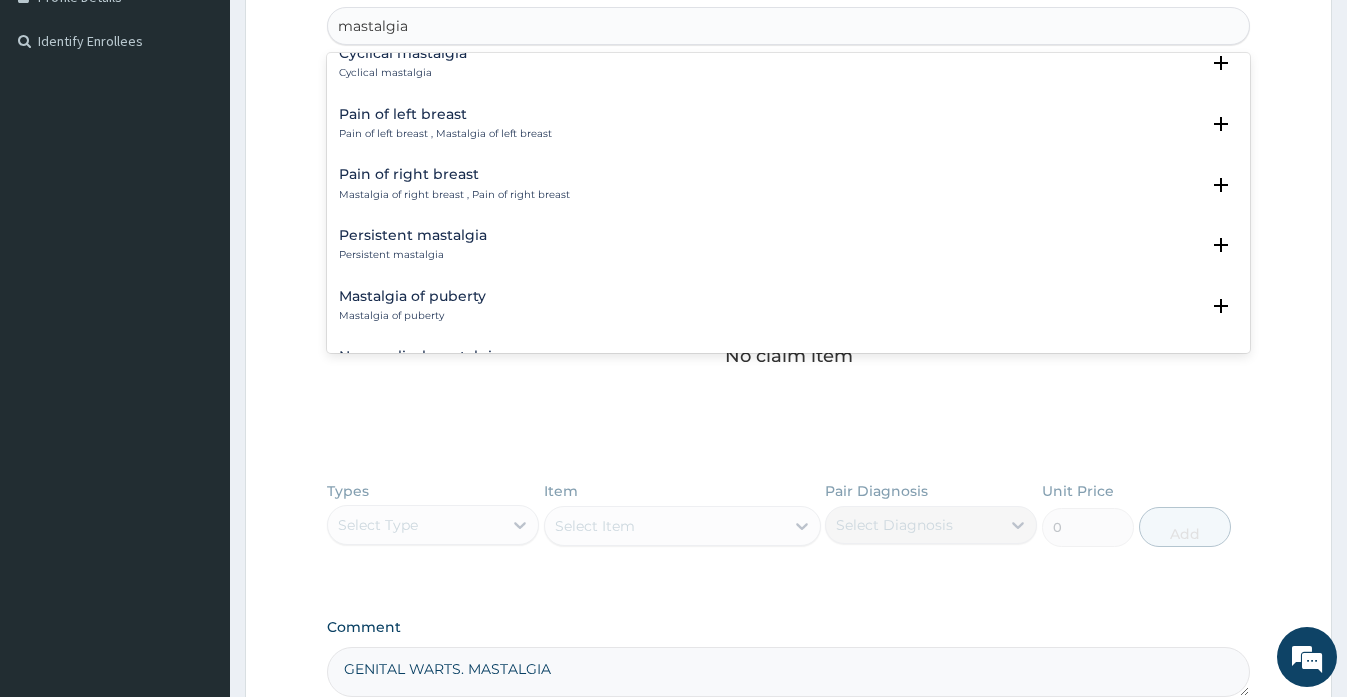 click on "Persistent mastalgia" at bounding box center (413, 235) 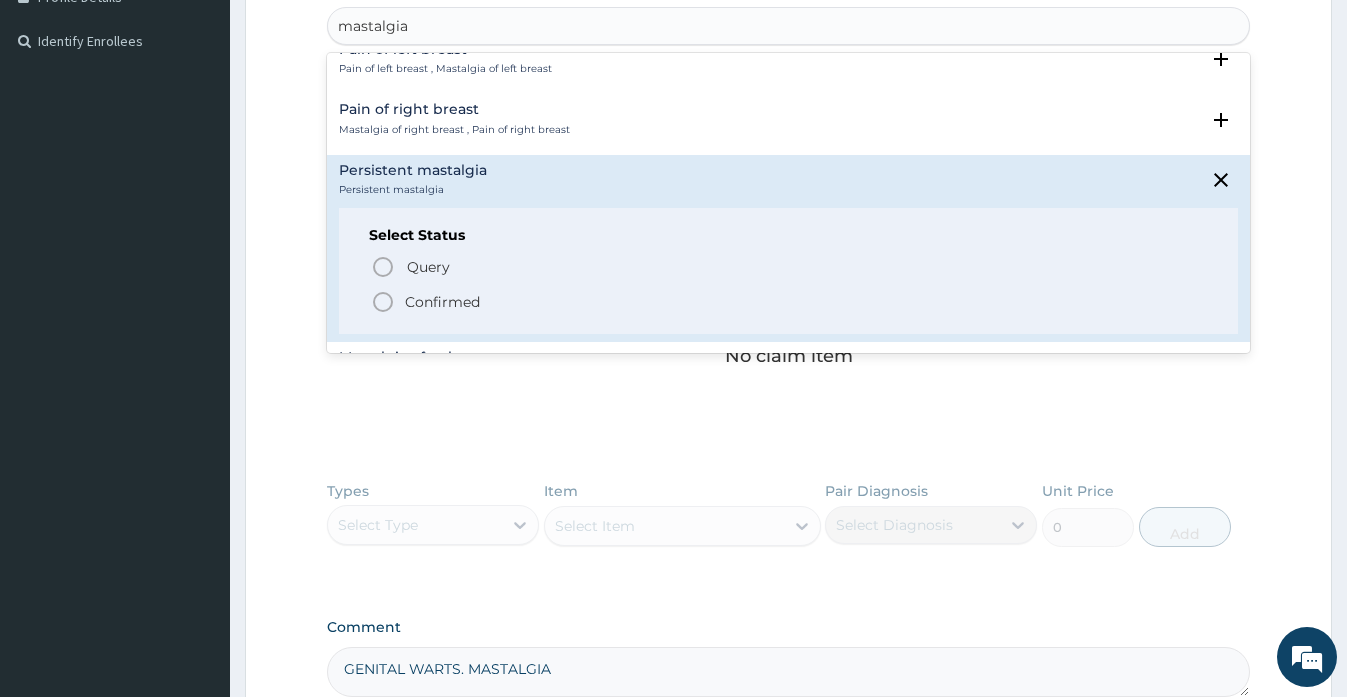 scroll, scrollTop: 180, scrollLeft: 0, axis: vertical 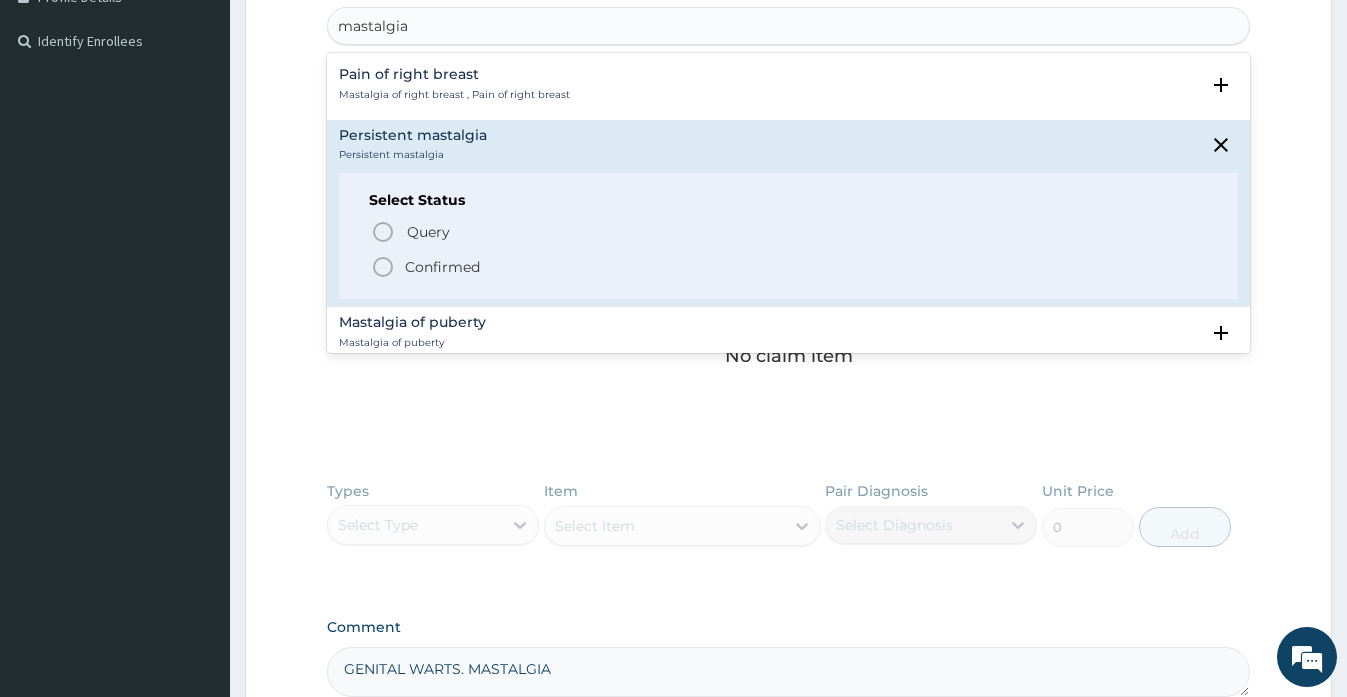 click on "Confirmed" at bounding box center [442, 267] 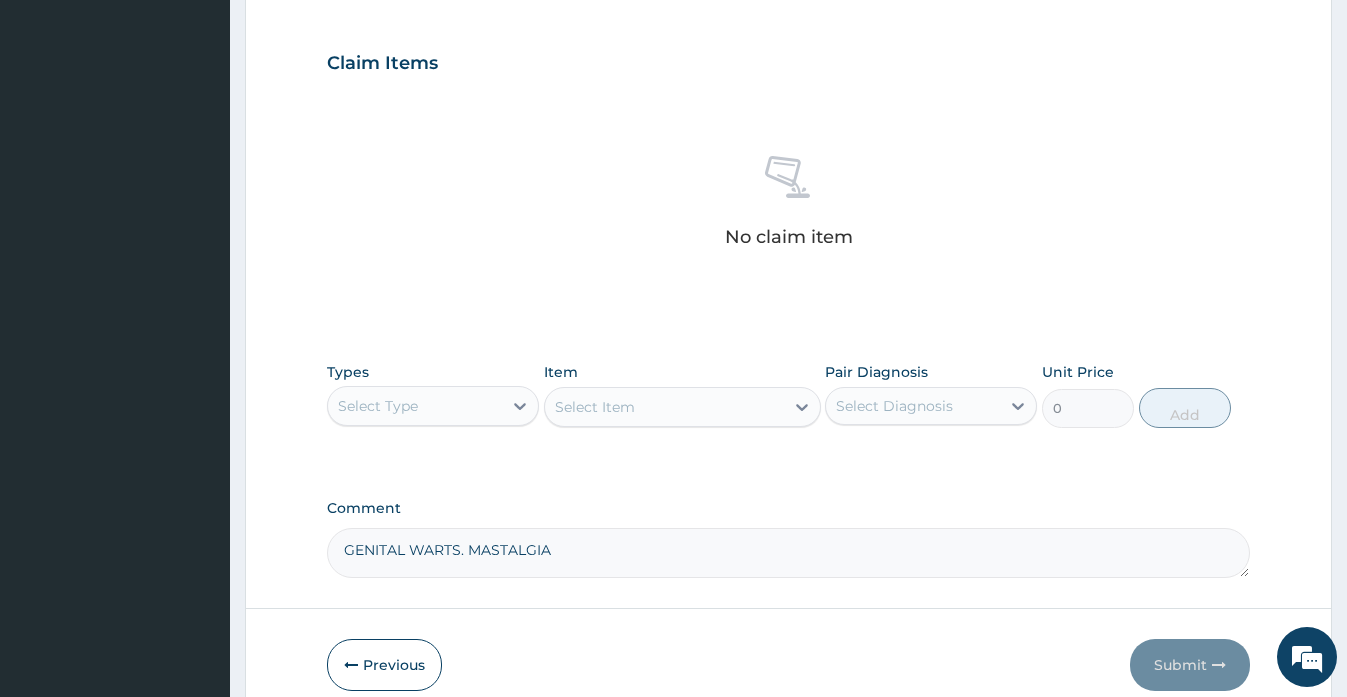 scroll, scrollTop: 745, scrollLeft: 0, axis: vertical 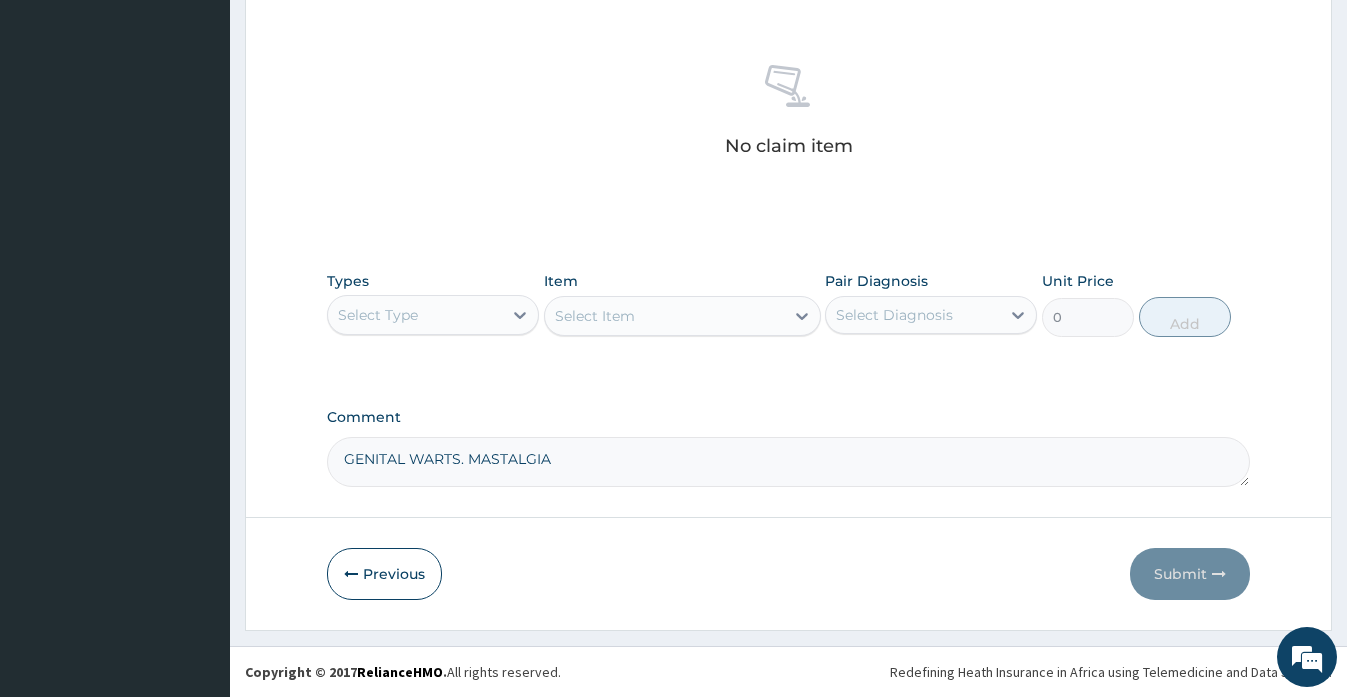 click on "Select Type" at bounding box center (415, 315) 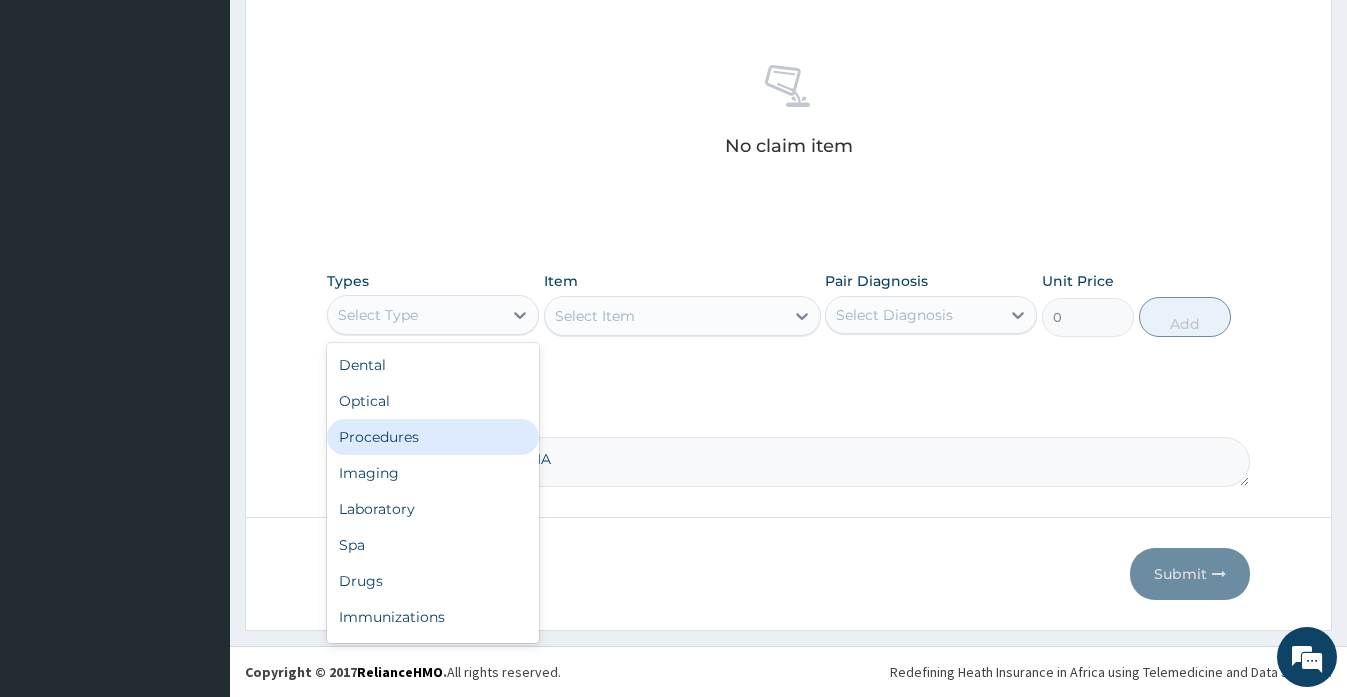 click on "Procedures" at bounding box center (433, 437) 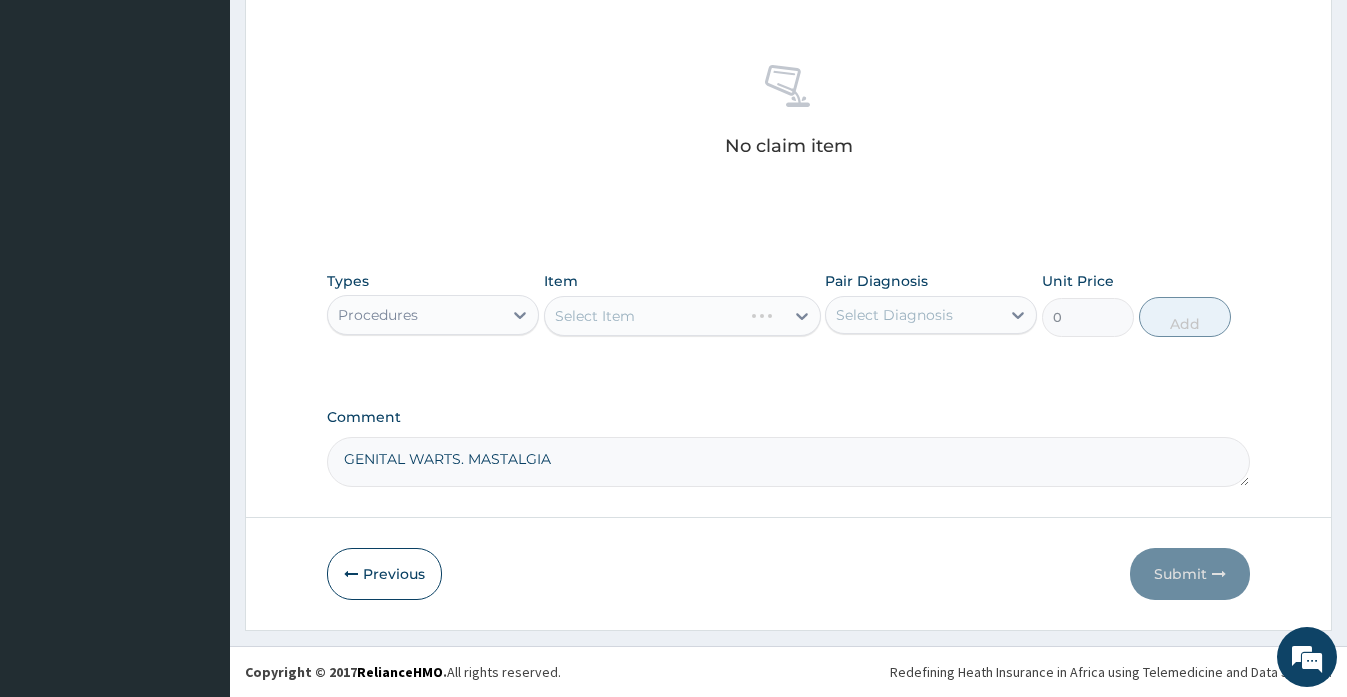 click on "Select Diagnosis" at bounding box center (894, 315) 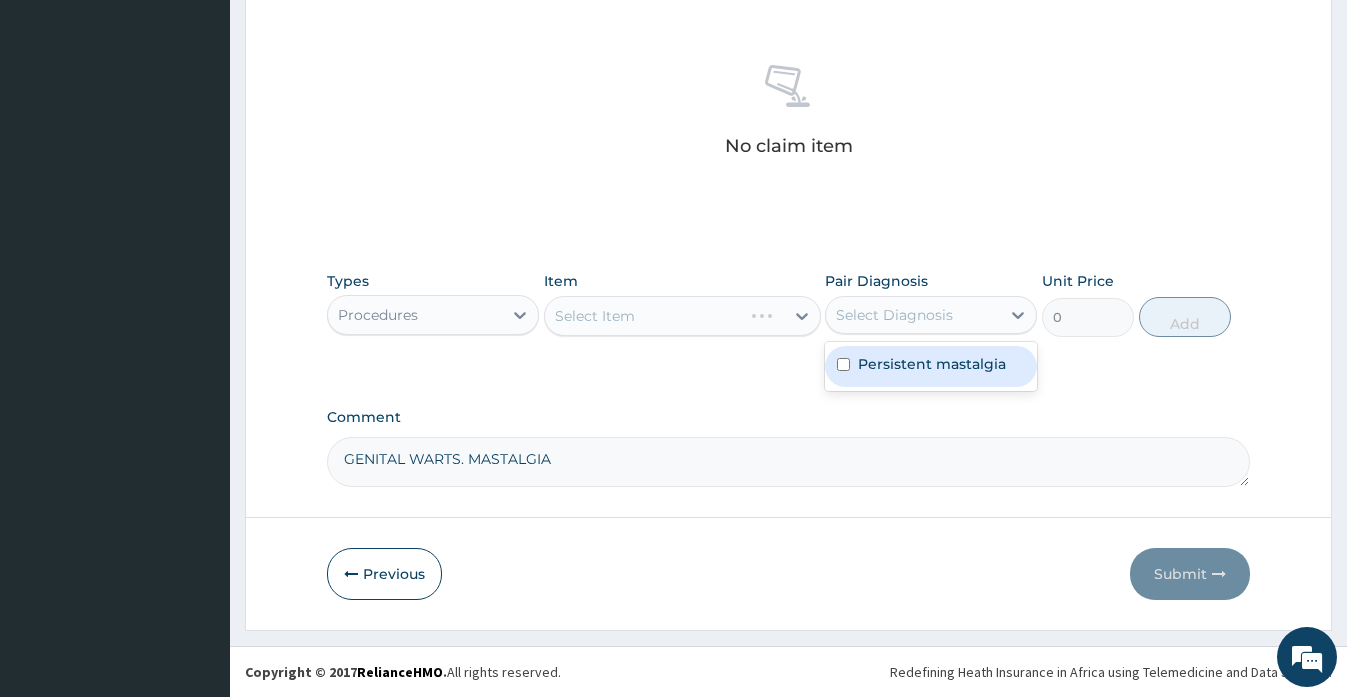 click on "Persistent mastalgia" at bounding box center (932, 364) 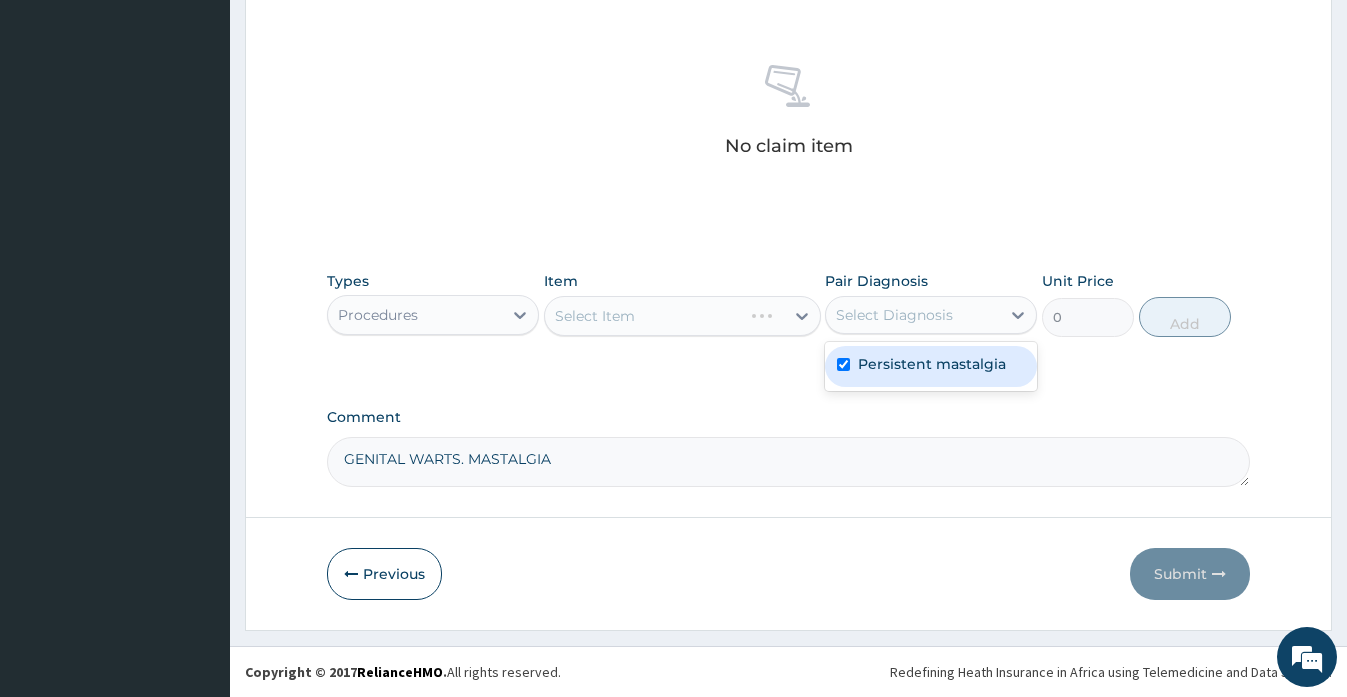 checkbox on "true" 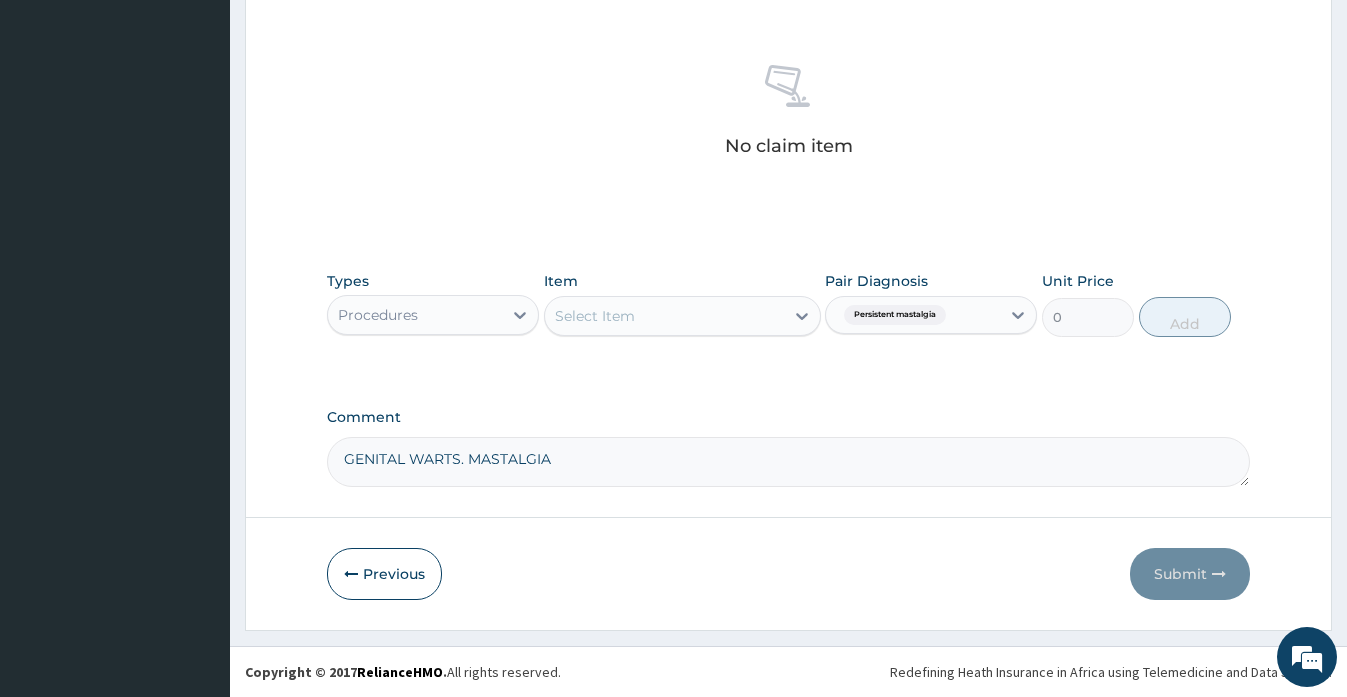 click on "Step  2  of 2 PA Code / Prescription Code [CODE] Encounter Date [DATE] Important Notice Please enter PA codes before entering items that are not attached to a PA code   All diagnoses entered must be linked to a claim item. Diagnosis & Claim Items that are visible but inactive cannot be edited because they were imported from an already approved PA code. Diagnosis Persistent mastalgia Confirmed NB: All diagnosis must be linked to a claim item Claim Items No claim item Types Procedures Item Select Item Pair Diagnosis Persistent mastalgia Unit Price 0 Add Comment GENITAL WARTS. MASTALGIA     Previous   Submit" at bounding box center [788, -5] 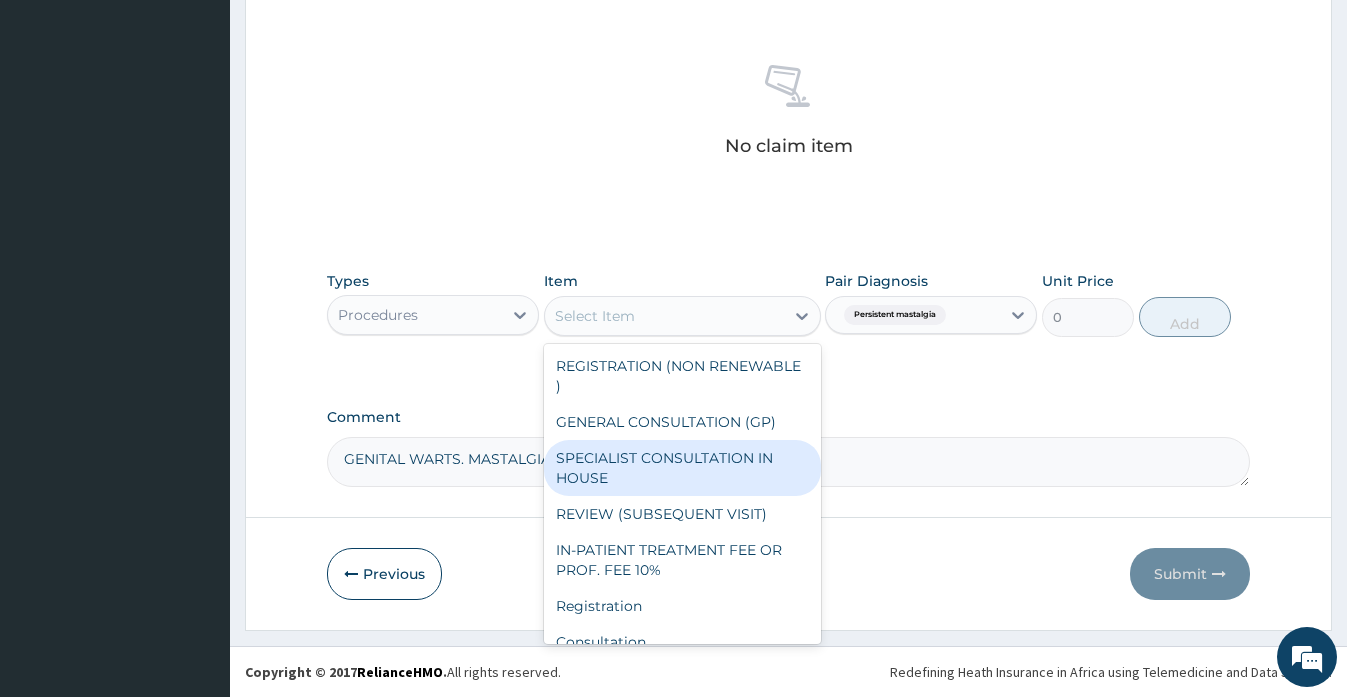 click on "SPECIALIST CONSULTATION IN HOUSE" at bounding box center [682, 468] 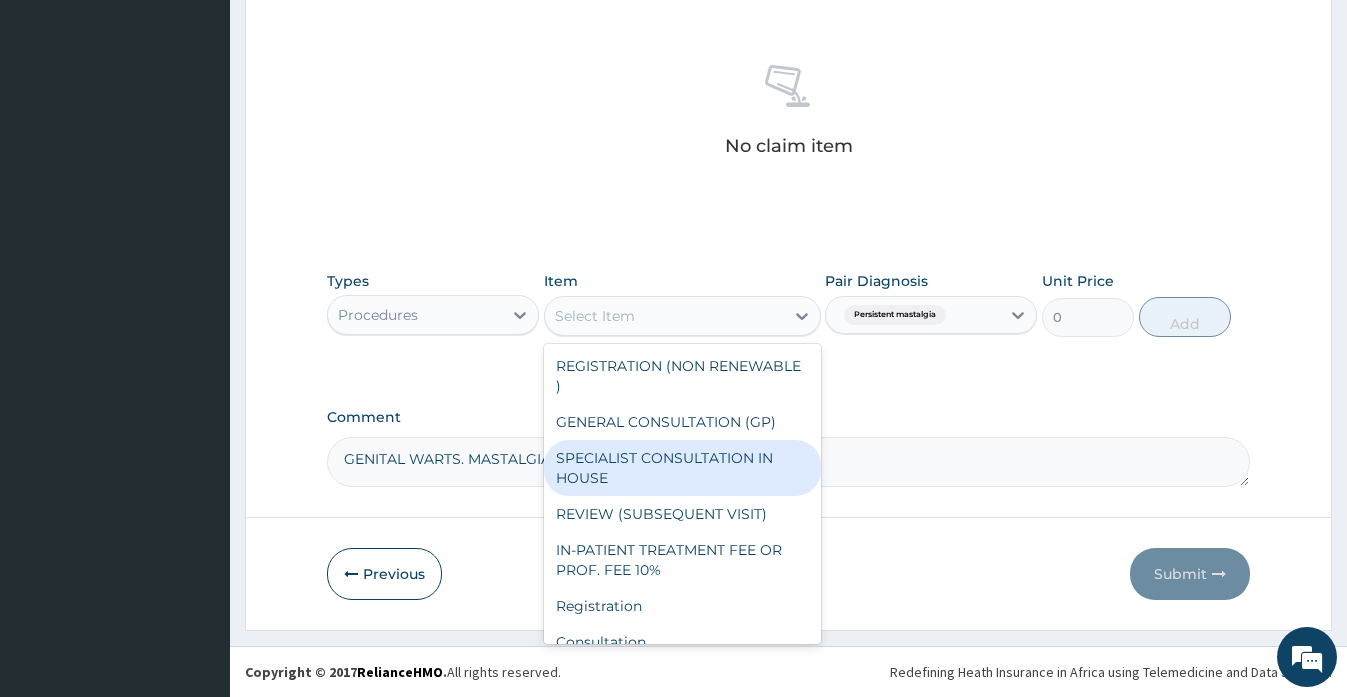 click on "GENITAL WARTS. MASTALGIA" at bounding box center [788, 462] 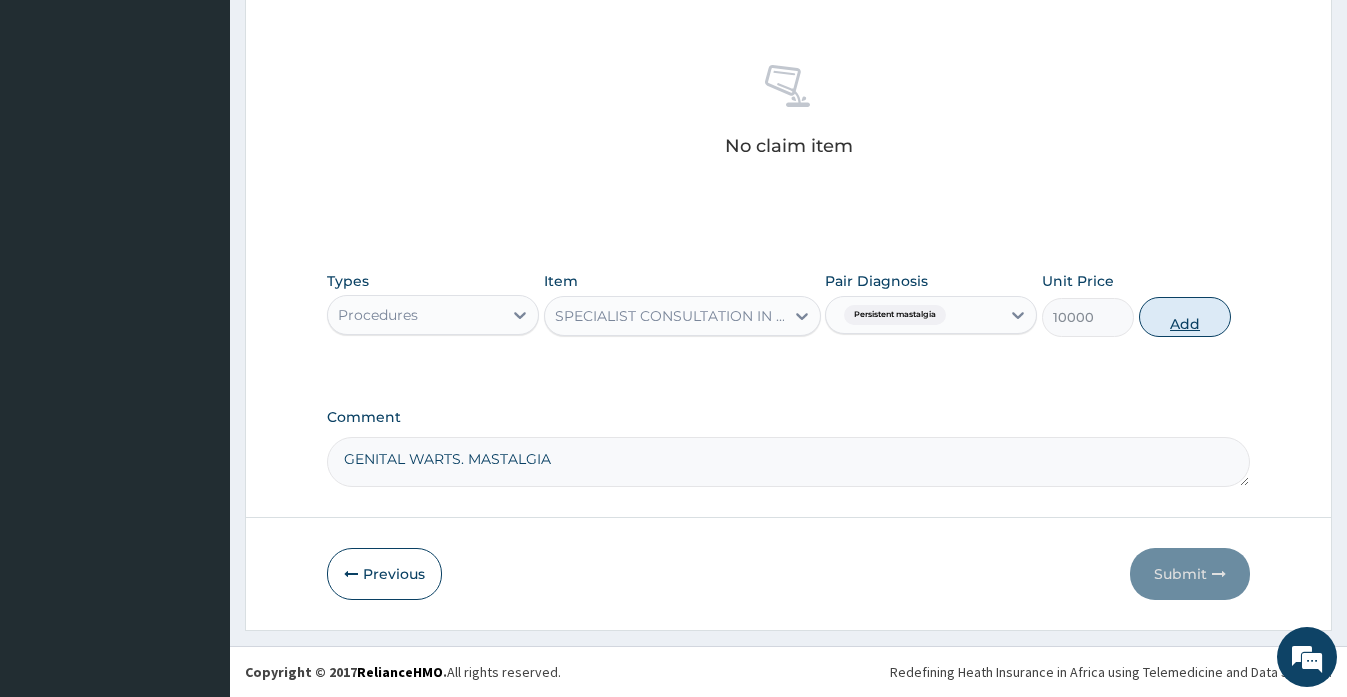 click on "Add" at bounding box center [1185, 317] 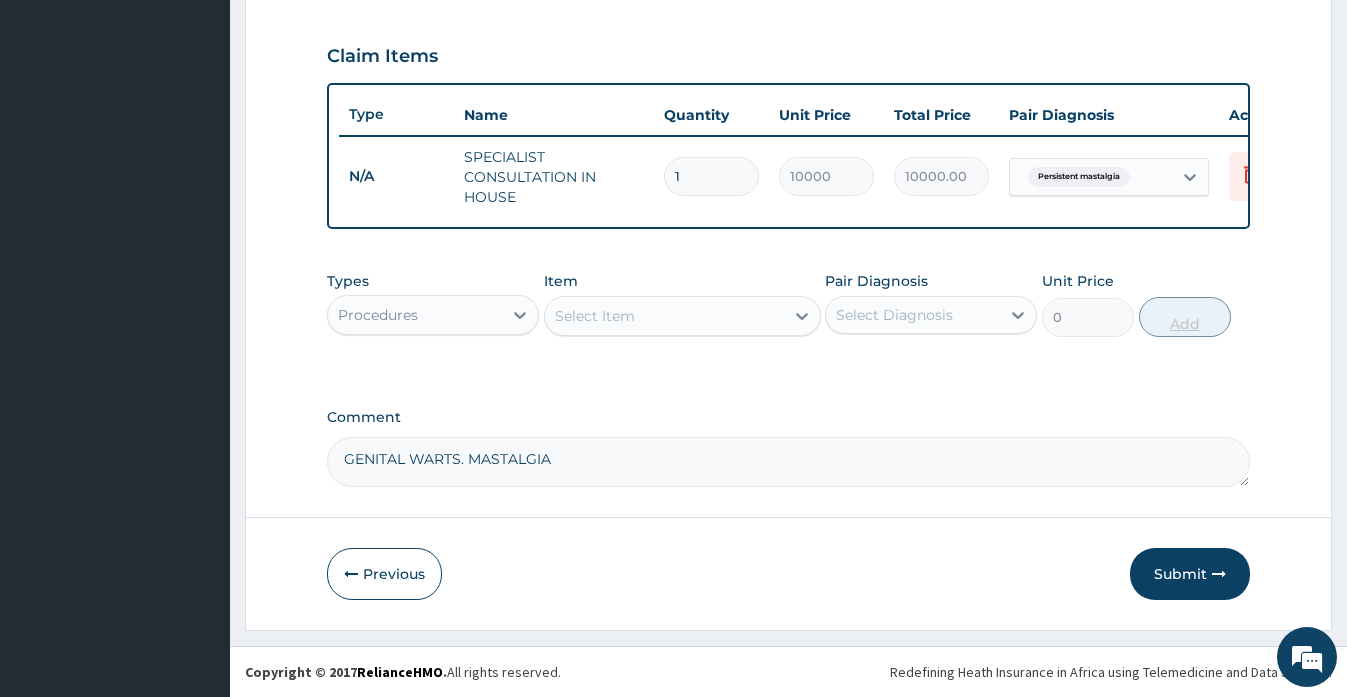 scroll, scrollTop: 678, scrollLeft: 0, axis: vertical 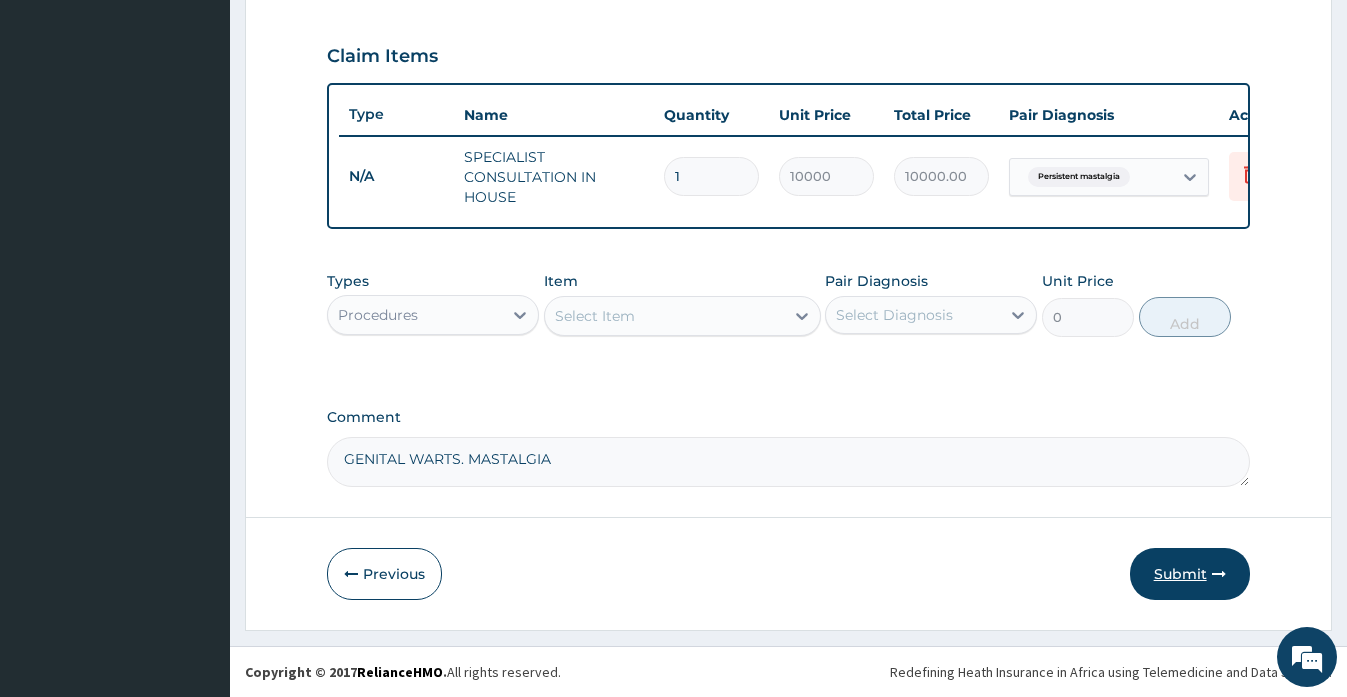 click on "Submit" at bounding box center (1190, 574) 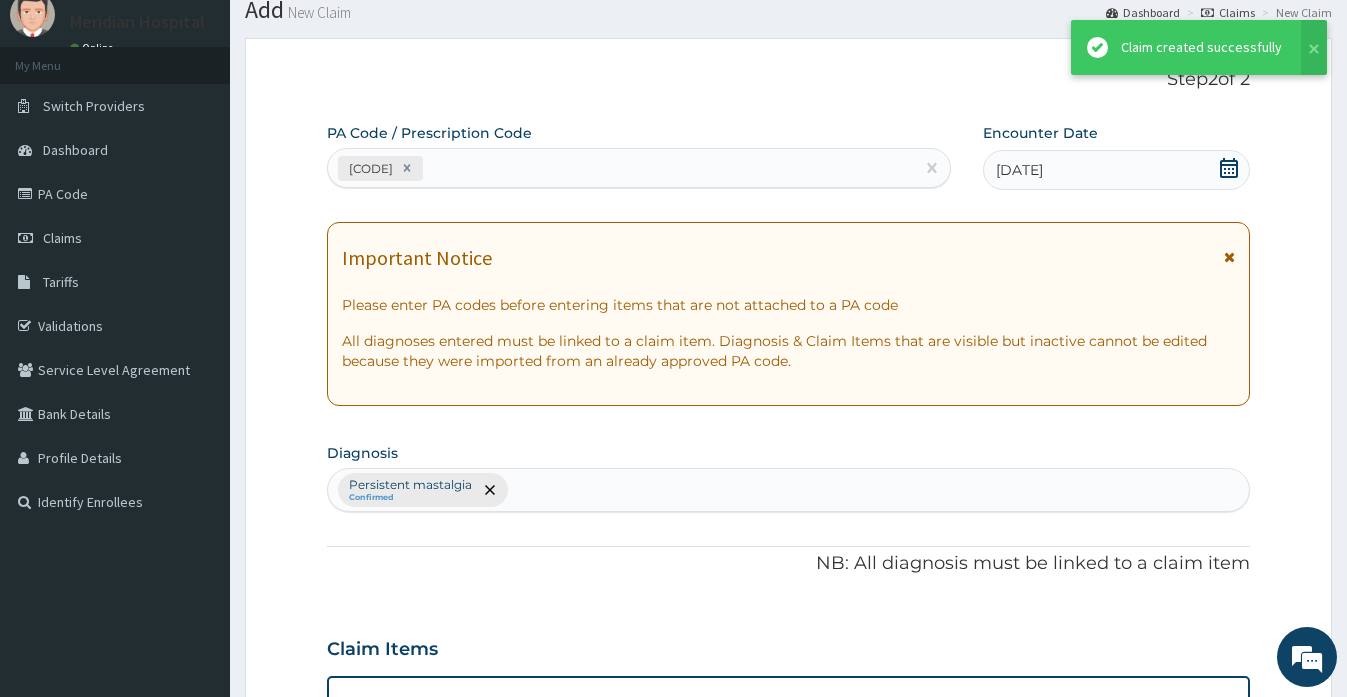scroll, scrollTop: 678, scrollLeft: 0, axis: vertical 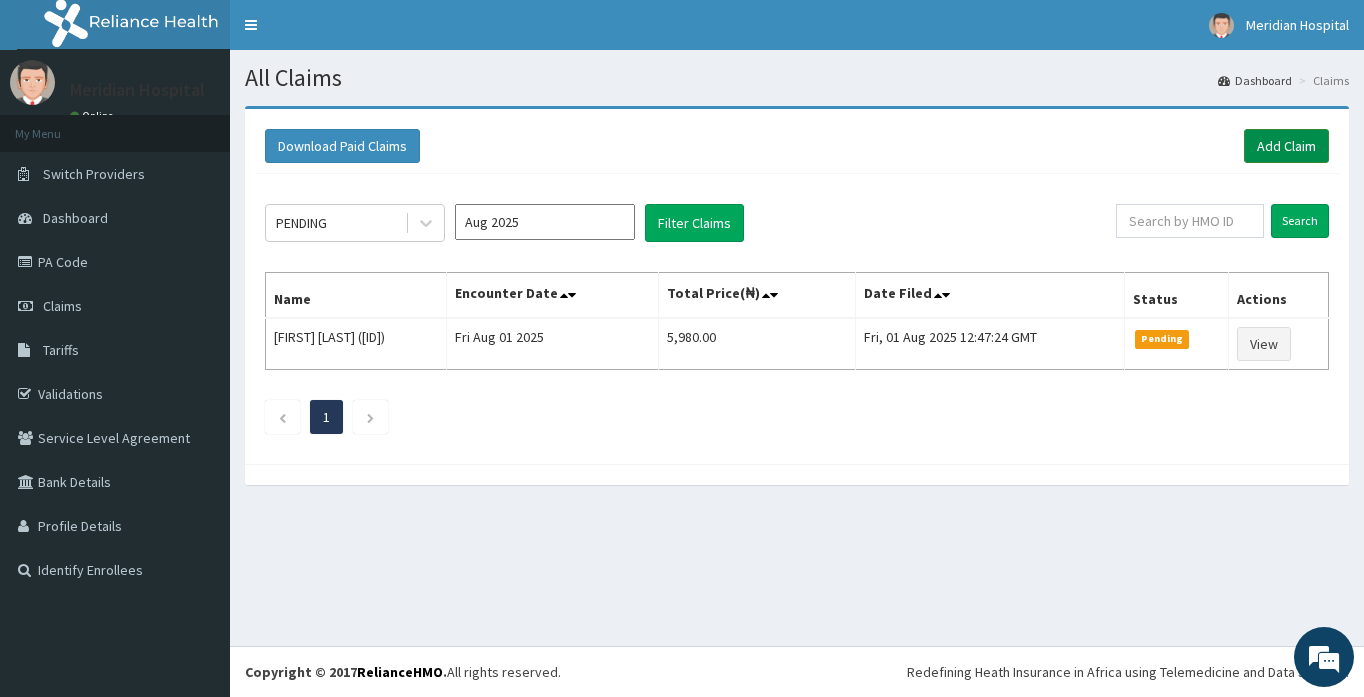 click on "Add Claim" at bounding box center (1286, 146) 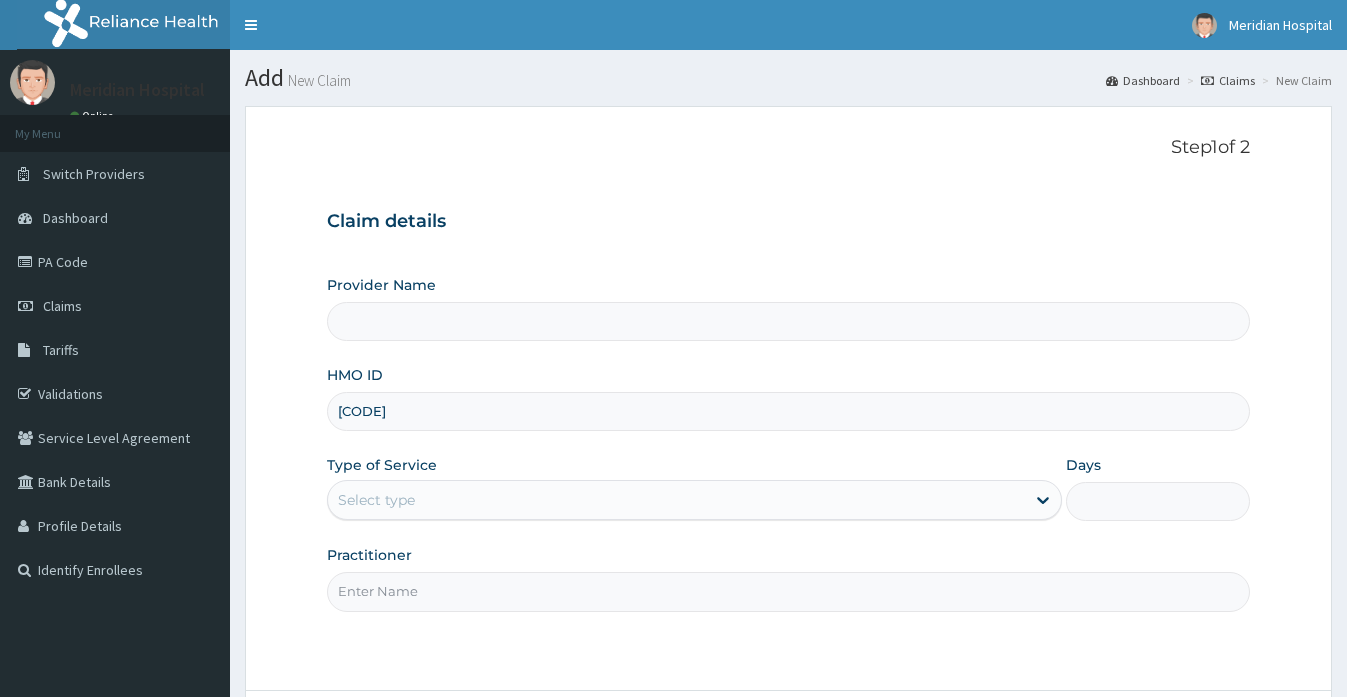 scroll, scrollTop: 0, scrollLeft: 0, axis: both 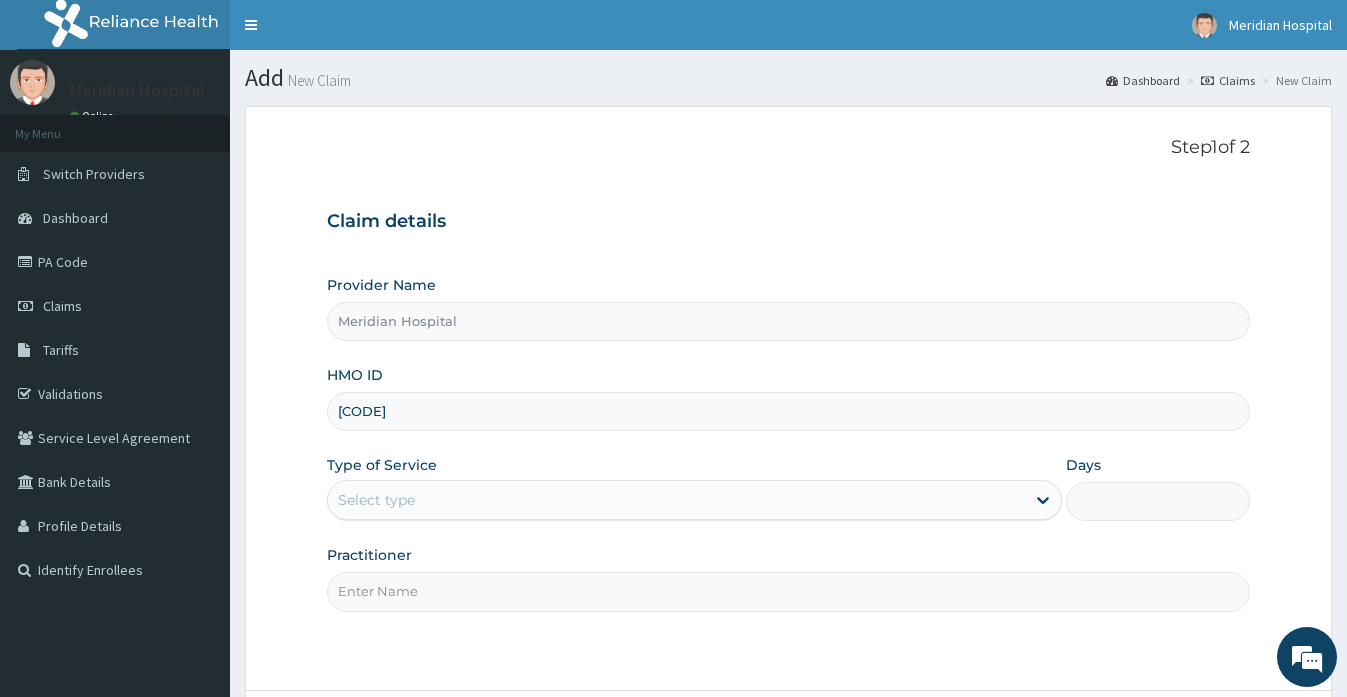 type on "[CODE]" 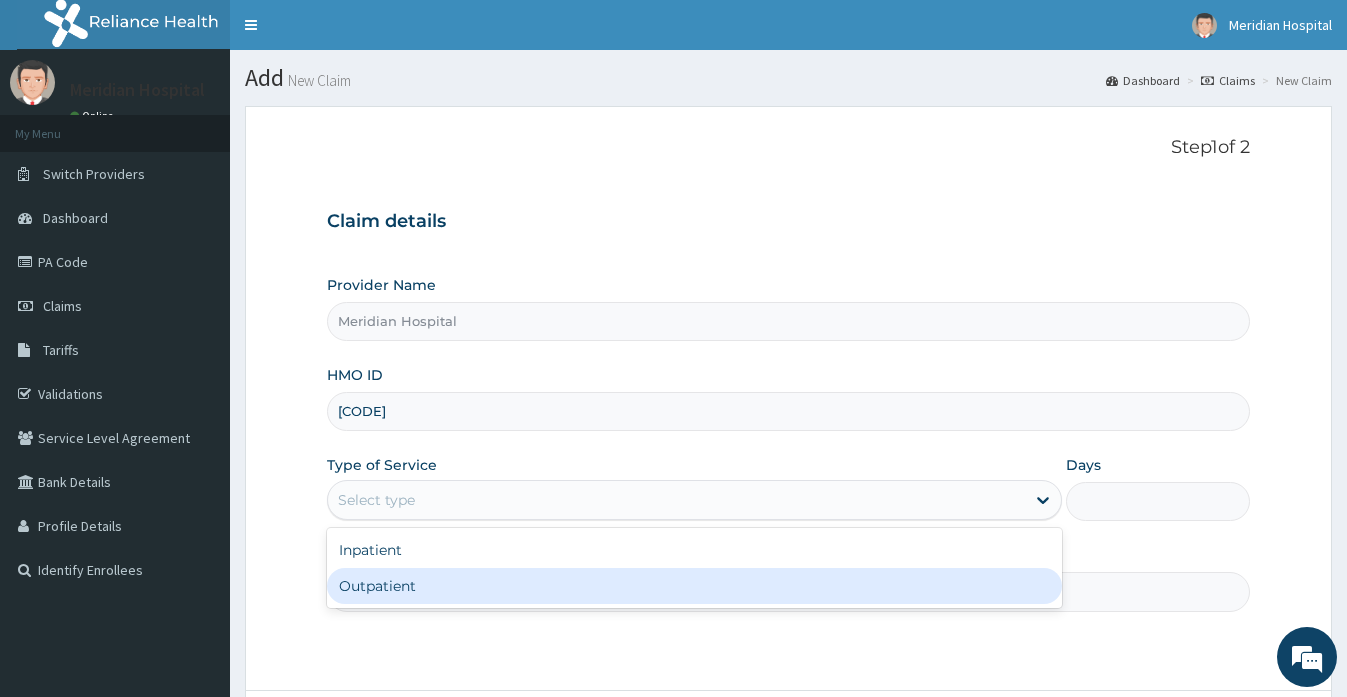 scroll, scrollTop: 0, scrollLeft: 0, axis: both 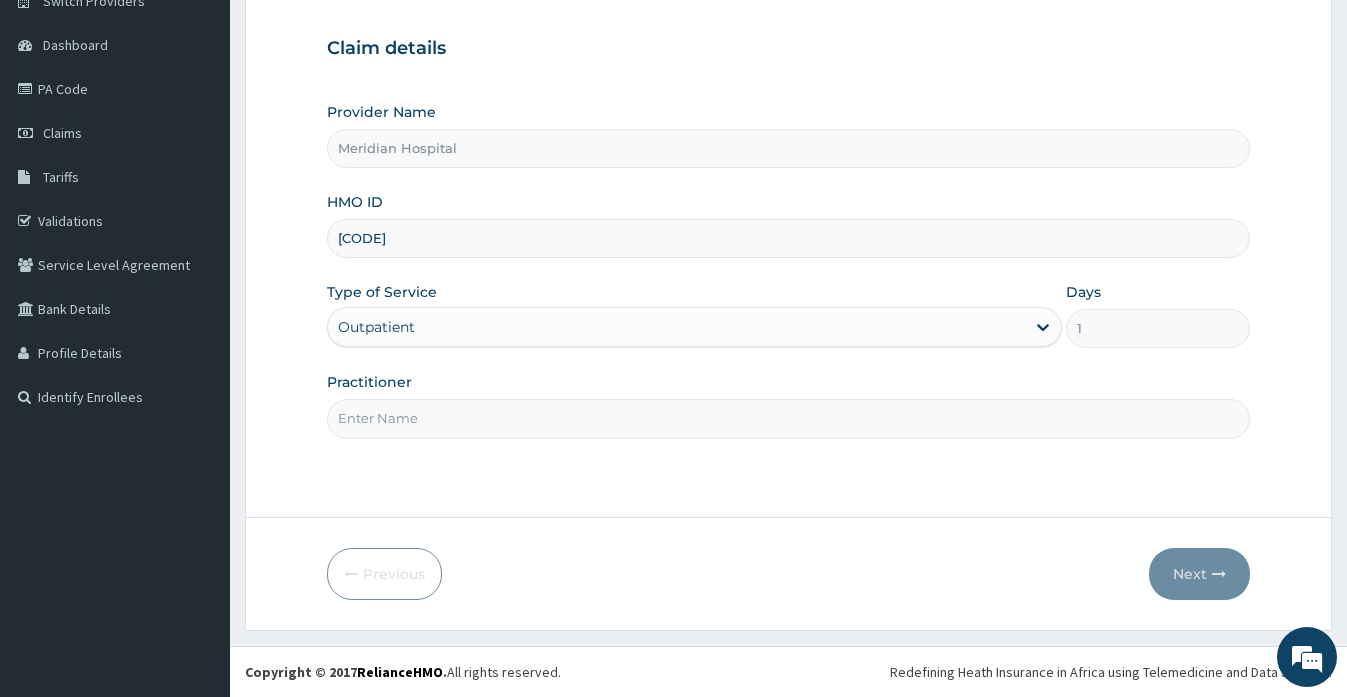 drag, startPoint x: 490, startPoint y: 420, endPoint x: 494, endPoint y: 437, distance: 17.464249 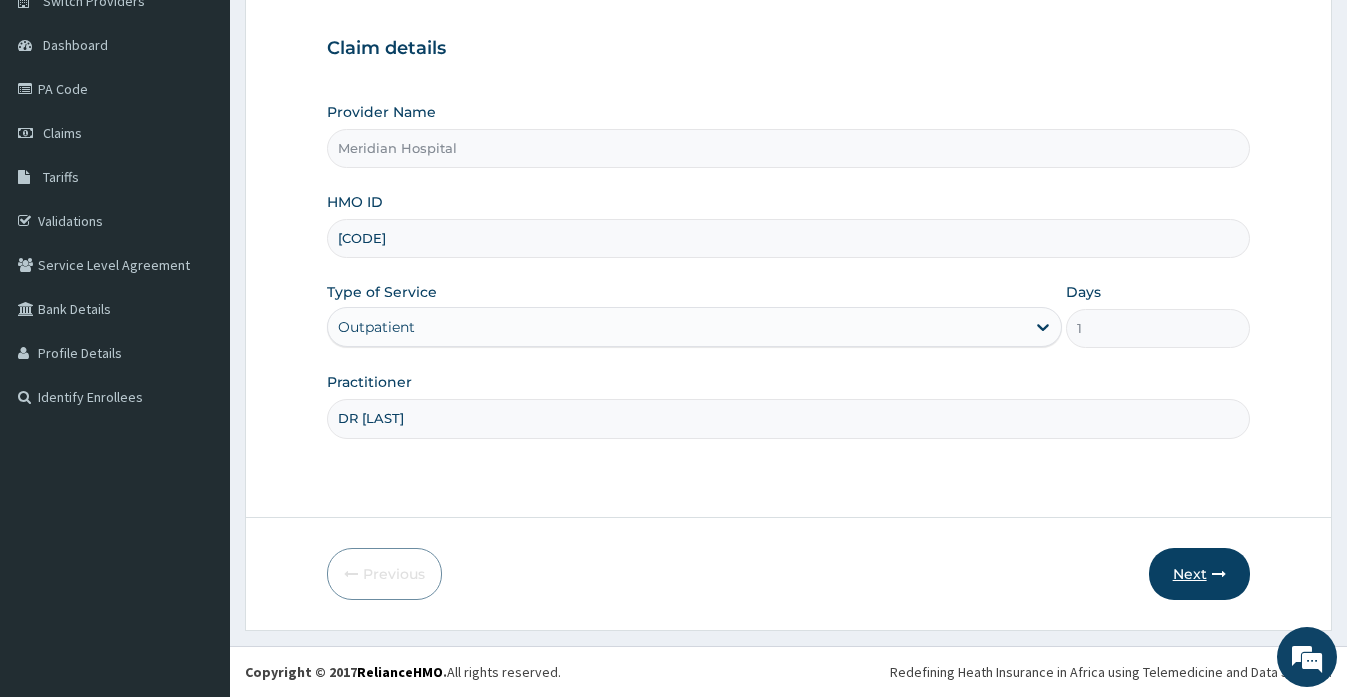 click on "Next" at bounding box center (1199, 574) 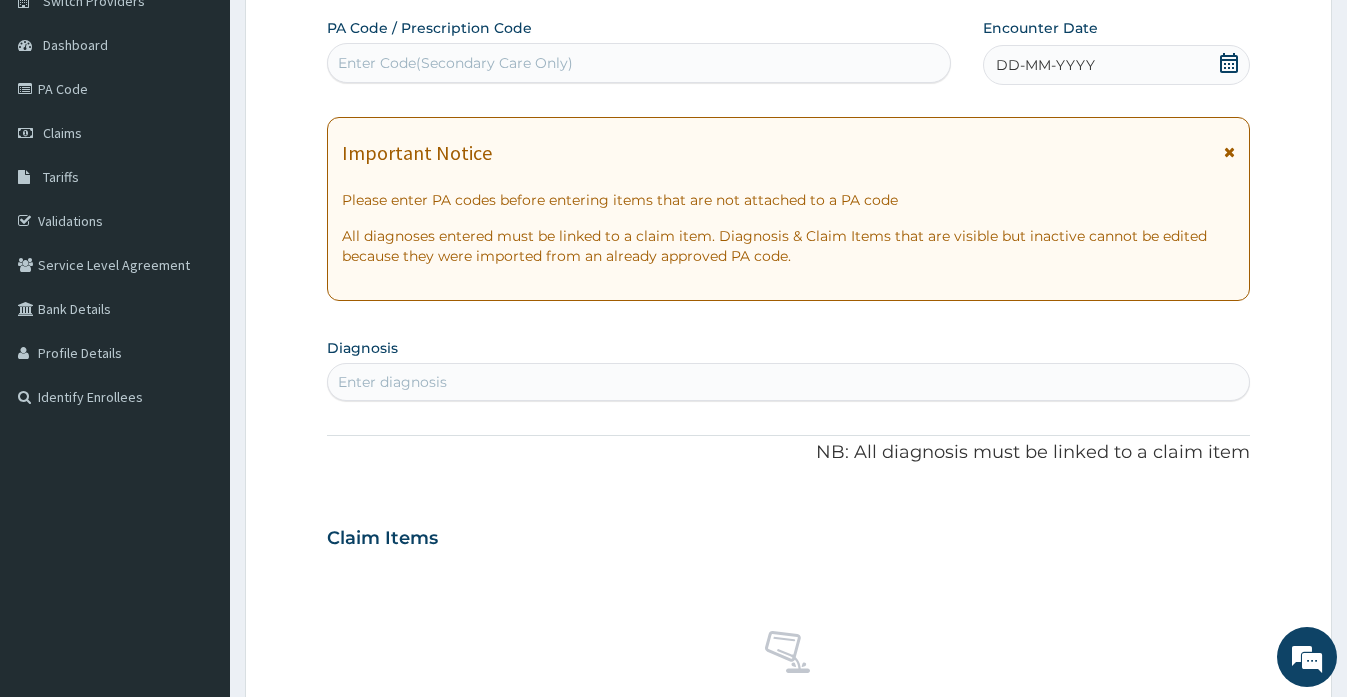 click on "DD-MM-YYYY" at bounding box center (1116, 65) 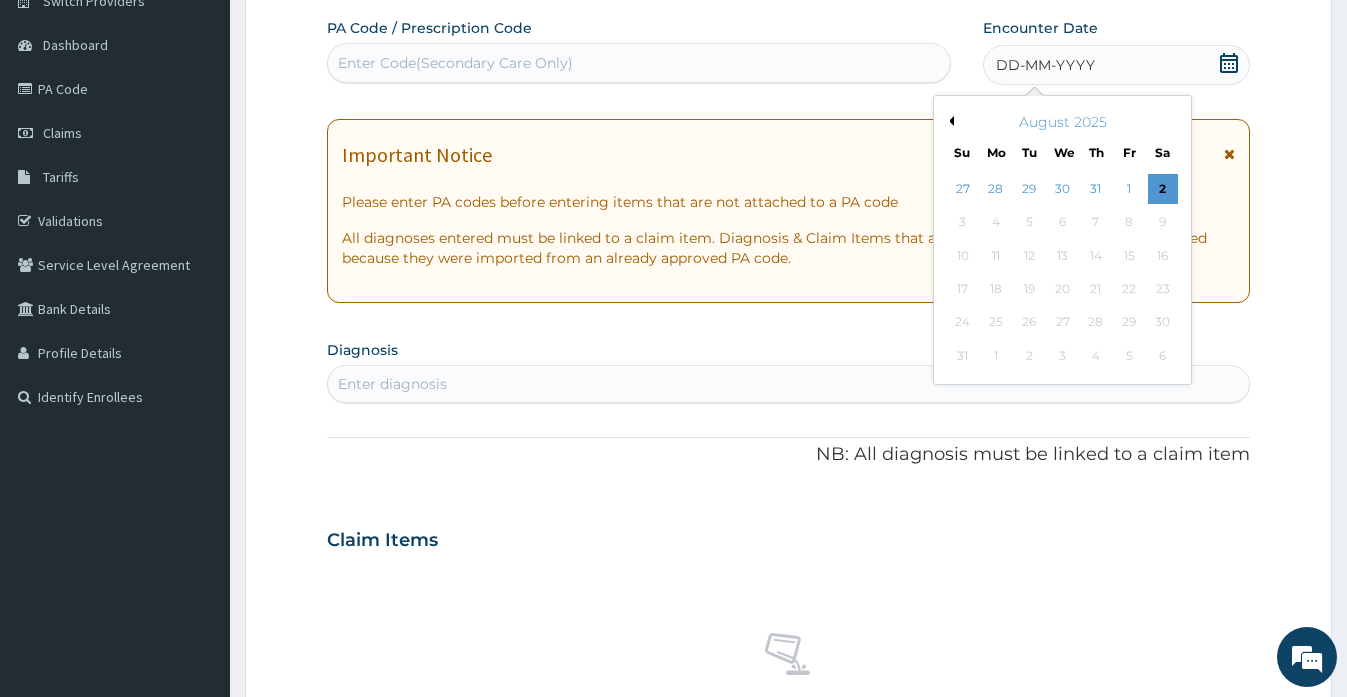 click on "Previous Month" at bounding box center [949, 121] 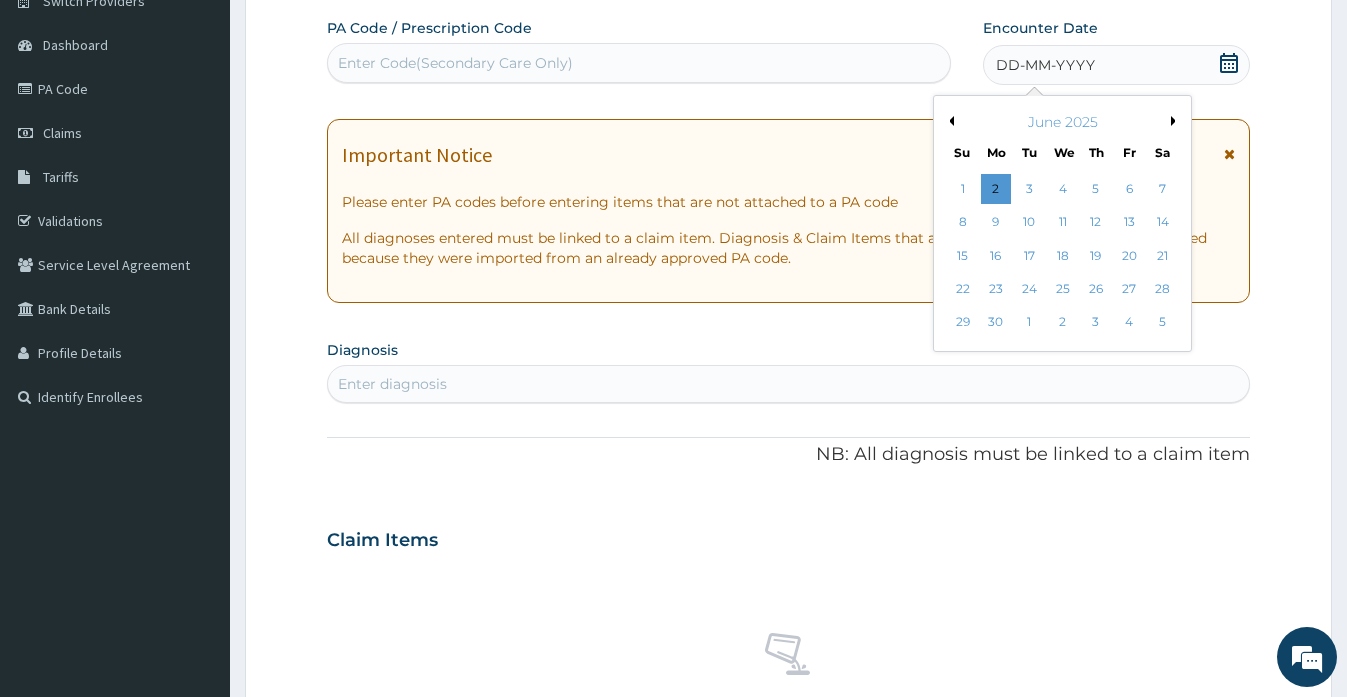 click on "Previous Month" at bounding box center [949, 121] 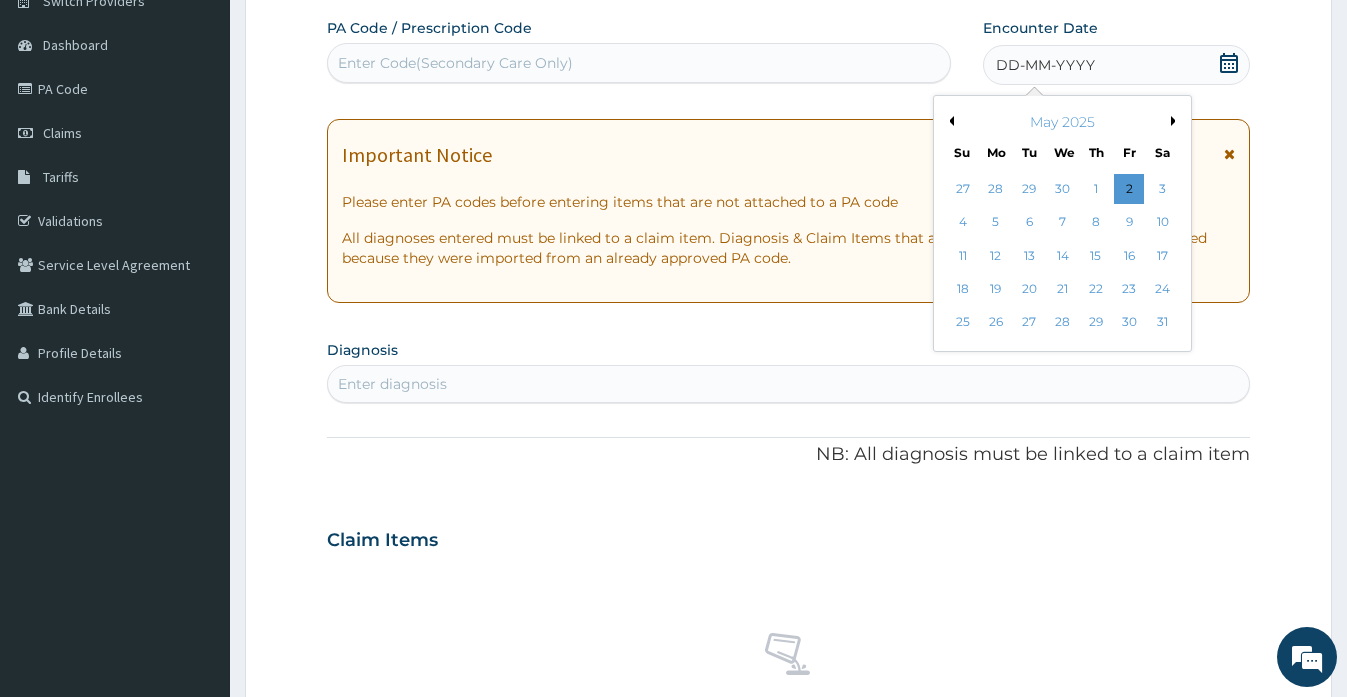 click on "Previous Month" at bounding box center (949, 121) 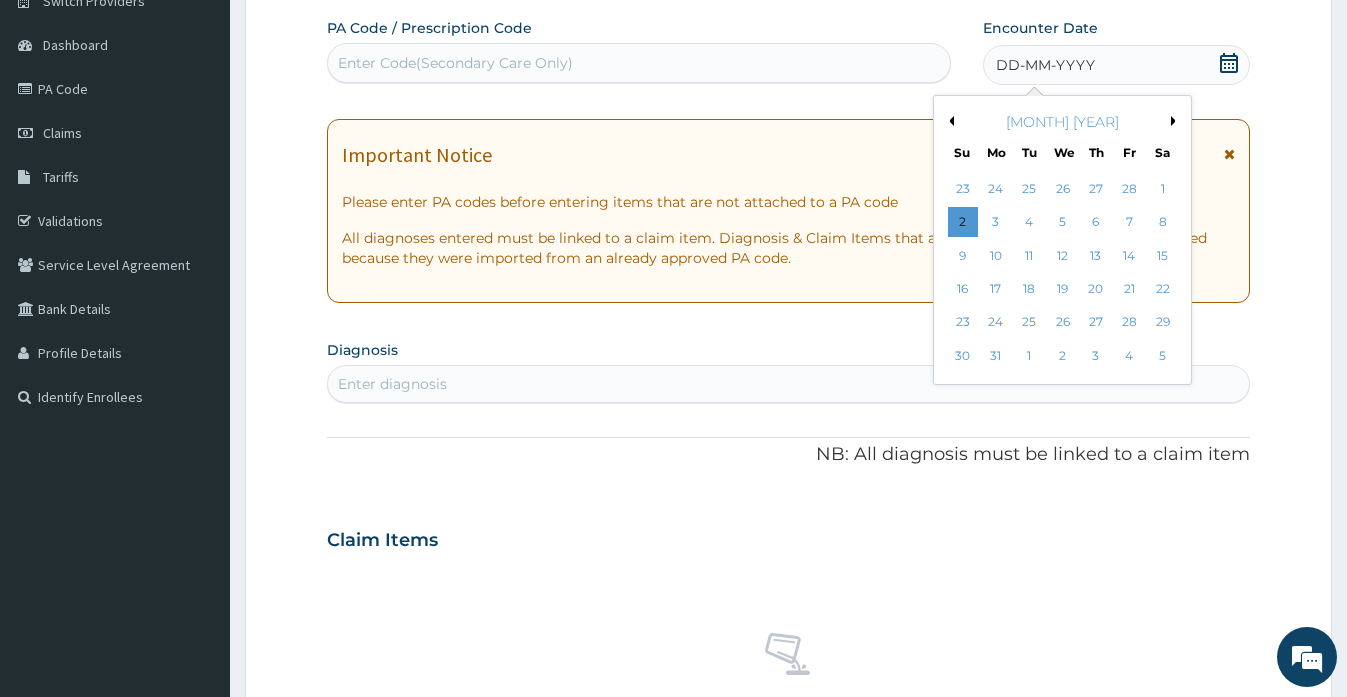 click on "Previous Month" at bounding box center (949, 121) 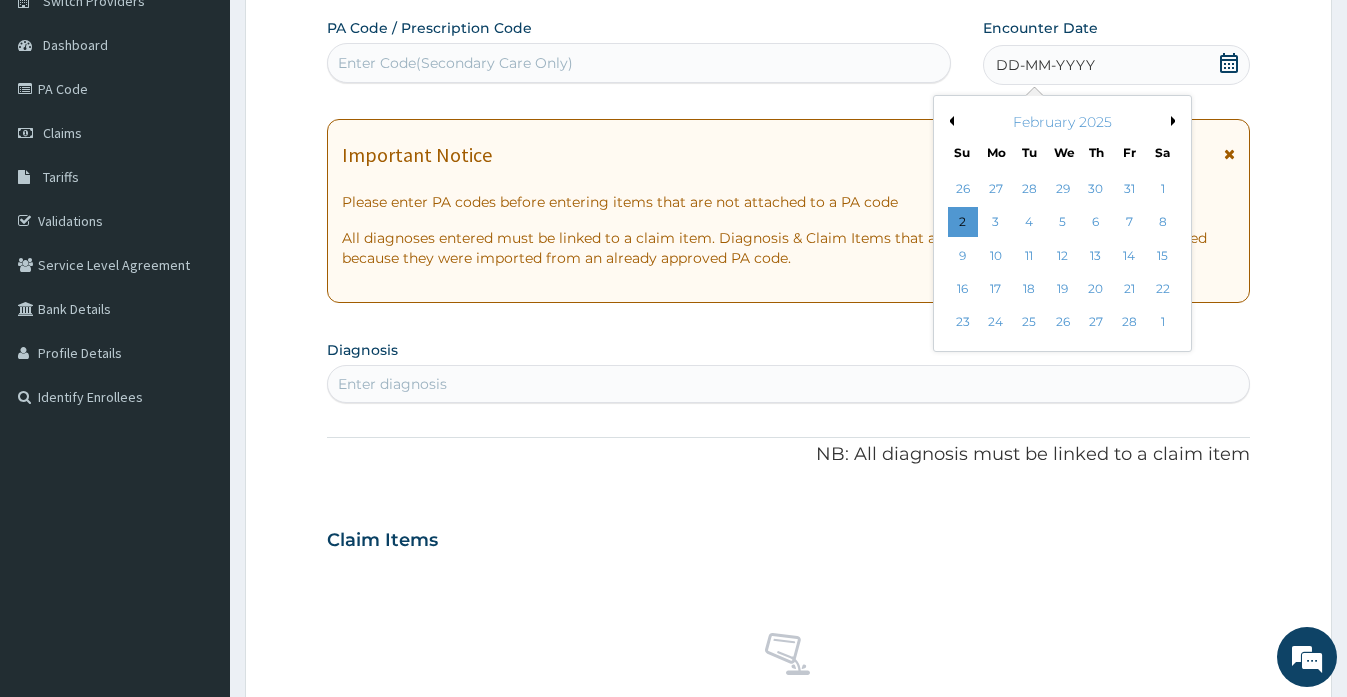 click on "Previous Month" at bounding box center [949, 121] 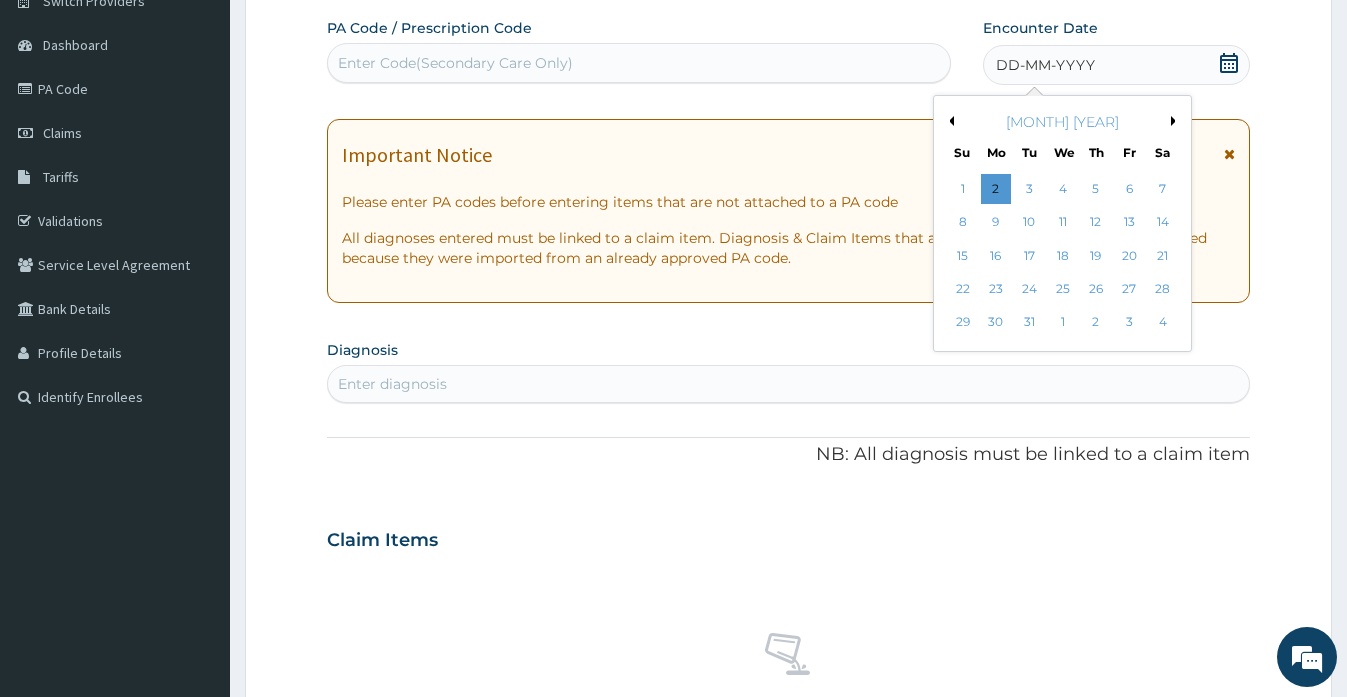 click on "Previous Month" at bounding box center [949, 121] 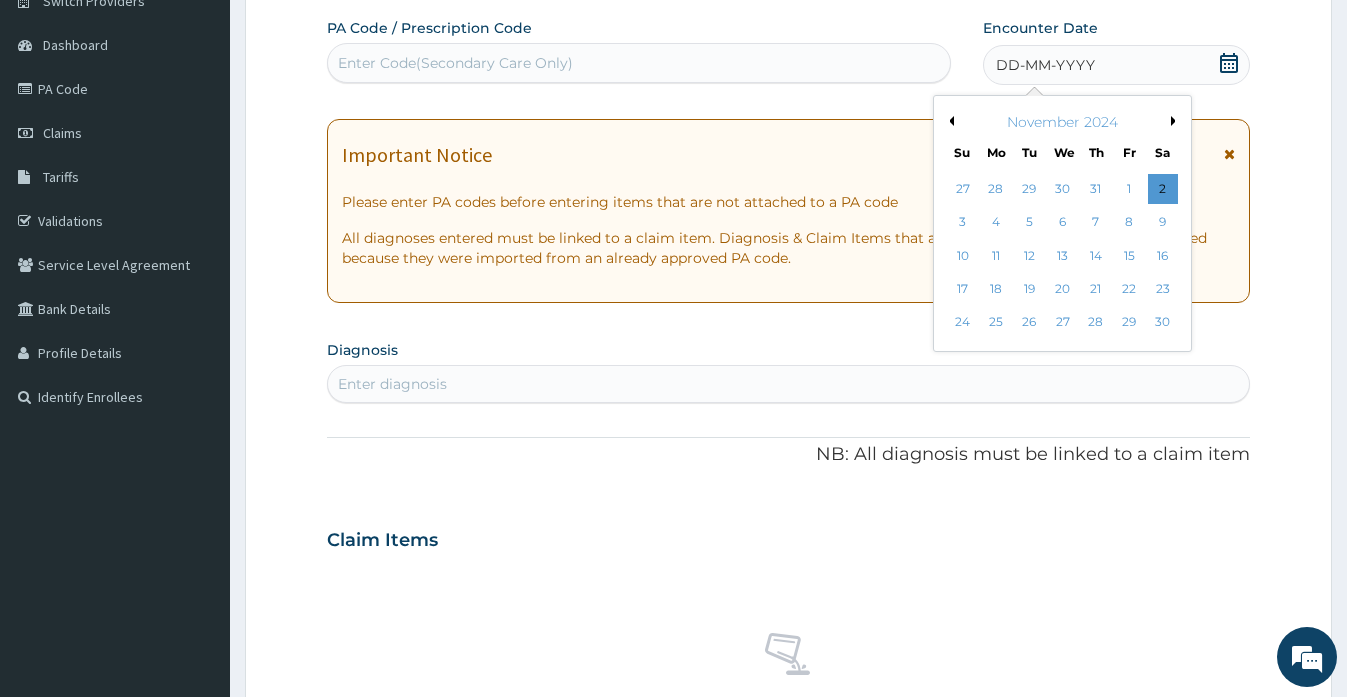 click on "Previous Month" at bounding box center (949, 121) 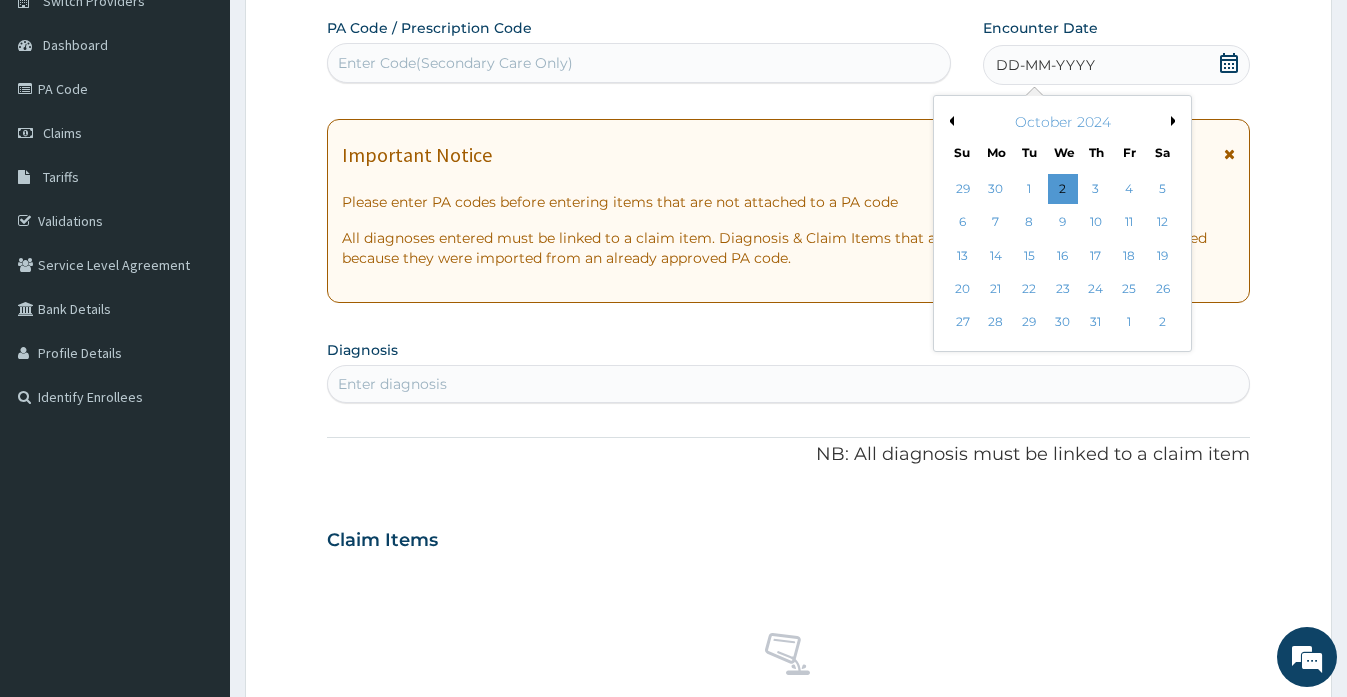 click on "Previous Month" at bounding box center [949, 121] 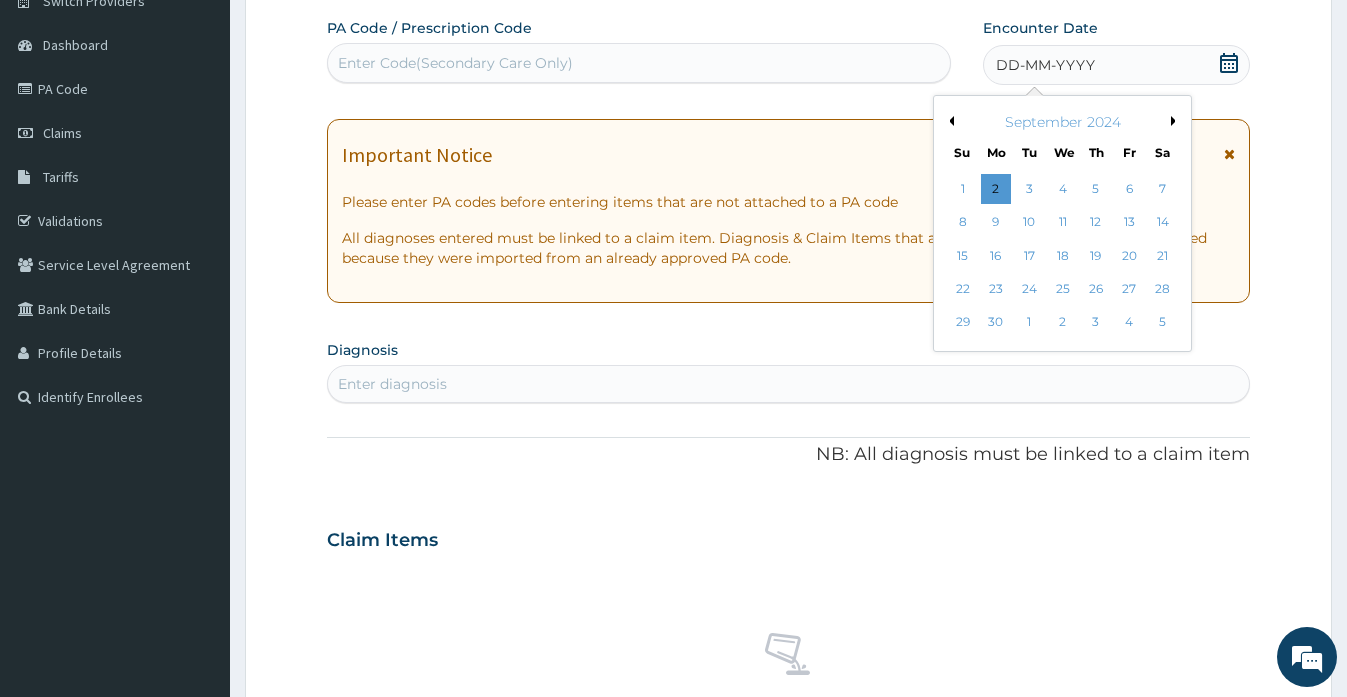 click on "Previous Month" at bounding box center [949, 121] 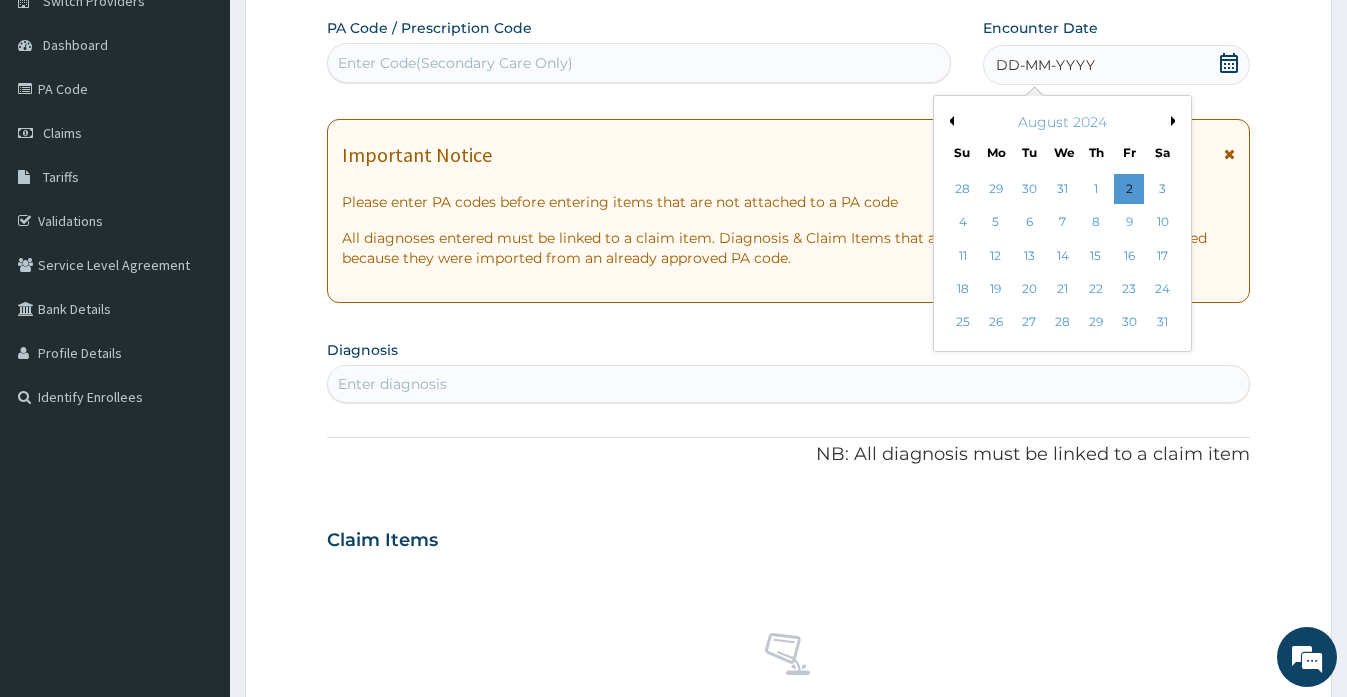 scroll, scrollTop: 0, scrollLeft: 0, axis: both 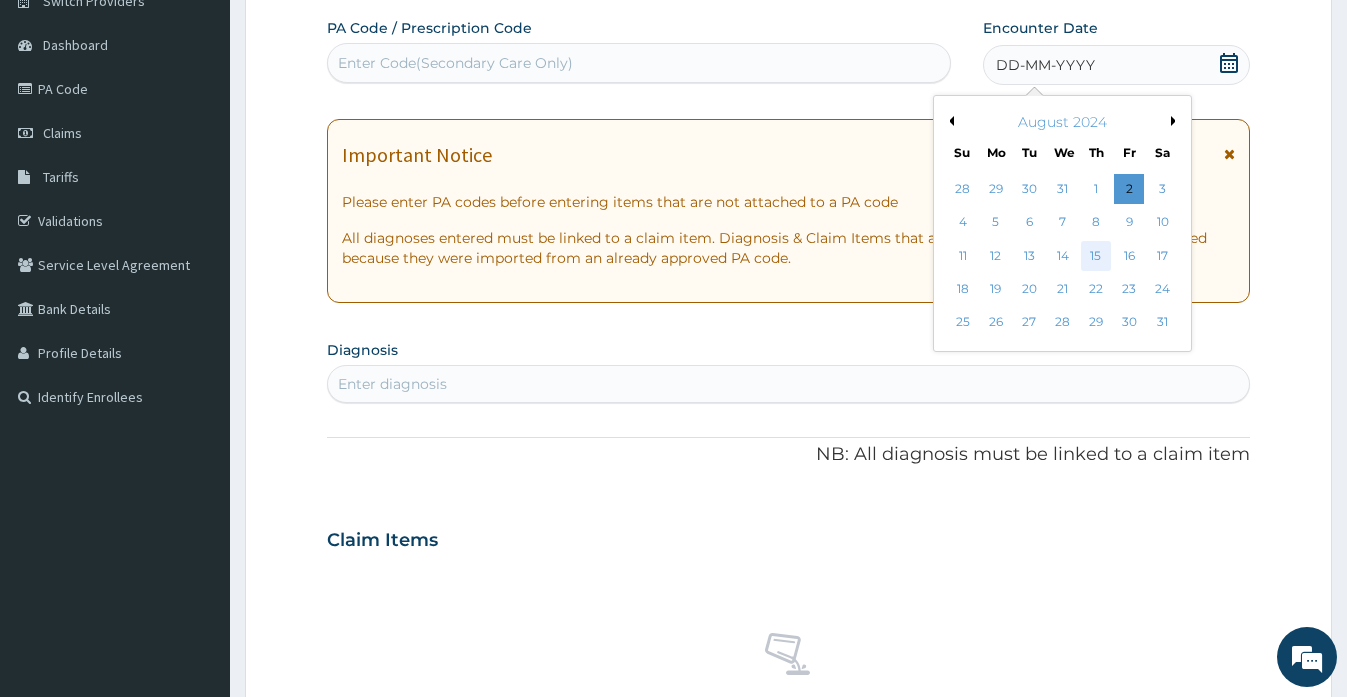 click on "15" at bounding box center [1095, 256] 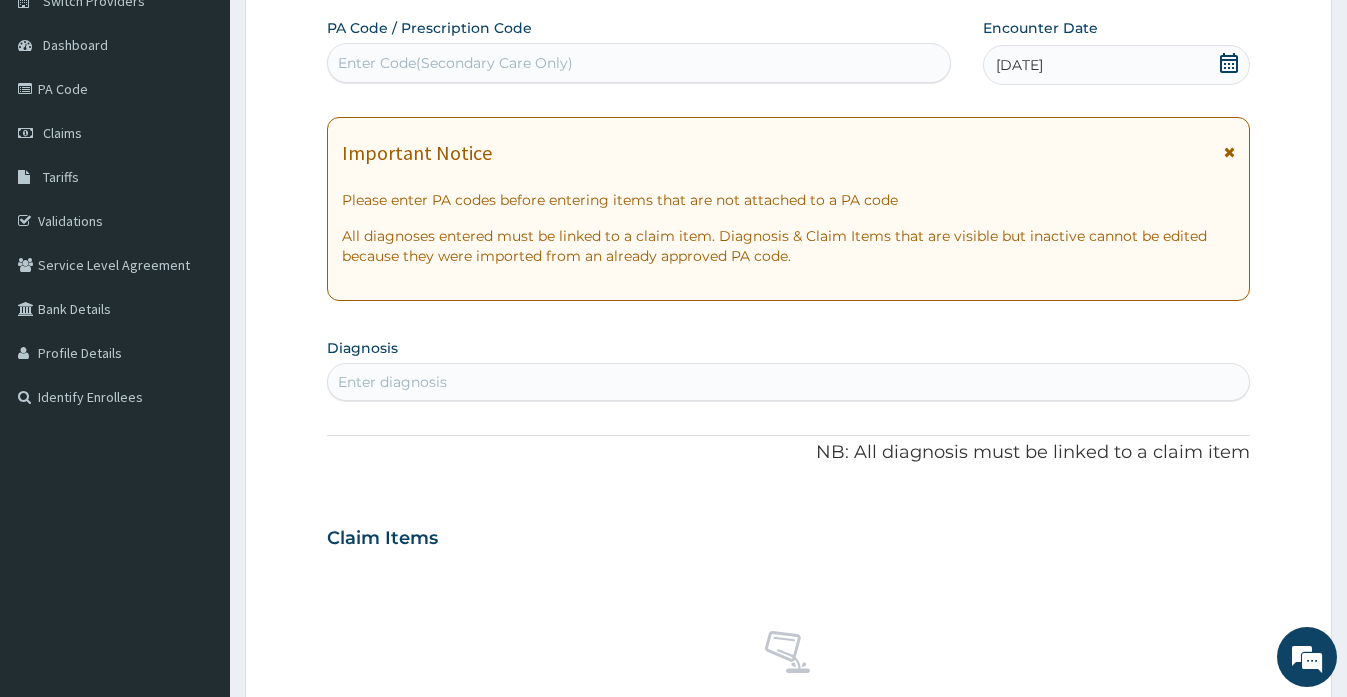 click on "All diagnoses entered must be linked to a claim item. Diagnosis & Claim Items that are visible but inactive cannot be edited because they were imported from an already approved PA code." at bounding box center [788, 246] 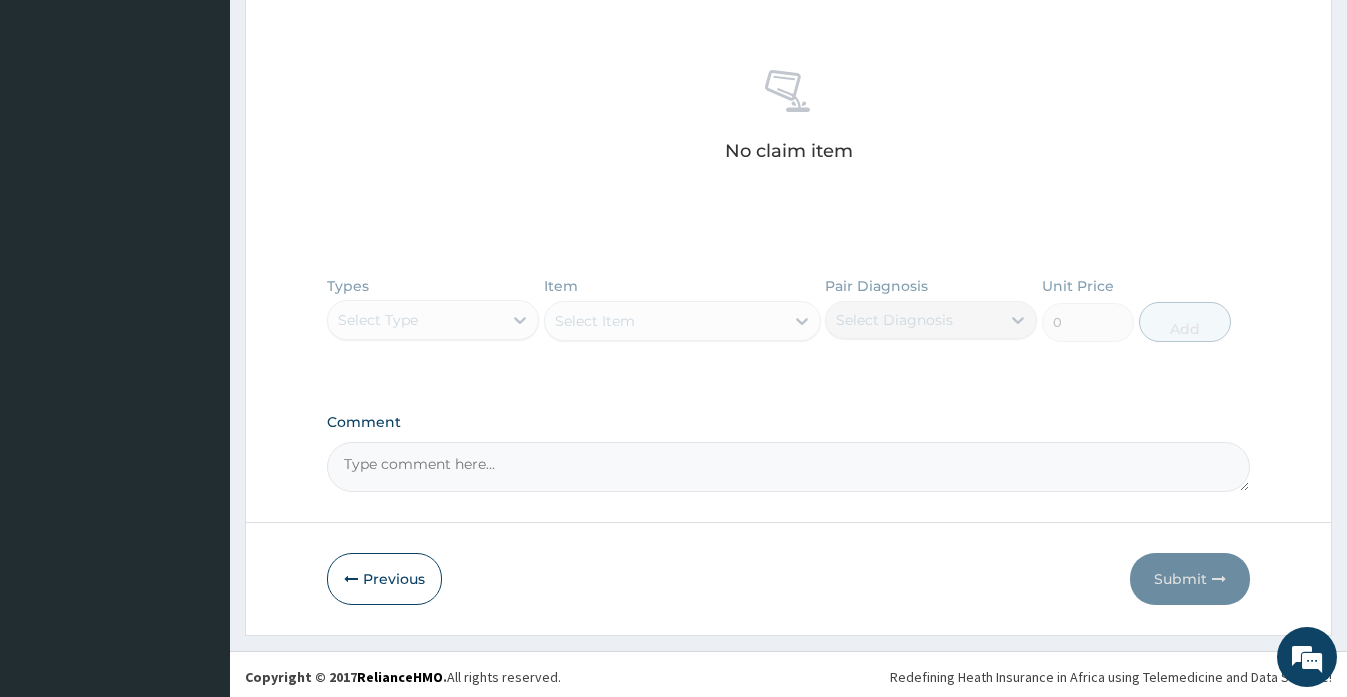 scroll, scrollTop: 739, scrollLeft: 0, axis: vertical 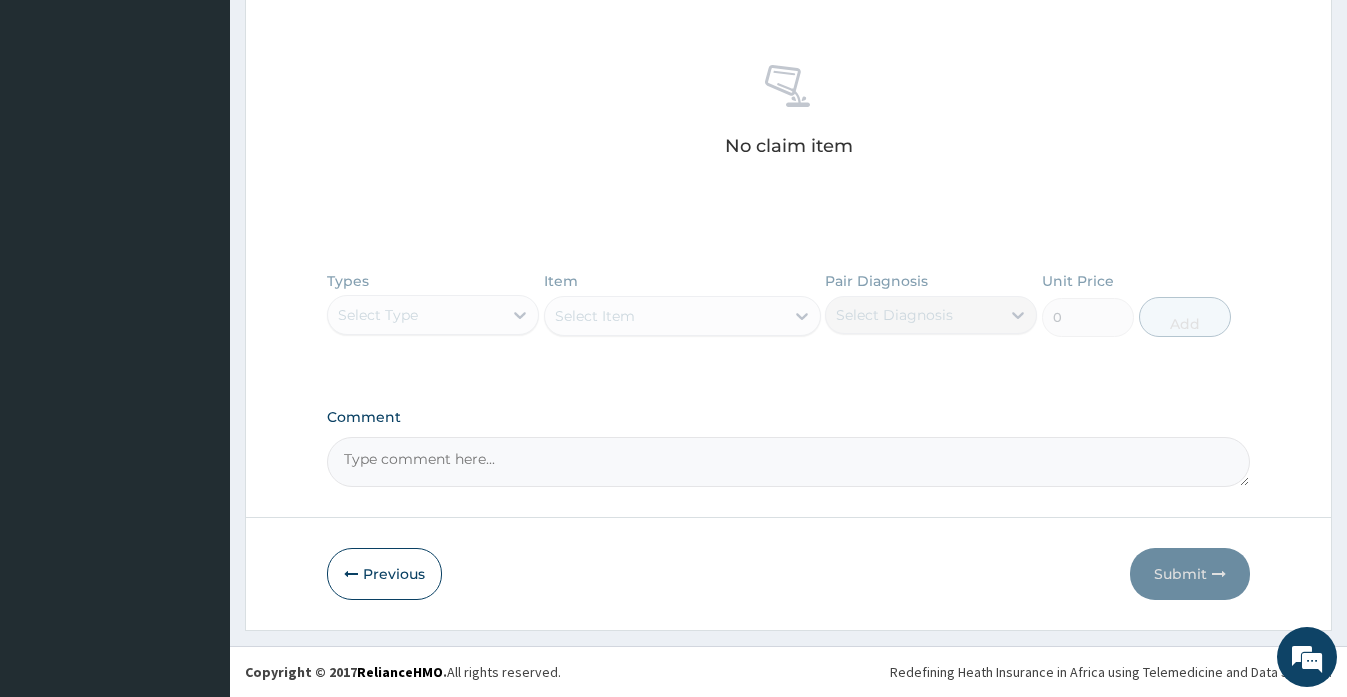 click on "Comment" at bounding box center (788, 462) 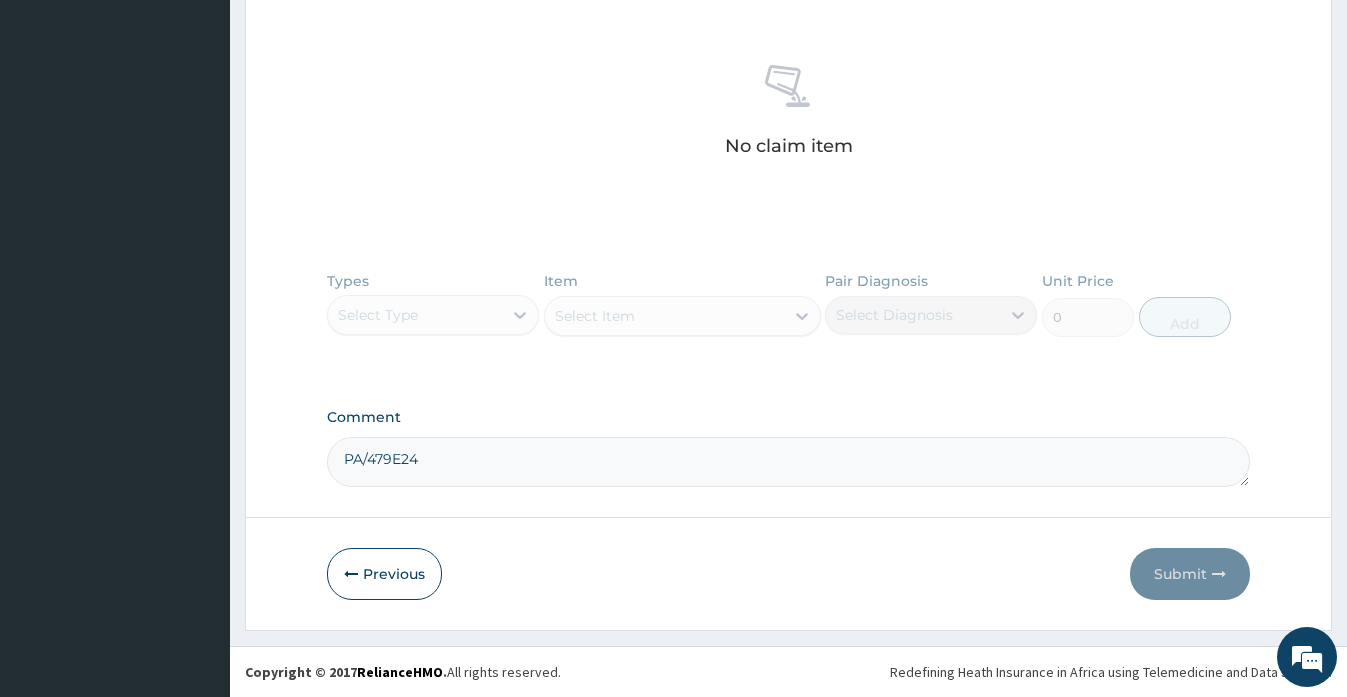 click on "Step  2  of 2 PA Code / Prescription Code Enter Code(Secondary Care Only) Encounter Date 15-08-2024 Important Notice Please enter PA codes before entering items that are not attached to a PA code   All diagnoses entered must be linked to a claim item. Diagnosis & Claim Items that are visible but inactive cannot be edited because they were imported from an already approved PA code. Diagnosis Enter diagnosis NB: All diagnosis must be linked to a claim item Claim Items No claim item Types Select Type Item Select Item Pair Diagnosis Select Diagnosis Unit Price 0 Add Comment PA/479E24     Previous   Submit" at bounding box center [788, -1] 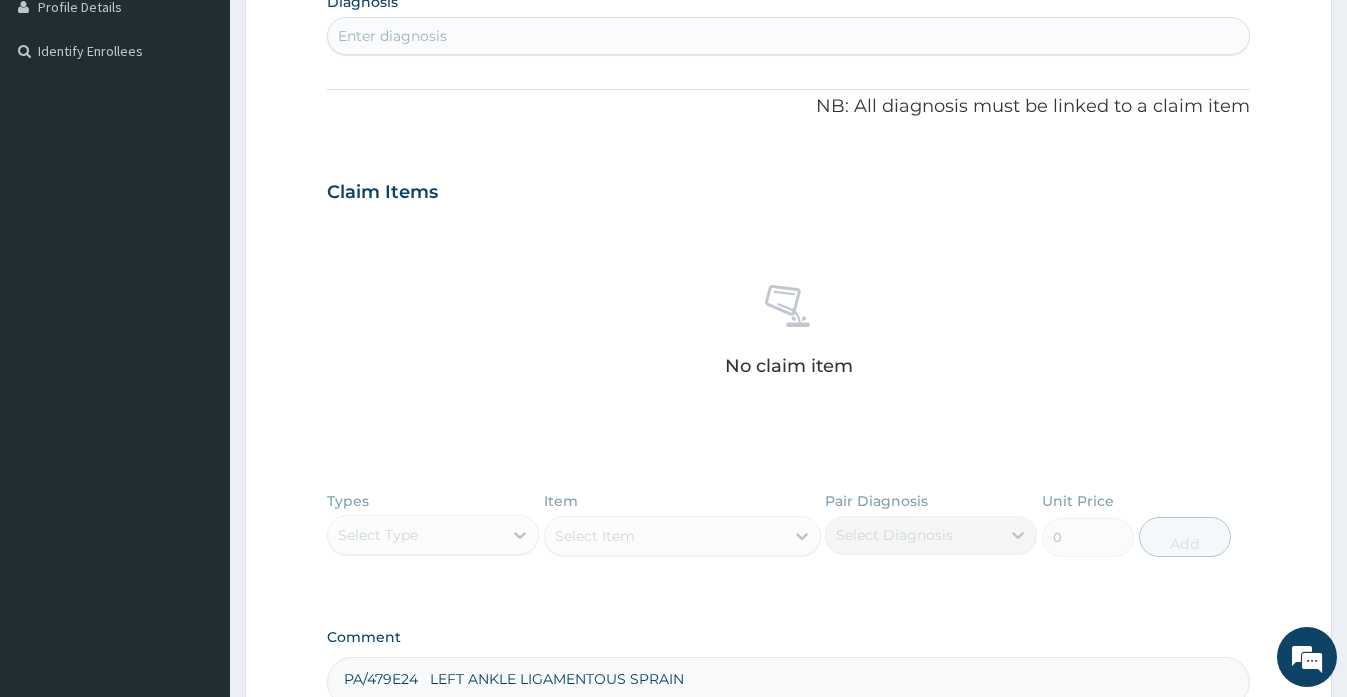 scroll, scrollTop: 521, scrollLeft: 0, axis: vertical 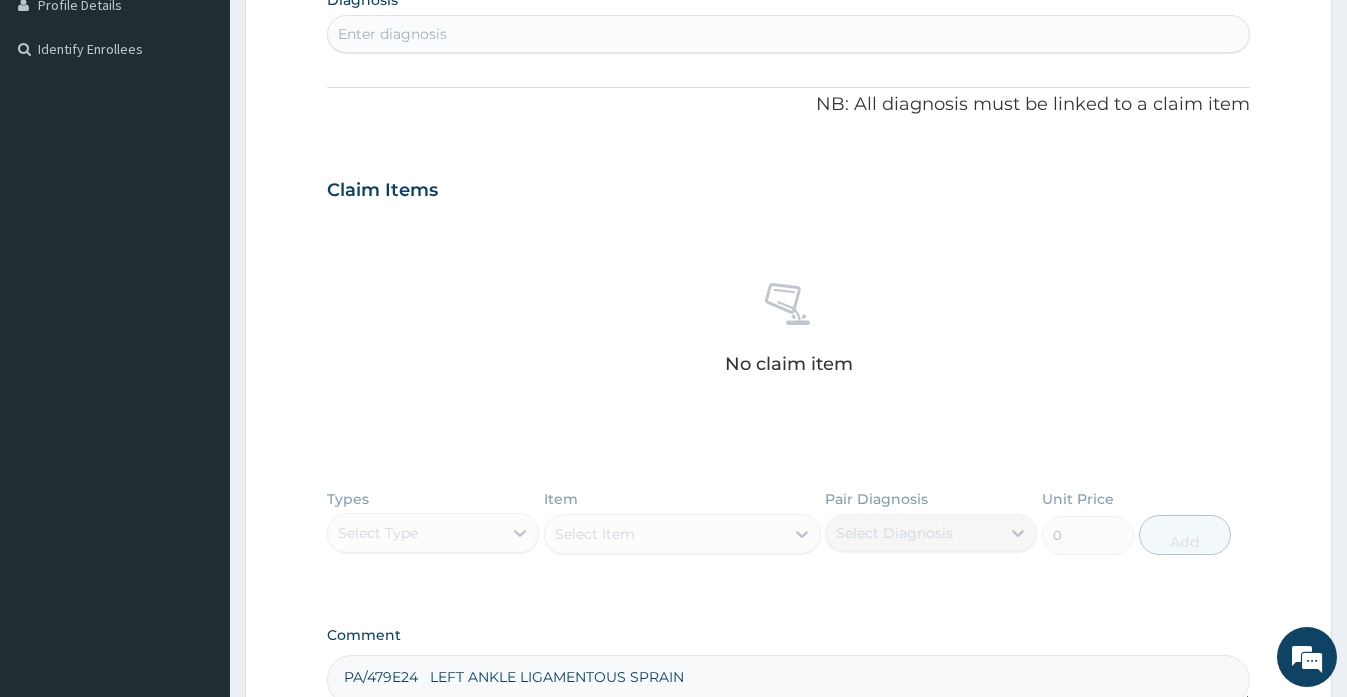 type on "PA/479E24   LEFT ANKLE LIGAMENTOUS SPRAIN" 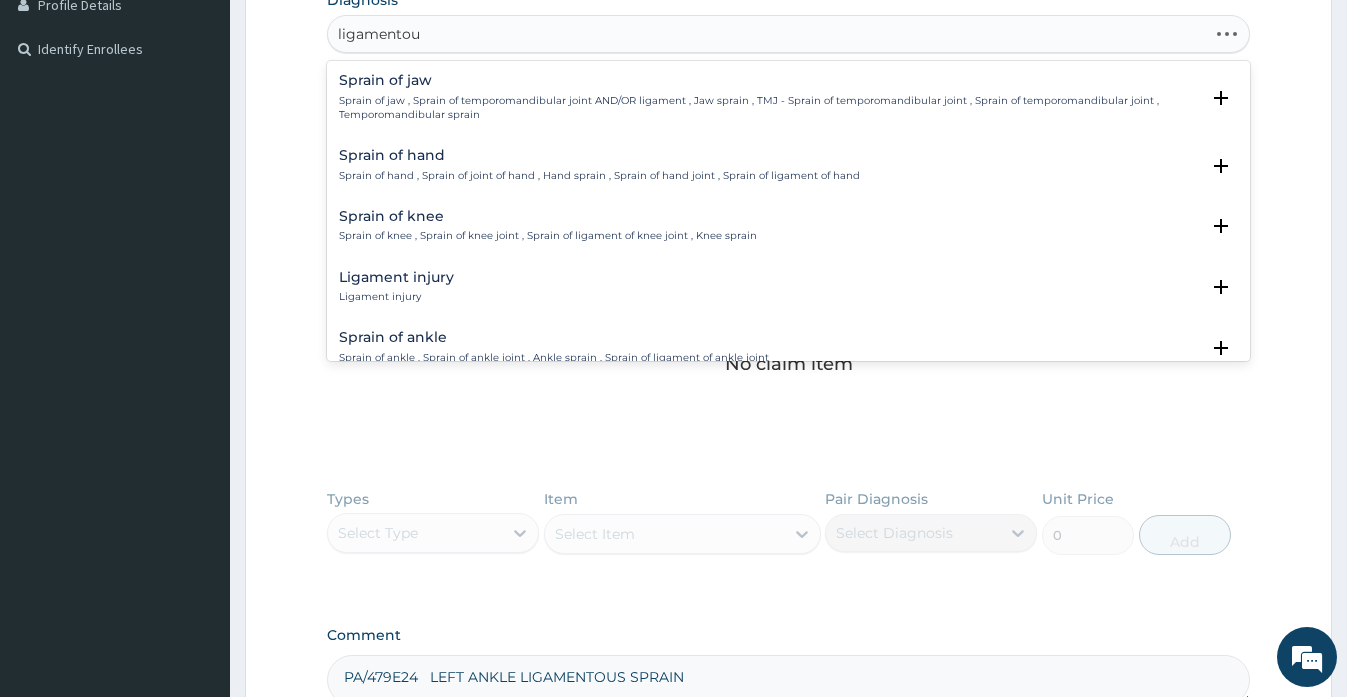 type on "ligamentous" 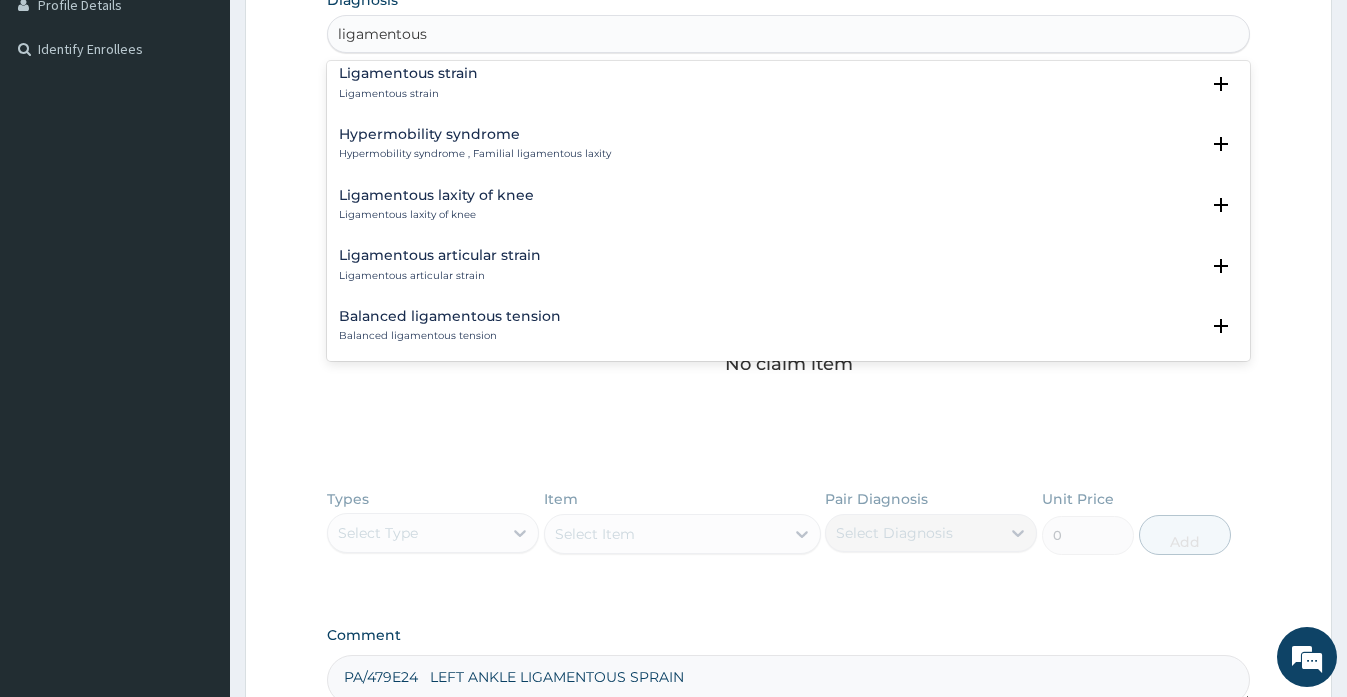 scroll, scrollTop: 0, scrollLeft: 0, axis: both 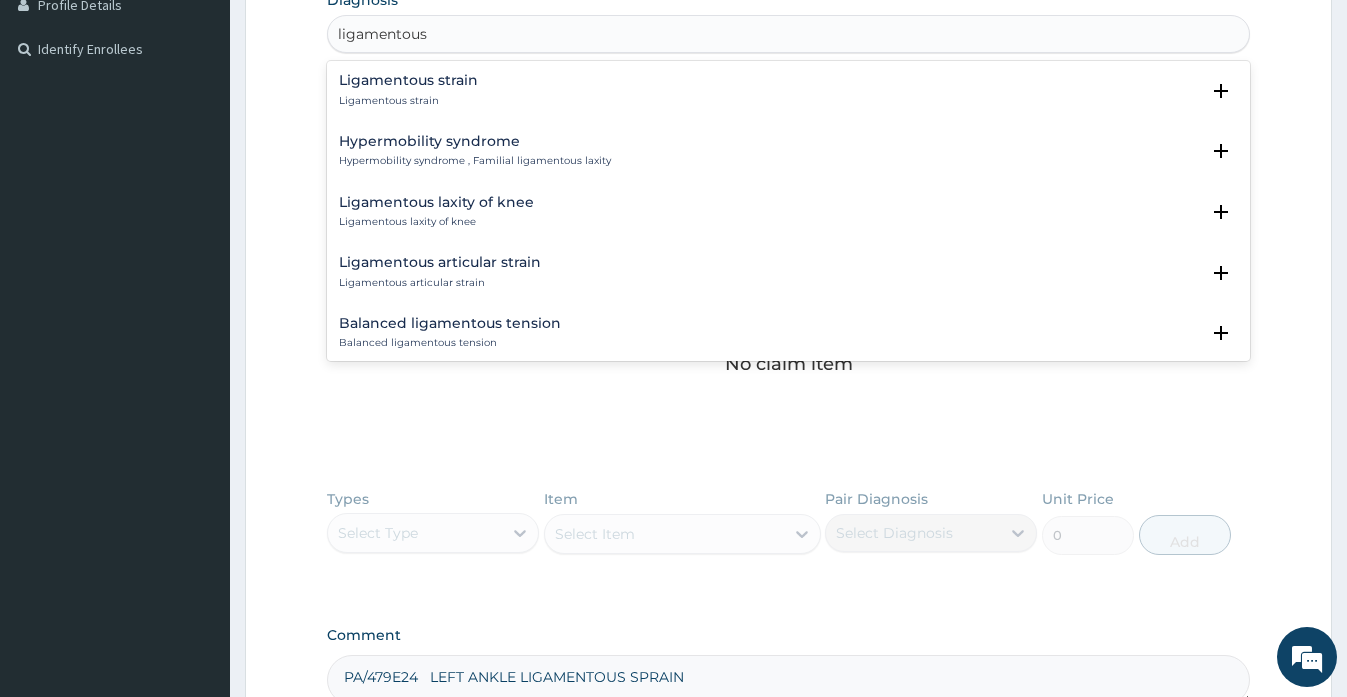 click on "Ligamentous strain" at bounding box center [408, 80] 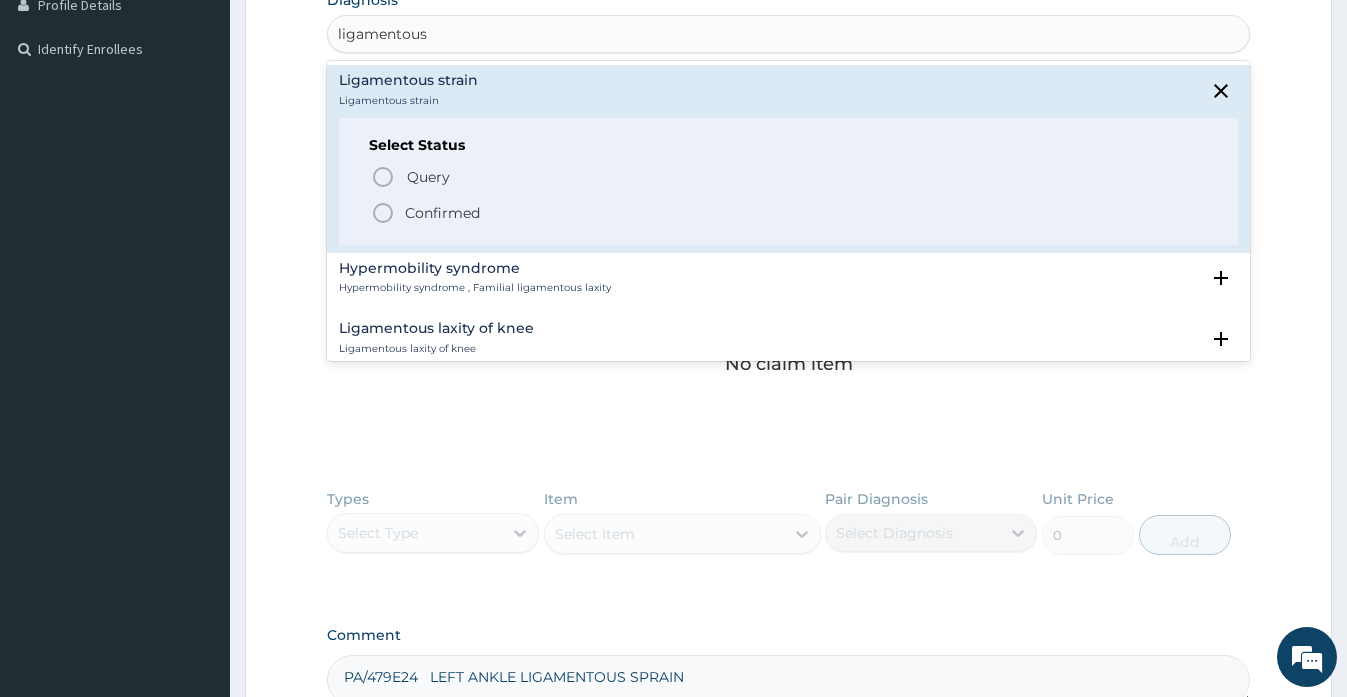 click on "Confirmed" at bounding box center [442, 213] 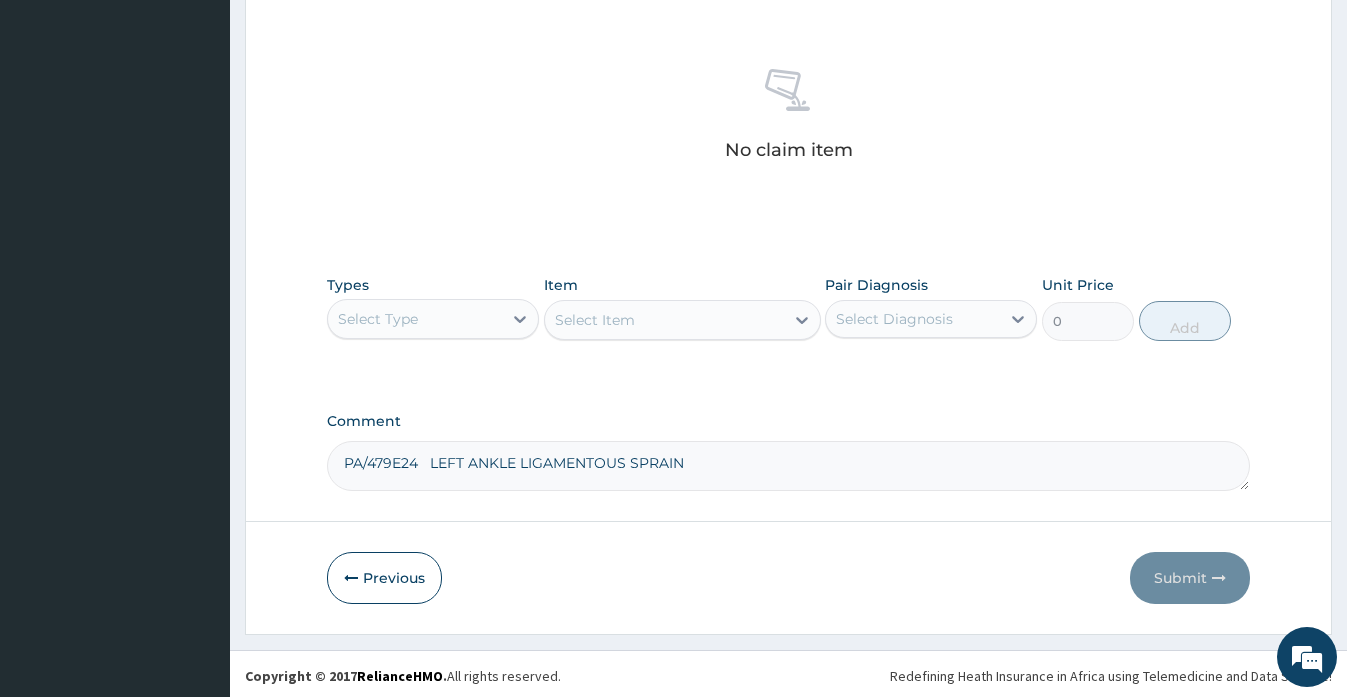 scroll, scrollTop: 745, scrollLeft: 0, axis: vertical 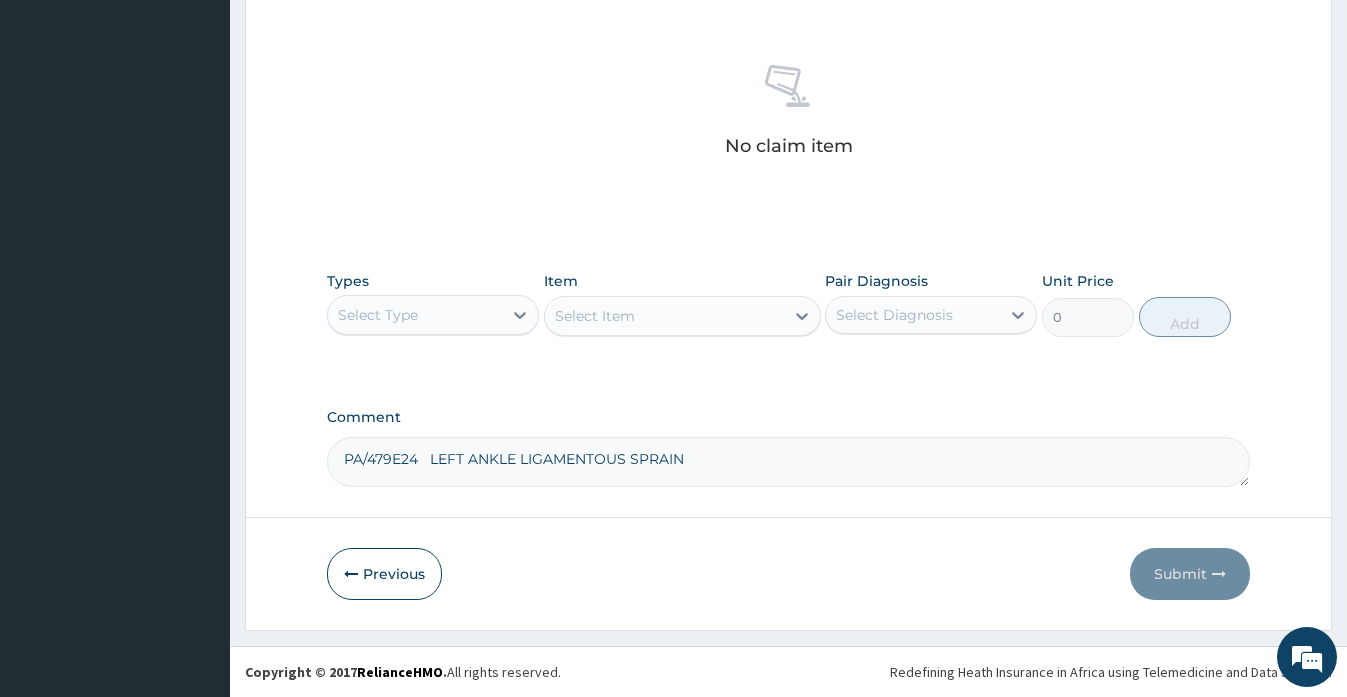 click on "Select Type" at bounding box center (415, 315) 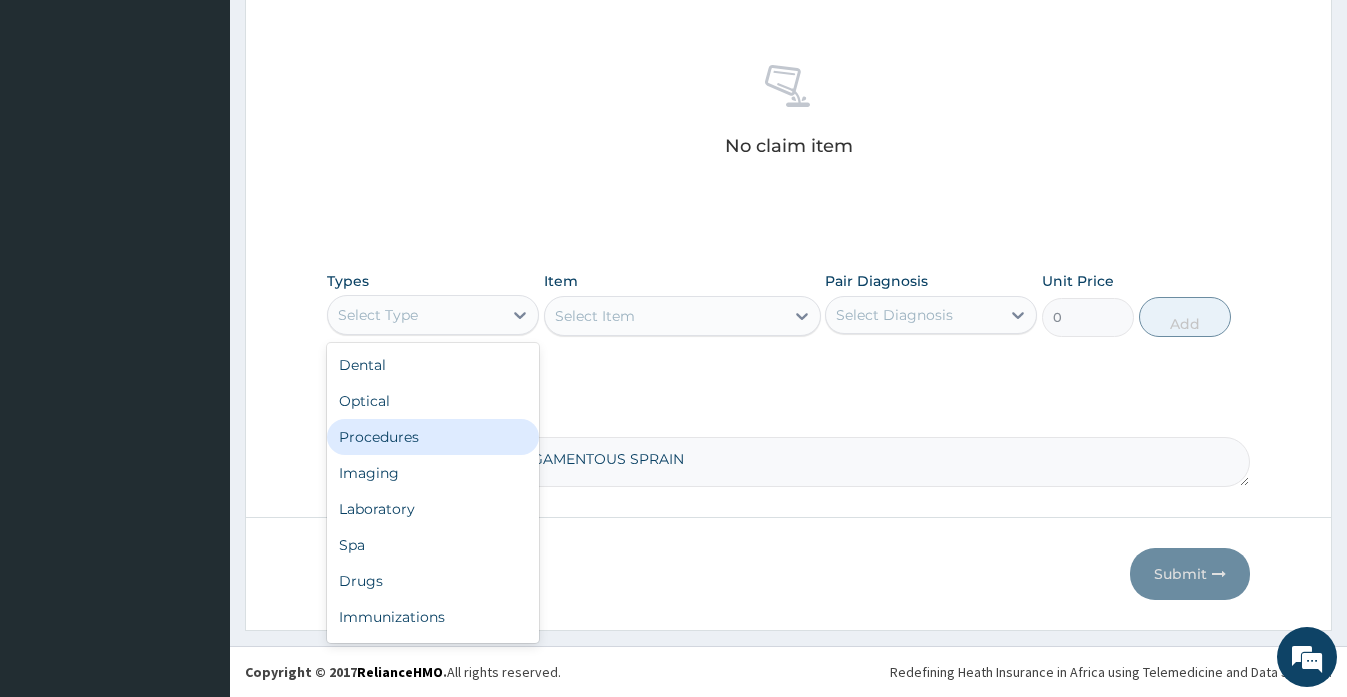 click on "Procedures" at bounding box center (433, 437) 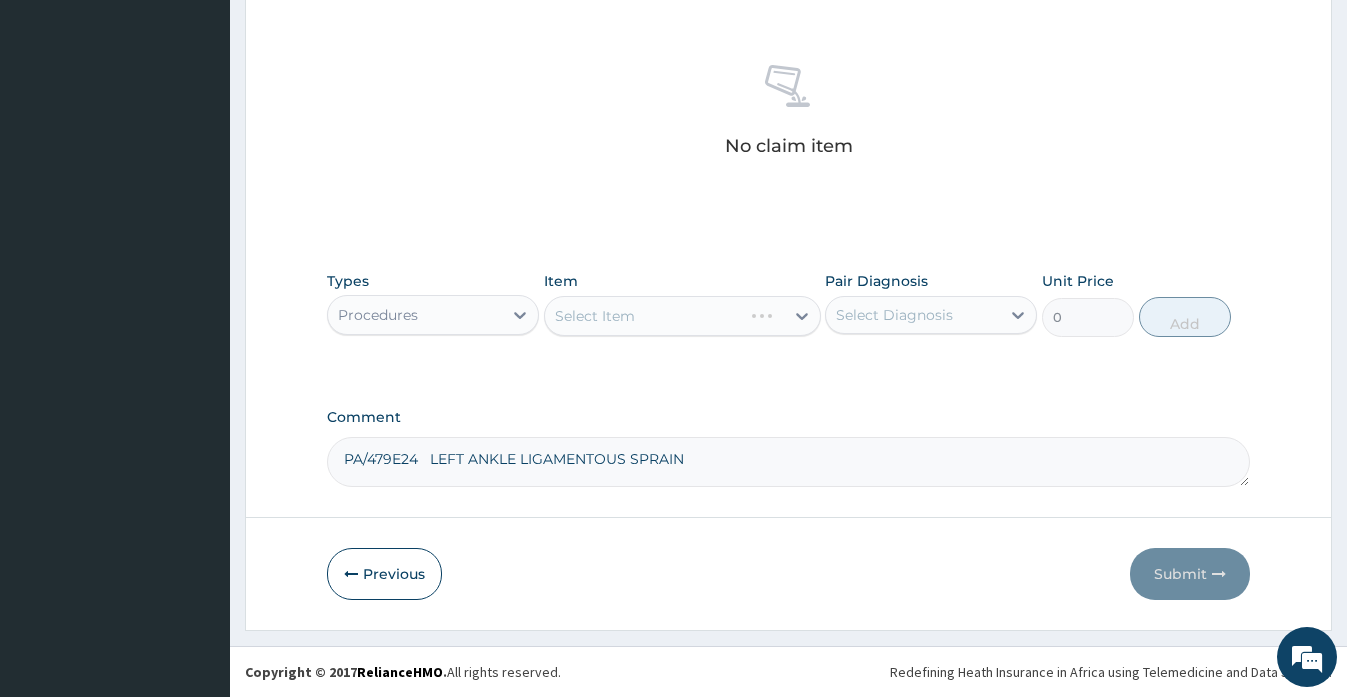 click on "Select Diagnosis" at bounding box center [894, 315] 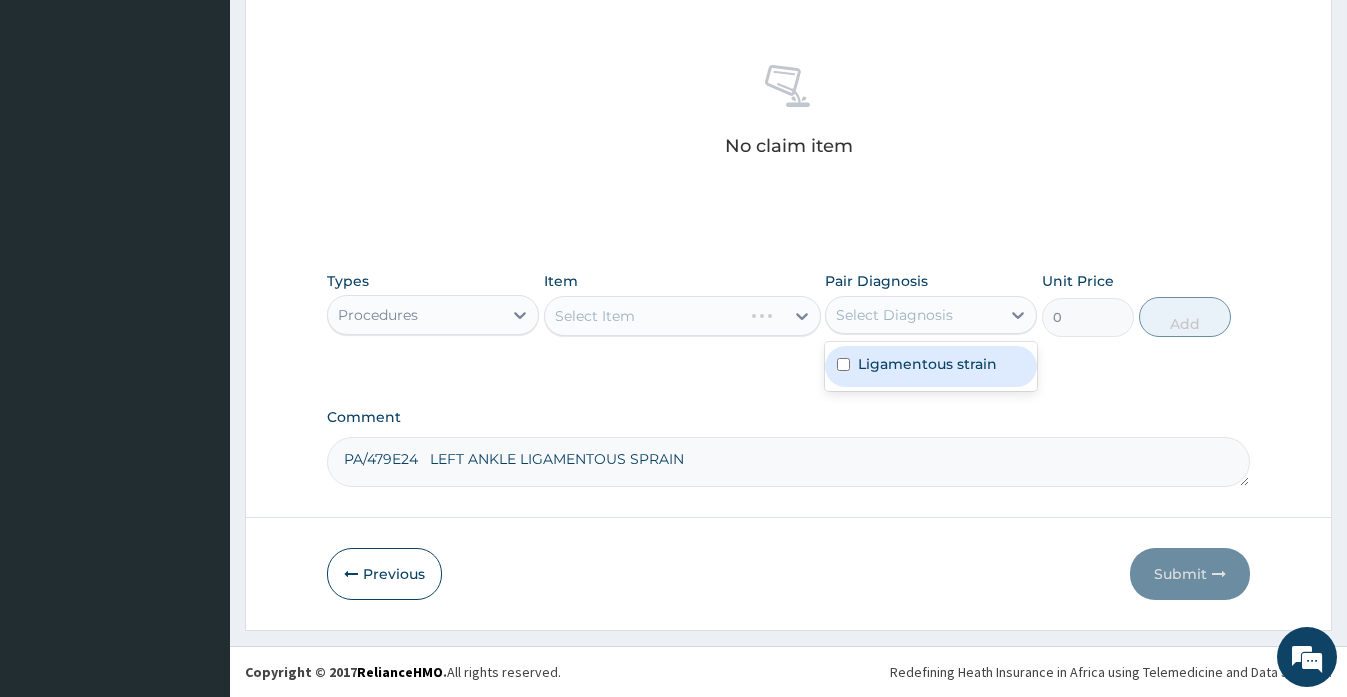 click on "Ligamentous strain" at bounding box center (931, 366) 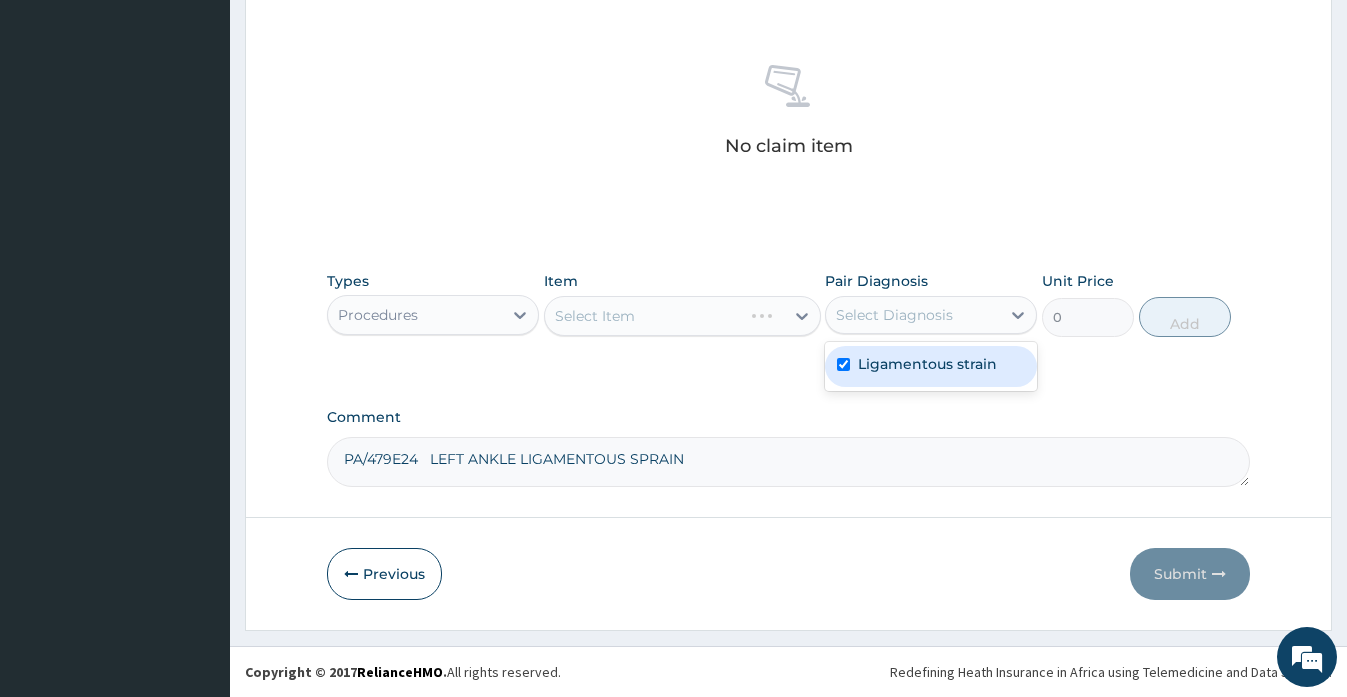 checkbox on "true" 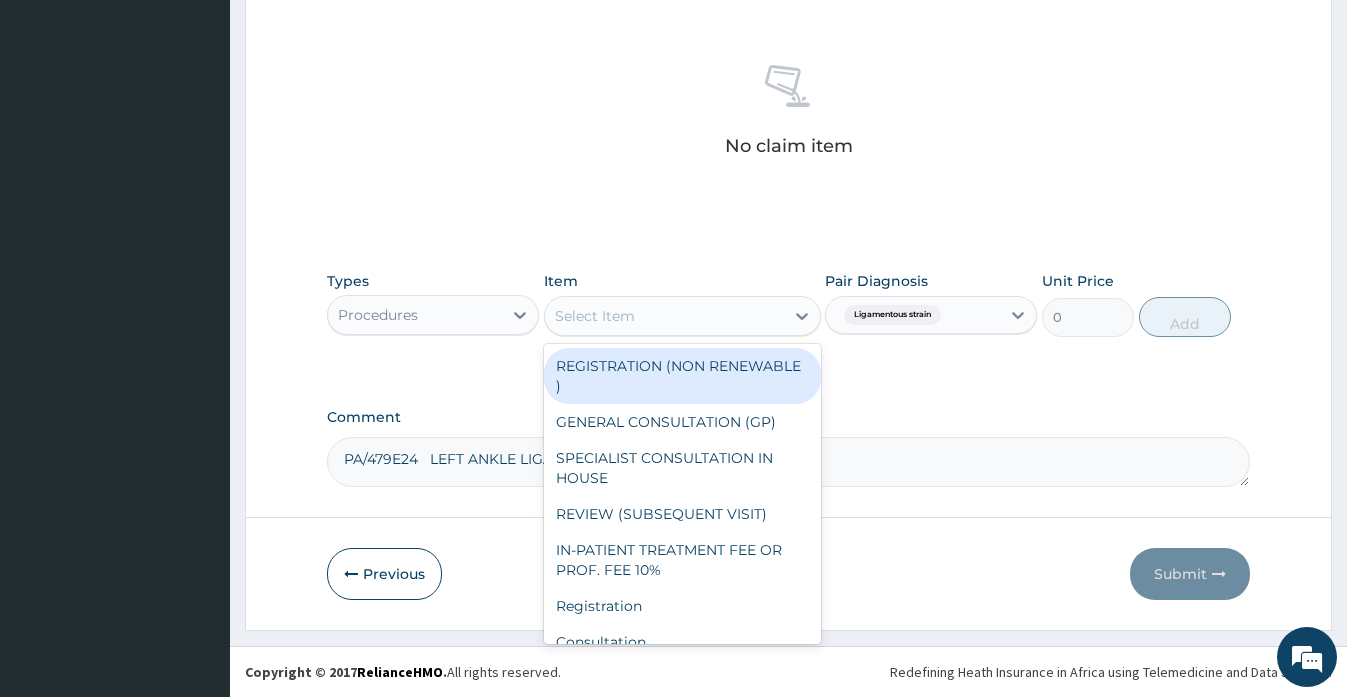 click on "Select Item" at bounding box center (664, 316) 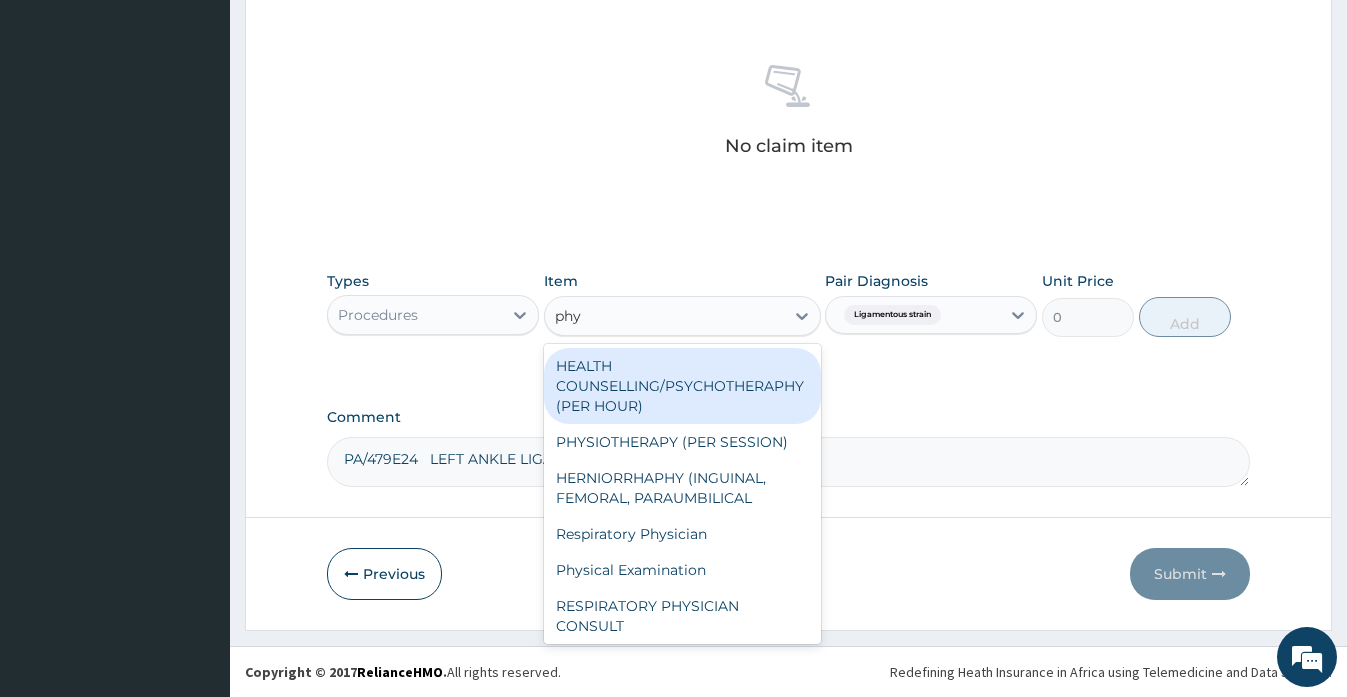 type on "phys" 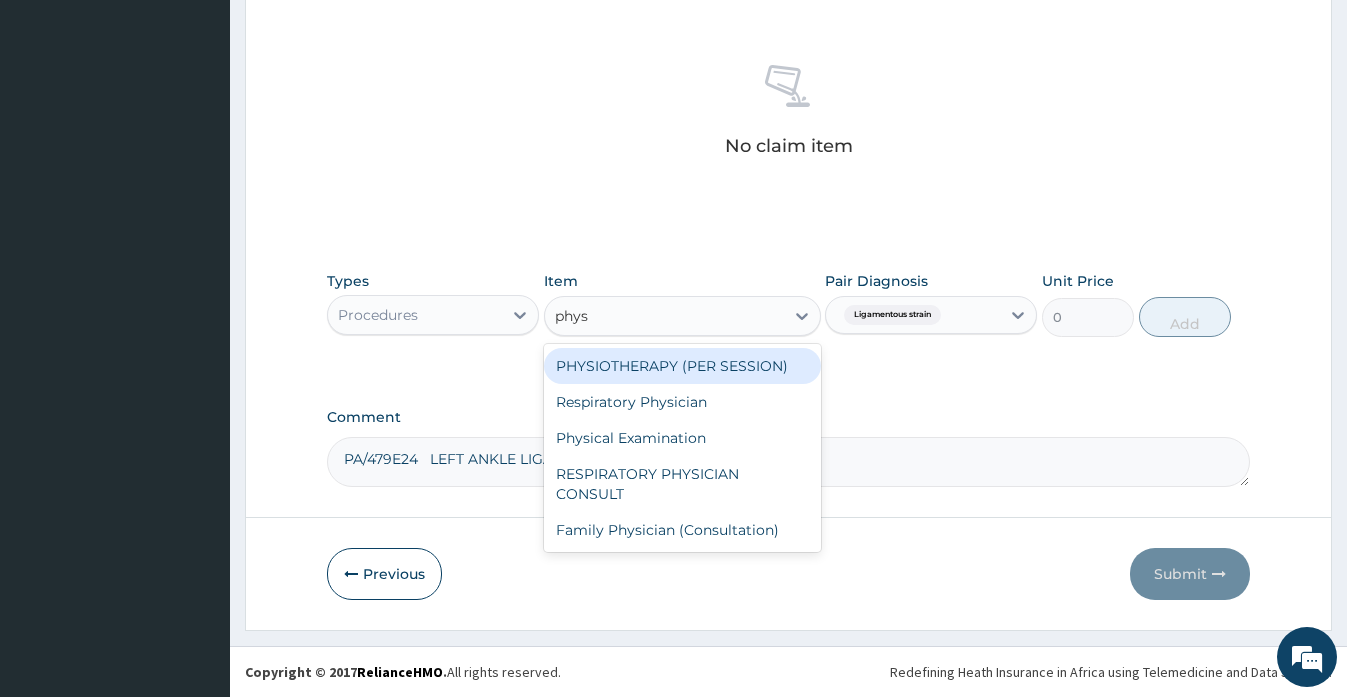 click on "PHYSIOTHERAPY (PER SESSION)" at bounding box center (682, 366) 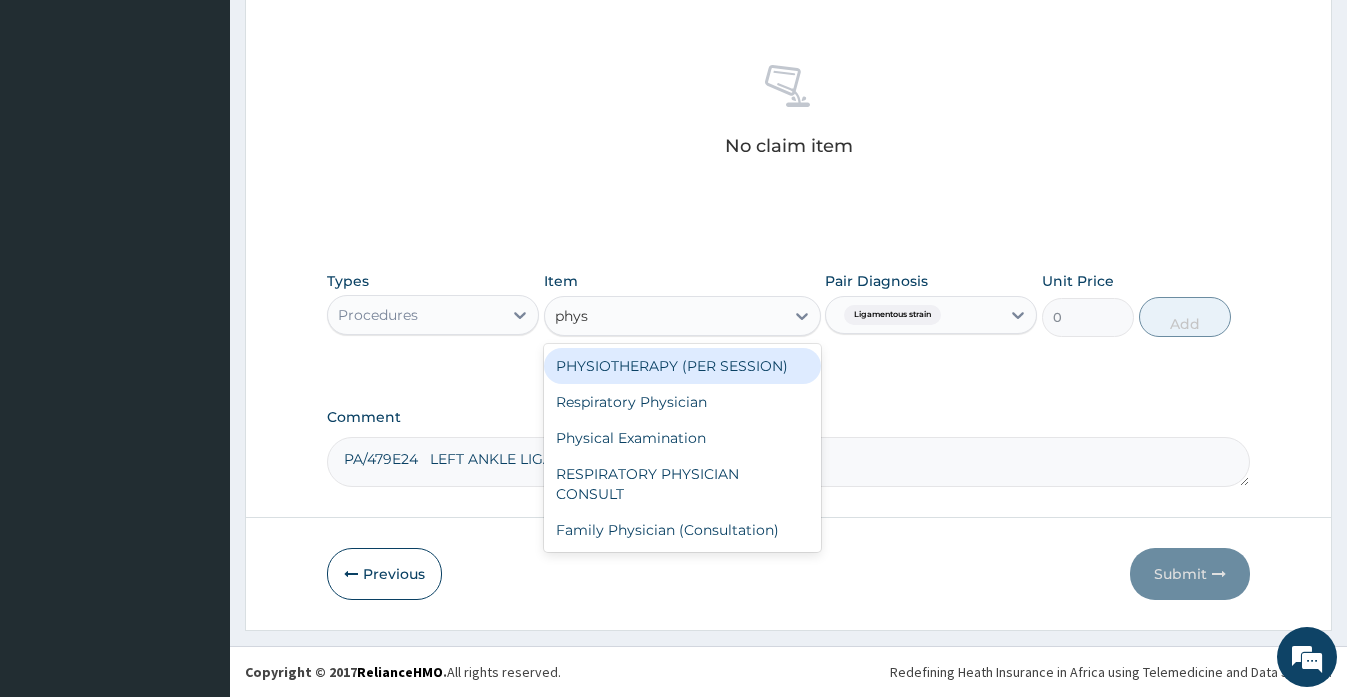 type 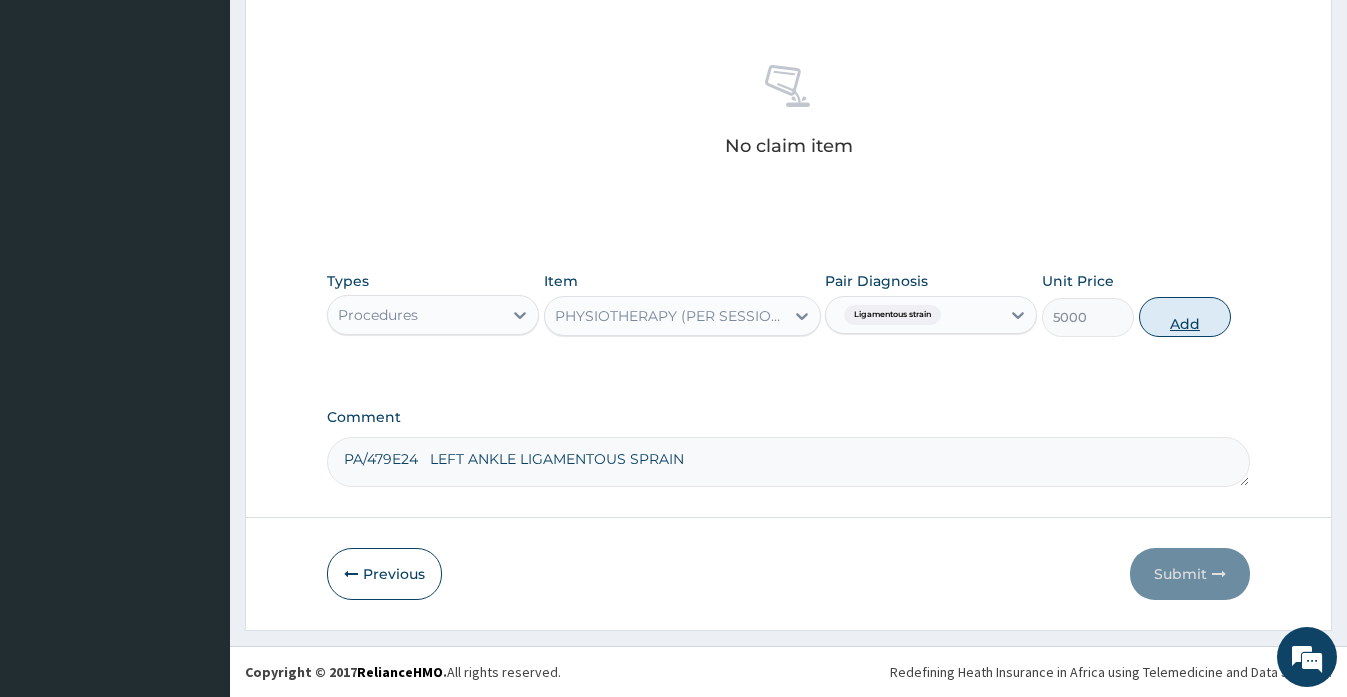 click on "Add" at bounding box center (1185, 317) 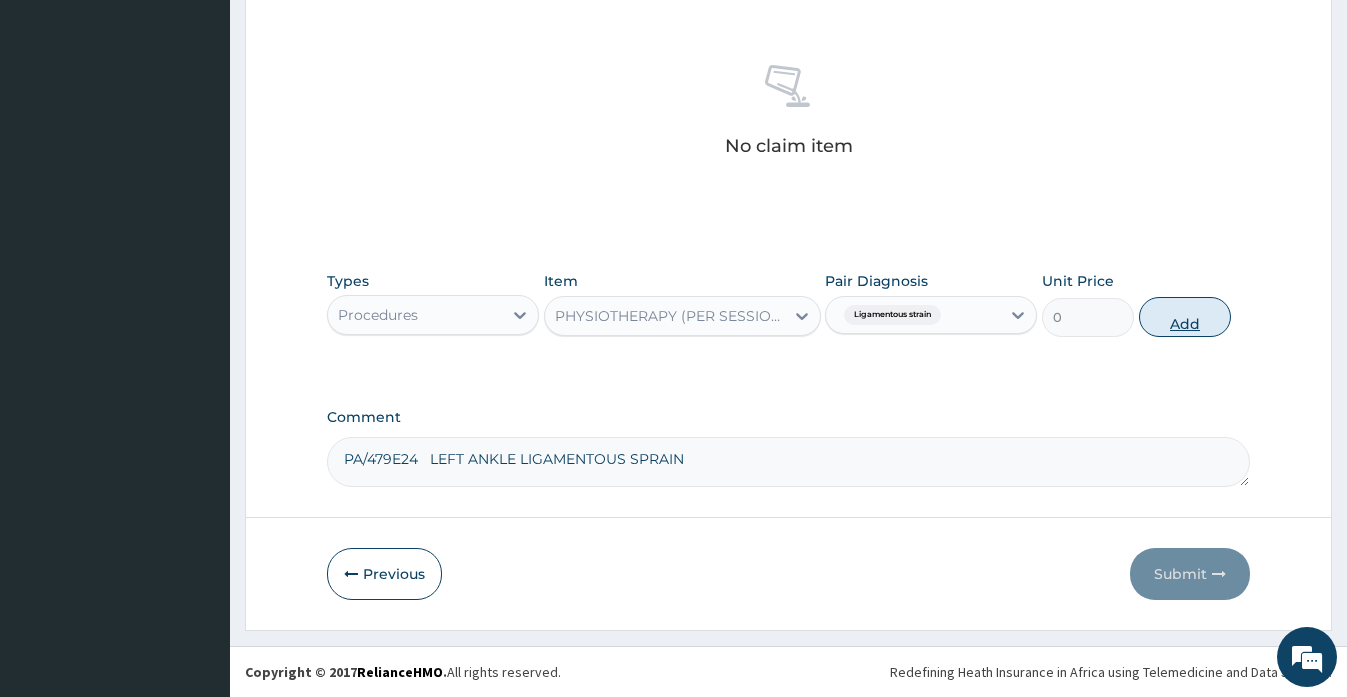 scroll, scrollTop: 667, scrollLeft: 0, axis: vertical 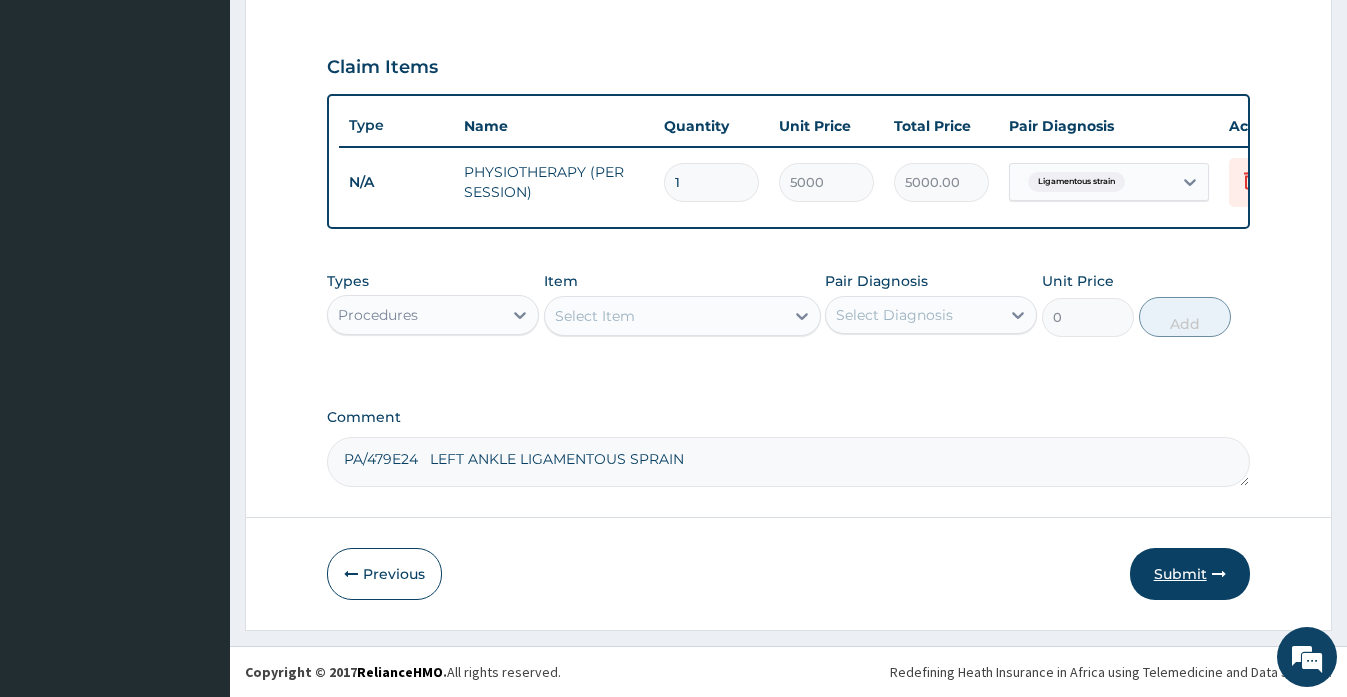 click on "Submit" at bounding box center [1190, 574] 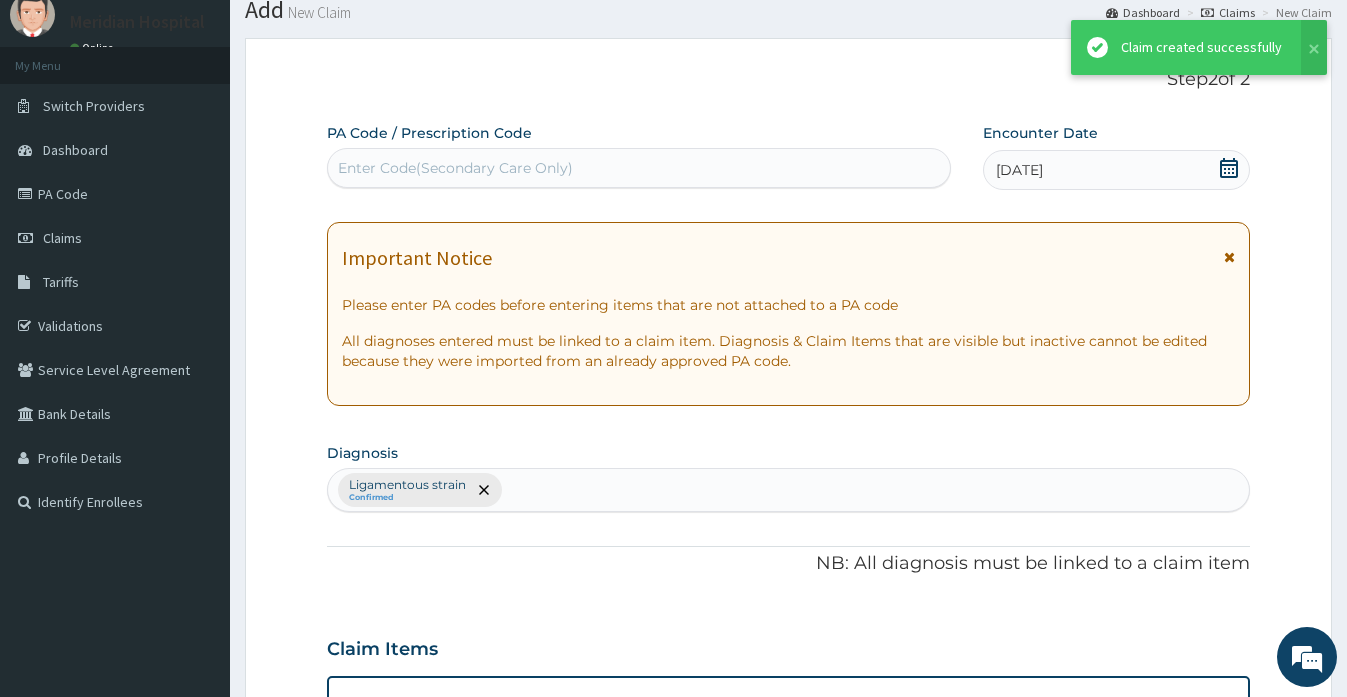 scroll, scrollTop: 667, scrollLeft: 0, axis: vertical 